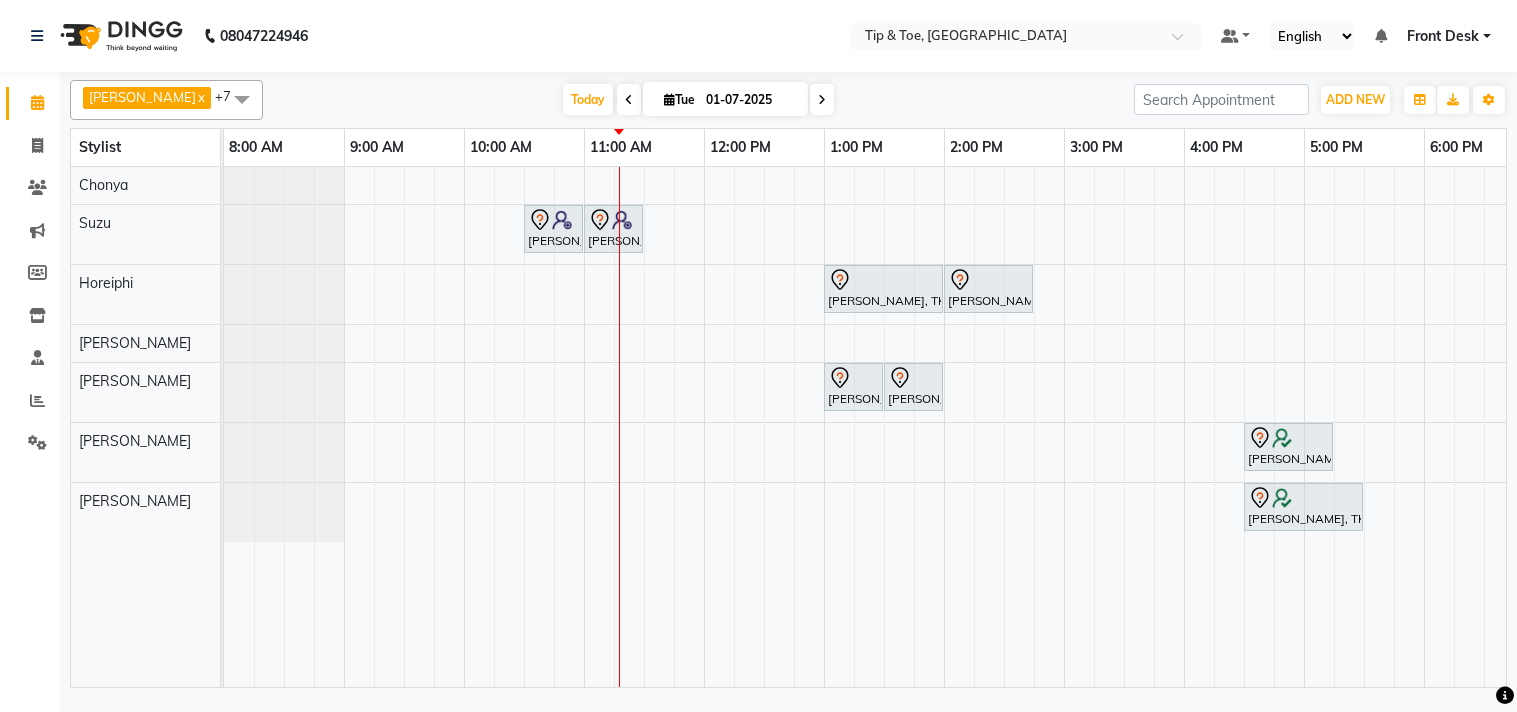 scroll, scrollTop: 0, scrollLeft: 0, axis: both 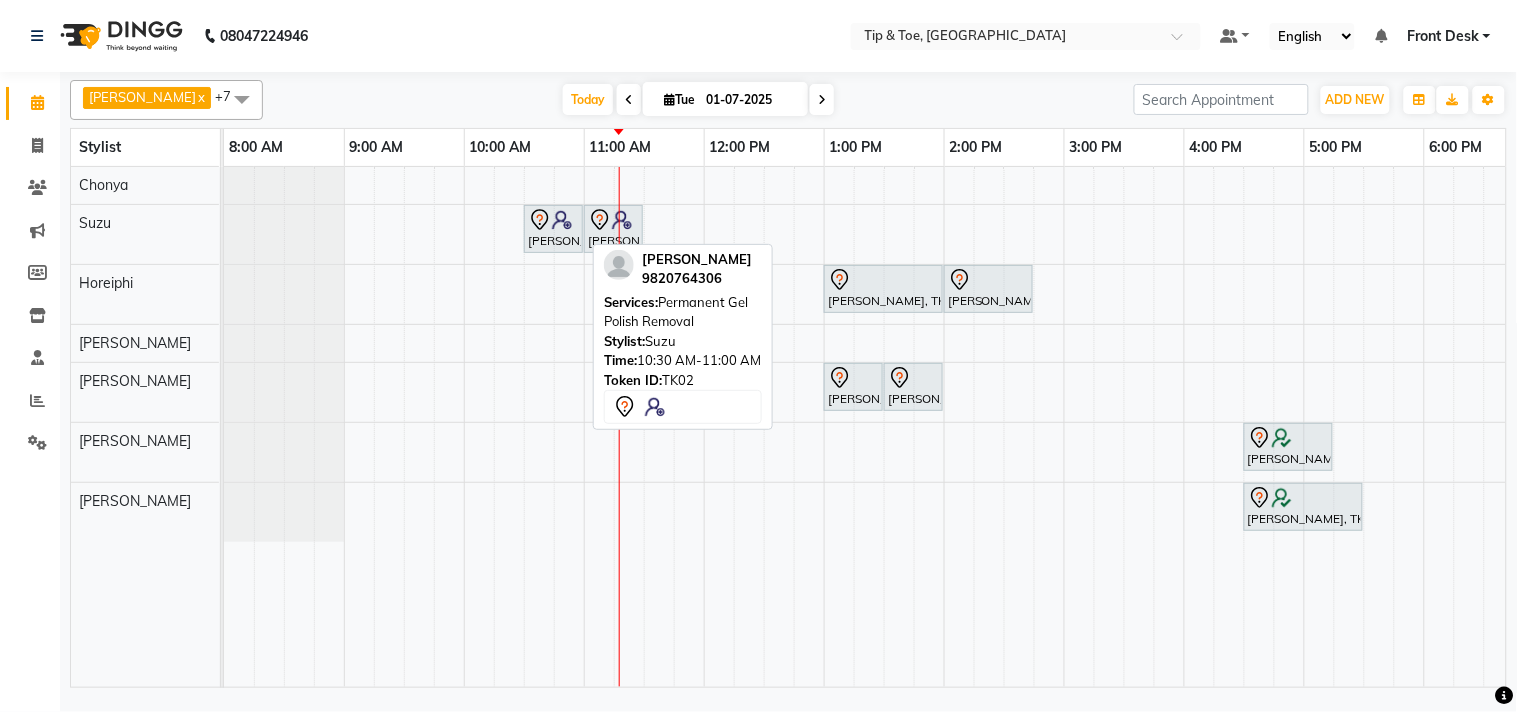 click on "Shikha M, TK02, 10:30 AM-11:00 AM, Permanent Gel Polish Removal" at bounding box center [553, 229] 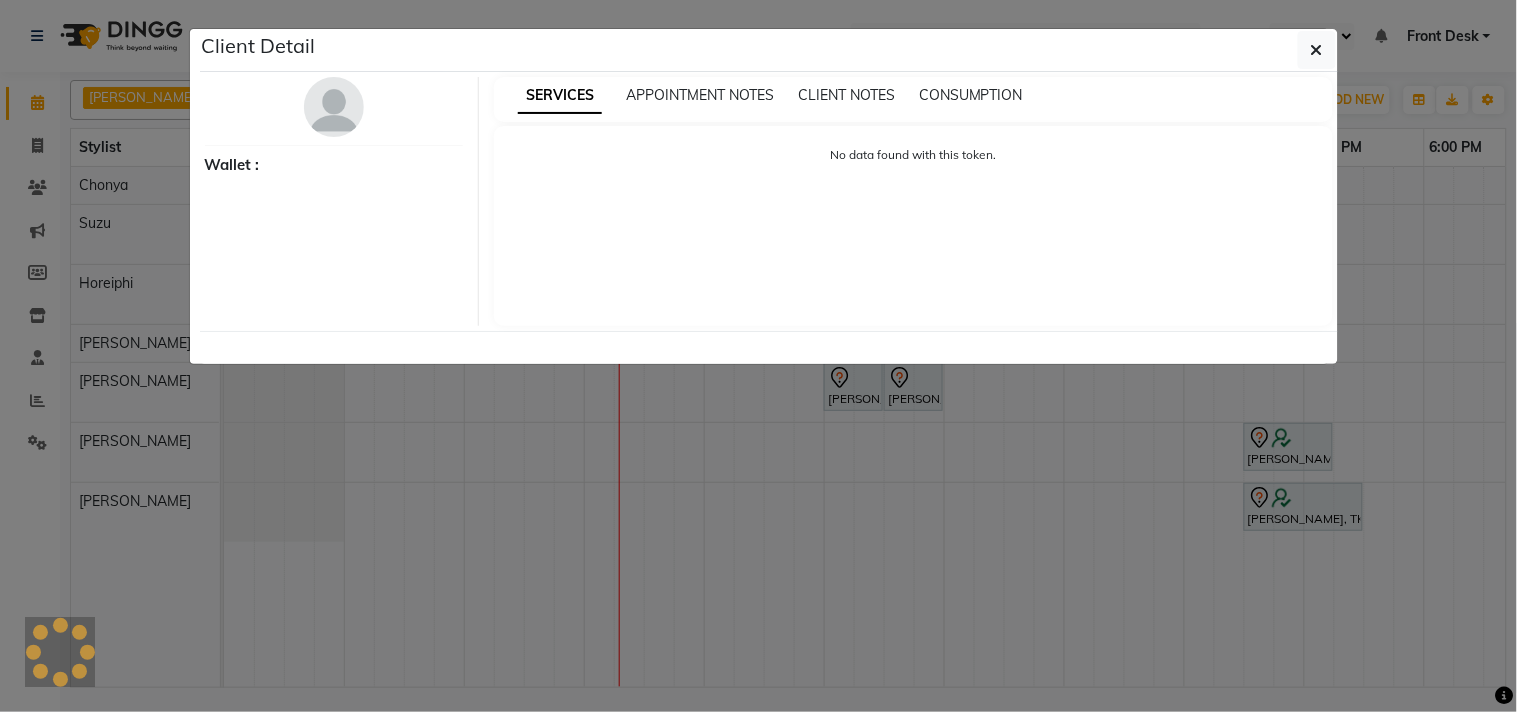 select on "7" 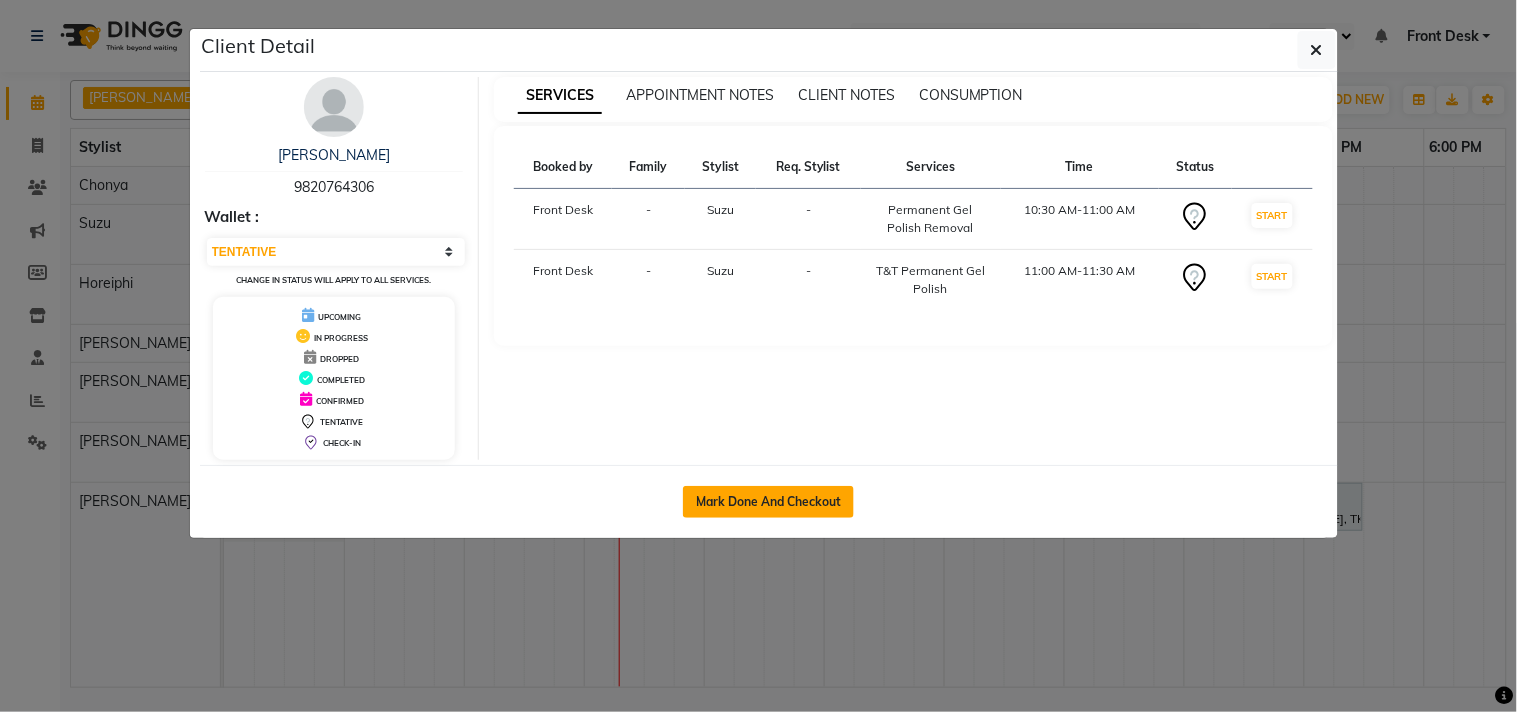 click on "Mark Done And Checkout" 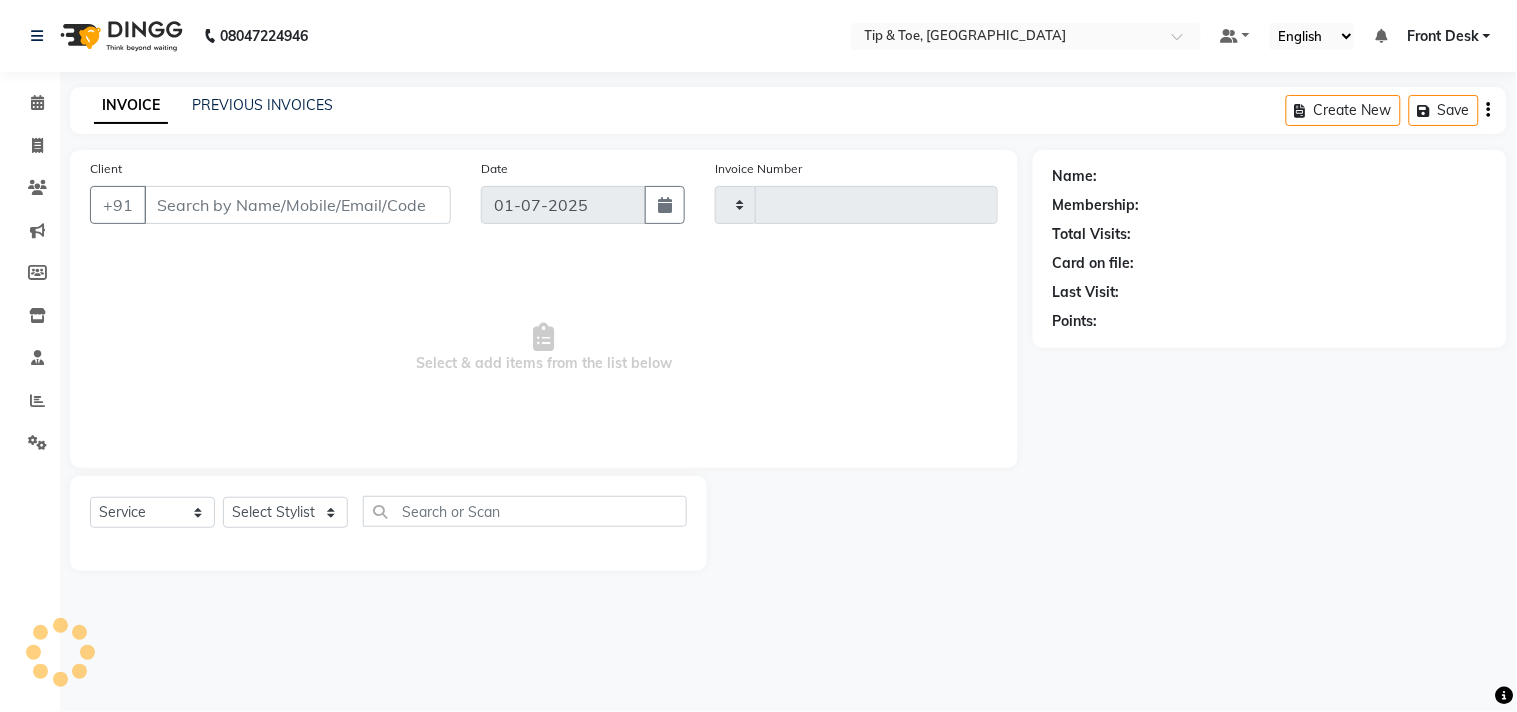 type on "0717" 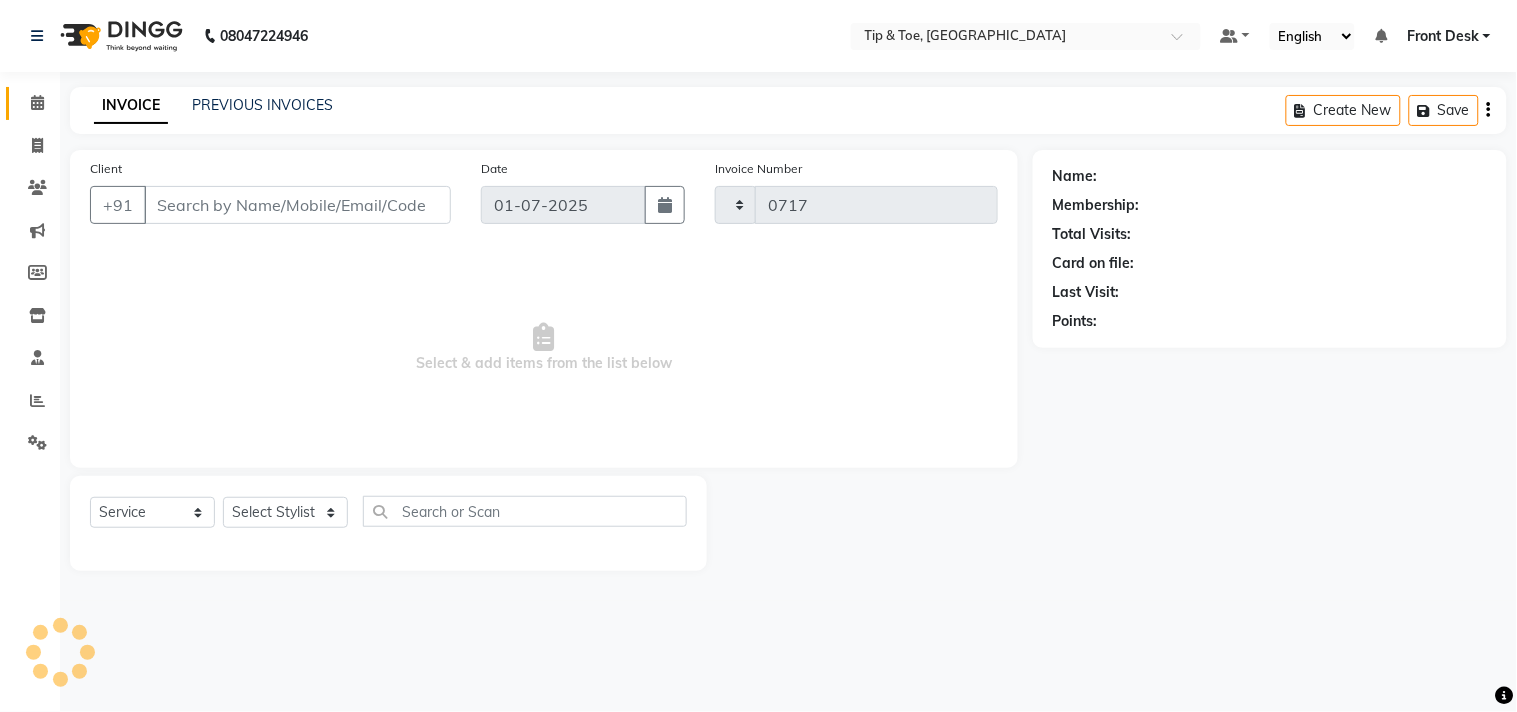 select on "5655" 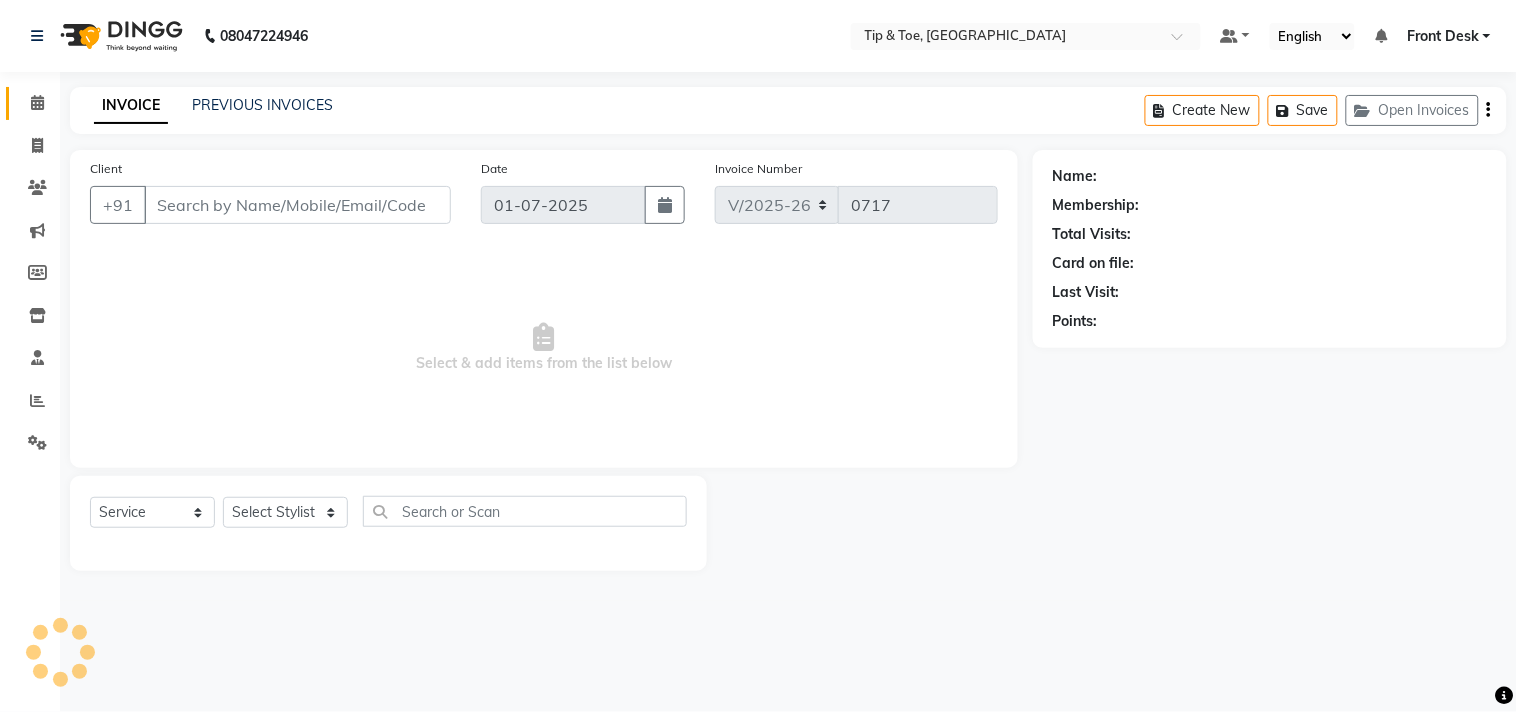 type on "9820764306" 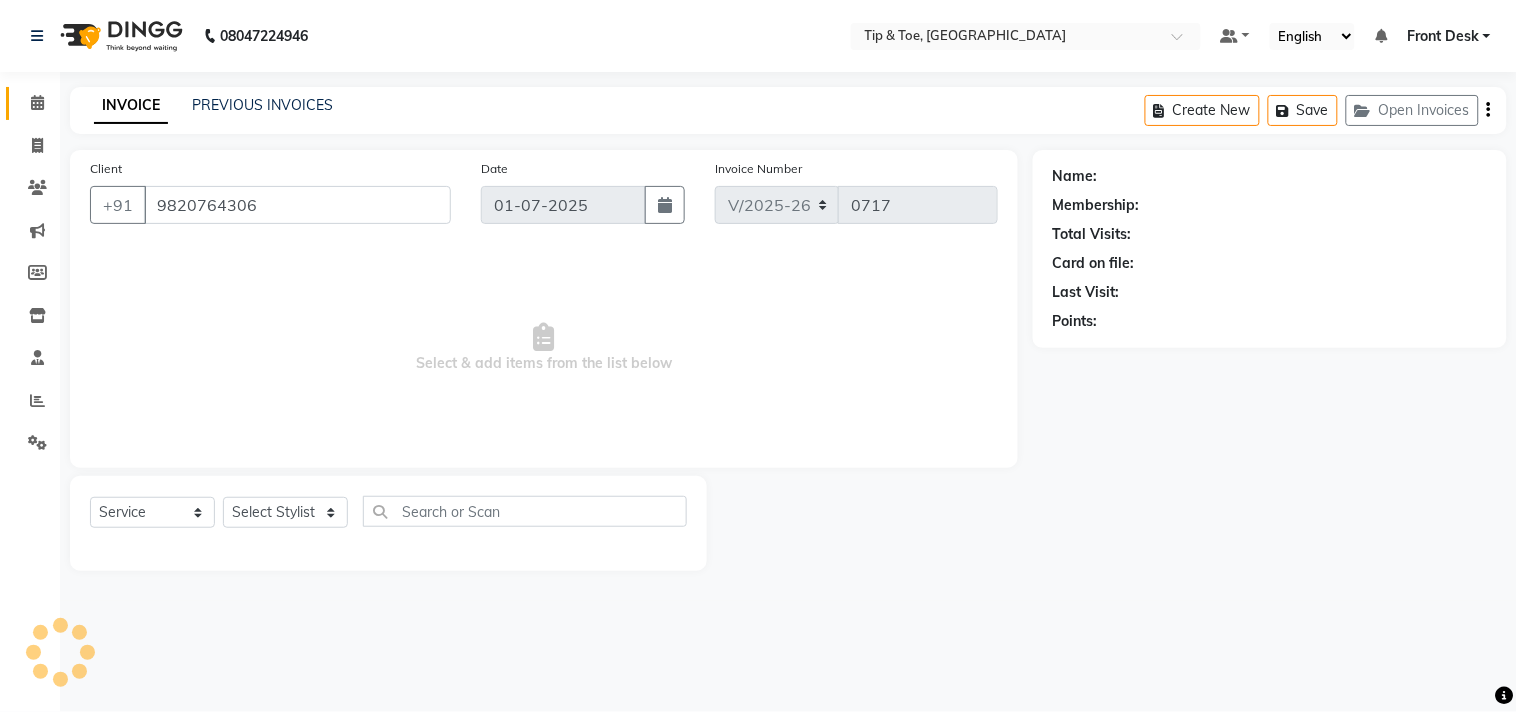 select on "38742" 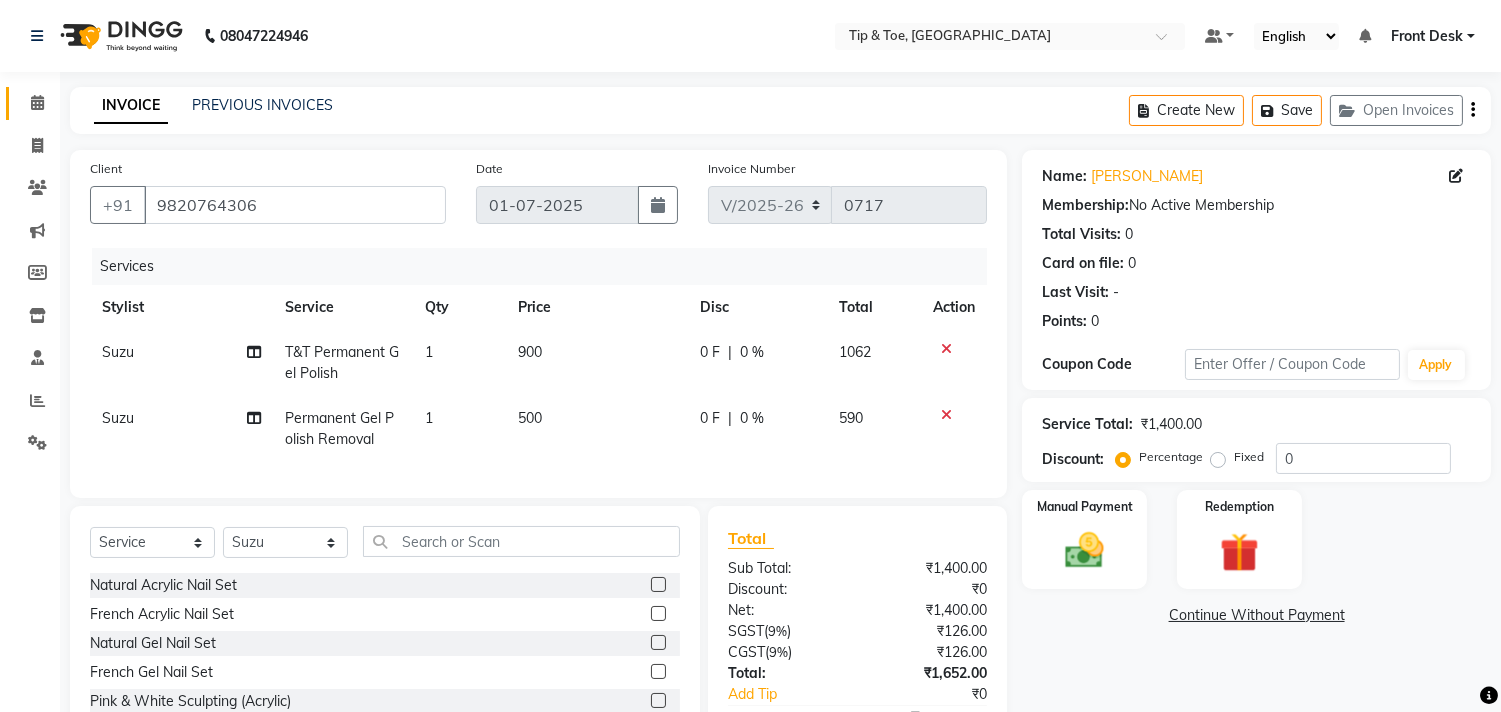 scroll, scrollTop: 135, scrollLeft: 0, axis: vertical 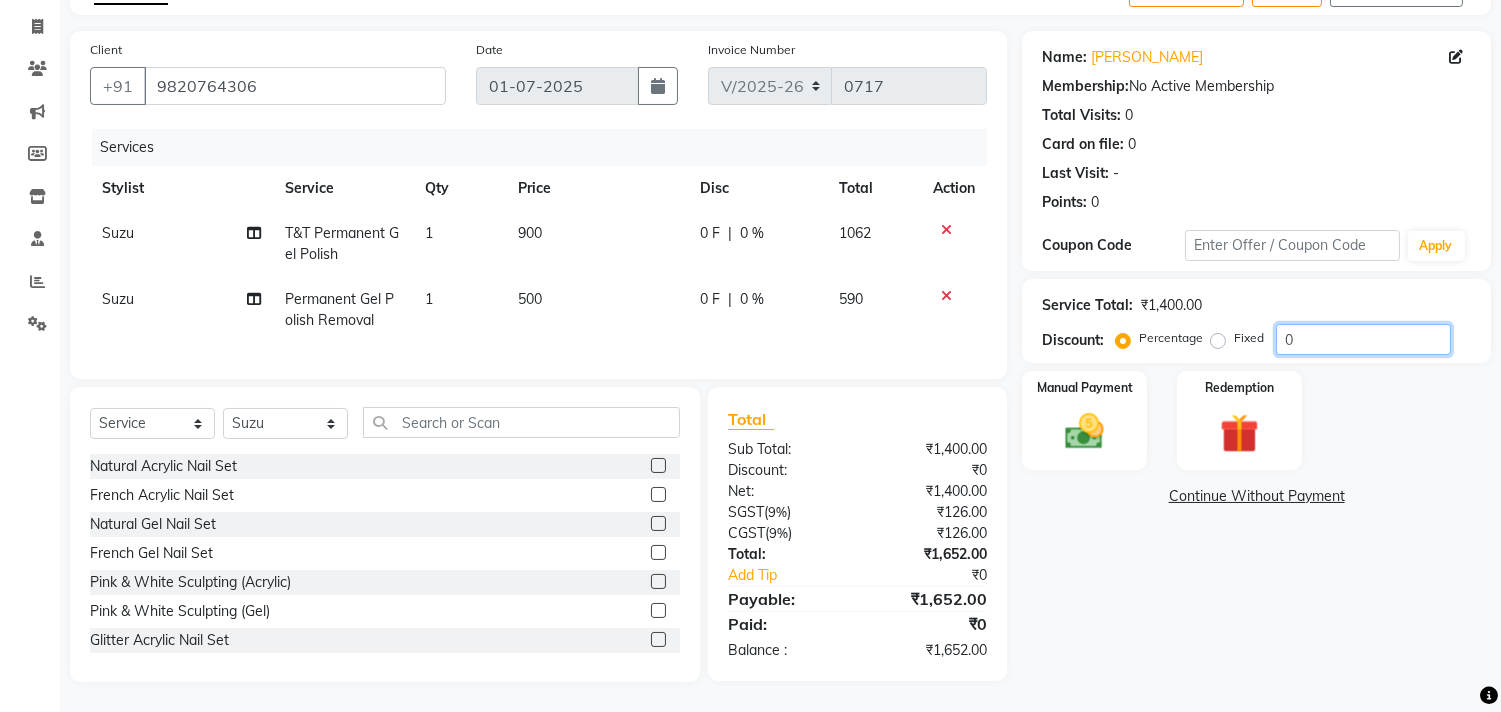 click on "0" 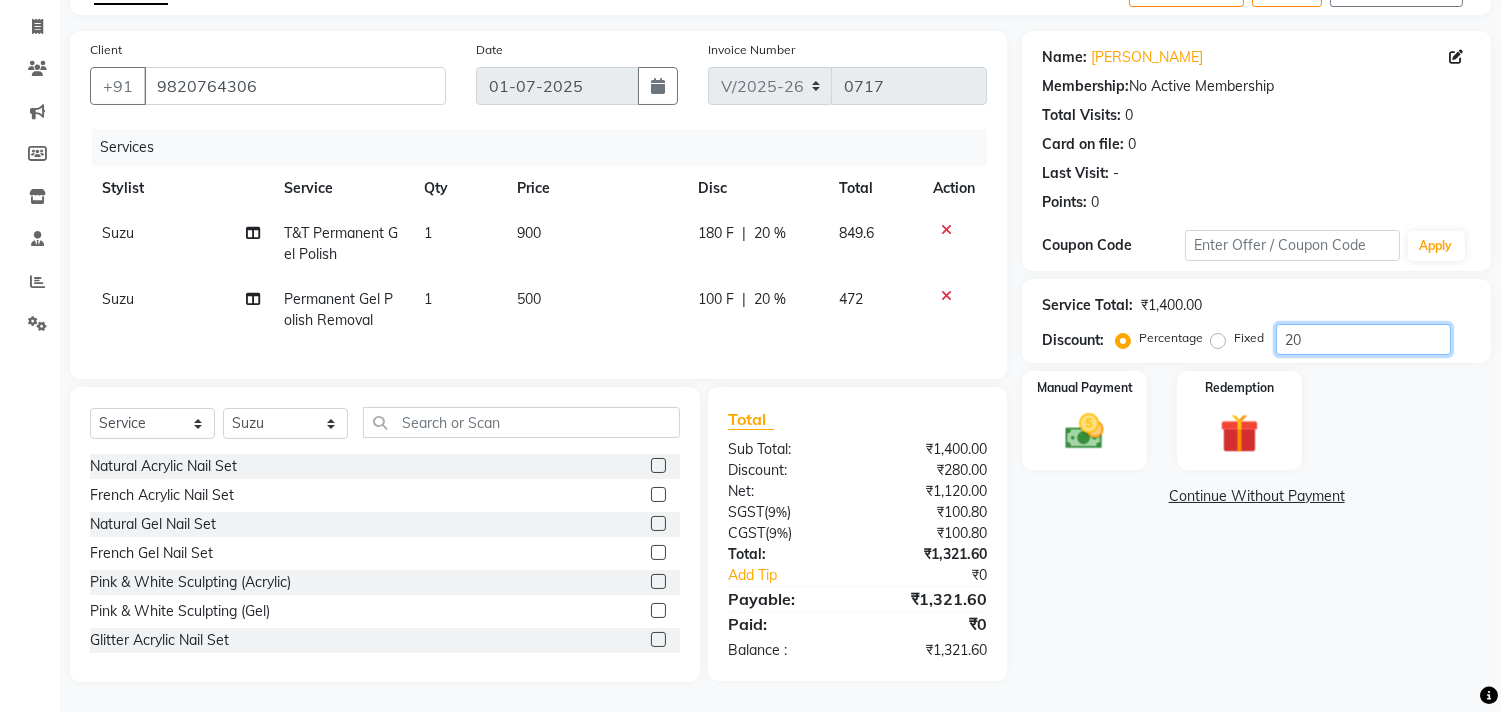 type on "0" 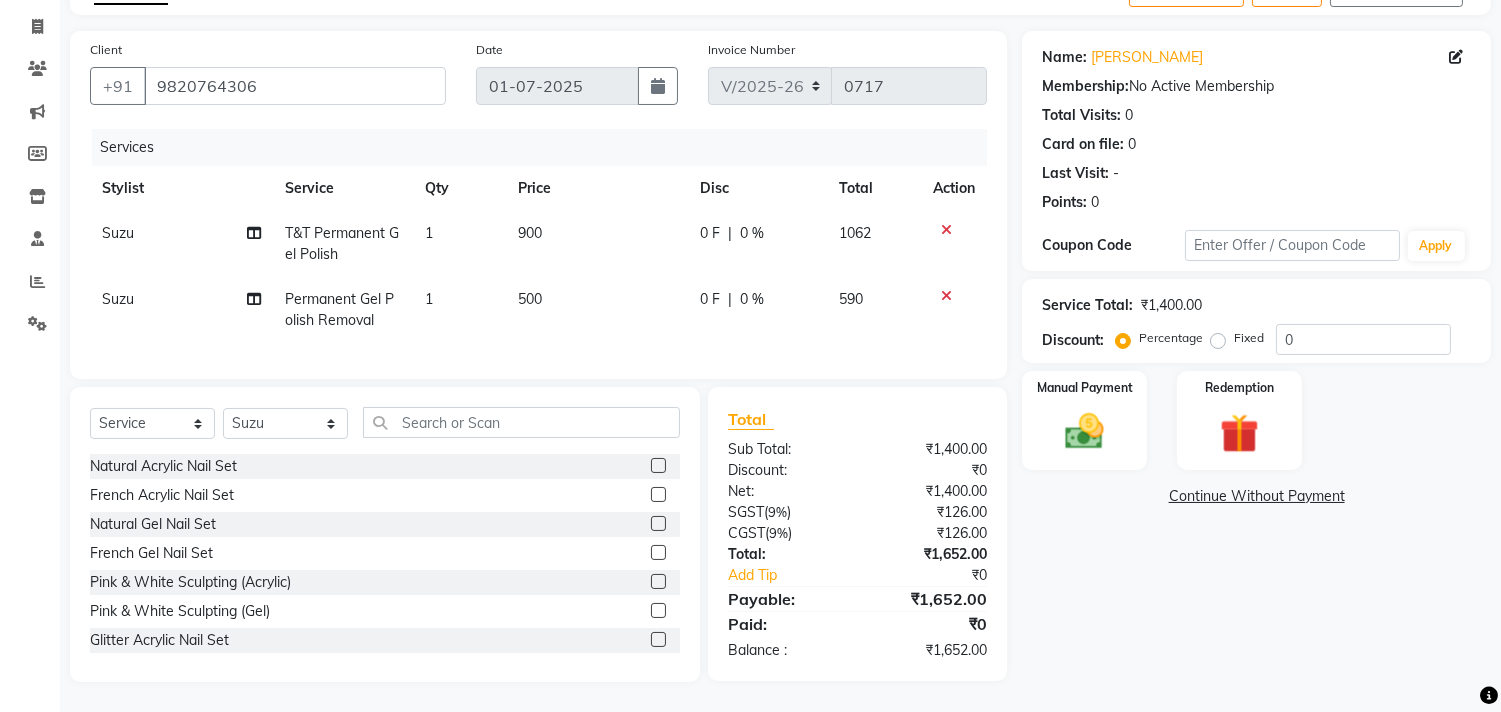 click on "INVOICE PREVIOUS INVOICES Create New   Save   Open Invoices  Client +91 9820764306 Date 01-07-2025 Invoice Number V/2025 V/2025-26 0717 Services Stylist Service Qty Price Disc Total Action Suzu T&T Permanent Gel Polish 1 900 0 F | 0 % 1062 Suzu Permanent Gel Polish Removal 1 500 0 F | 0 % 590 Select  Service  Product  Membership  Package Voucher Prepaid Gift Card  Select Stylist Aditya Admin ARSHAD Bhavna Chonya Front Desk Hajra Sayed Horeiphi Jai Randeria Jiten Jyoti Singh Keishing Kumar MADHURA Nikhil Shailesh Maheshker Suzu Natural Acrylic Nail Set  French Acrylic Nail Set  Natural Gel Nail Set  French Gel Nail Set  Pink & White Sculpting (Acrylic)  Pink & White Sculpting (Gel)  Glitter Acrylic Nail Set  Glitter Gel Nail Set  Acrylic Overlays  Gel Overlays  Pink & White Acrylic Overlays  Pink & White Gel Overlays  Glitter Acrylic Overlays  Glitter Gel Overlays  Form Acrylic Nail Set  Form Gel Nail Set  Shattered Glass  Holographic Nails  Ombre Gel Polish  Chameleon Nails  Chrome/Metallic Nails  Big Toe   (" 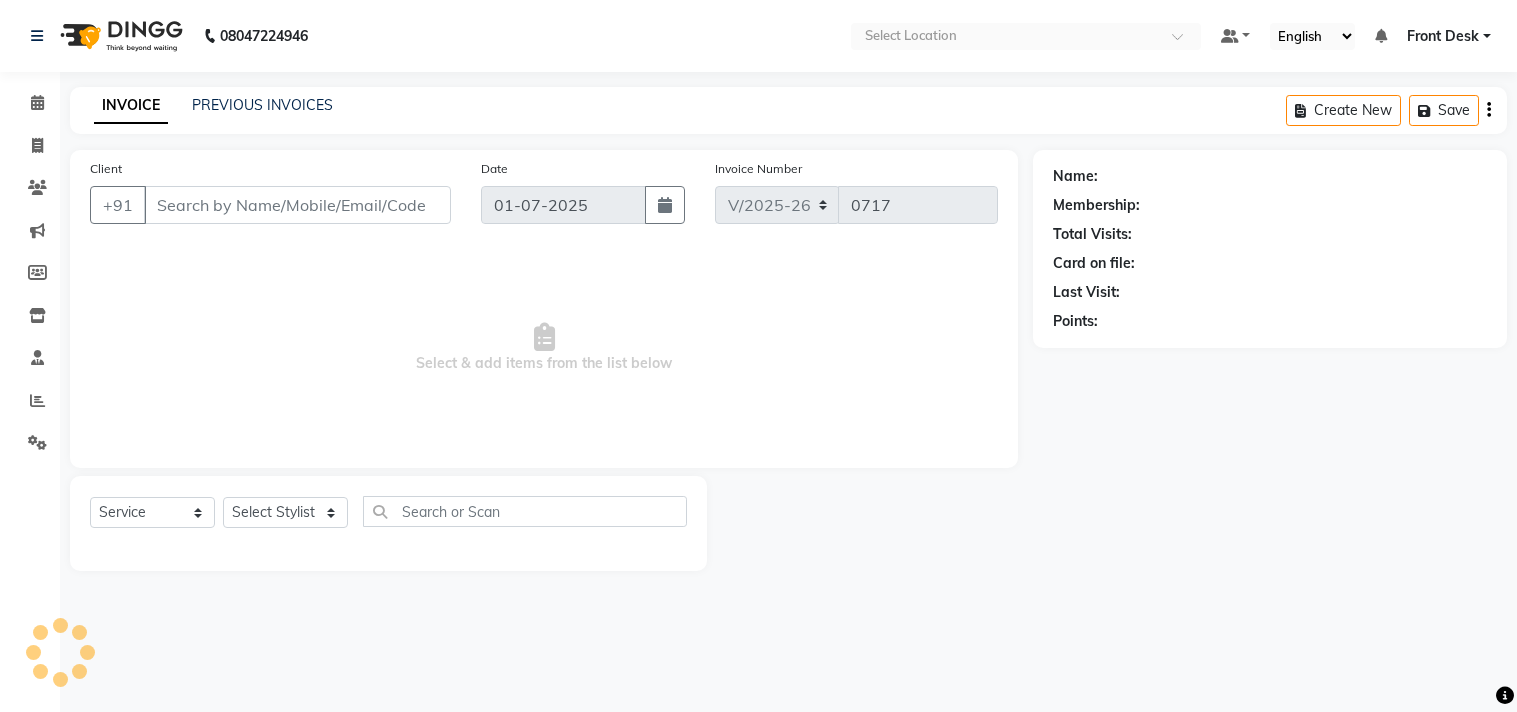 select on "5655" 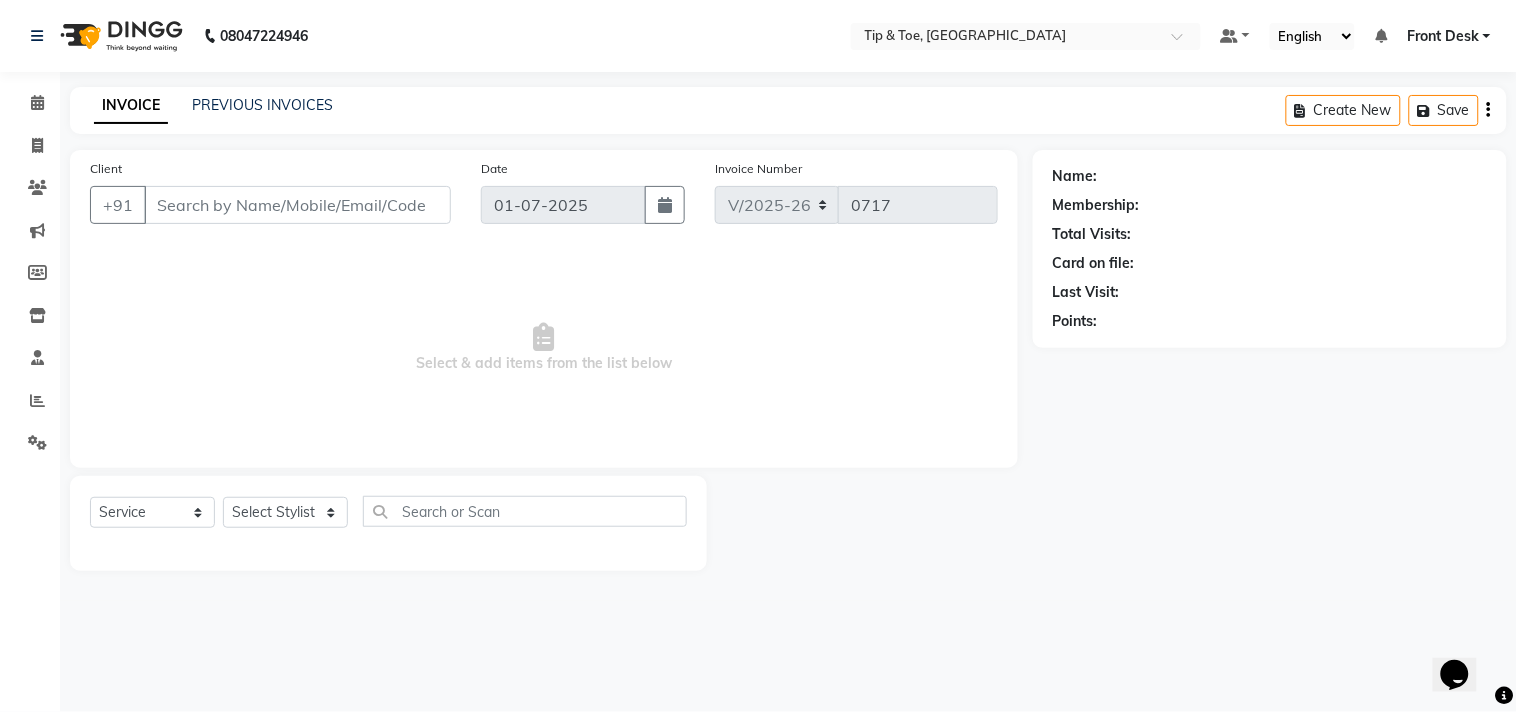 scroll, scrollTop: 0, scrollLeft: 0, axis: both 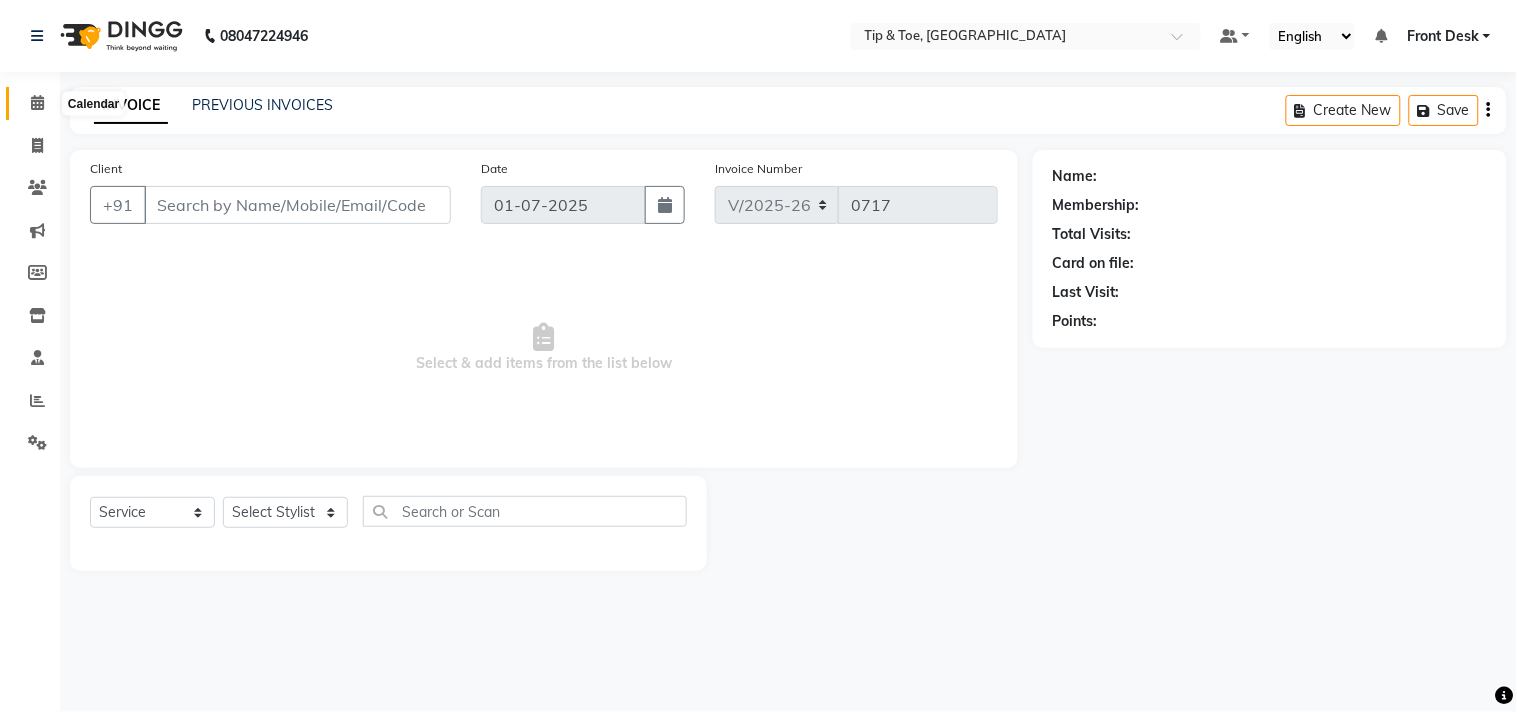 click 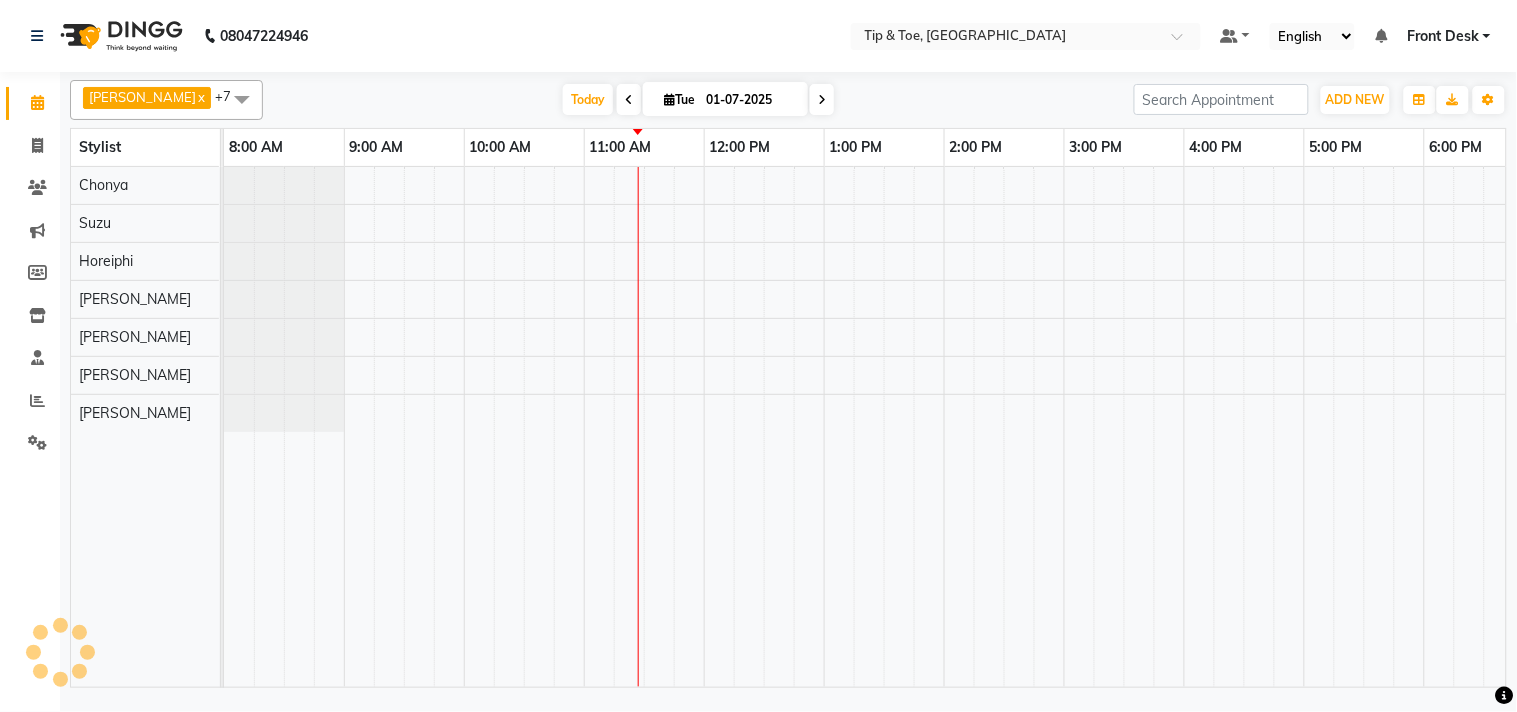 scroll, scrollTop: 0, scrollLeft: 277, axis: horizontal 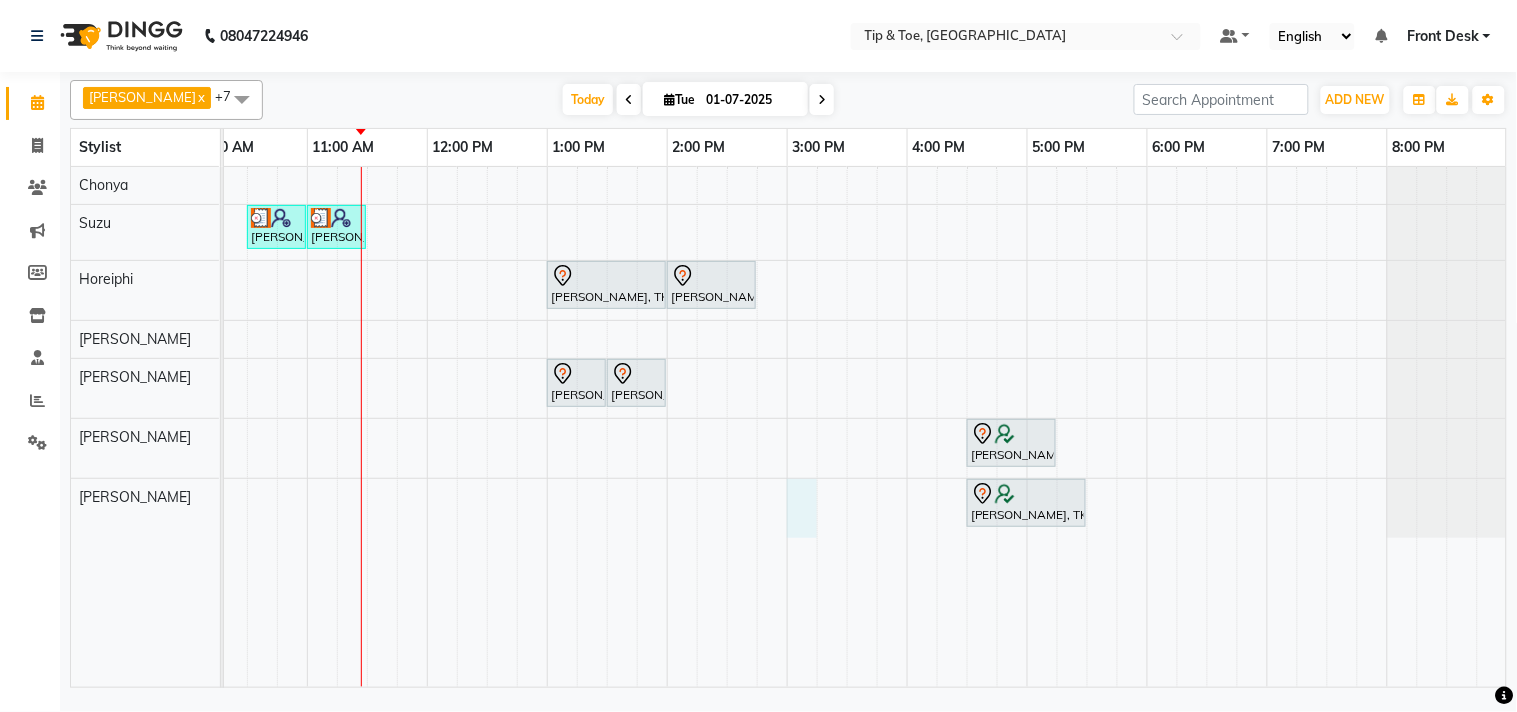 click on "Shikha M, TK02, 10:30 AM-11:00 AM, Permanent Gel Polish Removal     Shikha M, TK02, 11:00 AM-11:30 AM, T&T Permanent Gel Polish             Saumya Thakker, TK01, 01:00 PM-02:00 PM, Natural Acrylic Nail Set             Saumya Thakker, TK01, 02:00 PM-02:45 PM, Permanent Gel Polish French             Saumya Thakker, TK01, 01:00 PM-01:30 PM, Foot Massage             Saumya Thakker, TK01, 01:30 PM-02:00 PM, Permanent Gel Polish Removal             AISHA ADAM, TK03, 04:30 PM-05:15 PM, Essential Pedicure w Scrub             AISHA ADAM, TK03, 04:30 PM-05:30 PM, Natural Acrylic Nail Set" at bounding box center (727, 427) 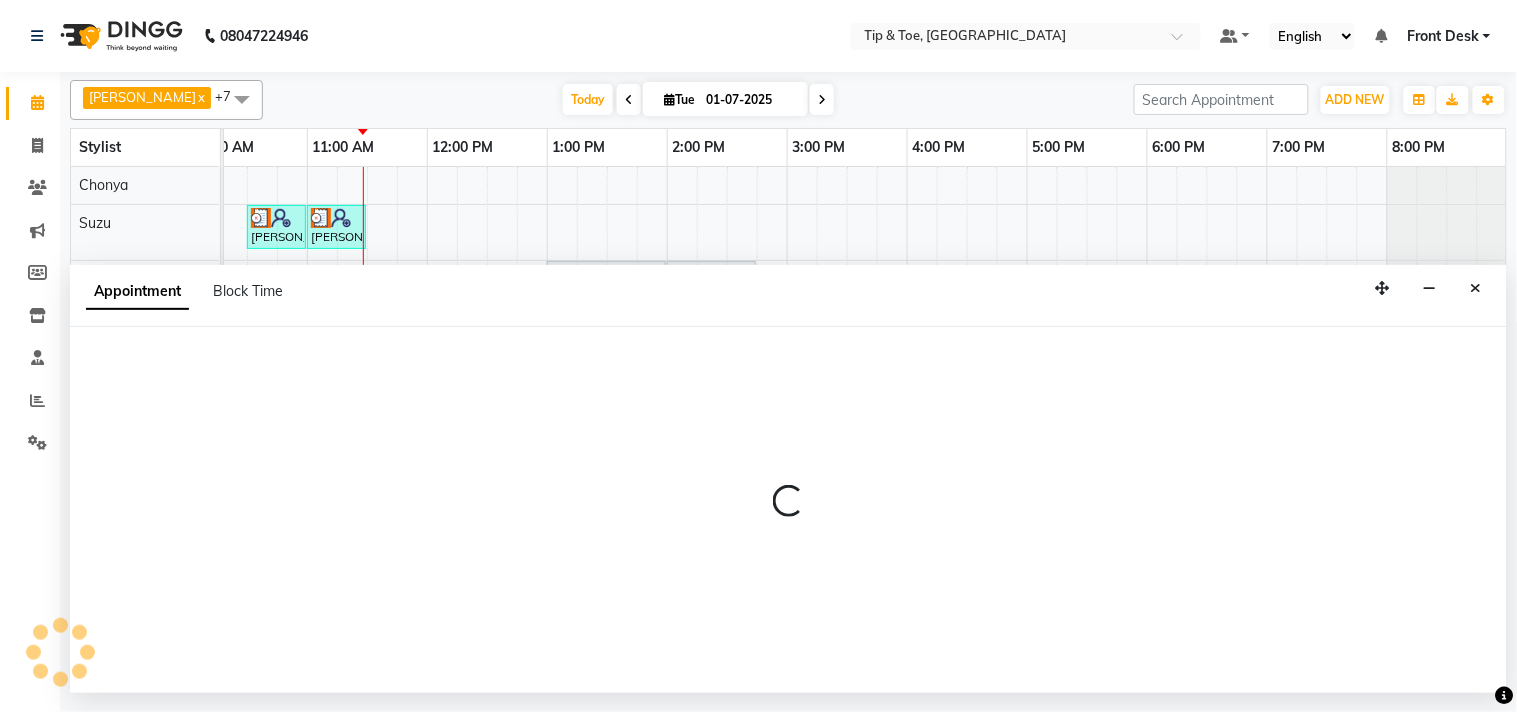 select on "38741" 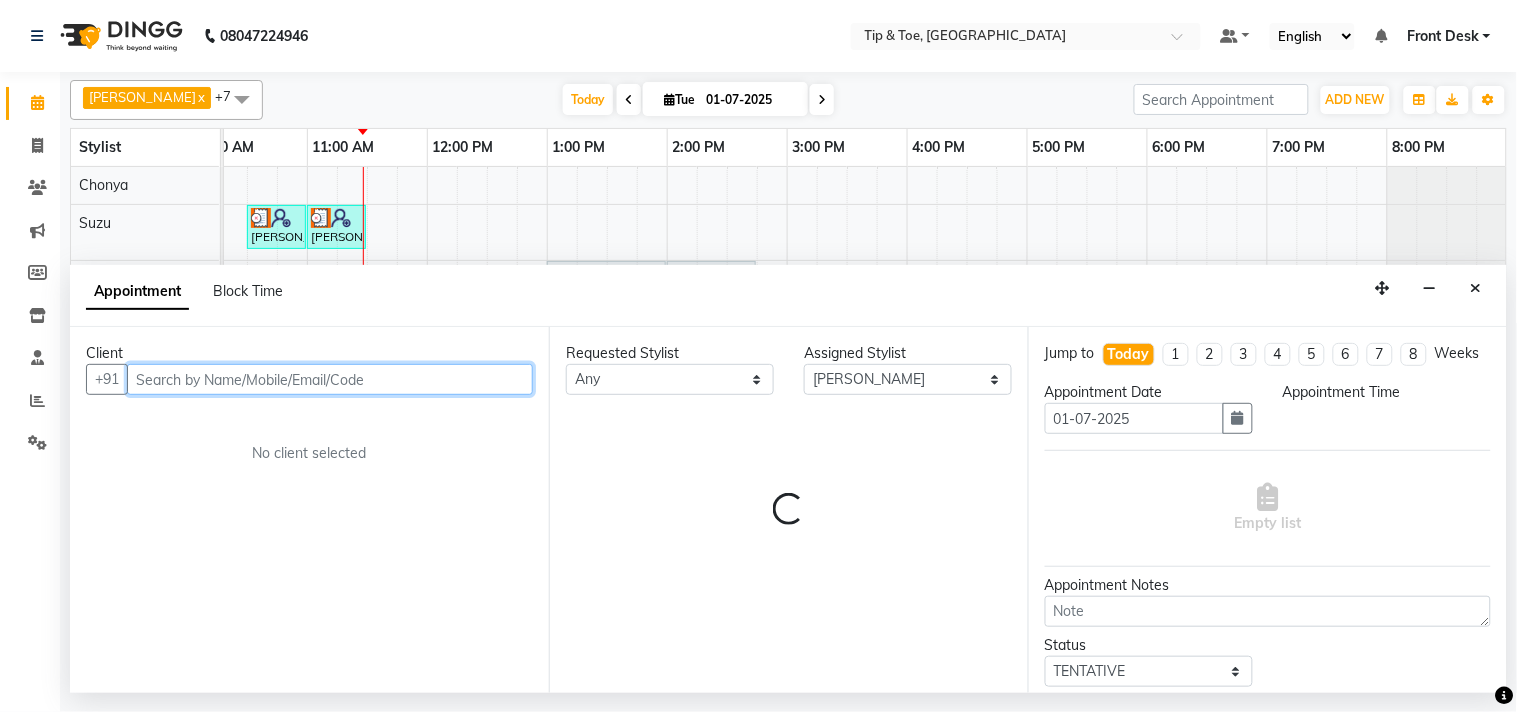select on "900" 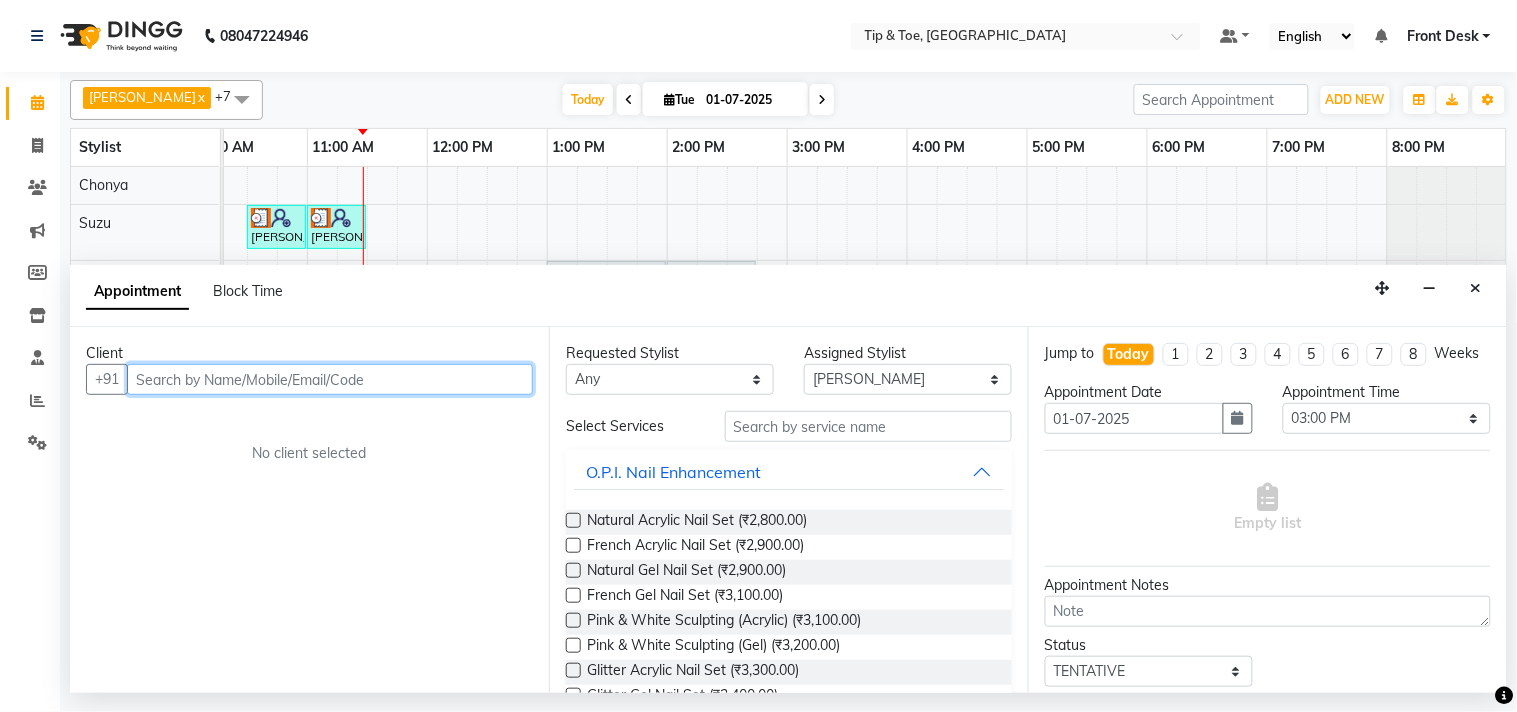 click at bounding box center (330, 379) 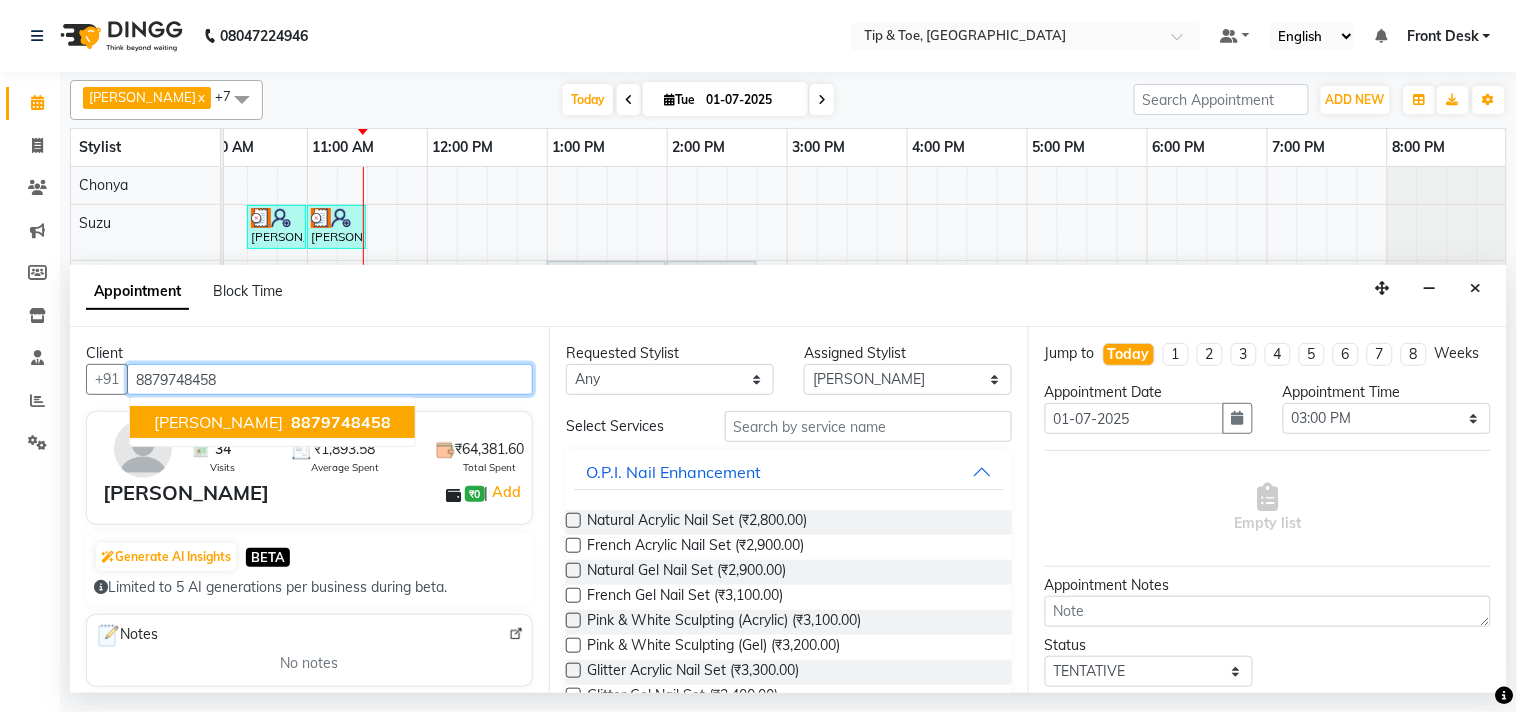 click on "Natasha   8879748458" at bounding box center (272, 422) 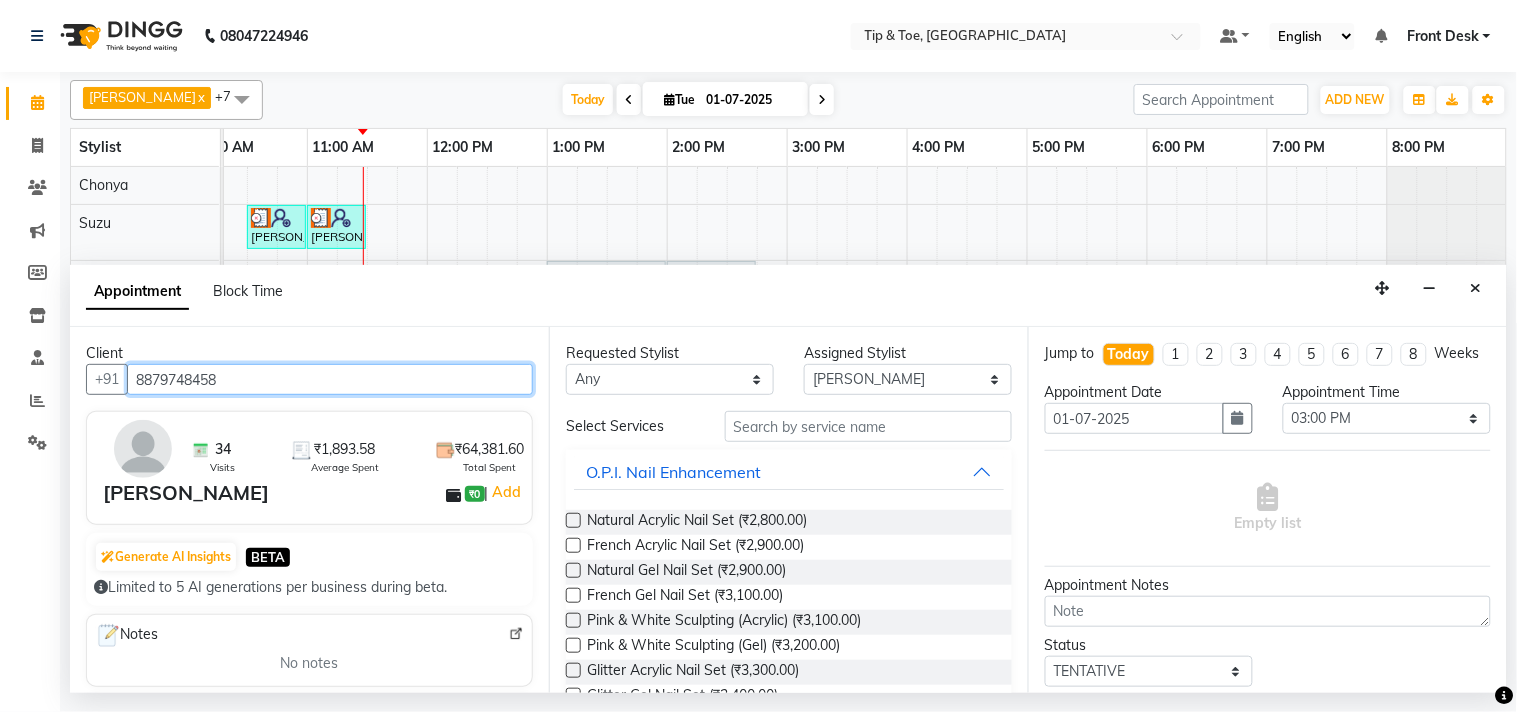 type on "8879748458" 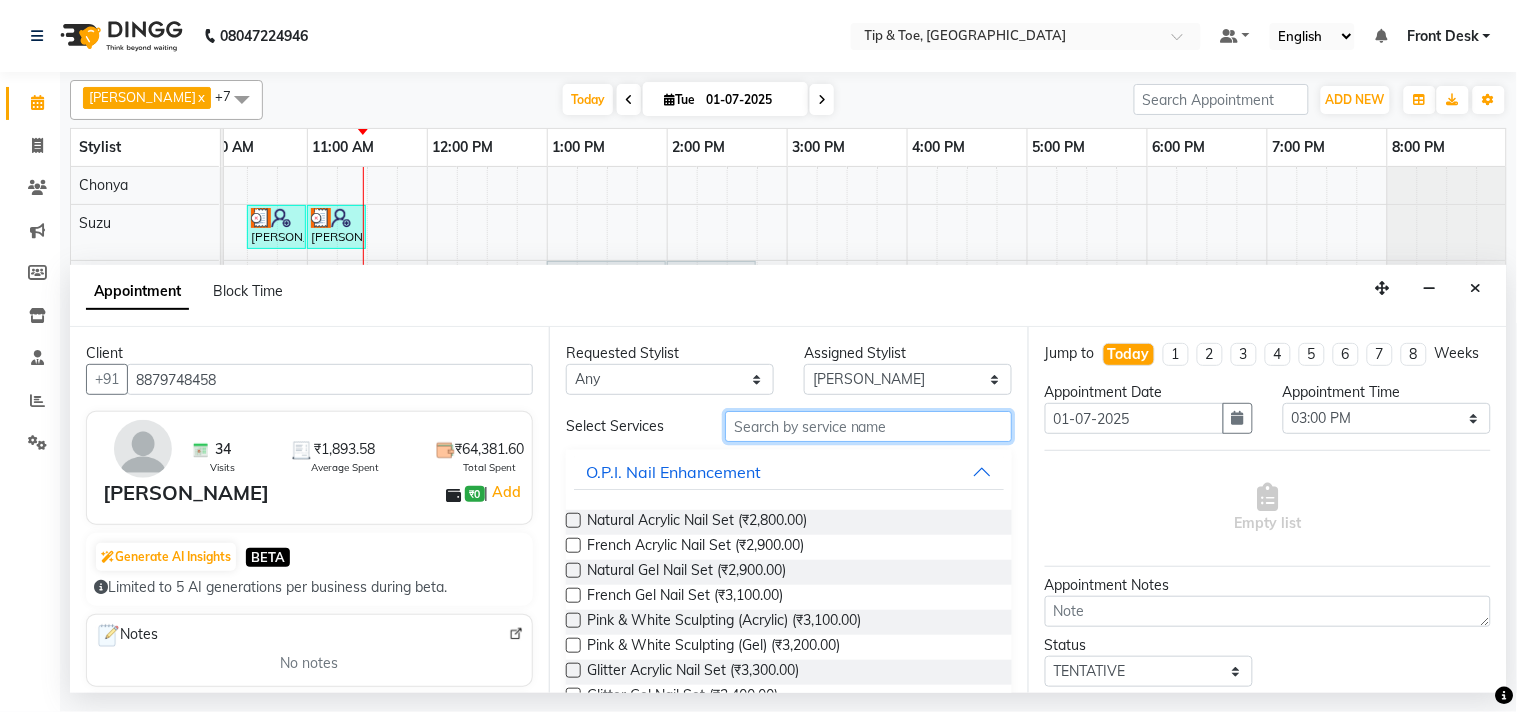 click at bounding box center [868, 426] 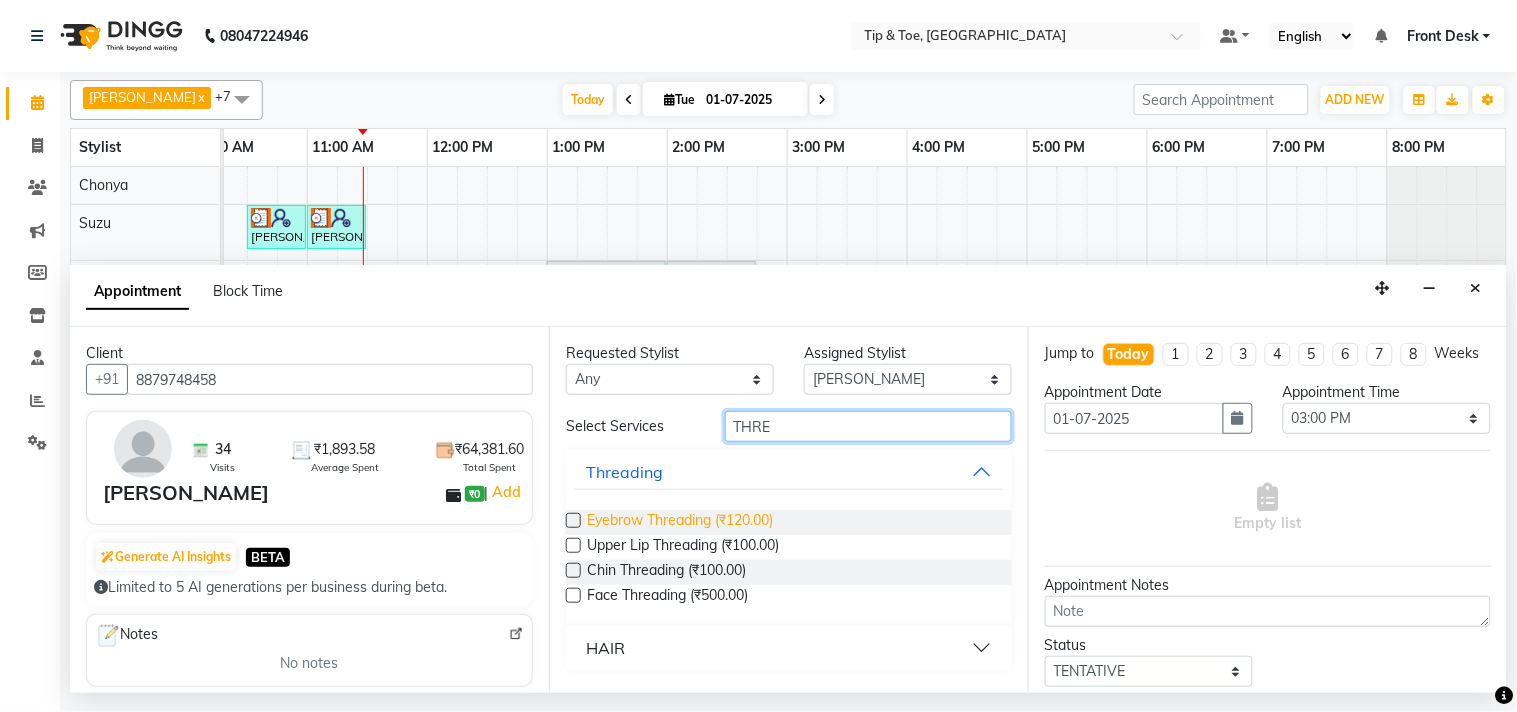 type on "THRE" 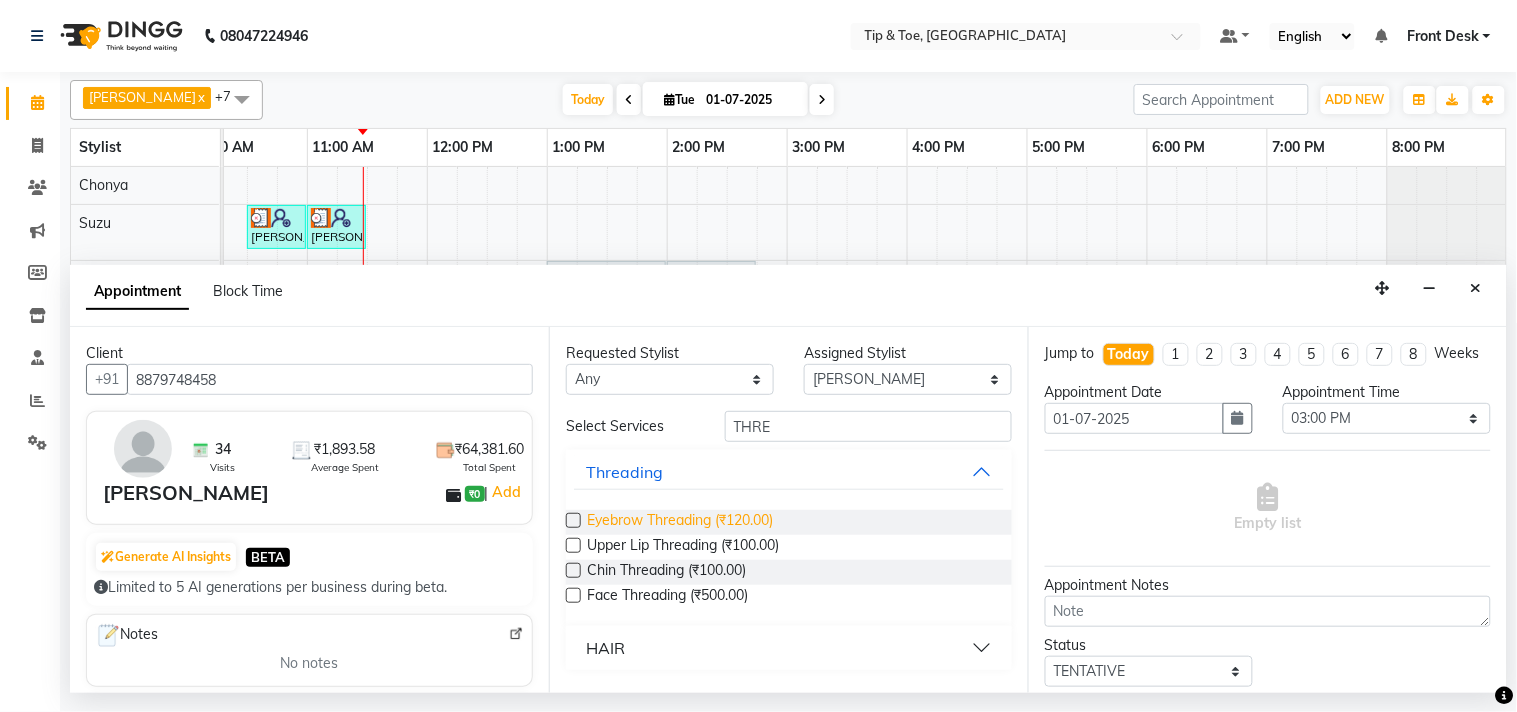 click on "Eyebrow Threading (₹120.00)" at bounding box center [680, 522] 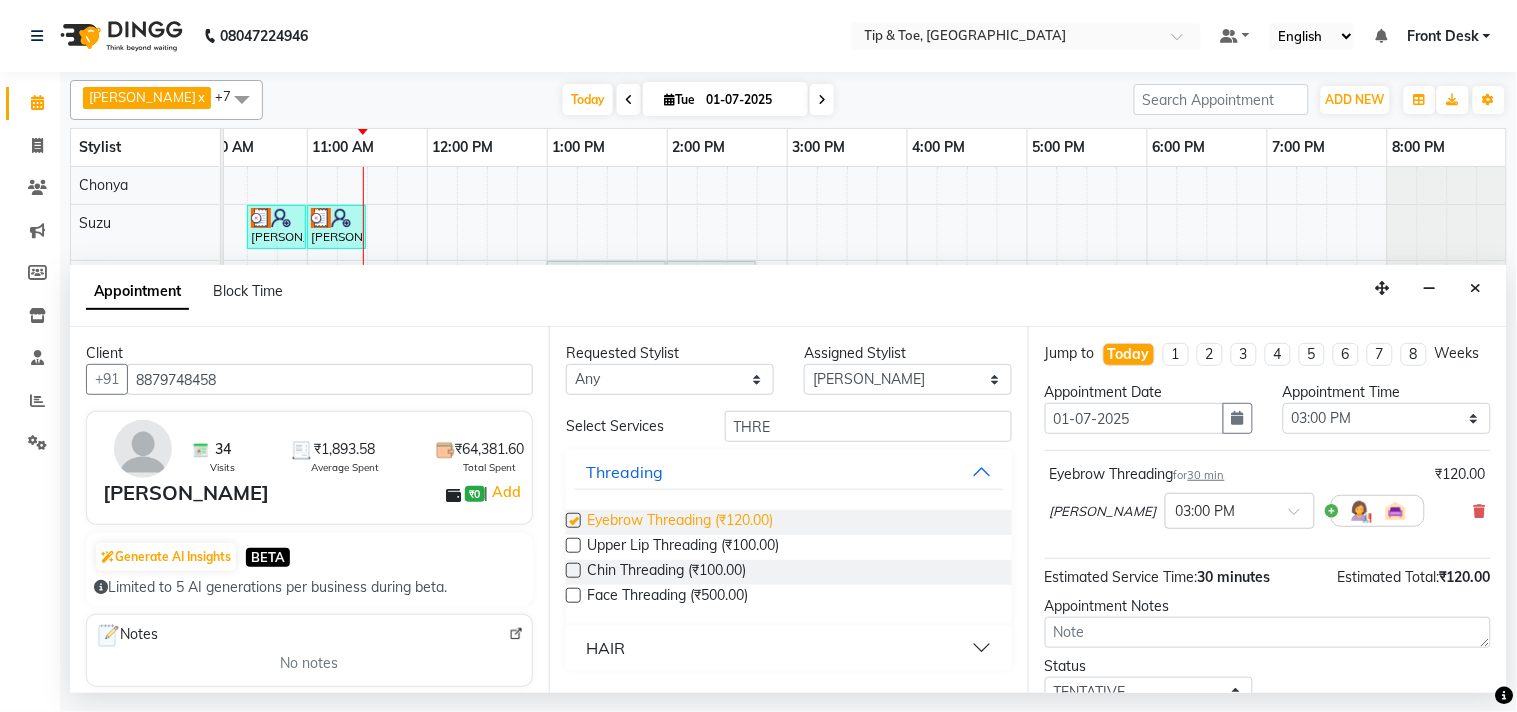 checkbox on "false" 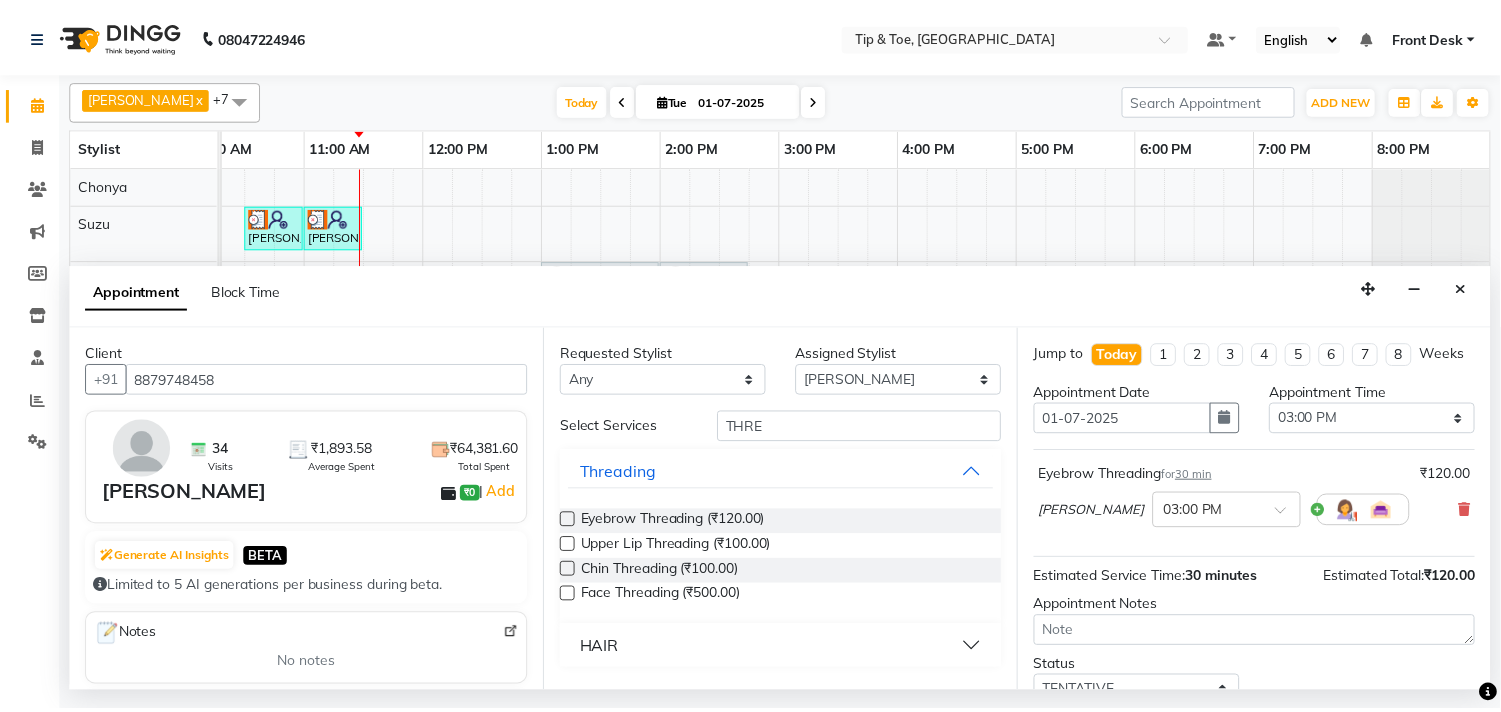 scroll, scrollTop: 161, scrollLeft: 0, axis: vertical 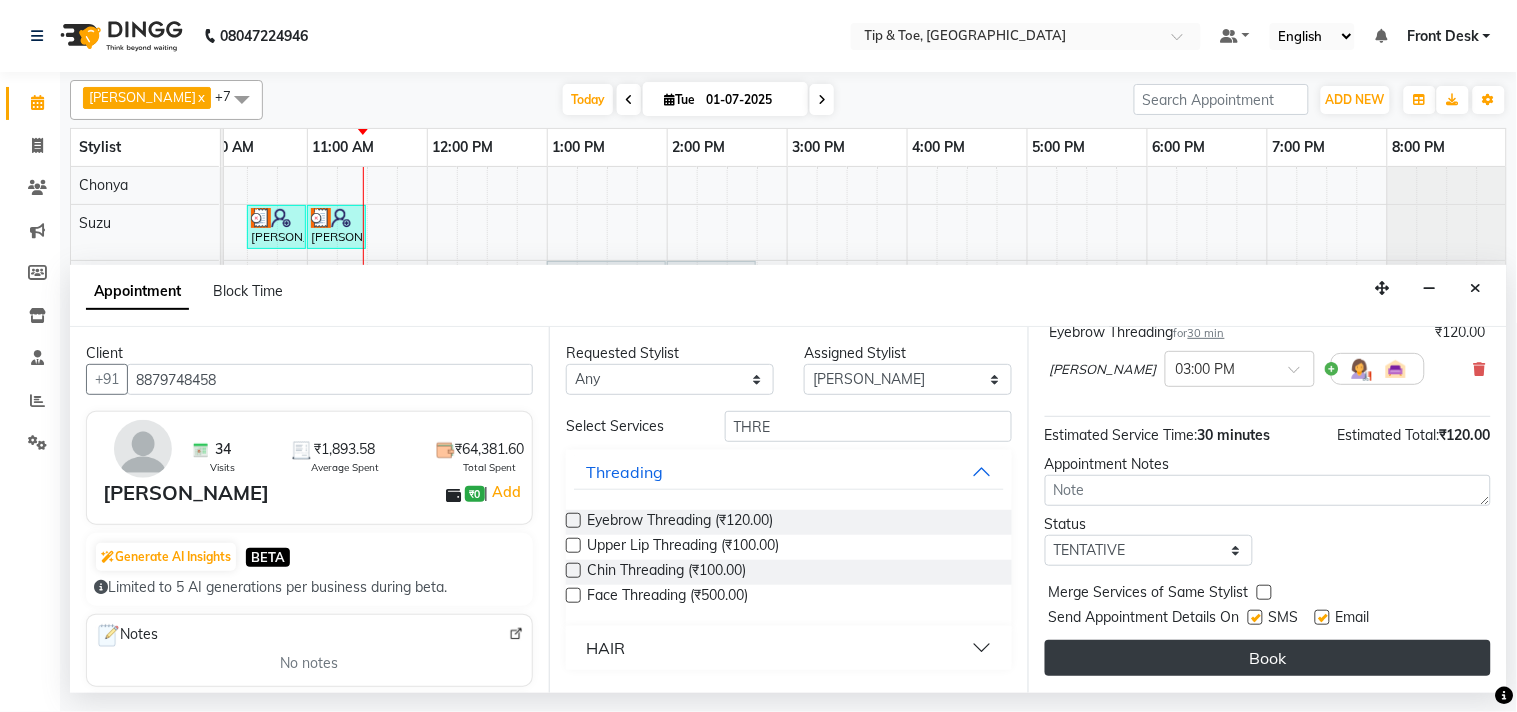click on "Book" at bounding box center [1268, 658] 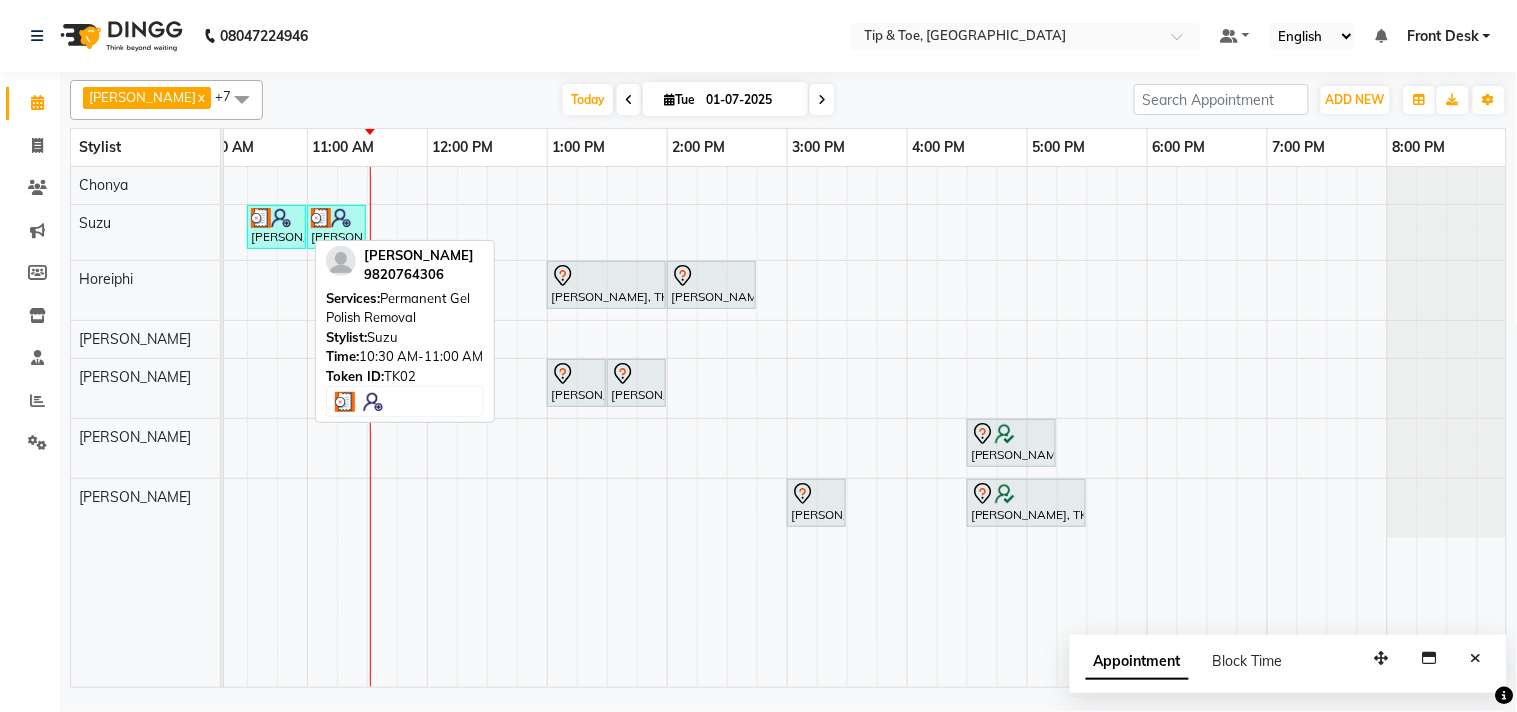 click on "Shikha M, TK02, 10:30 AM-11:00 AM, Permanent Gel Polish Removal" at bounding box center (276, 227) 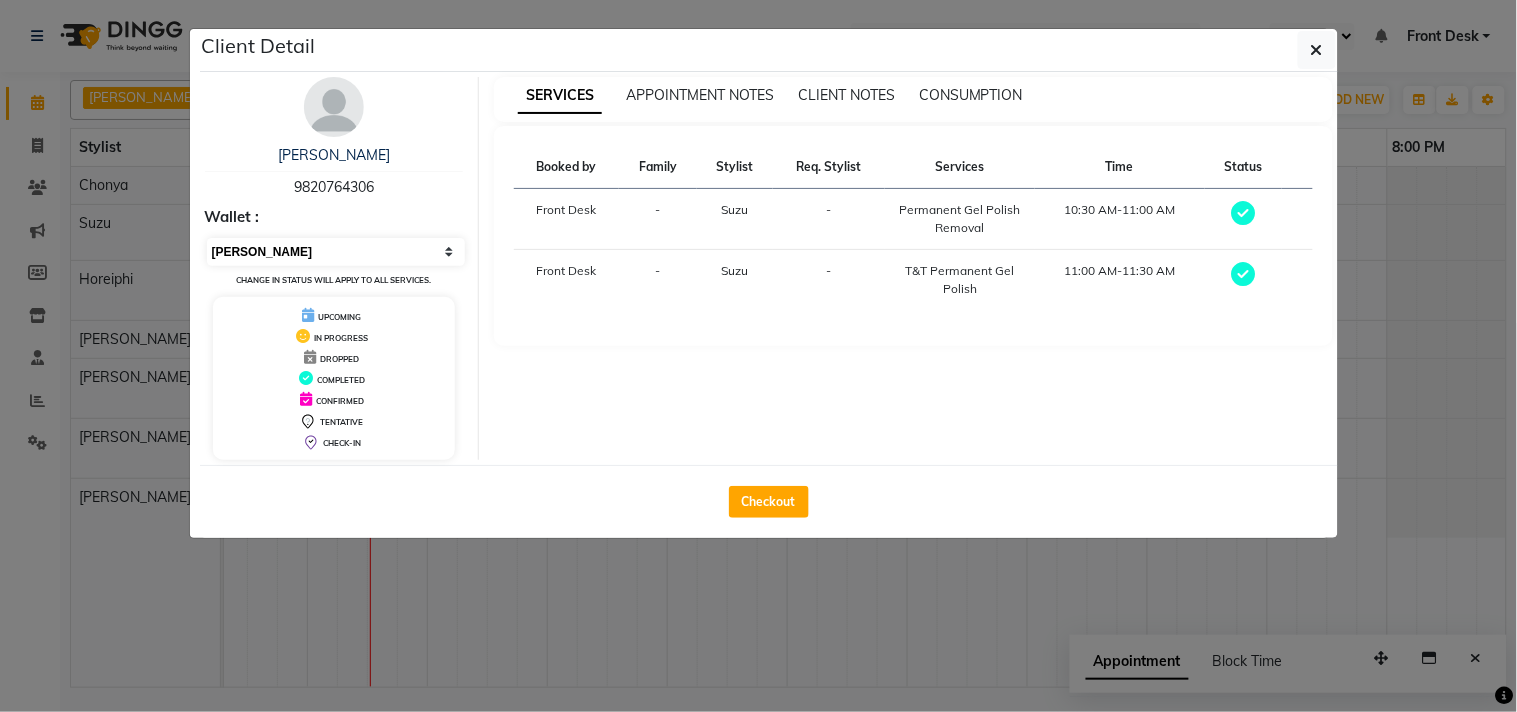 click on "Select MARK DONE UPCOMING" at bounding box center (336, 252) 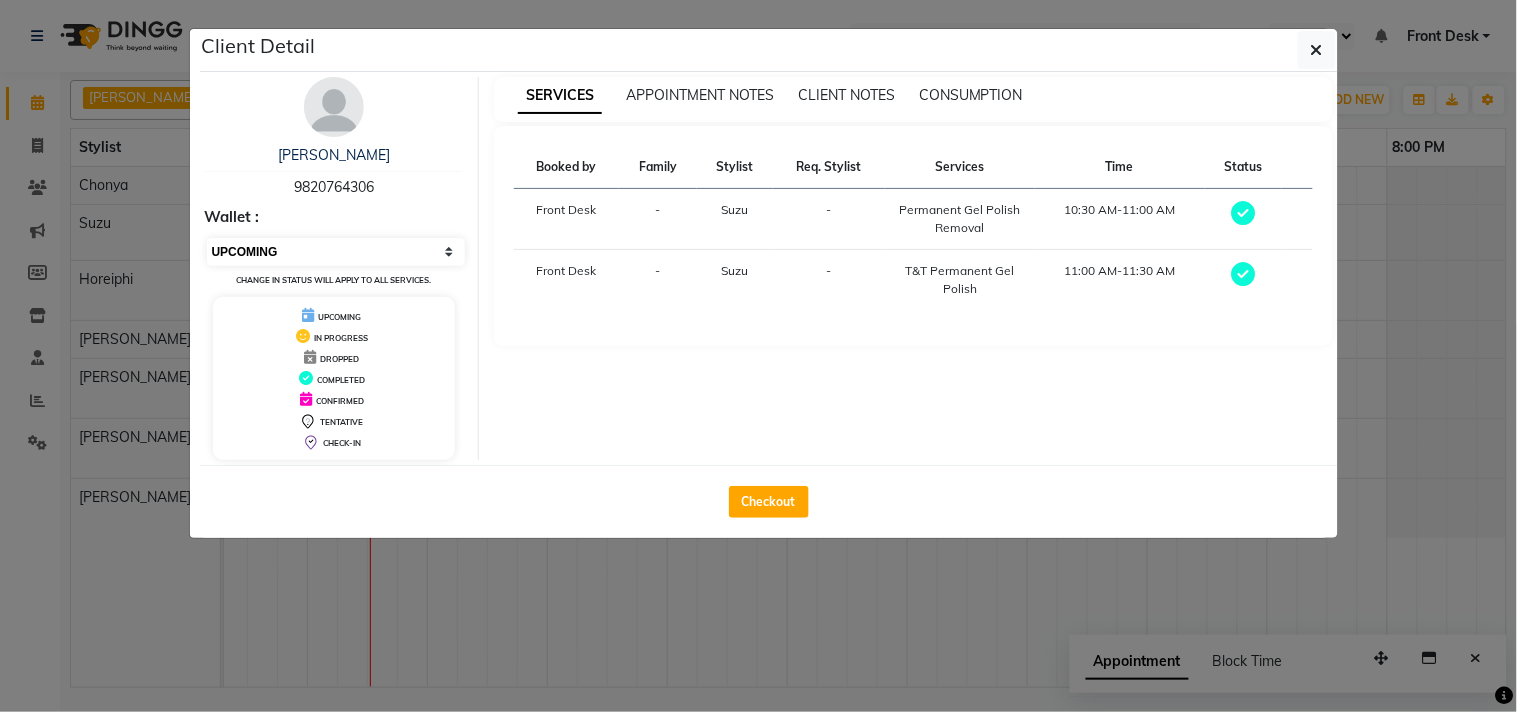 click on "Select MARK DONE UPCOMING" at bounding box center (336, 252) 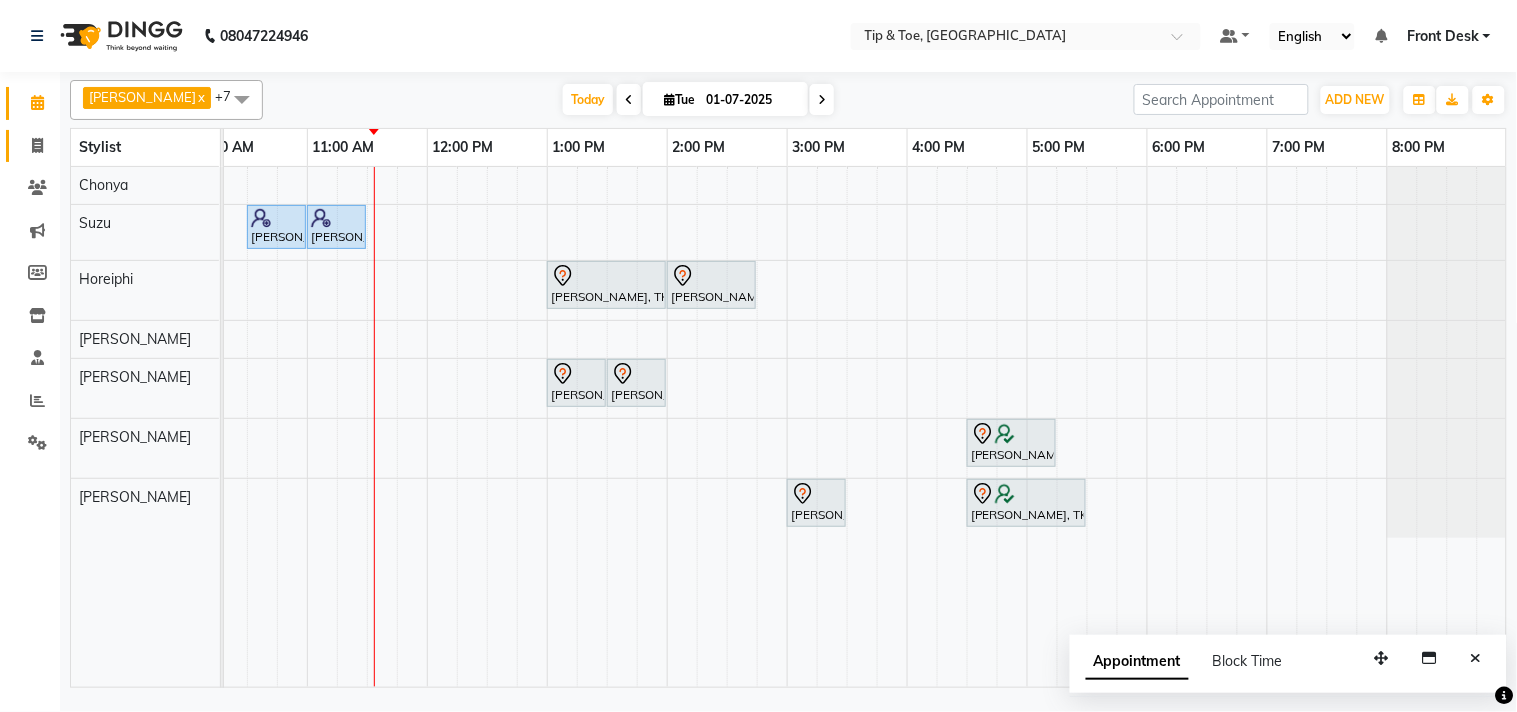 click on "Invoice" 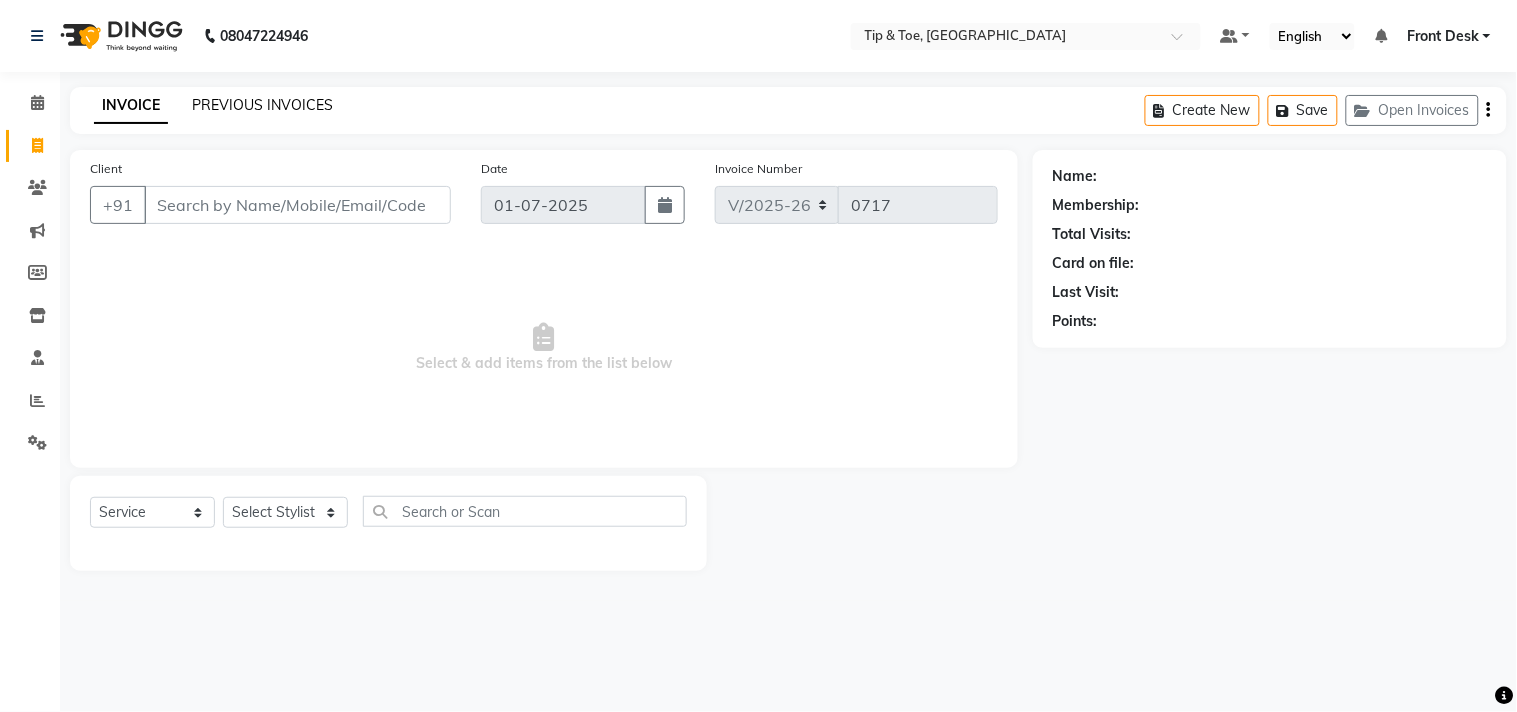 click on "PREVIOUS INVOICES" 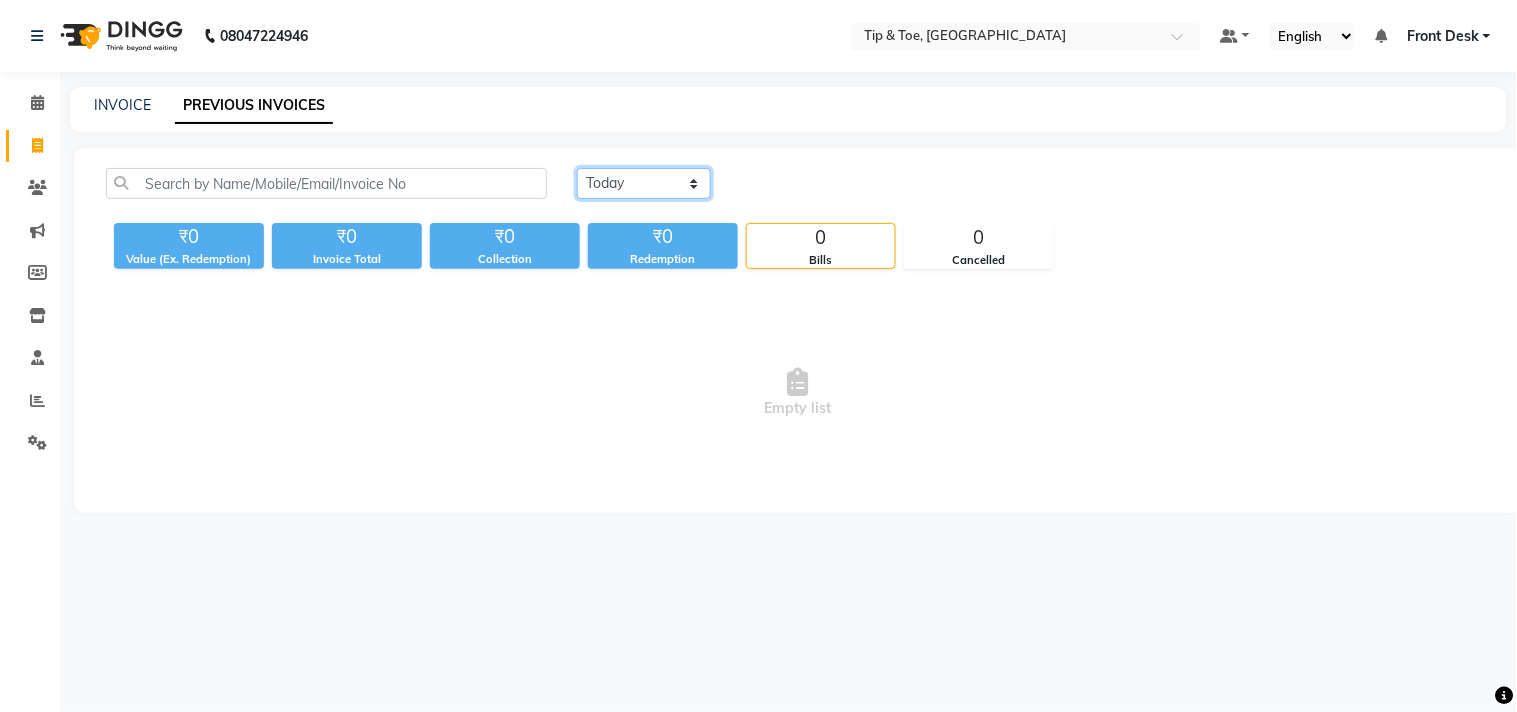 click on "Today Yesterday Custom Range" 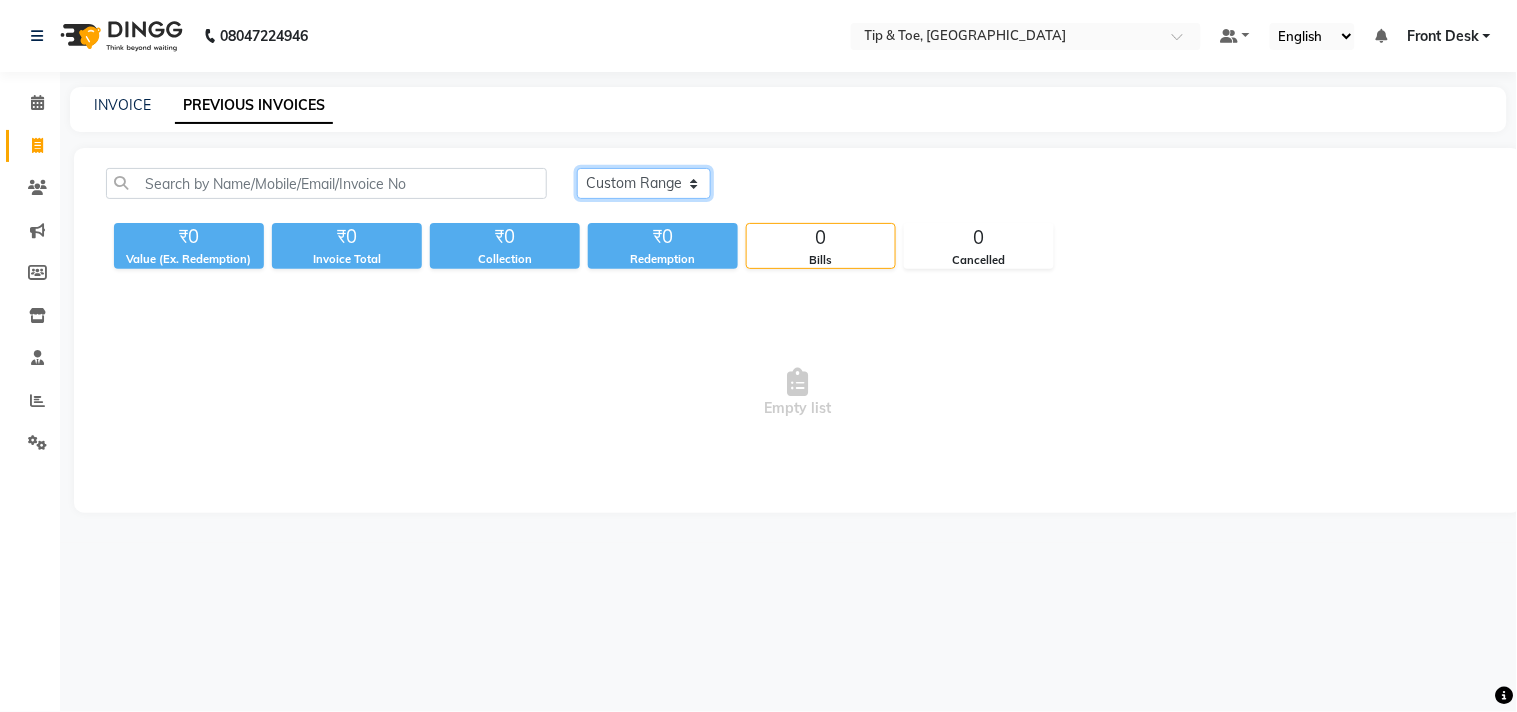 click on "Today Yesterday Custom Range" 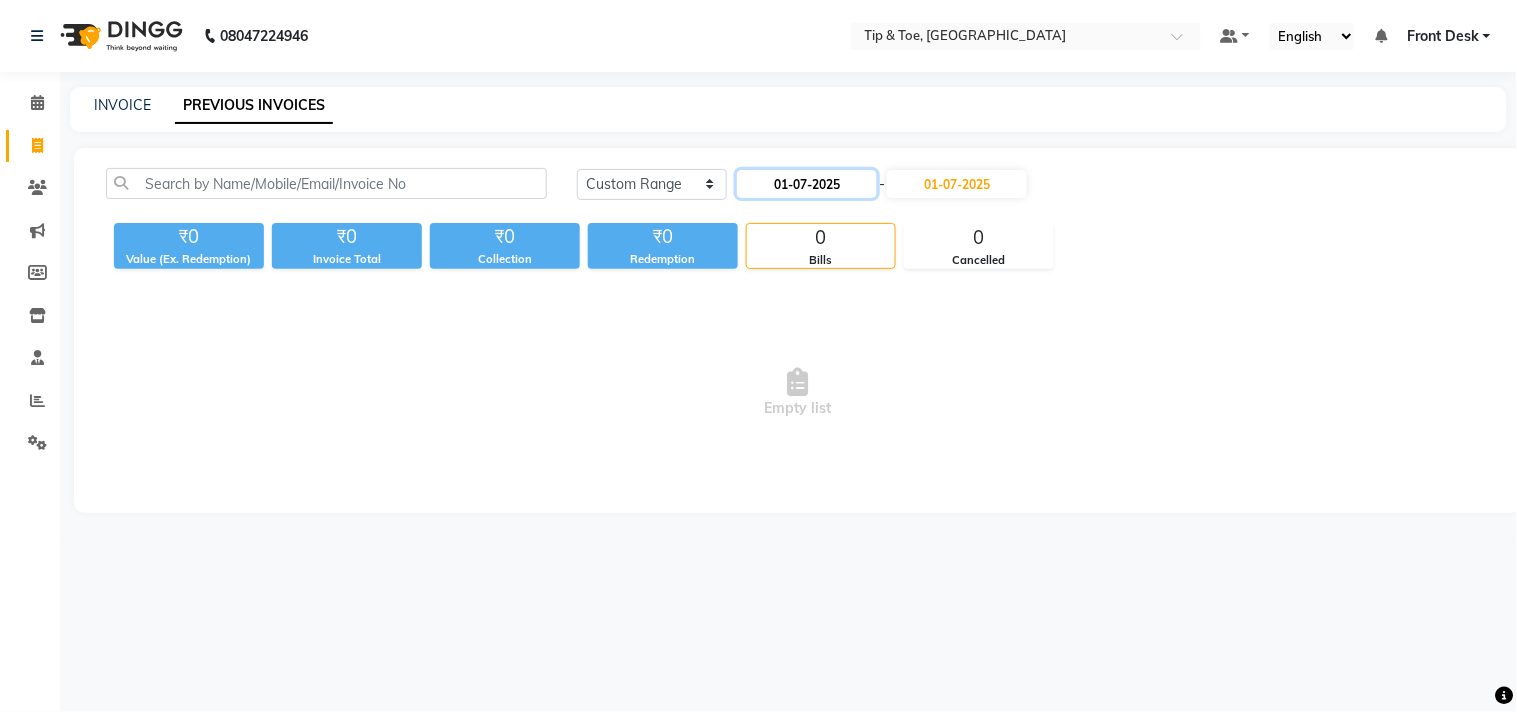 click on "01-07-2025" 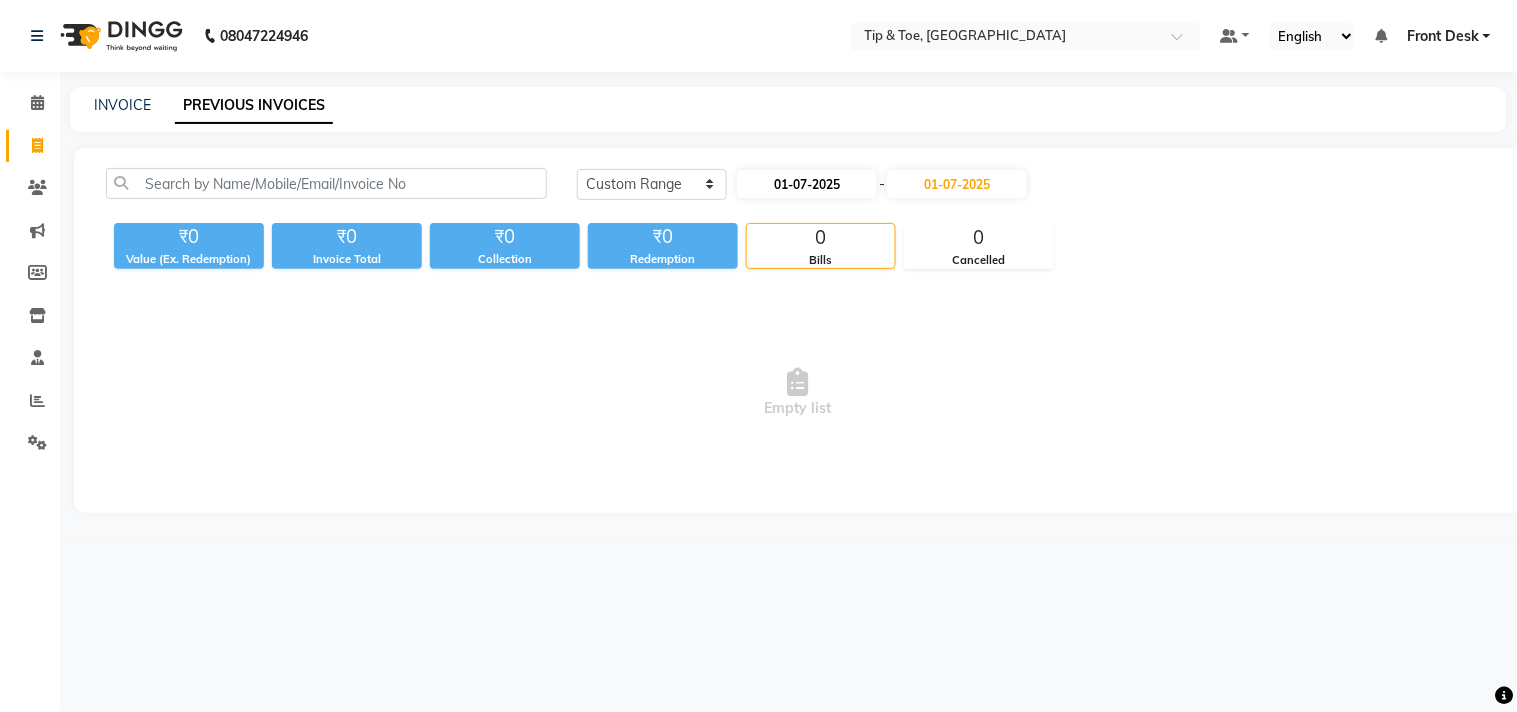 select on "7" 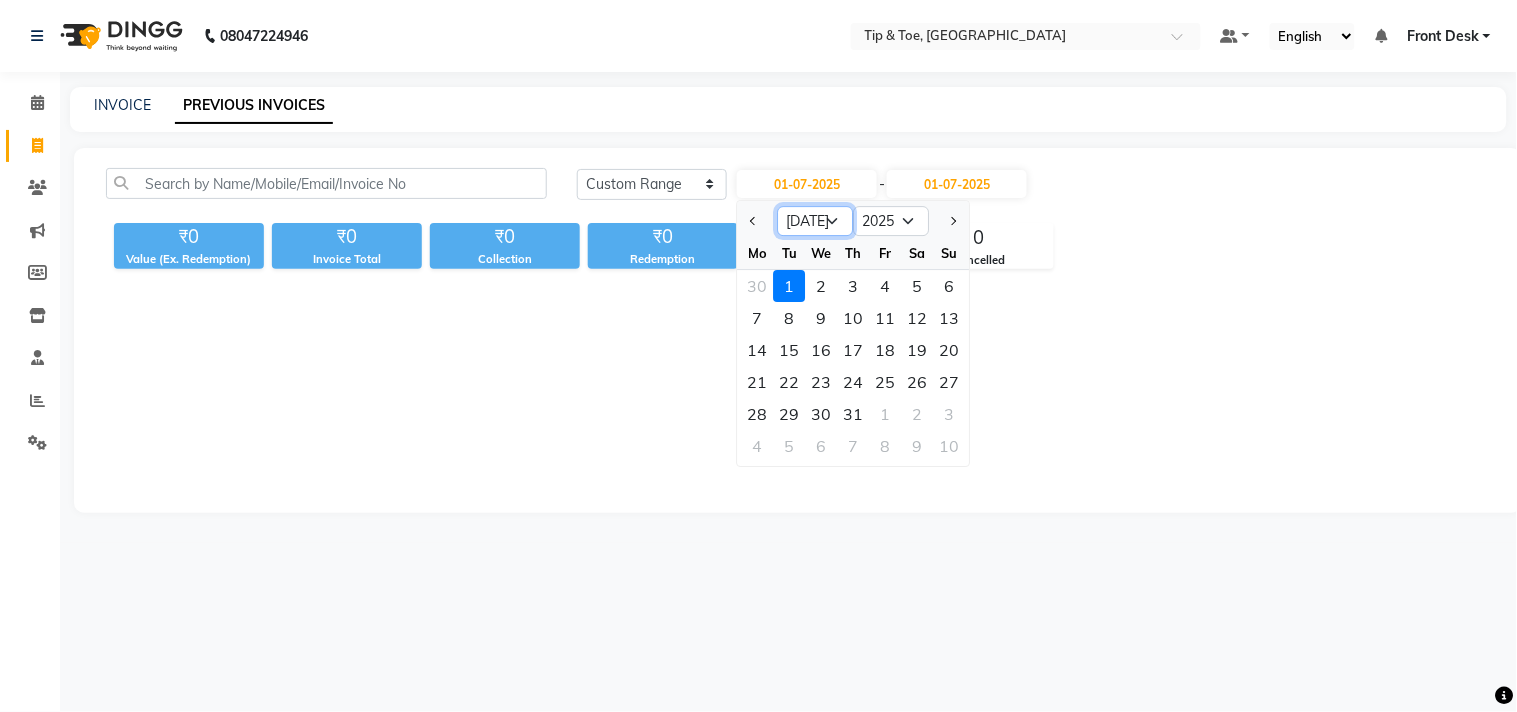 click on "Jan Feb Mar Apr May Jun Jul Aug Sep Oct Nov Dec" 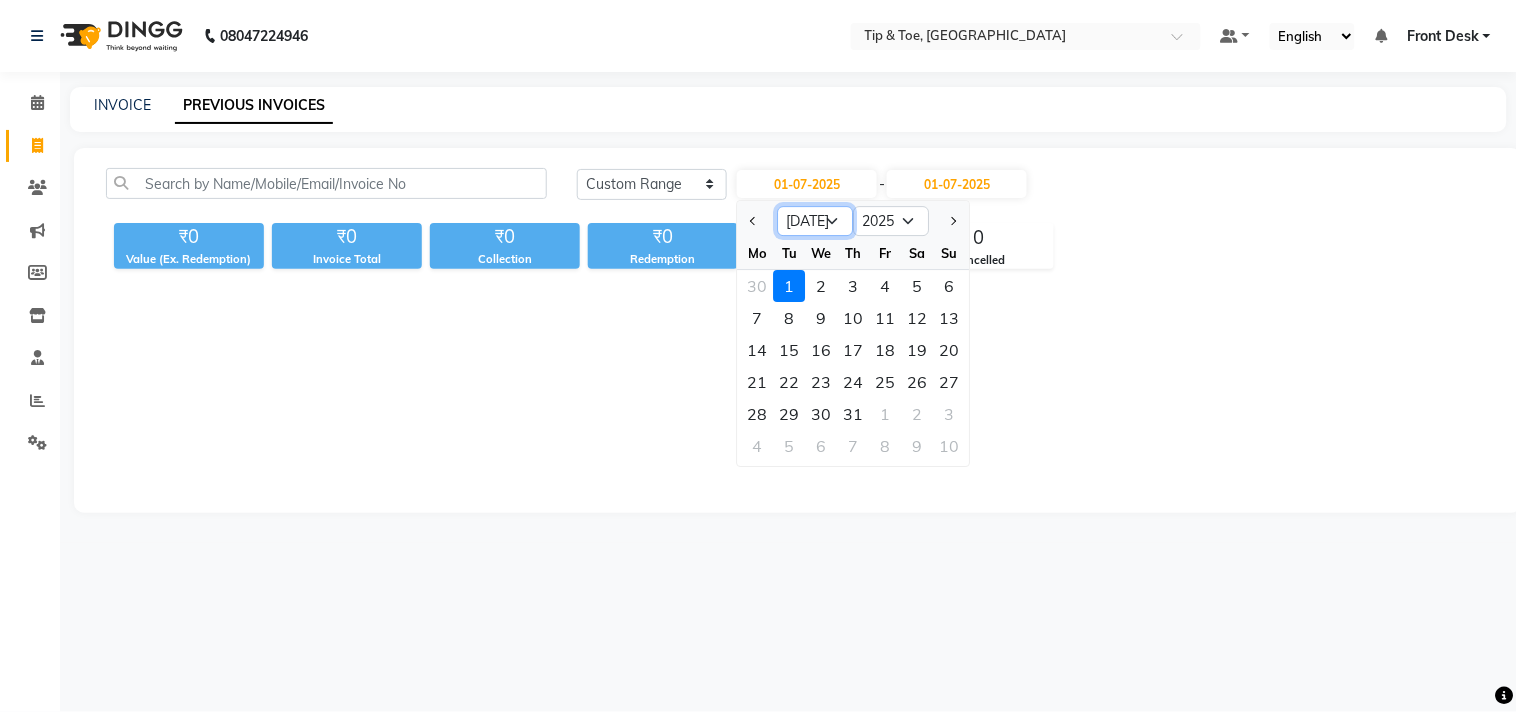 select on "5" 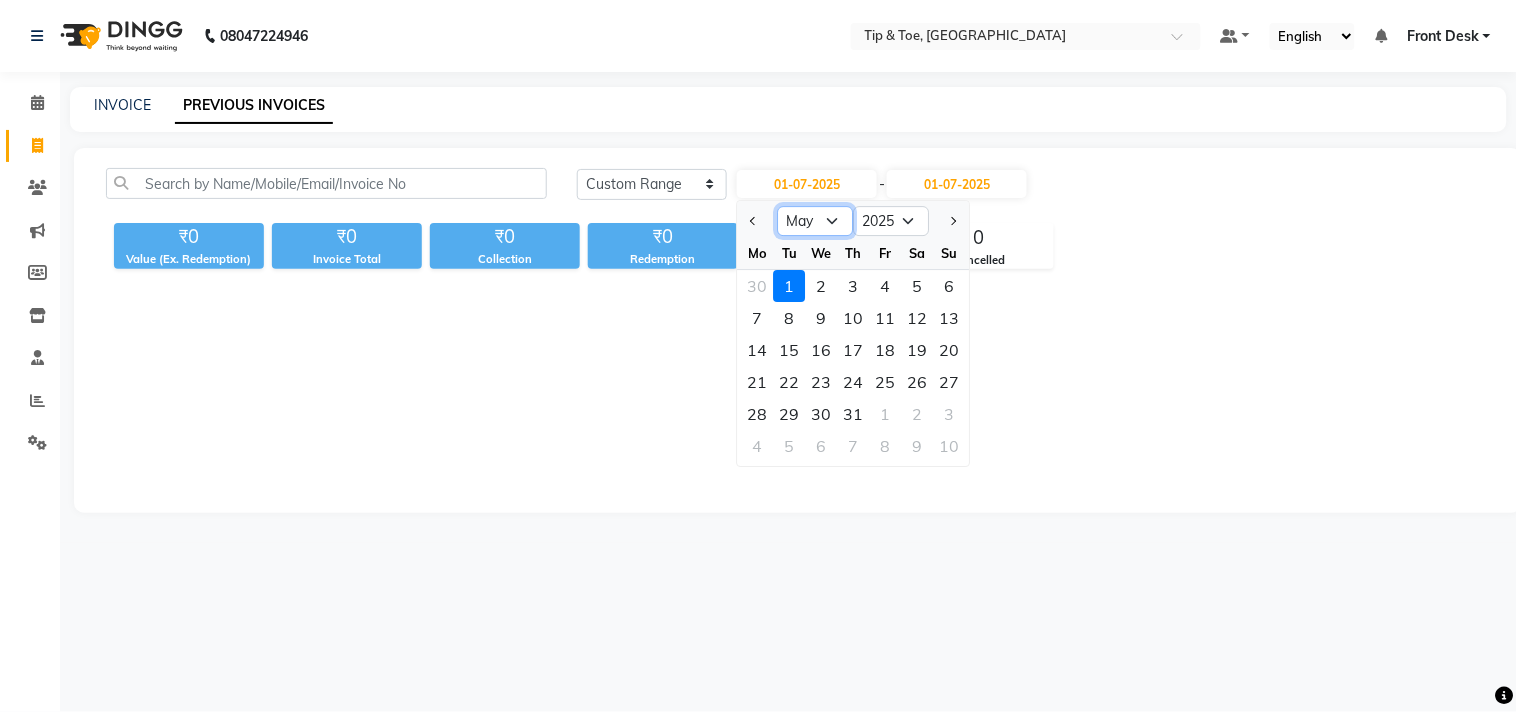 click on "Jan Feb Mar Apr May Jun Jul Aug Sep Oct Nov Dec" 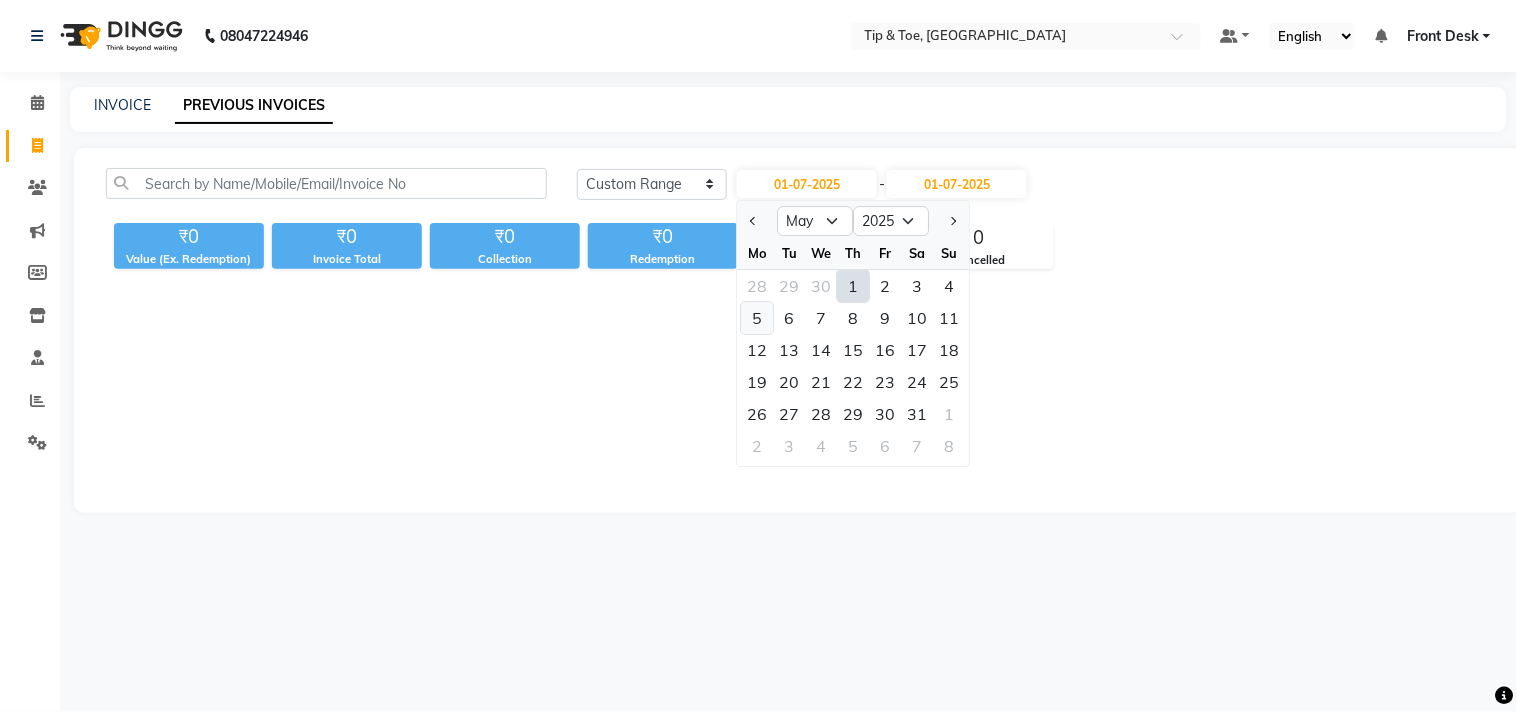 click on "5" 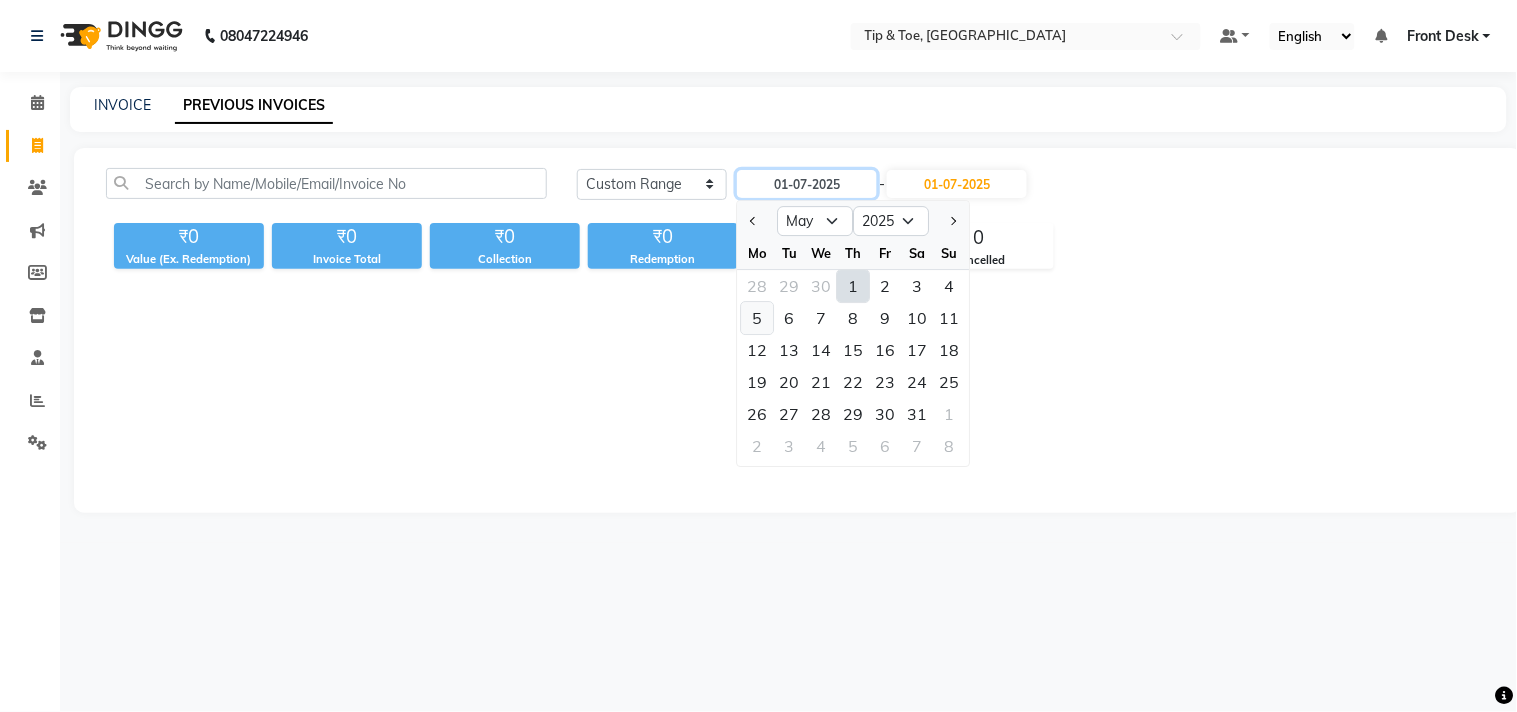 type on "05-05-2025" 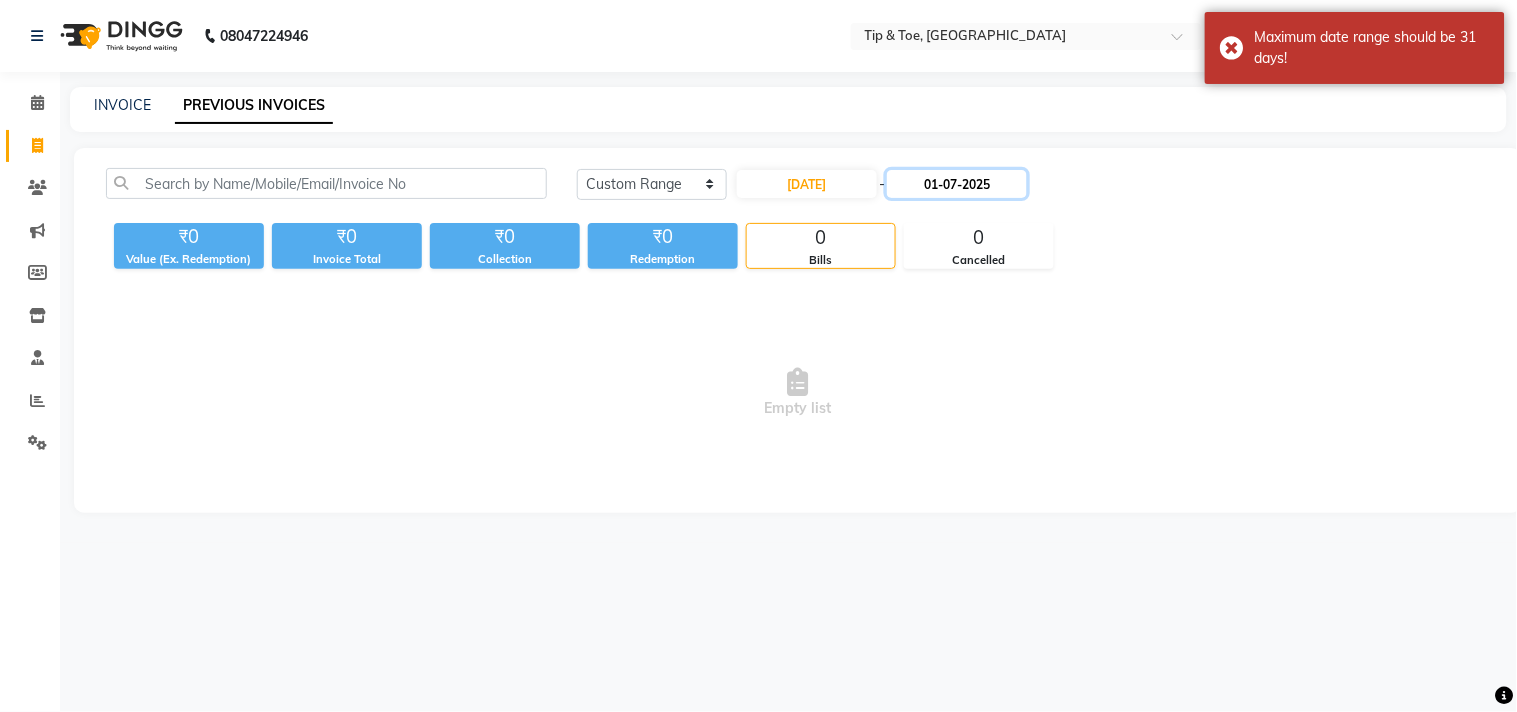 click on "01-07-2025" 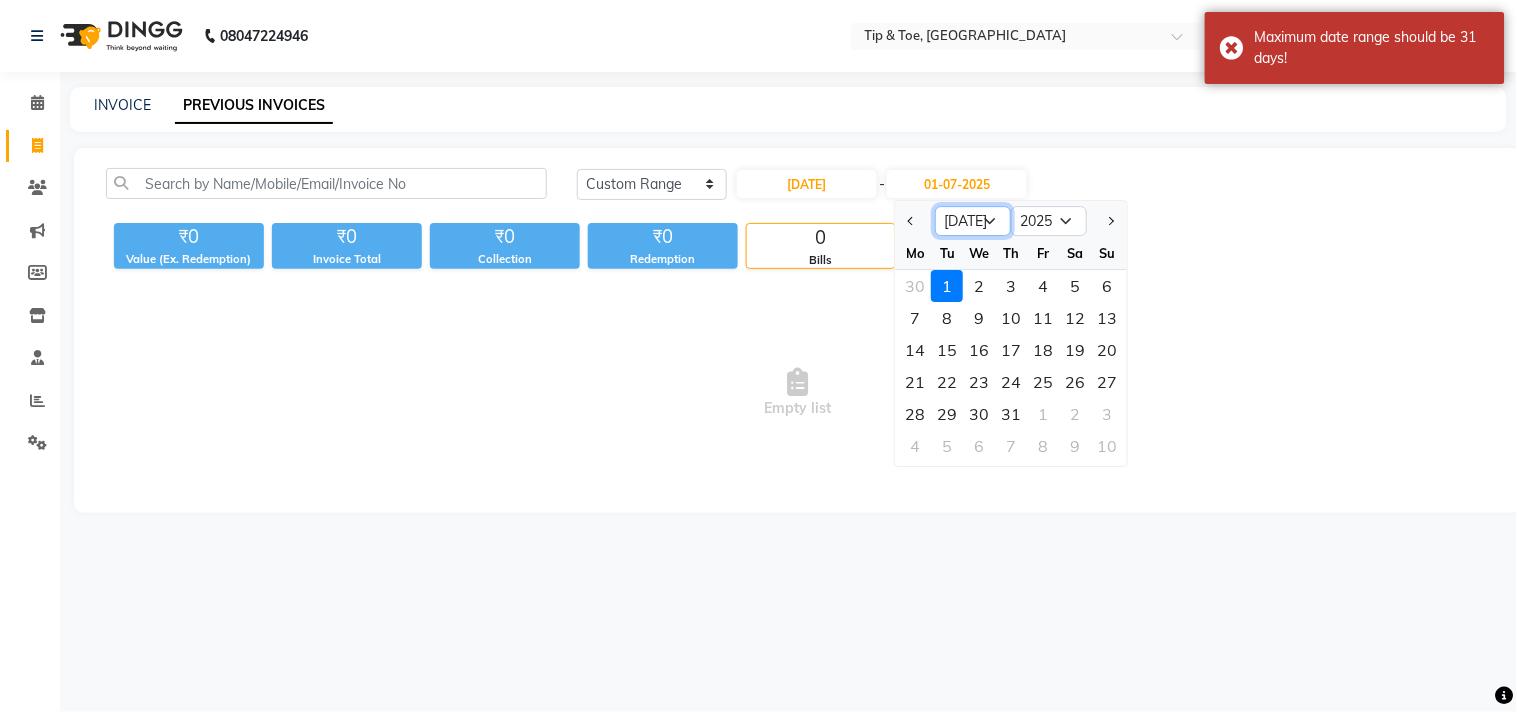 click on "May Jun Jul Aug Sep Oct Nov Dec" 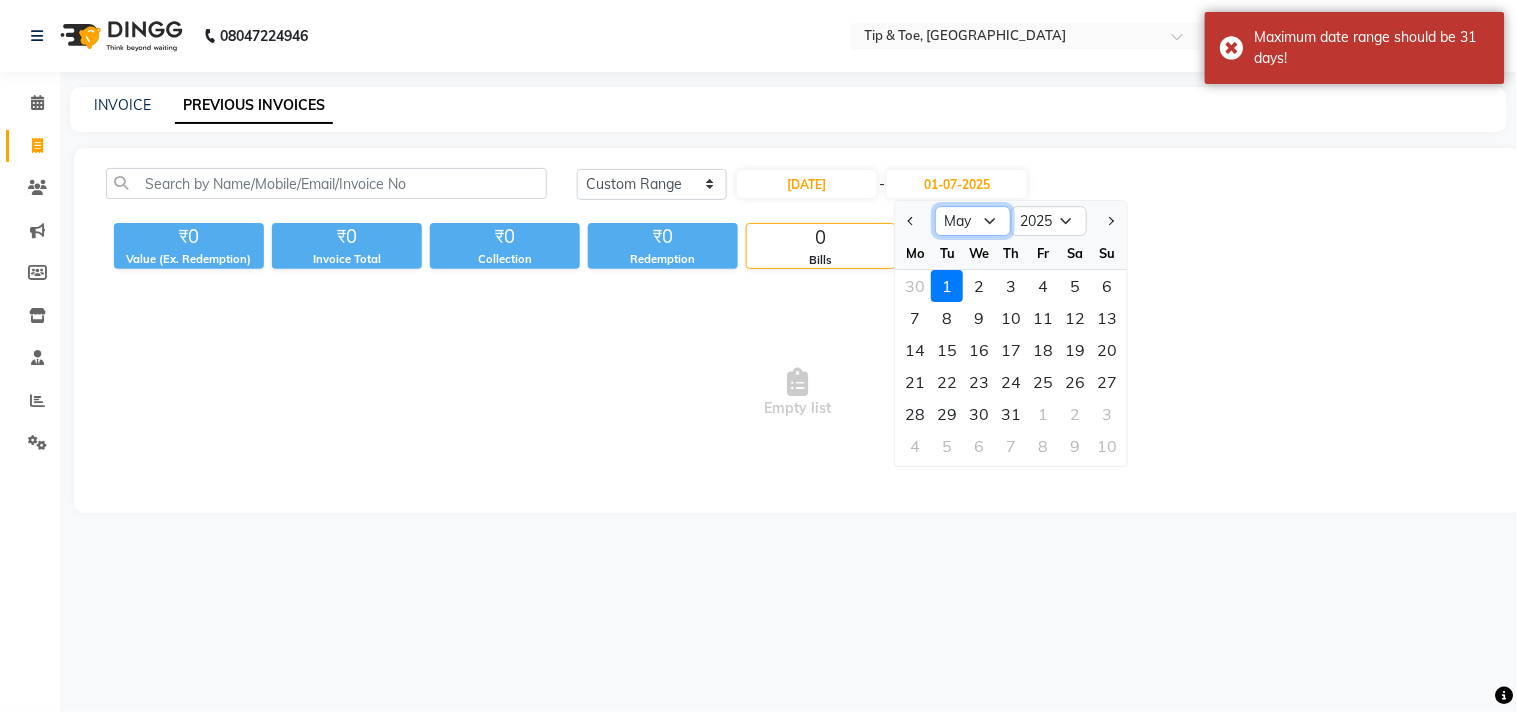 click on "May Jun Jul Aug Sep Oct Nov Dec" 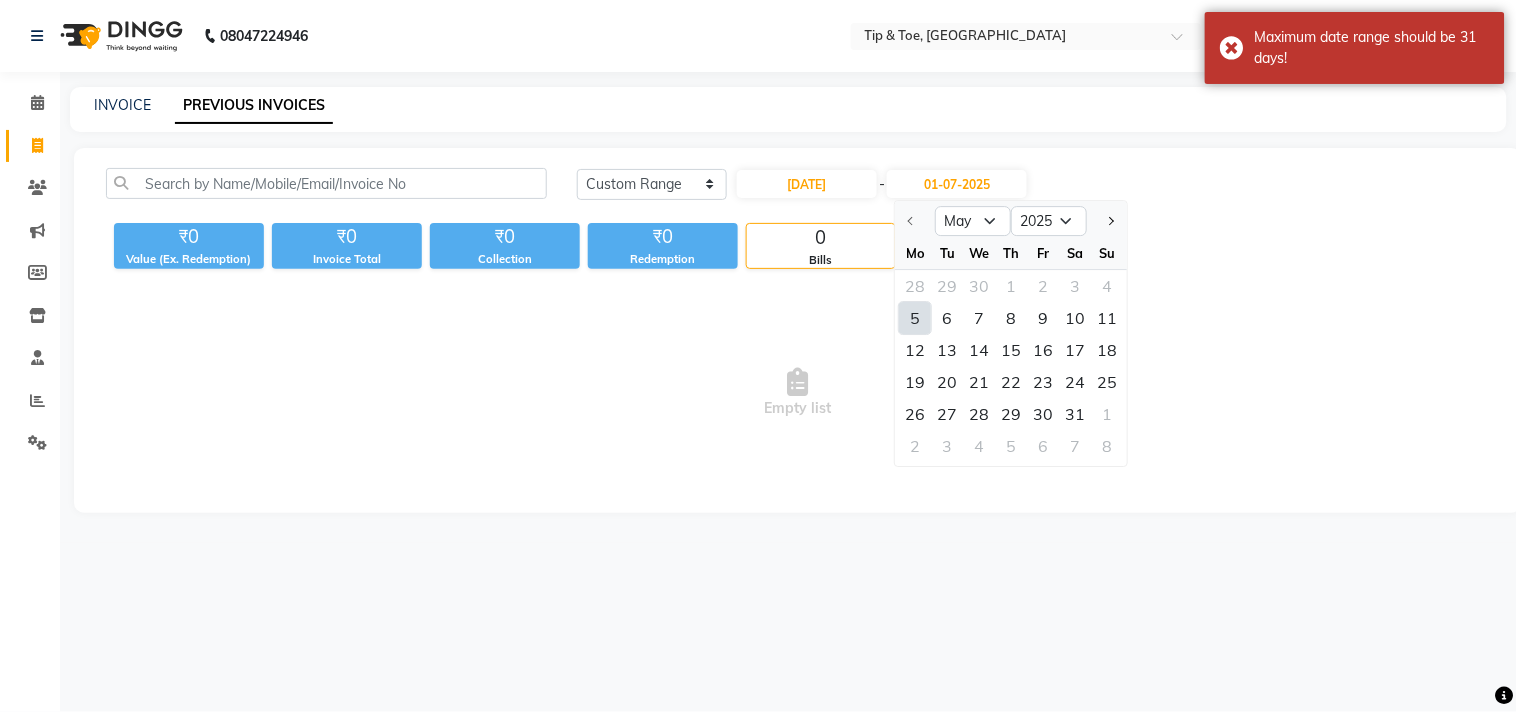 click on "5" 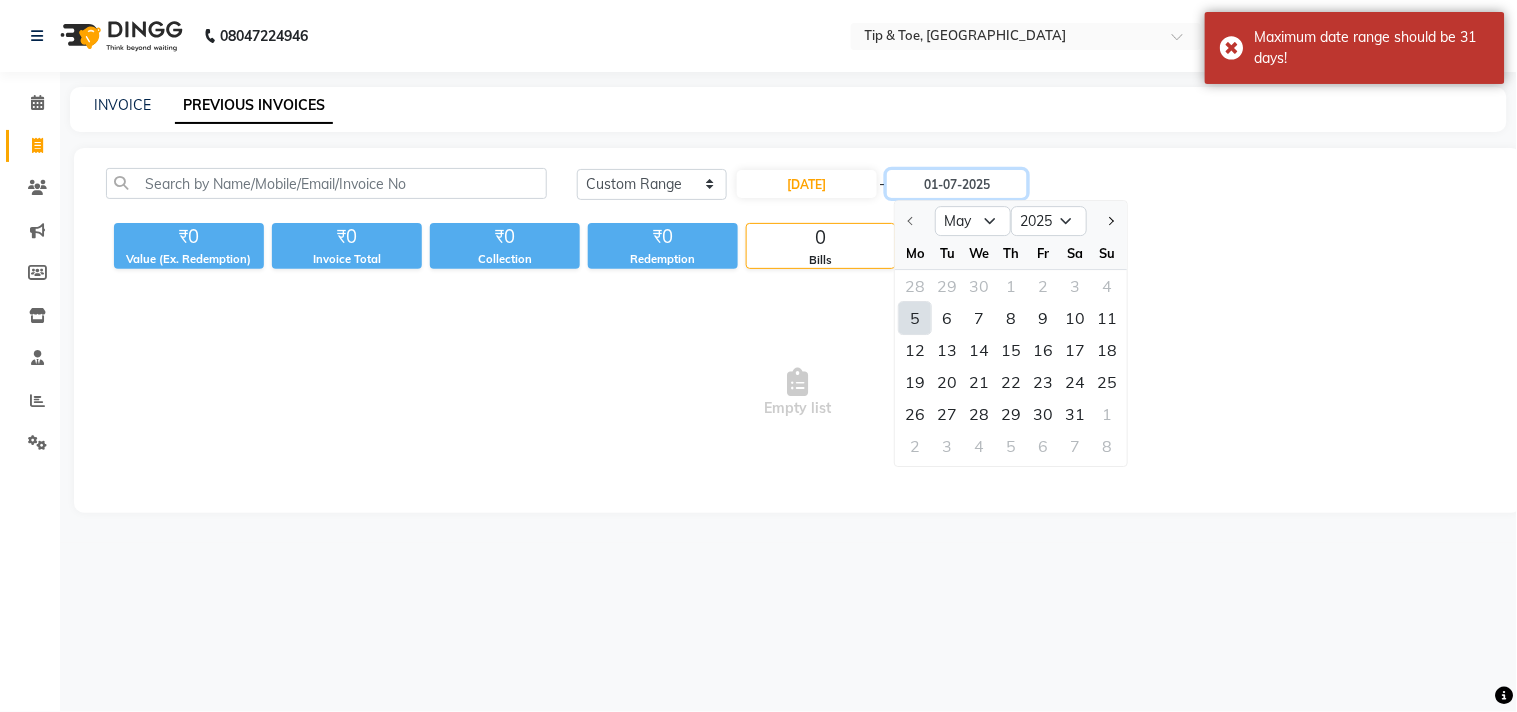 type on "05-05-2025" 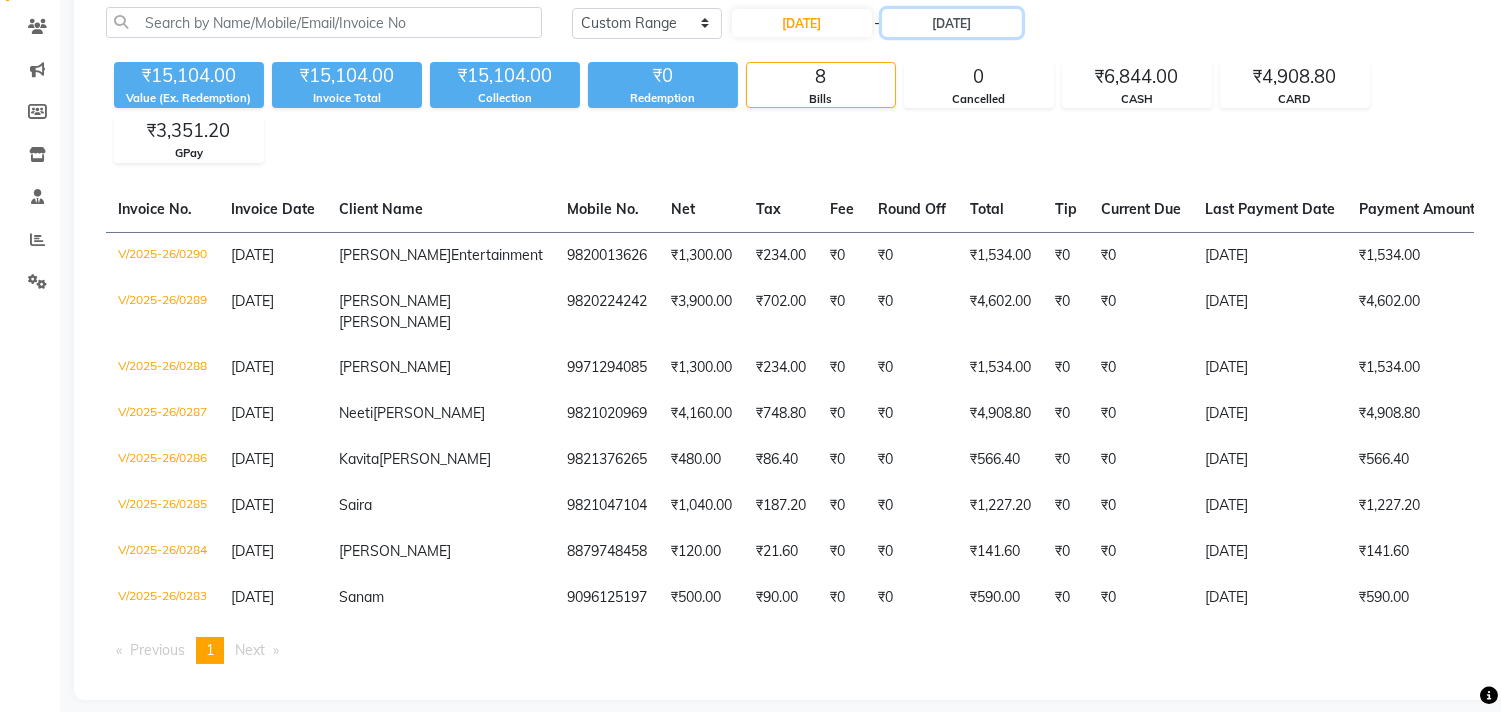 scroll, scrollTop: 164, scrollLeft: 0, axis: vertical 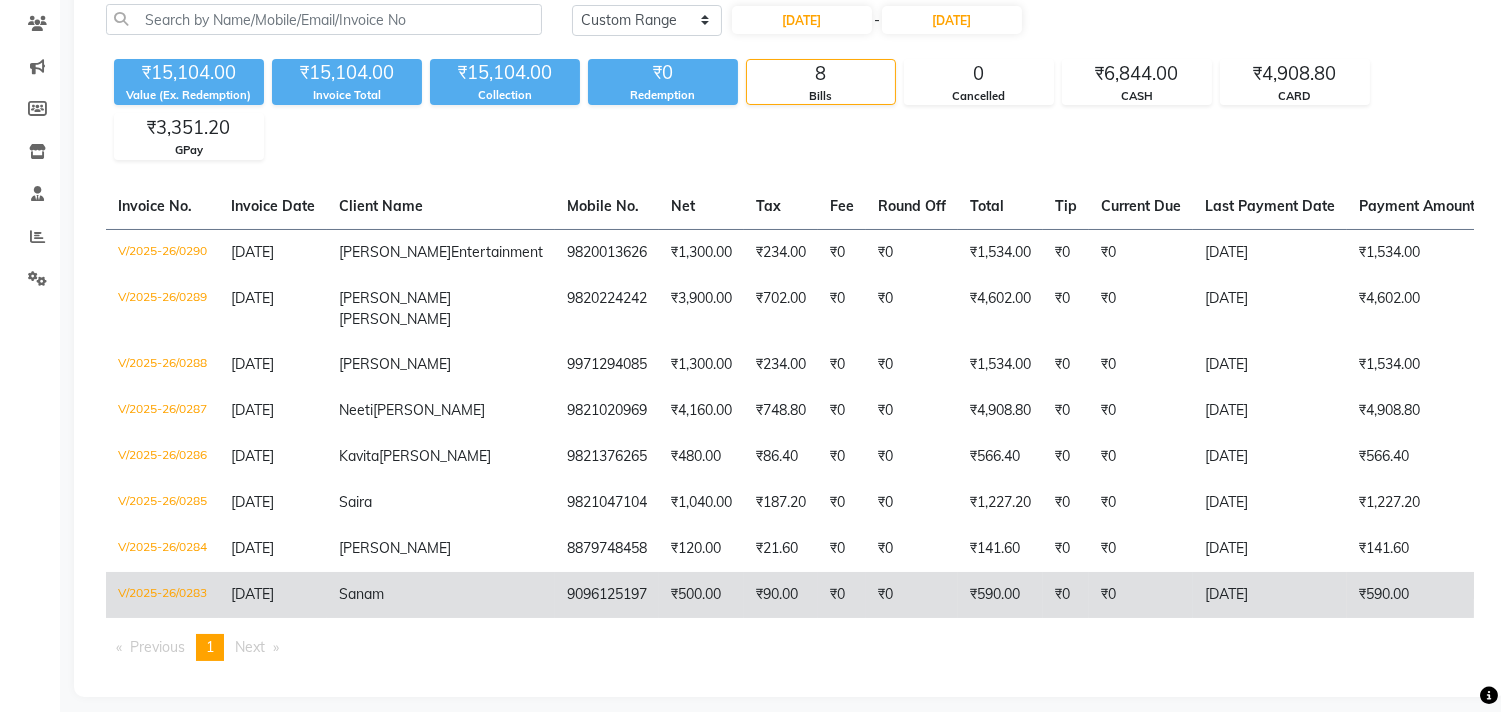 click on "₹0" 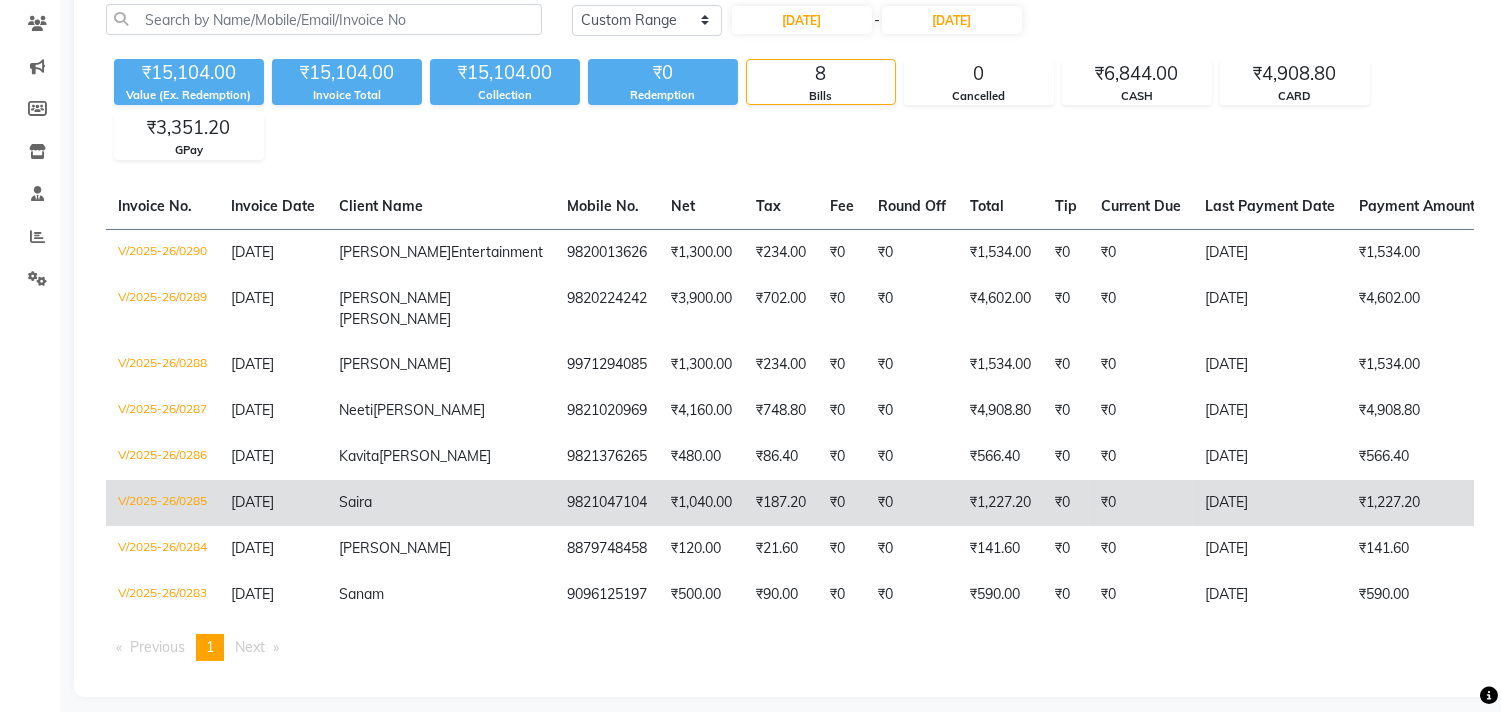 click on "₹0" 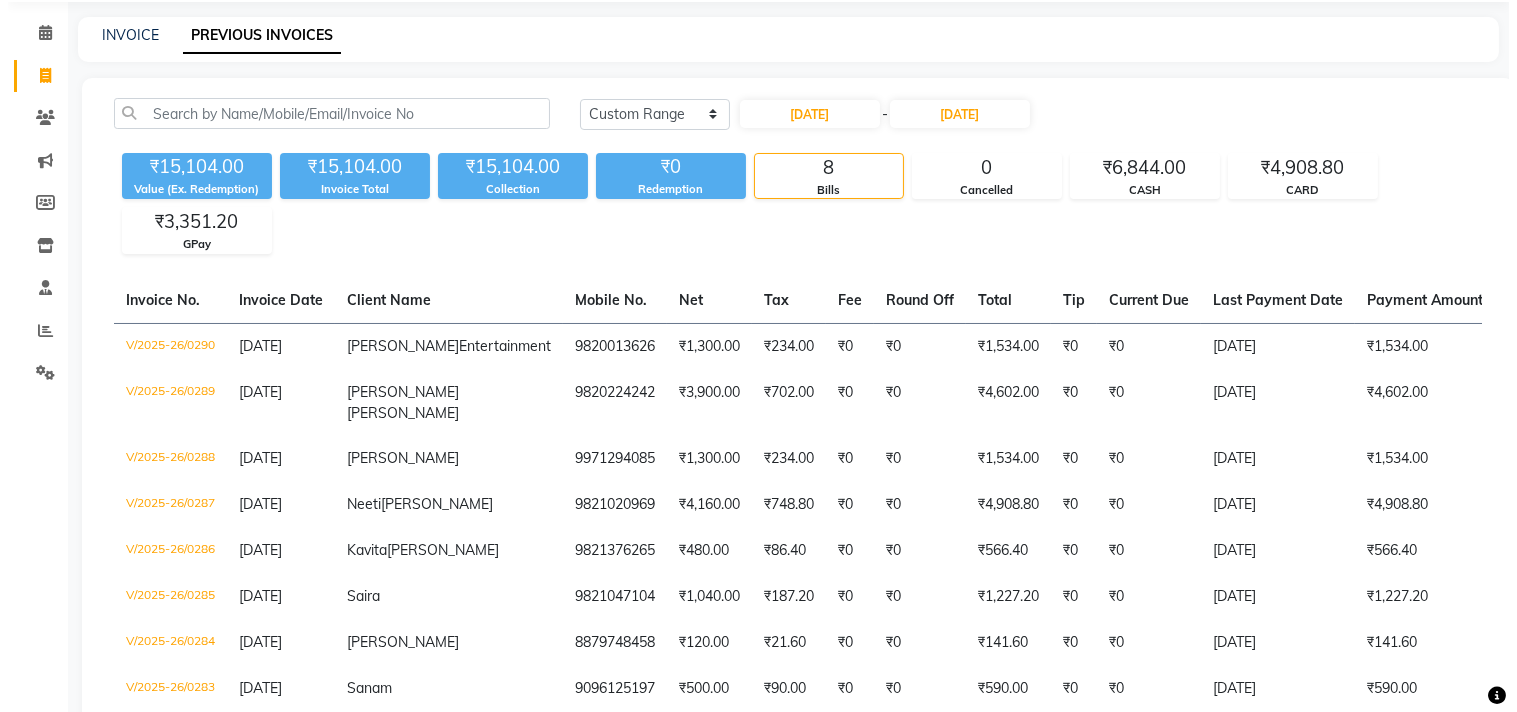 scroll, scrollTop: 0, scrollLeft: 0, axis: both 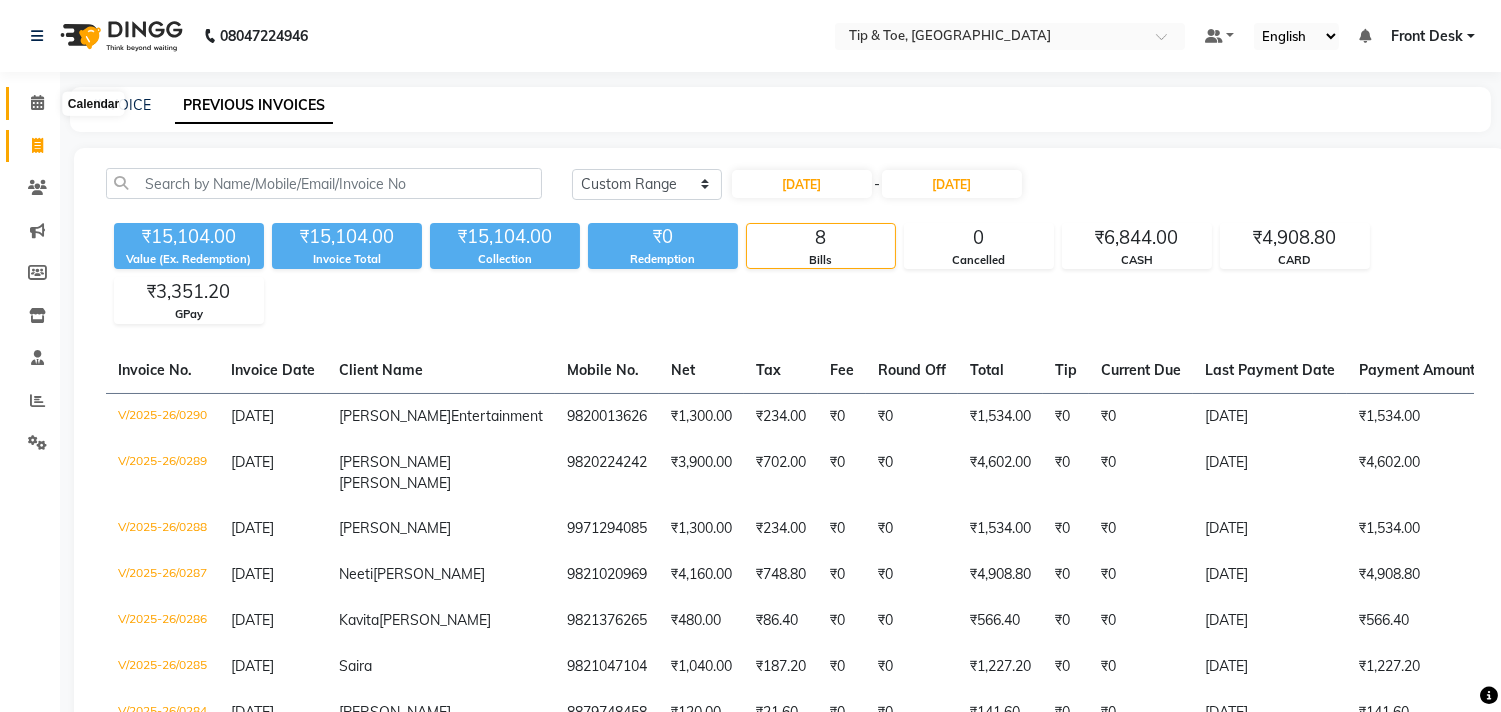 click 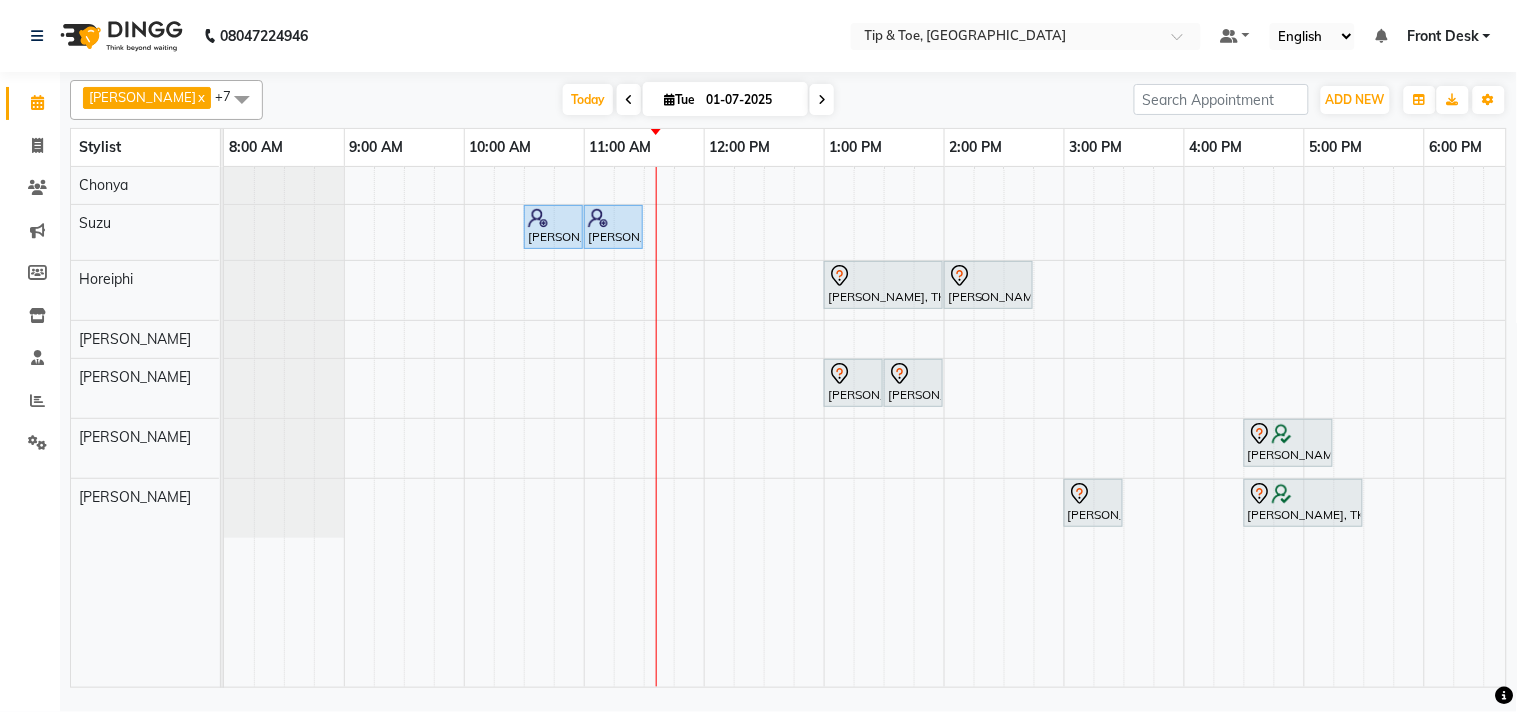 scroll, scrollTop: 0, scrollLeft: 191, axis: horizontal 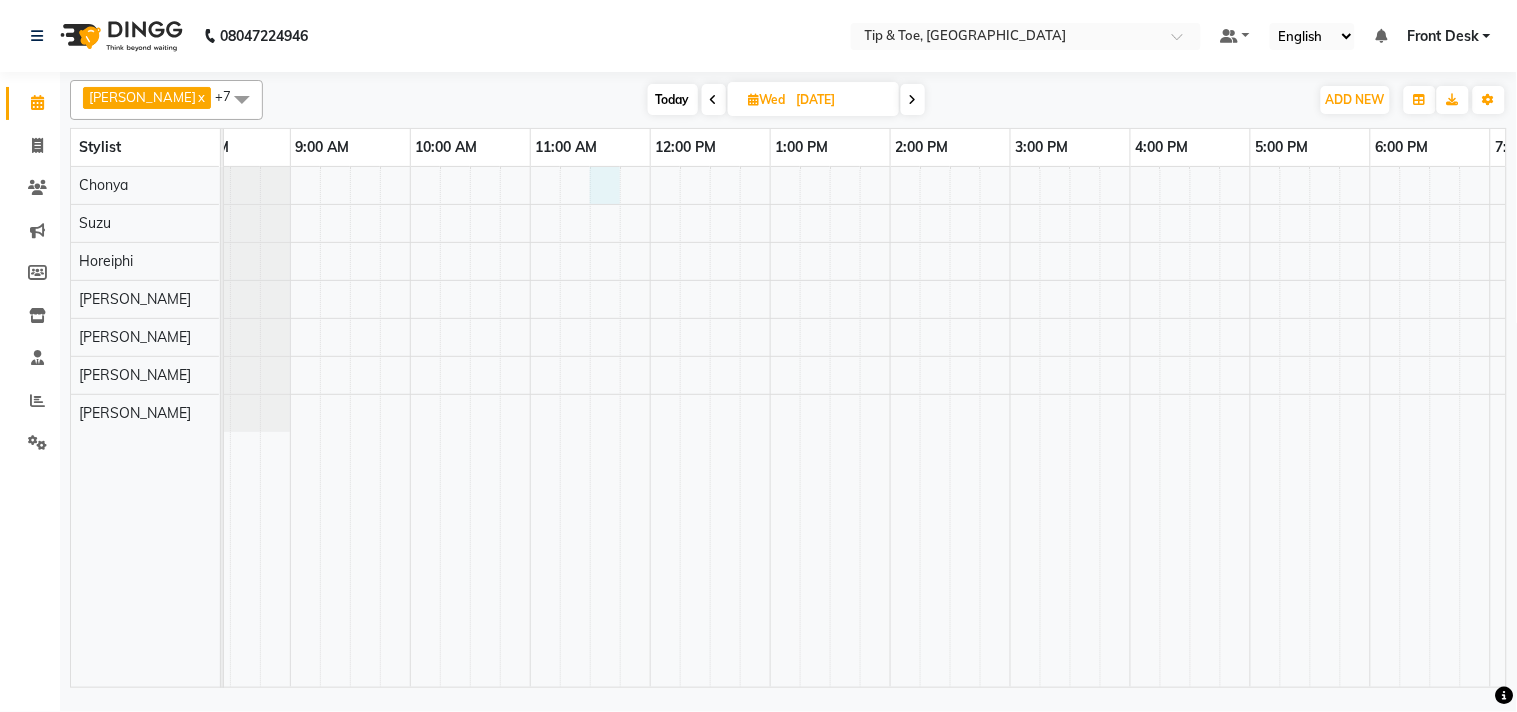 click at bounding box center [950, 427] 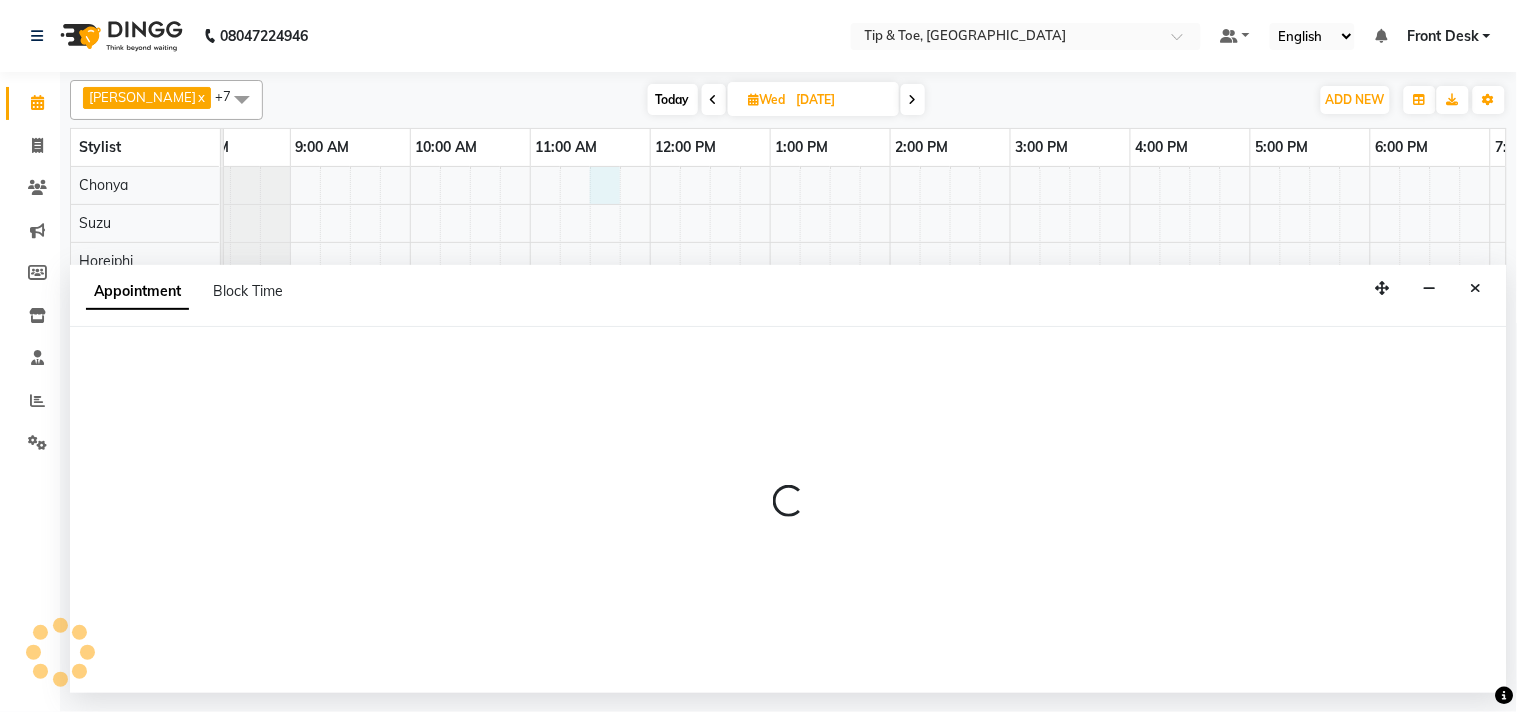 select on "38699" 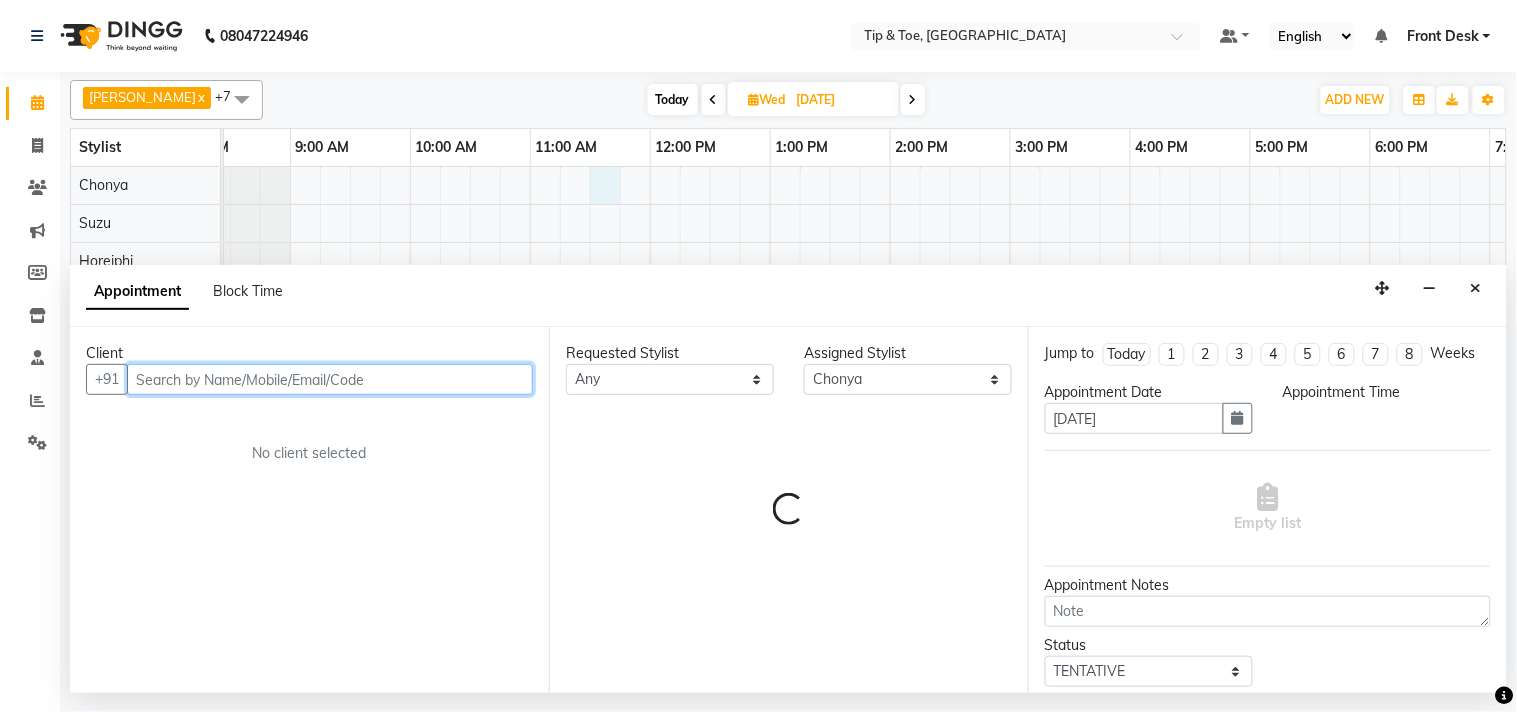 select on "690" 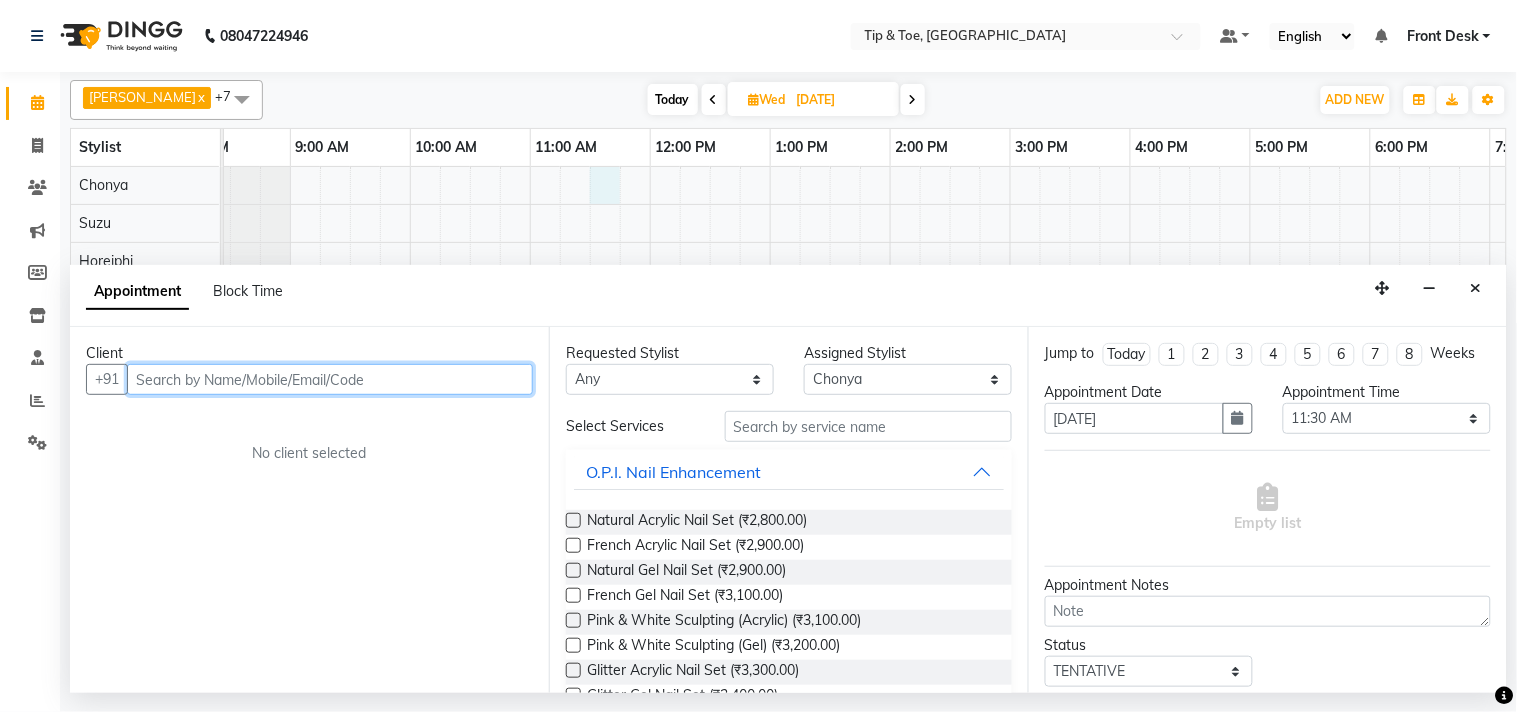 click at bounding box center [330, 379] 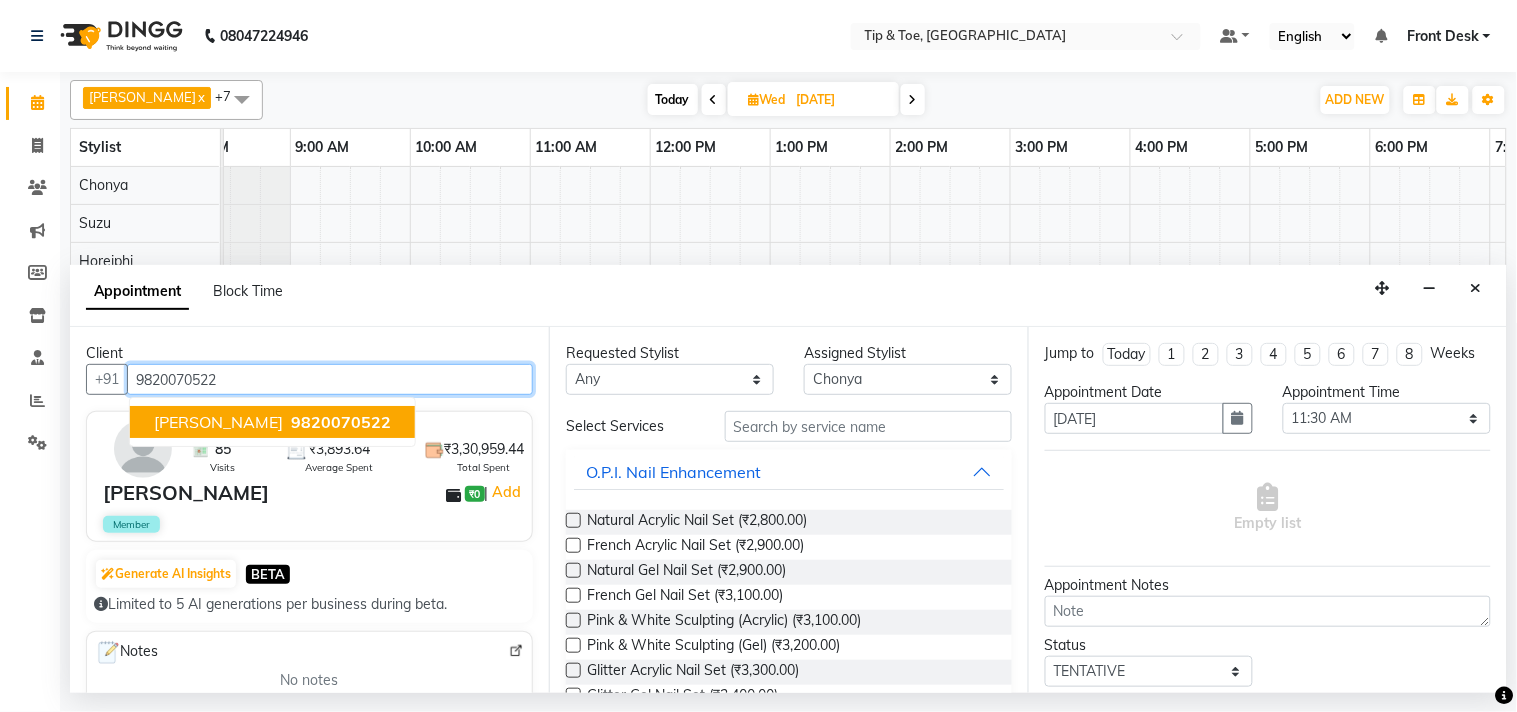 click on "9820070522" at bounding box center (341, 422) 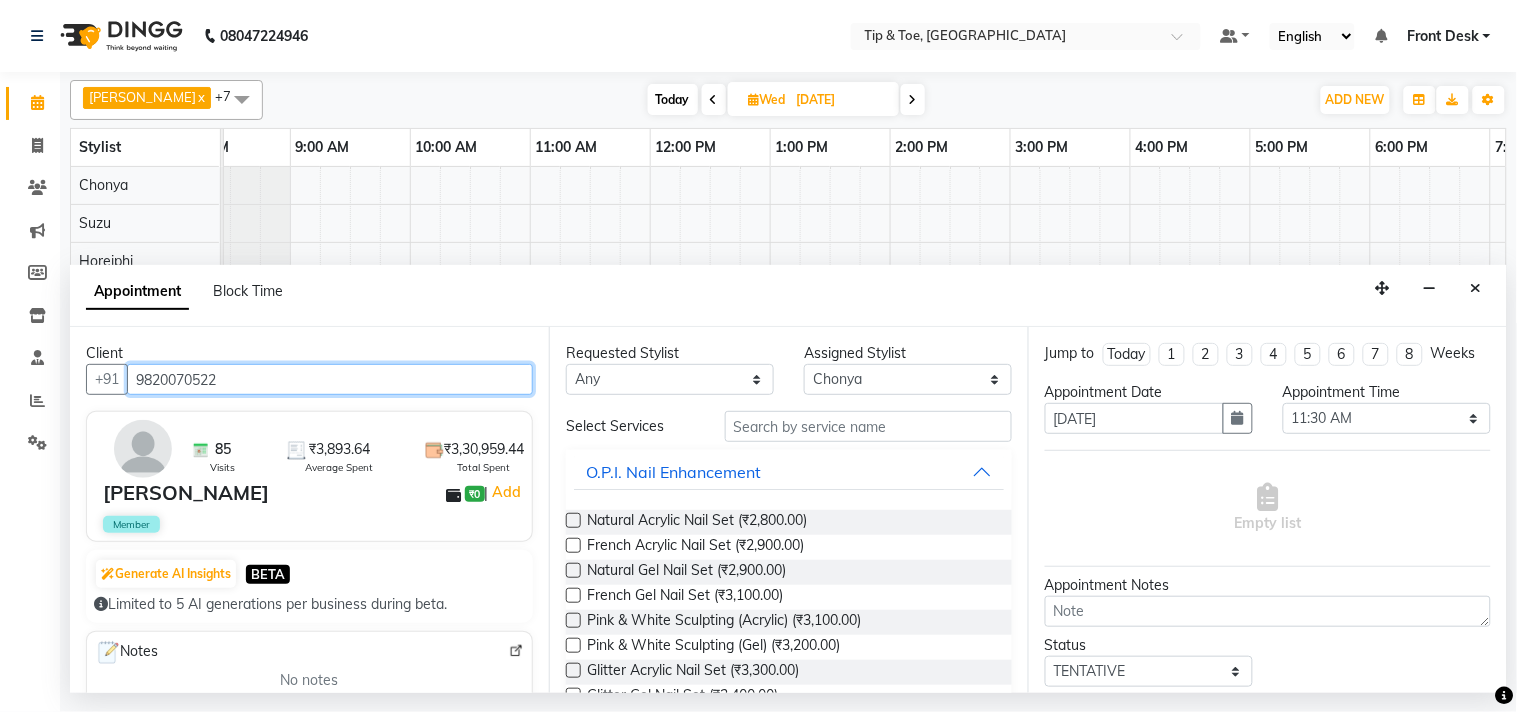 type on "9820070522" 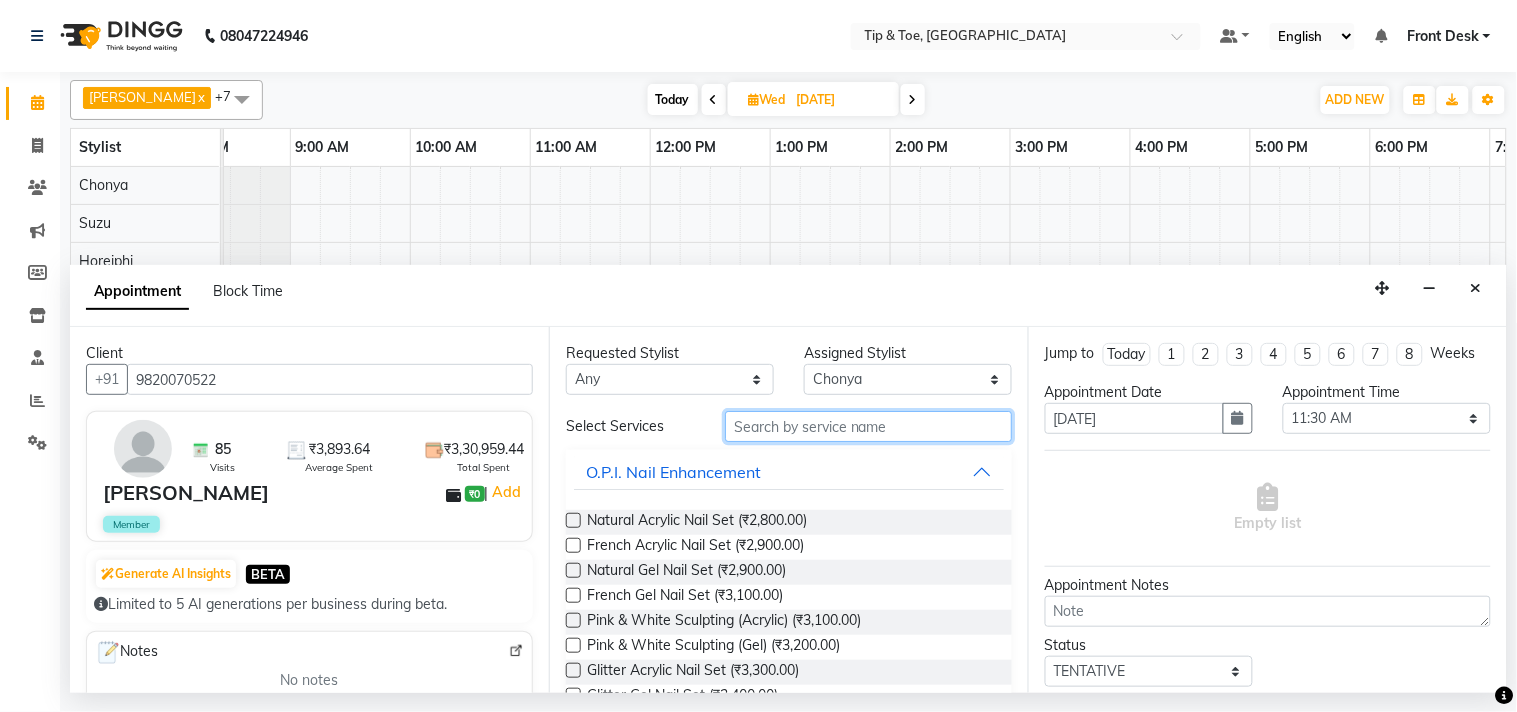 click at bounding box center [868, 426] 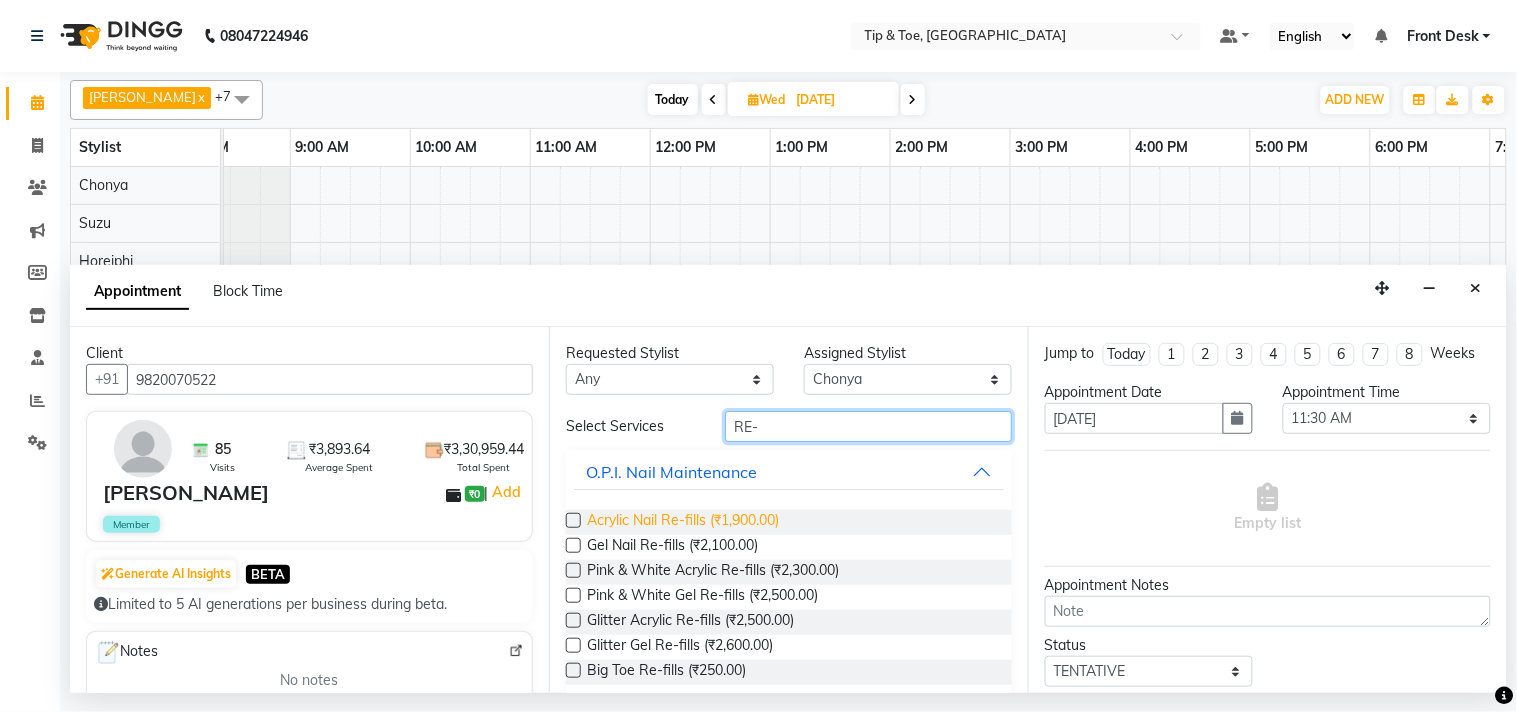 type on "RE-" 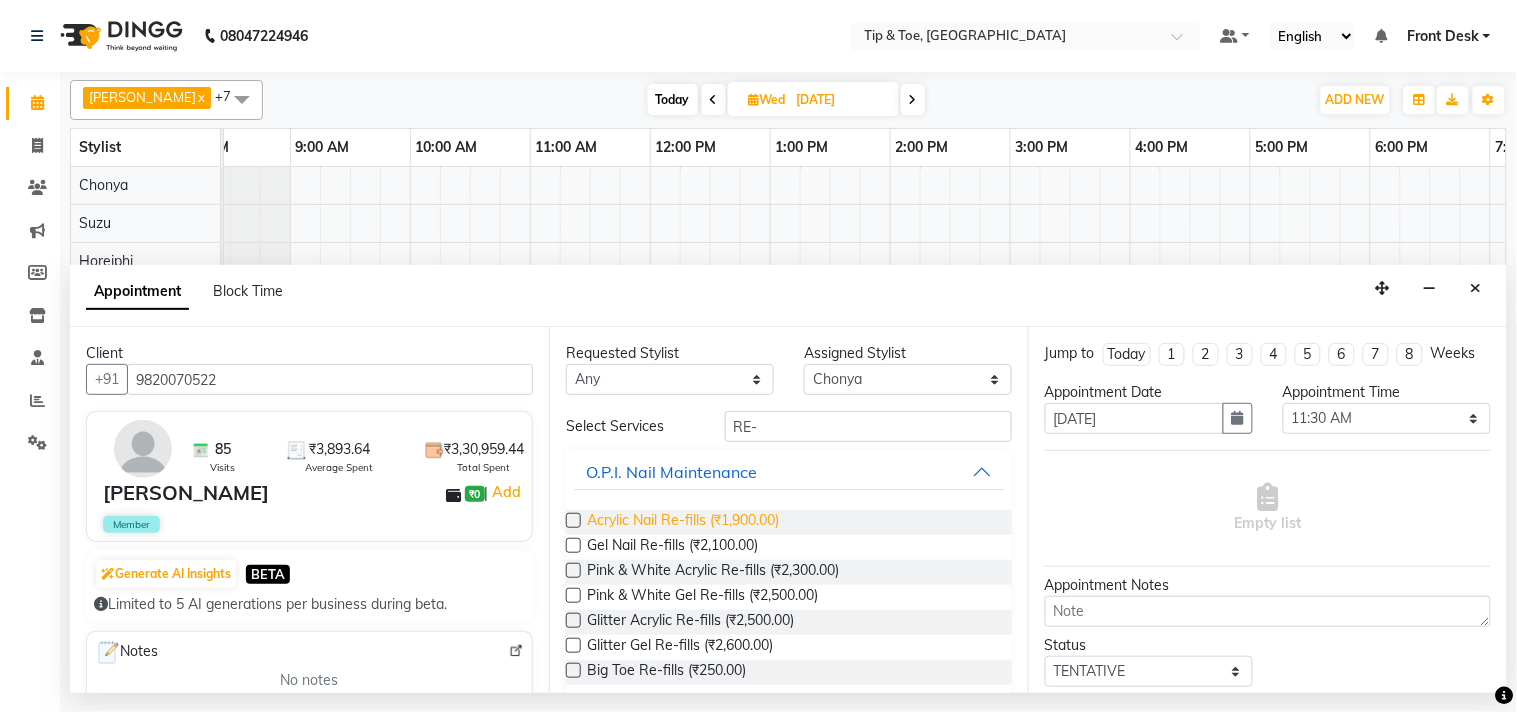 click on "Acrylic Nail Re-fills (₹1,900.00)" at bounding box center [683, 522] 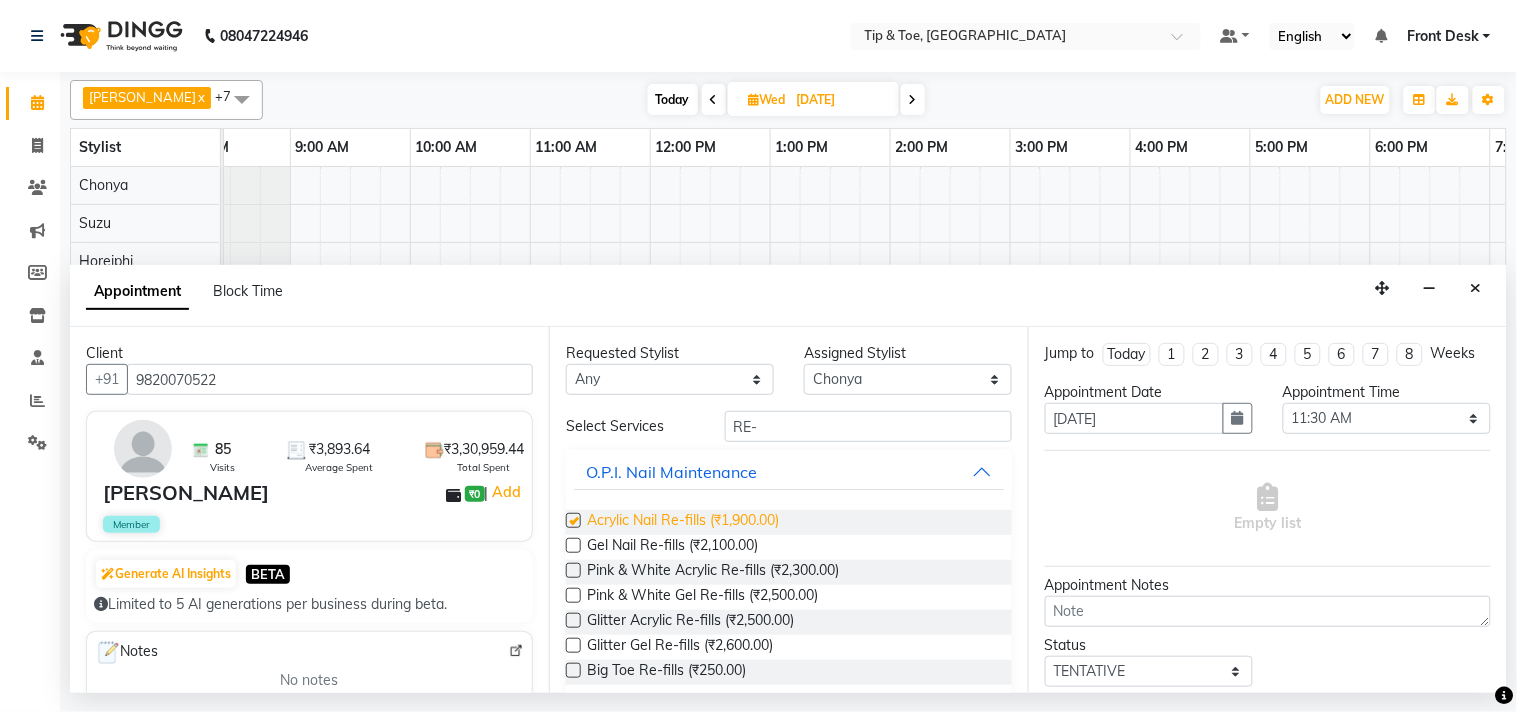 checkbox on "false" 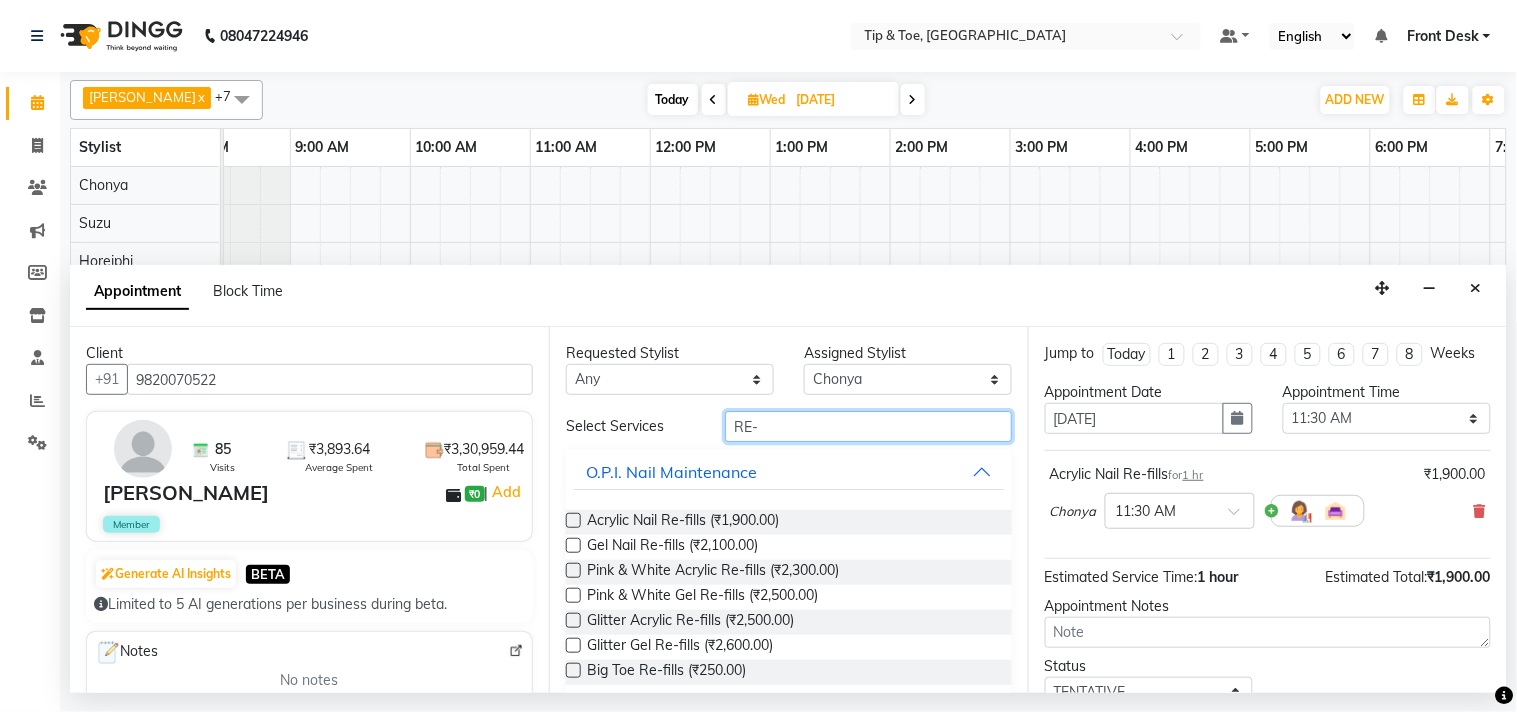 click on "RE-" at bounding box center (868, 426) 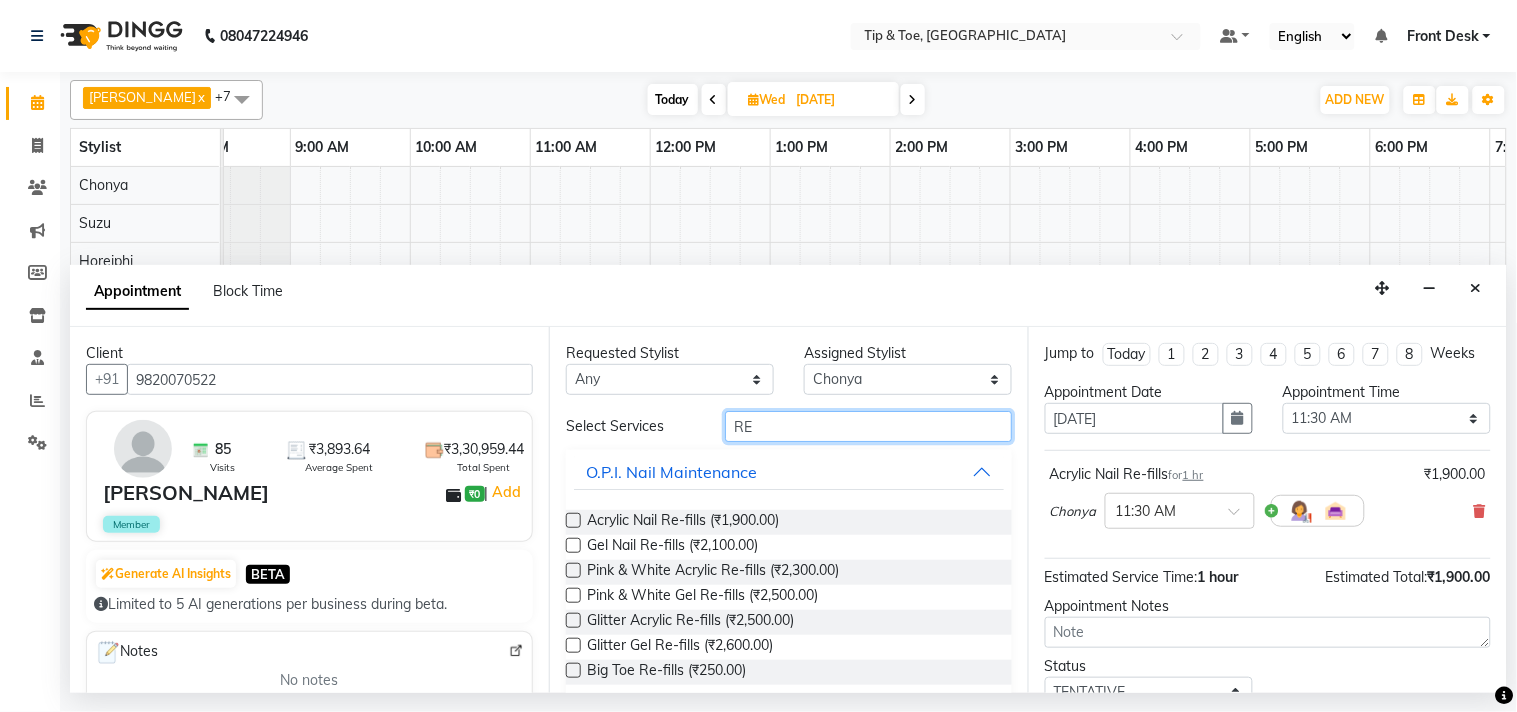 type on "R" 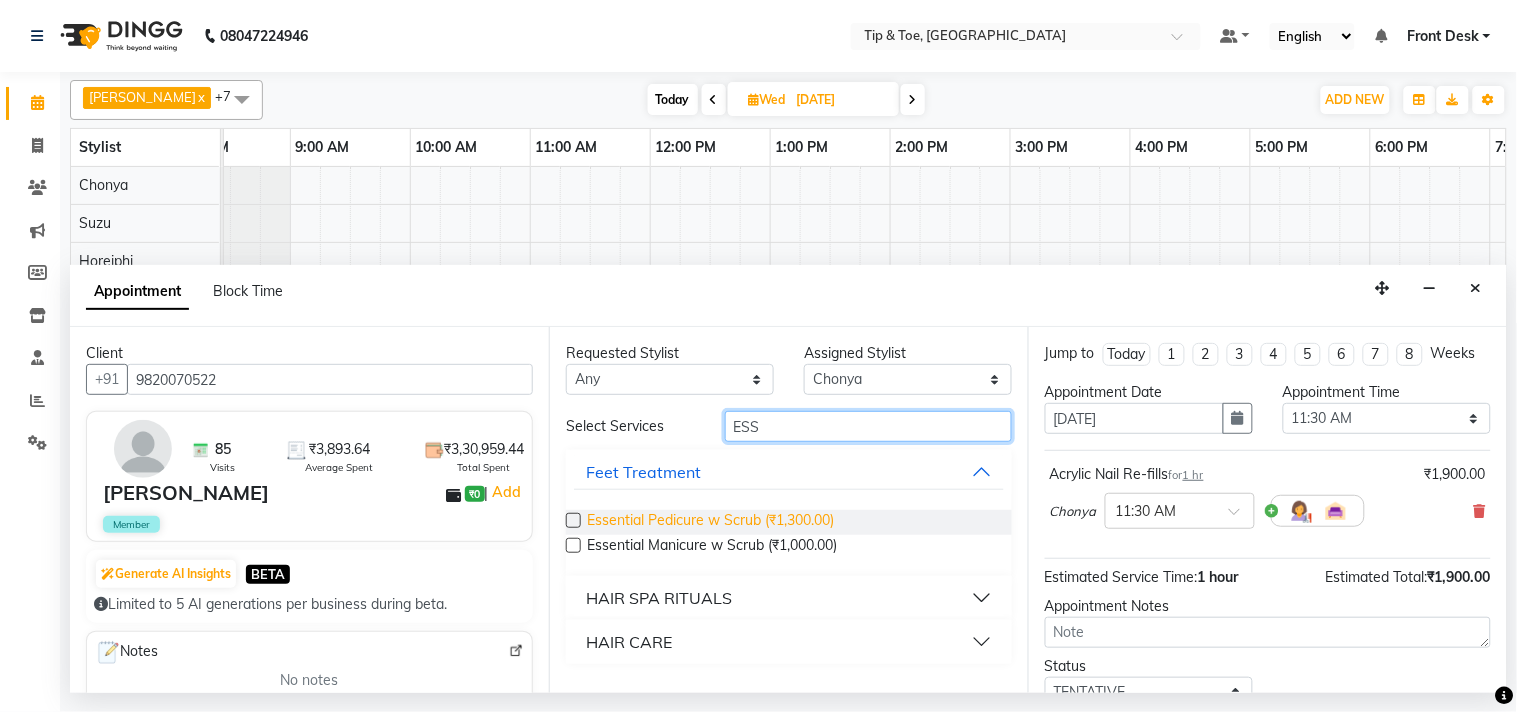 type on "ESS" 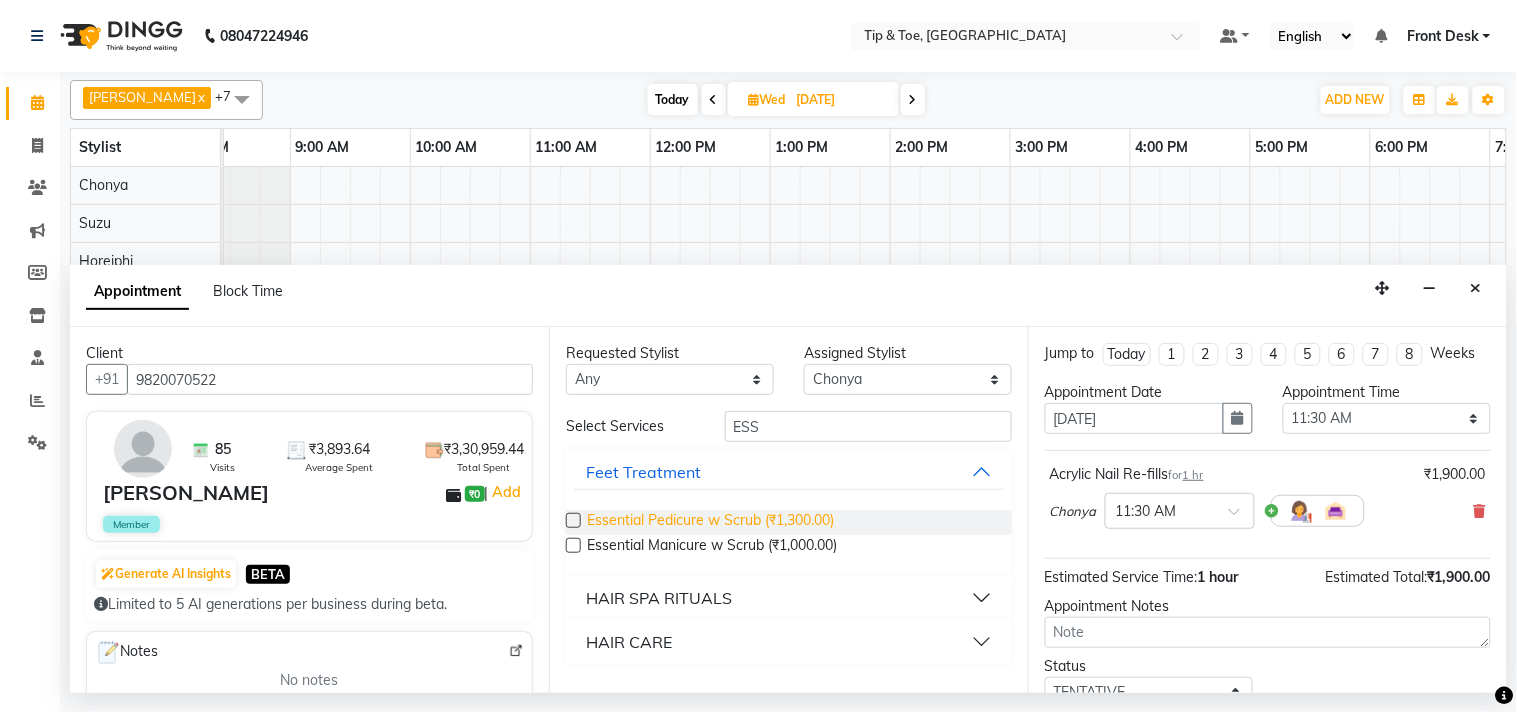 click on "Essential Pedicure w Scrub (₹1,300.00)" at bounding box center (710, 522) 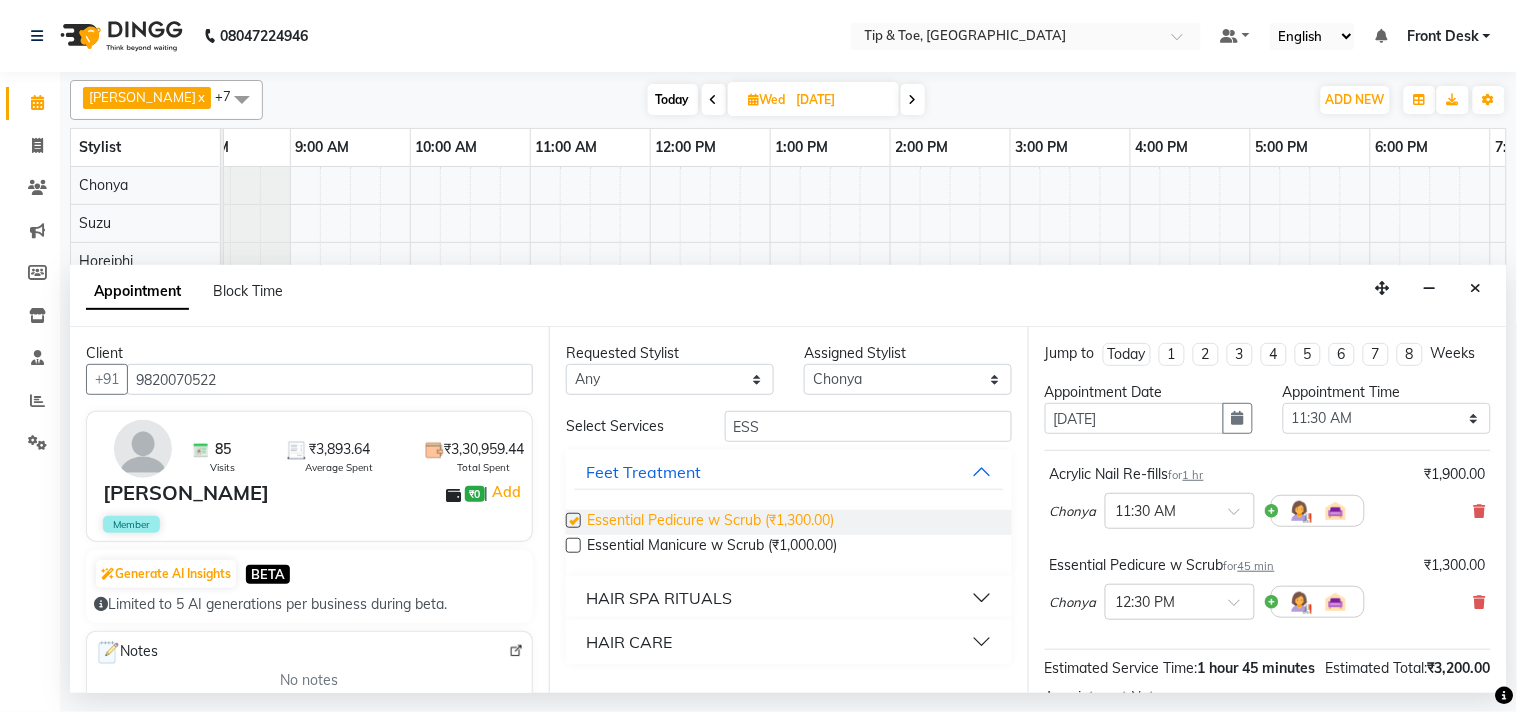 checkbox on "false" 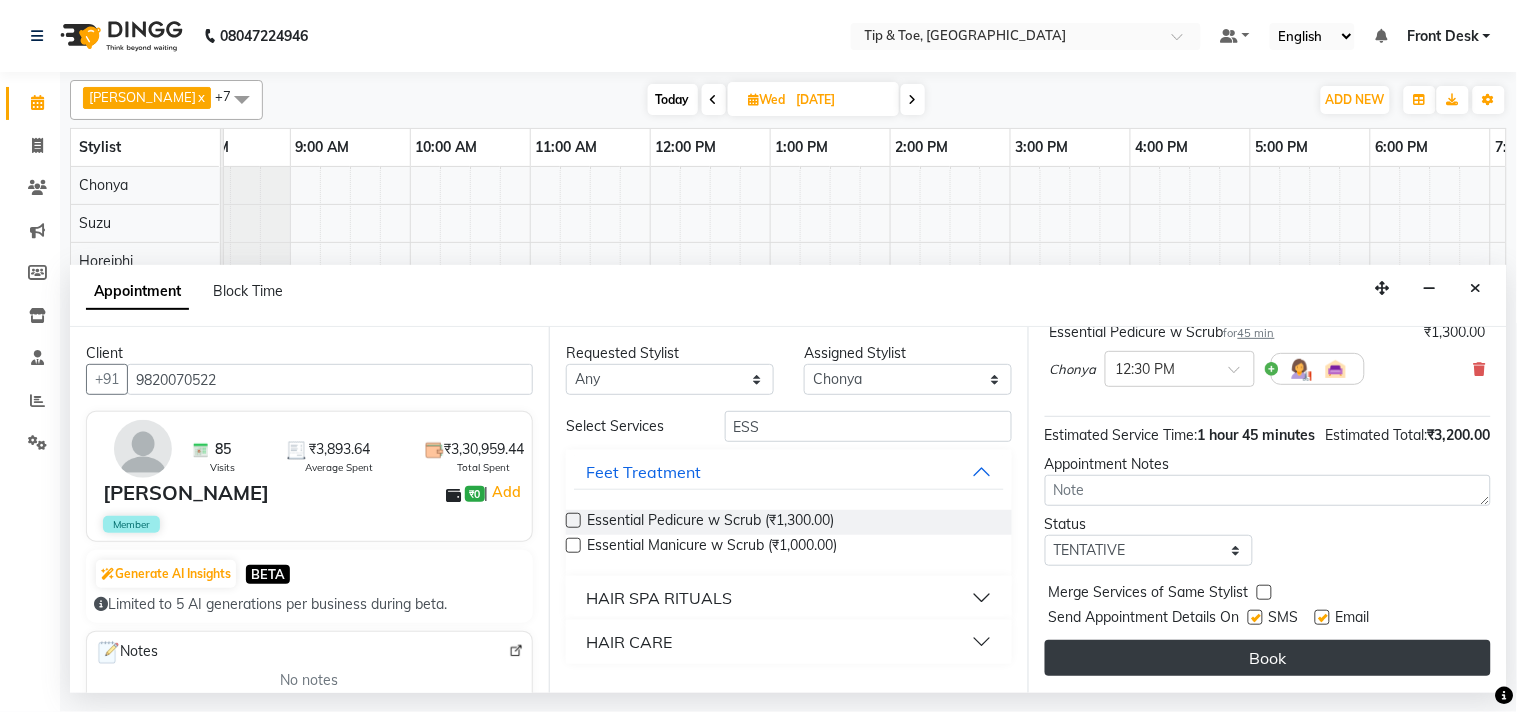 click on "Book" at bounding box center [1268, 658] 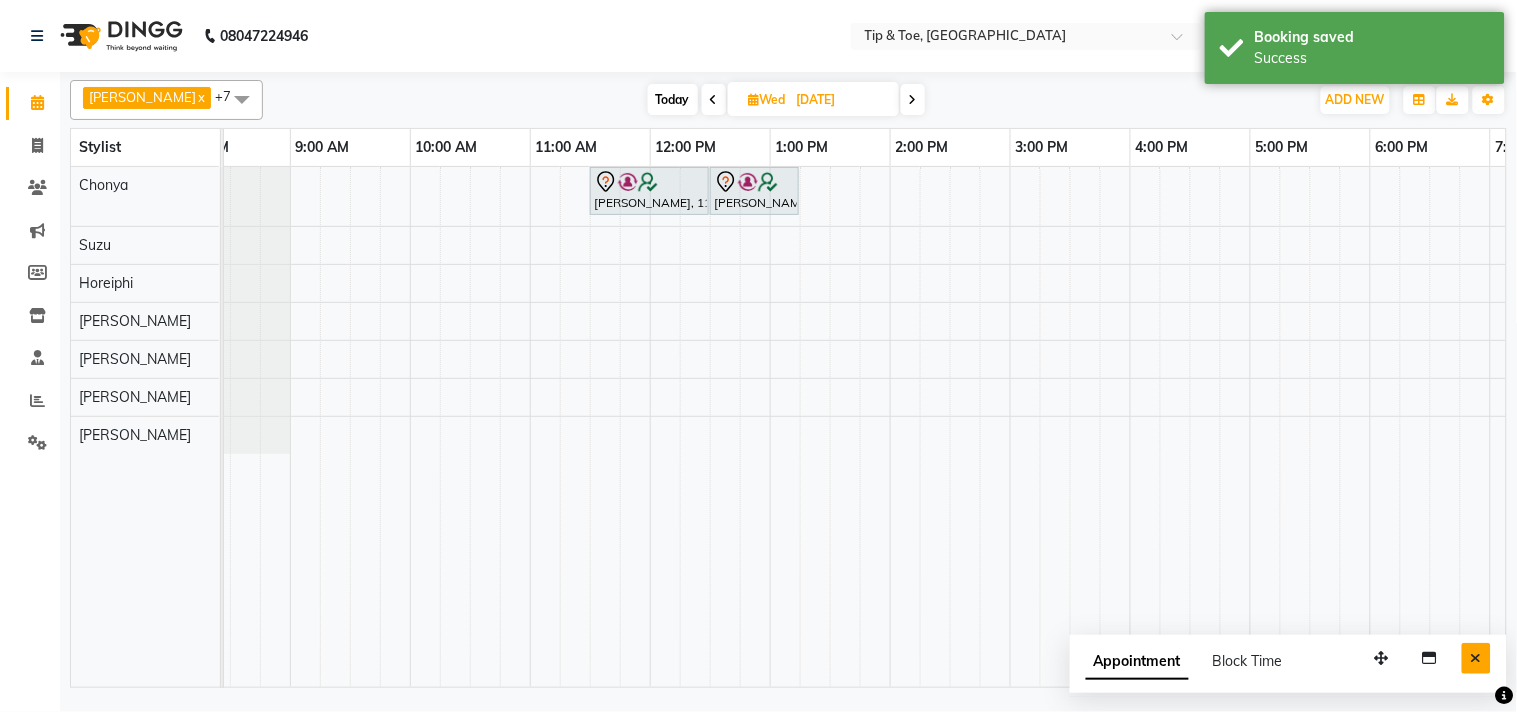 click at bounding box center [1476, 658] 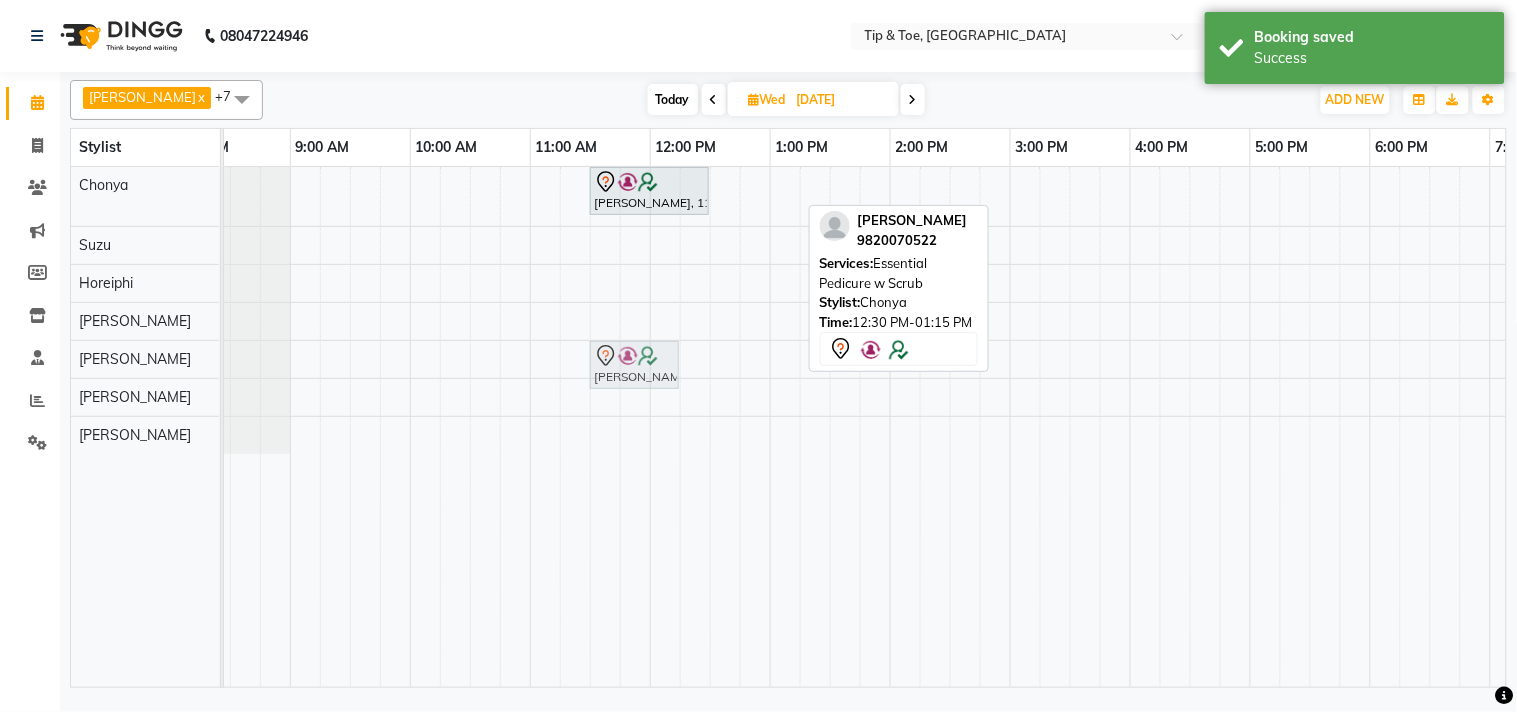 drag, startPoint x: 757, startPoint y: 208, endPoint x: 635, endPoint y: 365, distance: 198.82907 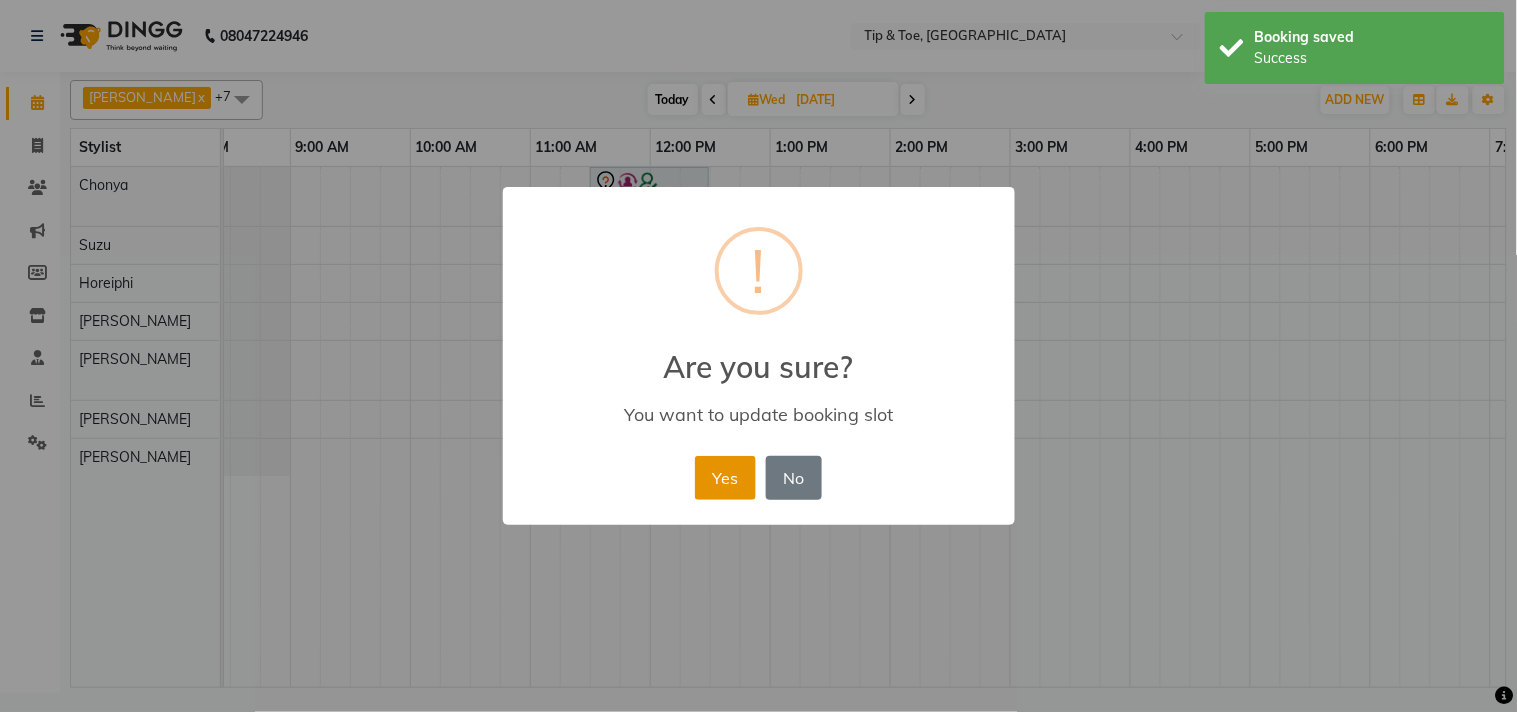 click on "Yes" at bounding box center (725, 478) 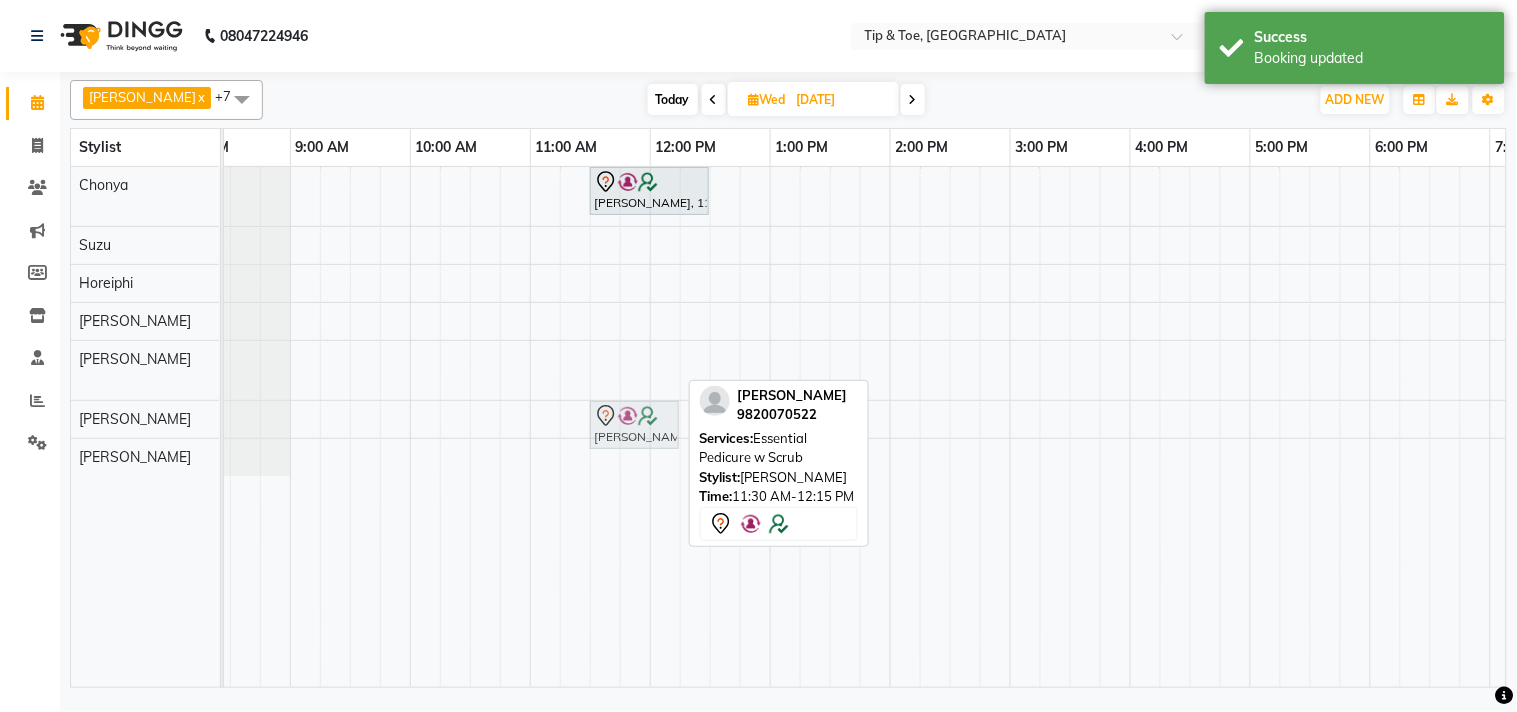 drag, startPoint x: 641, startPoint y: 356, endPoint x: 635, endPoint y: 406, distance: 50.358715 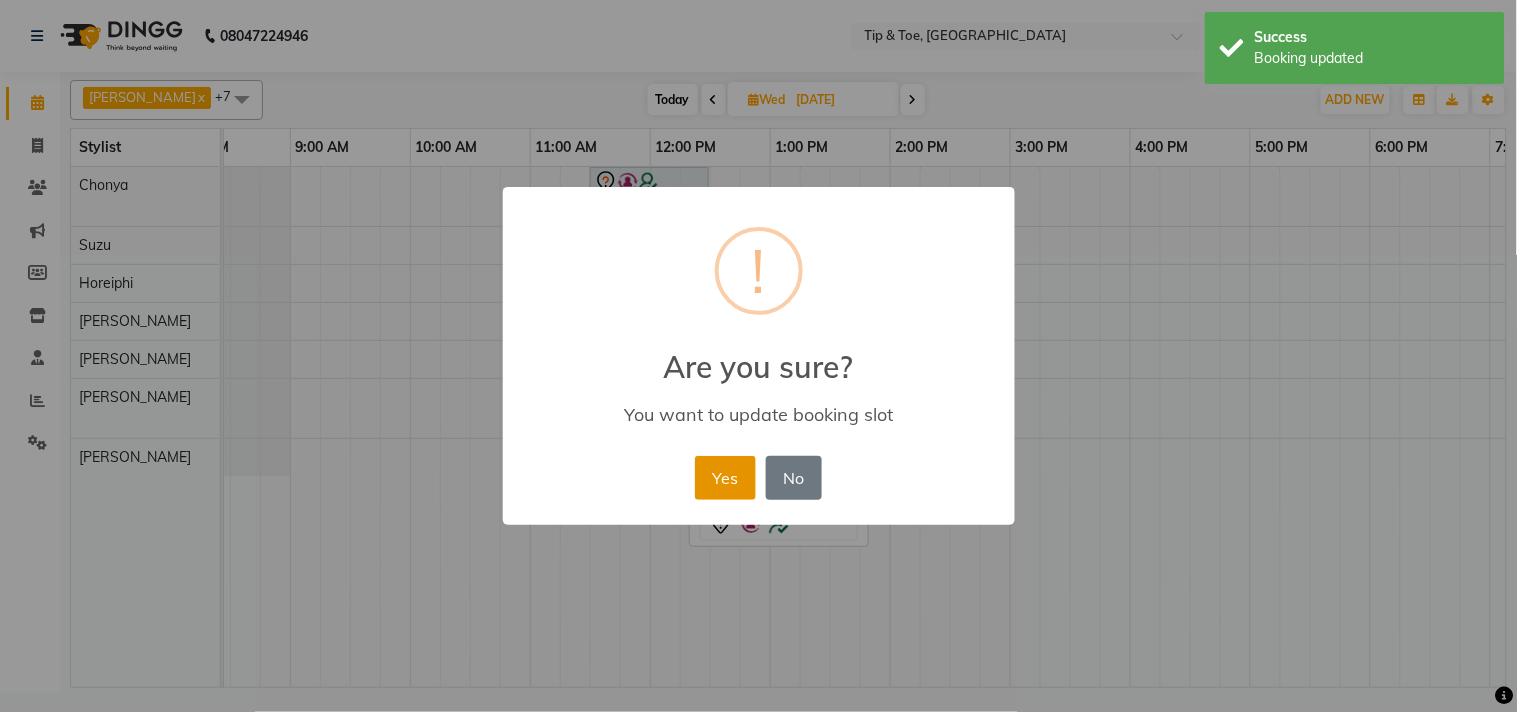 click on "Yes" at bounding box center [725, 478] 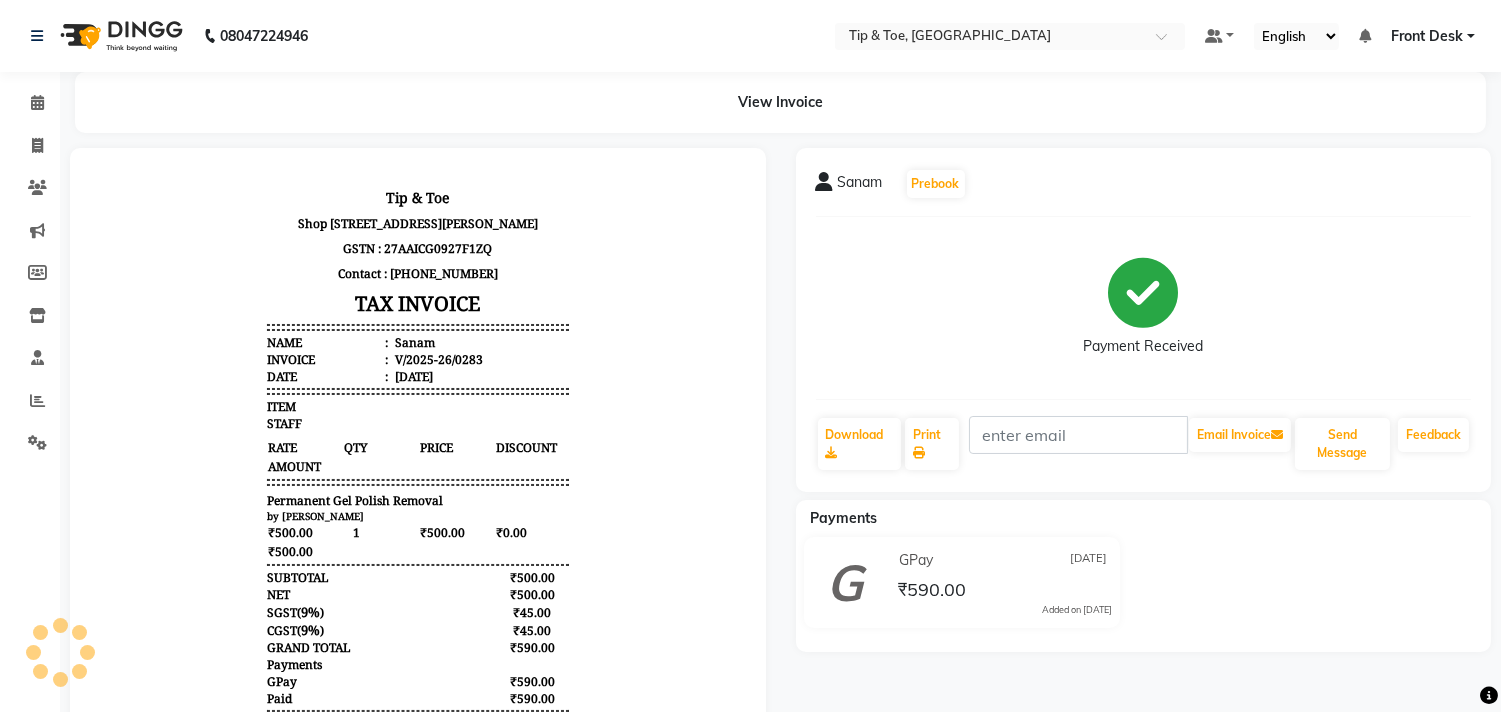 scroll, scrollTop: 0, scrollLeft: 0, axis: both 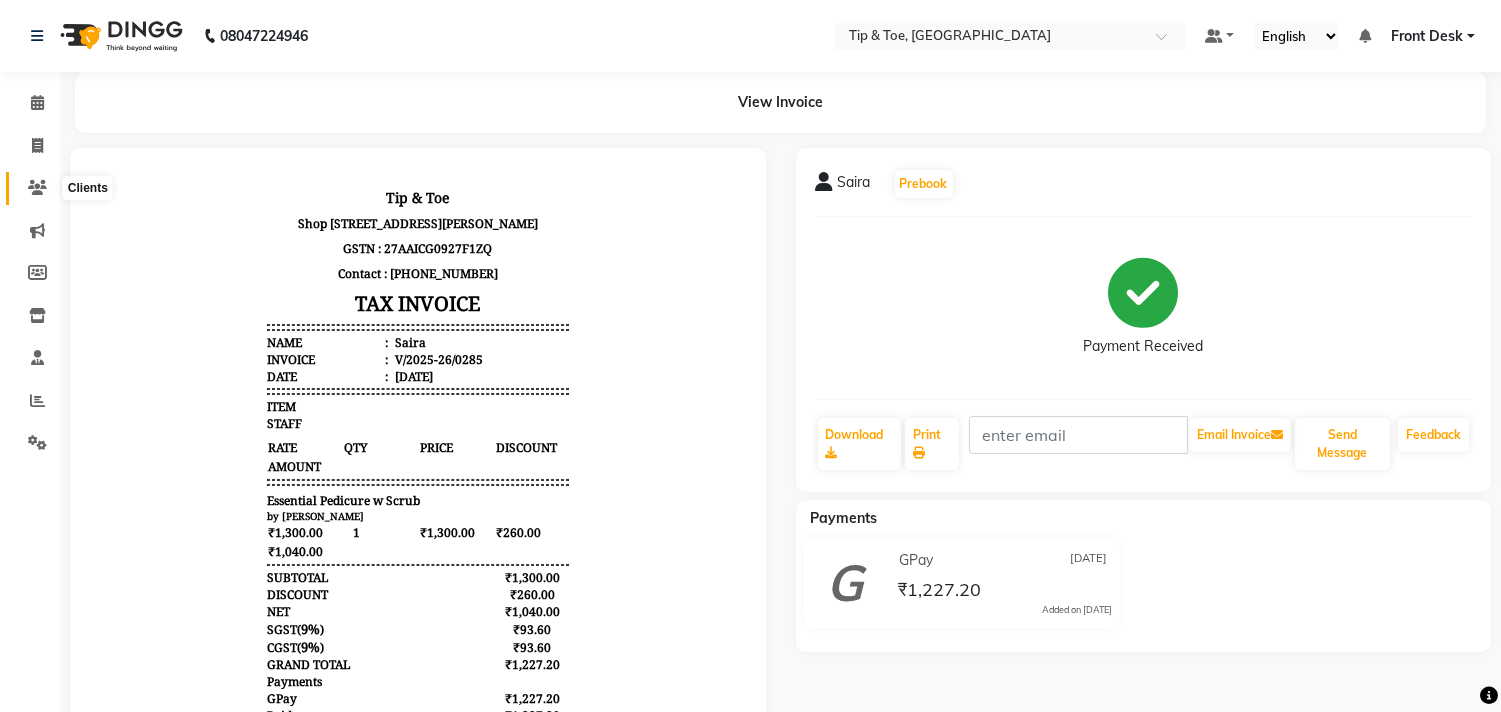 click 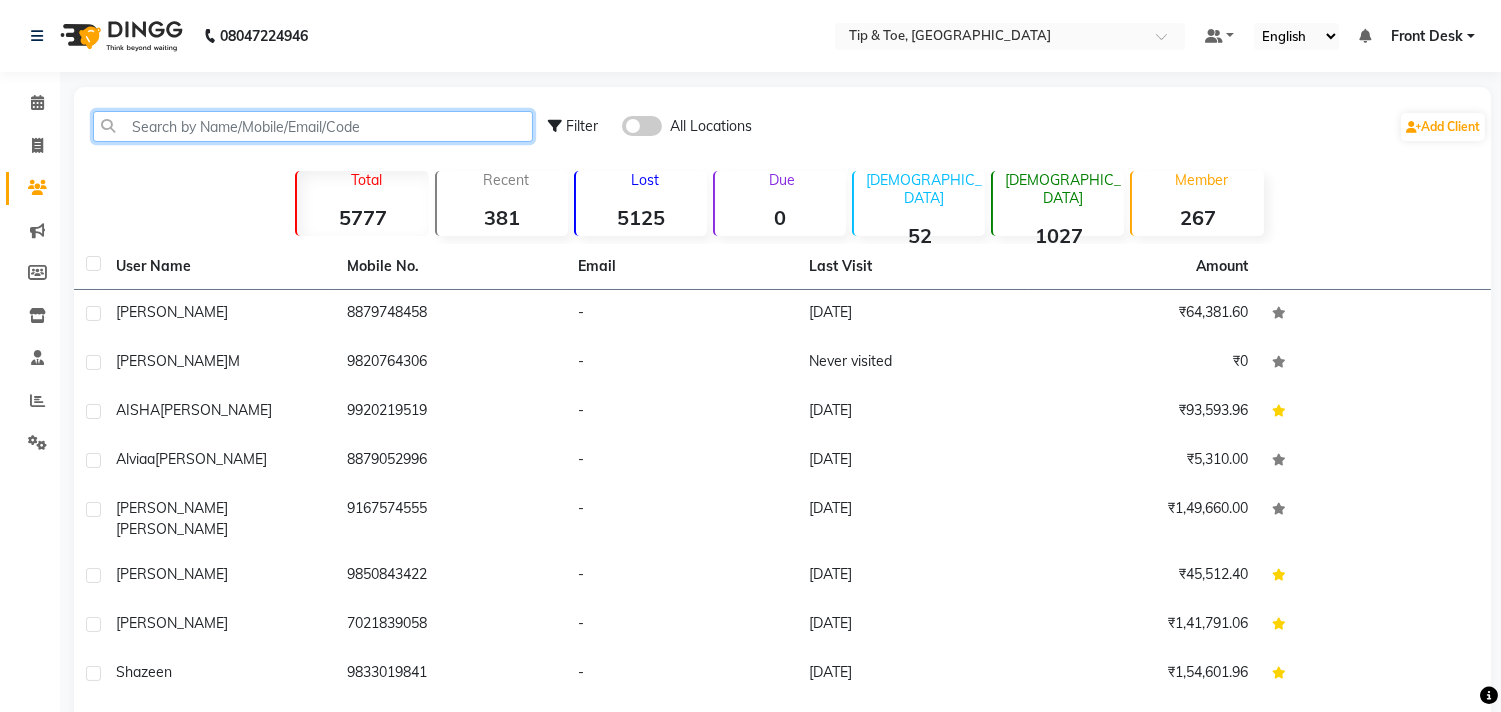 click 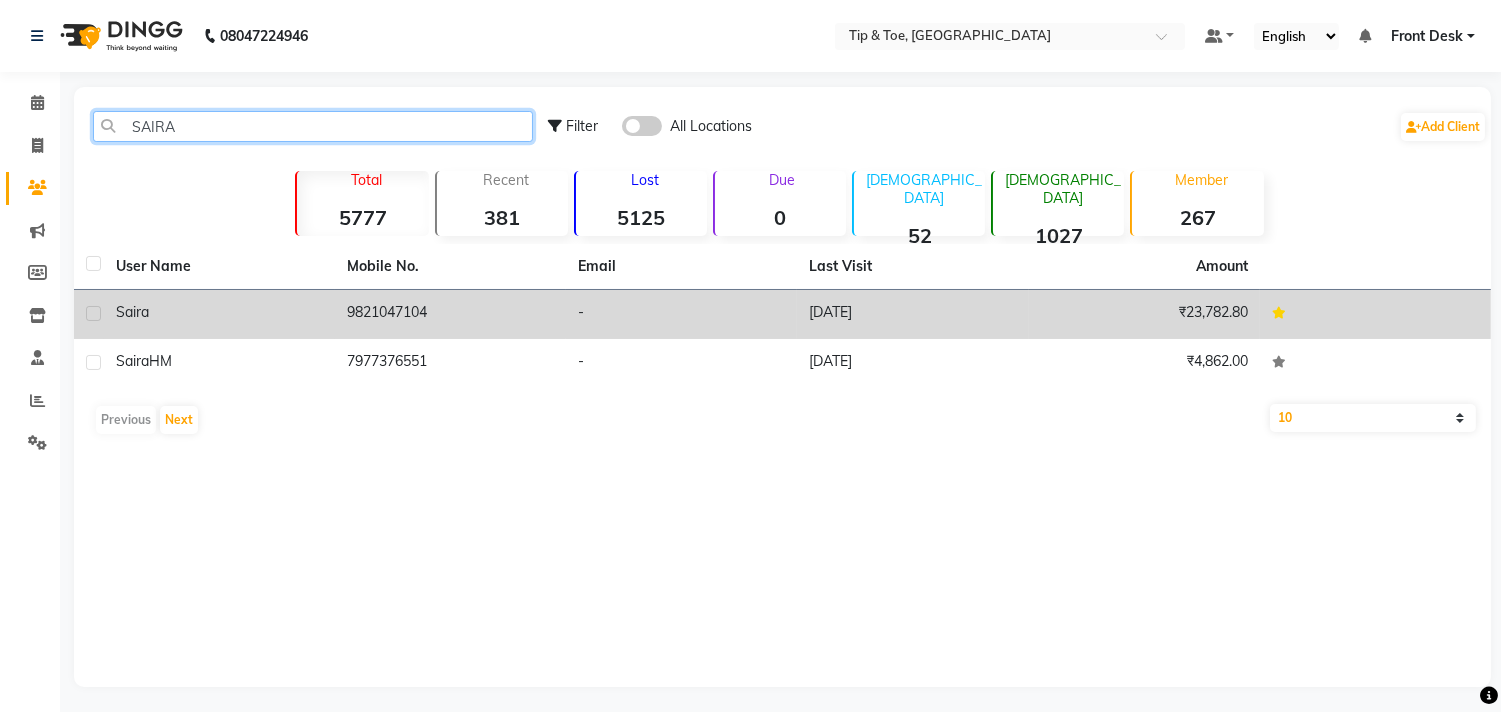 type on "SAIRA" 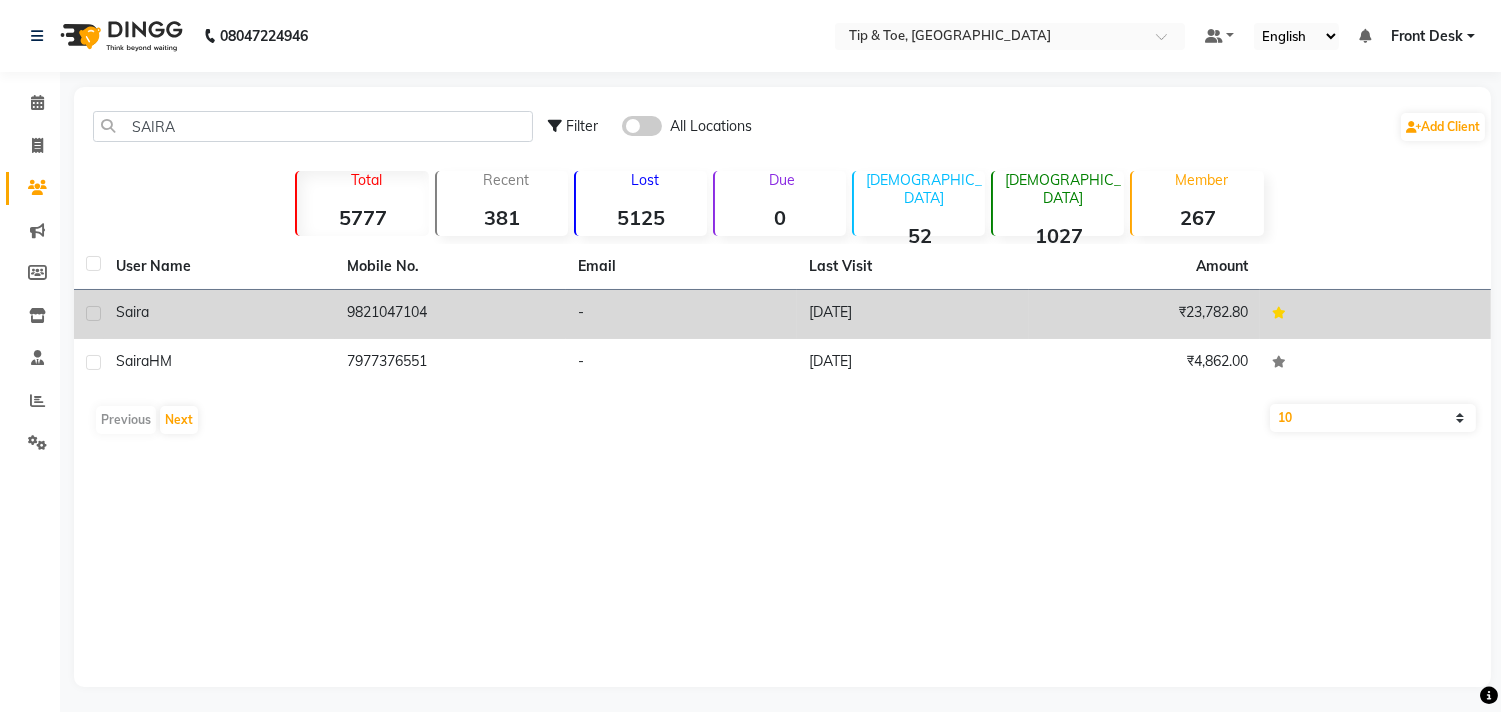 click on "9821047104" 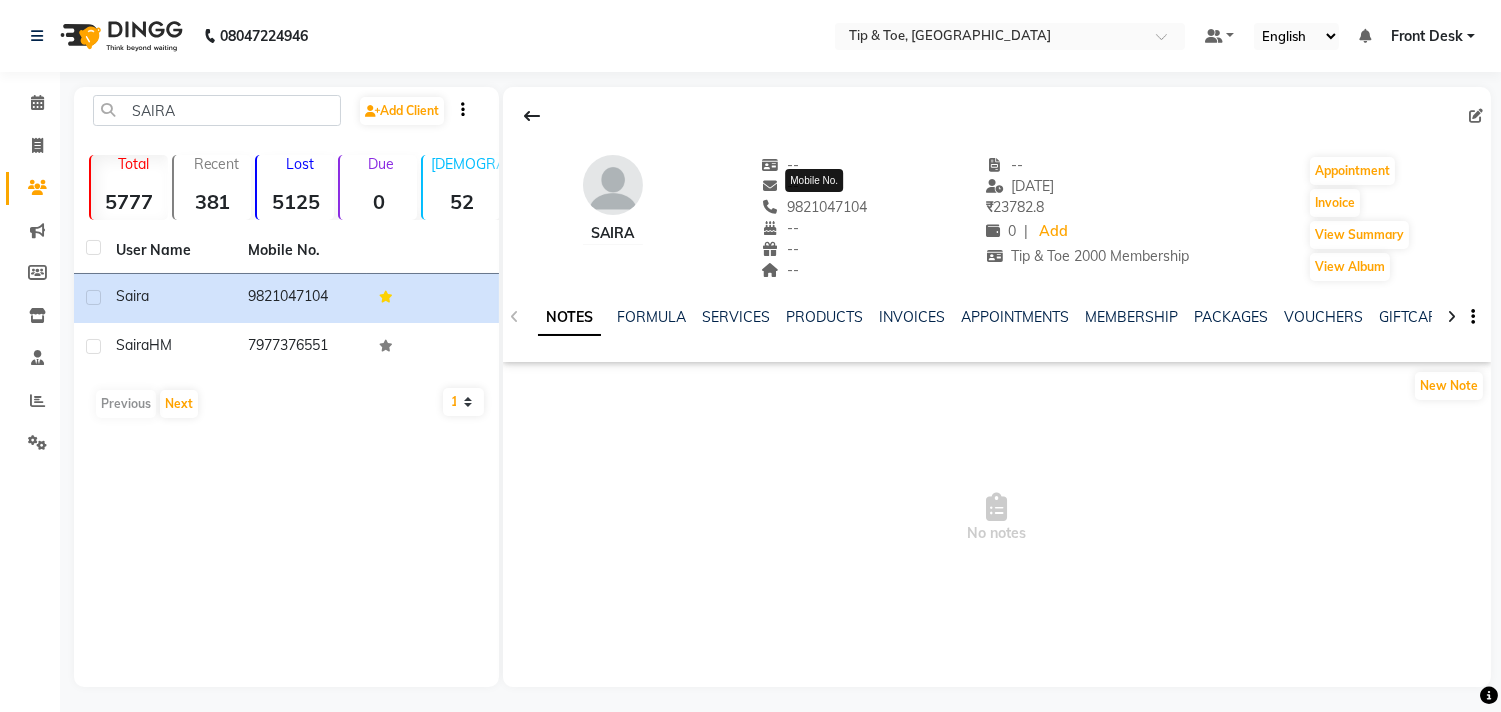 drag, startPoint x: 870, startPoint y: 203, endPoint x: 788, endPoint y: 205, distance: 82.02438 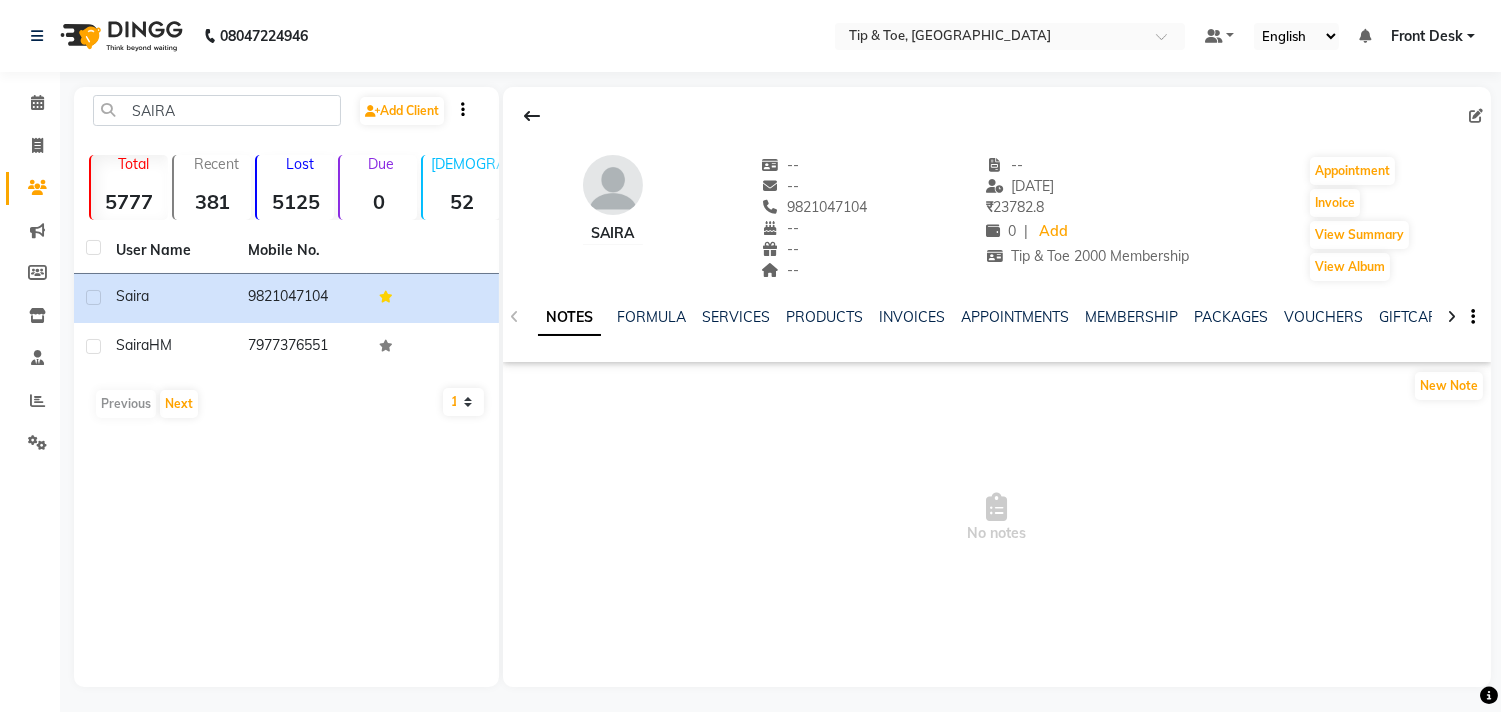 copy on "9821047104" 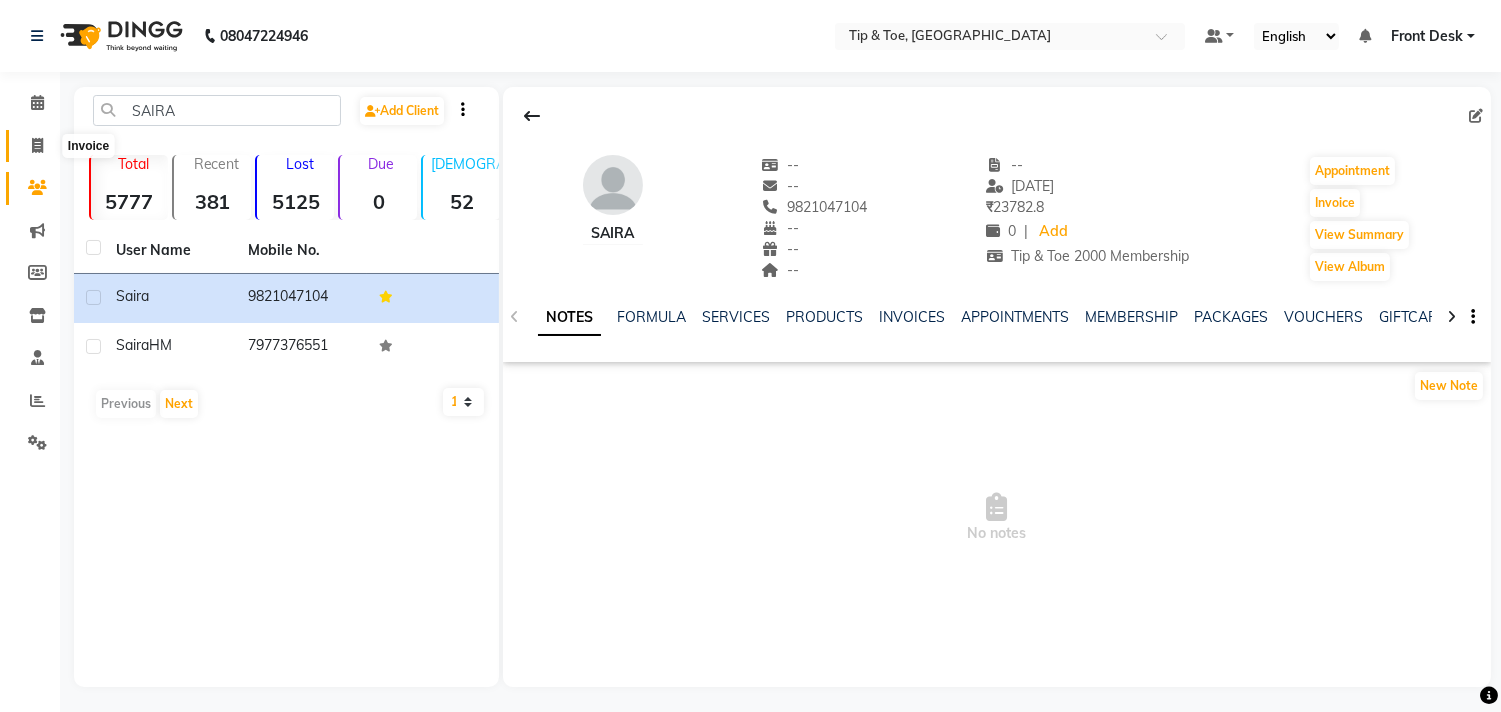 click 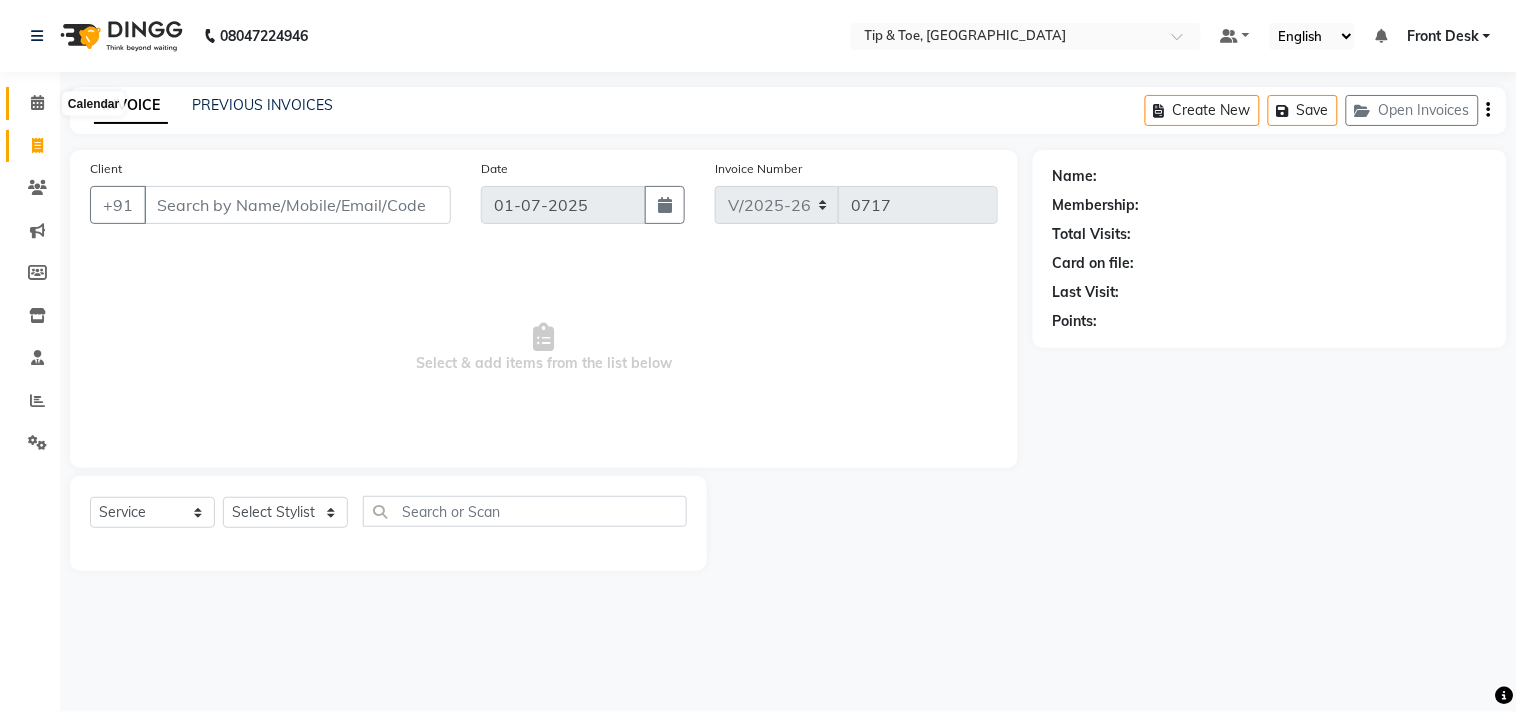 click 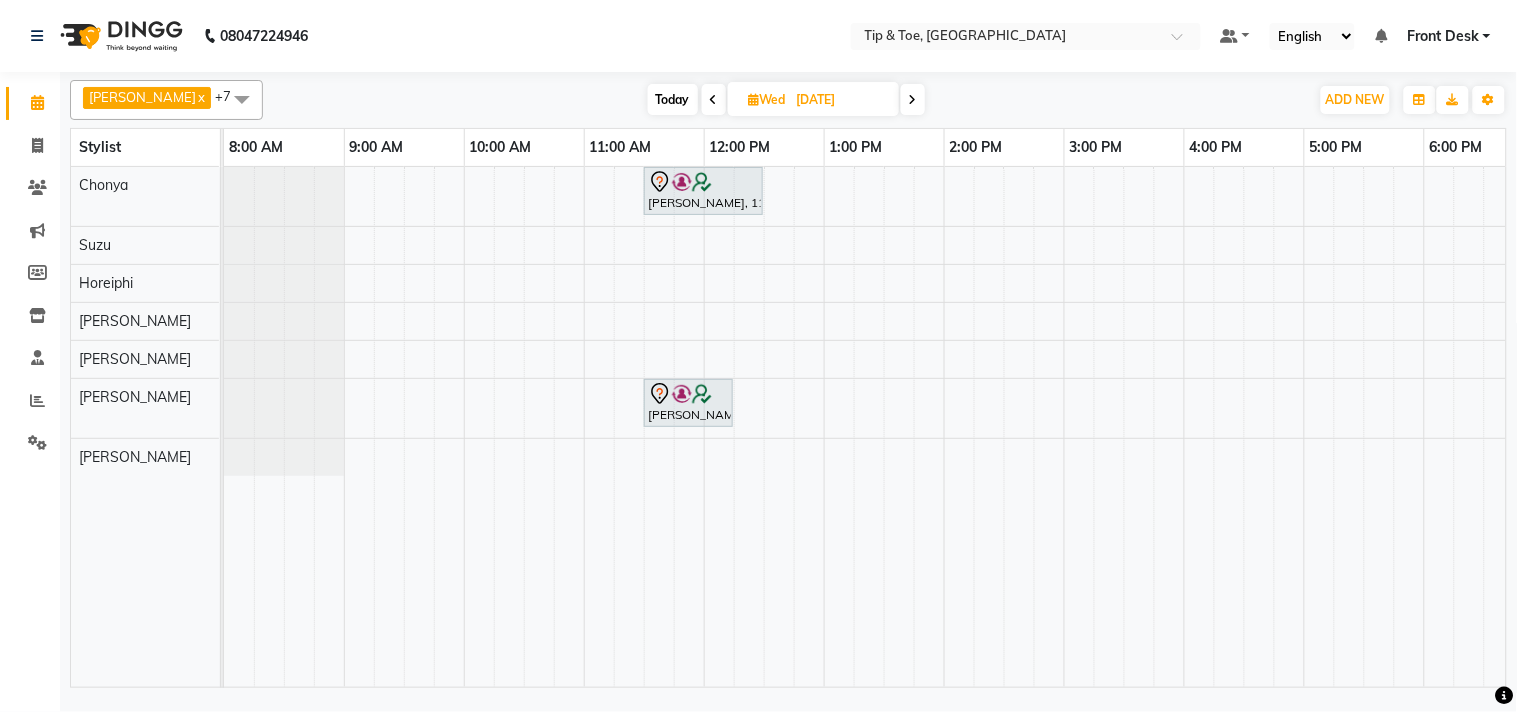 click on "Today" at bounding box center [673, 99] 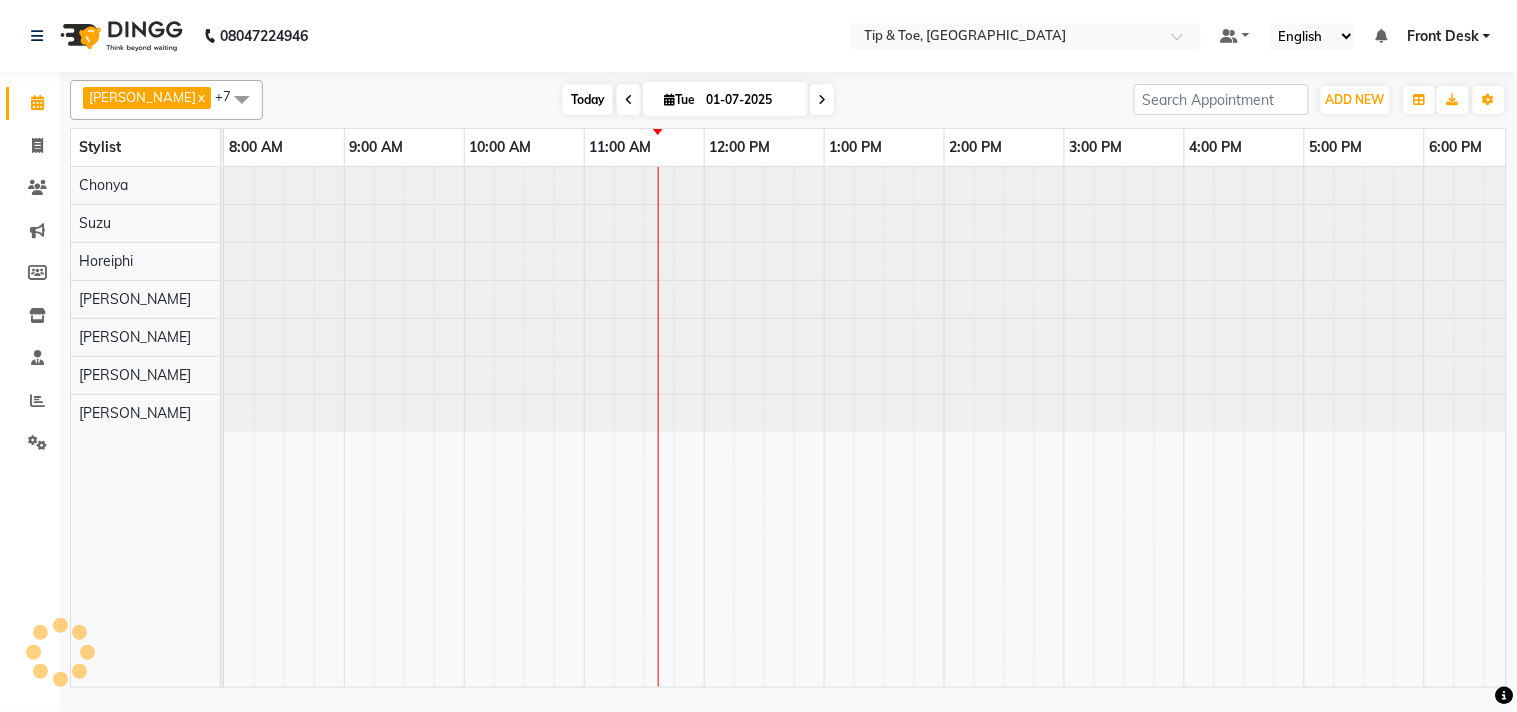 scroll, scrollTop: 0, scrollLeft: 277, axis: horizontal 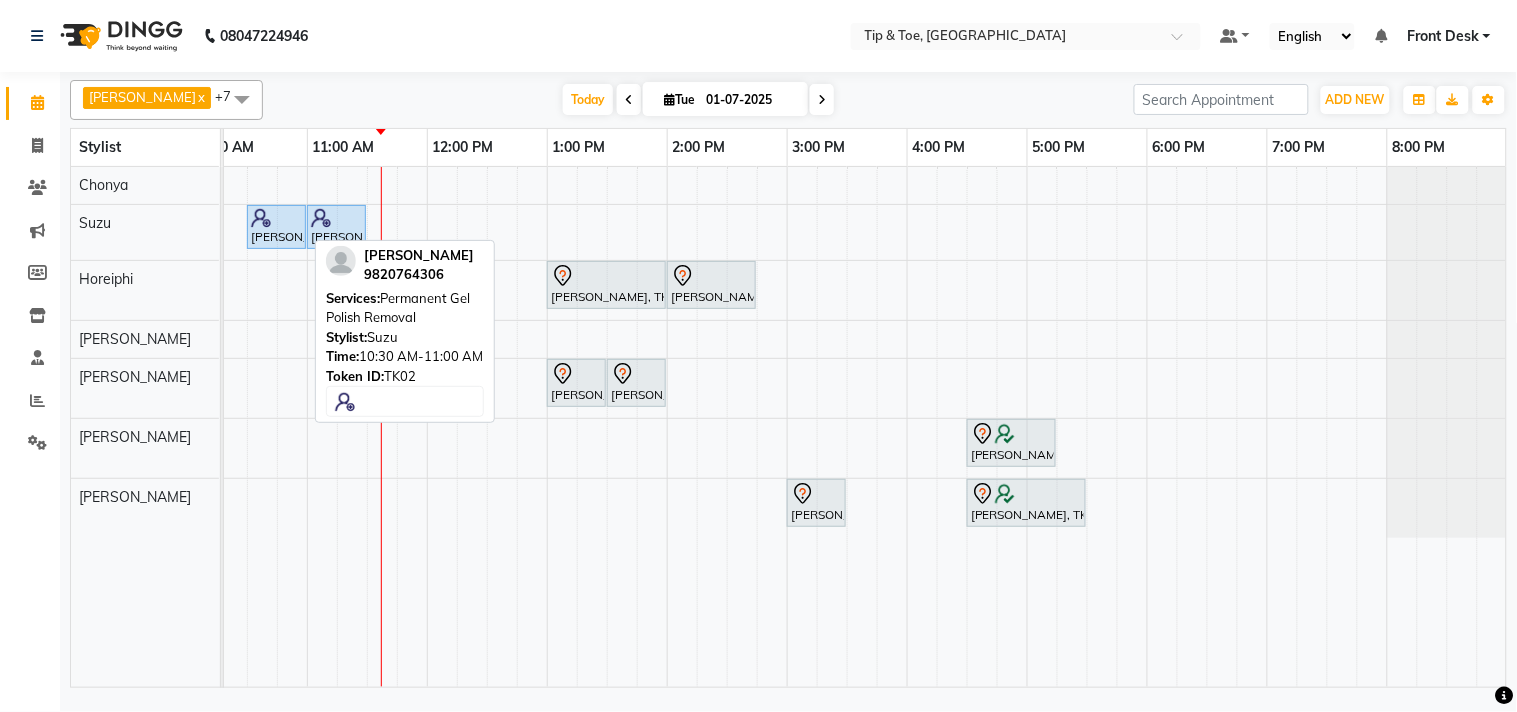 click at bounding box center (276, 218) 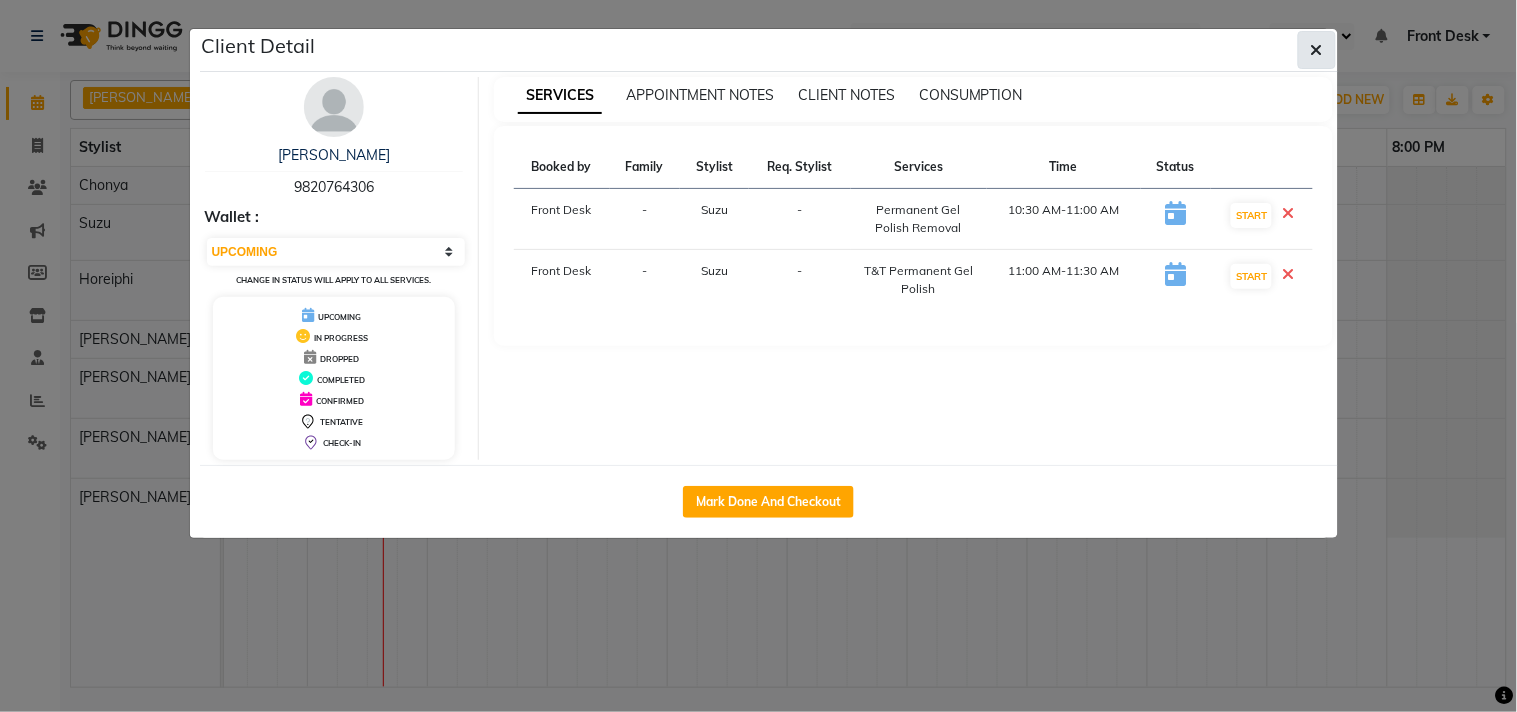 click 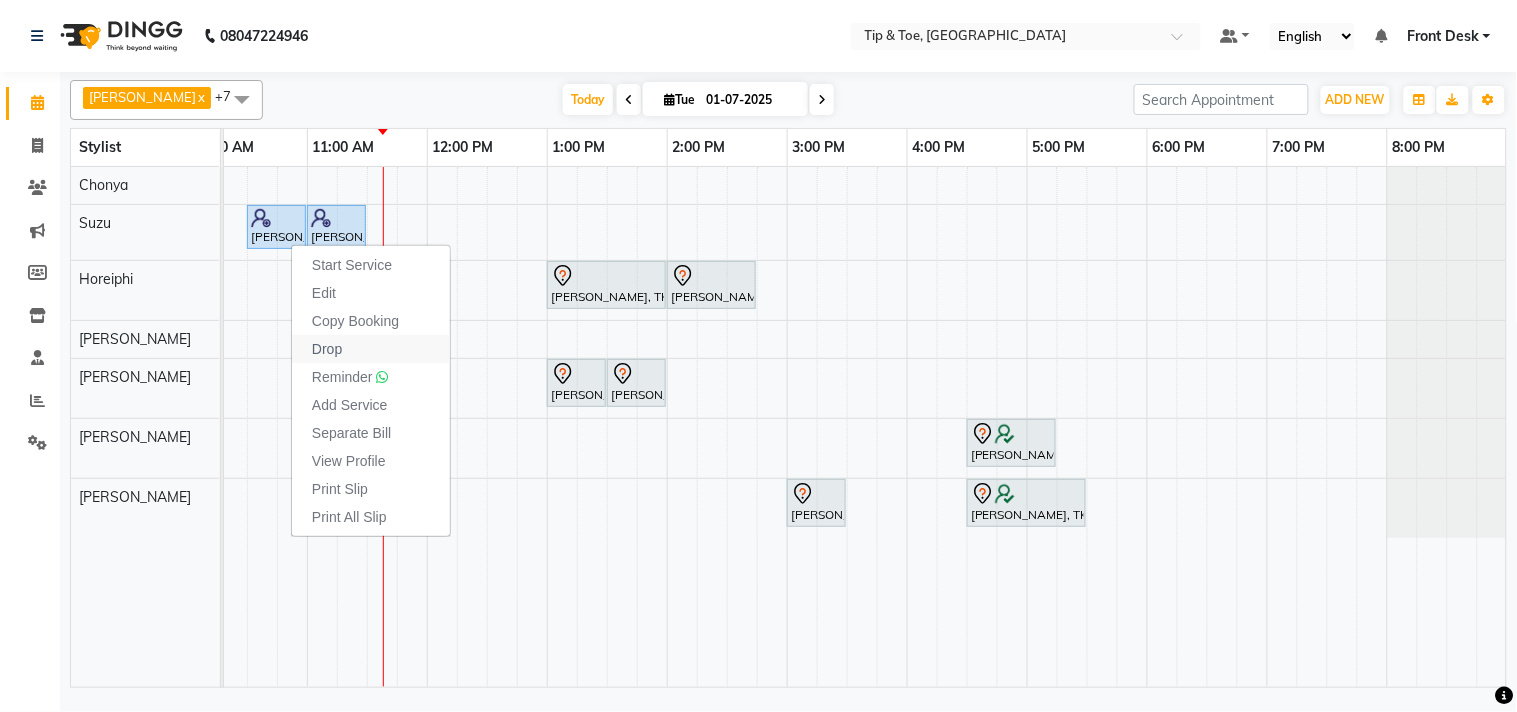 click on "Drop" at bounding box center (371, 349) 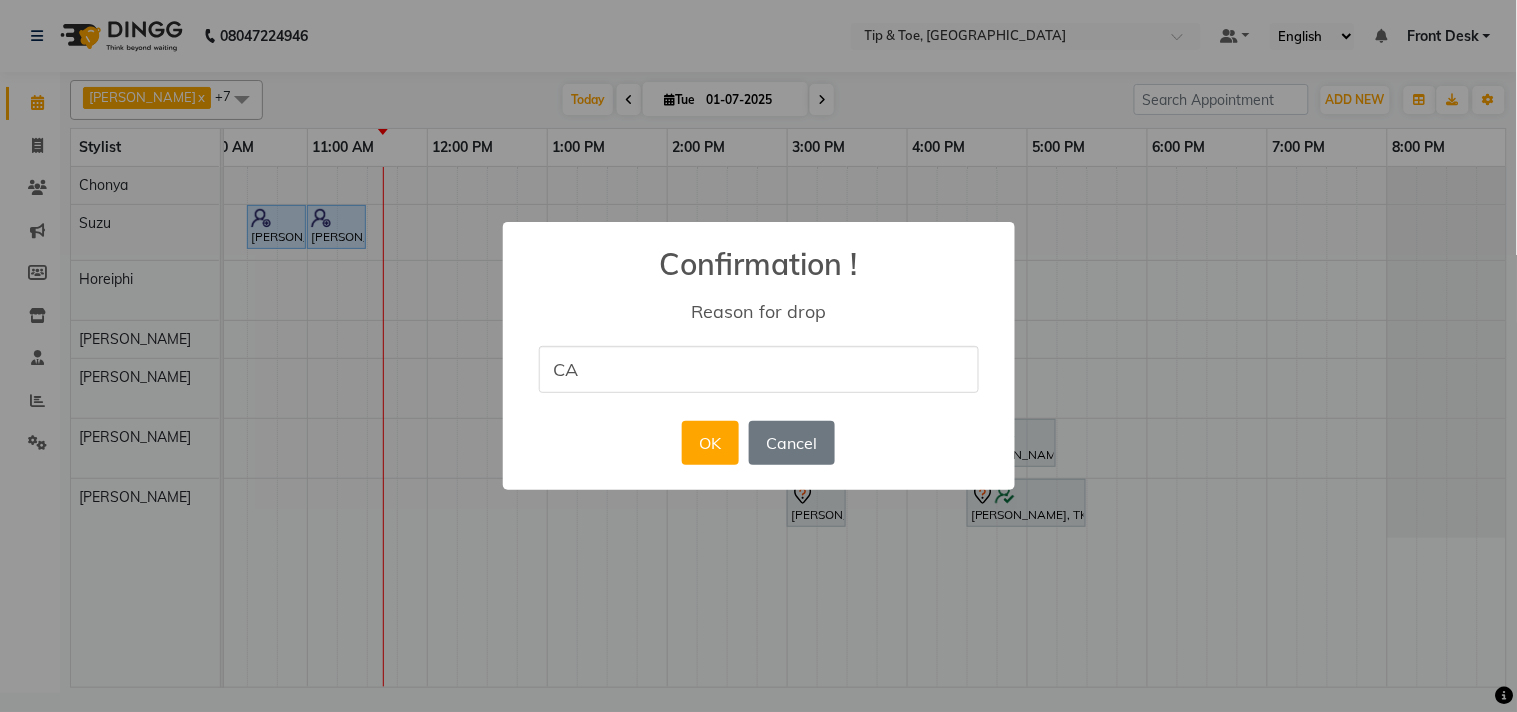 type on "CA" 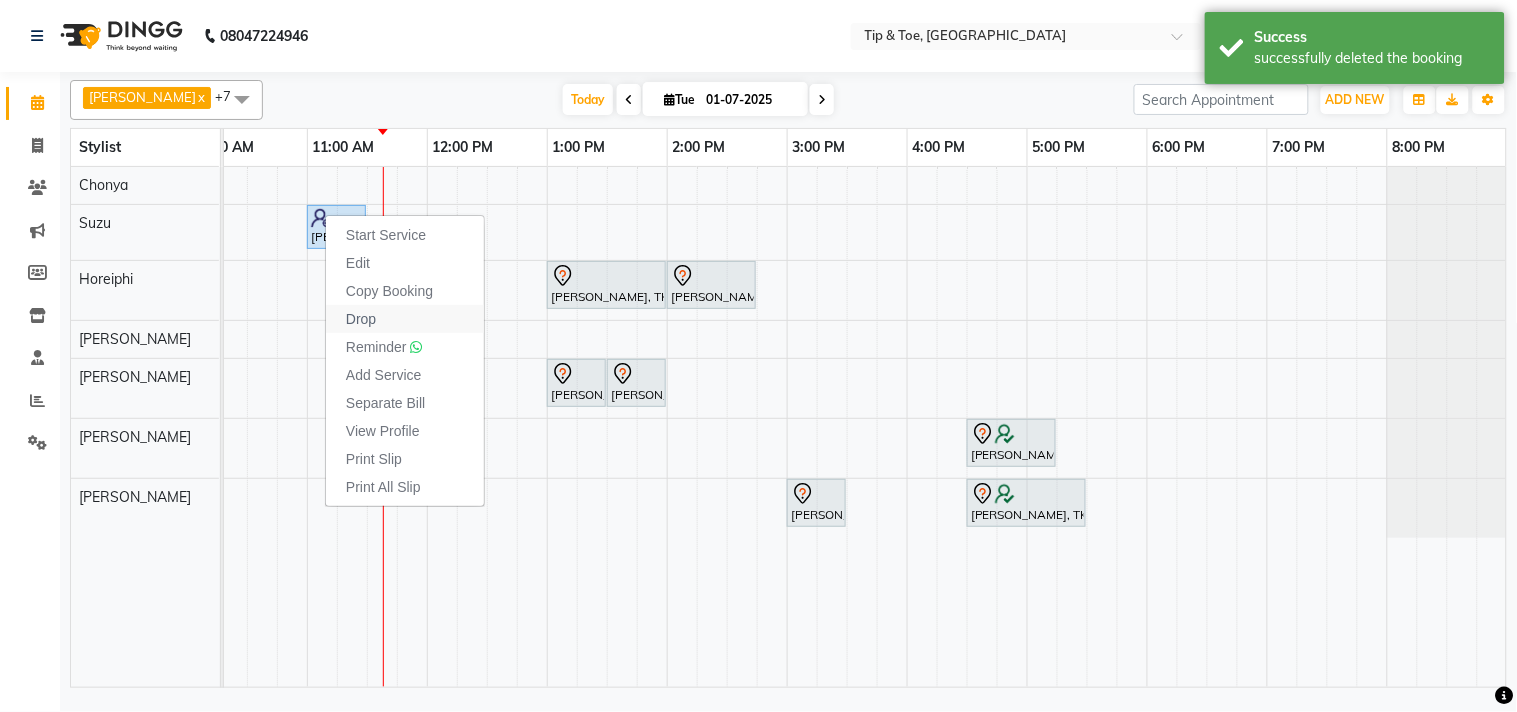 click on "Drop" at bounding box center (405, 319) 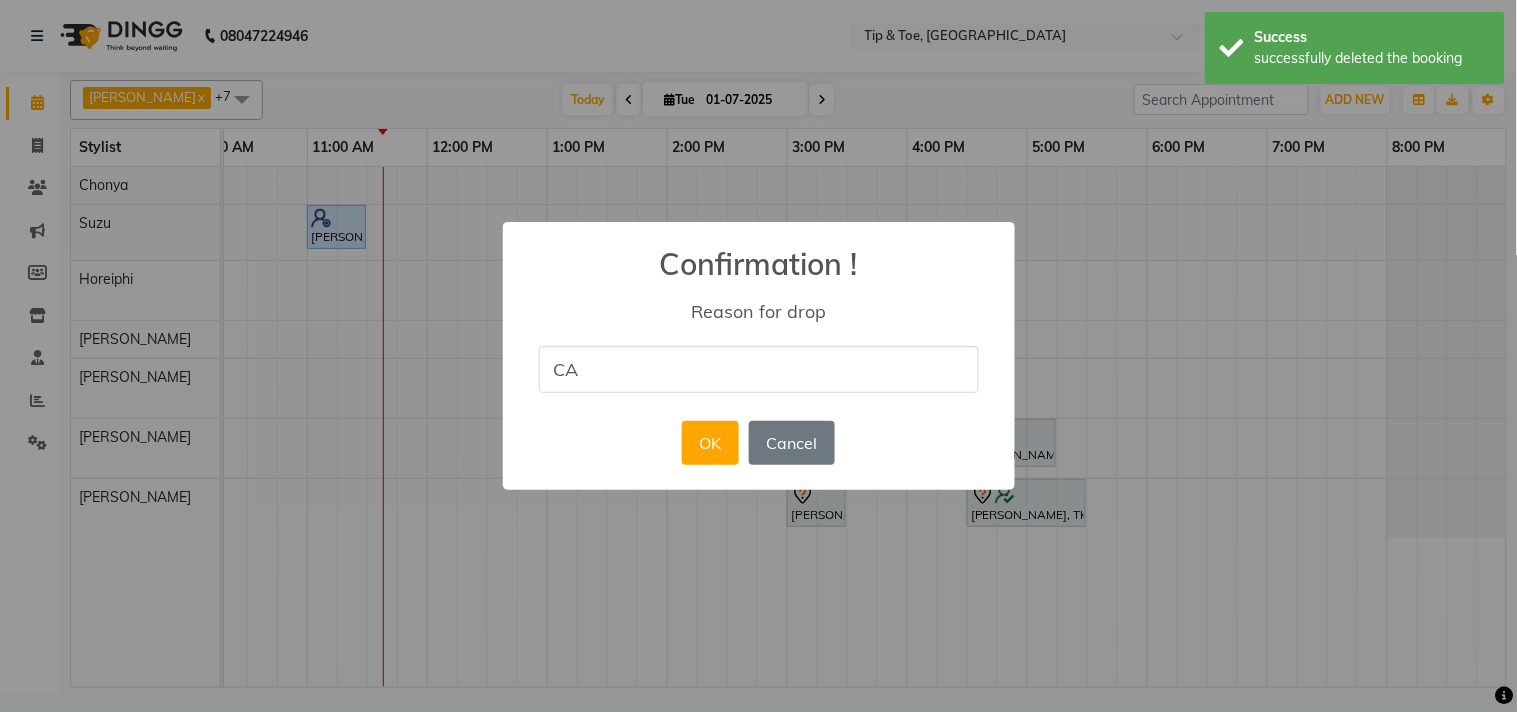 type on "CA" 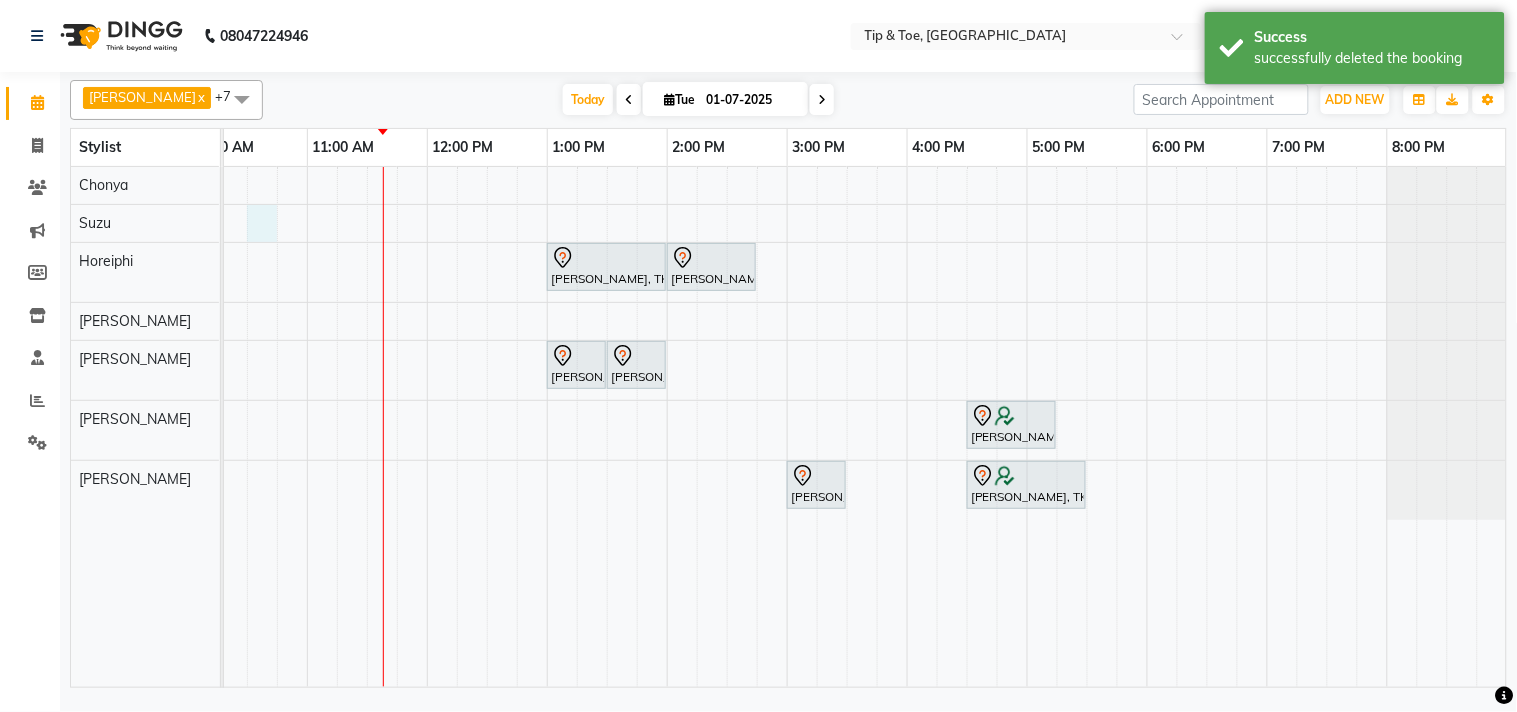 click on "Saumya Thakker, TK01, 01:00 PM-02:00 PM, Natural Acrylic Nail Set             Saumya Thakker, TK01, 02:00 PM-02:45 PM, Permanent Gel Polish French             Saumya Thakker, TK01, 01:00 PM-01:30 PM, Foot Massage             Saumya Thakker, TK01, 01:30 PM-02:00 PM, Permanent Gel Polish Removal             AISHA ADAM, TK03, 04:30 PM-05:15 PM, Essential Pedicure w Scrub             Natasha, TK04, 03:00 PM-03:30 PM, Eyebrow Threading             AISHA ADAM, TK03, 04:30 PM-05:30 PM, Natural Acrylic Nail Set" at bounding box center (727, 427) 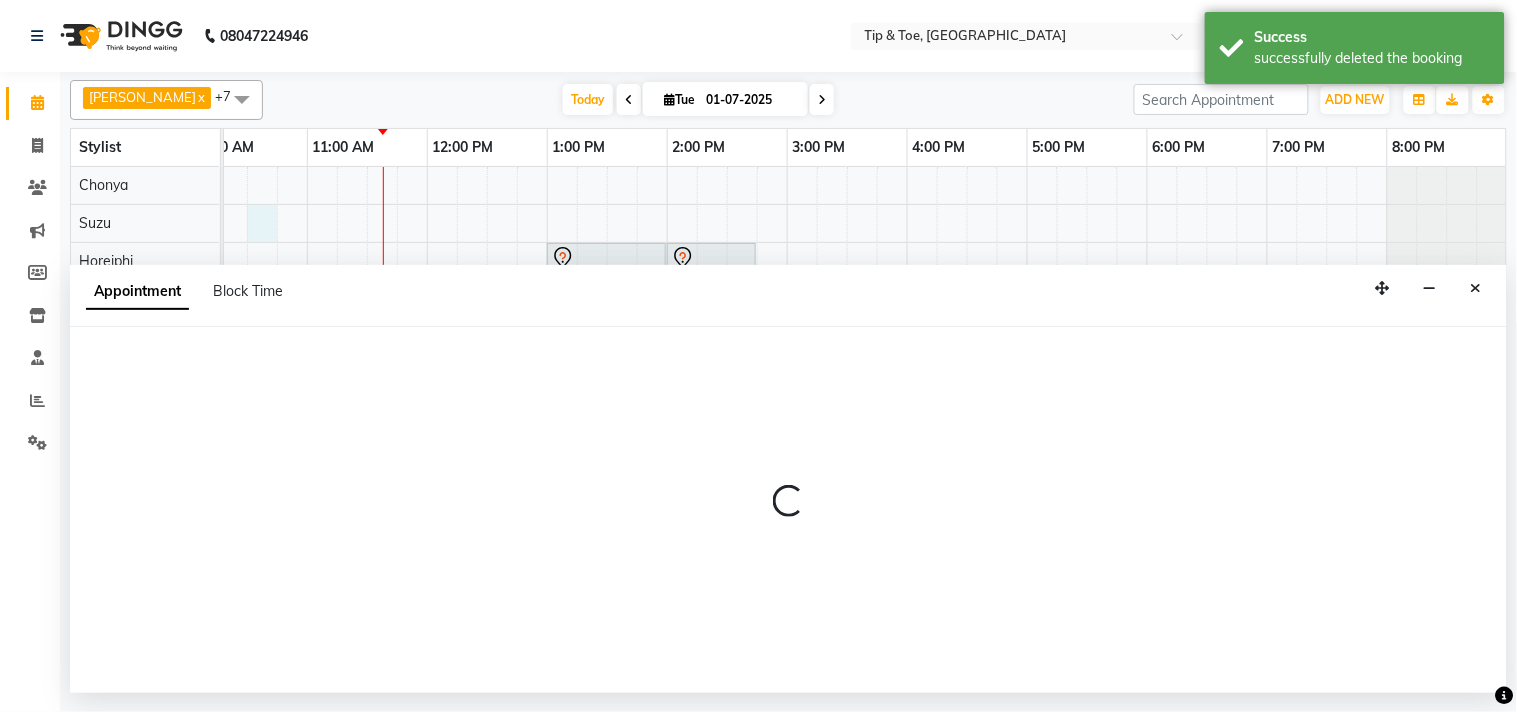 select on "38742" 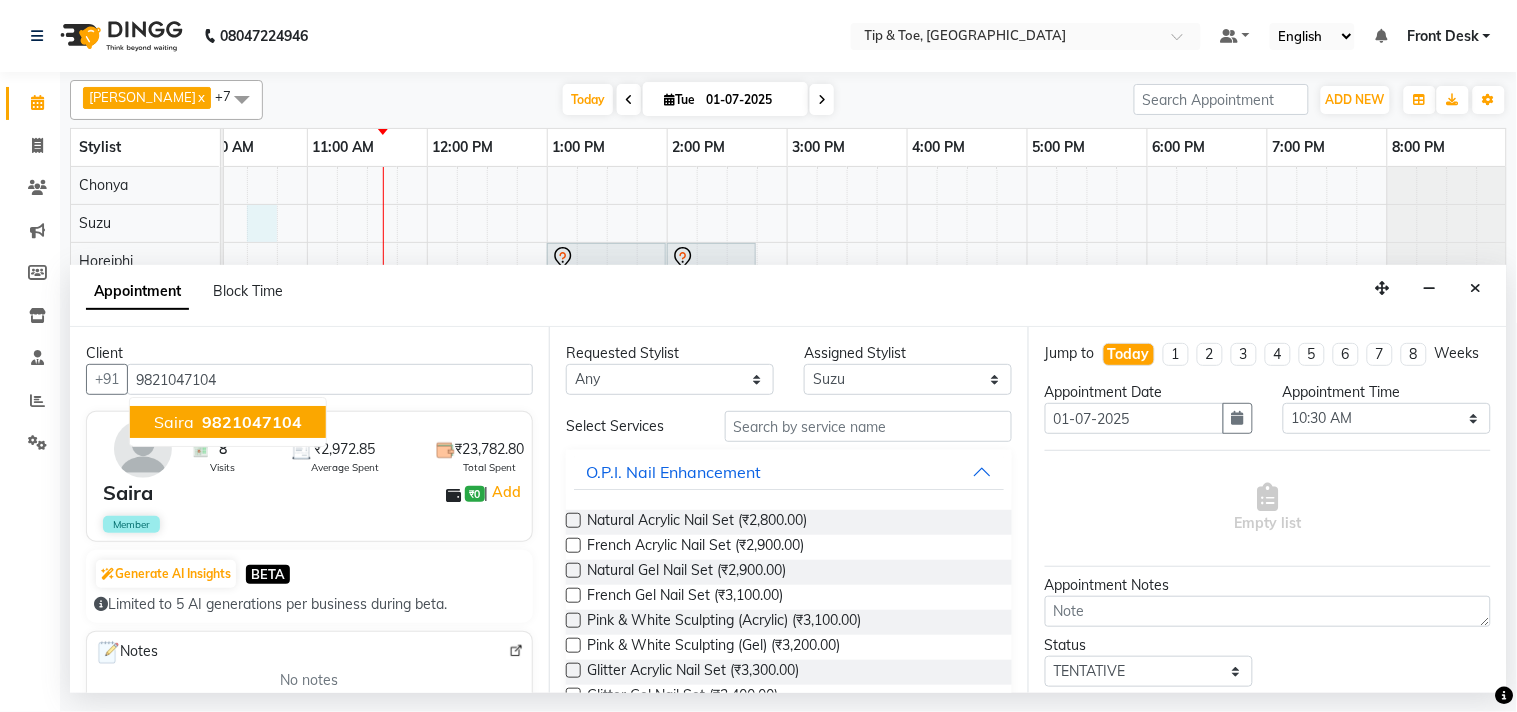 click on "9821047104" at bounding box center [252, 422] 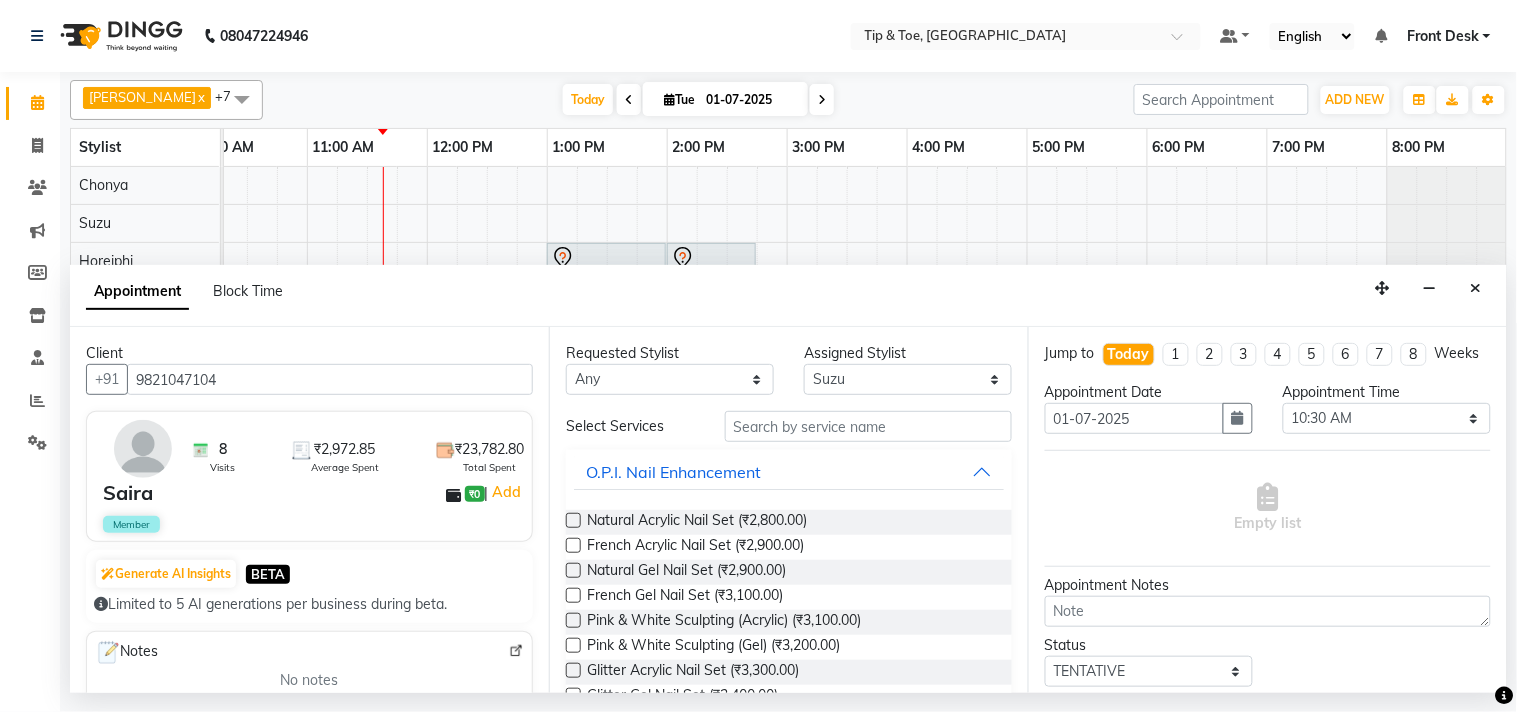 type on "9821047104" 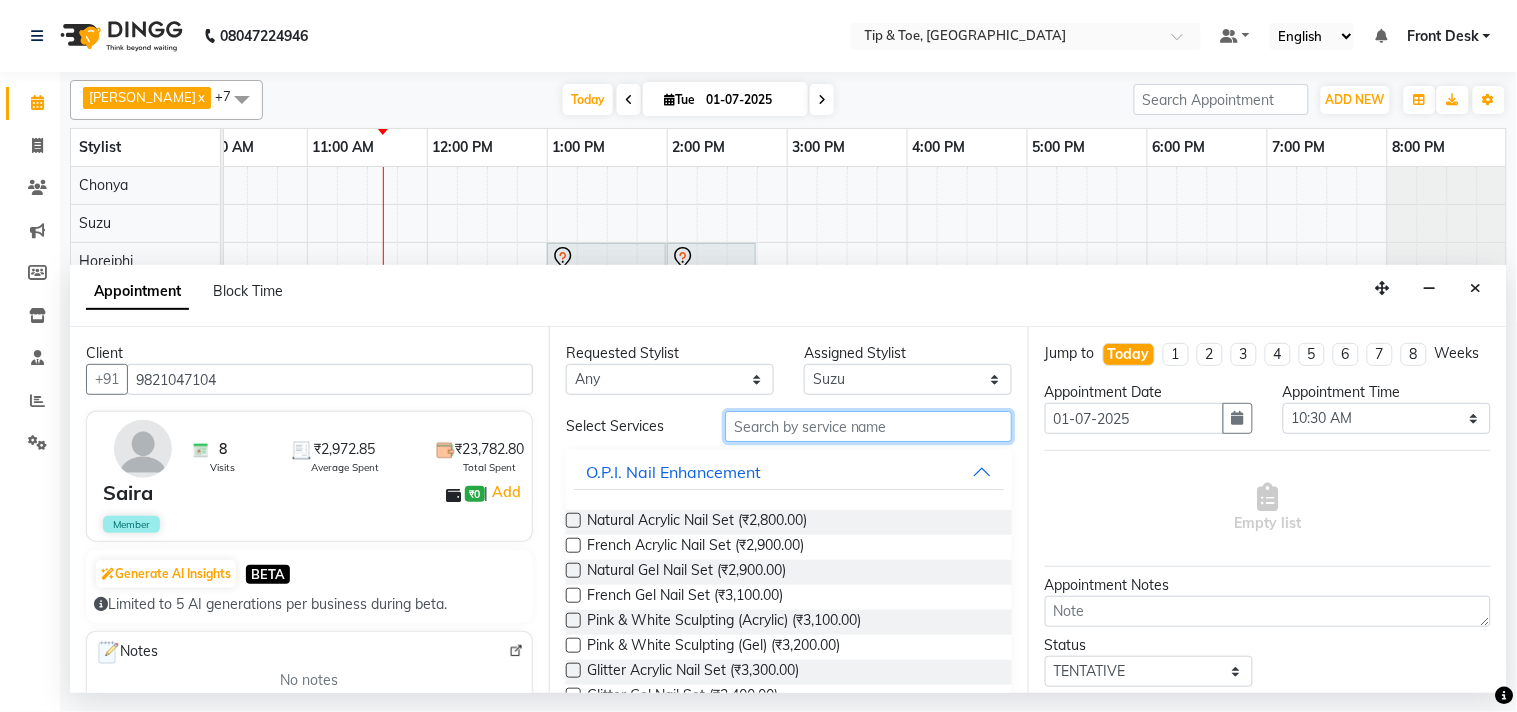 click at bounding box center (868, 426) 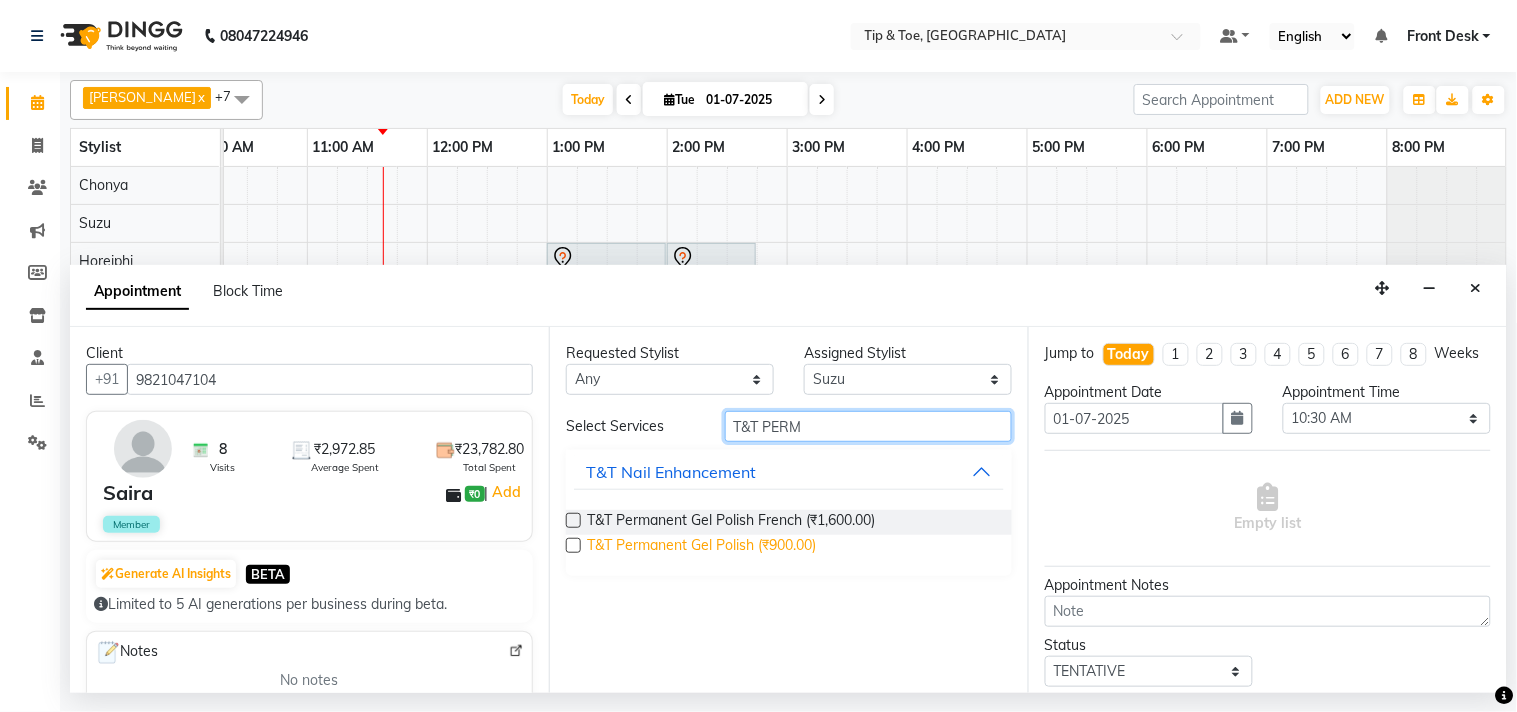 type on "T&T PERM" 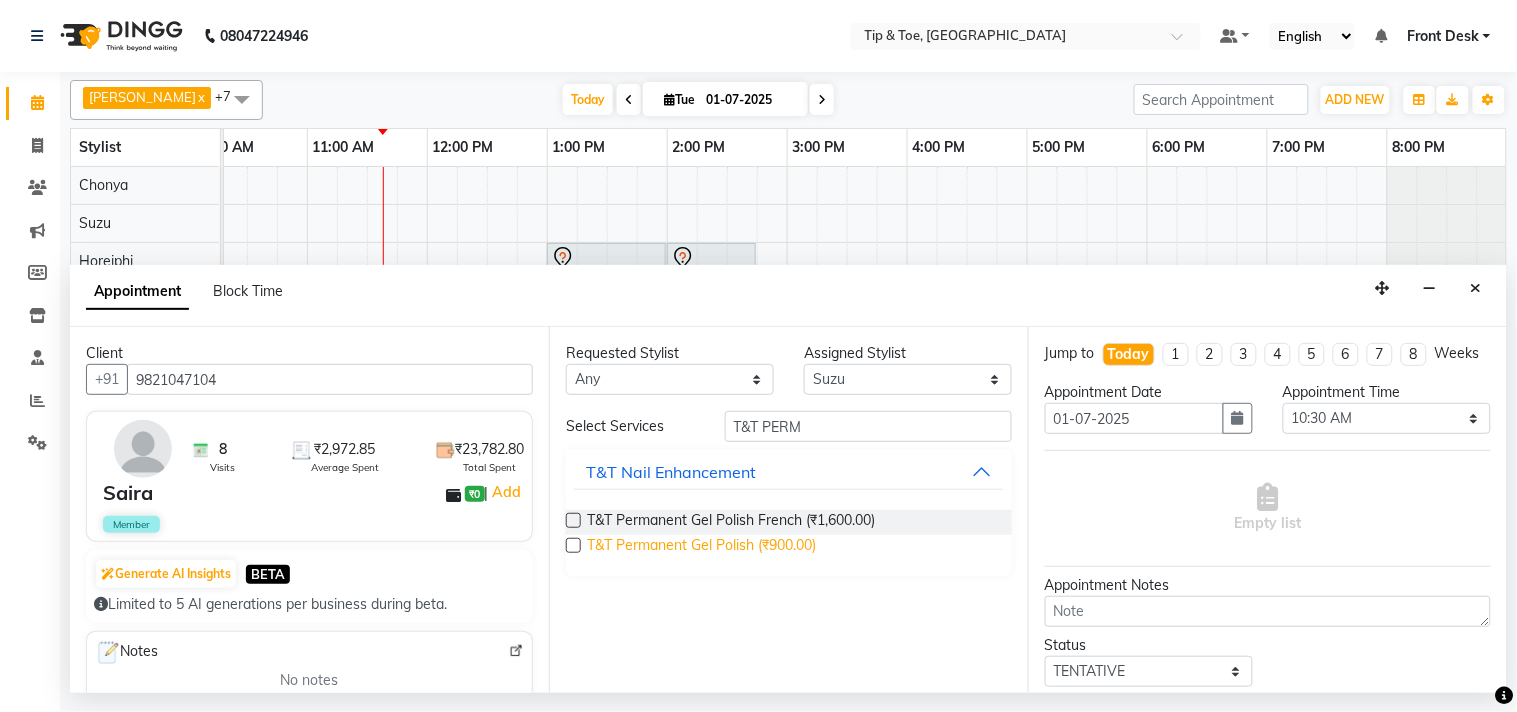 click on "T&T Permanent Gel Polish (₹900.00)" at bounding box center (701, 547) 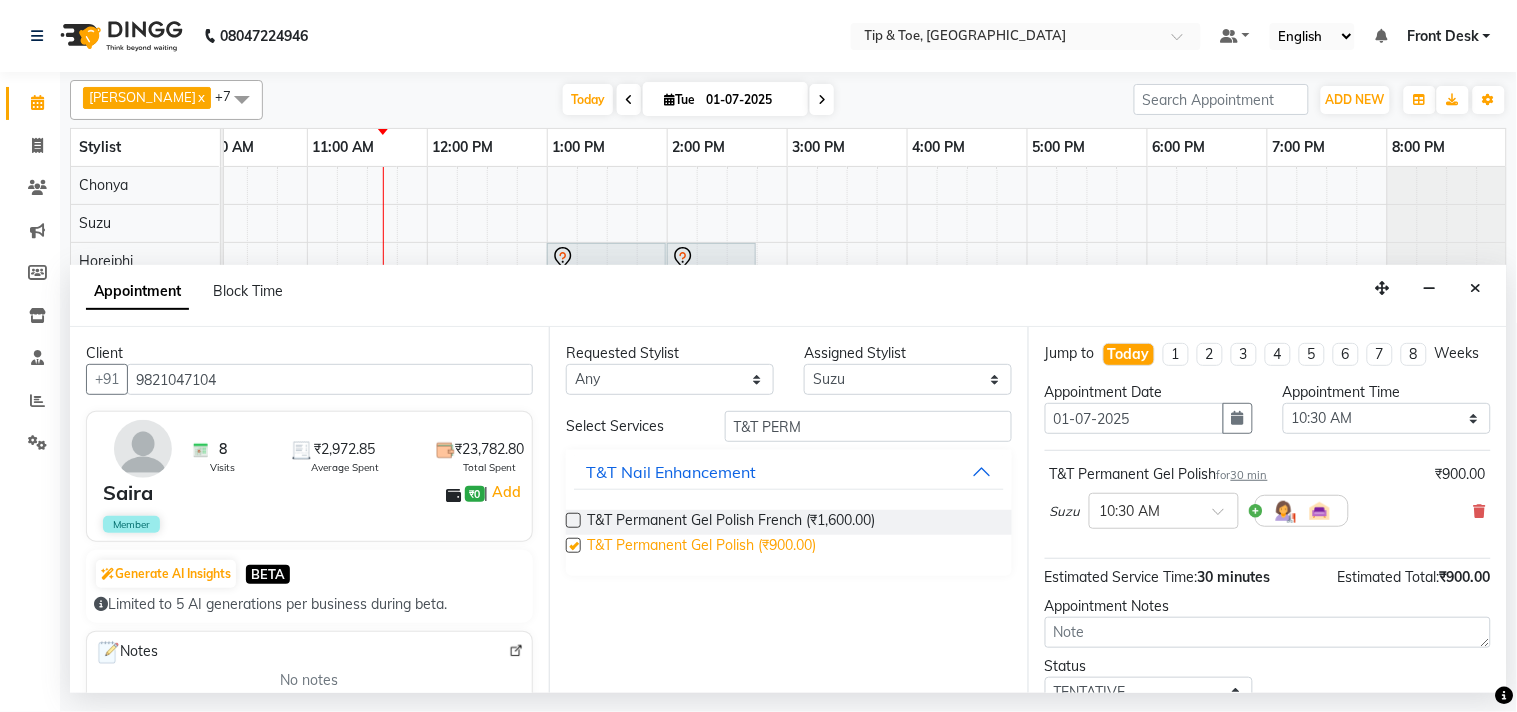checkbox on "false" 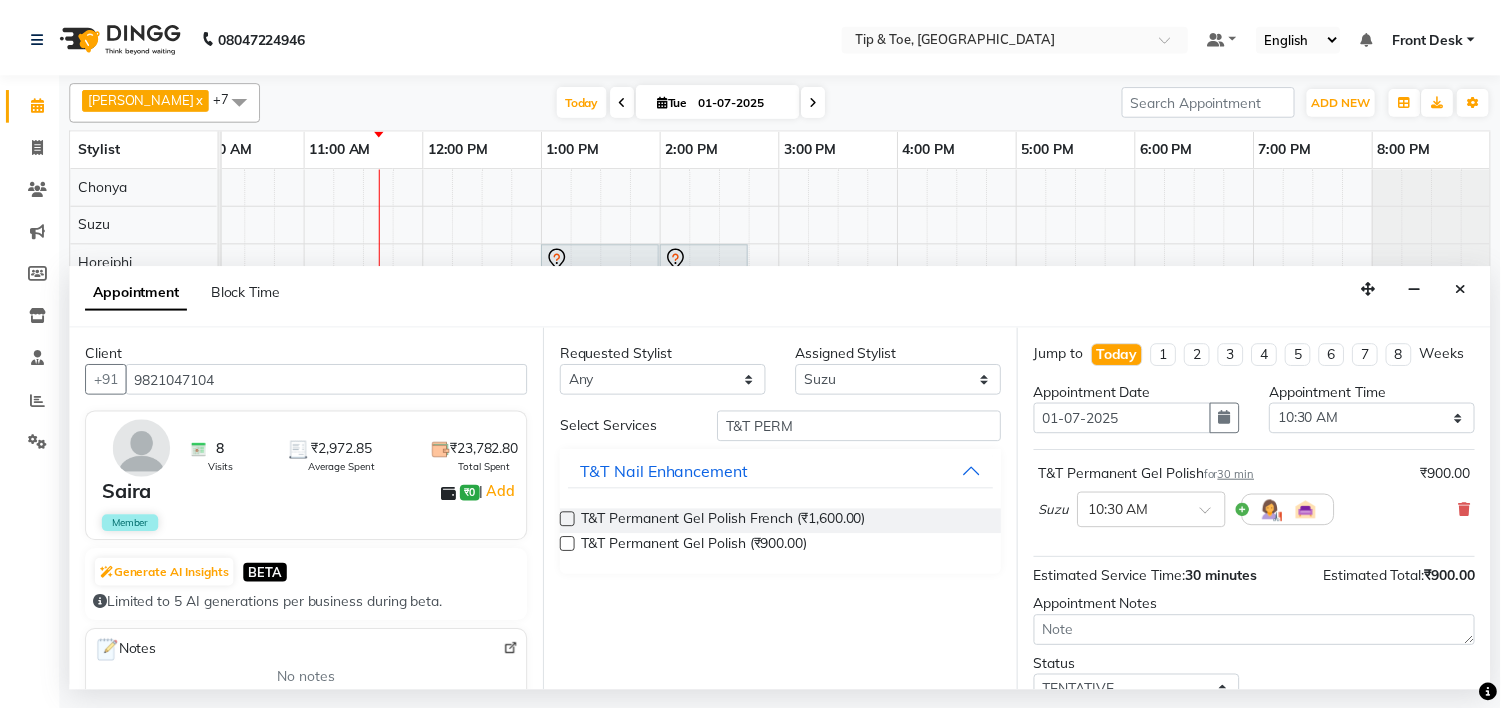 scroll, scrollTop: 161, scrollLeft: 0, axis: vertical 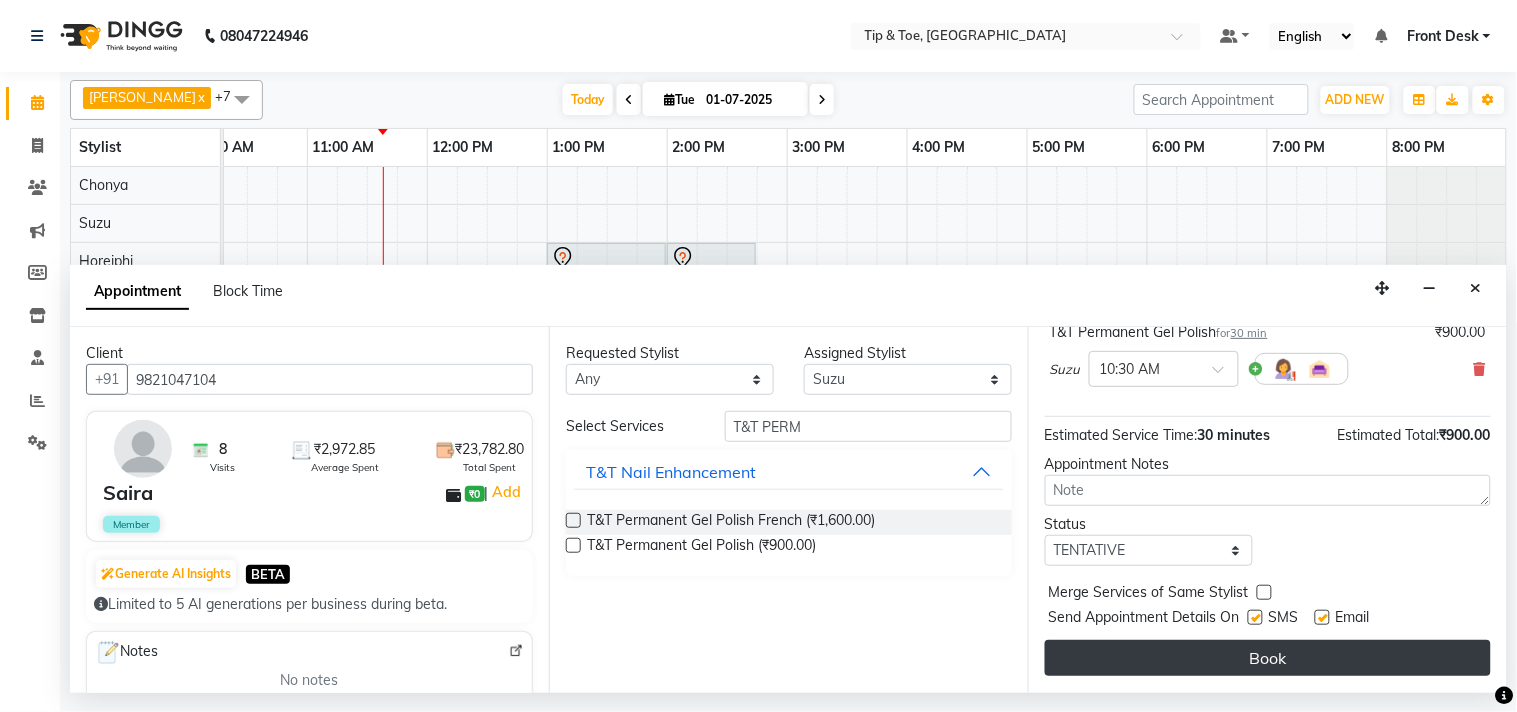 click on "Book" at bounding box center (1268, 658) 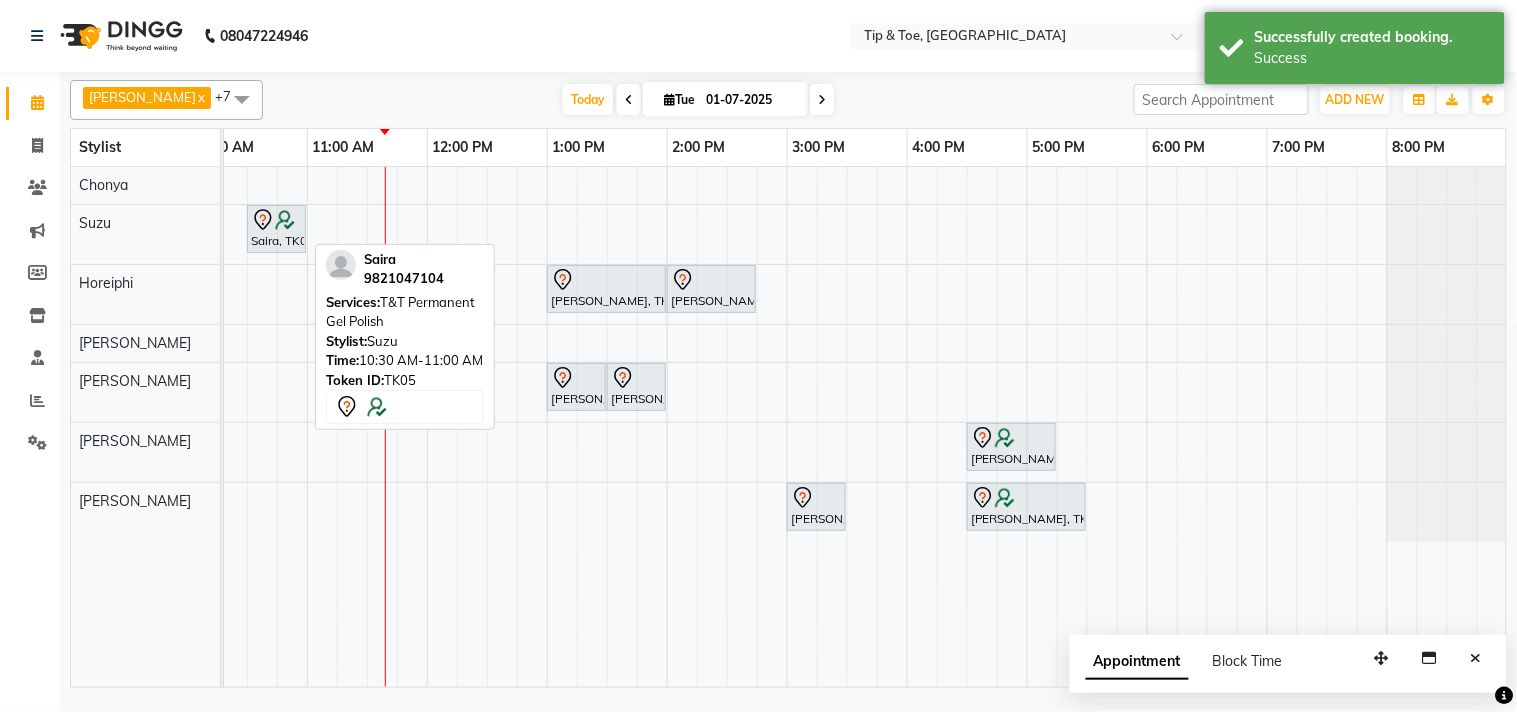 click at bounding box center (285, 220) 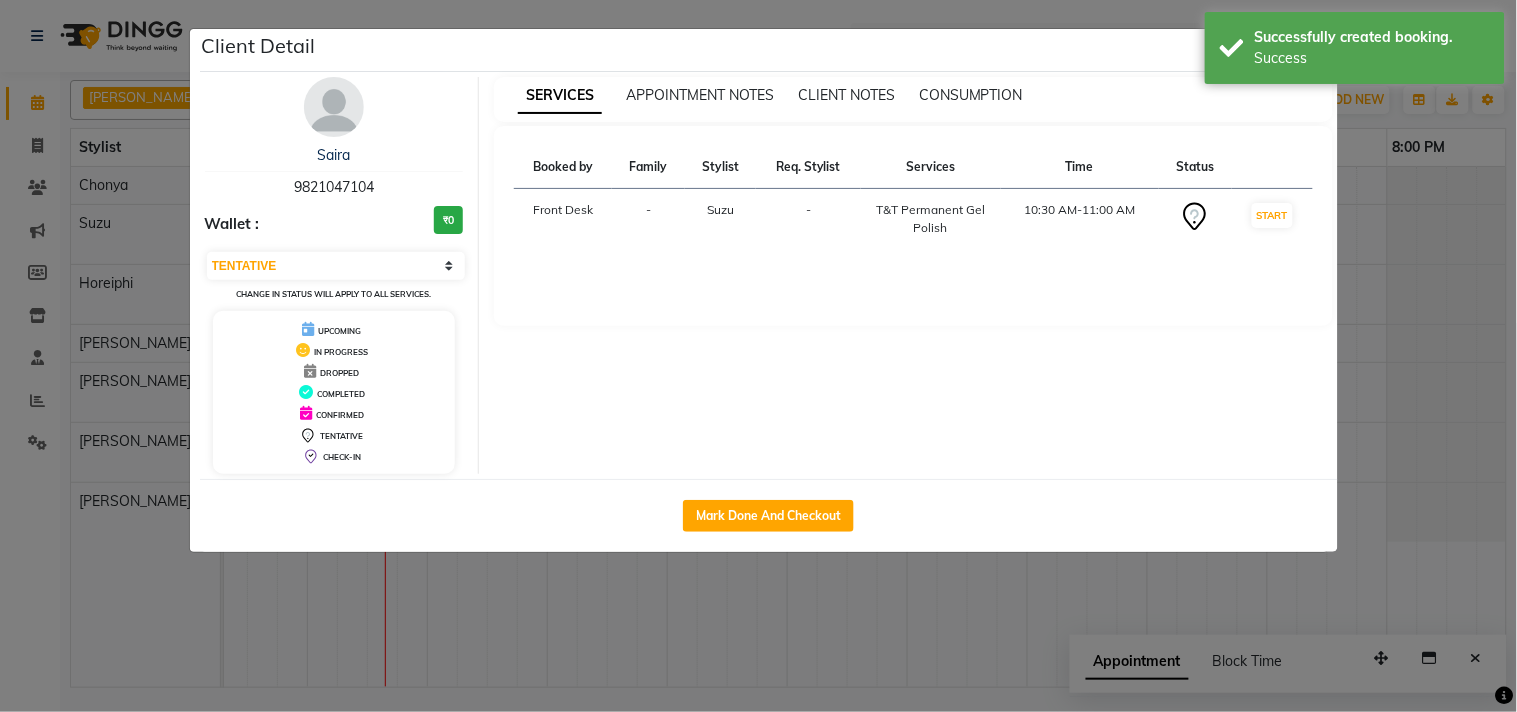 click on "Mark Done And Checkout" 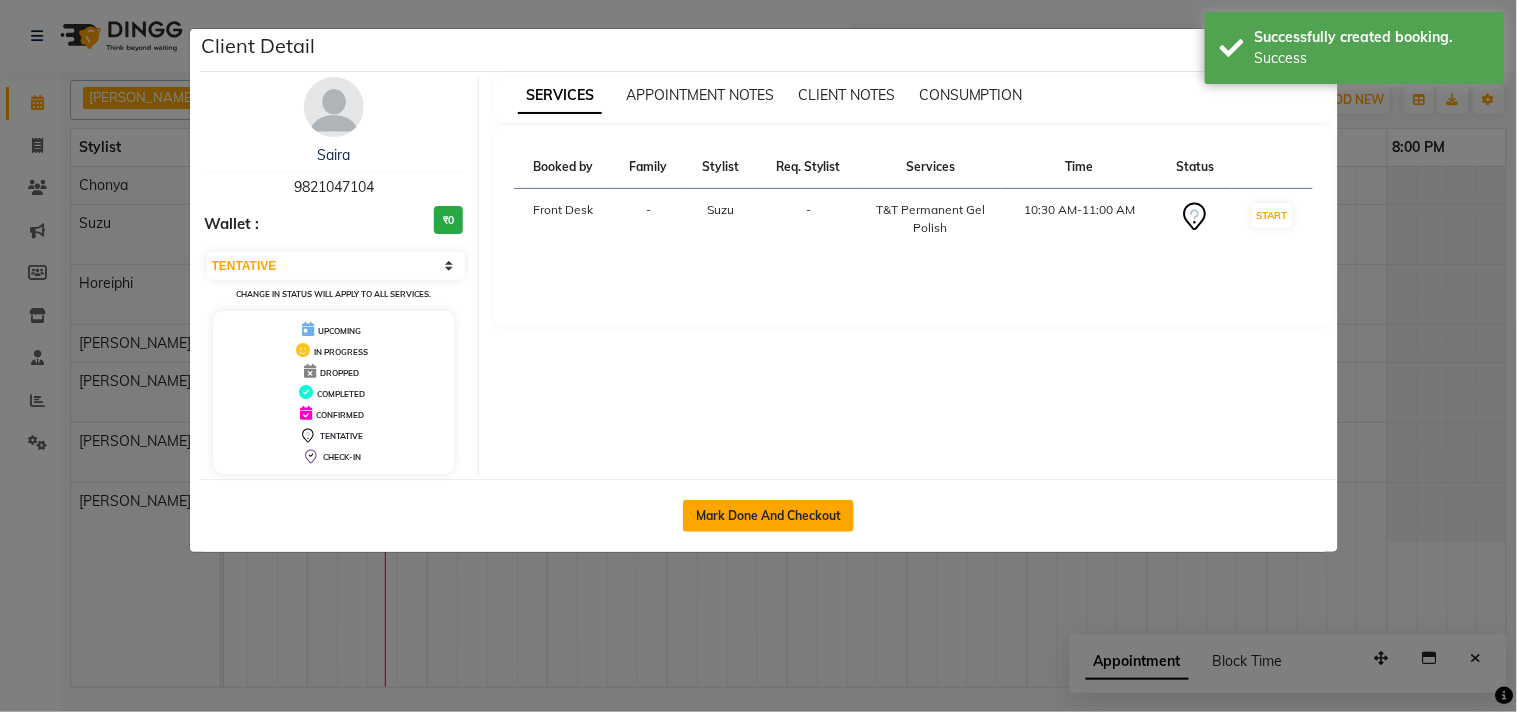 click on "Mark Done And Checkout" 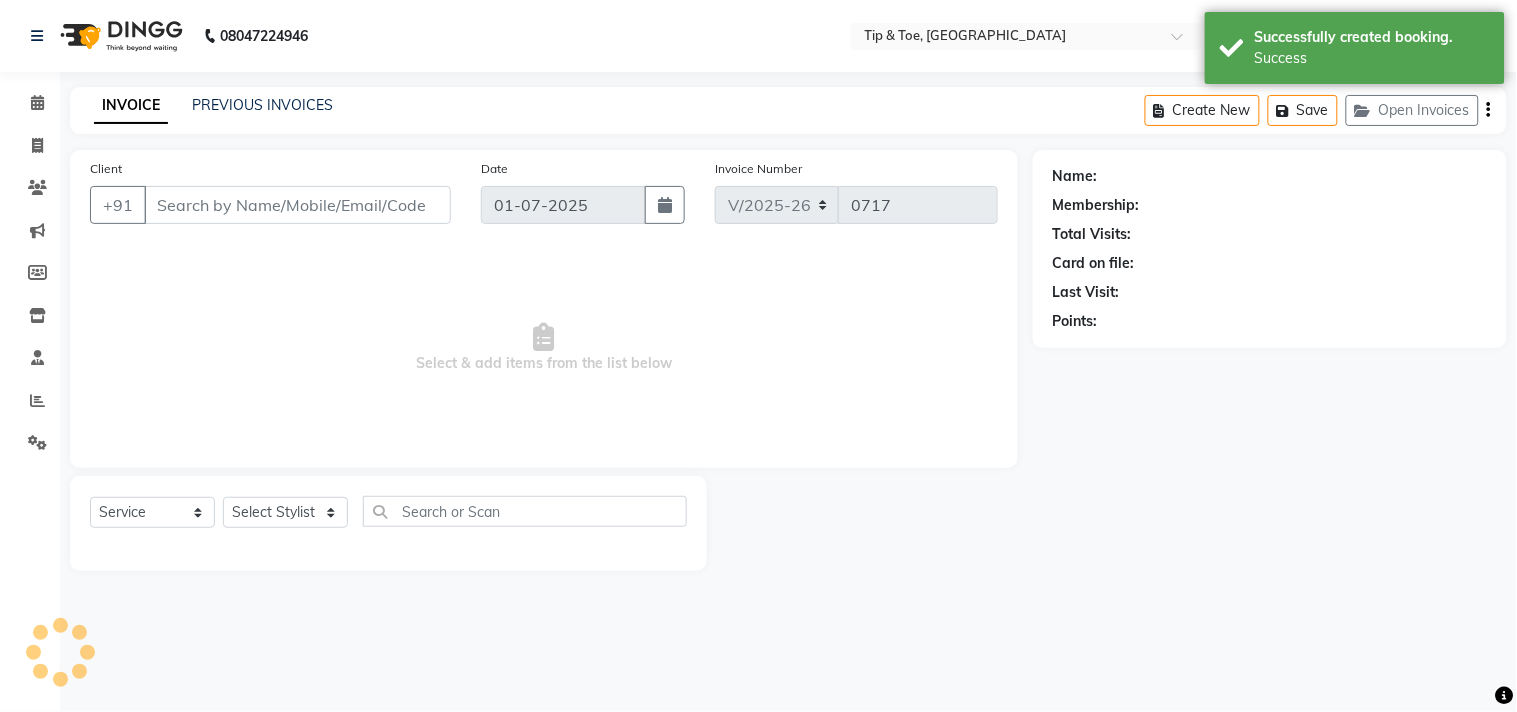 select on "3" 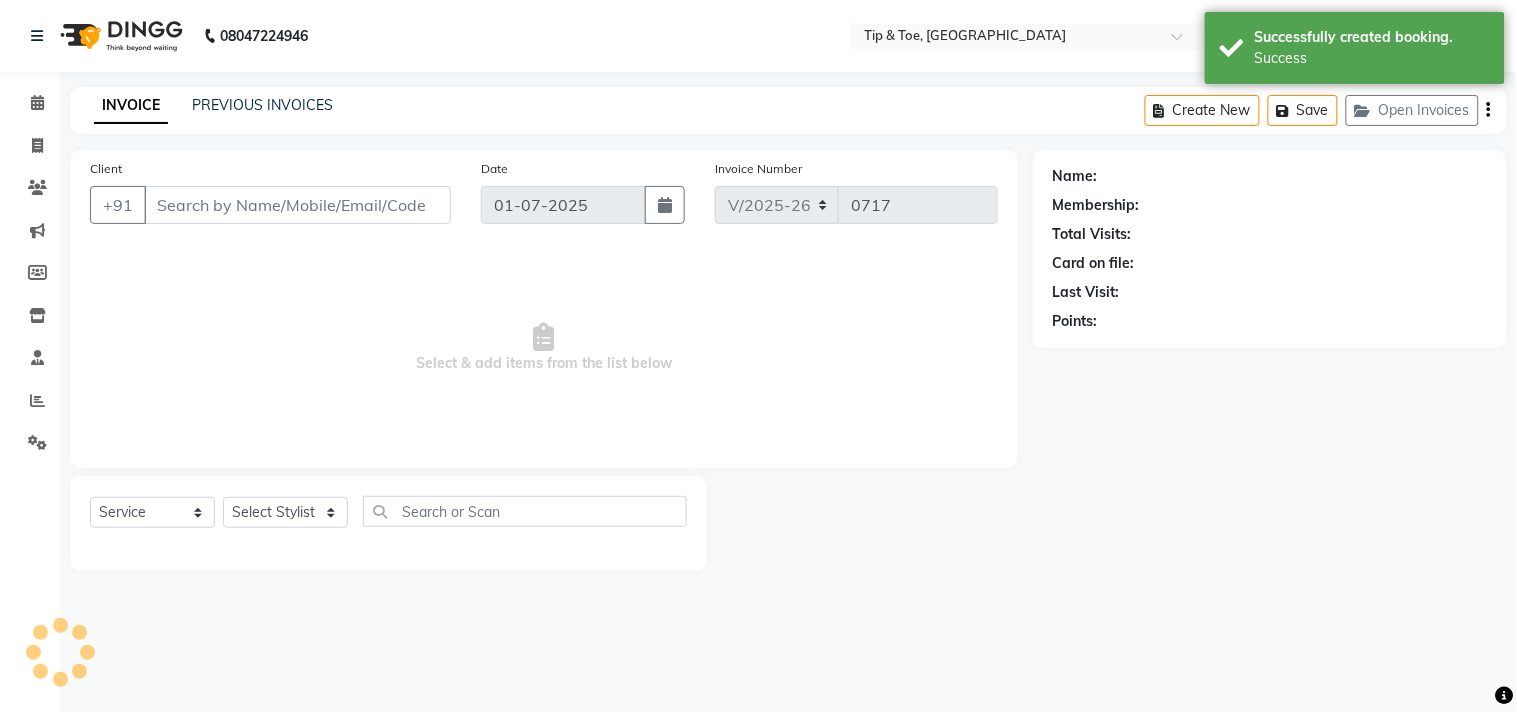 type on "9821047104" 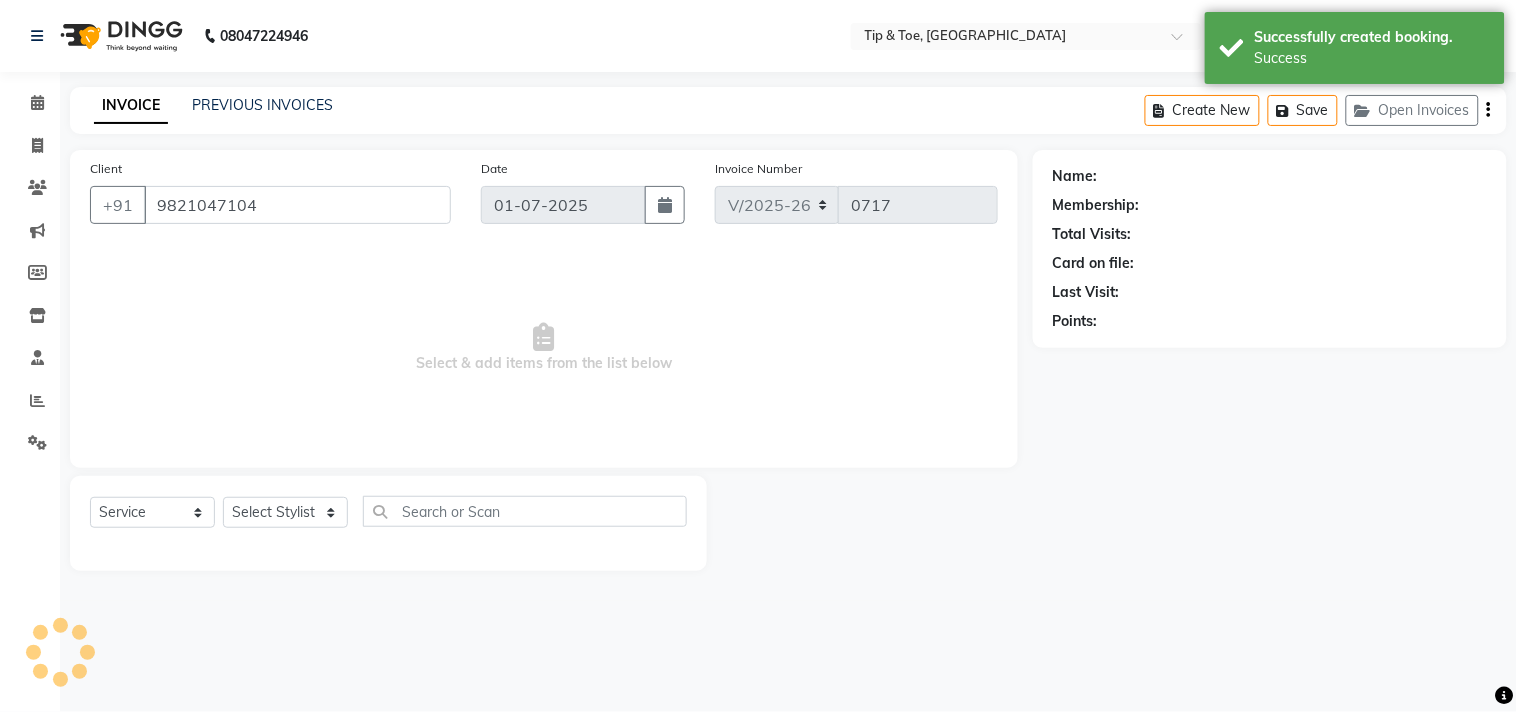 select on "38742" 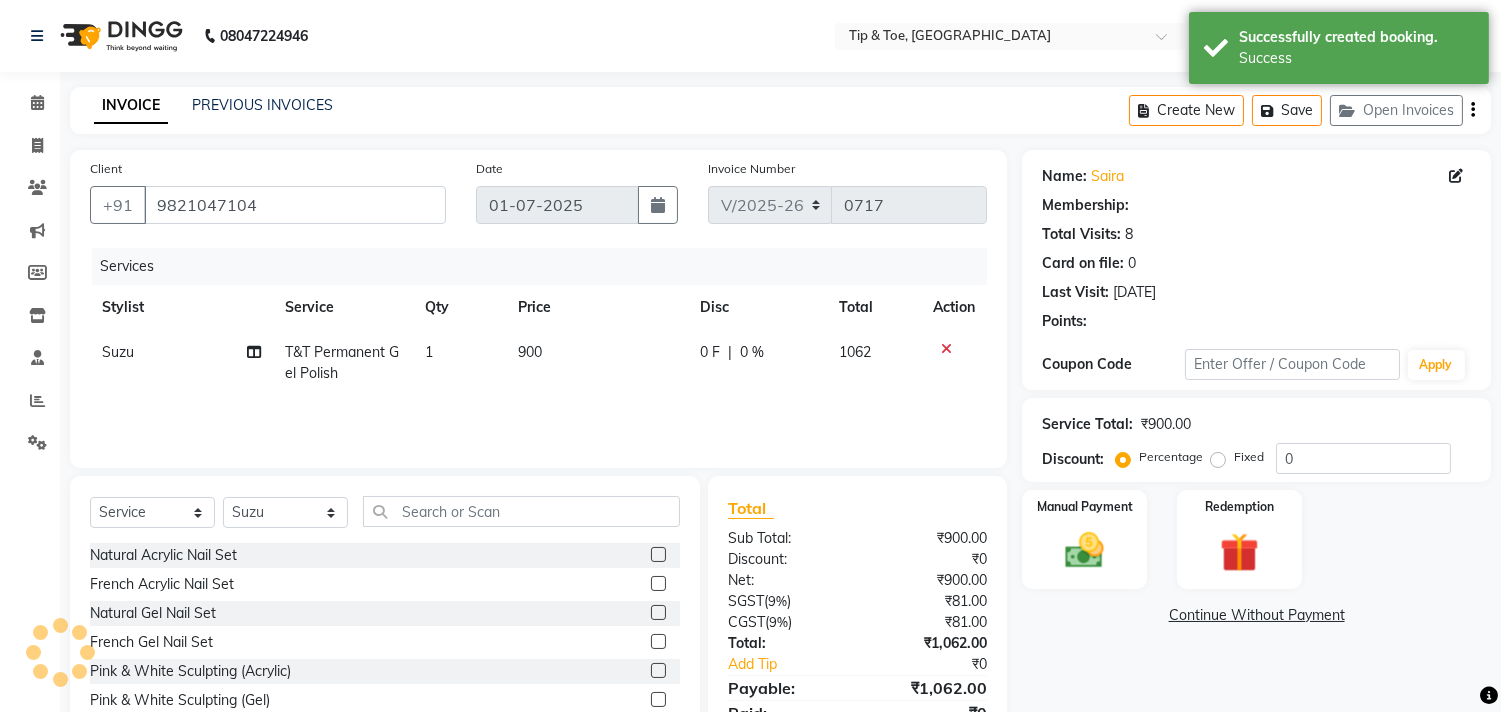 select on "1: Object" 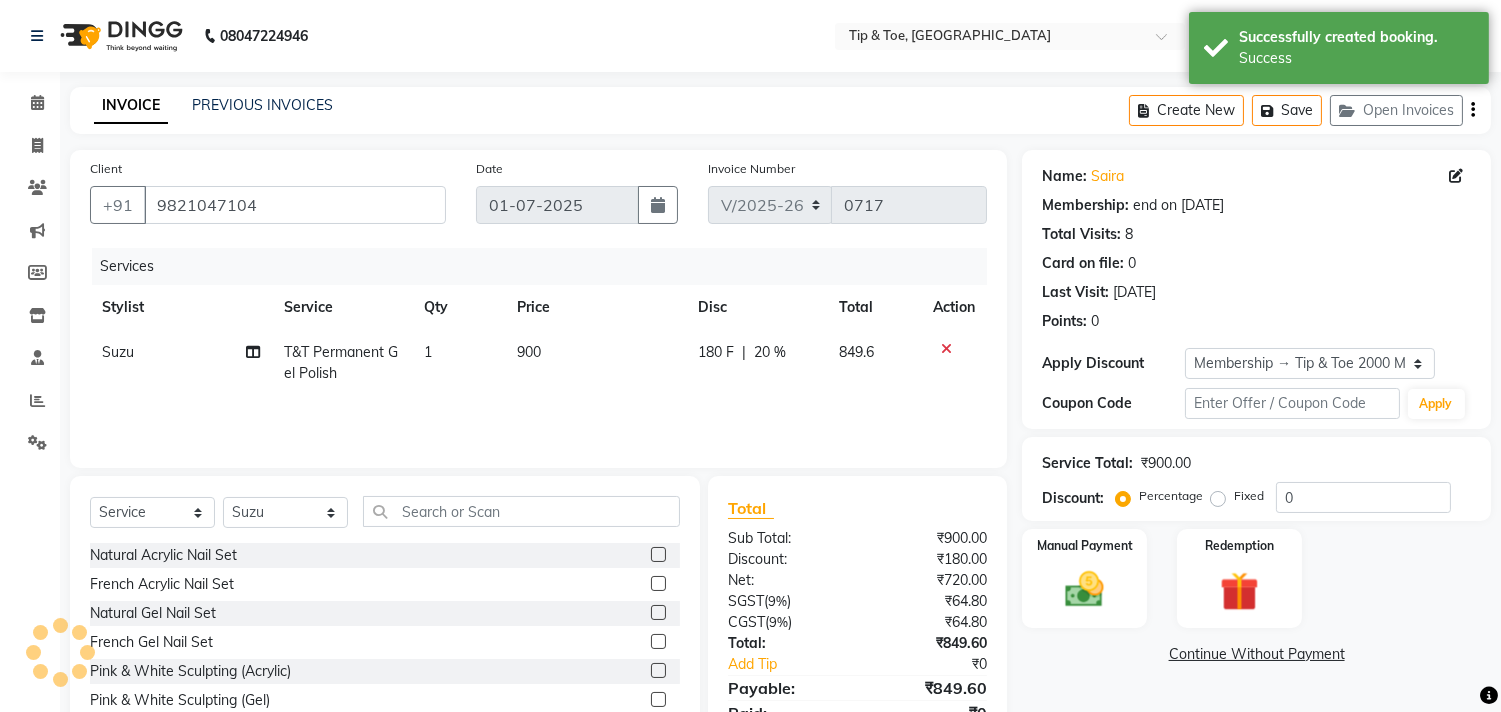 type on "20" 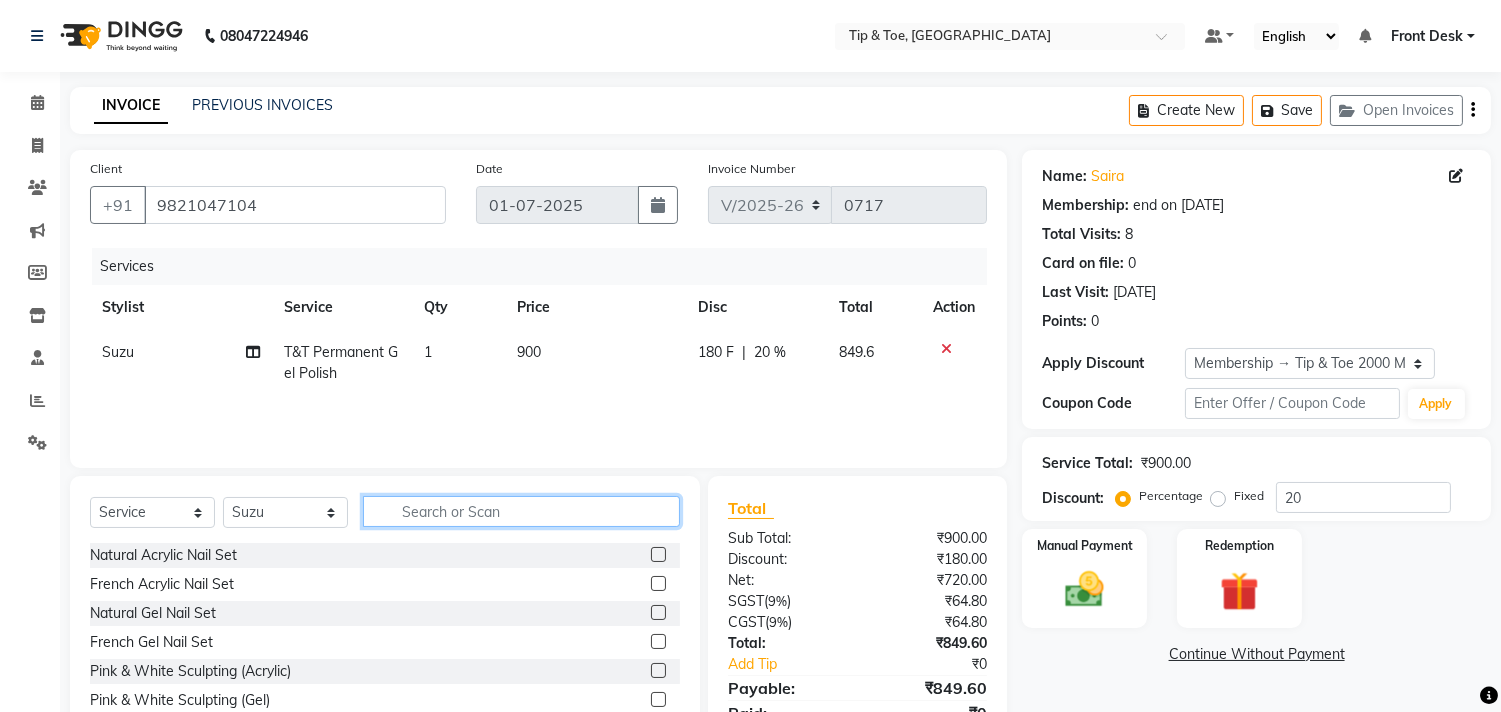 click 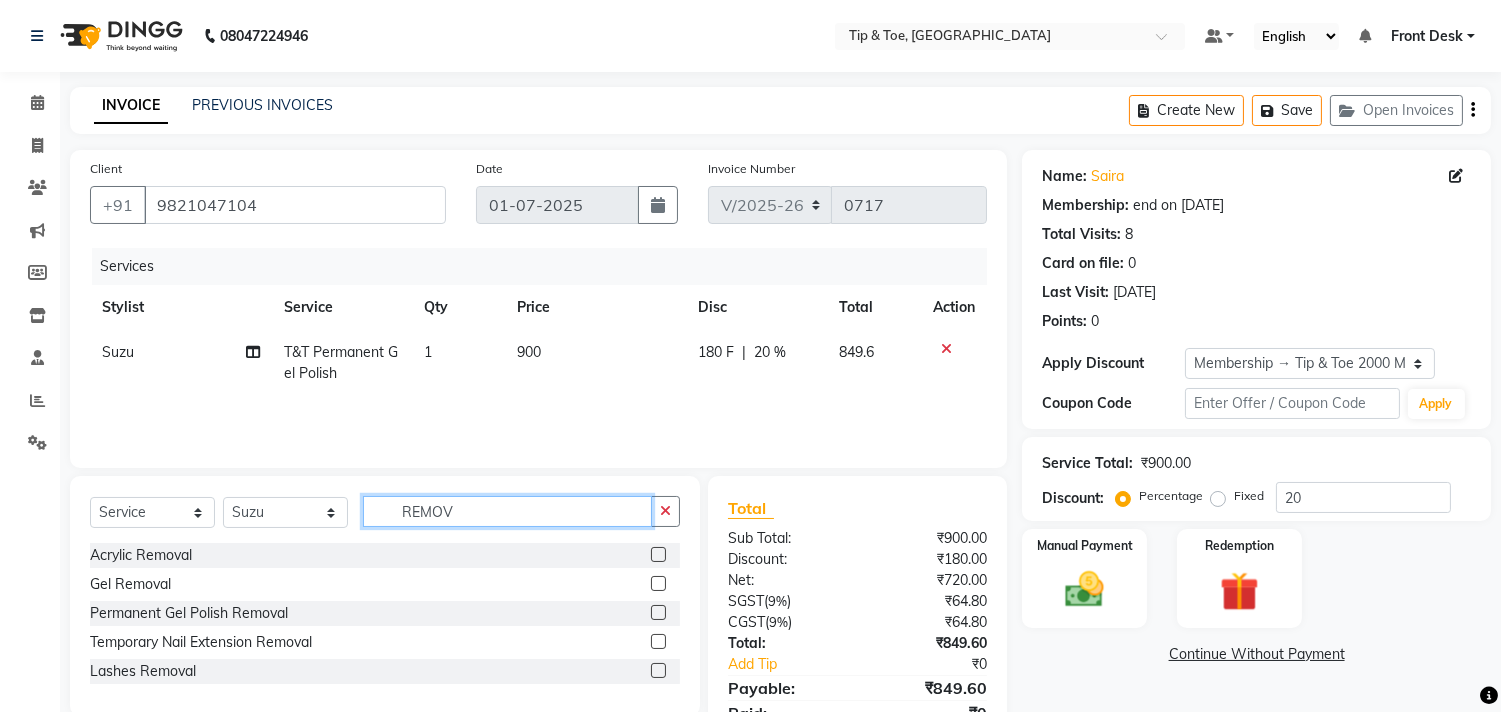 type on "REMOV" 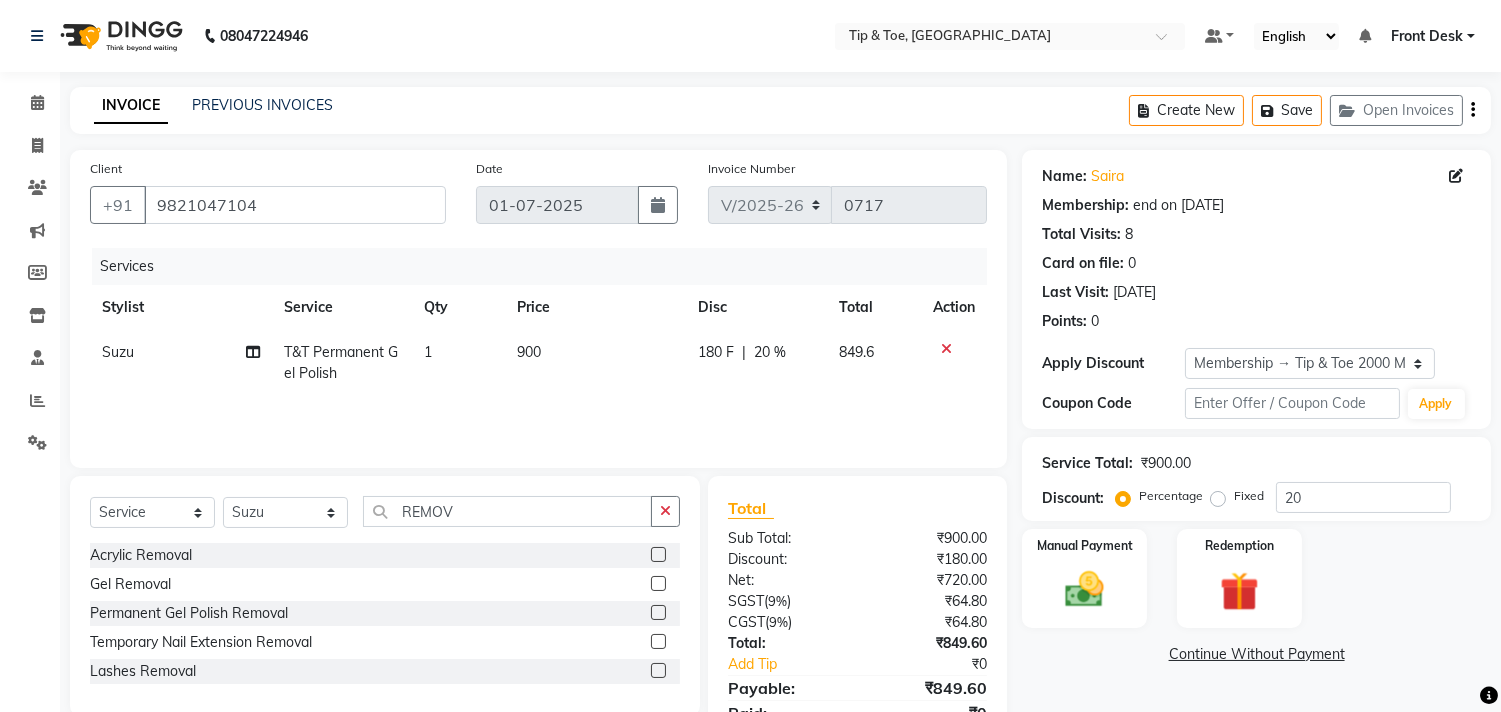 click 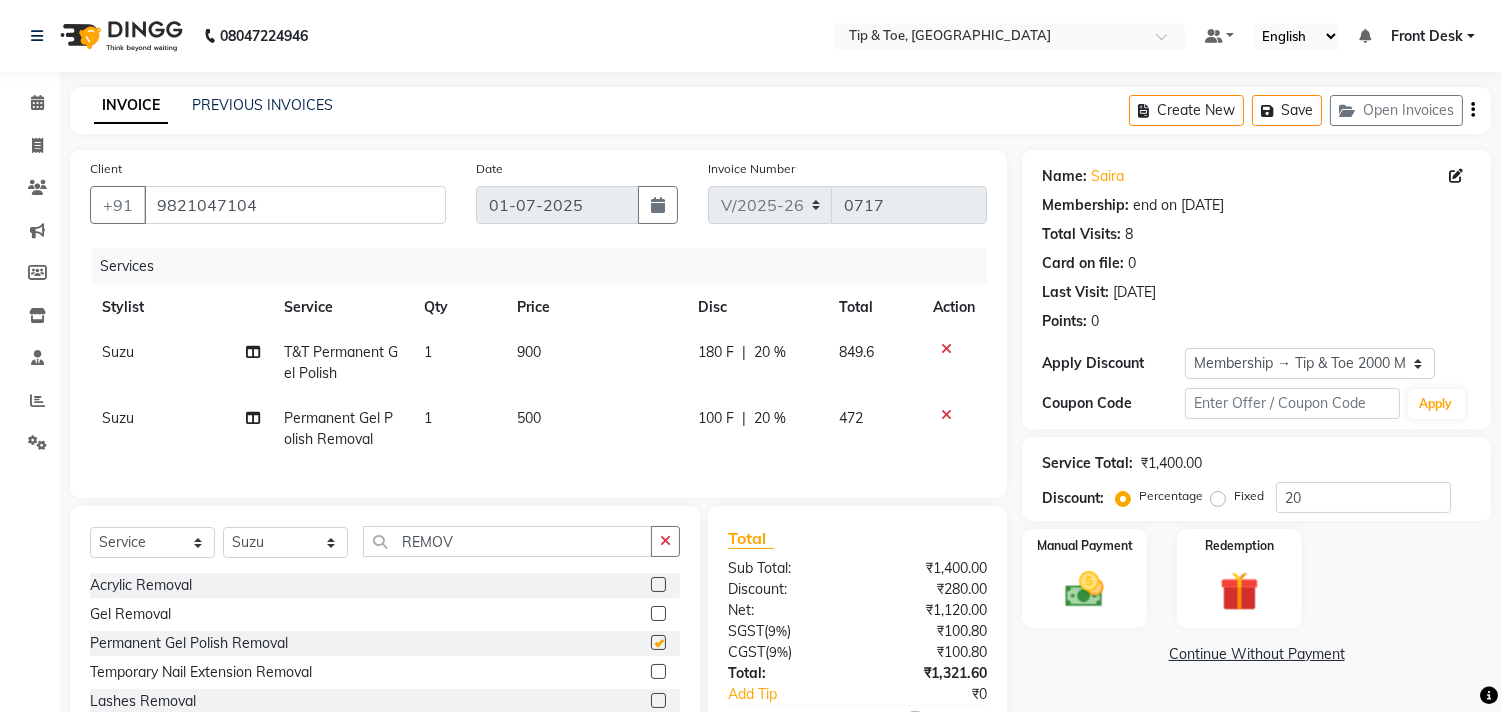 checkbox on "false" 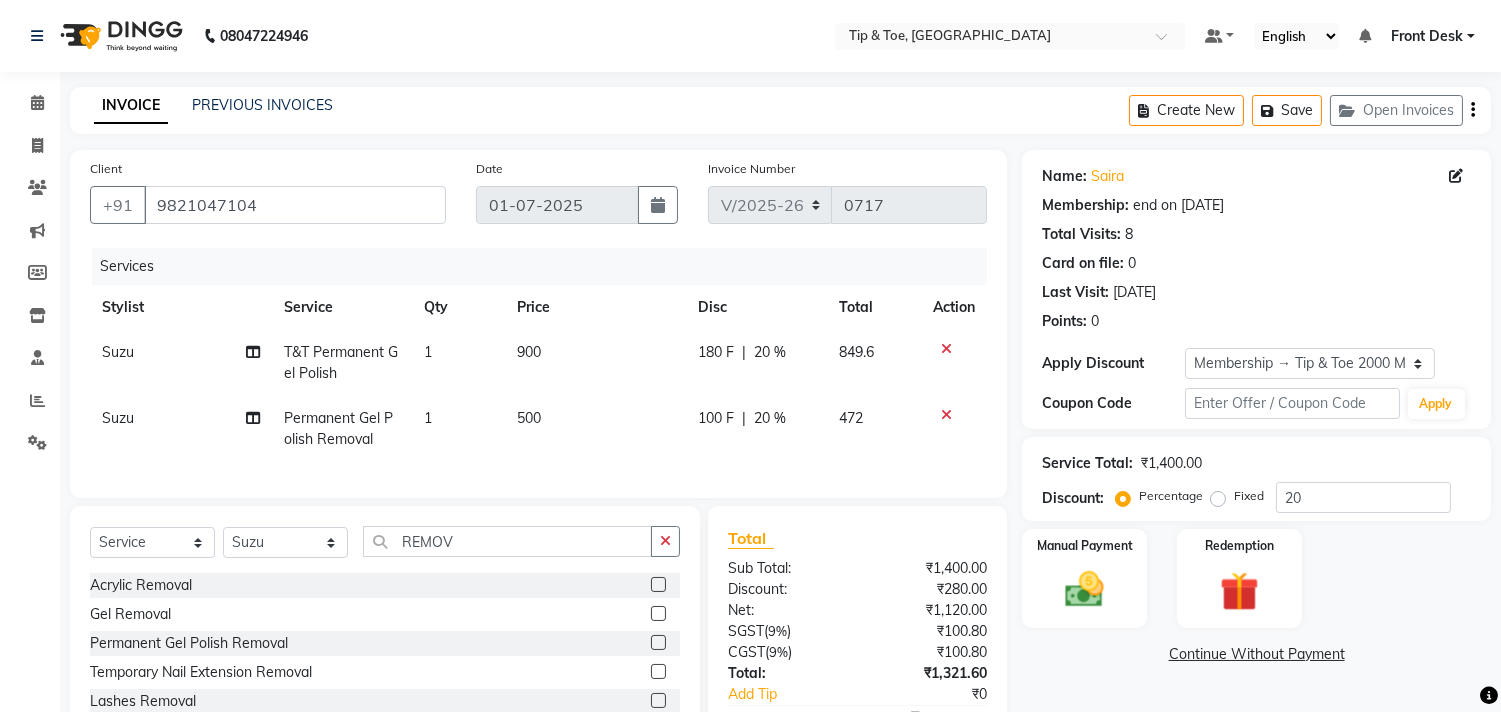 click on "500" 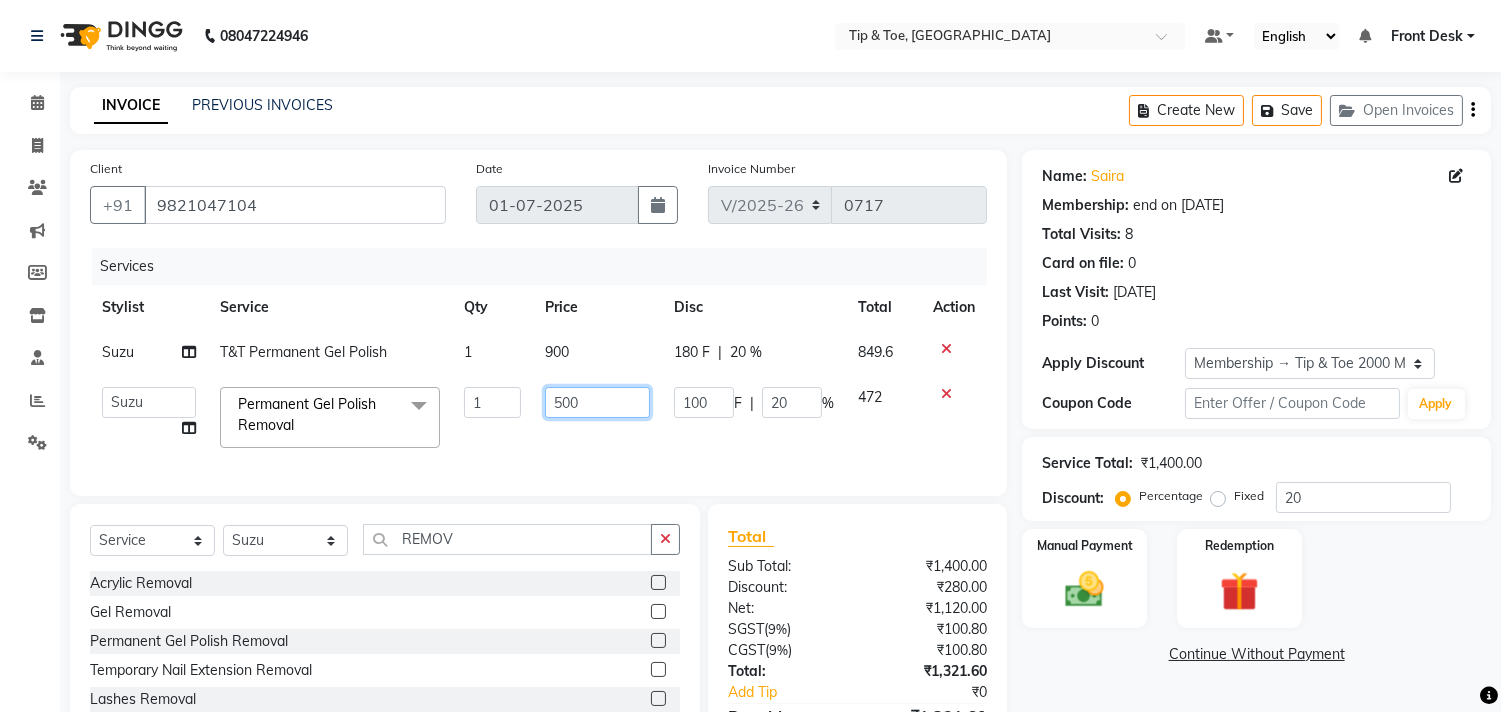 click on "500" 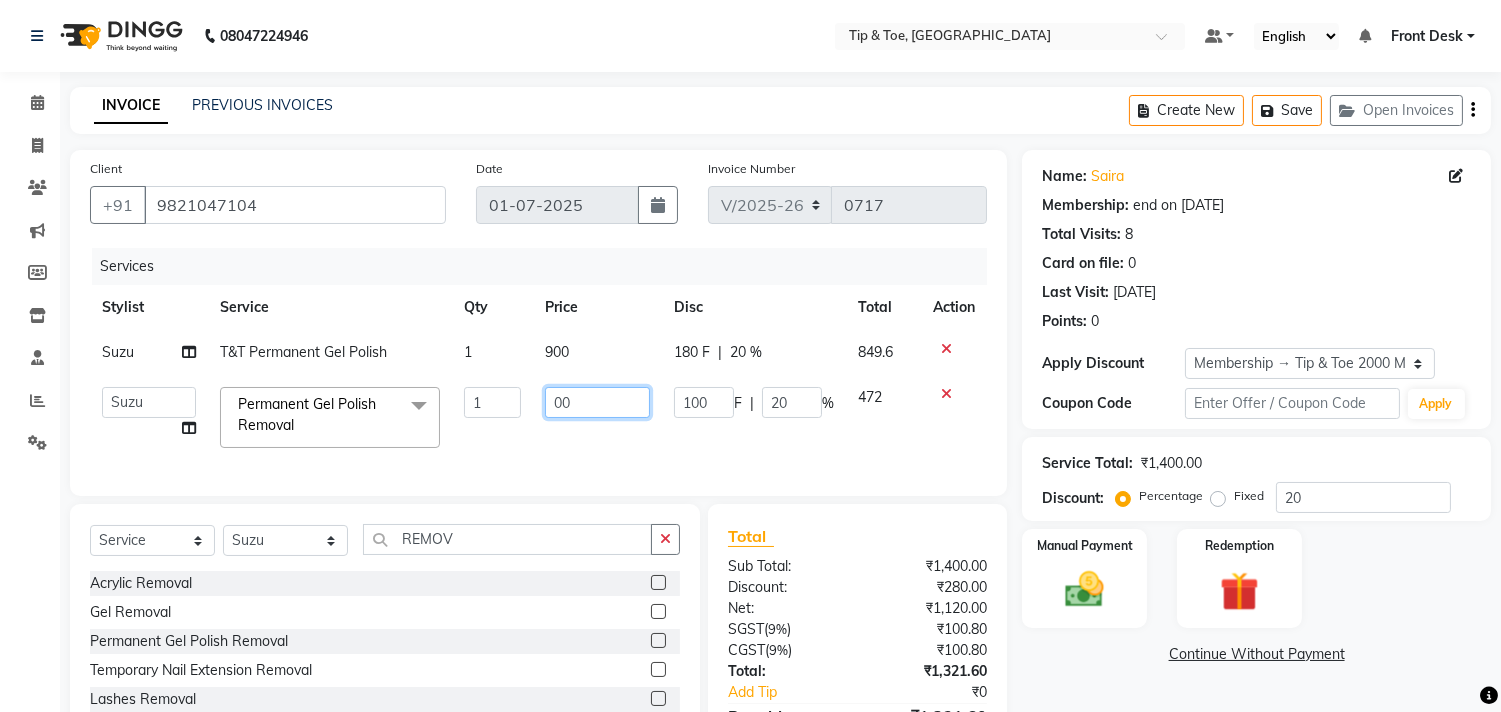 type on "300" 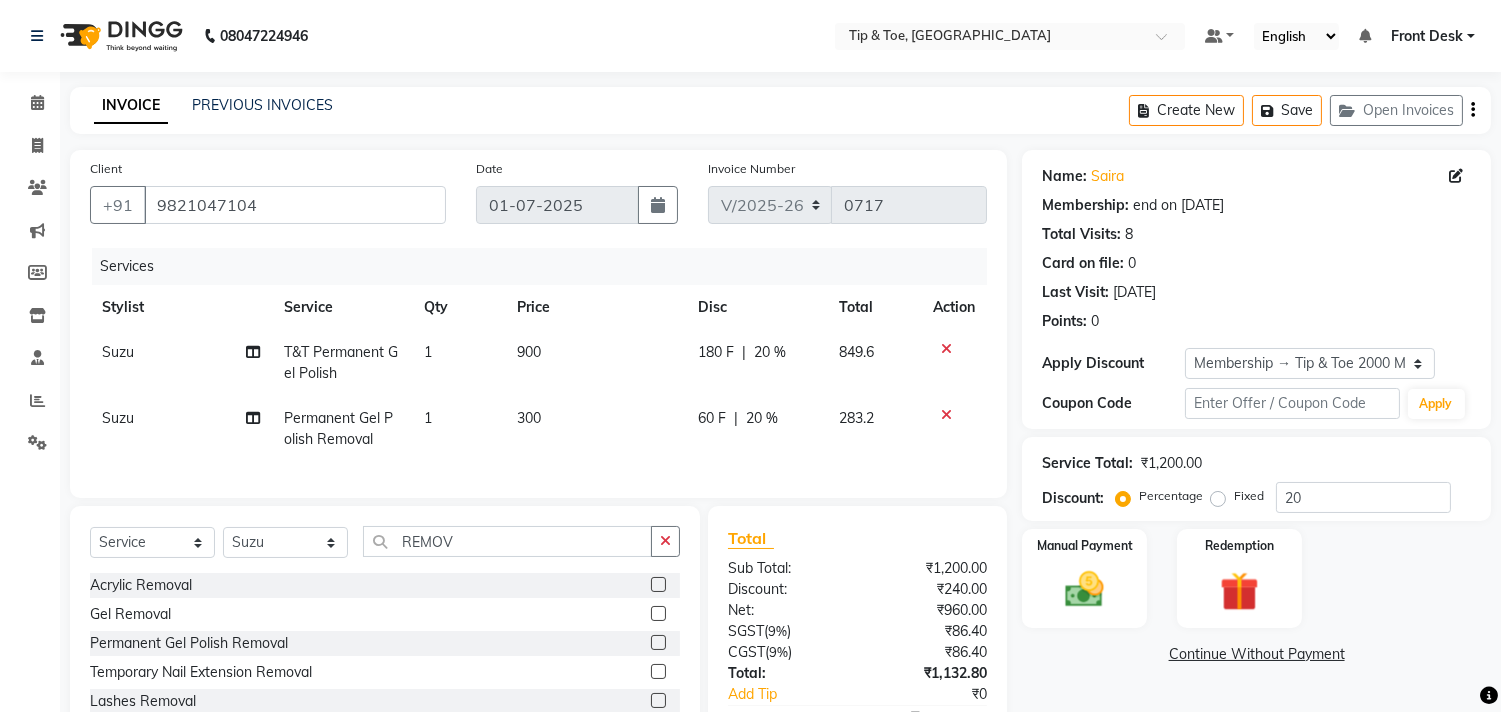 click on "Name: Saira  Membership: end on 31-03-2027 Total Visits:  8 Card on file:  0 Last Visit:   05-05-2025 Points:   0  Apply Discount Select Membership → Tip & Toe 2000 Membership Coupon Code Apply Service Total:  ₹1,200.00  Discount:  Percentage   Fixed  20 Manual Payment Redemption  Continue Without Payment" 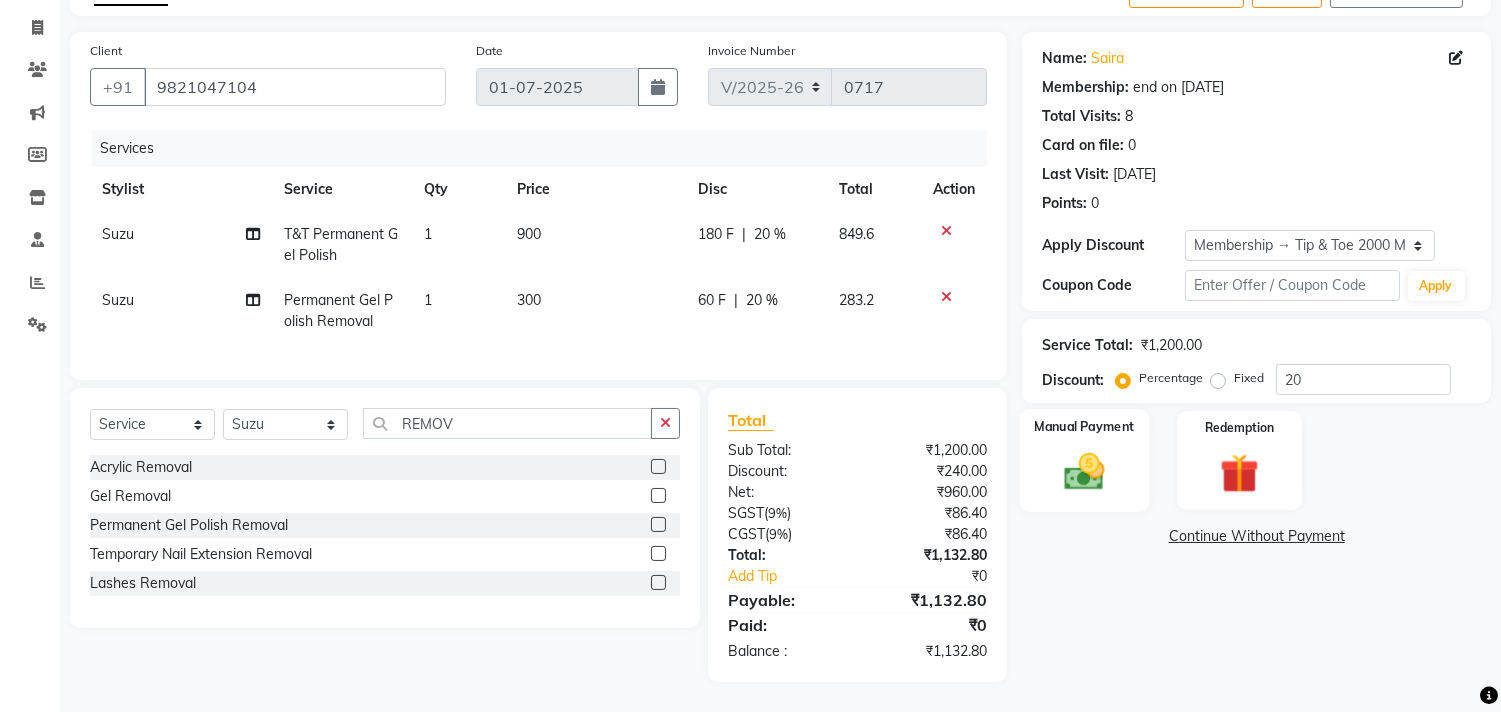 click 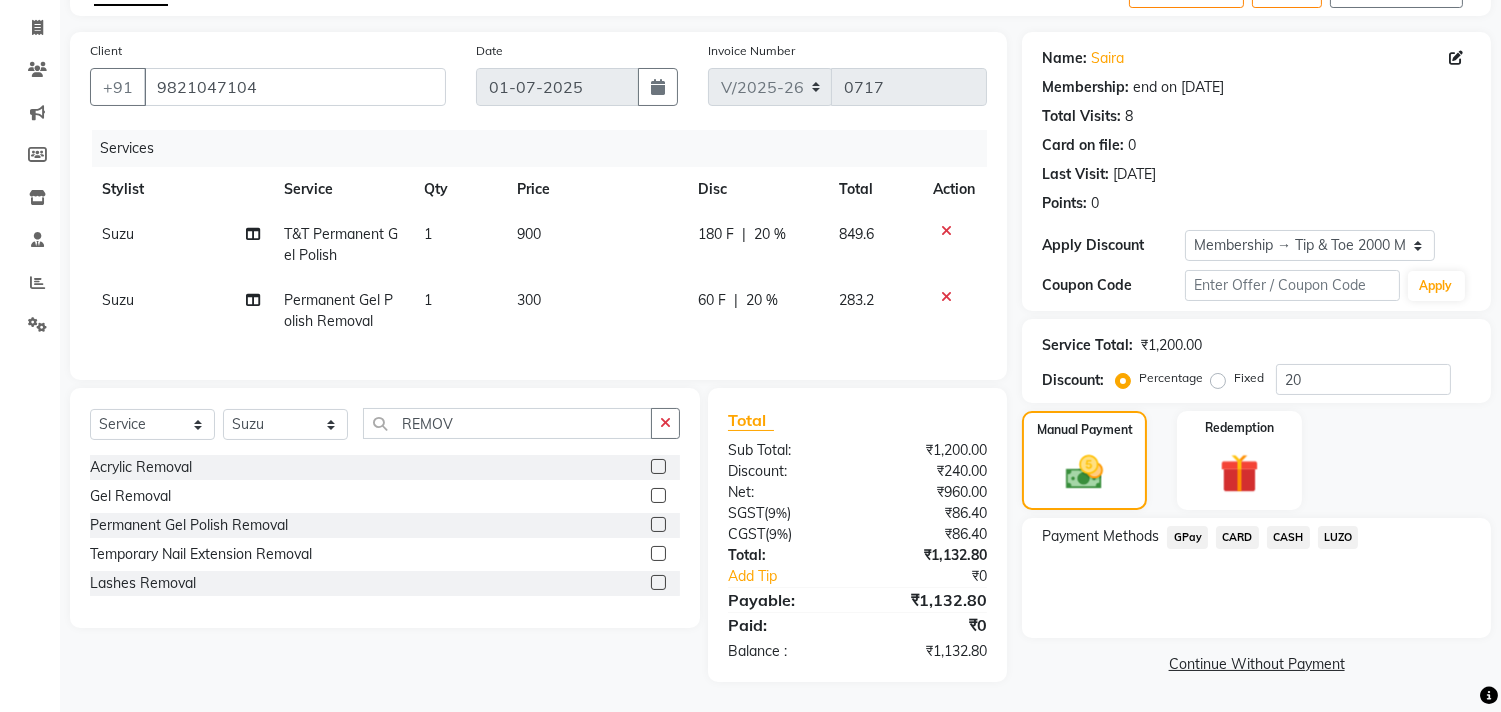 click on "20 %" 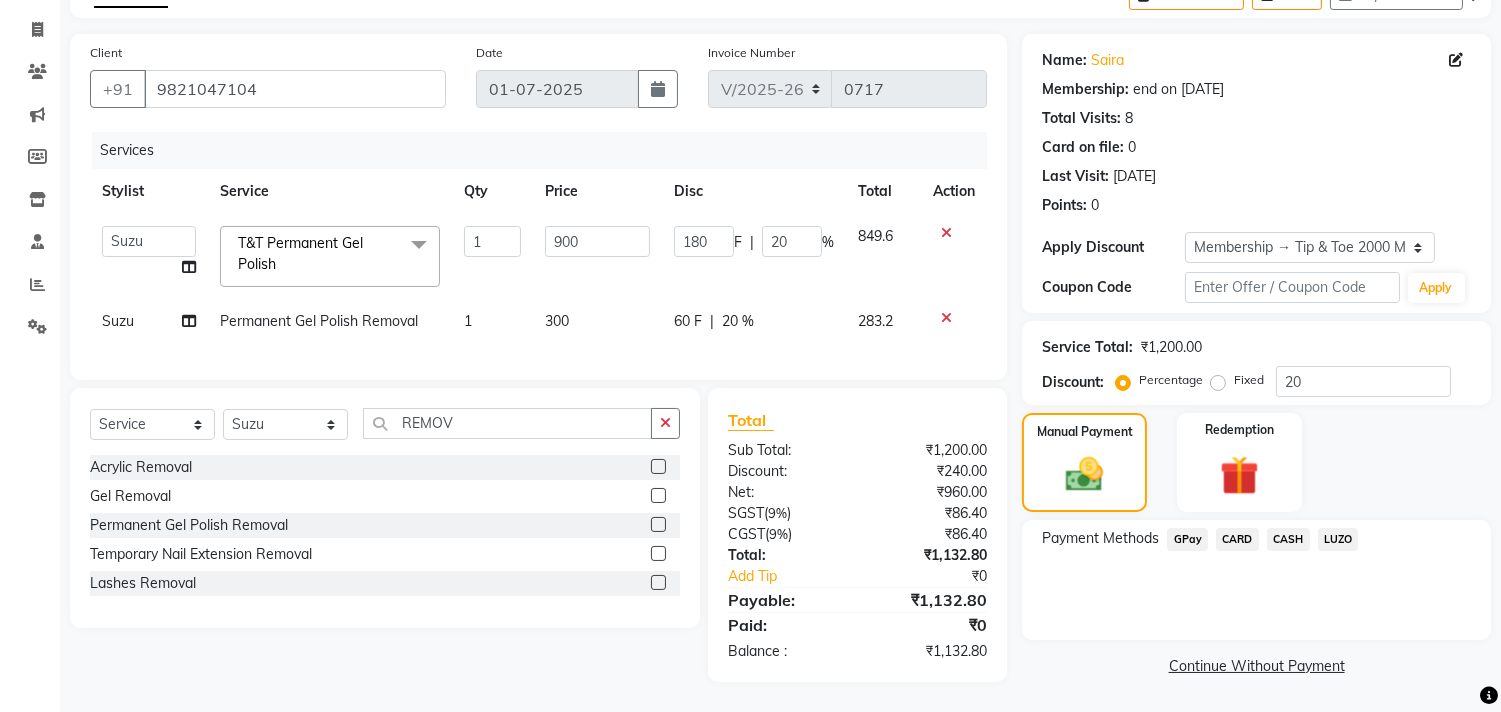 scroll, scrollTop: 132, scrollLeft: 0, axis: vertical 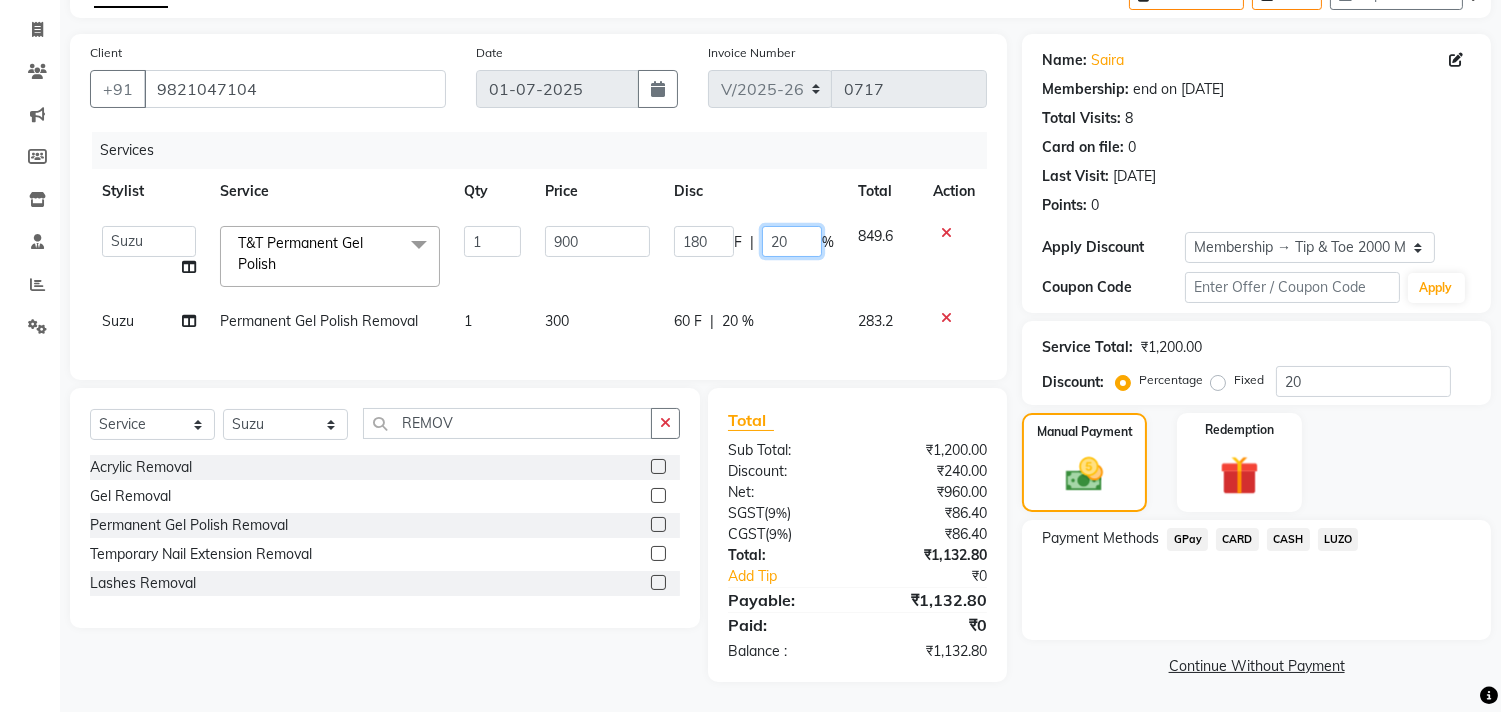 click on "20" 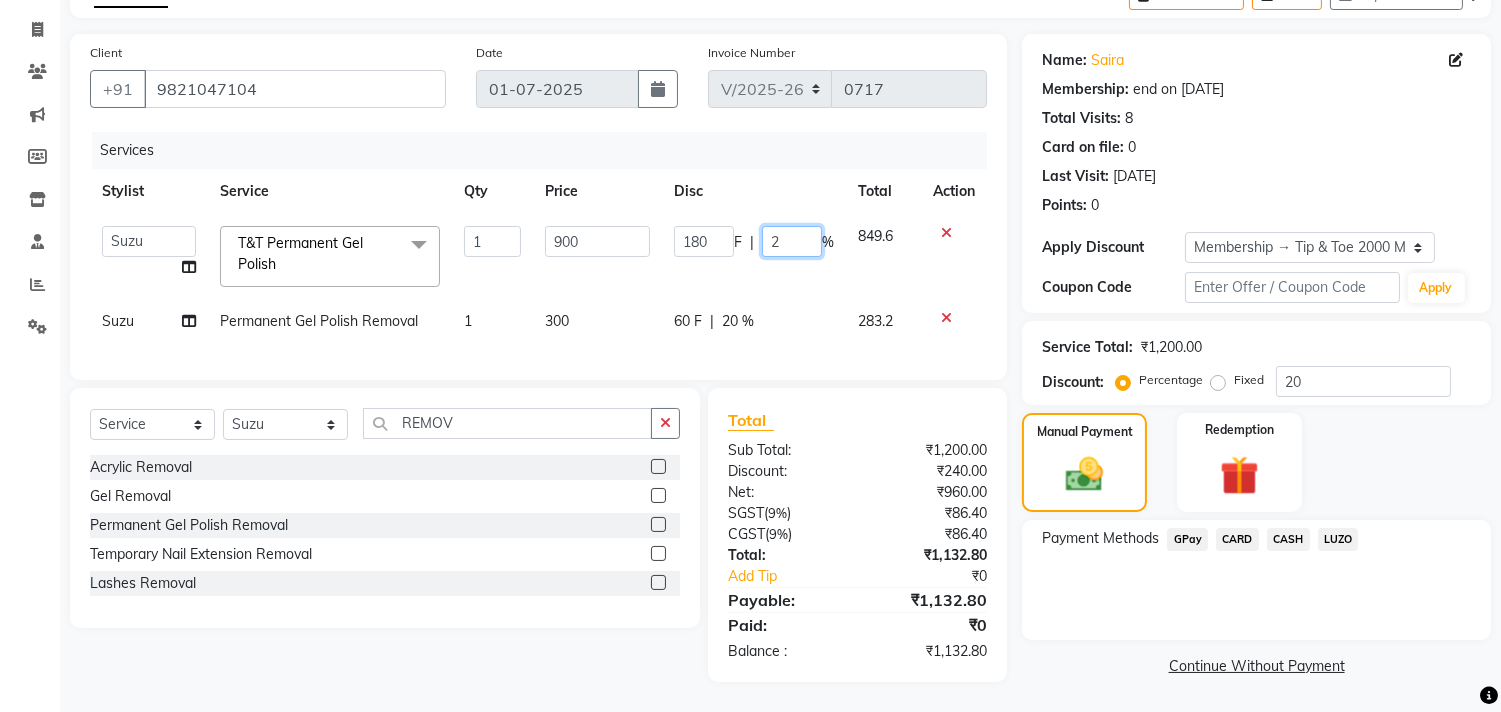 type 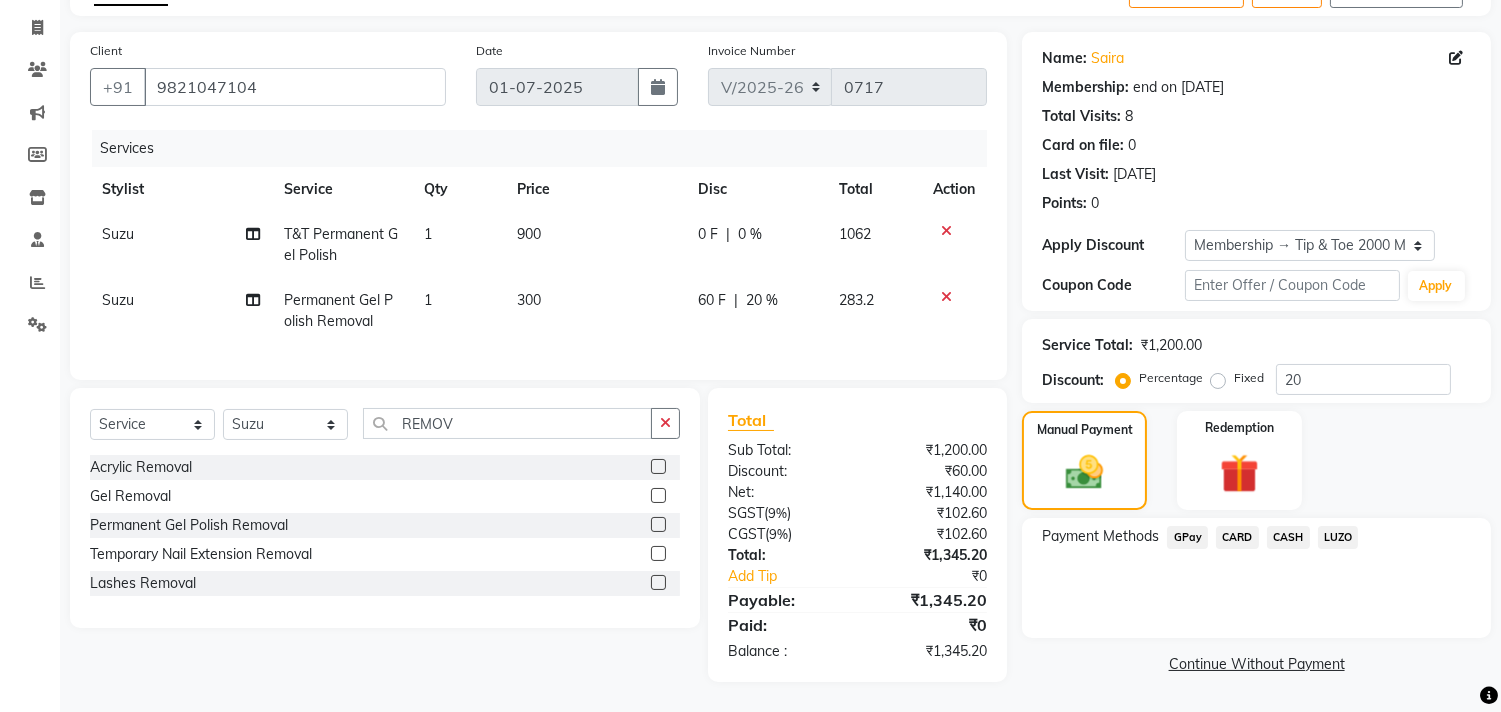 click on "Name: Saira  Membership: end on 31-03-2027 Total Visits:  8 Card on file:  0 Last Visit:   05-05-2025 Points:   0  Apply Discount Select Membership → Tip & Toe 2000 Membership Coupon Code Apply Service Total:  ₹1,200.00  Discount:  Percentage   Fixed  20 Manual Payment Redemption Payment Methods  GPay   CARD   CASH   LUZO   Continue Without Payment" 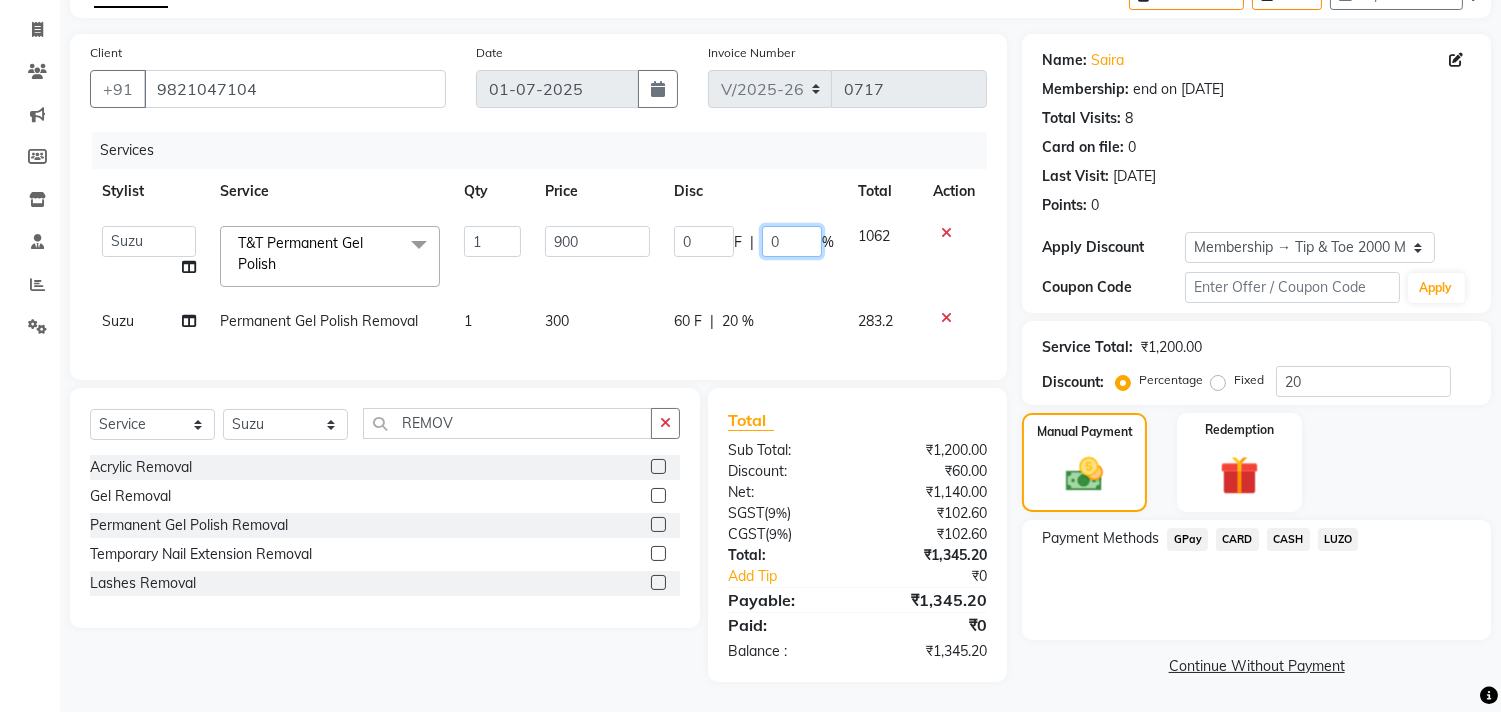 click on "0" 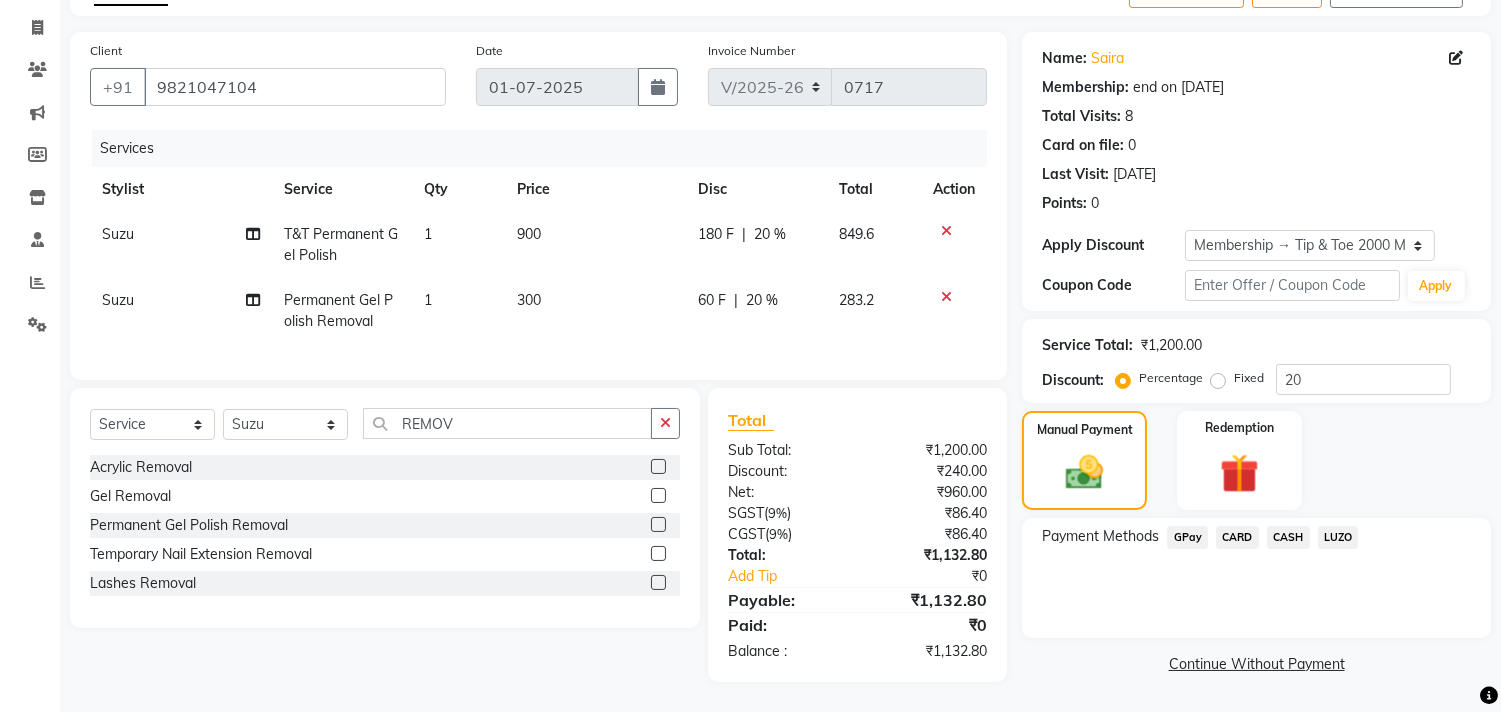 click on "Name: Saira  Membership: end on 31-03-2027 Total Visits:  8 Card on file:  0 Last Visit:   05-05-2025 Points:   0  Apply Discount Select Membership → Tip & Toe 2000 Membership Coupon Code Apply Service Total:  ₹1,200.00  Discount:  Percentage   Fixed  20 Manual Payment Redemption Payment Methods  GPay   CARD   CASH   LUZO   Continue Without Payment" 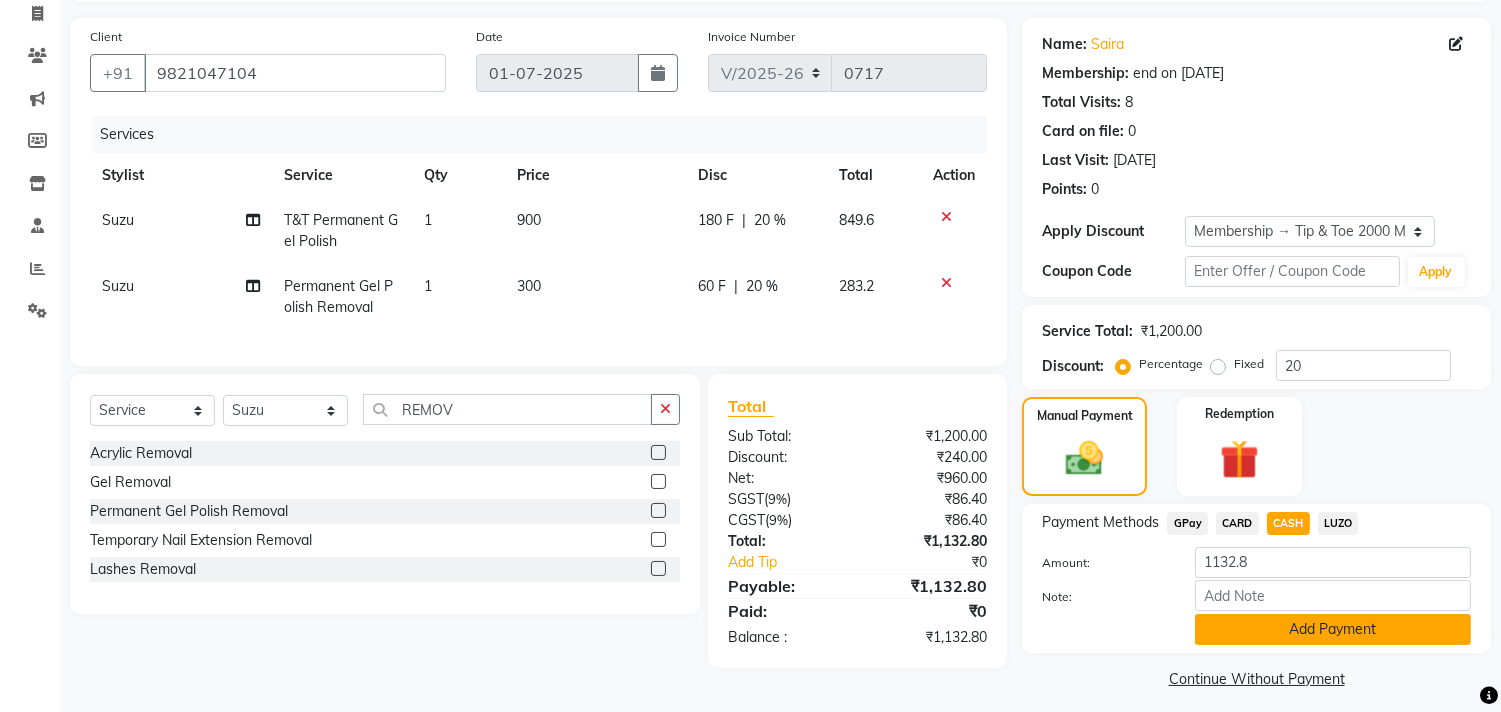 click on "Add Payment" 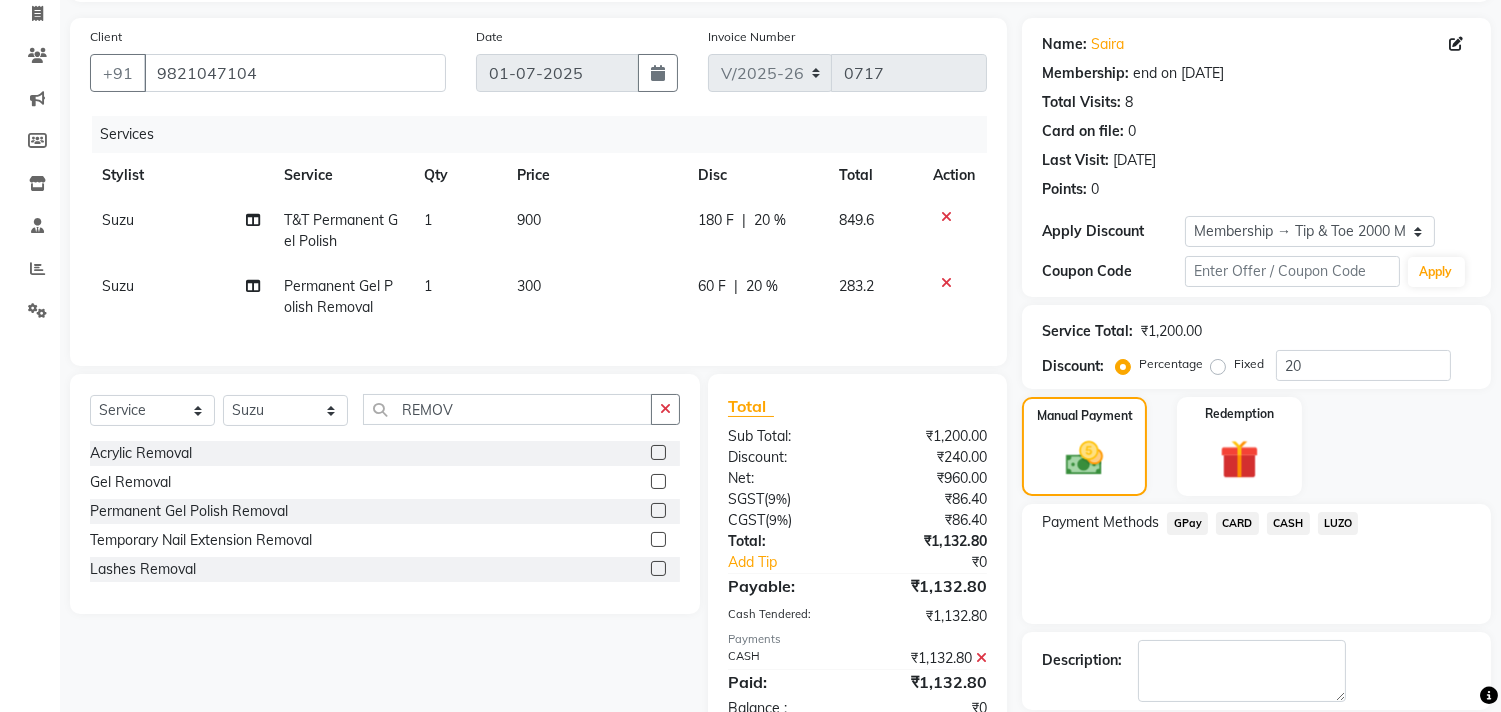 scroll, scrollTop: 227, scrollLeft: 0, axis: vertical 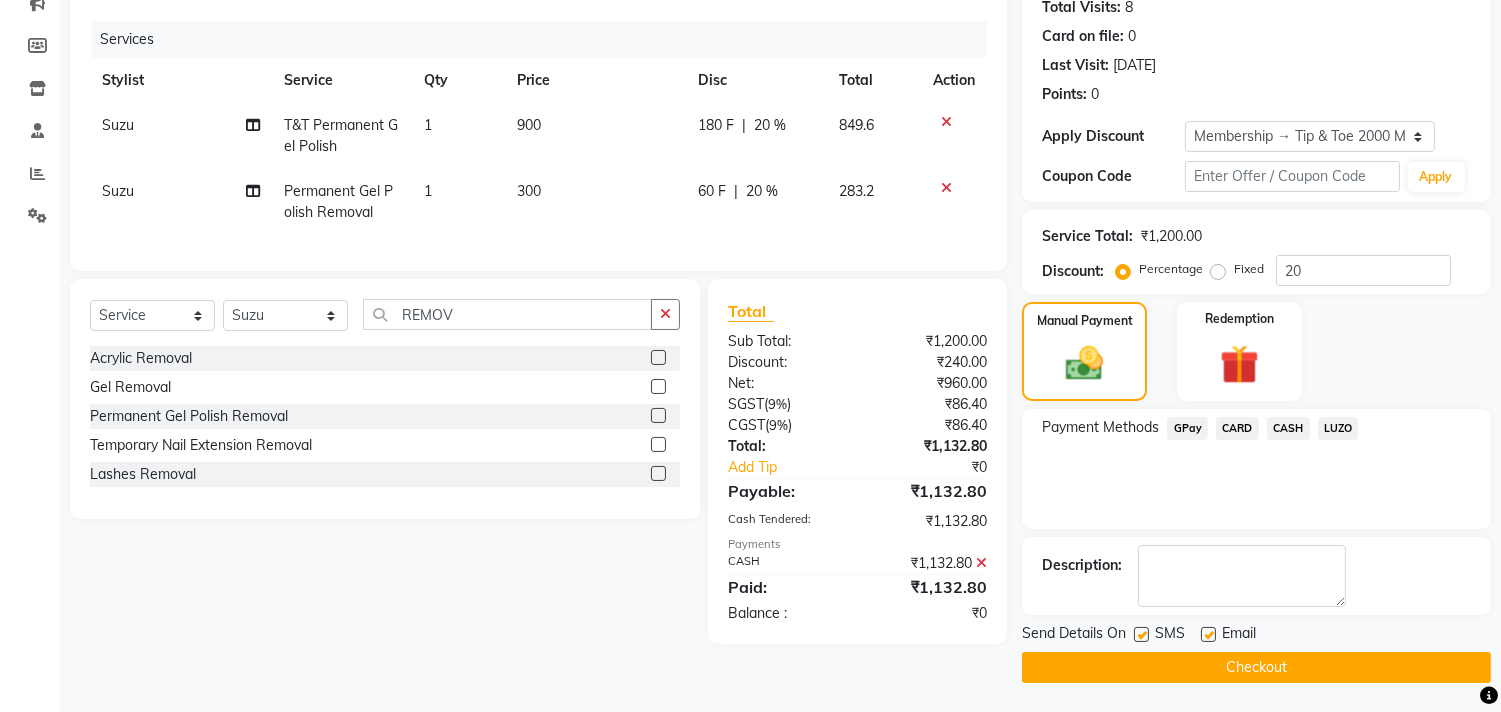 click 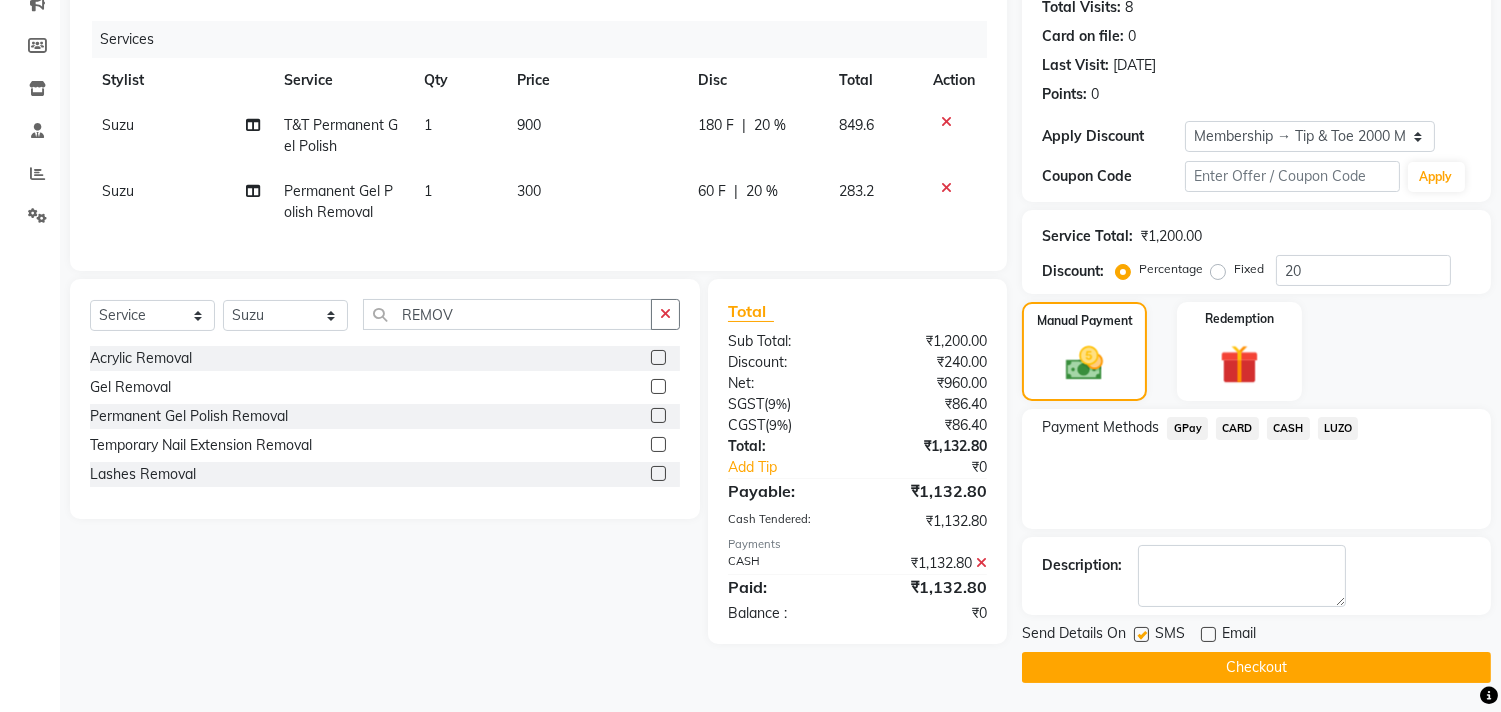 click 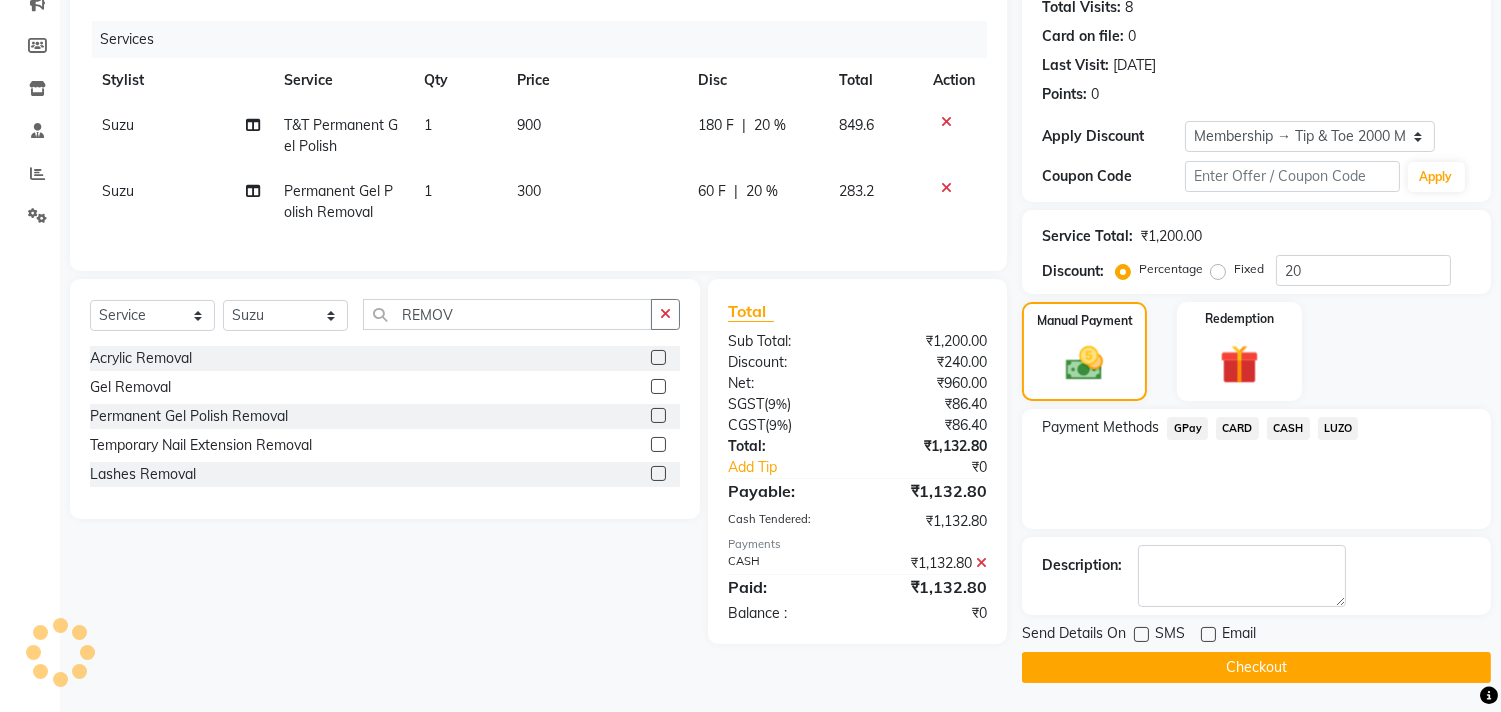 click on "Checkout" 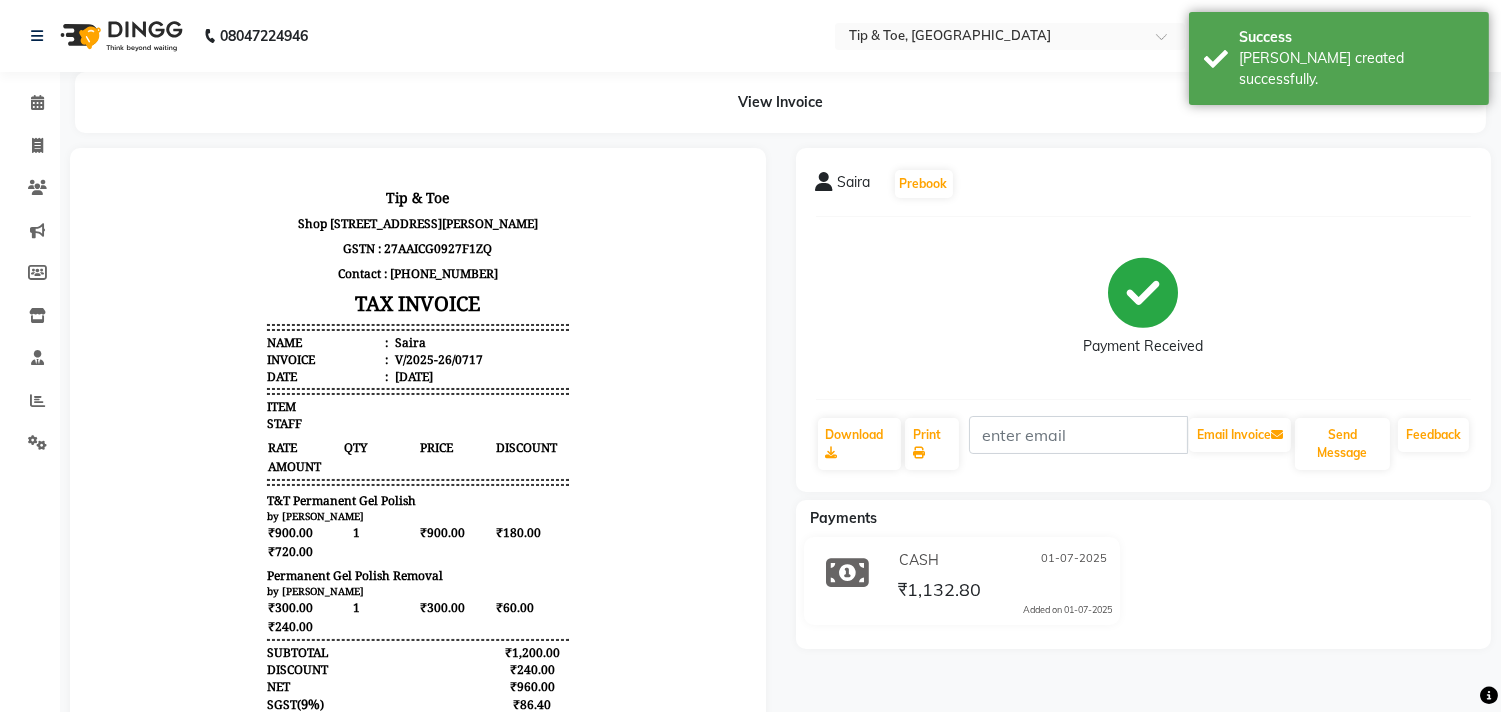 scroll, scrollTop: 0, scrollLeft: 0, axis: both 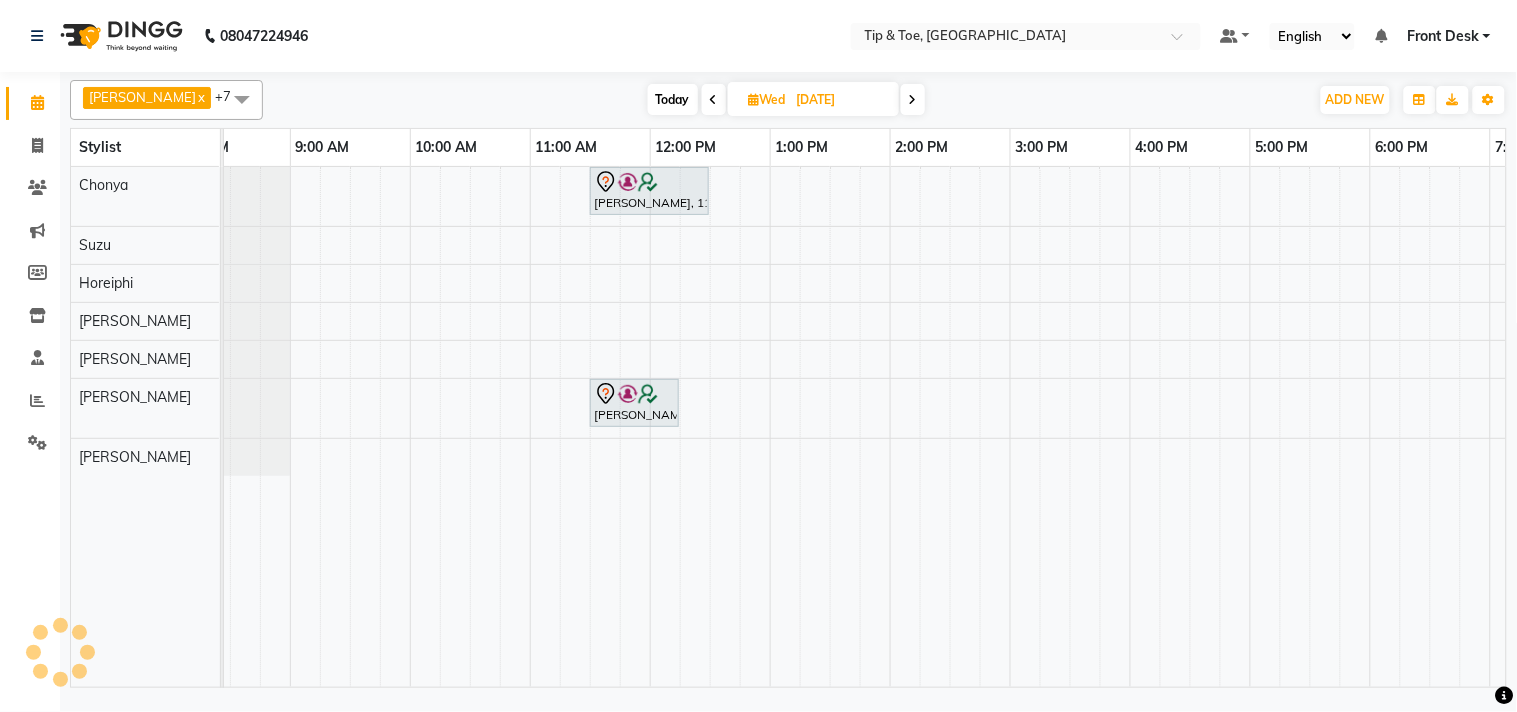 click on "Today" at bounding box center (673, 99) 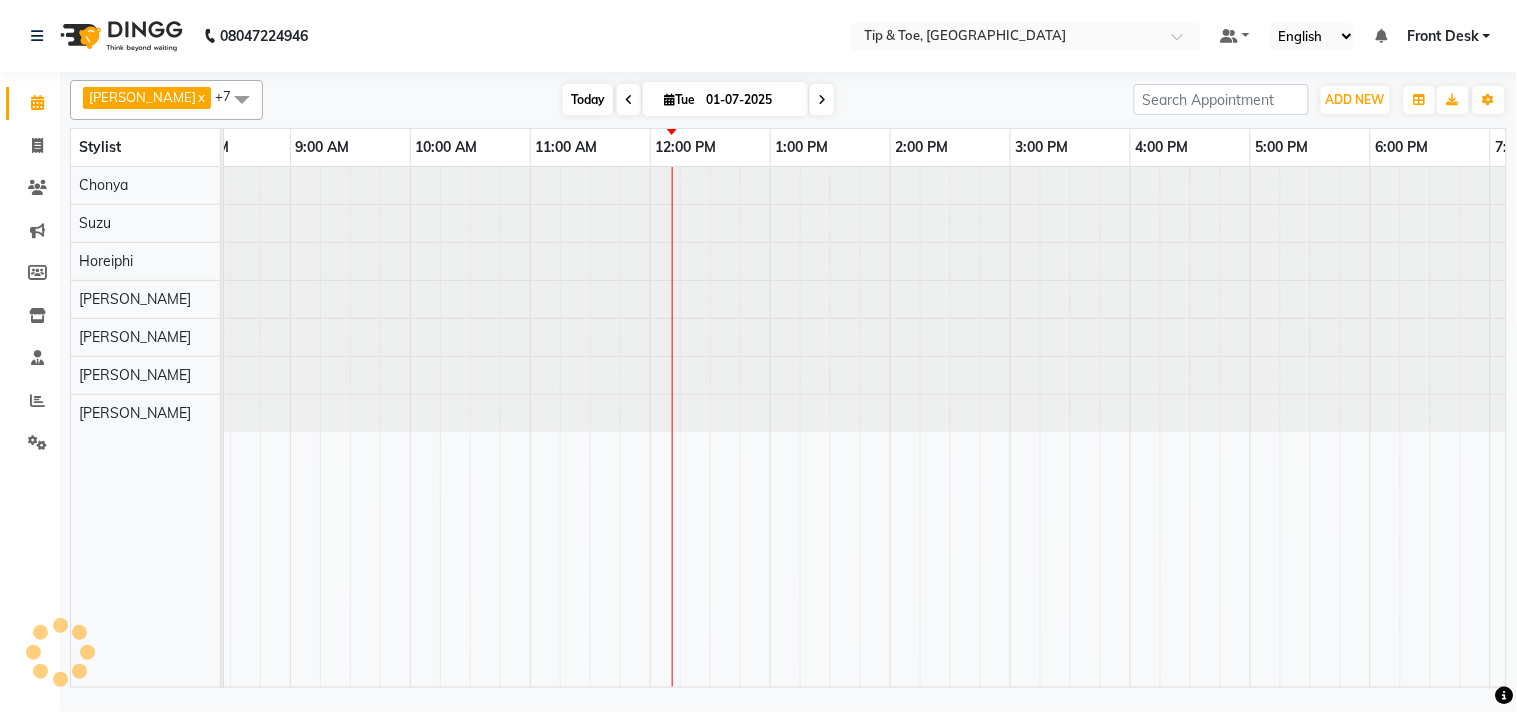 scroll, scrollTop: 0, scrollLeft: 277, axis: horizontal 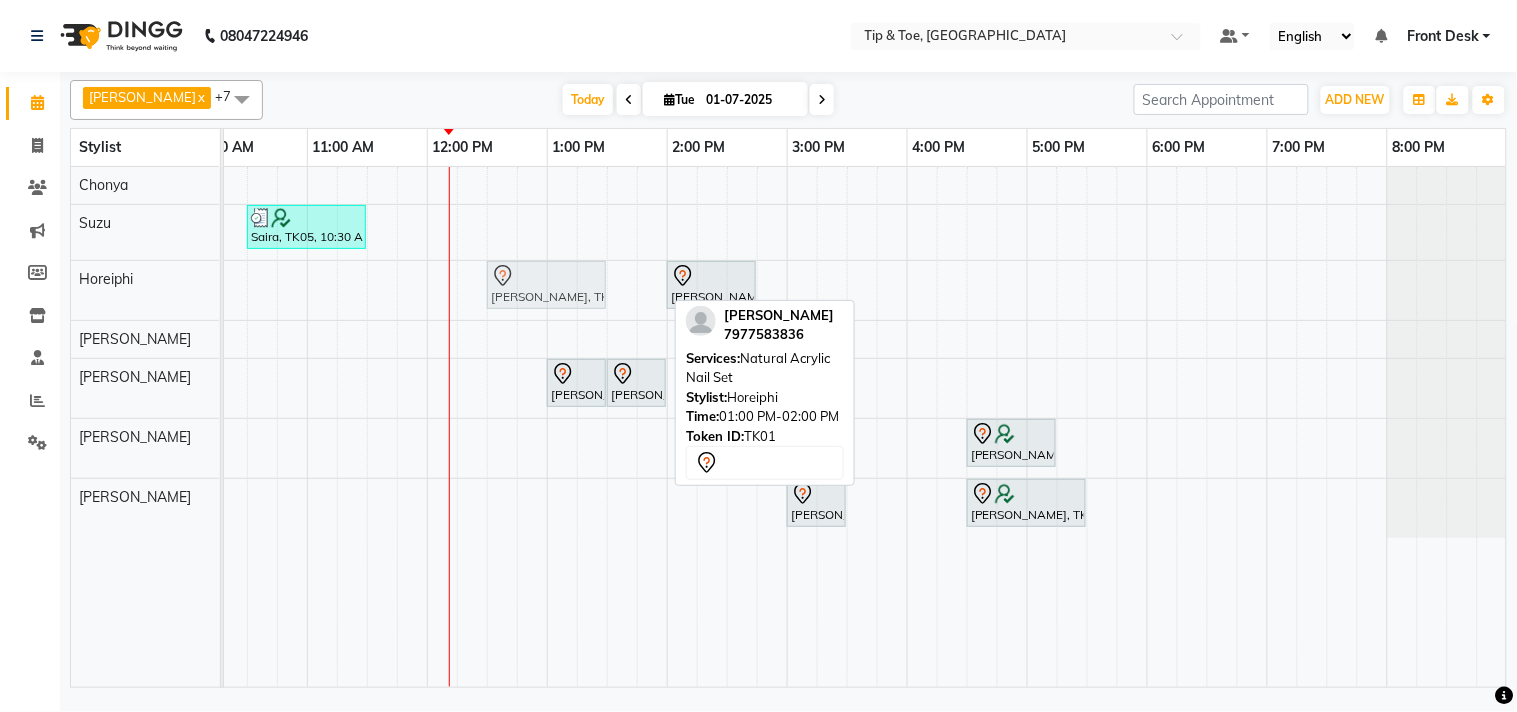 drag, startPoint x: 625, startPoint y: 295, endPoint x: 574, endPoint y: 300, distance: 51.24451 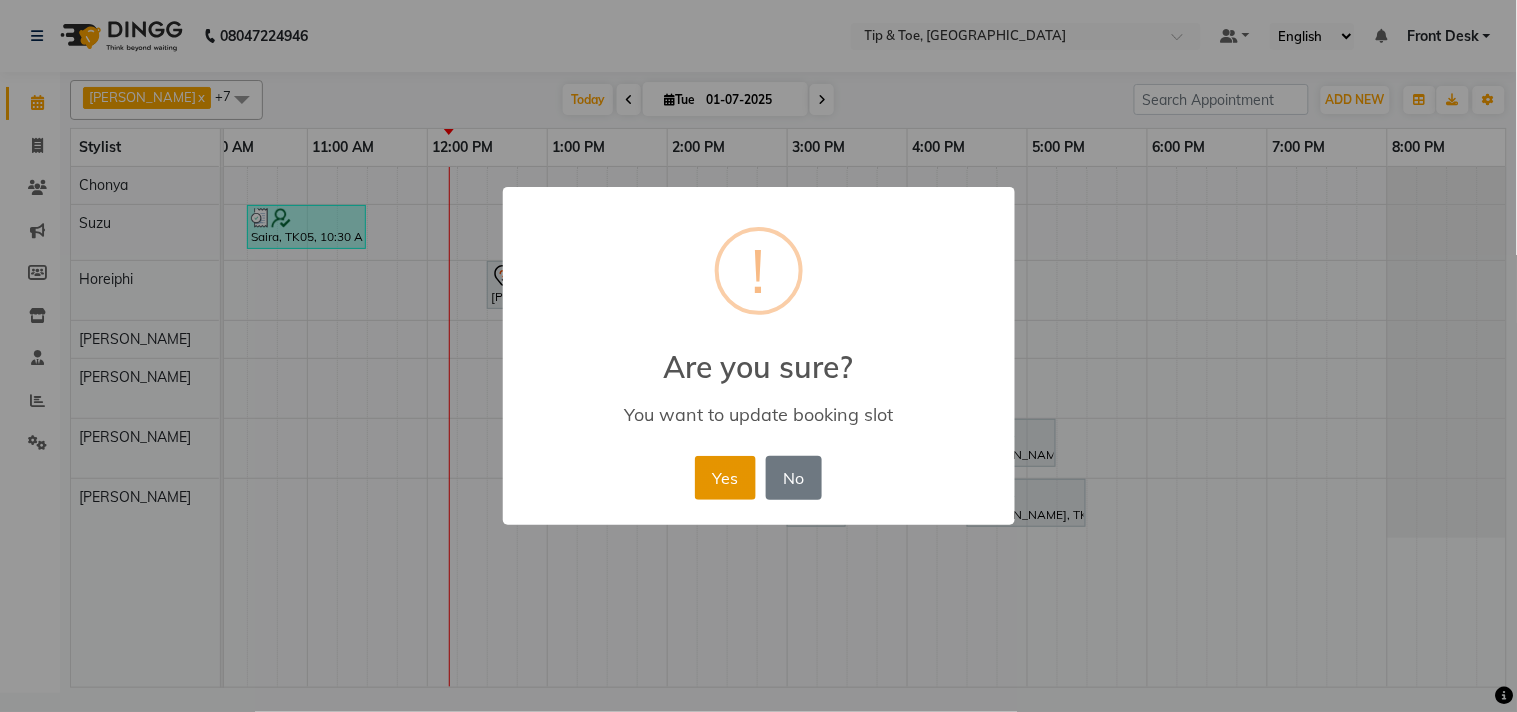 click on "Yes" at bounding box center (725, 478) 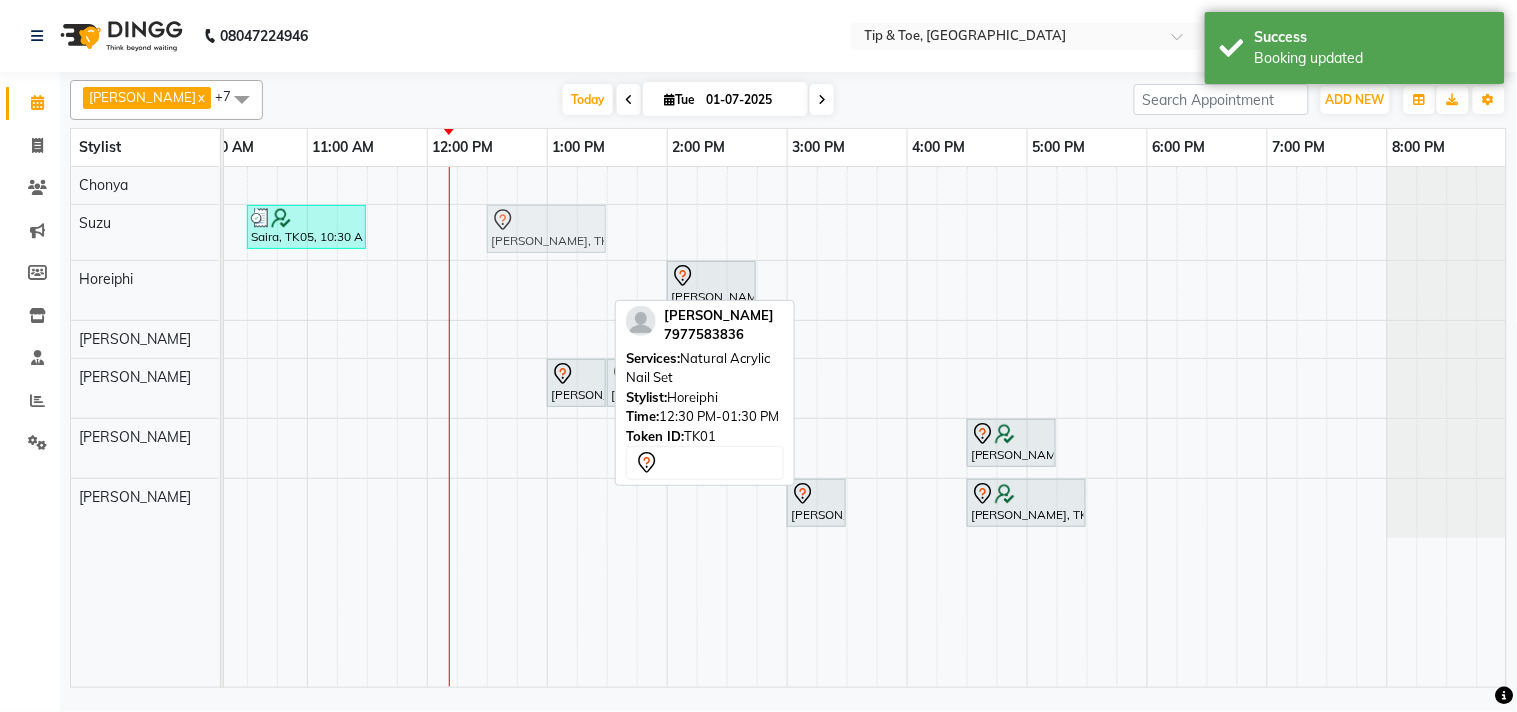 drag, startPoint x: 498, startPoint y: 283, endPoint x: 503, endPoint y: 238, distance: 45.276924 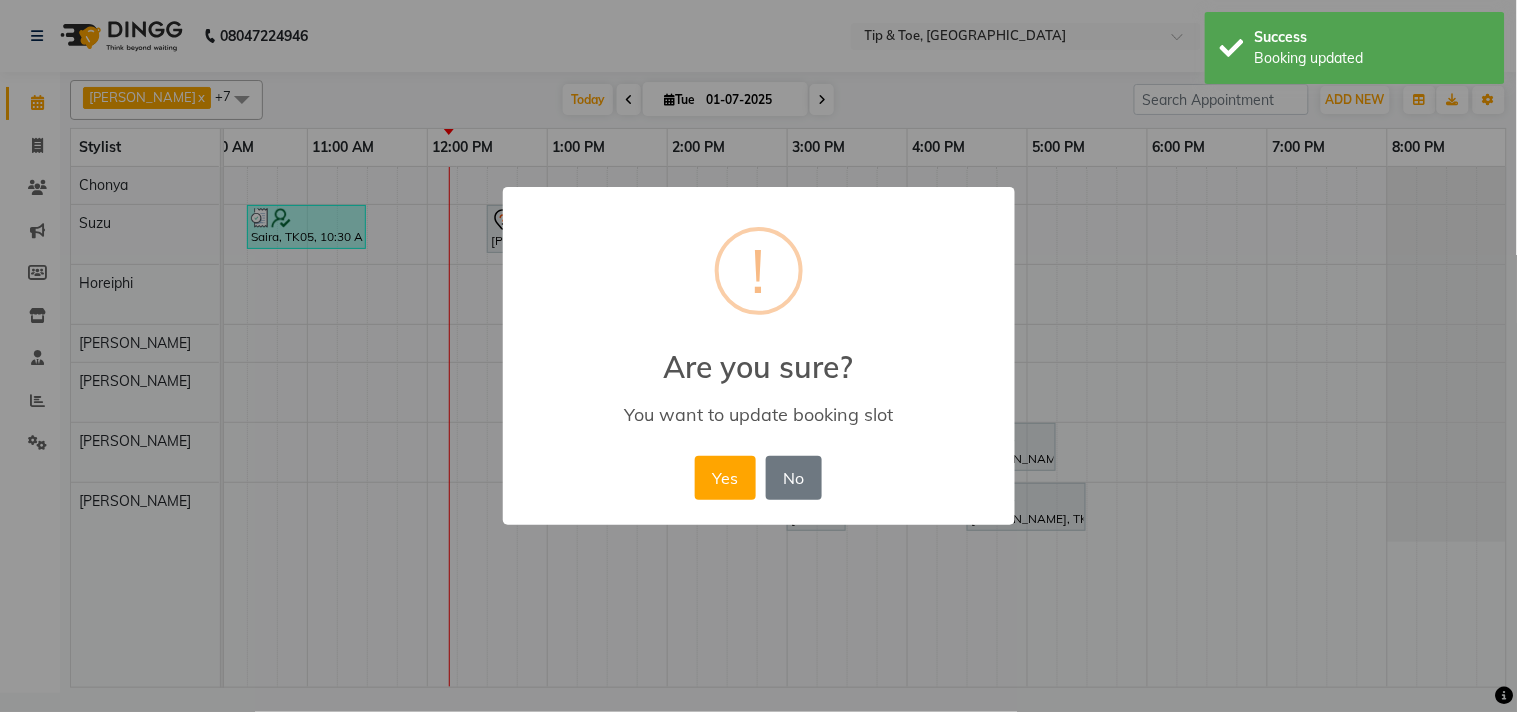 click on "Yes No No" at bounding box center (758, 478) 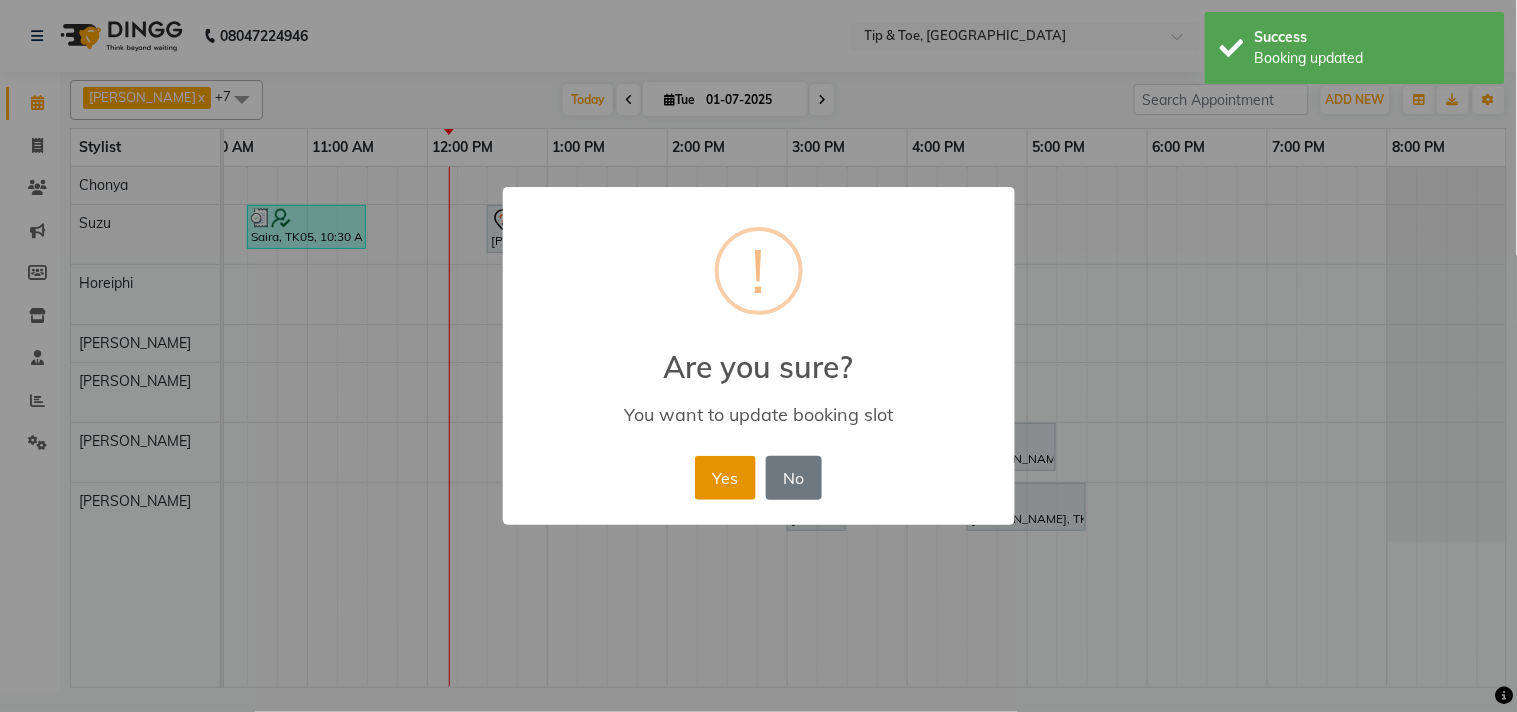 click on "Yes" at bounding box center [725, 478] 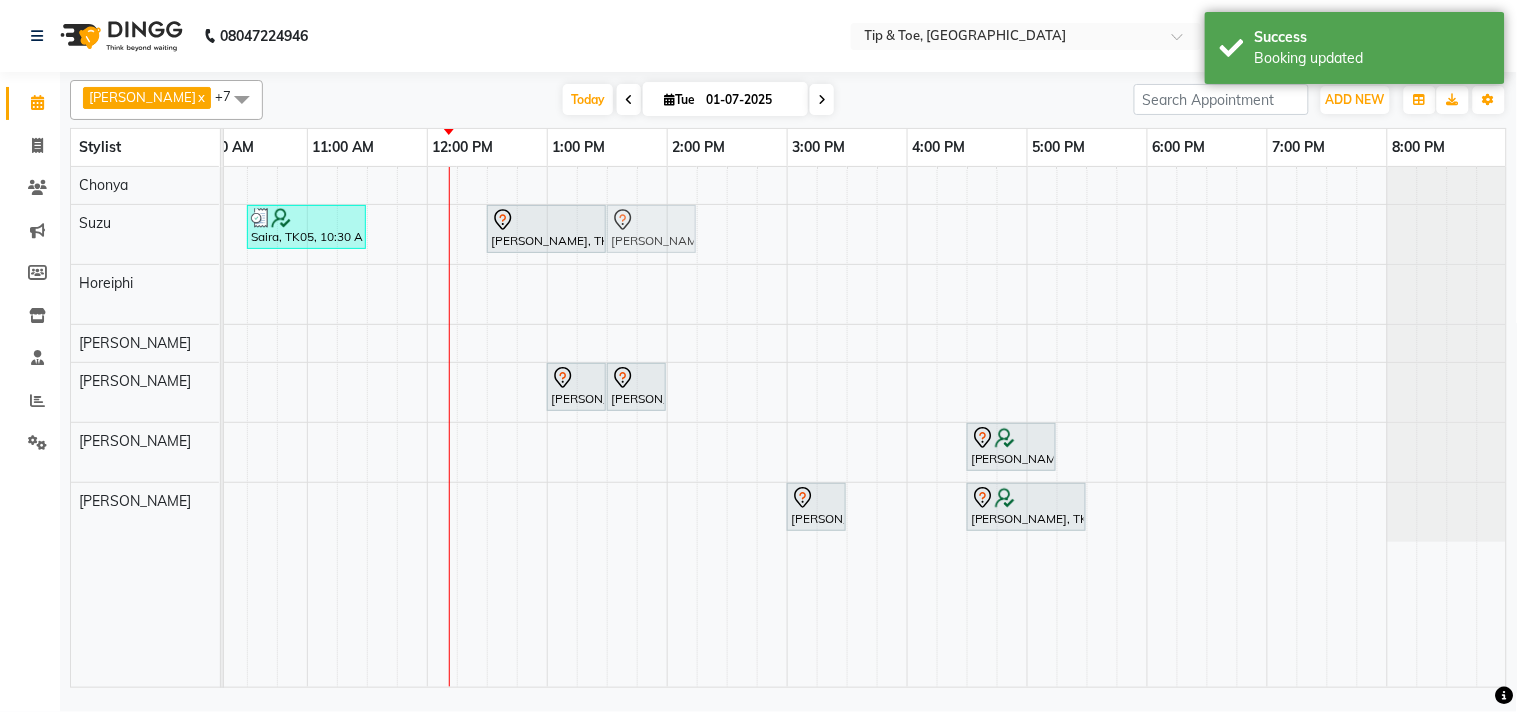 drag, startPoint x: 705, startPoint y: 274, endPoint x: 648, endPoint y: 215, distance: 82.036575 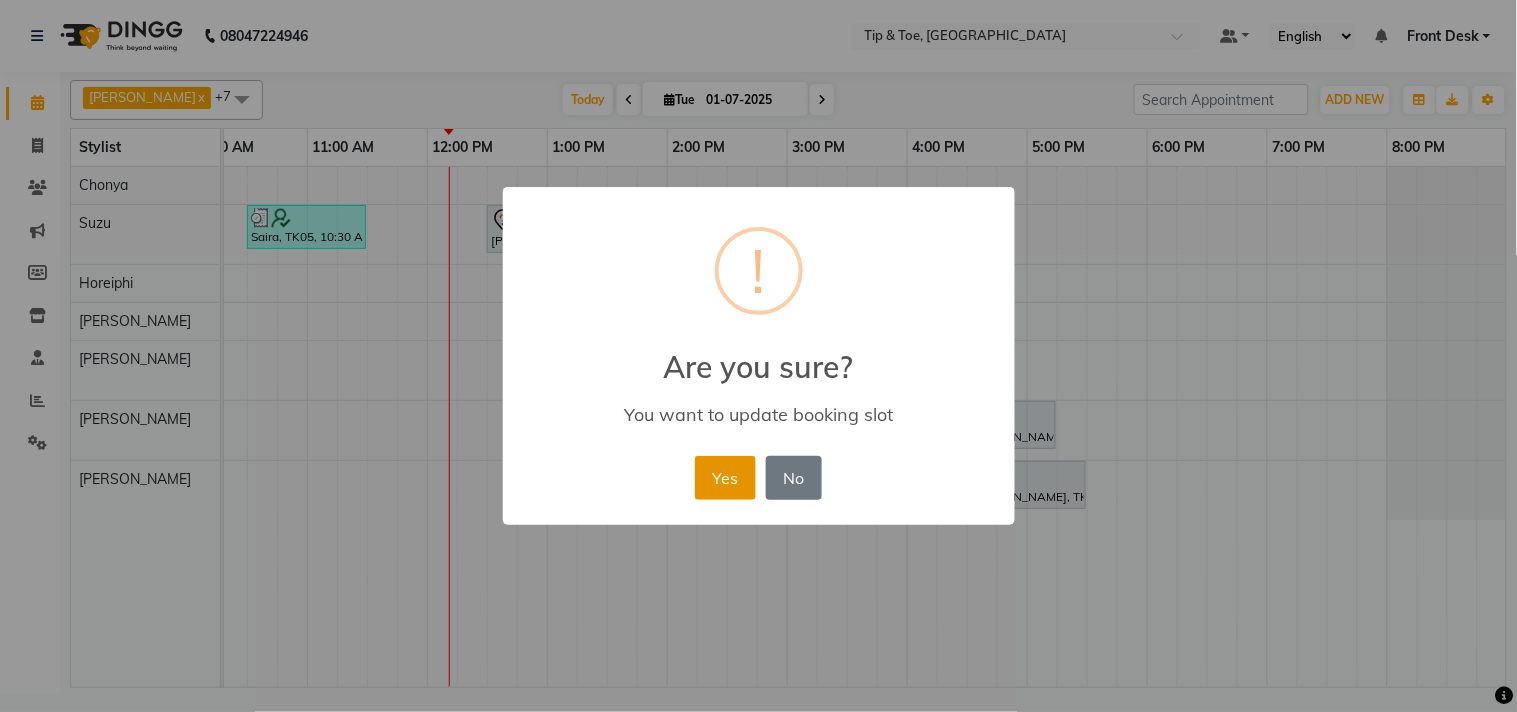 click on "Yes" at bounding box center (725, 478) 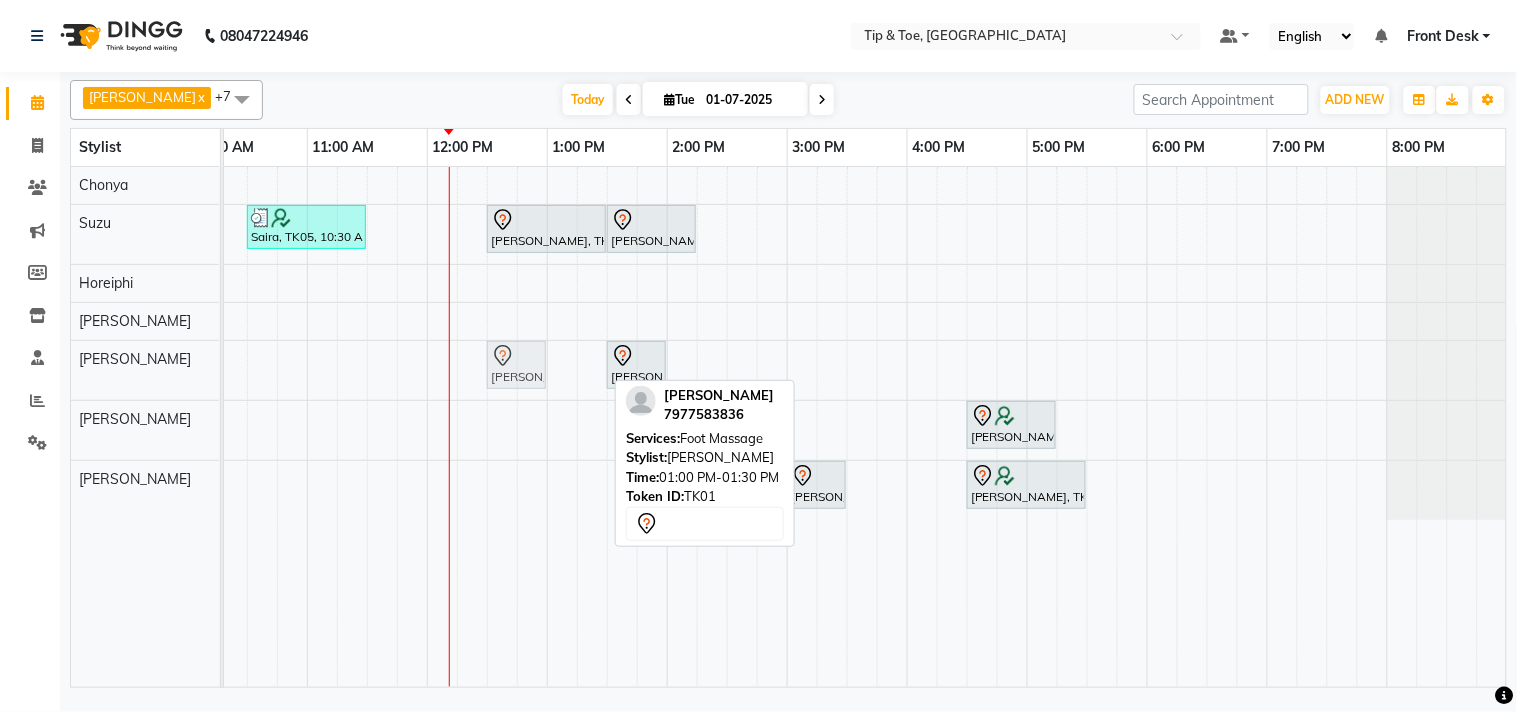 drag, startPoint x: 595, startPoint y: 366, endPoint x: 545, endPoint y: 371, distance: 50.24938 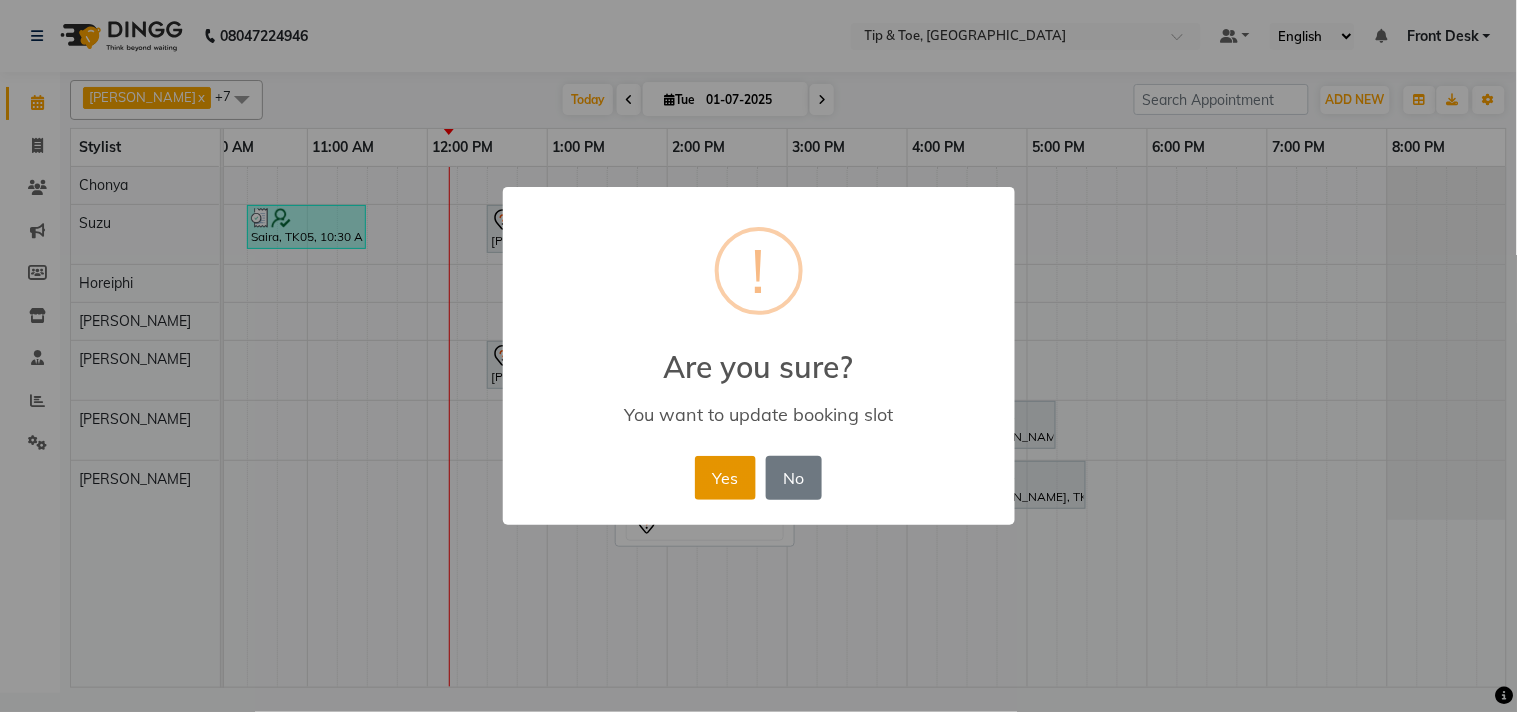 click on "Yes" at bounding box center [725, 478] 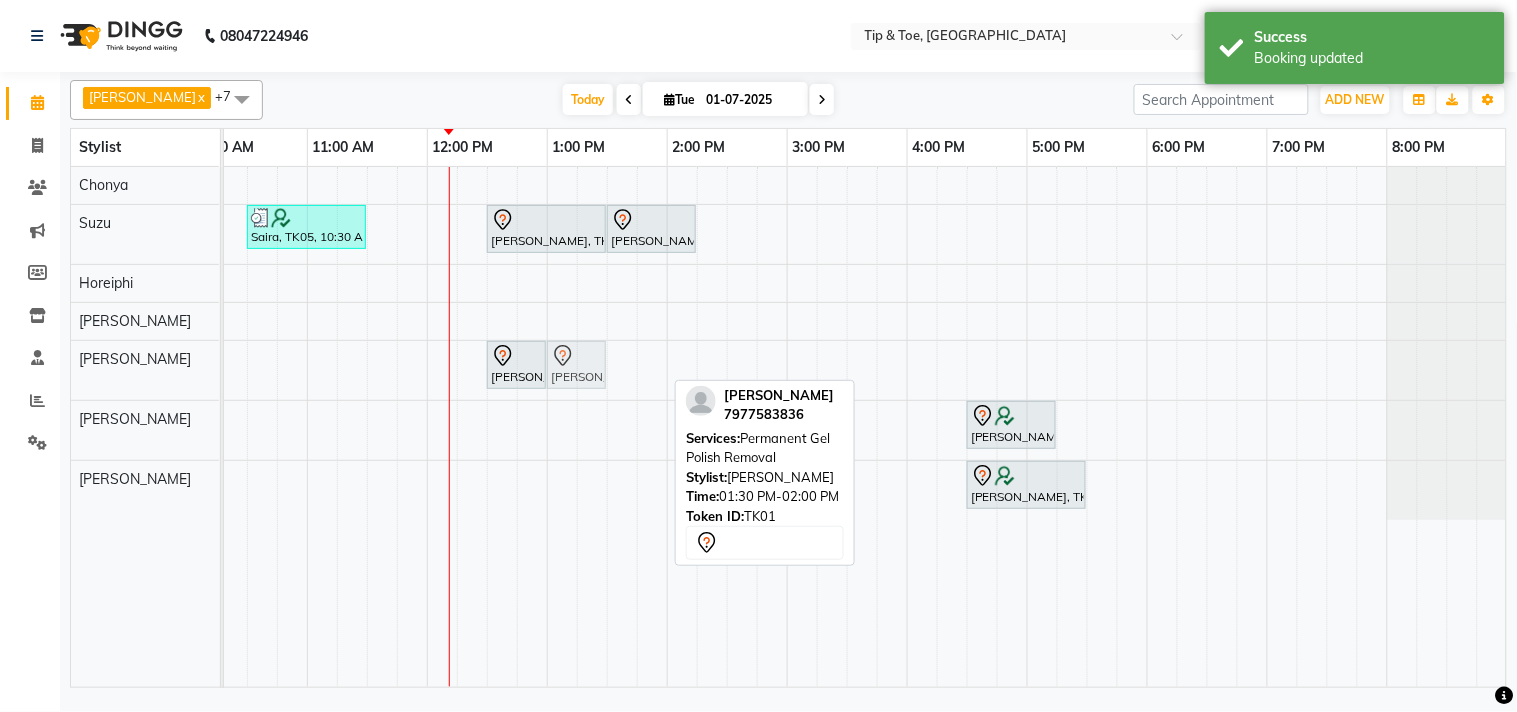 drag, startPoint x: 645, startPoint y: 370, endPoint x: 587, endPoint y: 376, distance: 58.30952 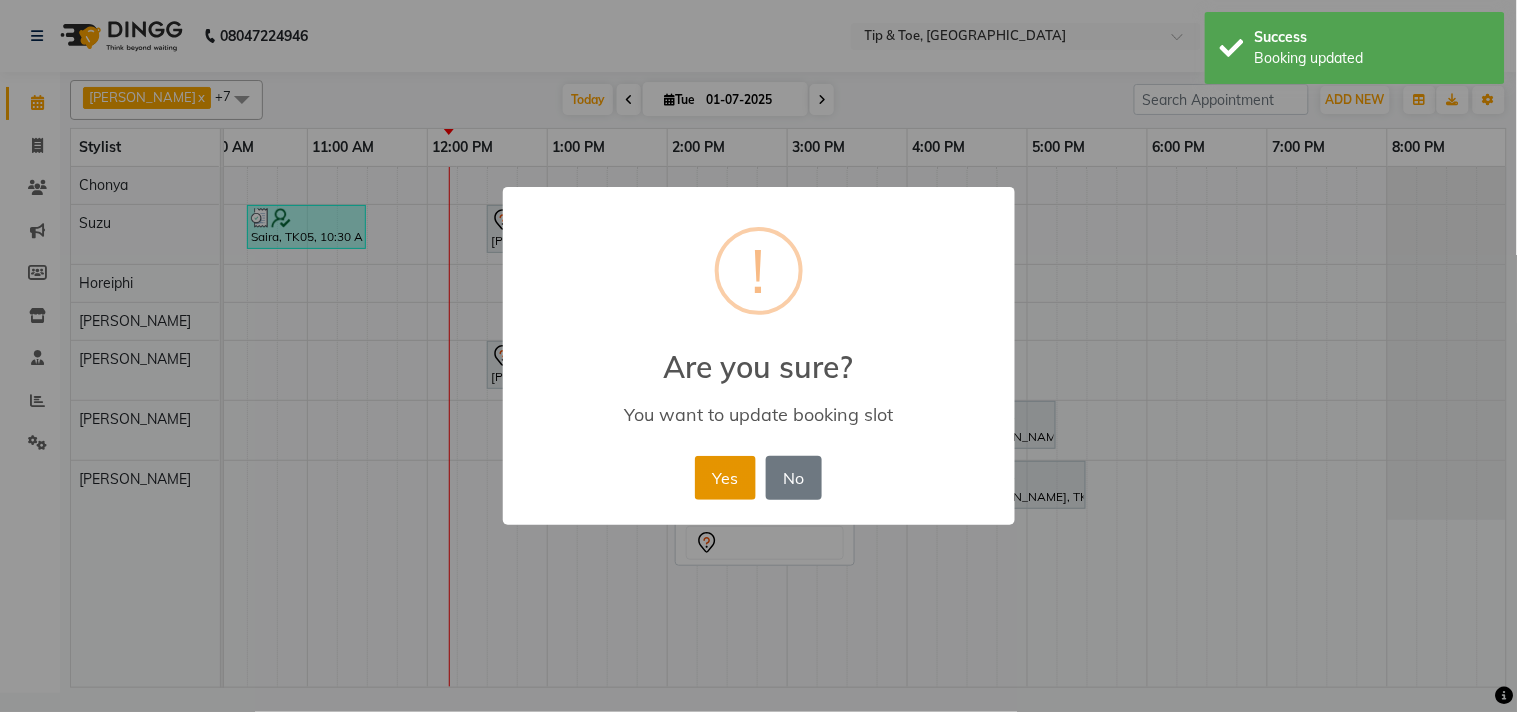 click on "Yes" at bounding box center (725, 478) 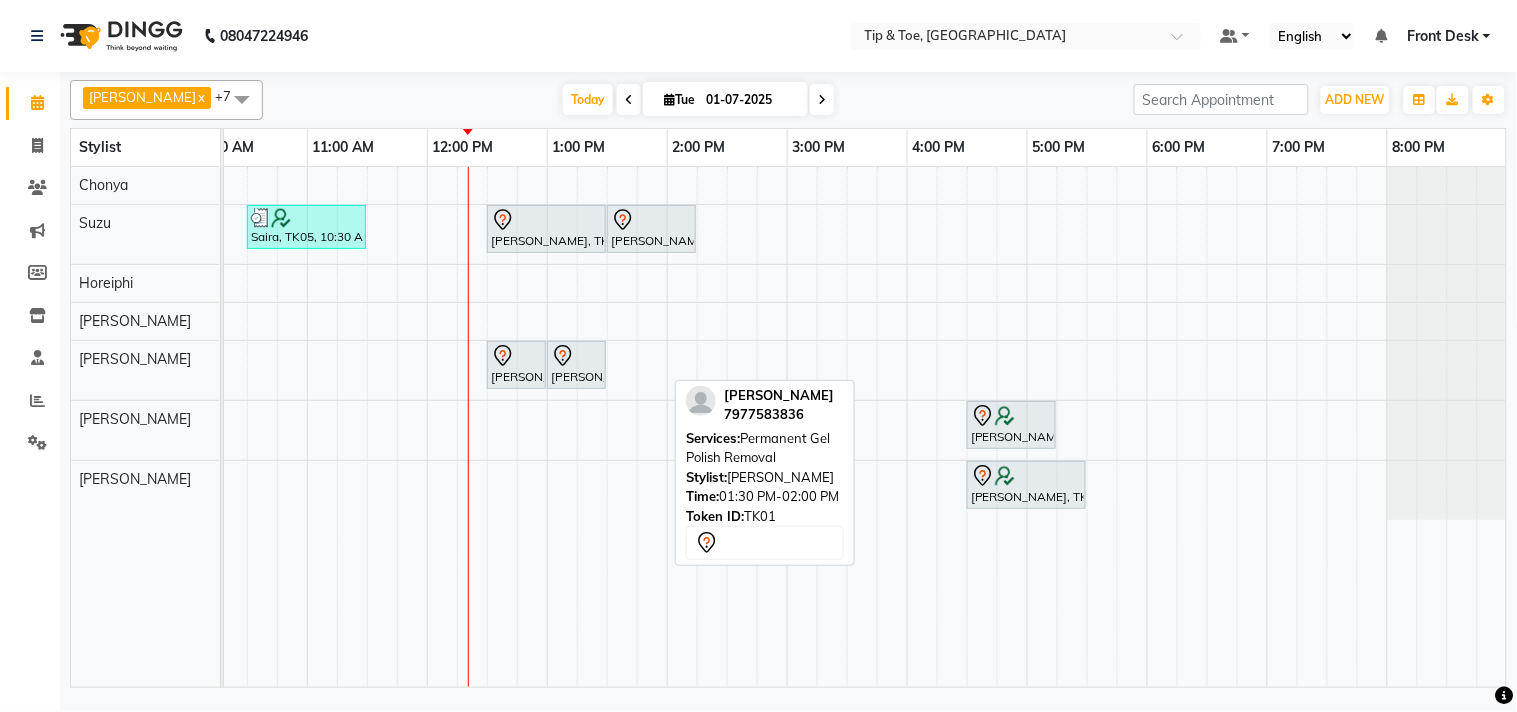 drag, startPoint x: 1153, startPoint y: 670, endPoint x: 993, endPoint y: 675, distance: 160.07811 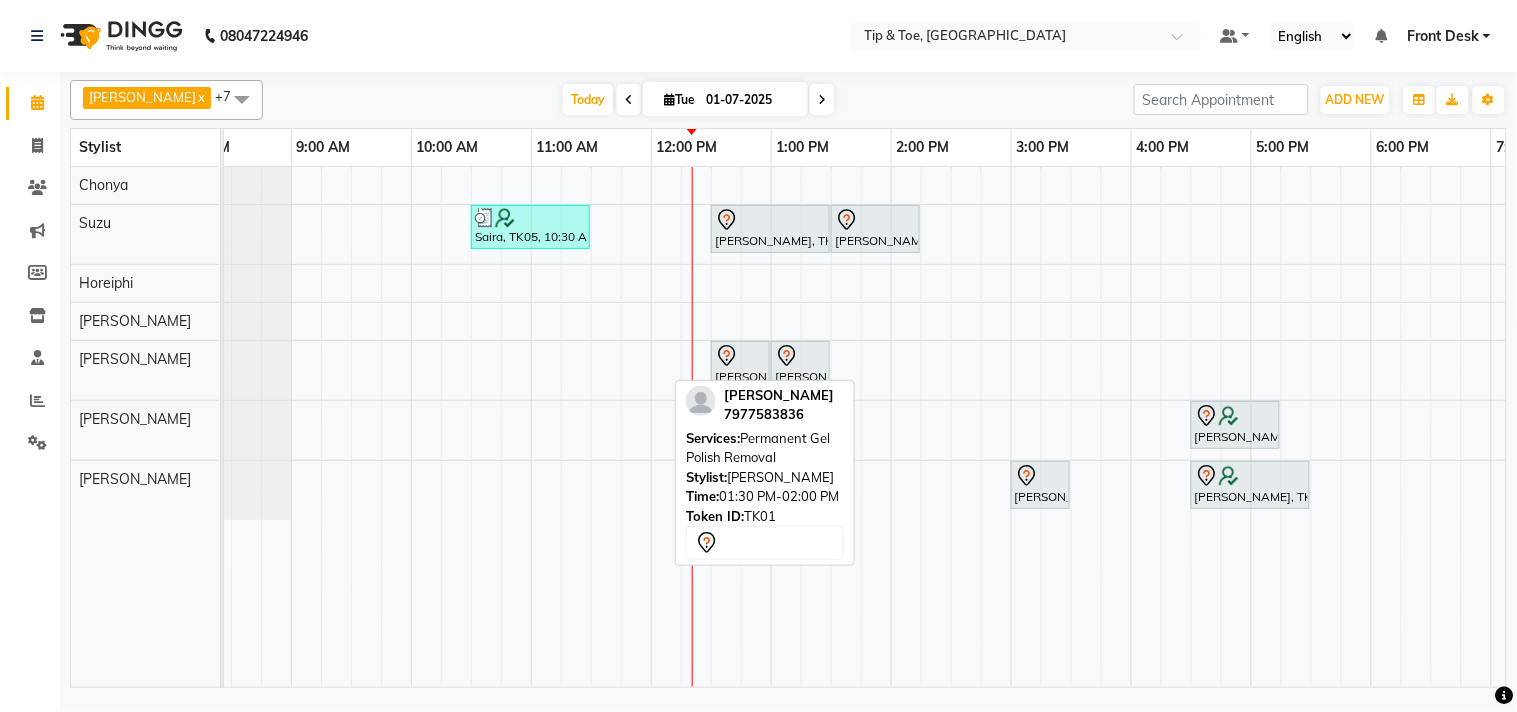 scroll, scrollTop: 0, scrollLeft: 0, axis: both 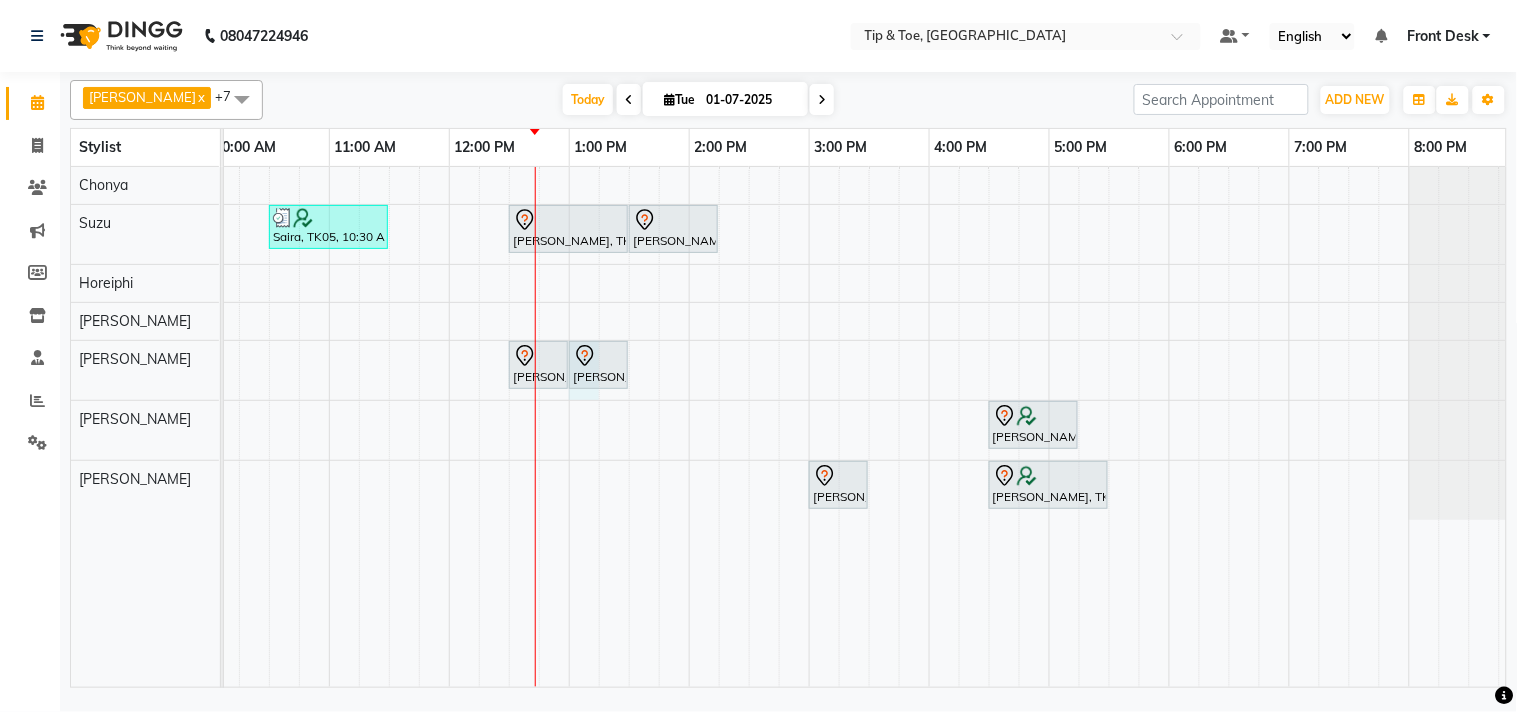 click on "Saira, TK05, 10:30 AM-11:30 AM, T&T Permanent Gel Polish,Permanent Gel Polish Removal             [PERSON_NAME], TK01, 12:30 PM-01:30 PM, Natural Acrylic Nail Set             [PERSON_NAME], TK01, 01:30 PM-02:15 PM, Permanent Gel Polish French             [PERSON_NAME], TK01, 12:30 PM-01:00 PM, Foot Massage             [PERSON_NAME], TK01, 01:00 PM-01:30 PM, Permanent Gel Polish Removal             [PERSON_NAME], TK03, 04:30 PM-05:15 PM, Essential Pedicure w Scrub             [PERSON_NAME], TK04, 03:00 PM-03:30 PM, Eyebrow Threading             [PERSON_NAME], TK03, 04:30 PM-05:30 PM, Natural Acrylic Nail Set" at bounding box center [749, 427] 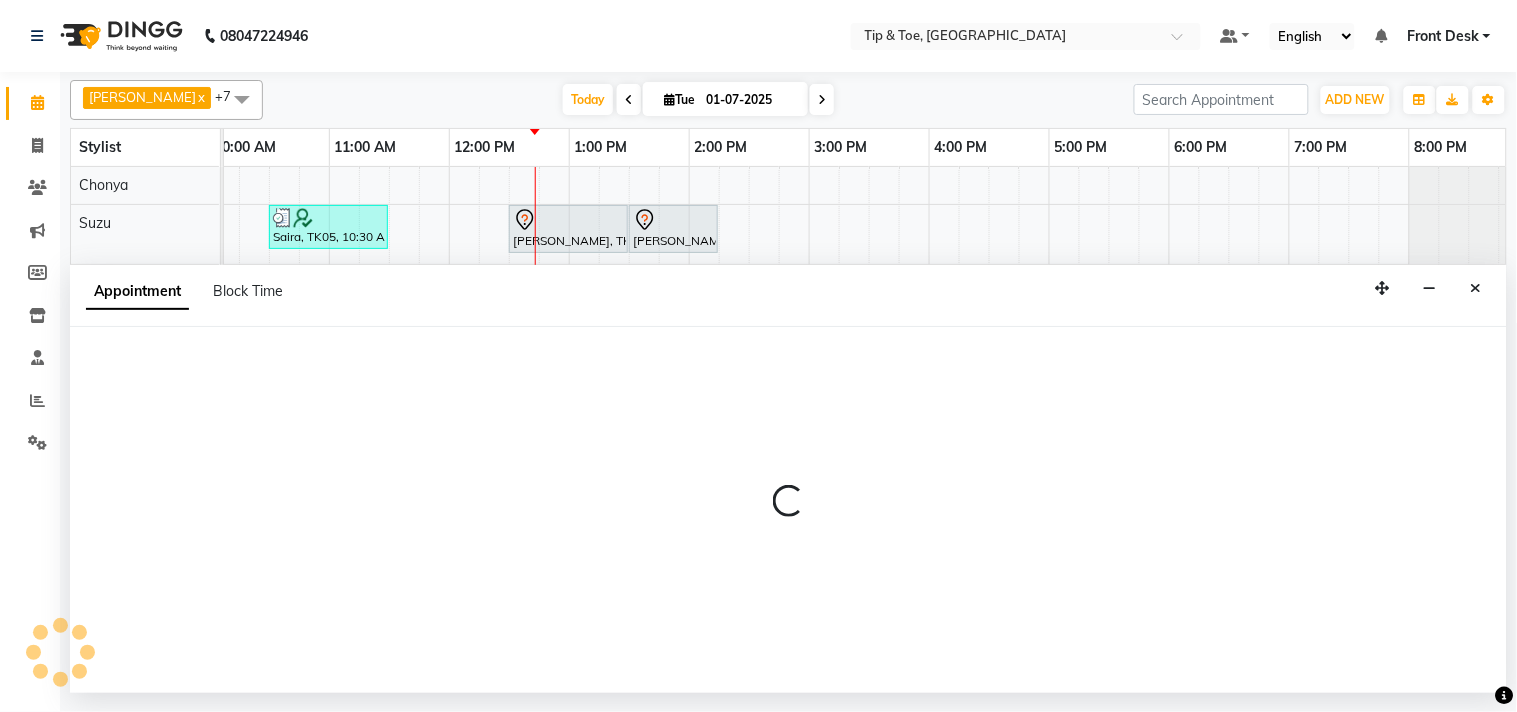select on "38703" 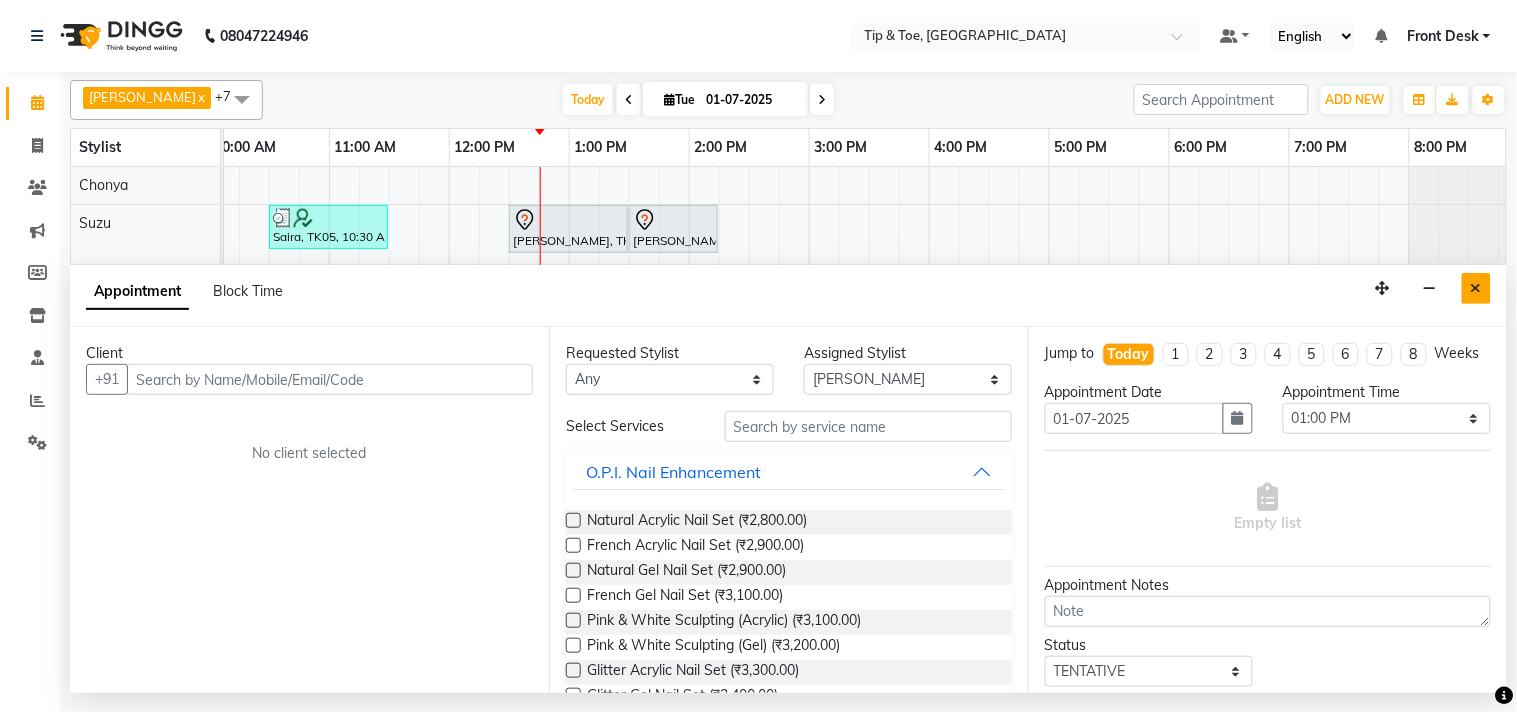 click at bounding box center (1476, 288) 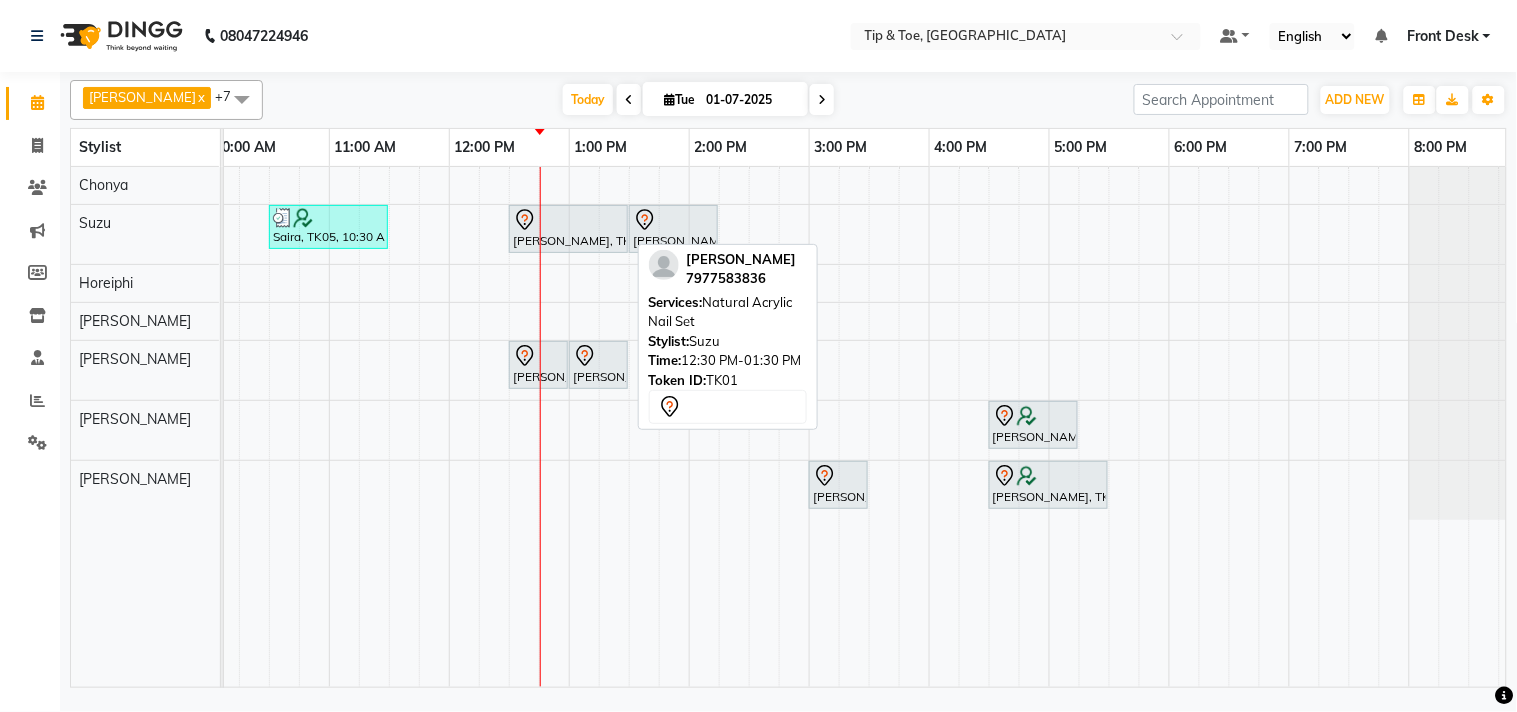 click 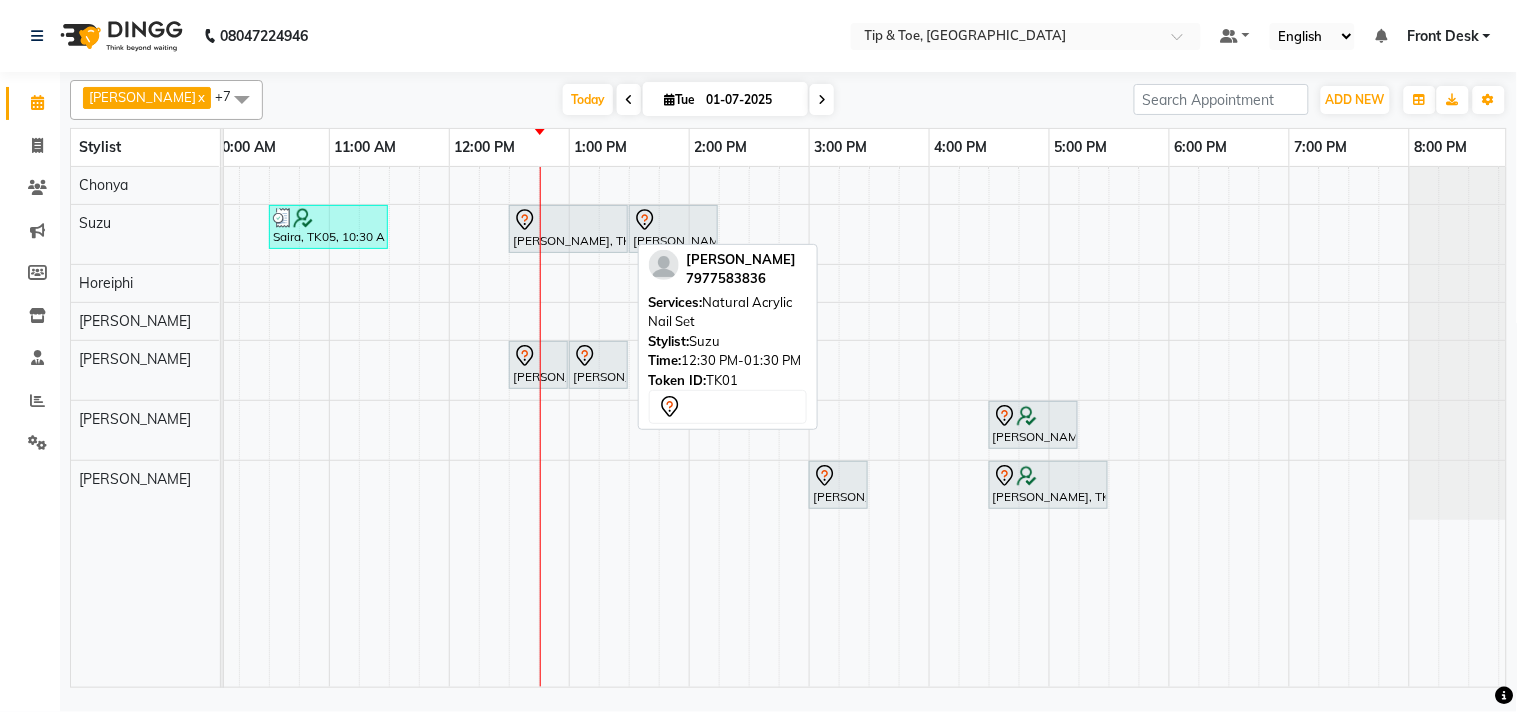click 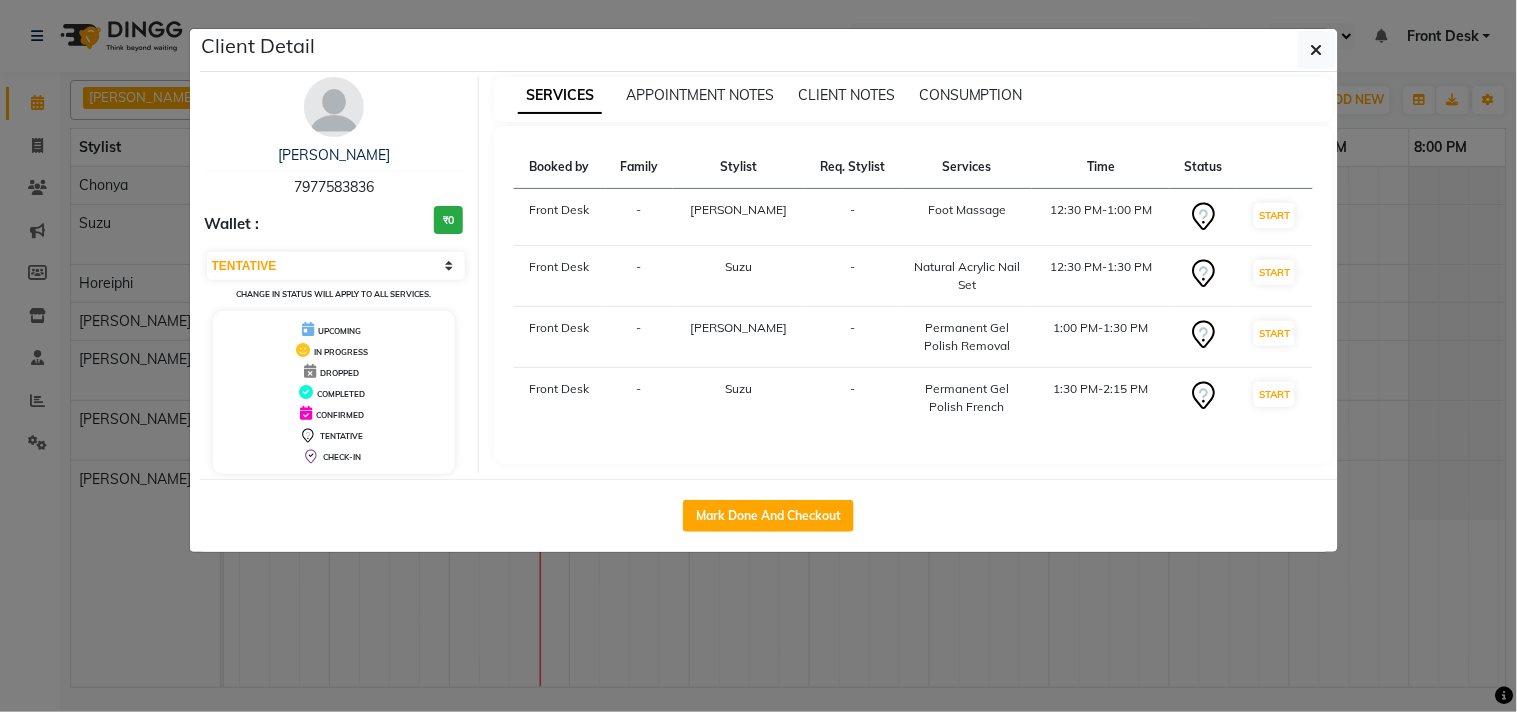 click at bounding box center (334, 107) 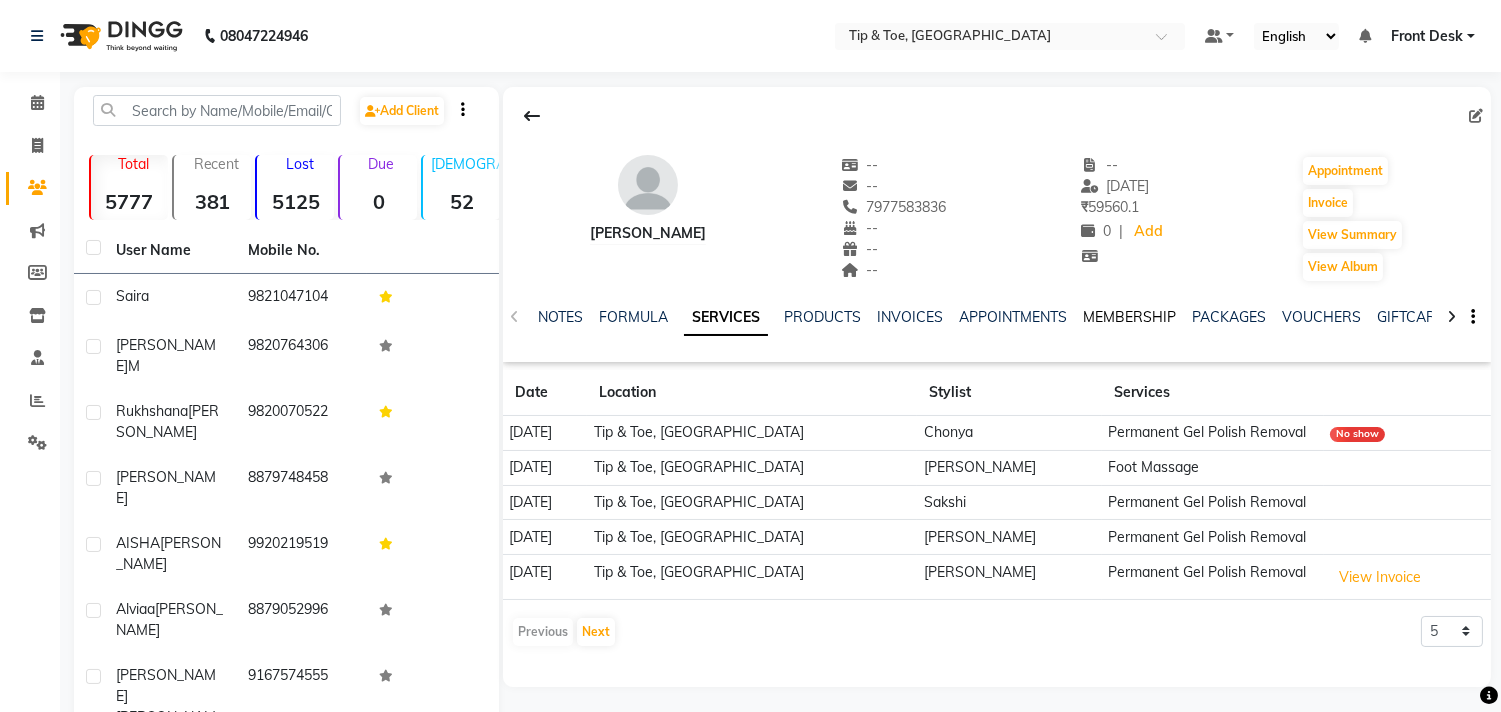 click on "MEMBERSHIP" 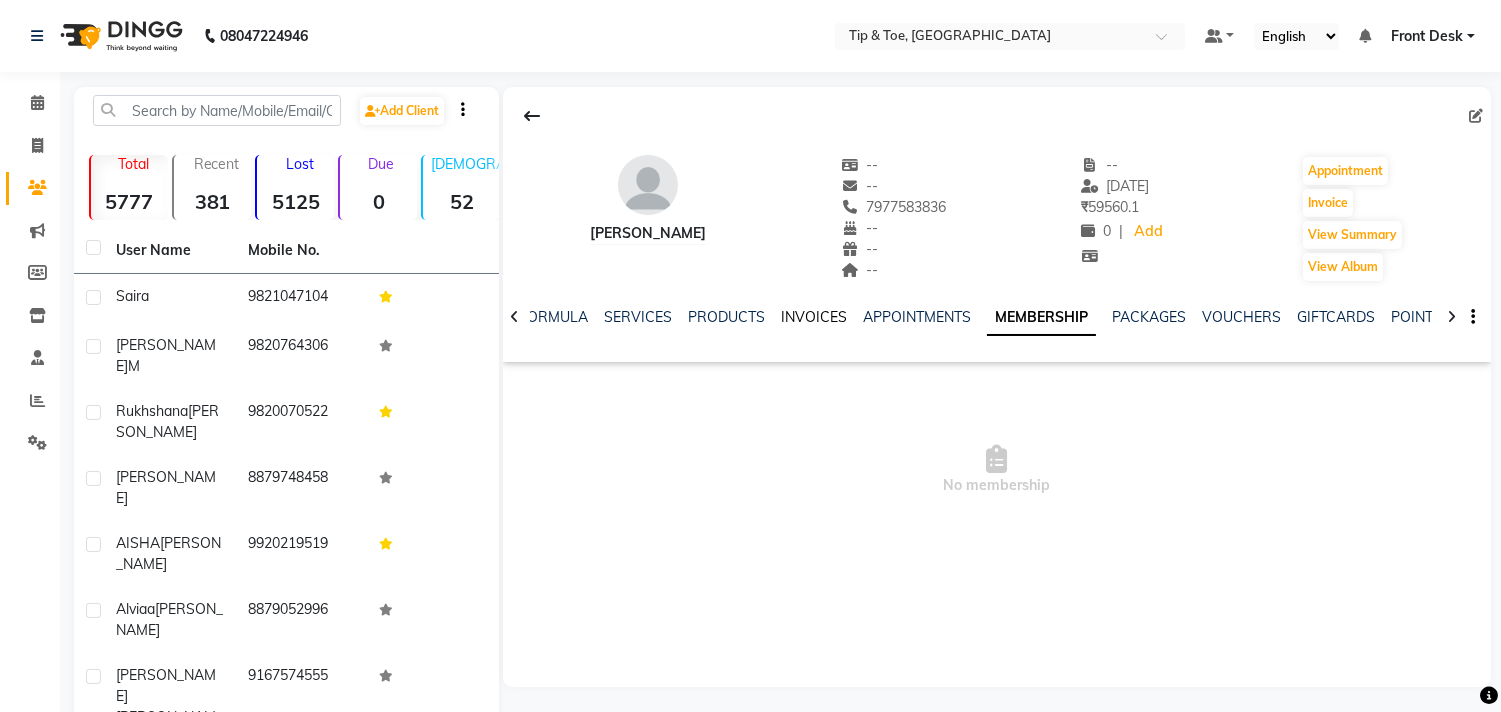 click on "INVOICES" 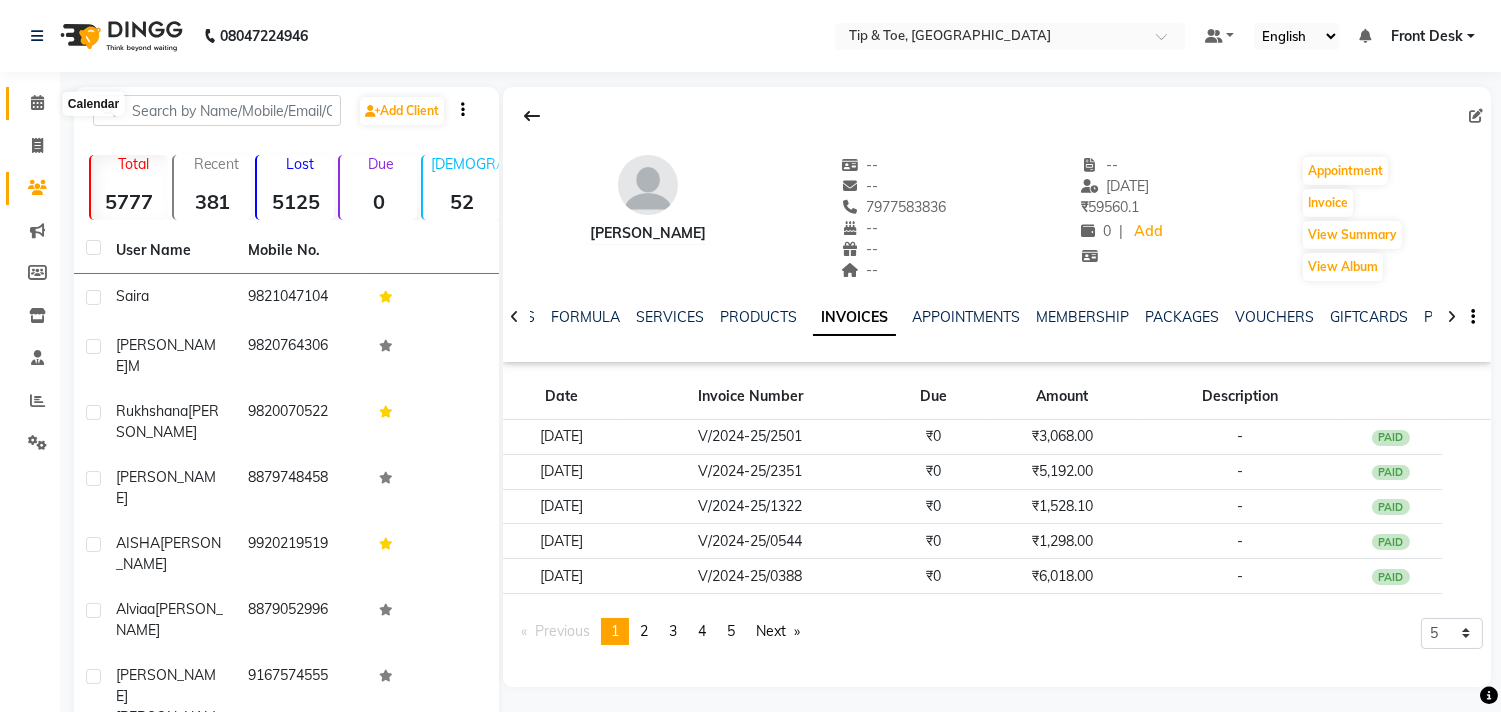 click 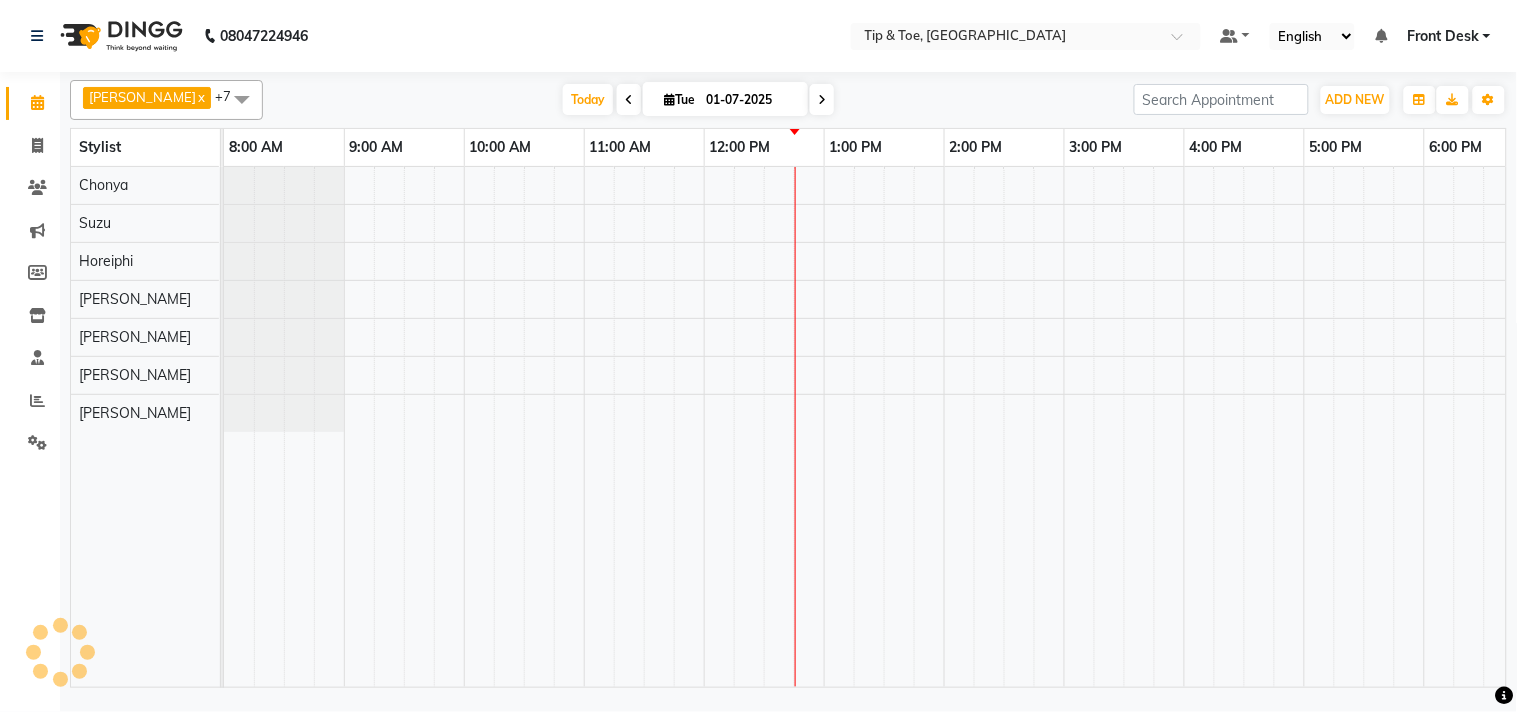 scroll, scrollTop: 0, scrollLeft: 0, axis: both 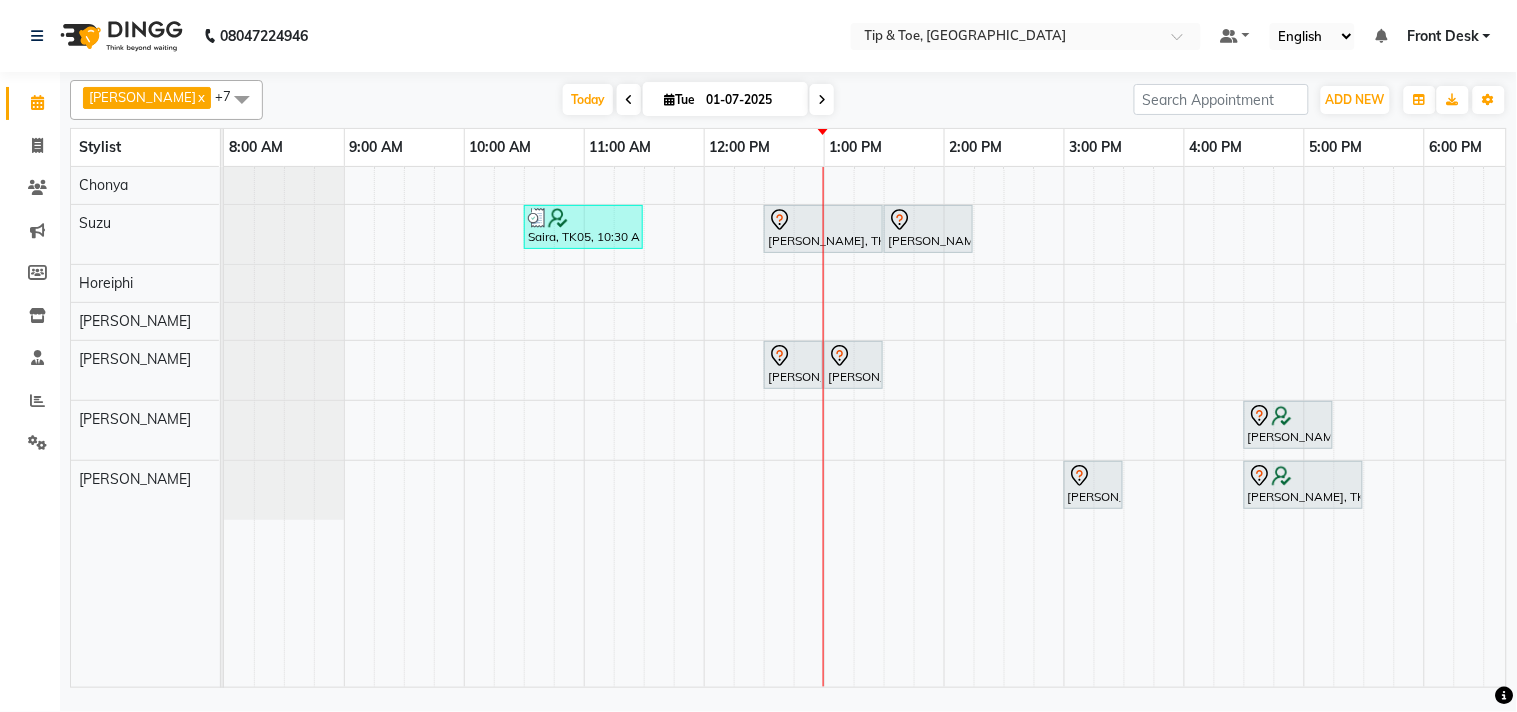 click at bounding box center (822, 99) 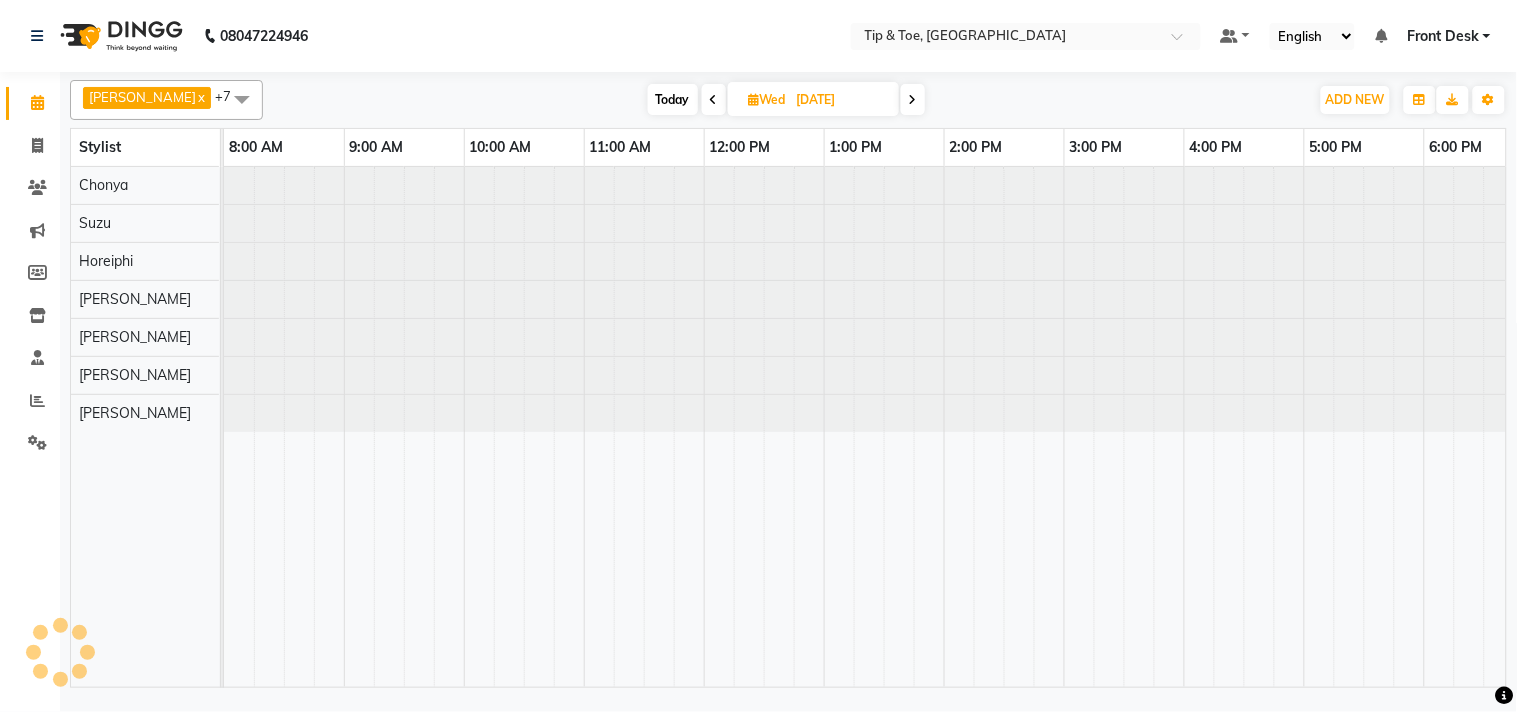 scroll, scrollTop: 0, scrollLeft: 277, axis: horizontal 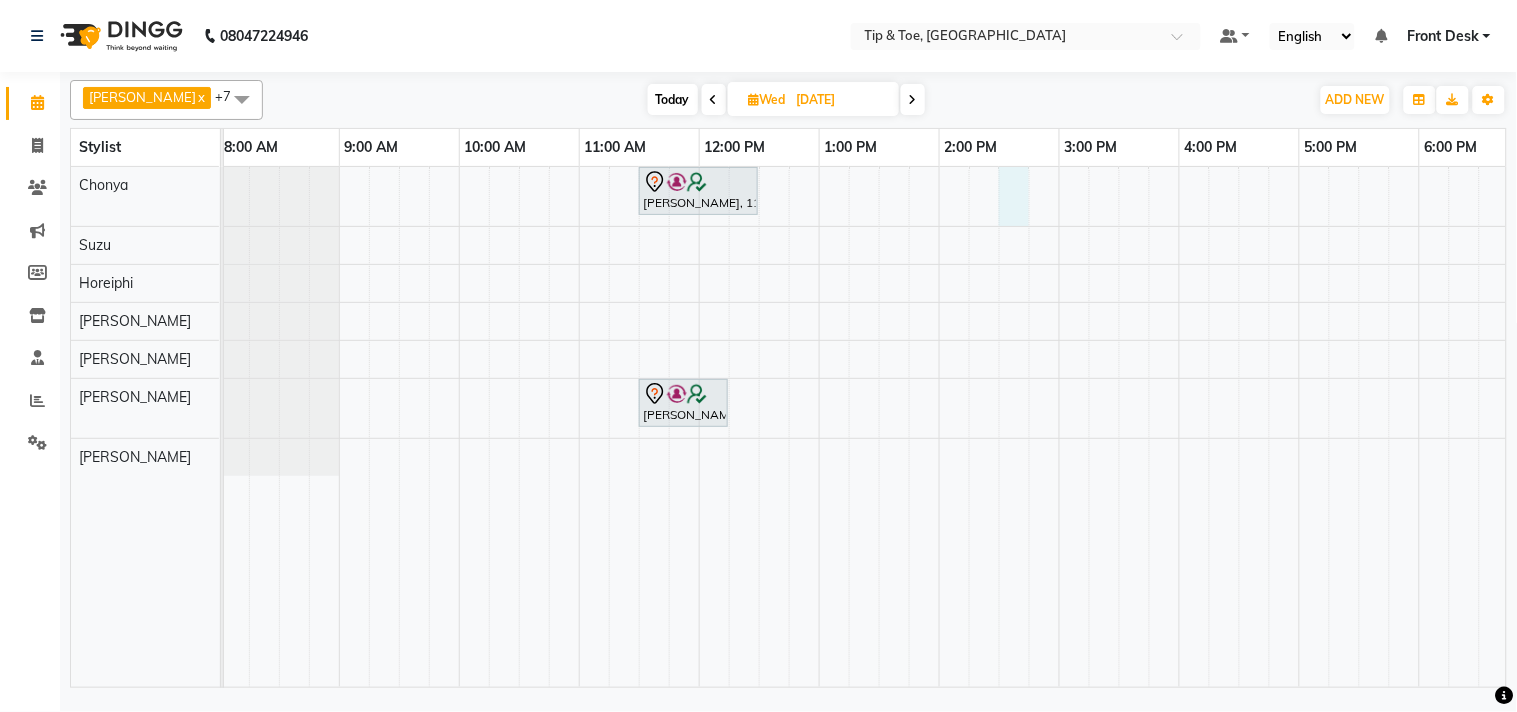 click on "Rukhshana Chesson, 11:30 AM-12:30 PM, Acrylic Nail Re-fills             Rukhshana Chesson, 11:30 AM-12:15 PM, Essential Pedicure w Scrub" at bounding box center [999, 427] 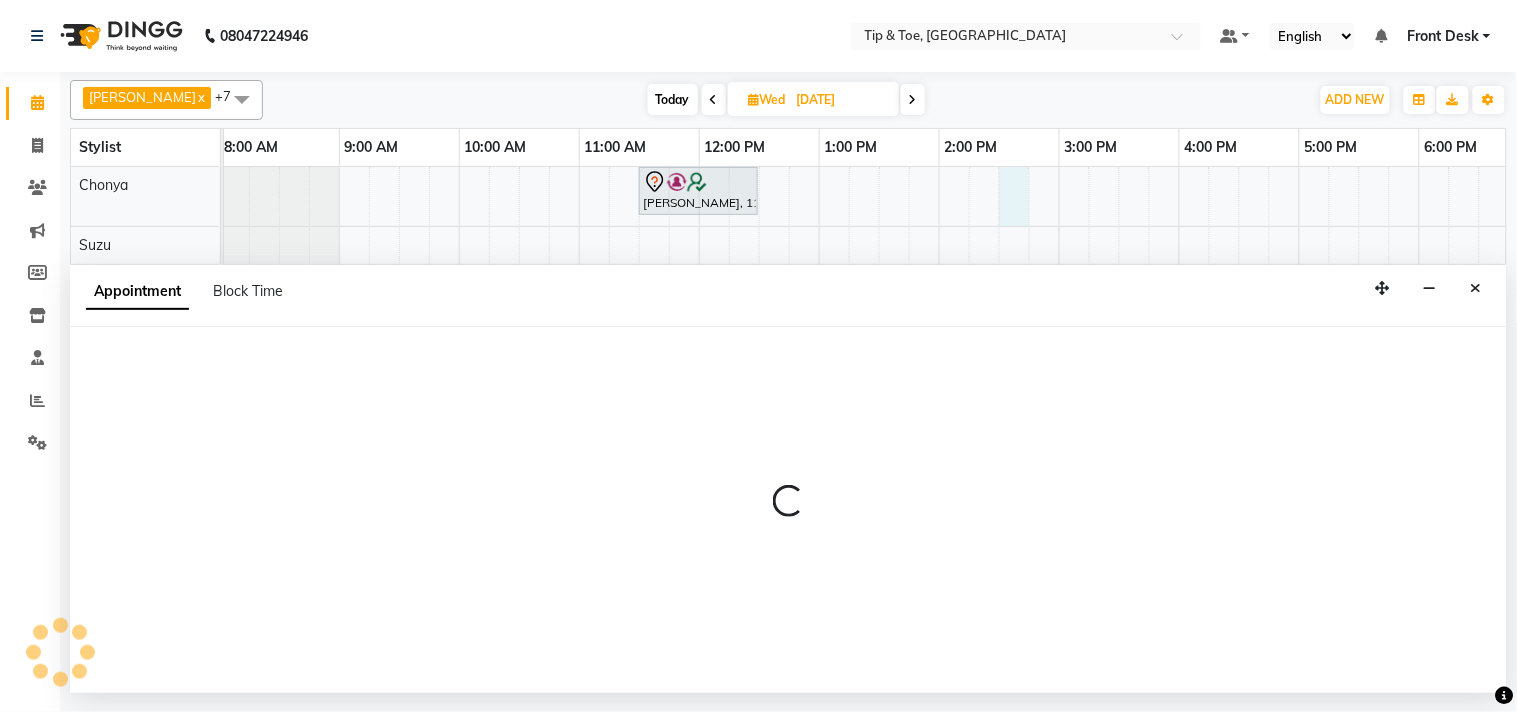 select on "38699" 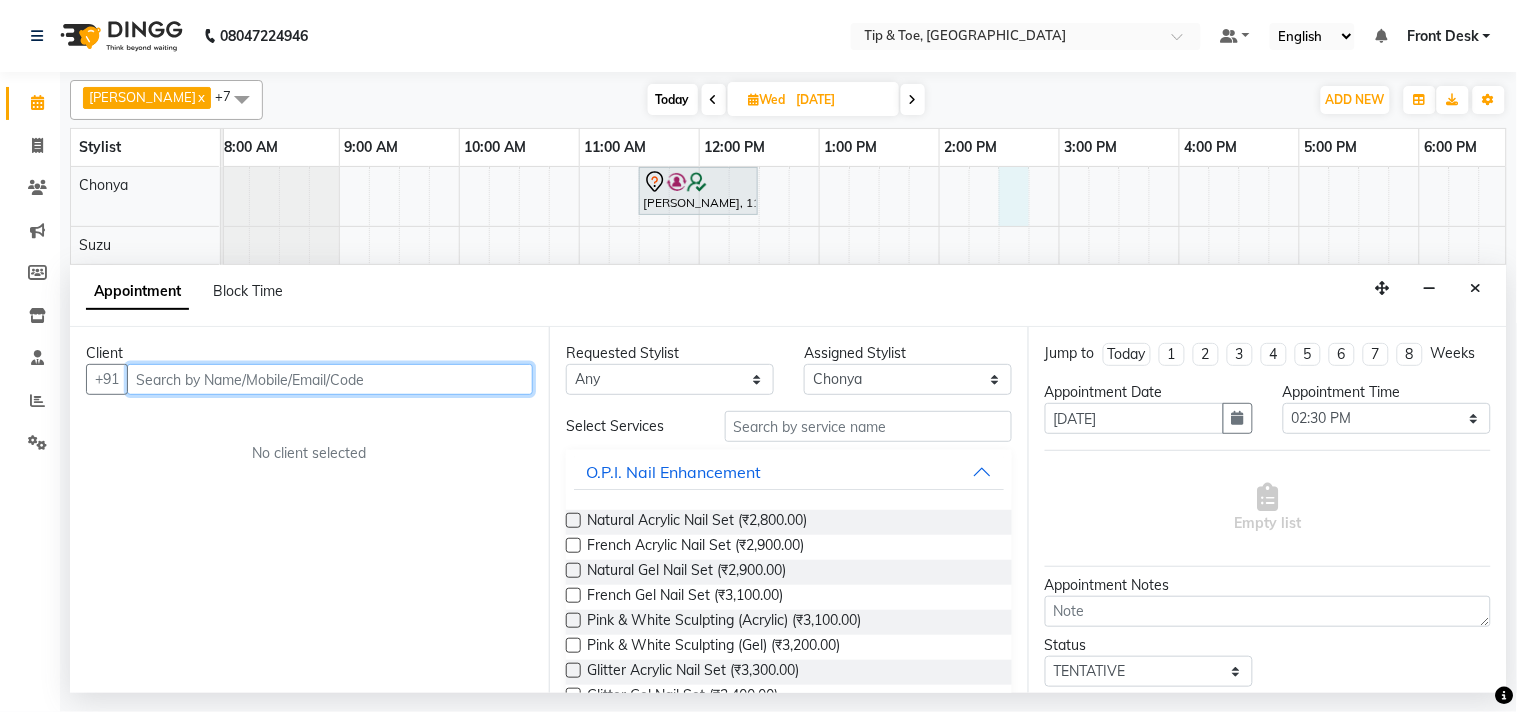 click at bounding box center (330, 379) 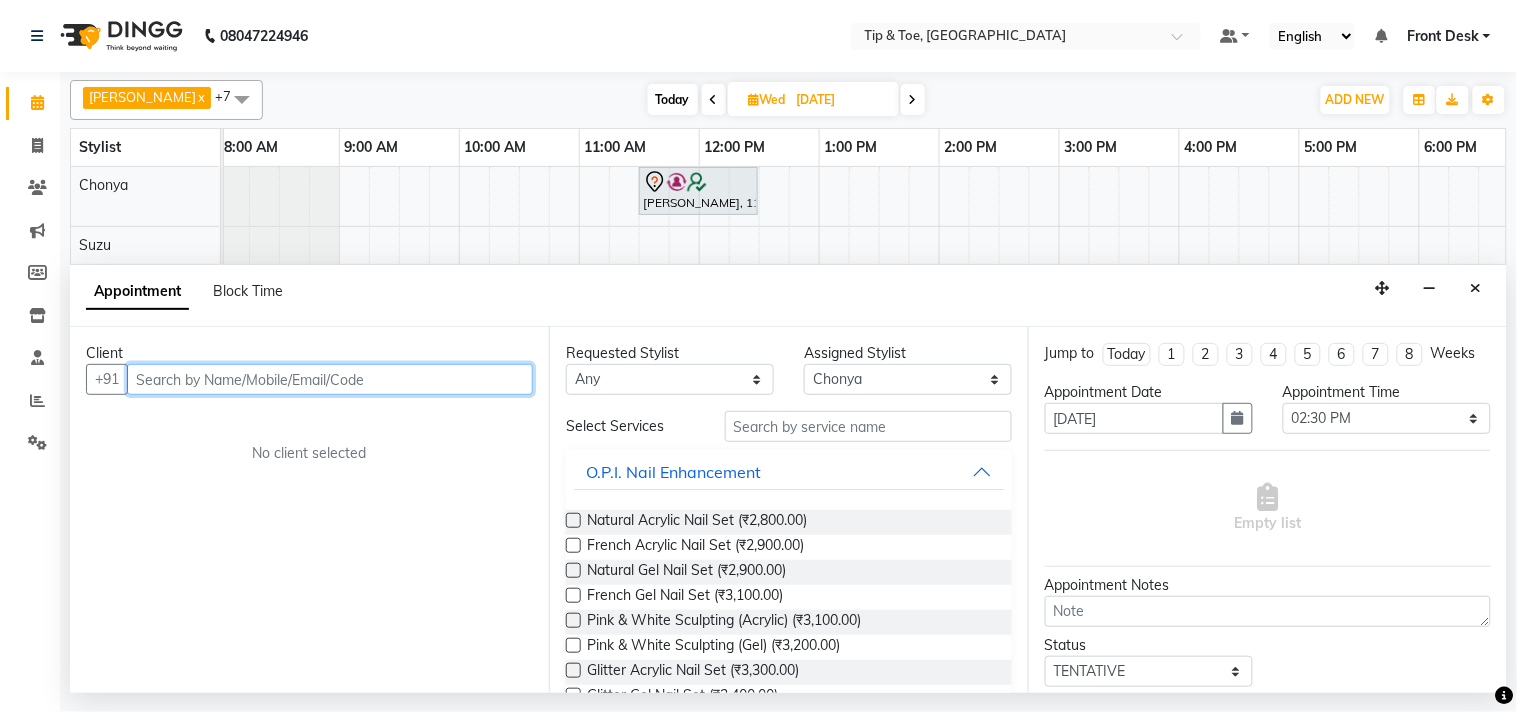 type on "d" 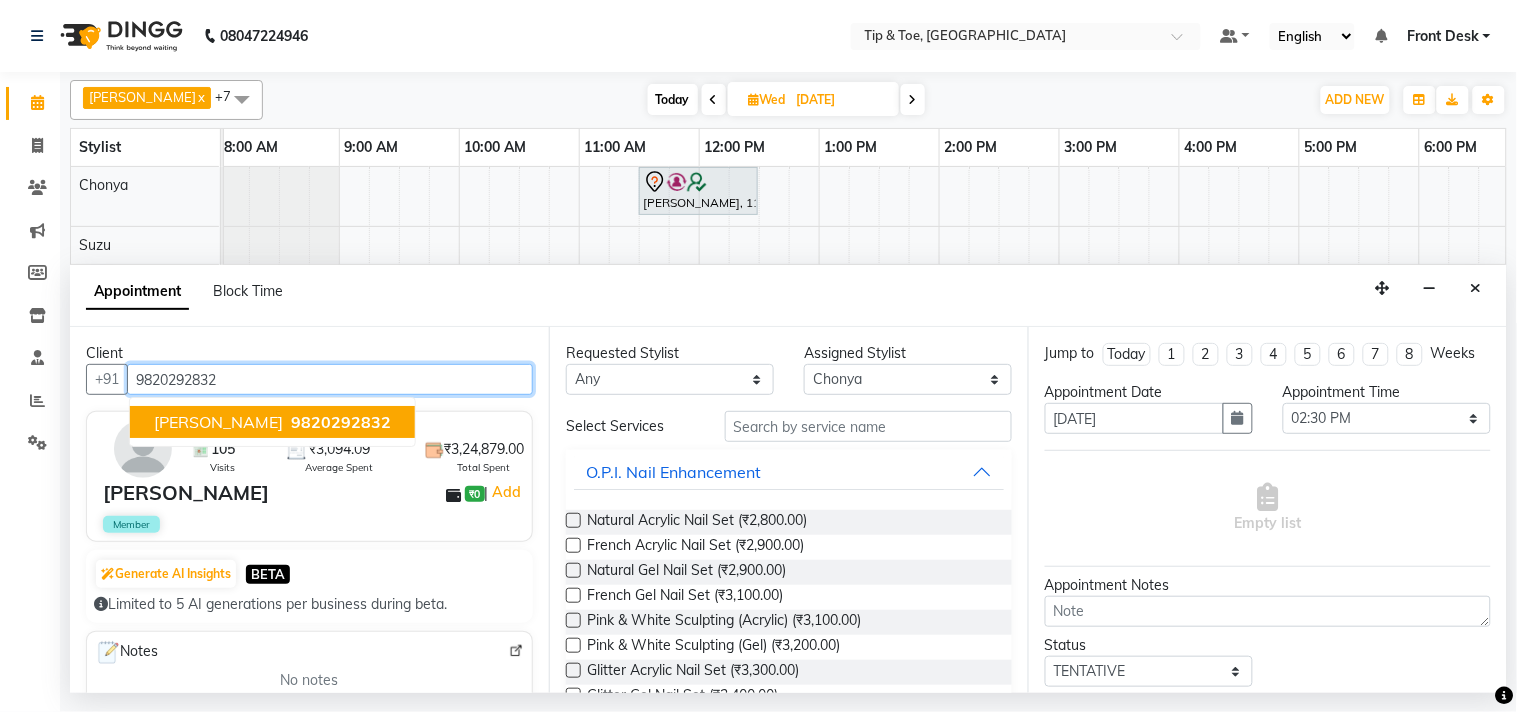 click on "9820292832" at bounding box center (341, 422) 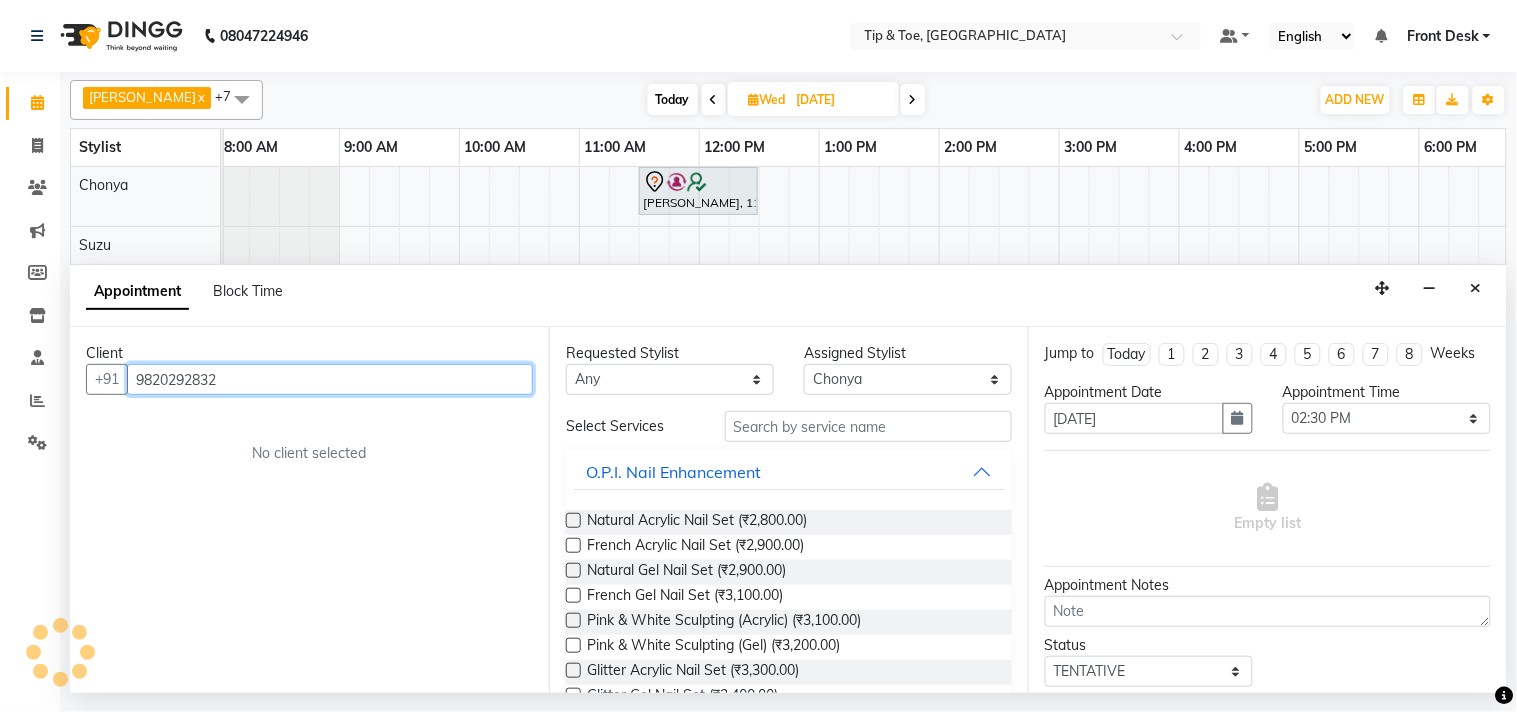 type on "9820292832" 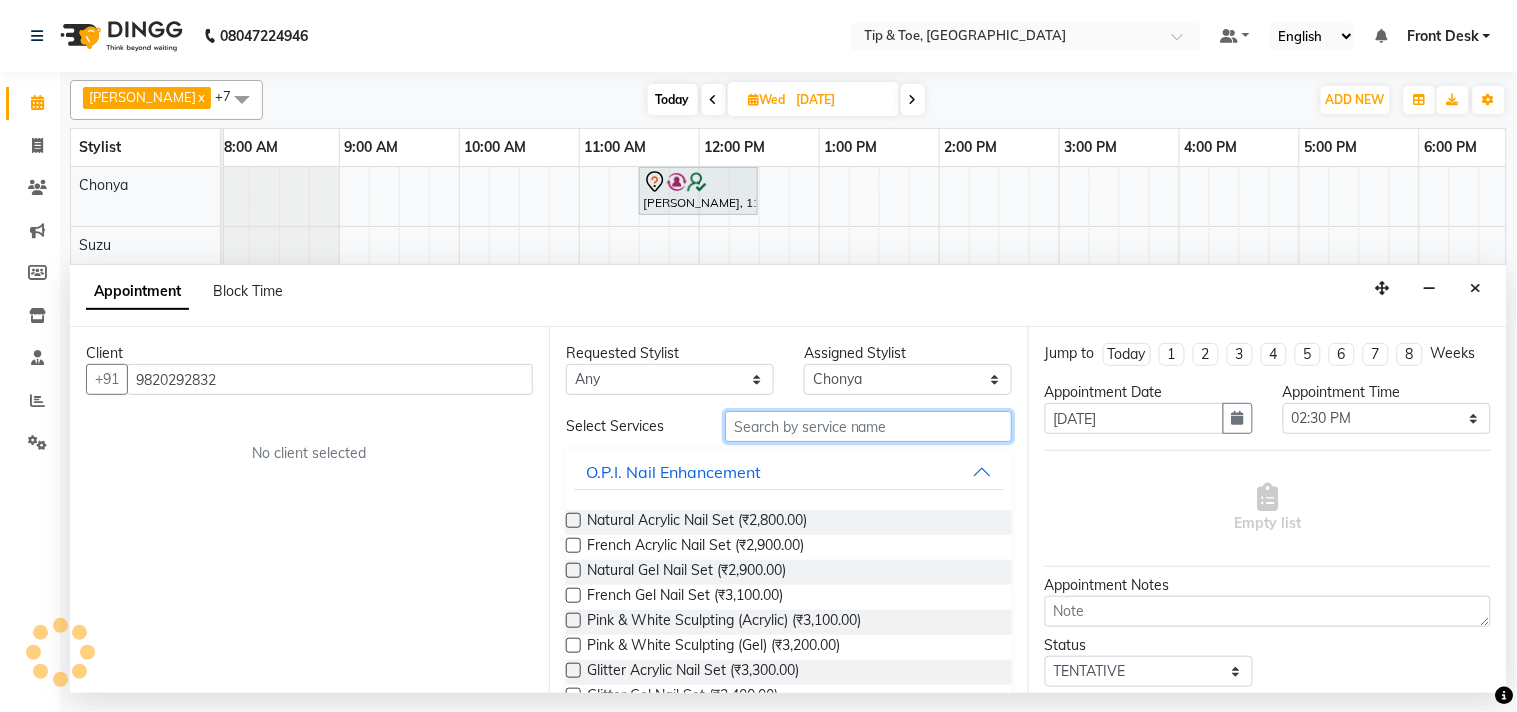 click at bounding box center [868, 426] 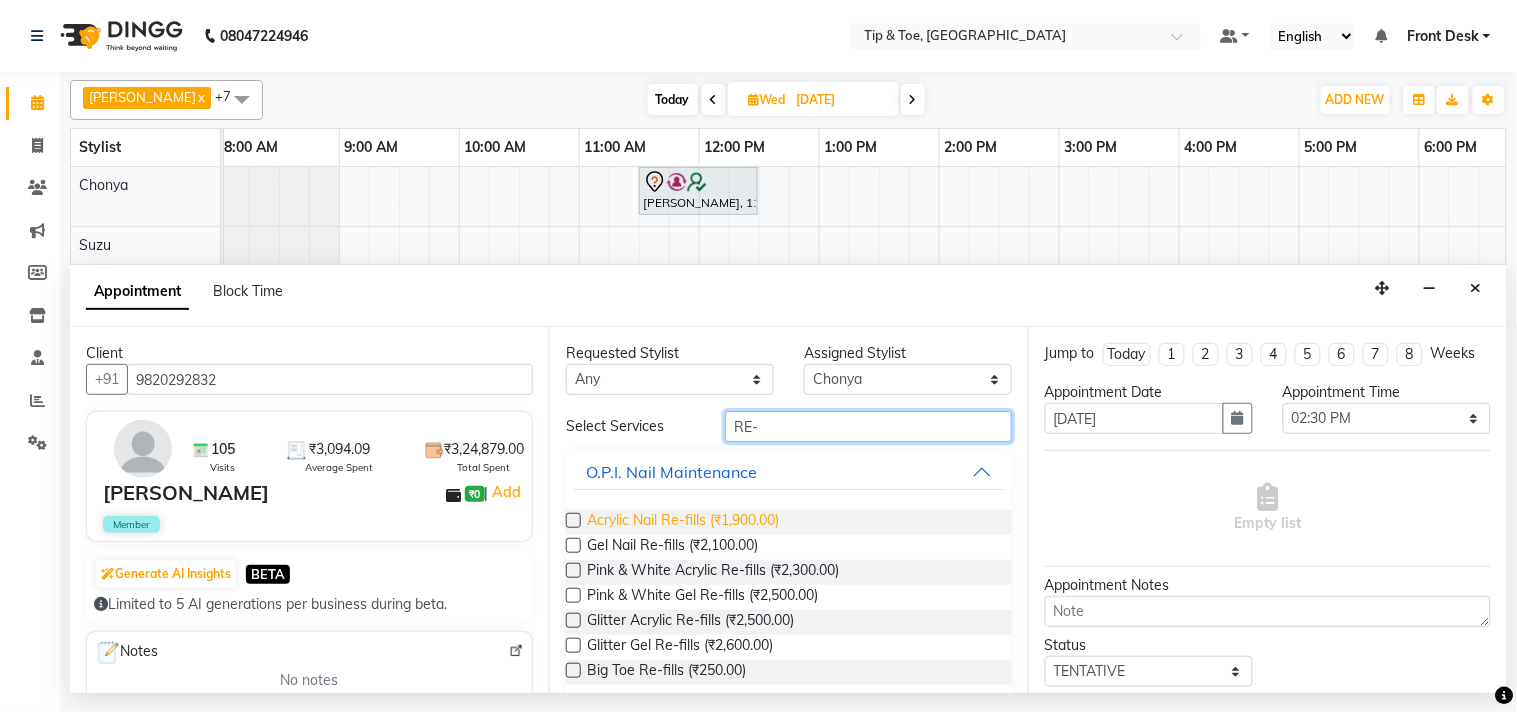 type on "RE-" 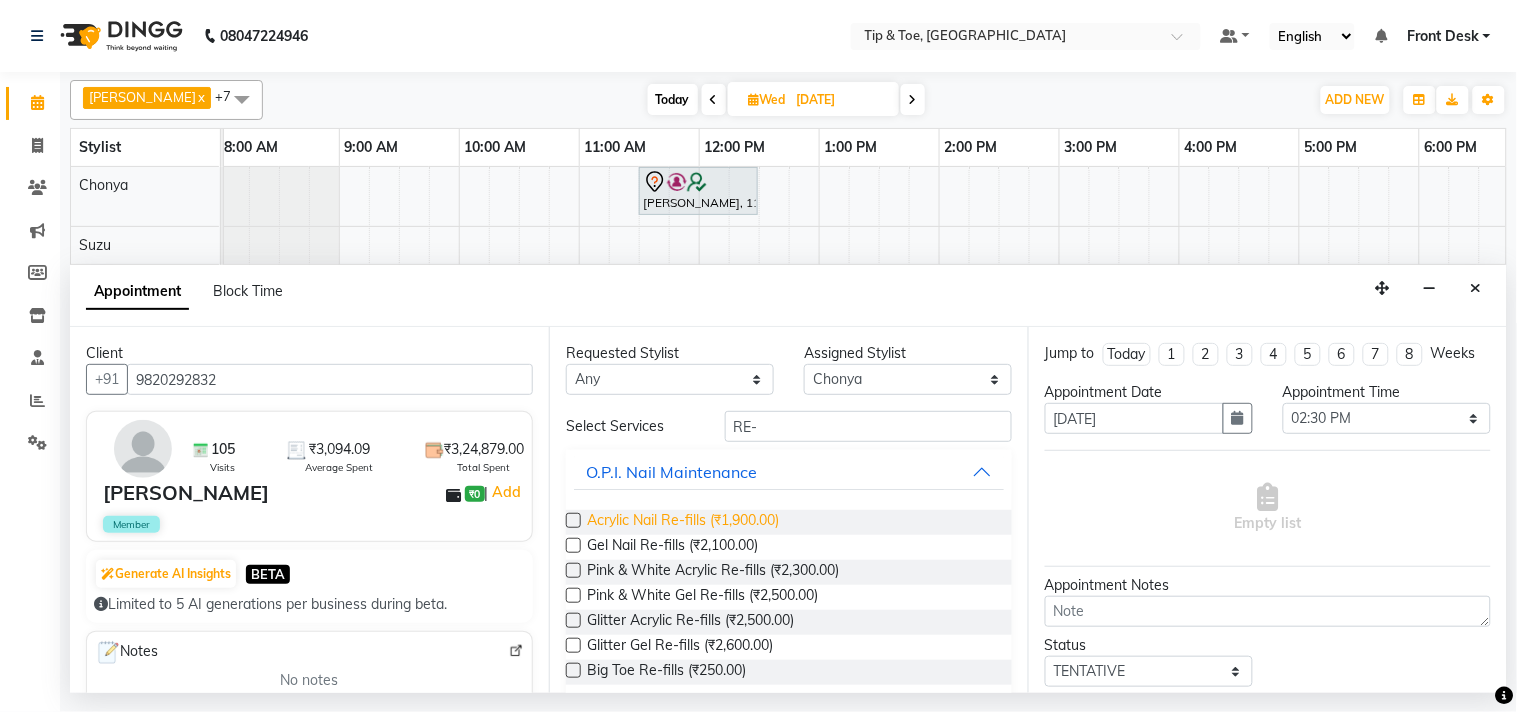 click on "Acrylic Nail Re-fills (₹1,900.00)" at bounding box center [683, 522] 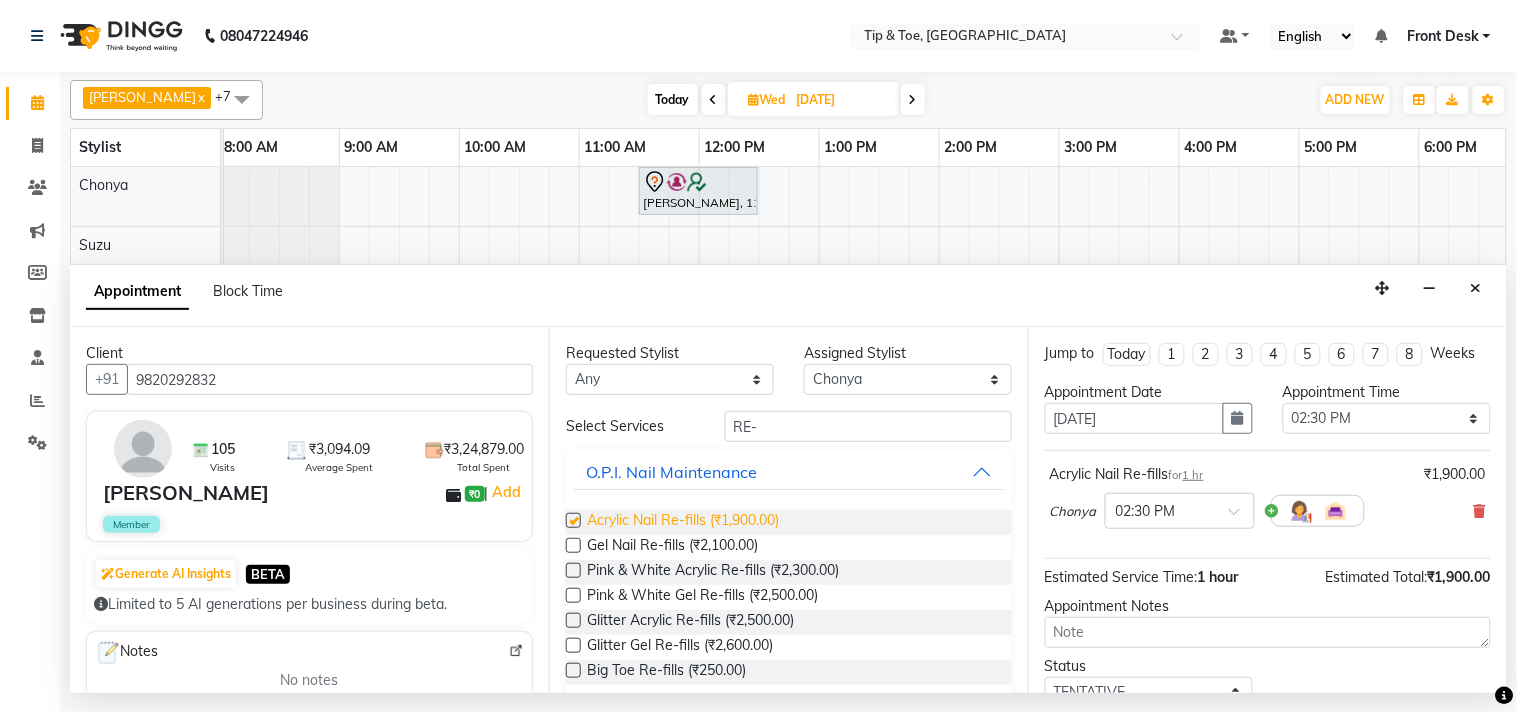 checkbox on "false" 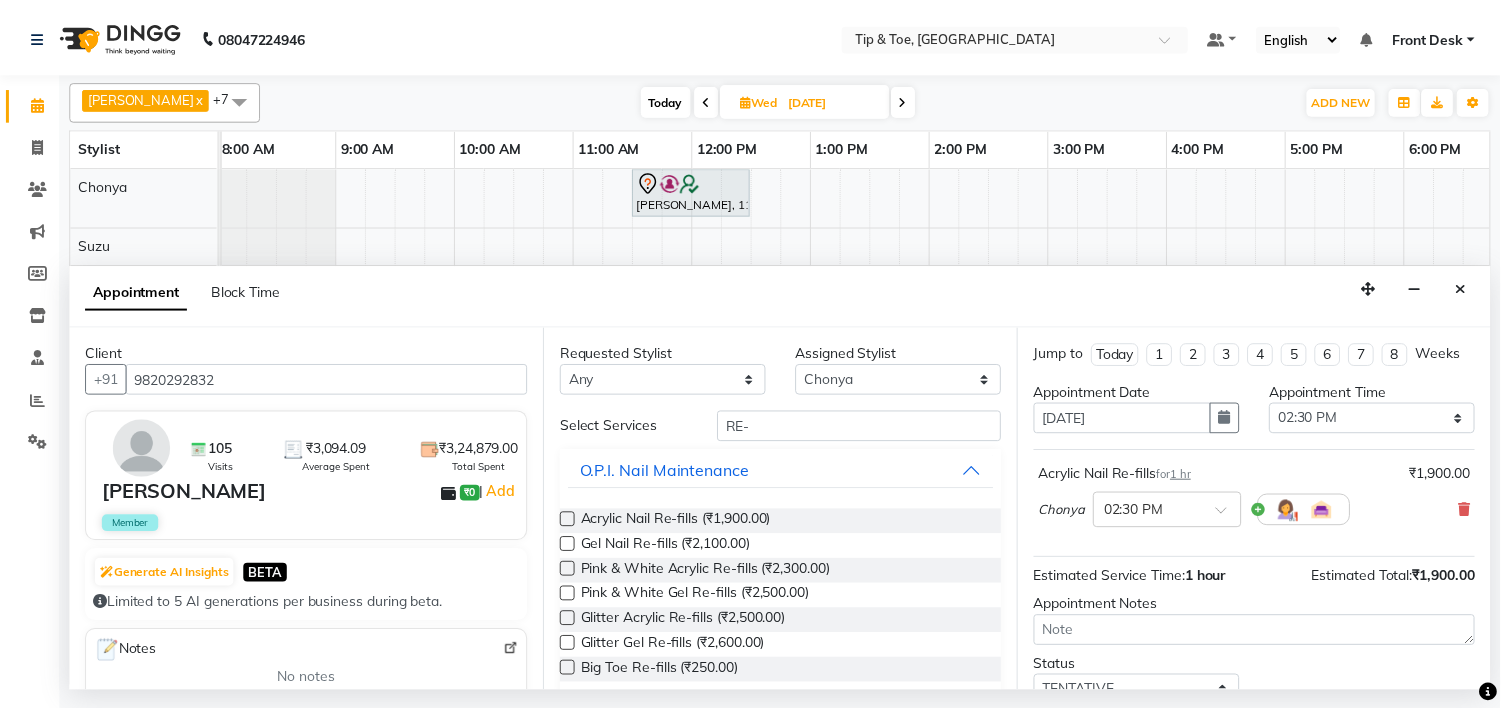 scroll, scrollTop: 161, scrollLeft: 0, axis: vertical 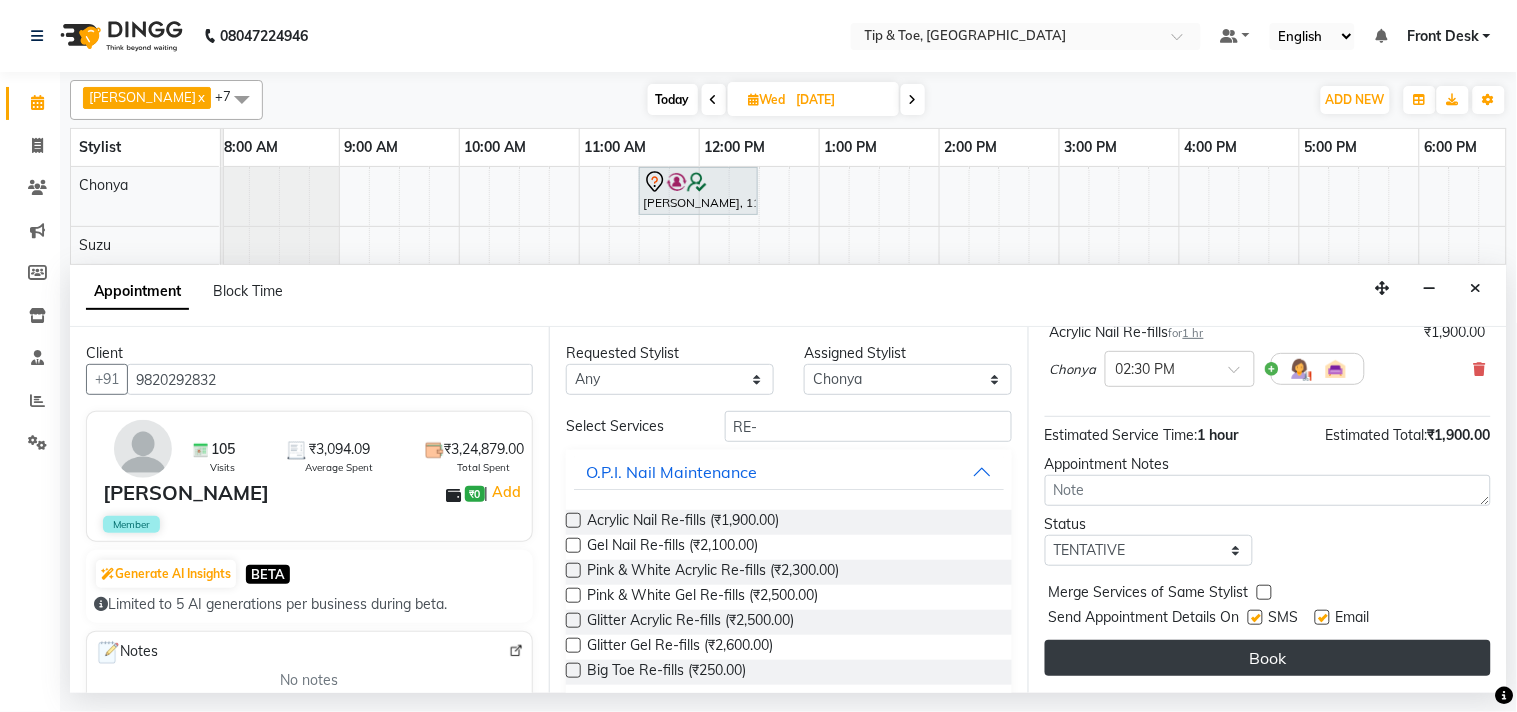 click on "Book" at bounding box center (1268, 658) 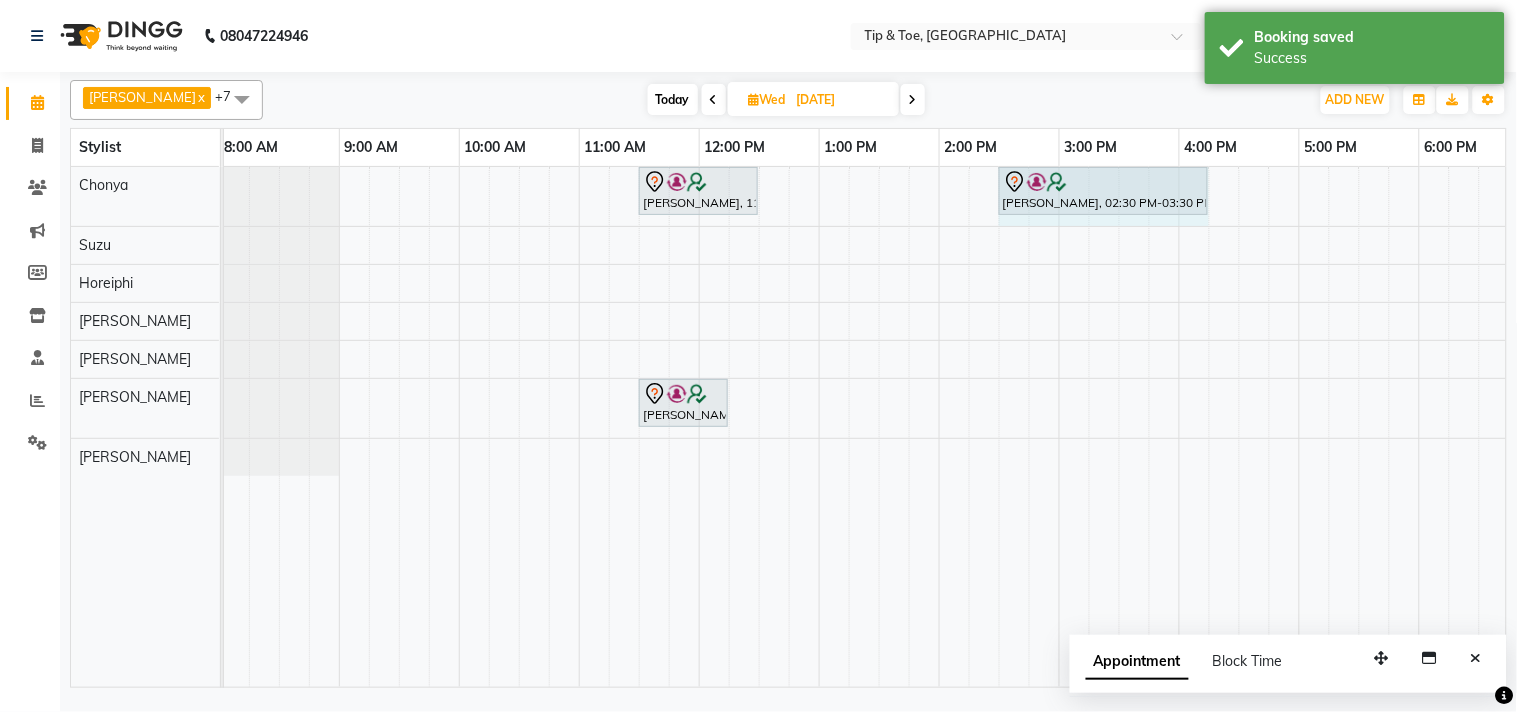 drag, startPoint x: 1114, startPoint y: 187, endPoint x: 1208, endPoint y: 184, distance: 94.04786 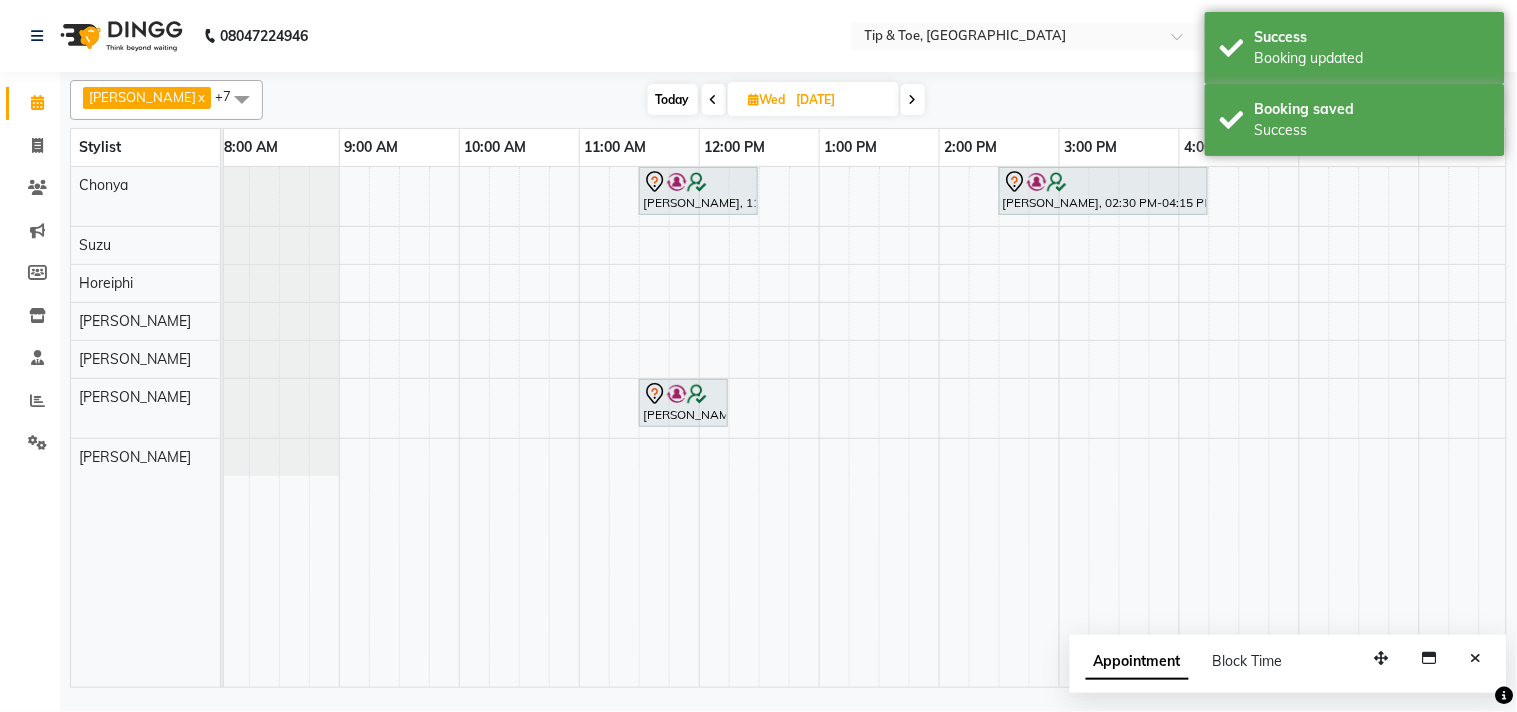 click on "Appointment Block Time" at bounding box center (1288, 666) 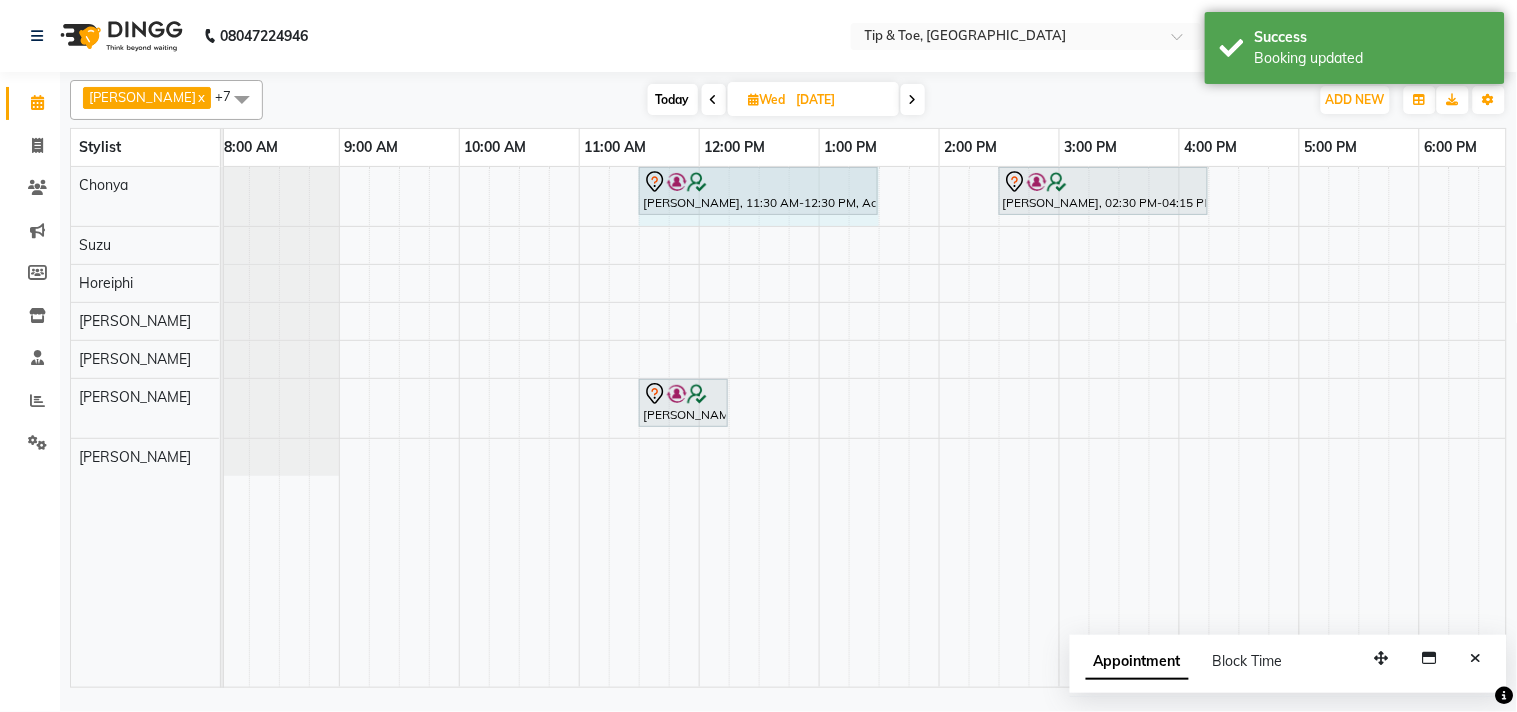 drag, startPoint x: 754, startPoint y: 177, endPoint x: 860, endPoint y: 190, distance: 106.7942 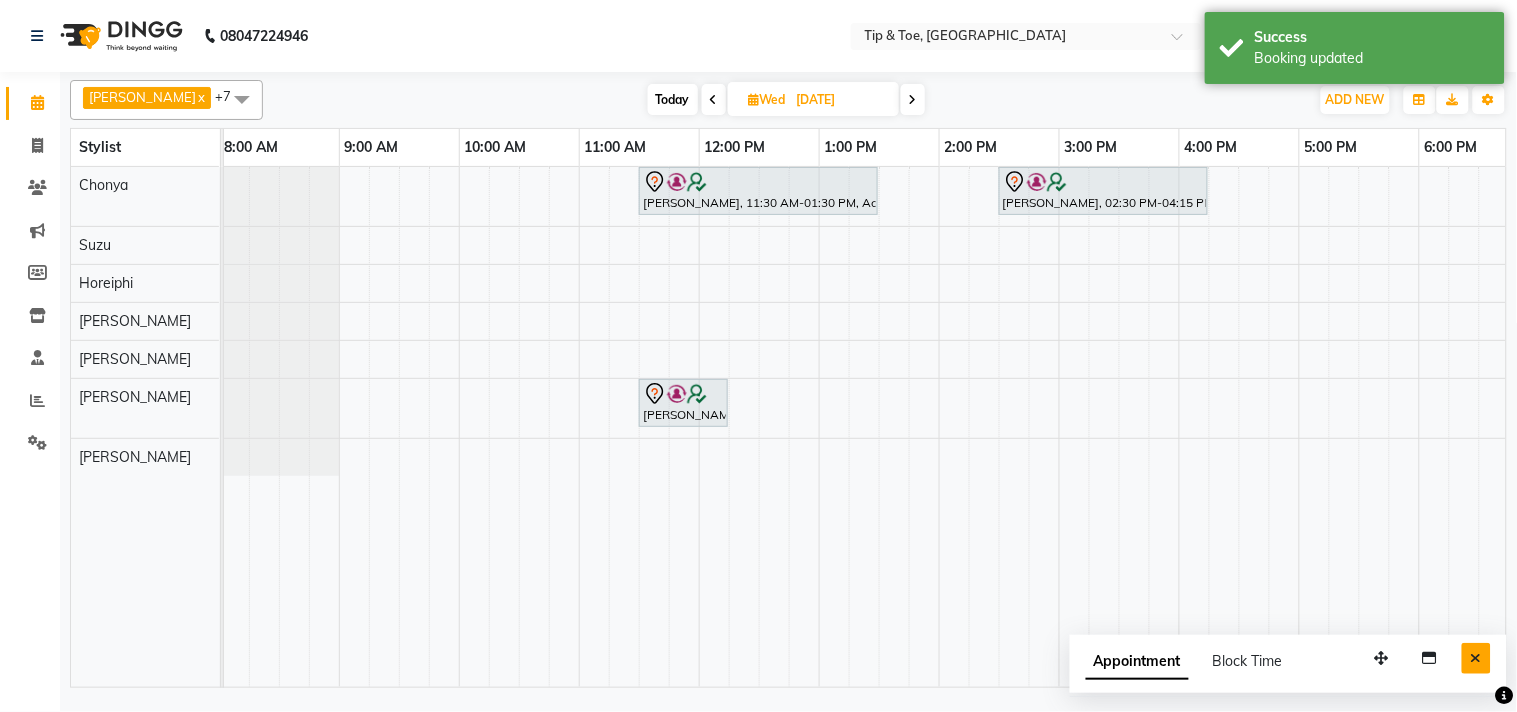 click at bounding box center (1476, 658) 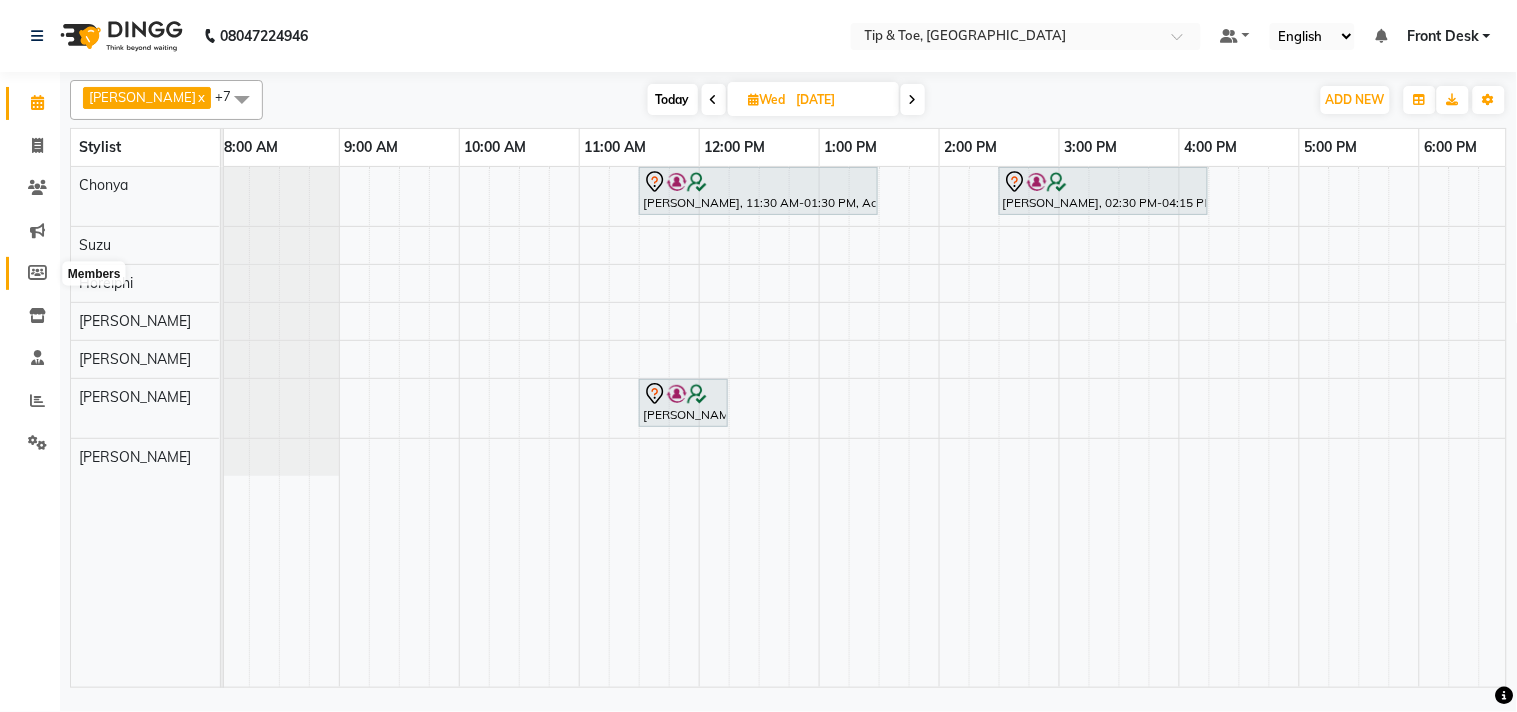 click 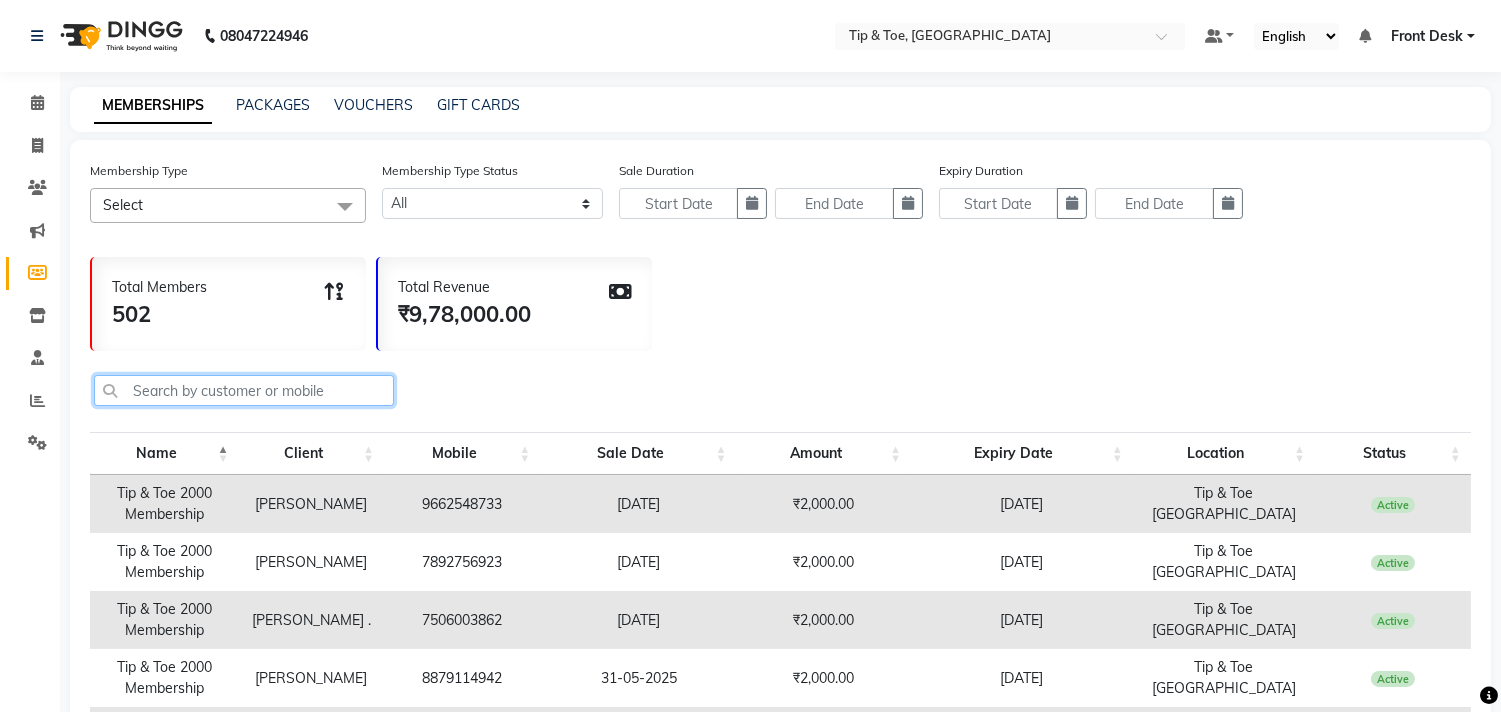 click 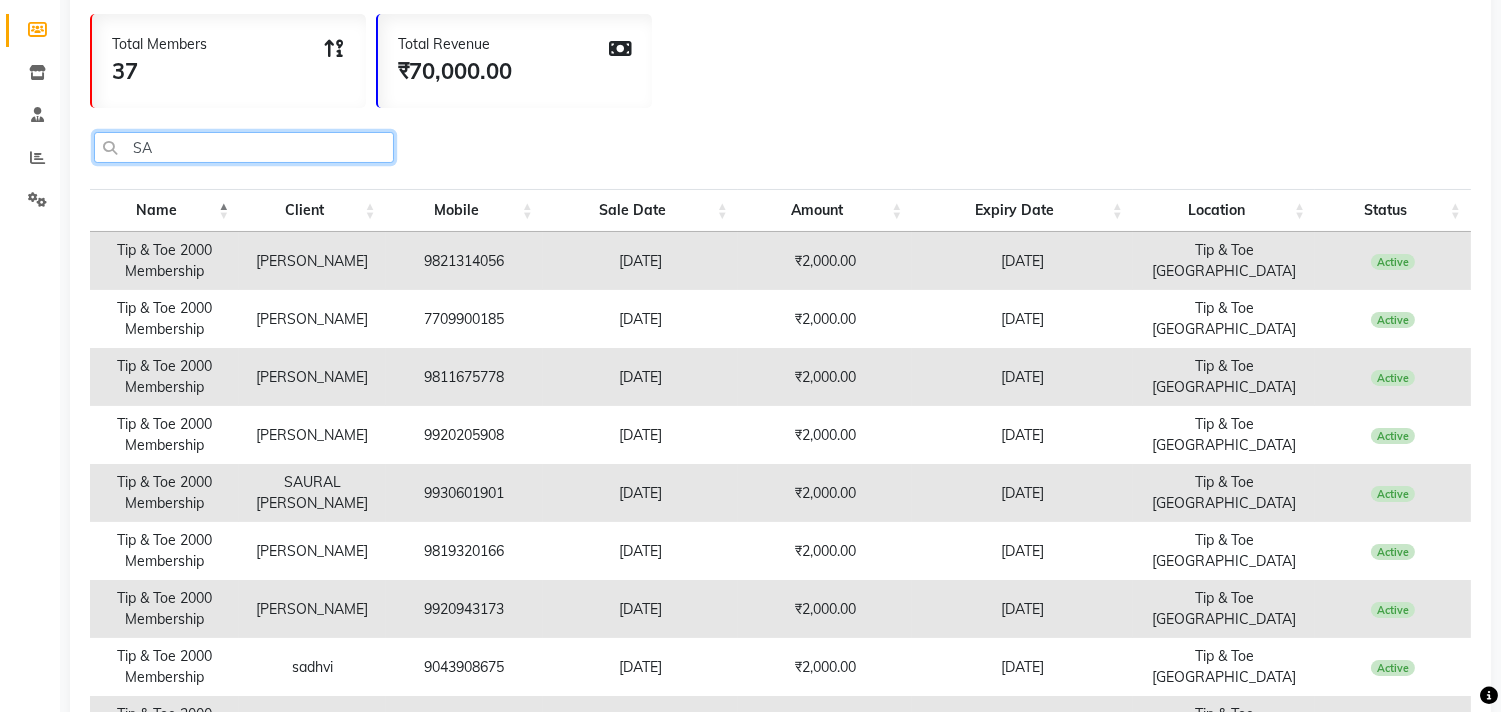 scroll, scrollTop: 242, scrollLeft: 0, axis: vertical 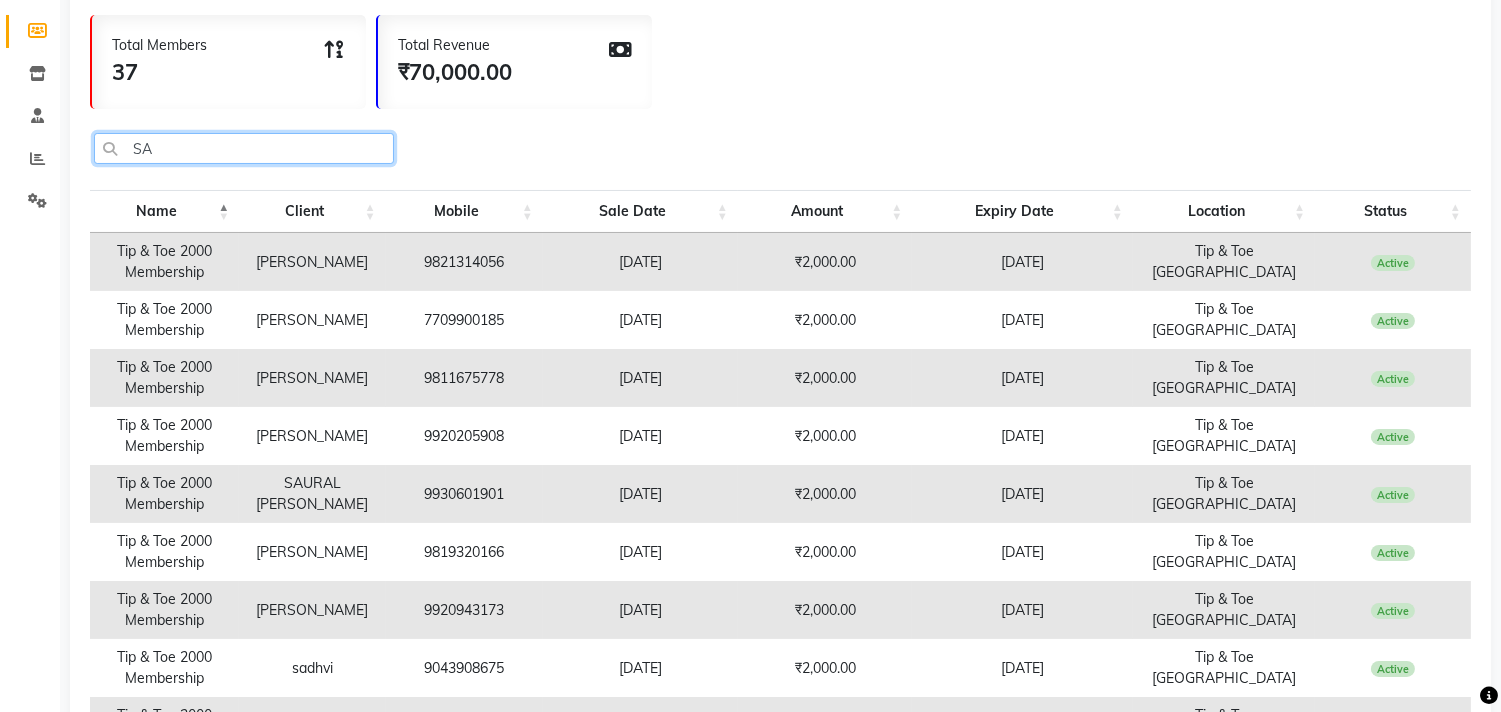 type on "SA" 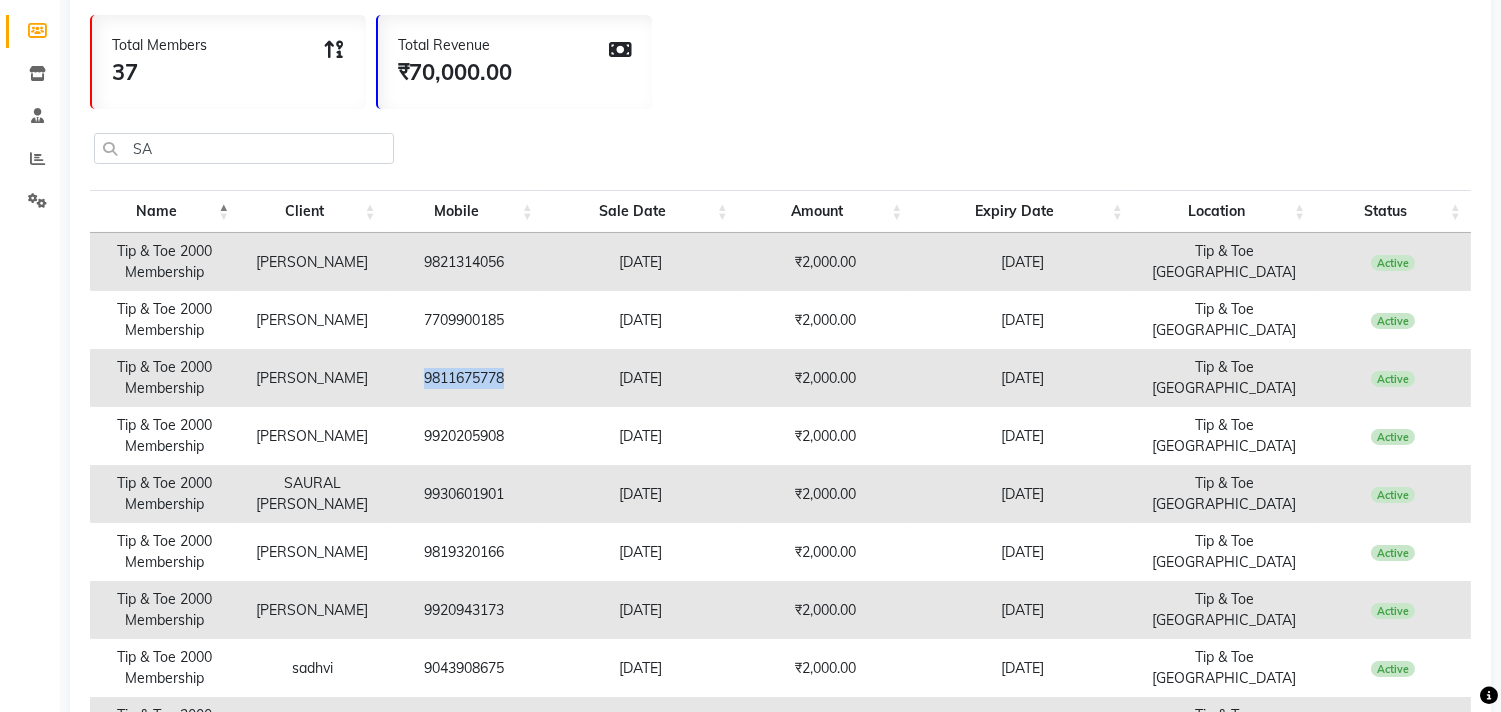 drag, startPoint x: 503, startPoint y: 370, endPoint x: 416, endPoint y: 368, distance: 87.02299 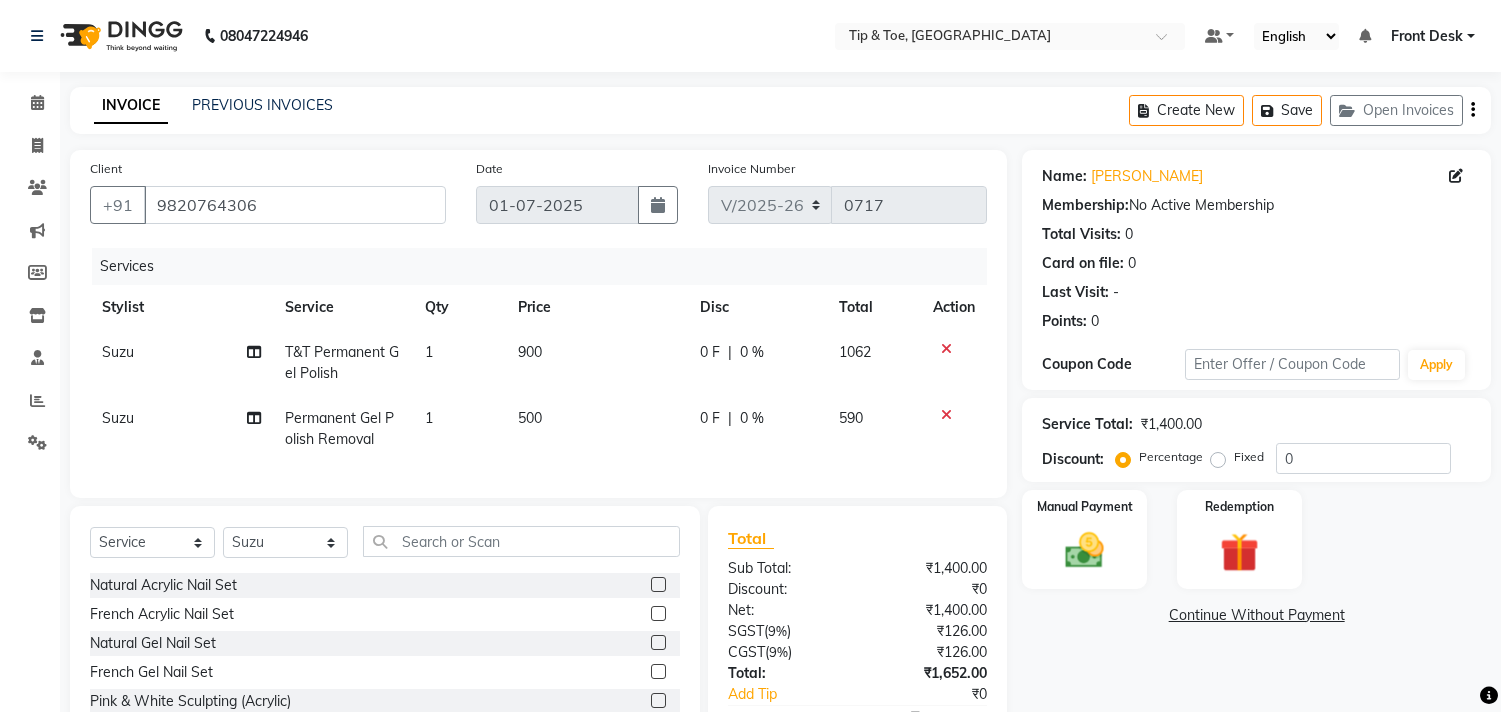 select on "5655" 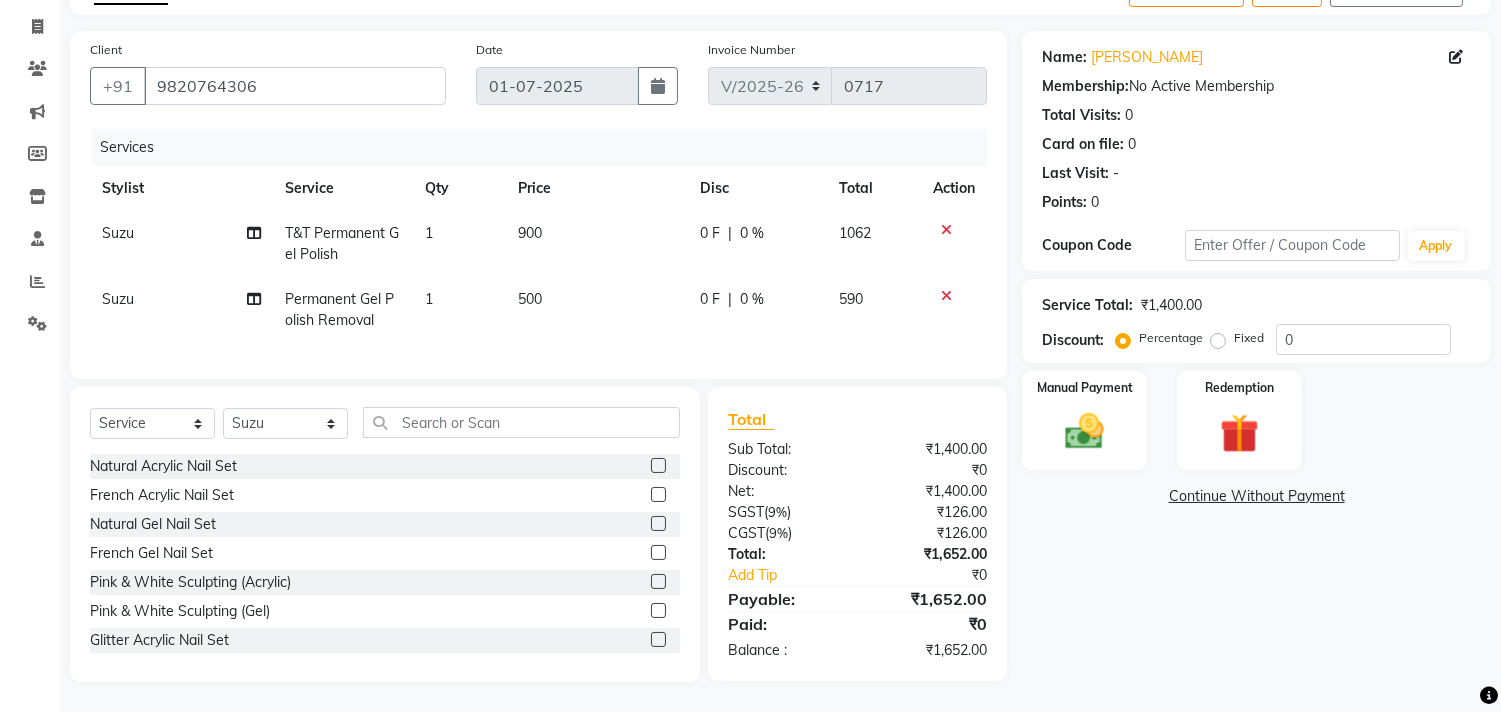 scroll, scrollTop: 0, scrollLeft: 0, axis: both 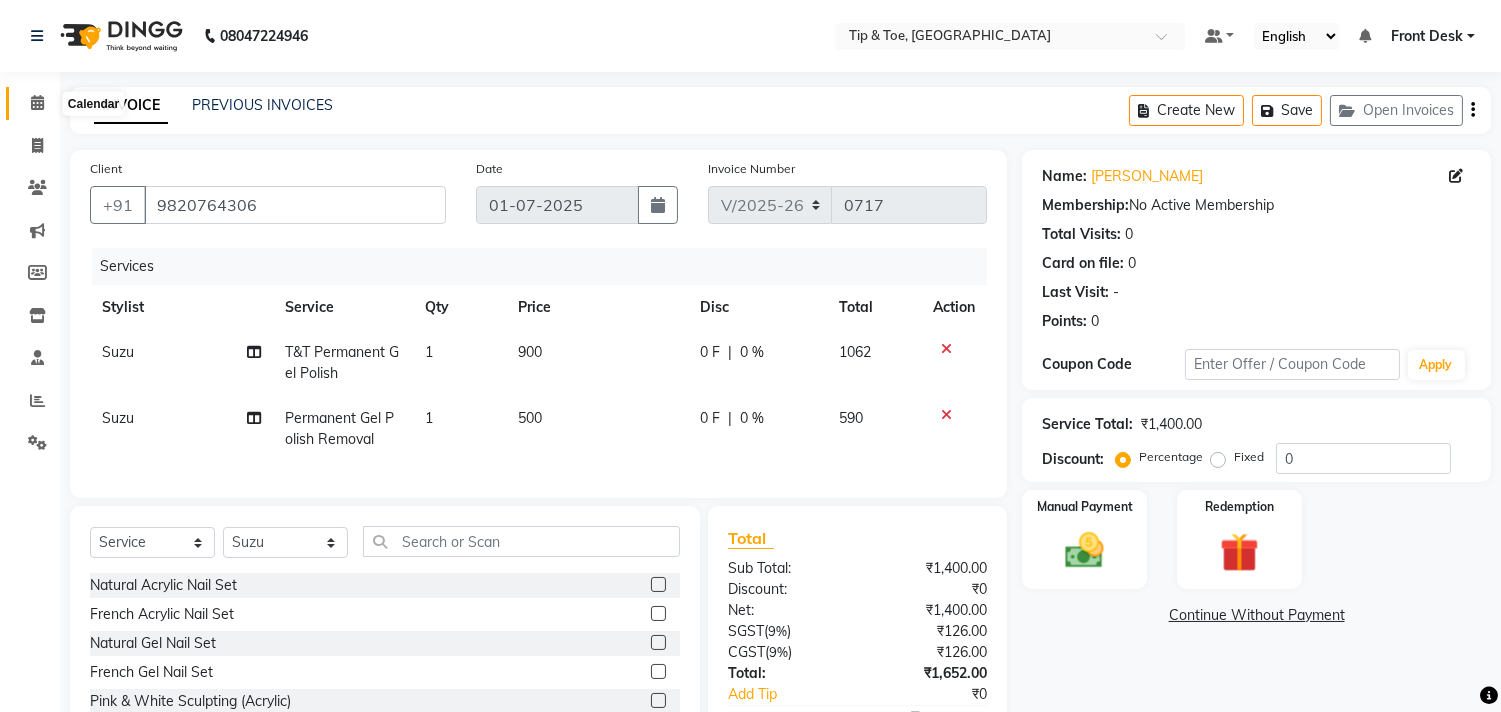 click 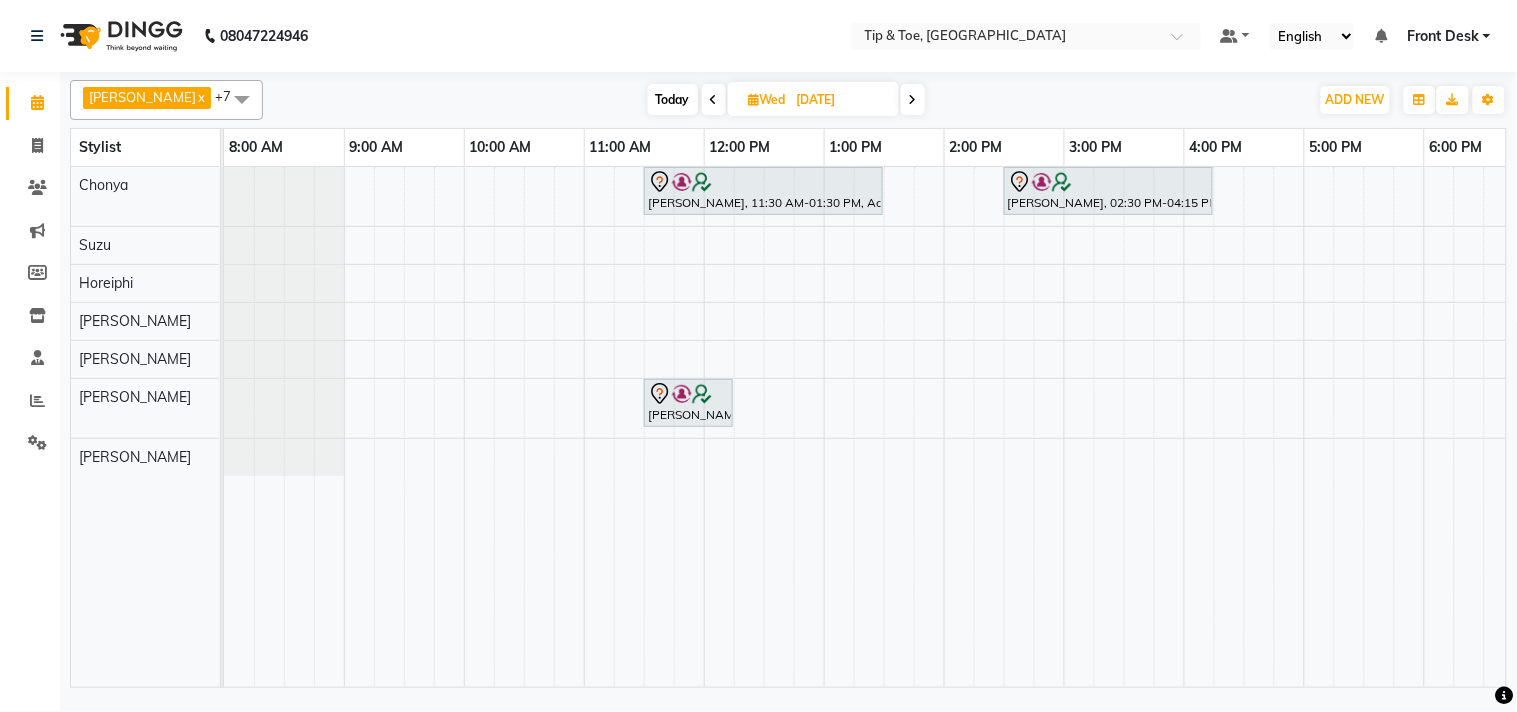 click on "Today" at bounding box center (673, 99) 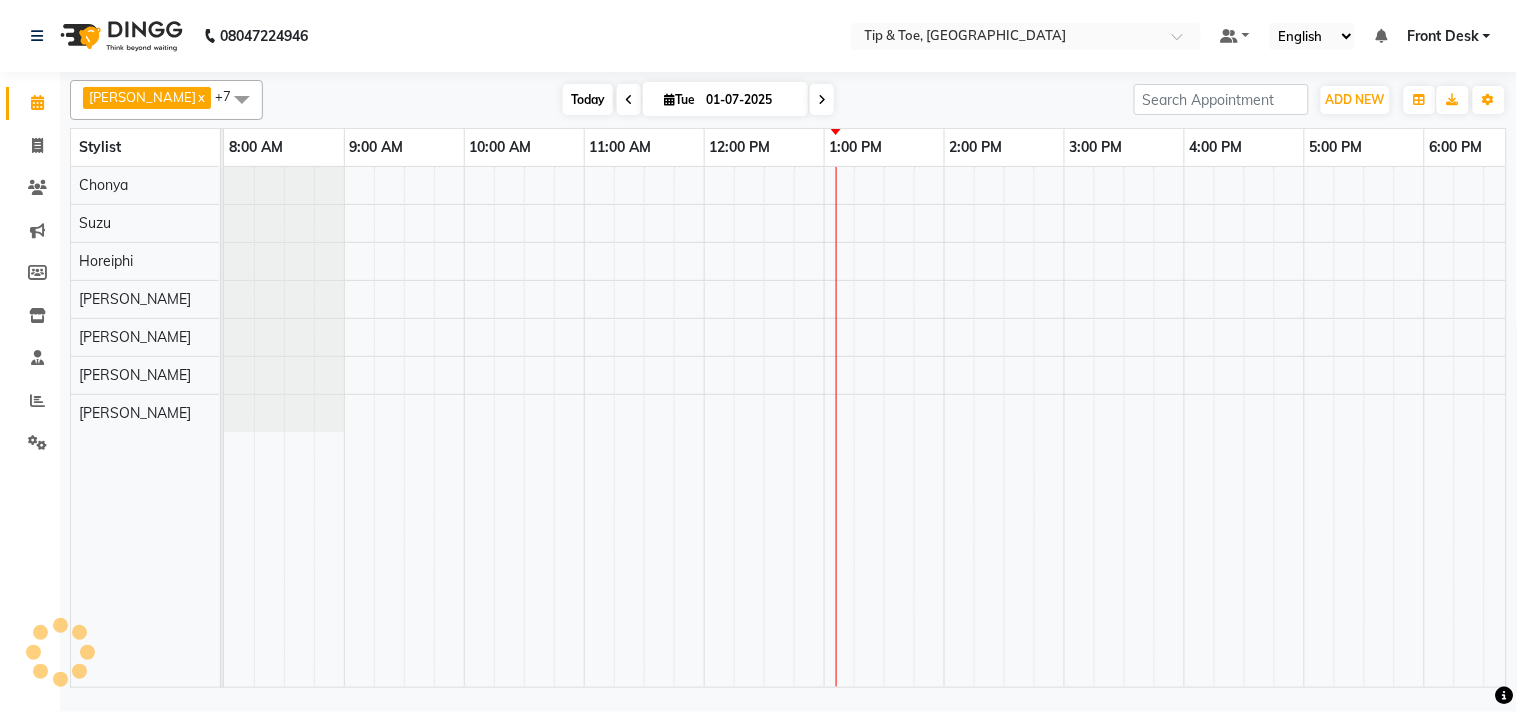 scroll, scrollTop: 0, scrollLeft: 277, axis: horizontal 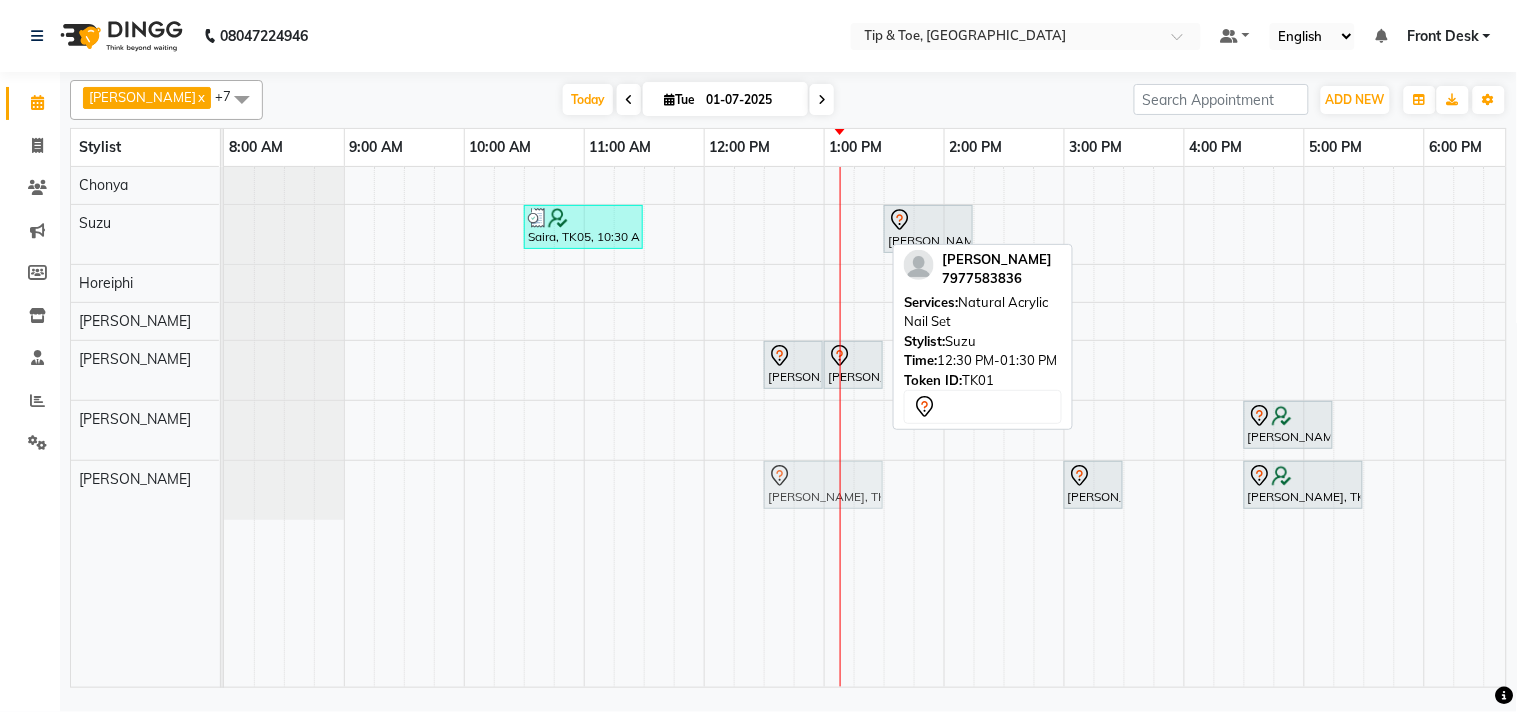 drag, startPoint x: 810, startPoint y: 234, endPoint x: 808, endPoint y: 477, distance: 243.00822 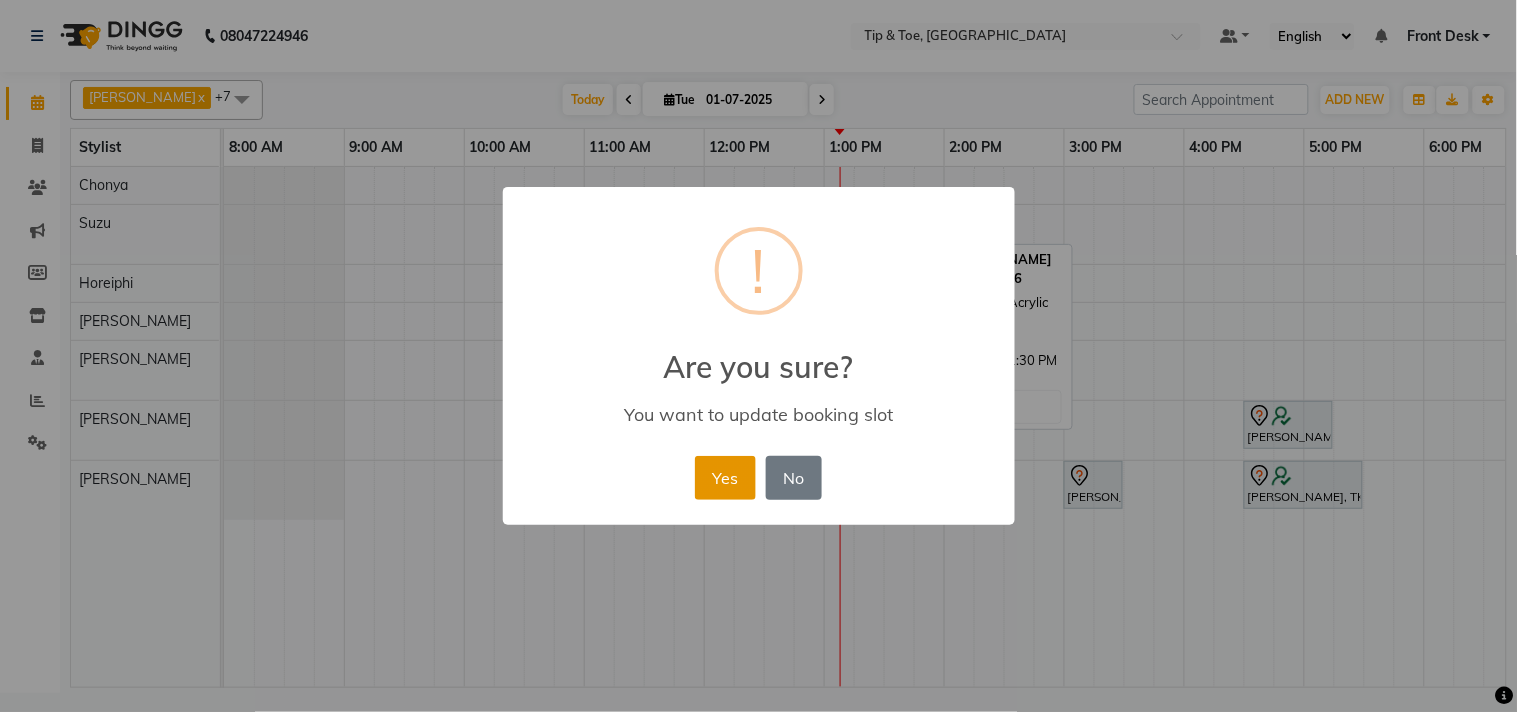 click on "Yes" at bounding box center [725, 478] 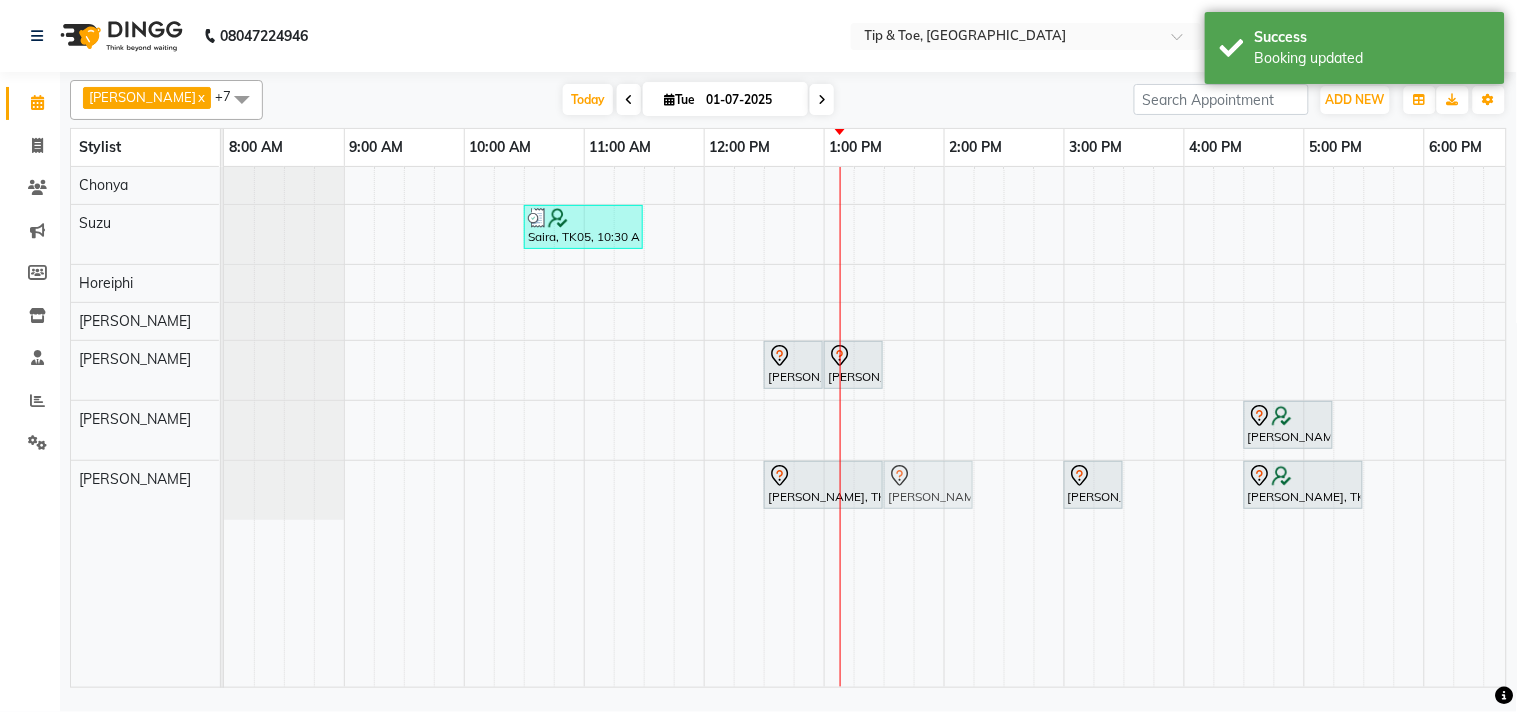 drag, startPoint x: 911, startPoint y: 244, endPoint x: 906, endPoint y: 503, distance: 259.04825 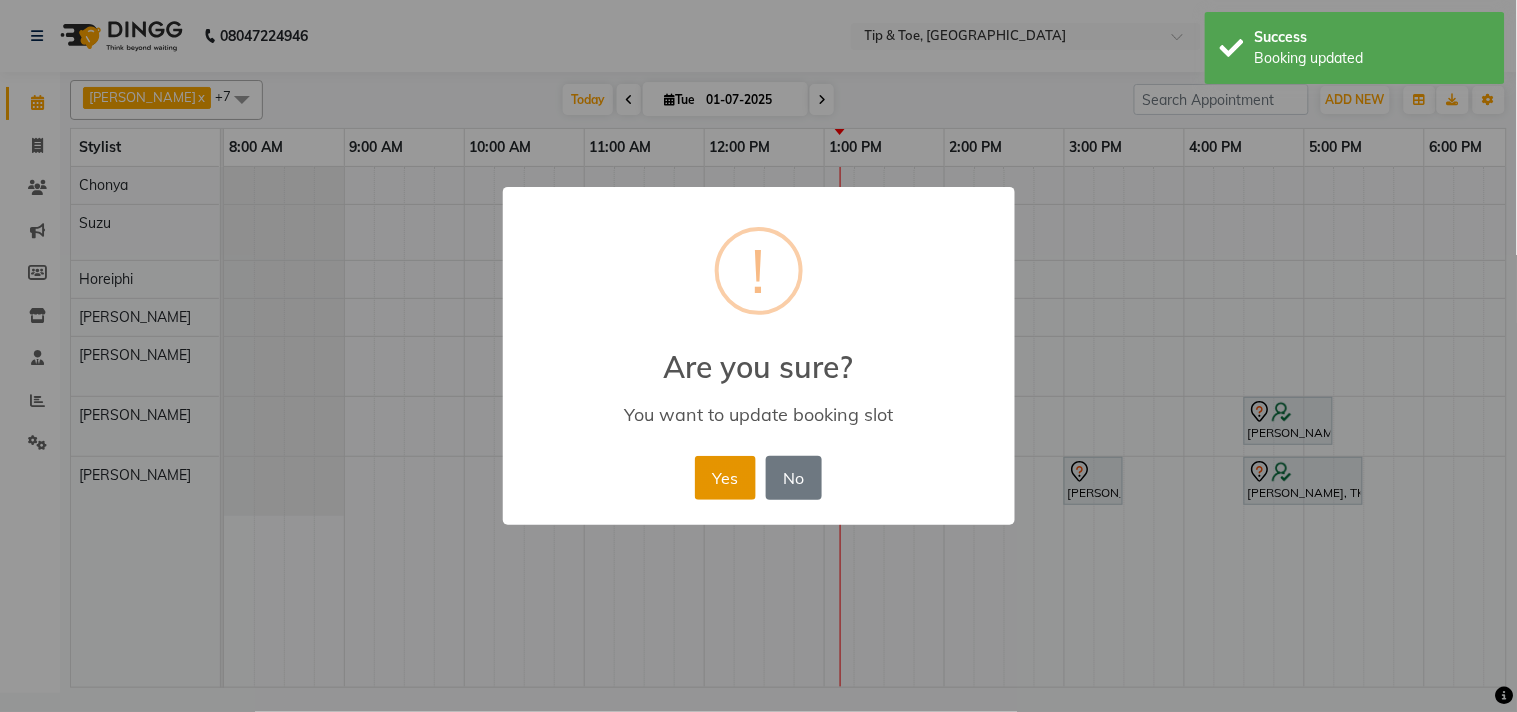 click on "Yes" at bounding box center [725, 478] 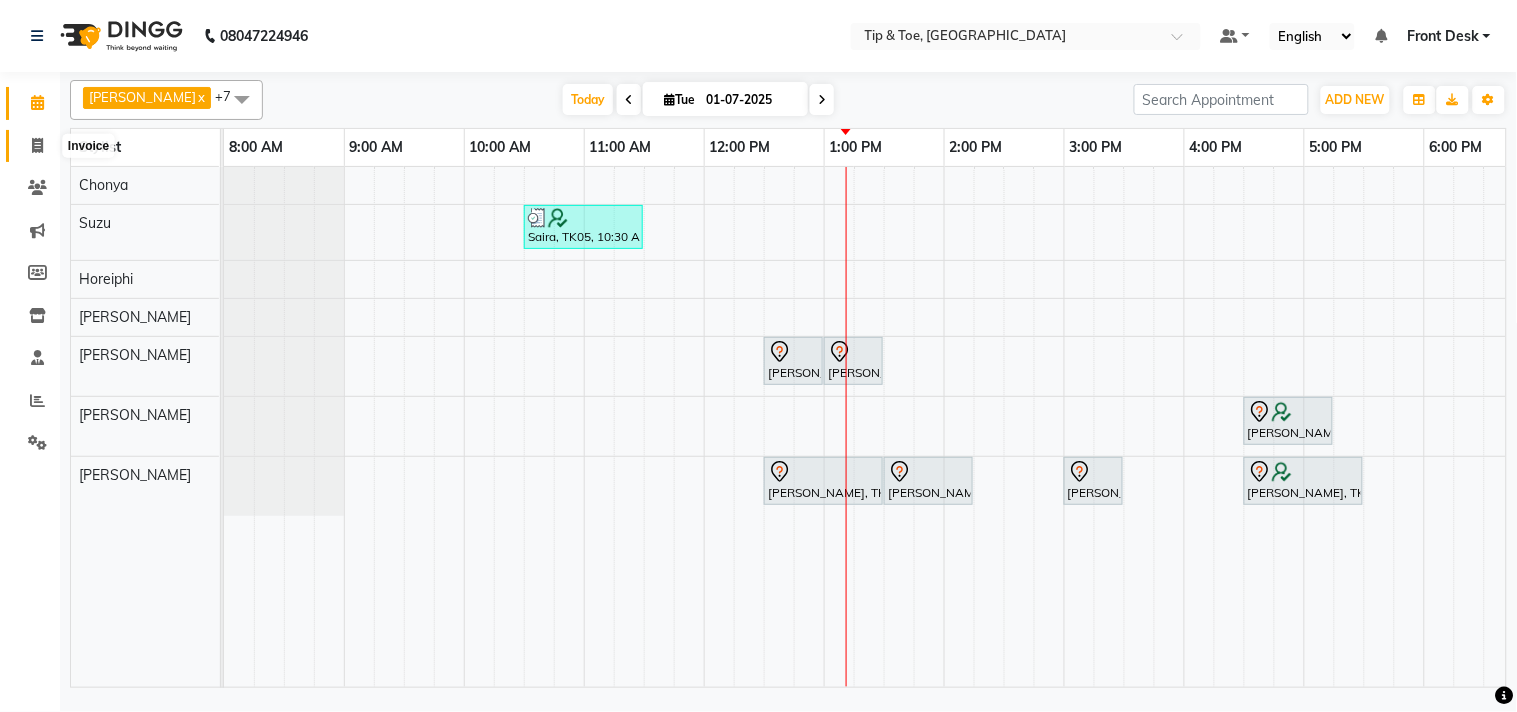 click 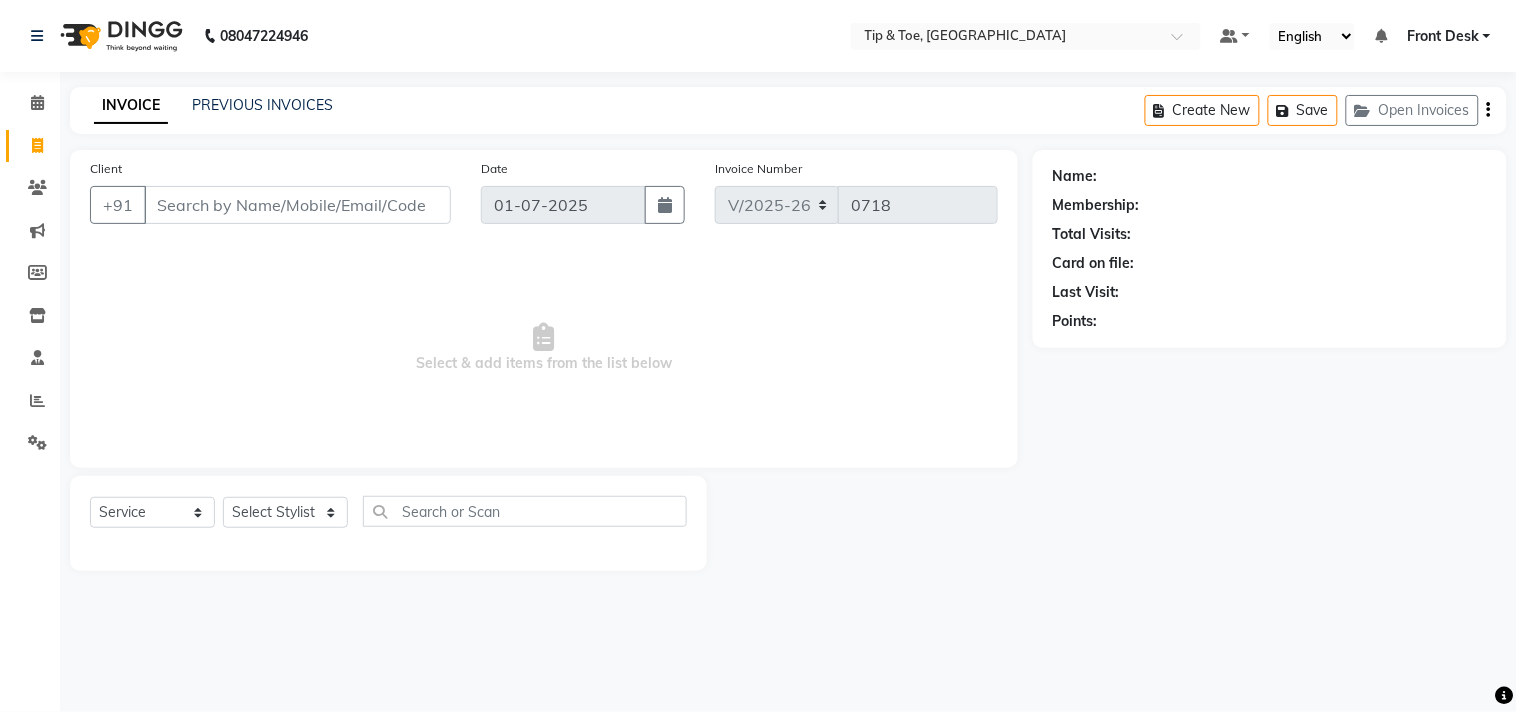 click on "Client" at bounding box center (297, 205) 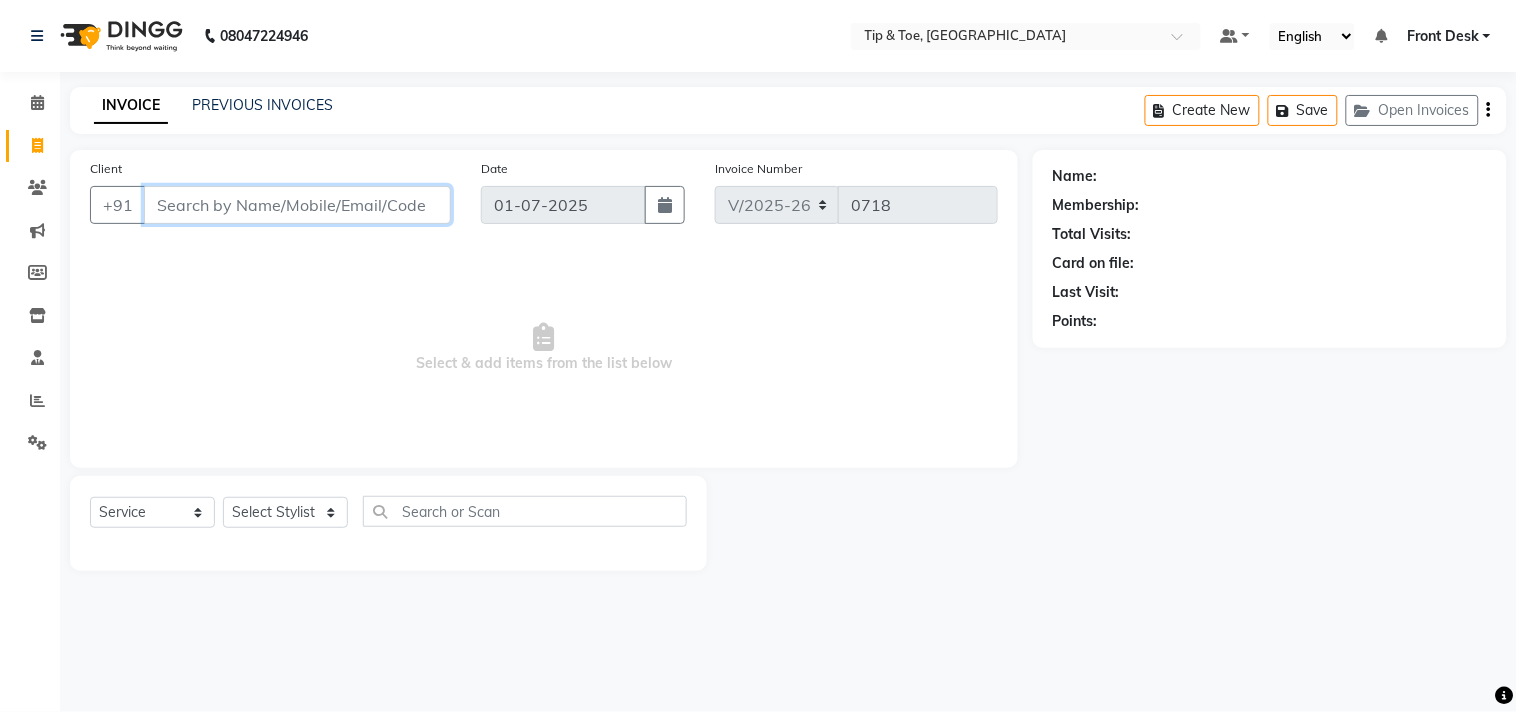 click on "Client" at bounding box center (297, 205) 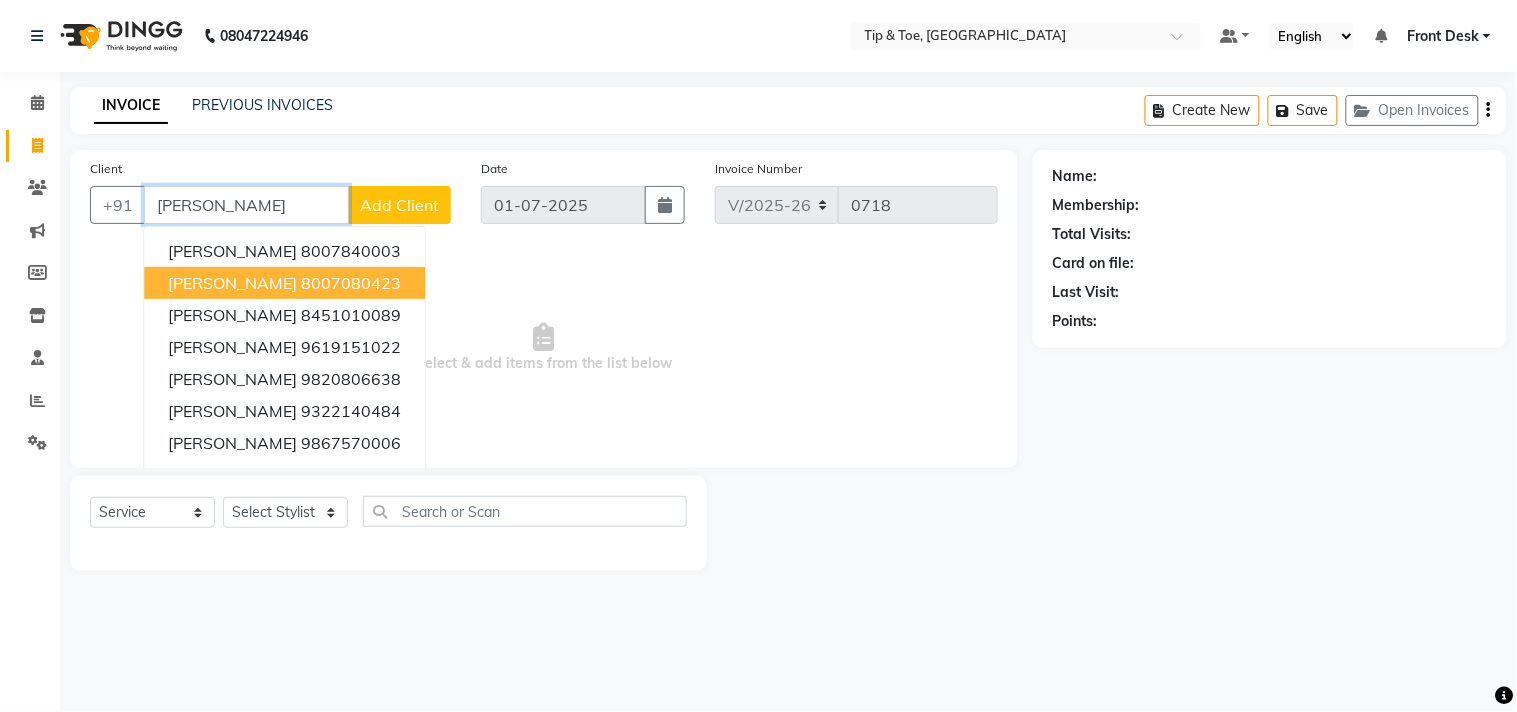 click on "Shikha  8007080423" at bounding box center [284, 283] 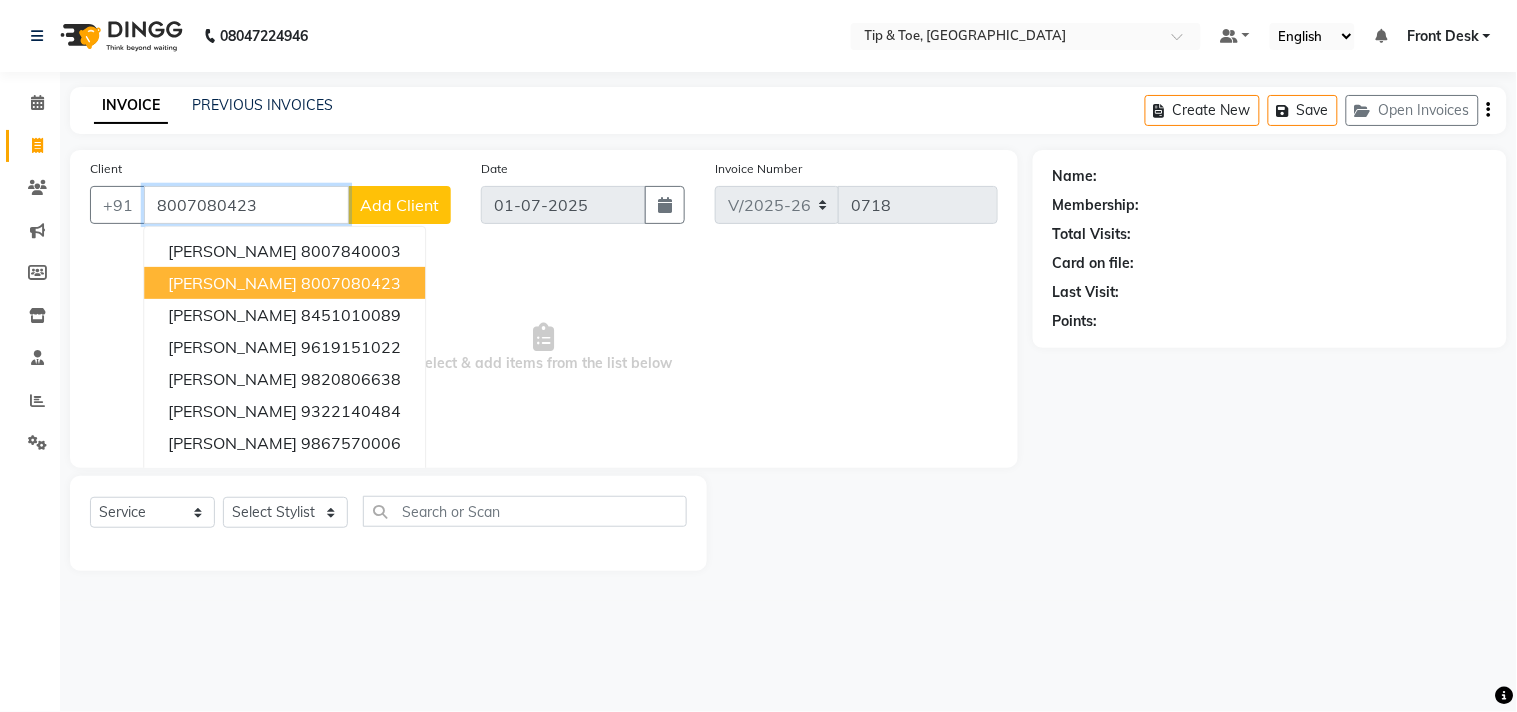 type on "8007080423" 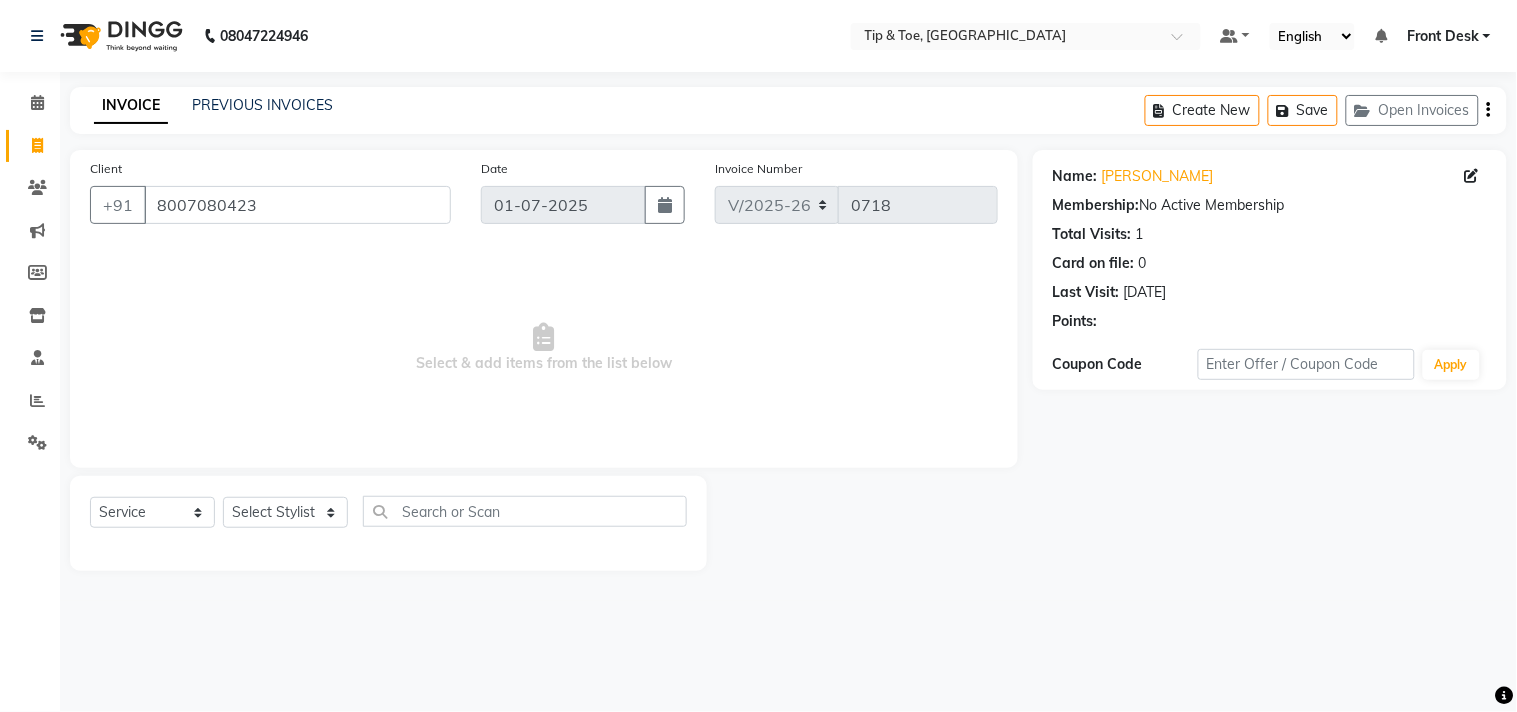 click on "Select  Service  Product  Membership  Package Voucher Prepaid Gift Card  Select Stylist Aditya Admin ARSHAD Bhavna Chonya Front Desk Hajra Sayed Horeiphi Jai Randeria Jiten Jyoti Singh Keishing Kumar MADHURA Nikhil Shailesh Maheshker Suzu" 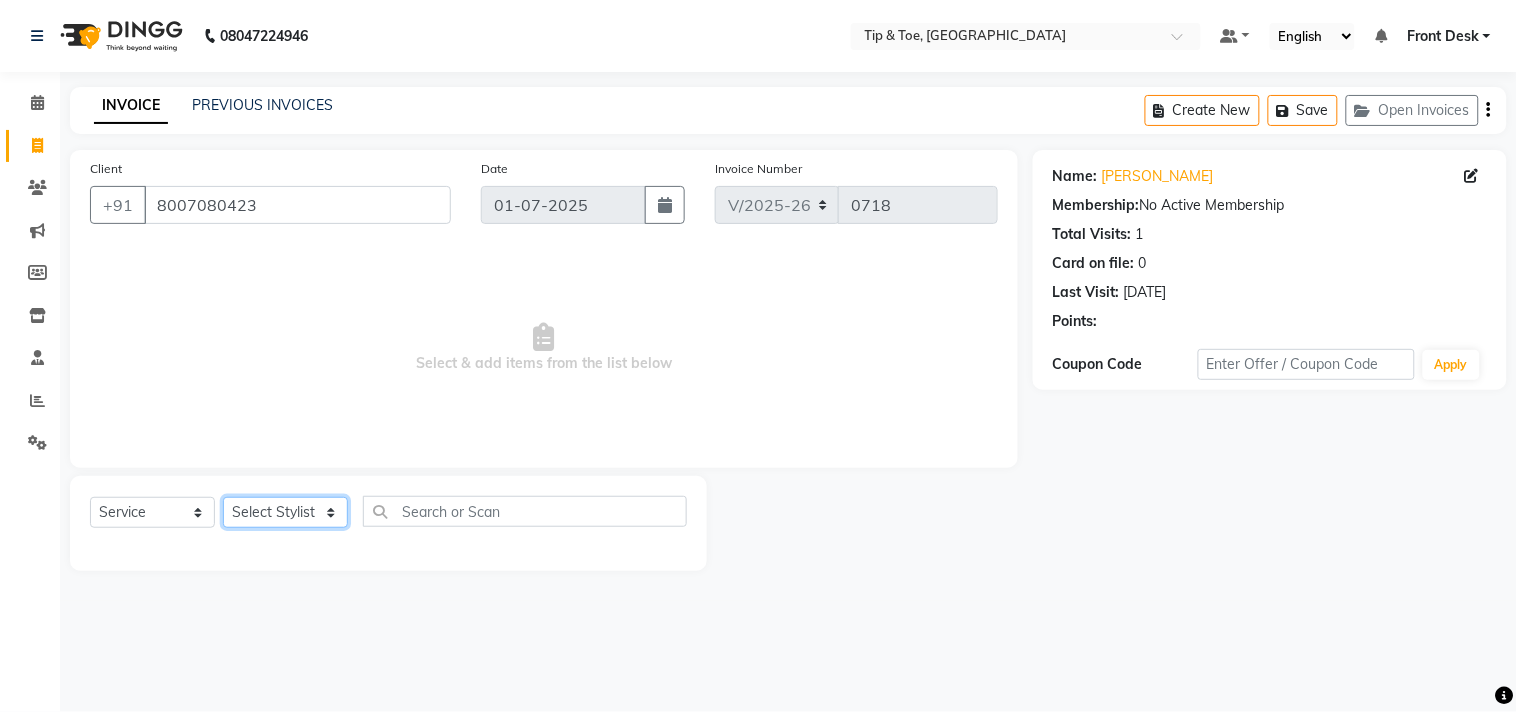 click on "Select Stylist [PERSON_NAME] [PERSON_NAME] Chonya Front Desk [PERSON_NAME] Horeiphi Jai [PERSON_NAME] [PERSON_NAME] [PERSON_NAME] [PERSON_NAME] [PERSON_NAME] Maheshker Suzu" 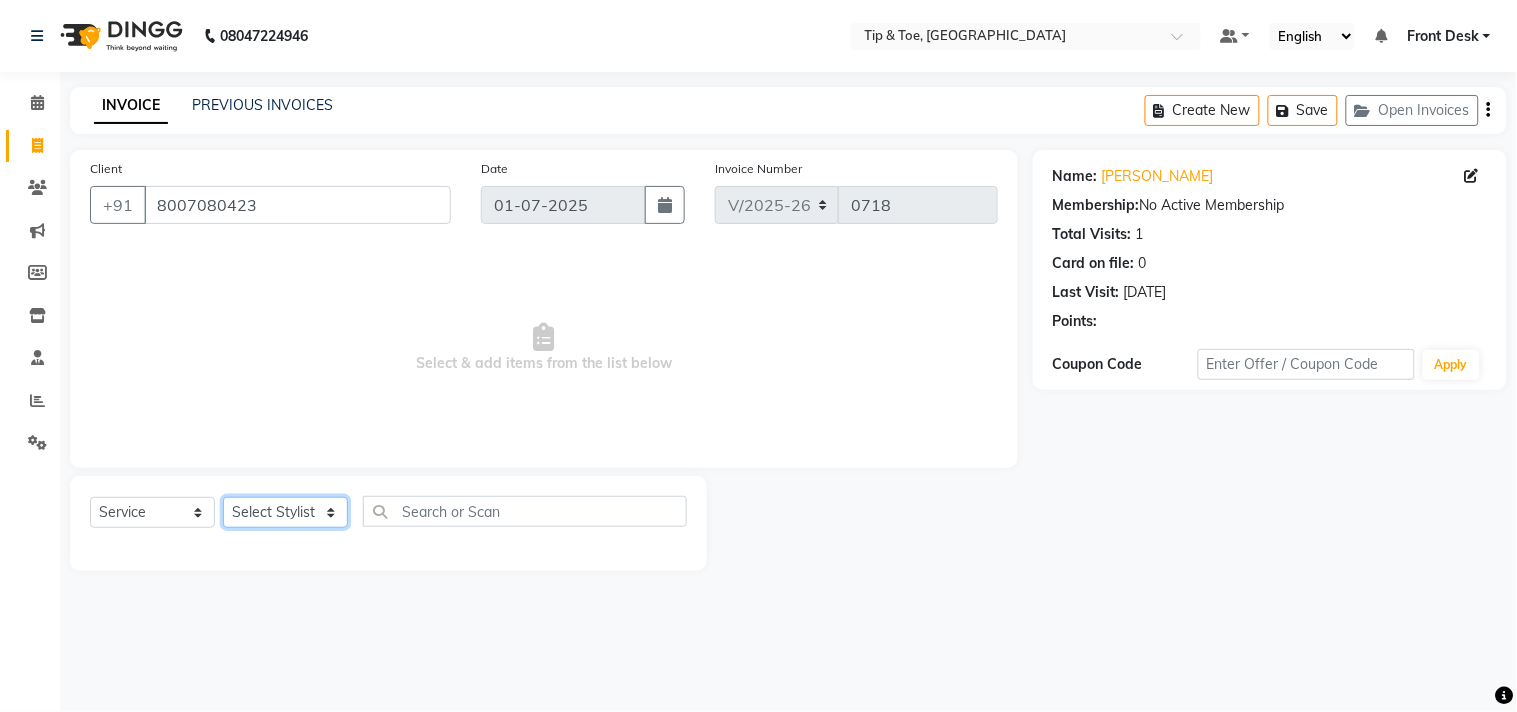 select on "38742" 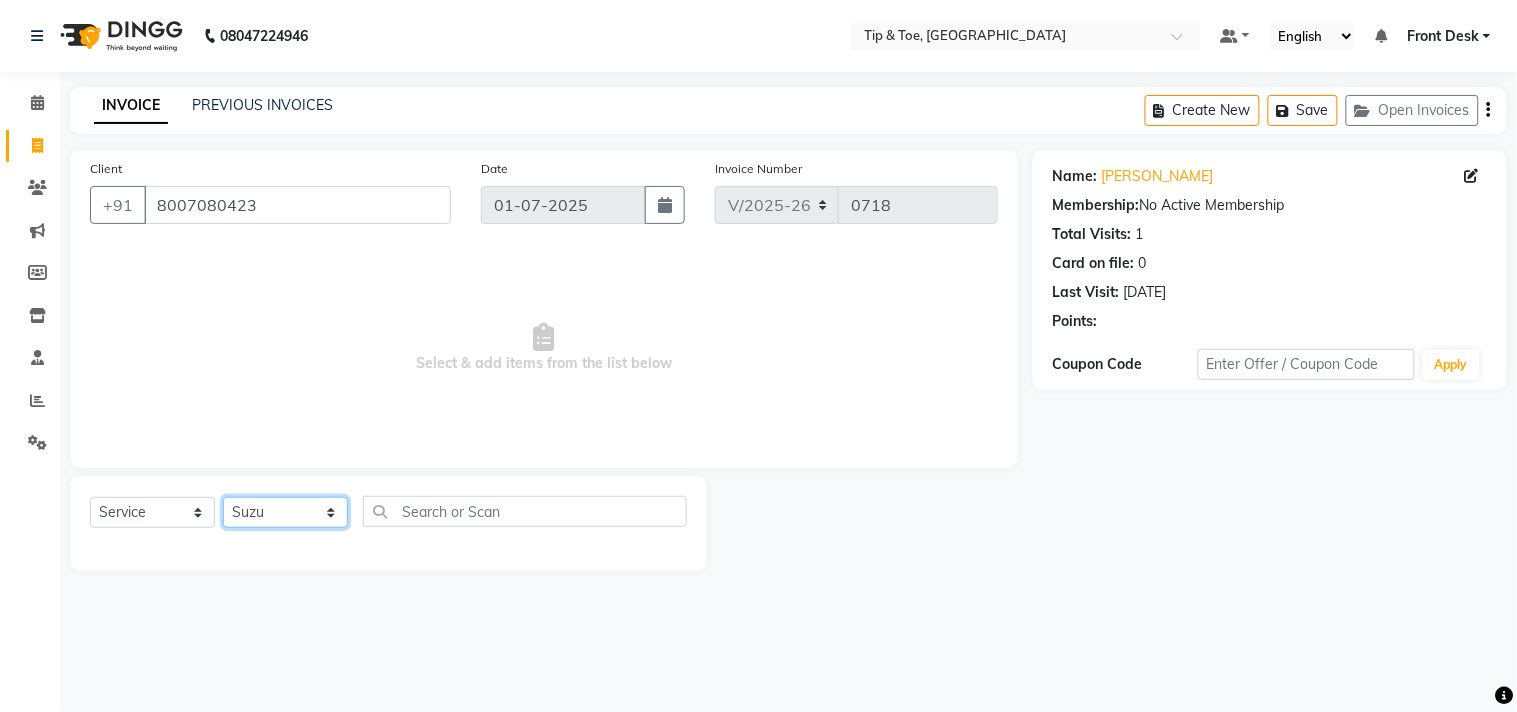 click on "Select Stylist [PERSON_NAME] [PERSON_NAME] Chonya Front Desk [PERSON_NAME] Horeiphi Jai [PERSON_NAME] [PERSON_NAME] [PERSON_NAME] [PERSON_NAME] [PERSON_NAME] Maheshker Suzu" 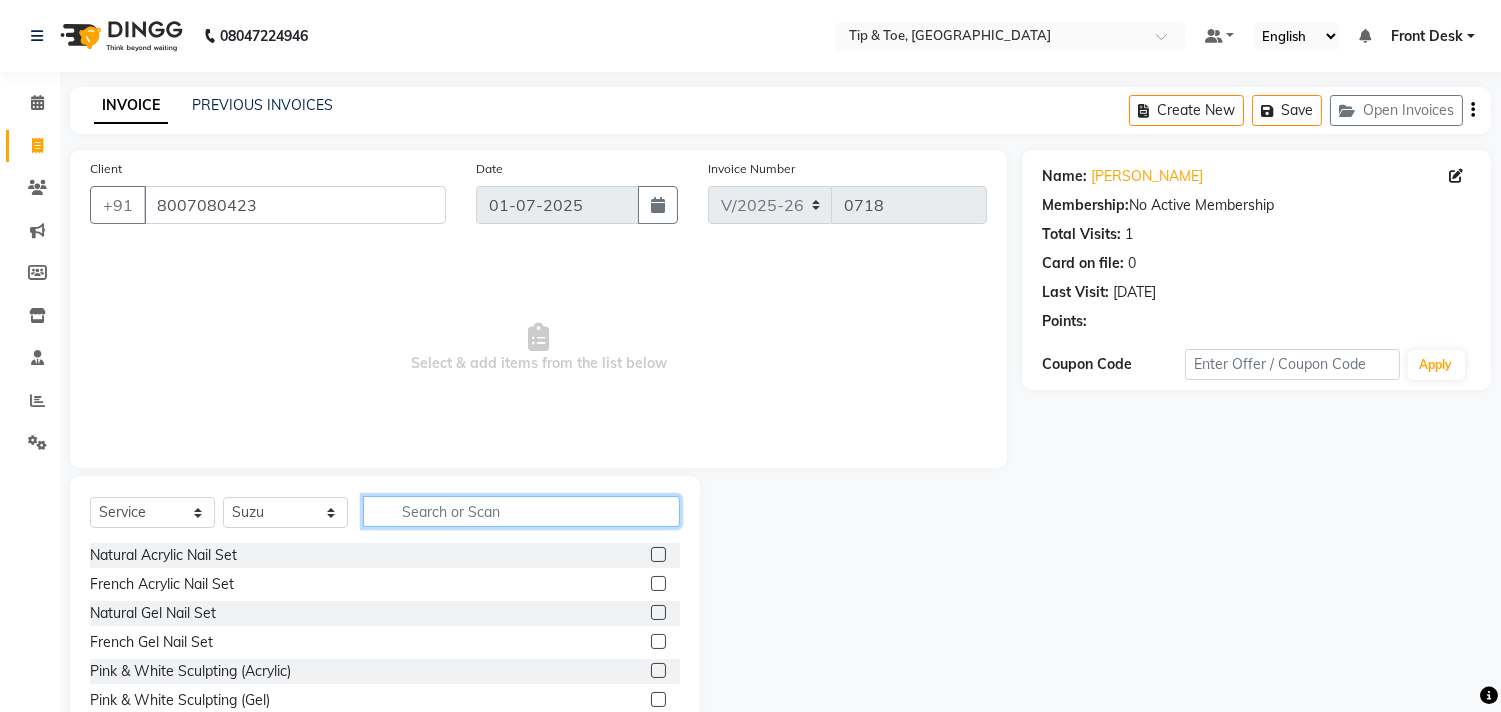 click 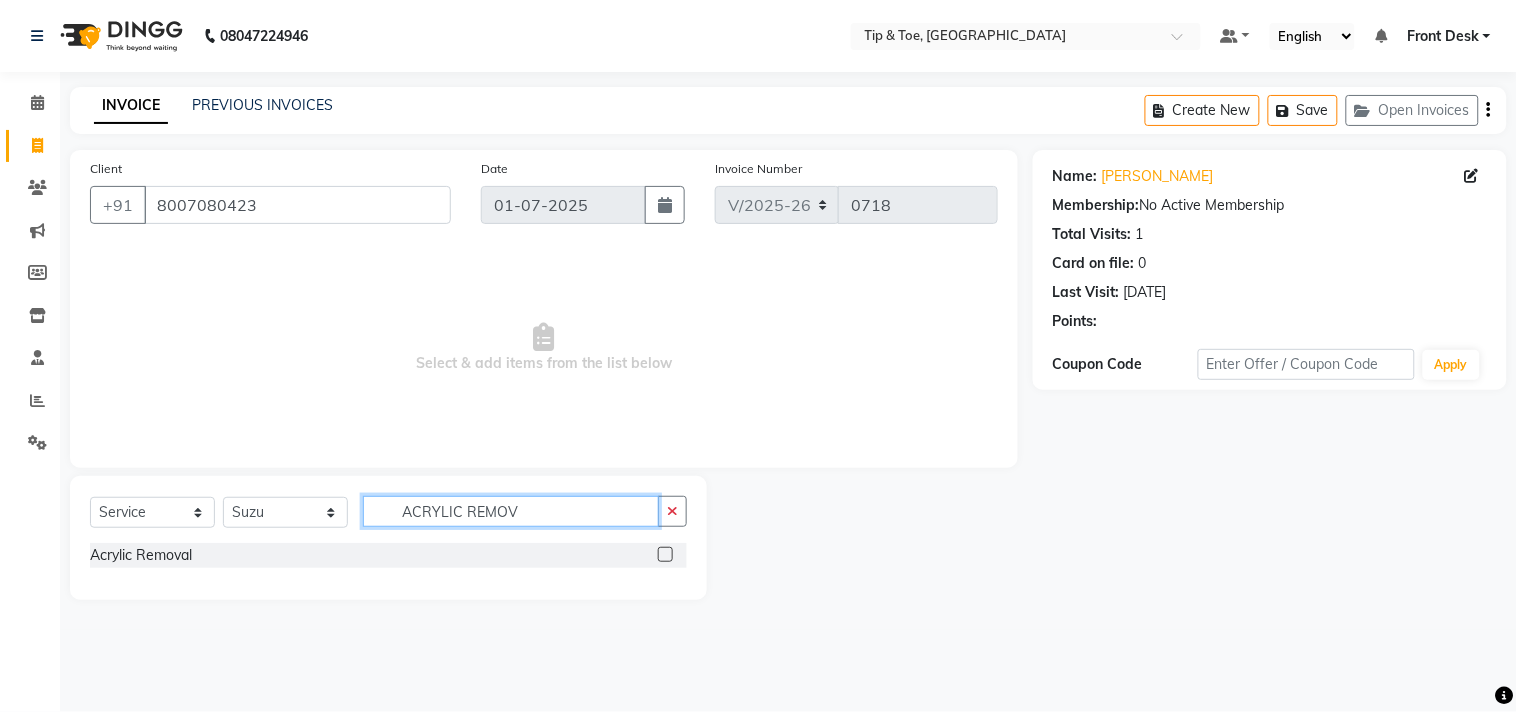 type on "ACRYLIC REMOV" 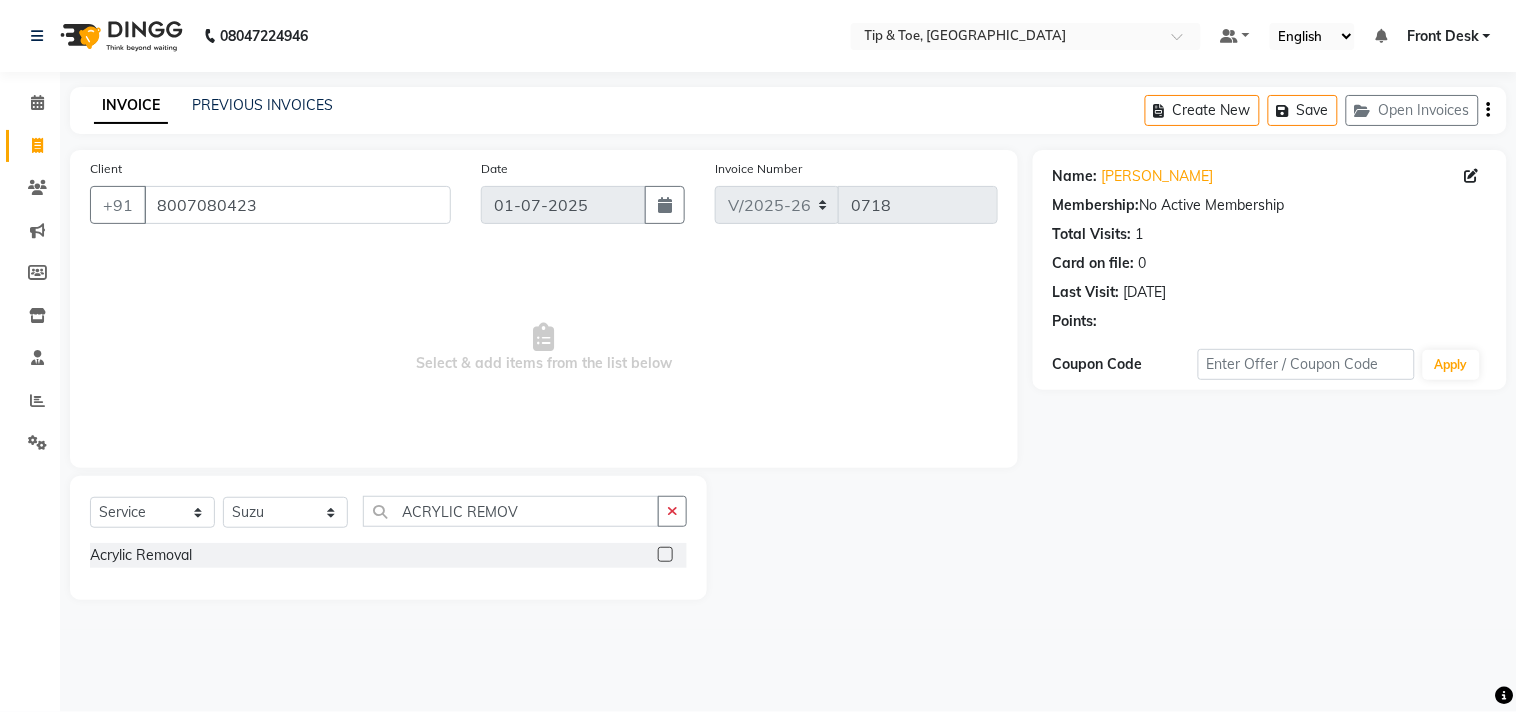 click 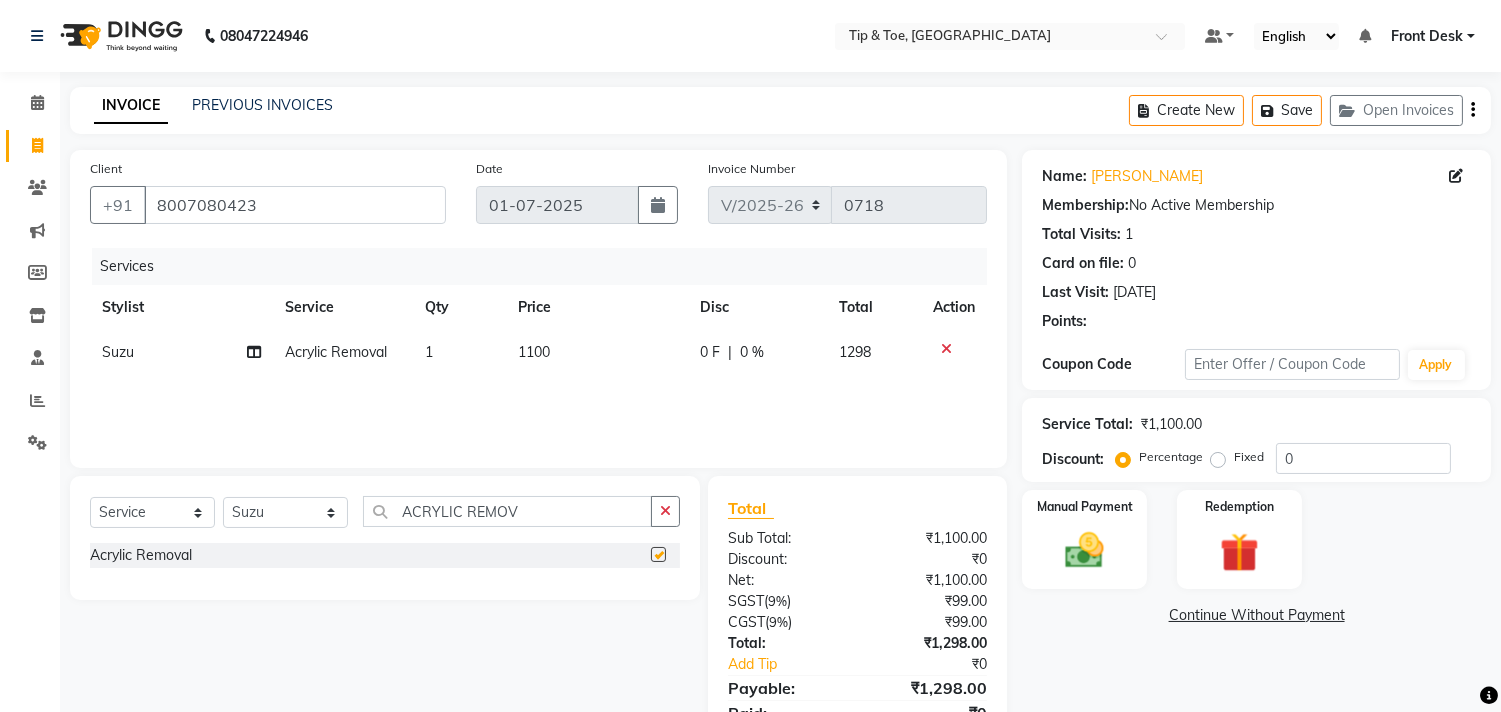checkbox on "false" 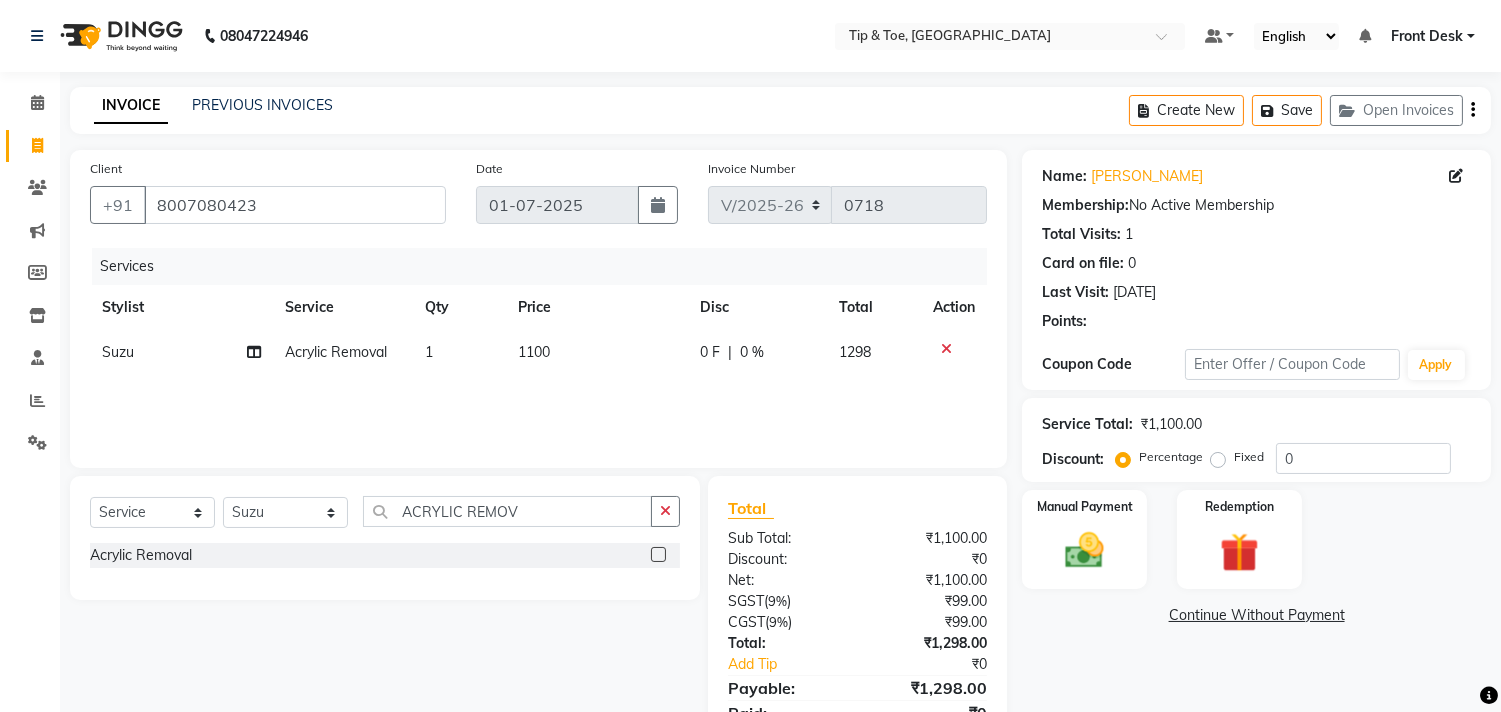 scroll, scrollTop: 87, scrollLeft: 0, axis: vertical 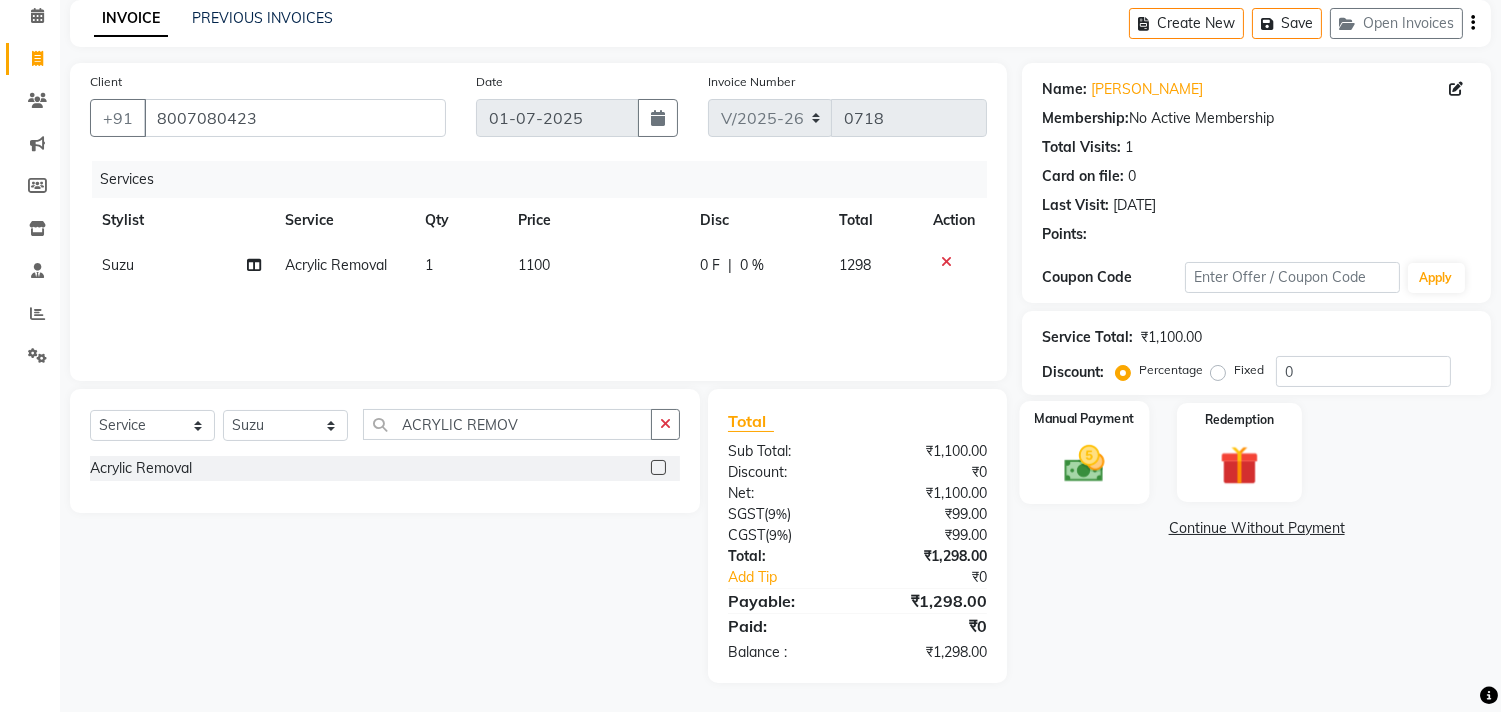 click 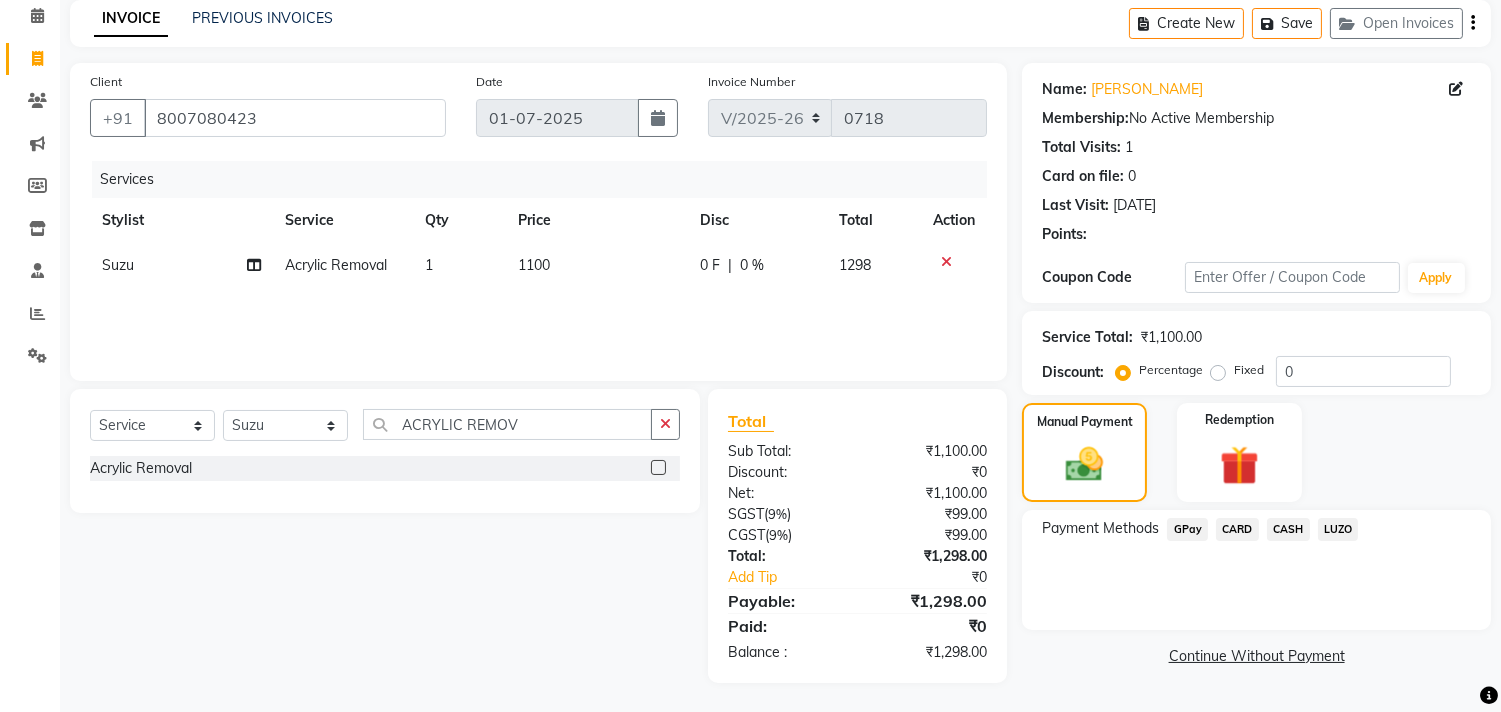 click on "GPay" 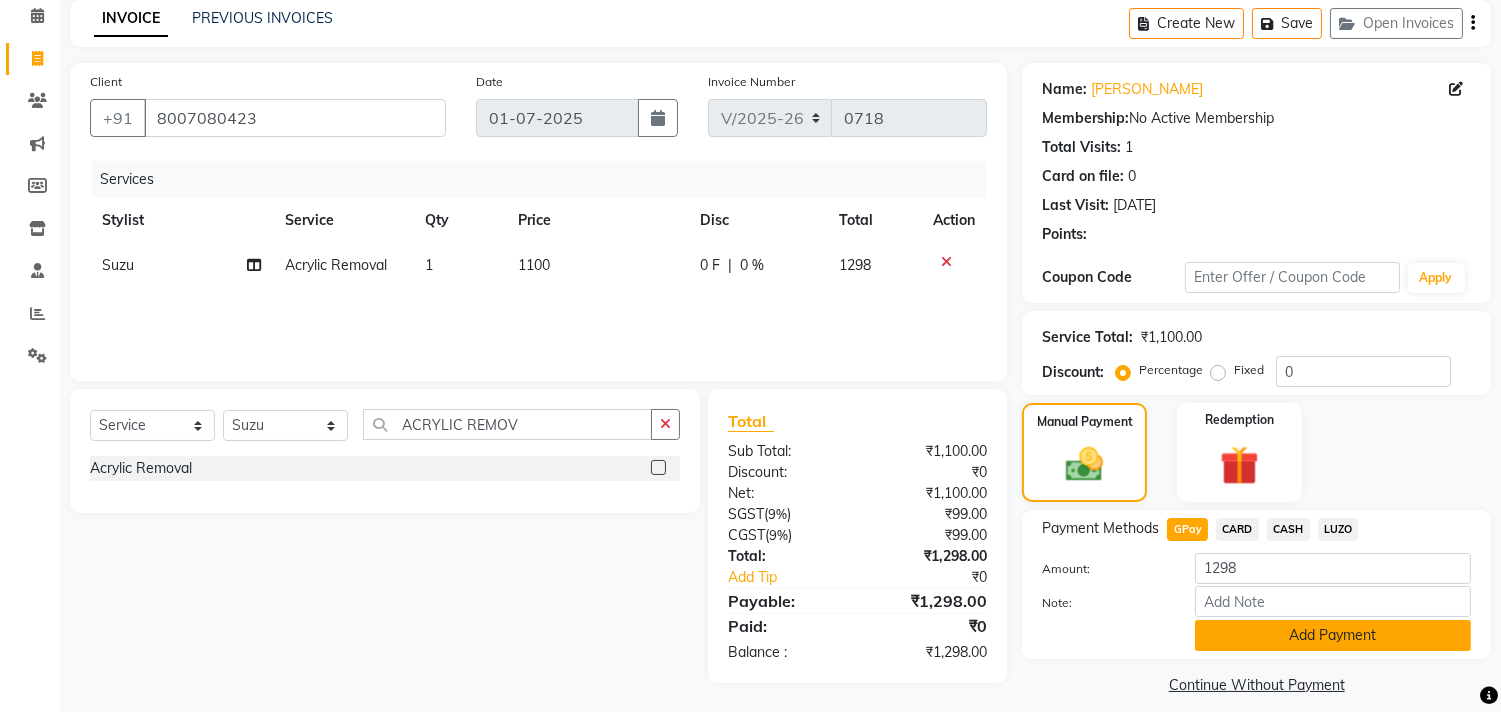 click on "Add Payment" 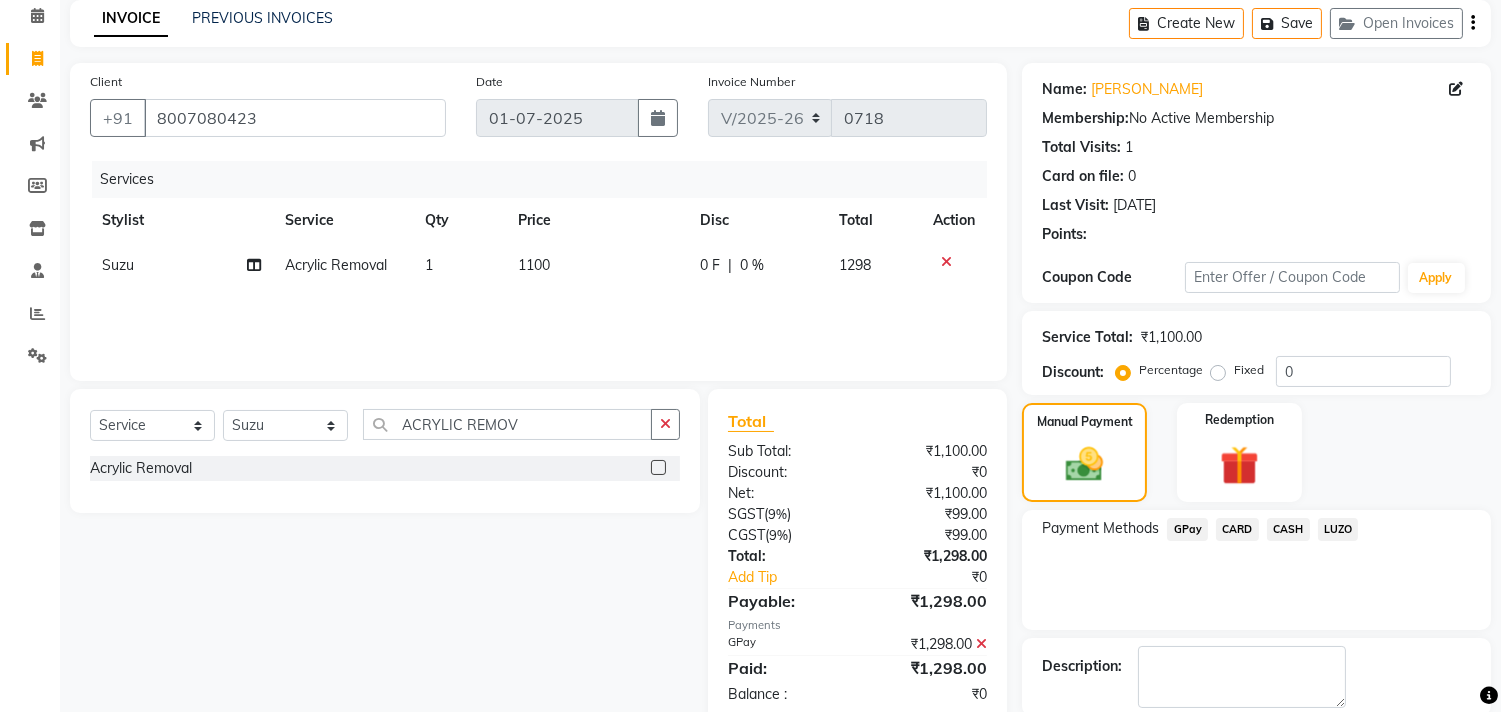 scroll, scrollTop: 187, scrollLeft: 0, axis: vertical 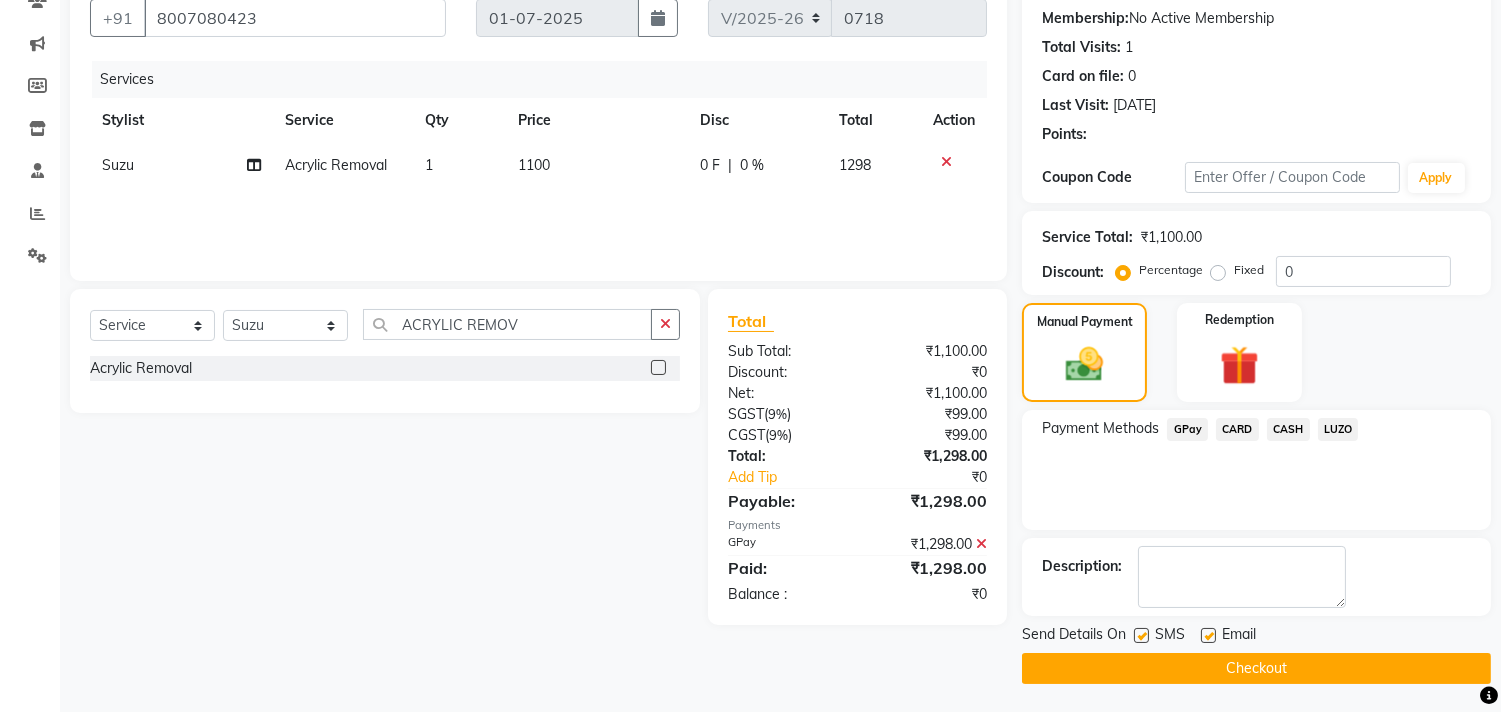 click 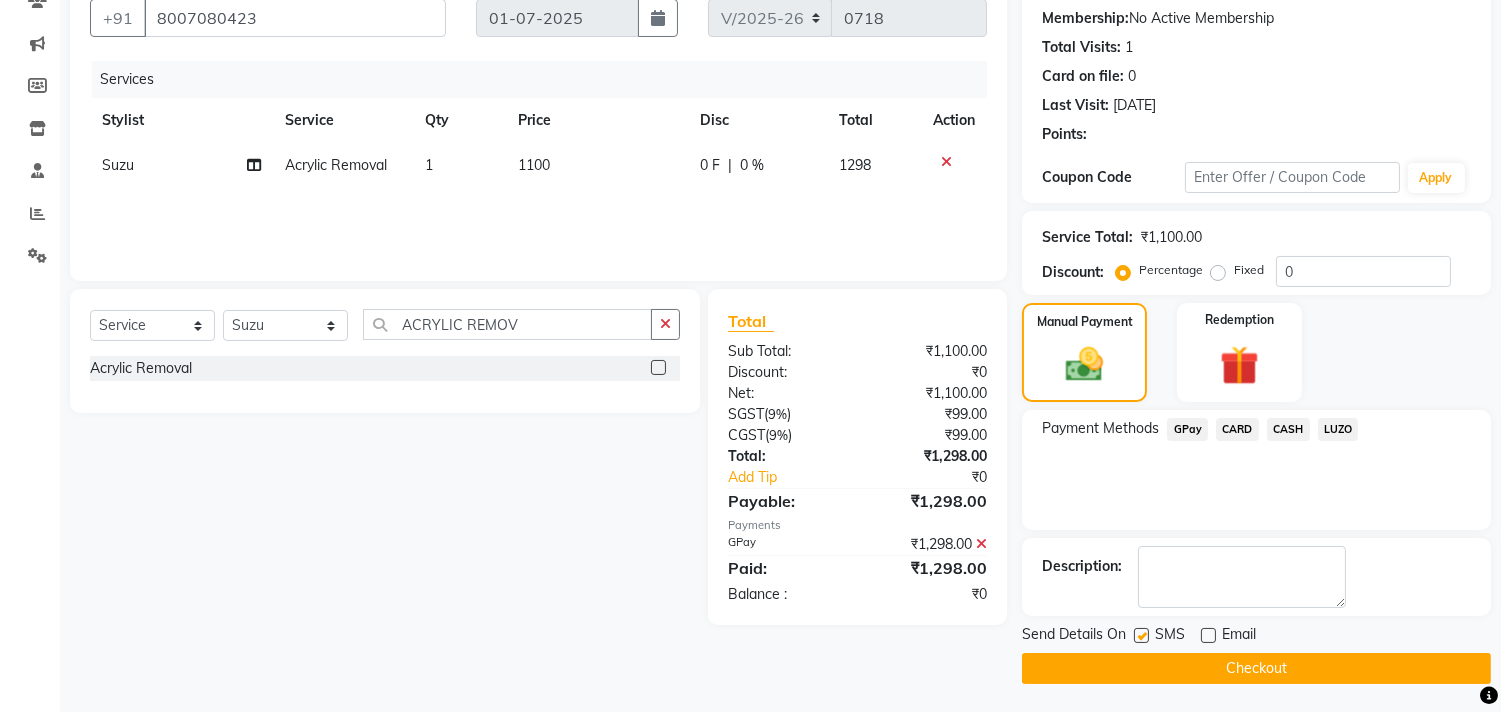 click 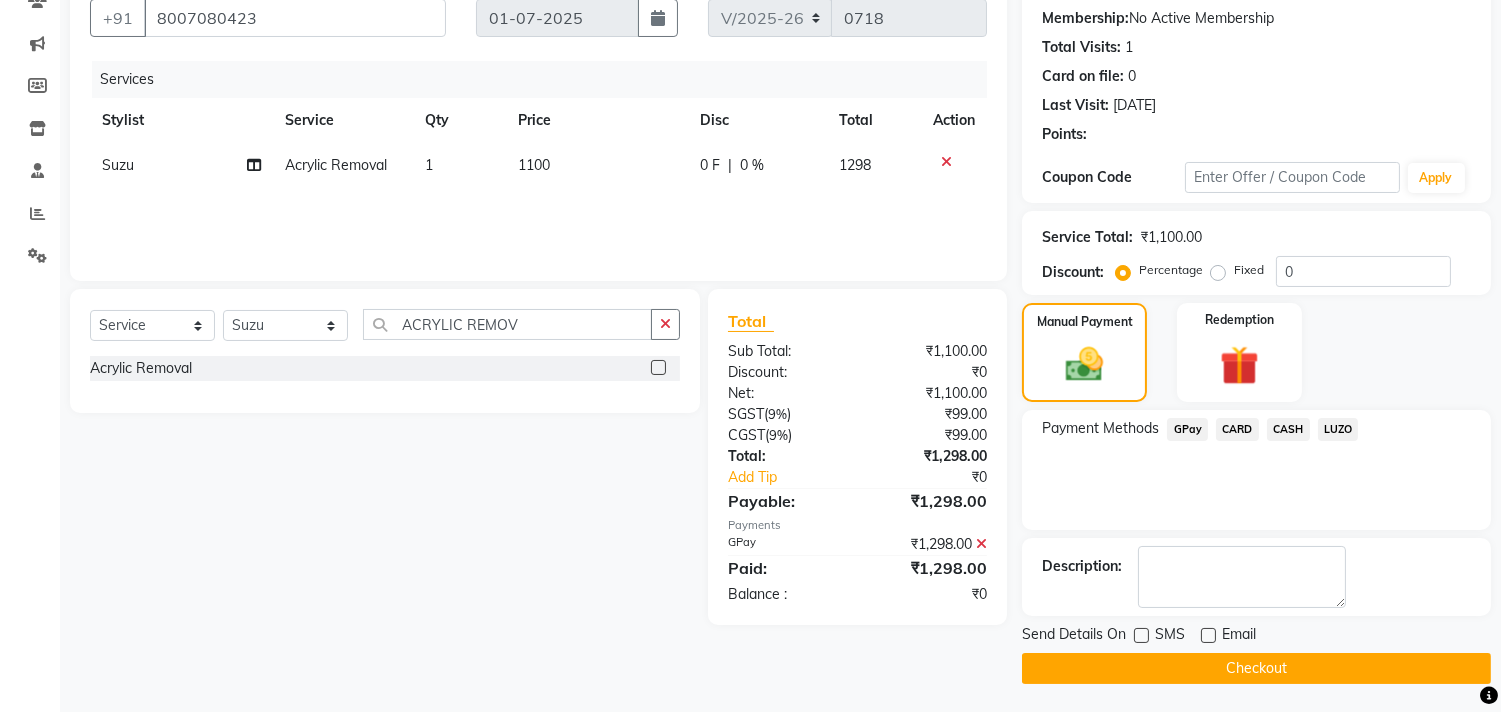 click on "Checkout" 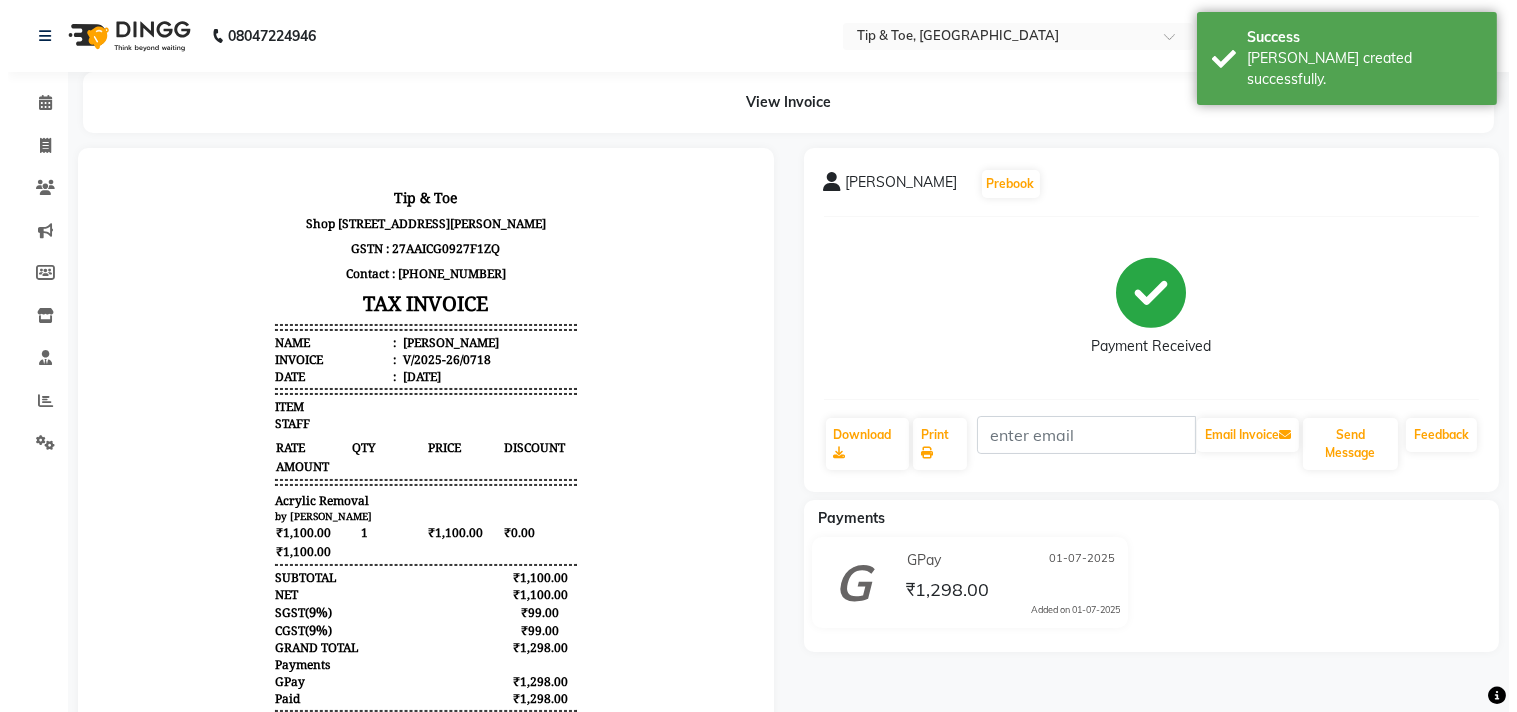 scroll, scrollTop: 0, scrollLeft: 0, axis: both 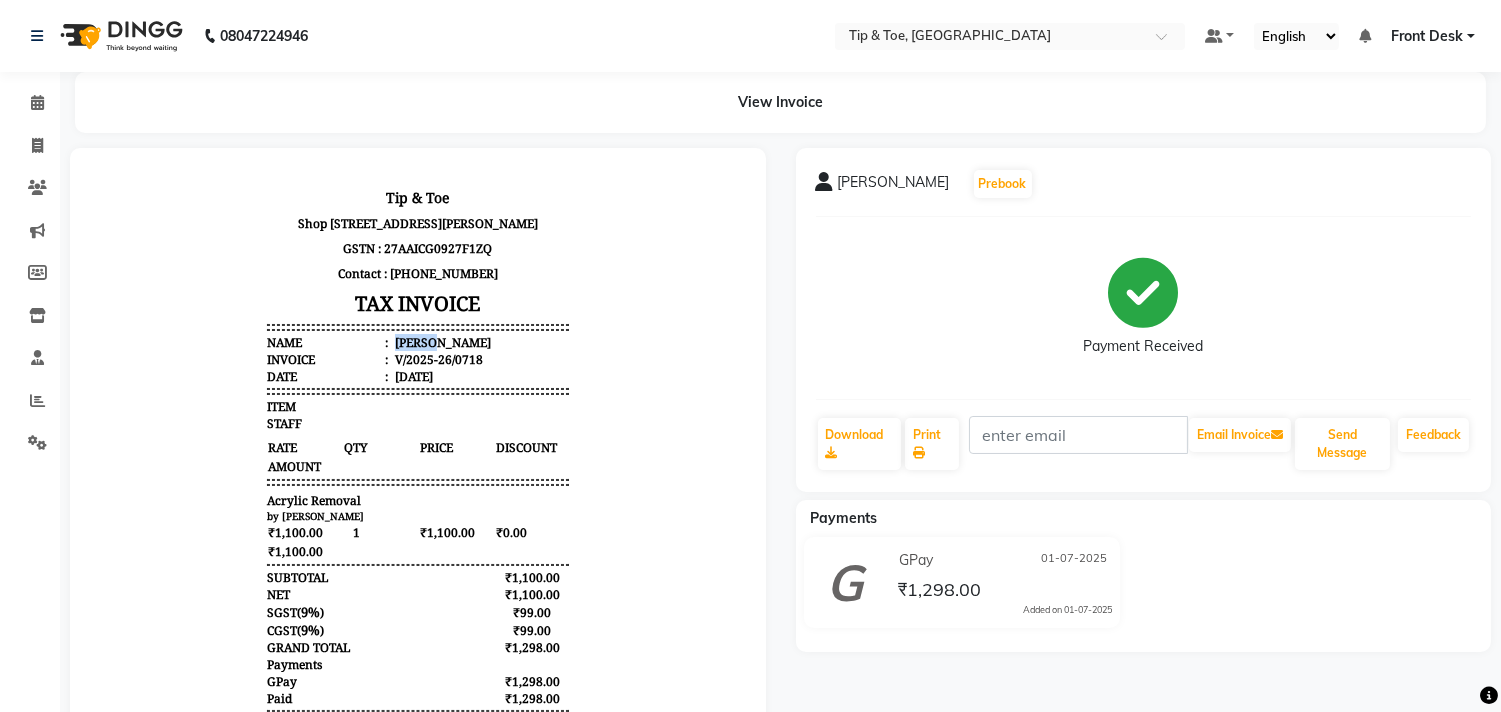 drag, startPoint x: 417, startPoint y: 353, endPoint x: 381, endPoint y: 349, distance: 36.221542 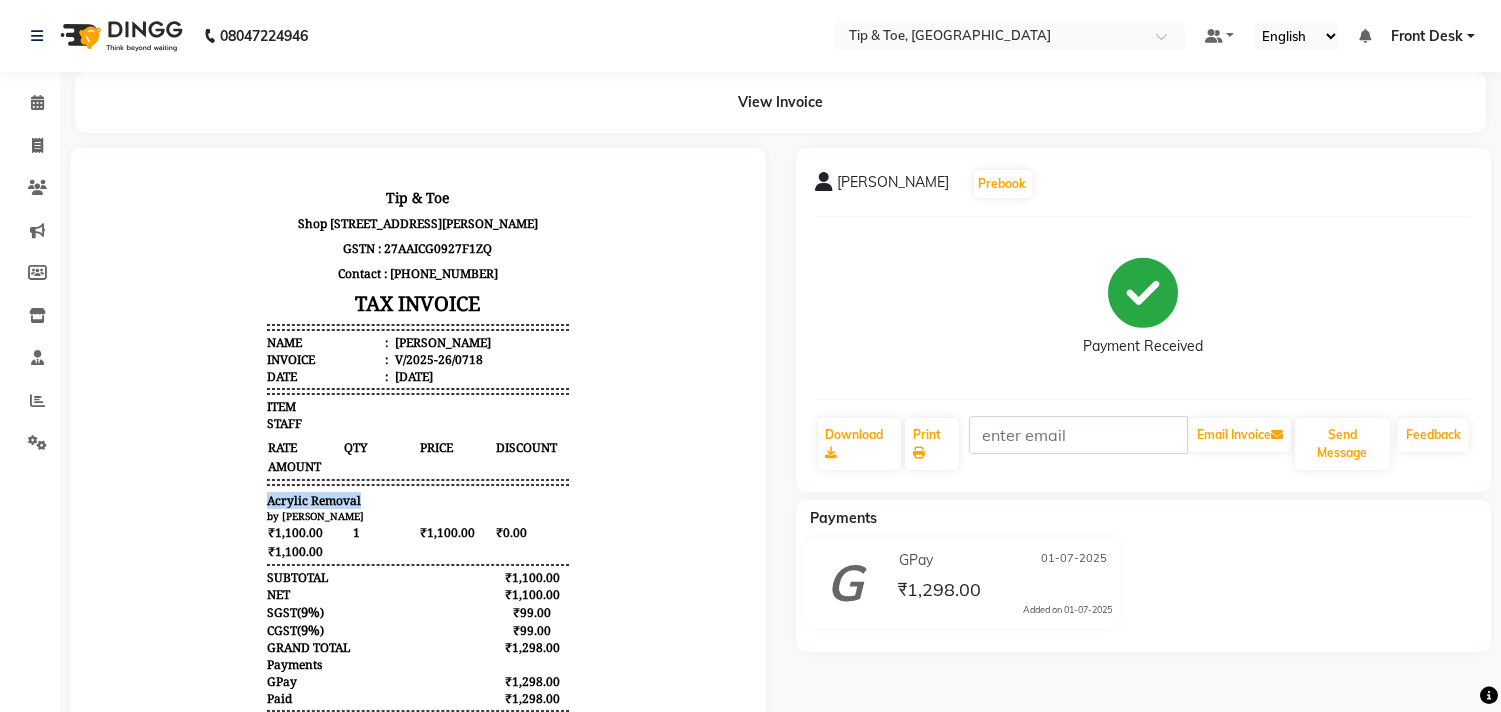 drag, startPoint x: 344, startPoint y: 505, endPoint x: 248, endPoint y: 507, distance: 96.02083 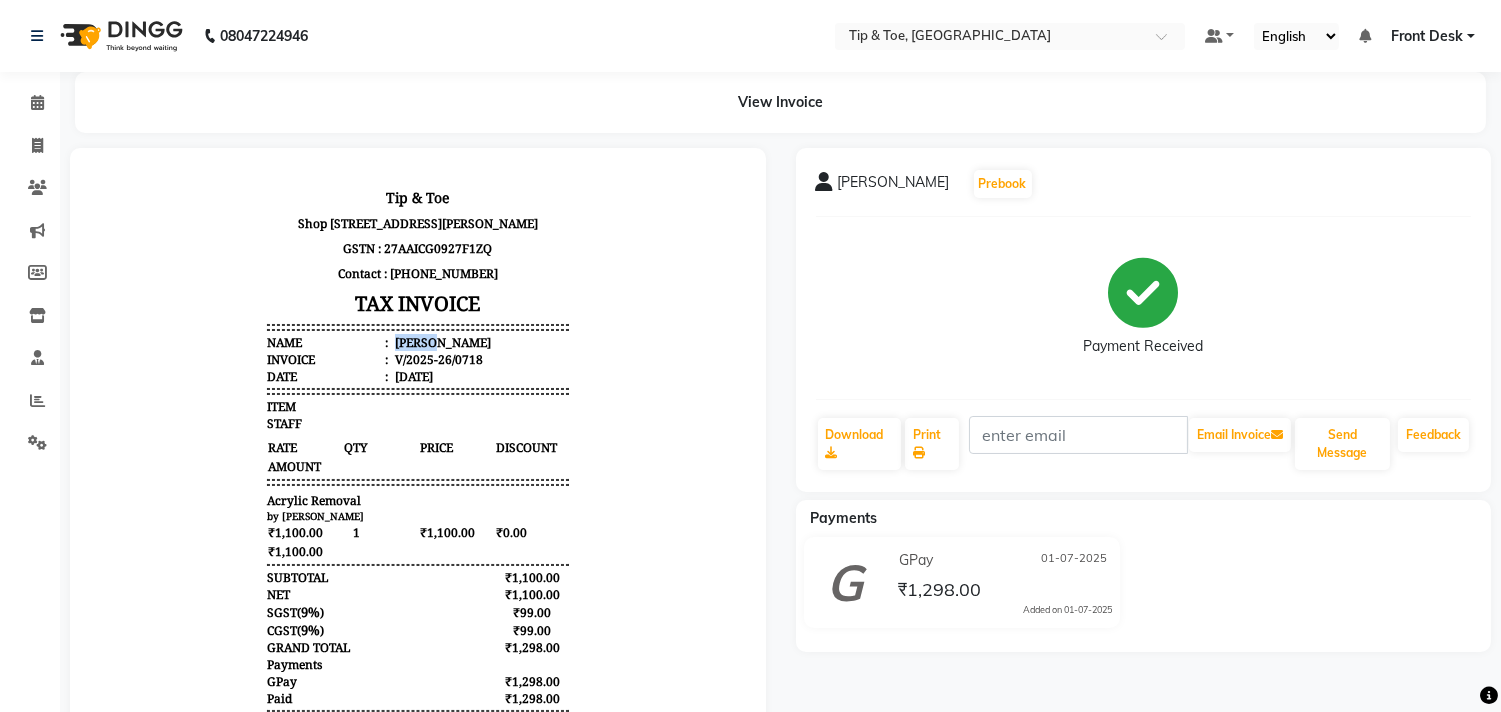 drag, startPoint x: 423, startPoint y: 355, endPoint x: 374, endPoint y: 351, distance: 49.162994 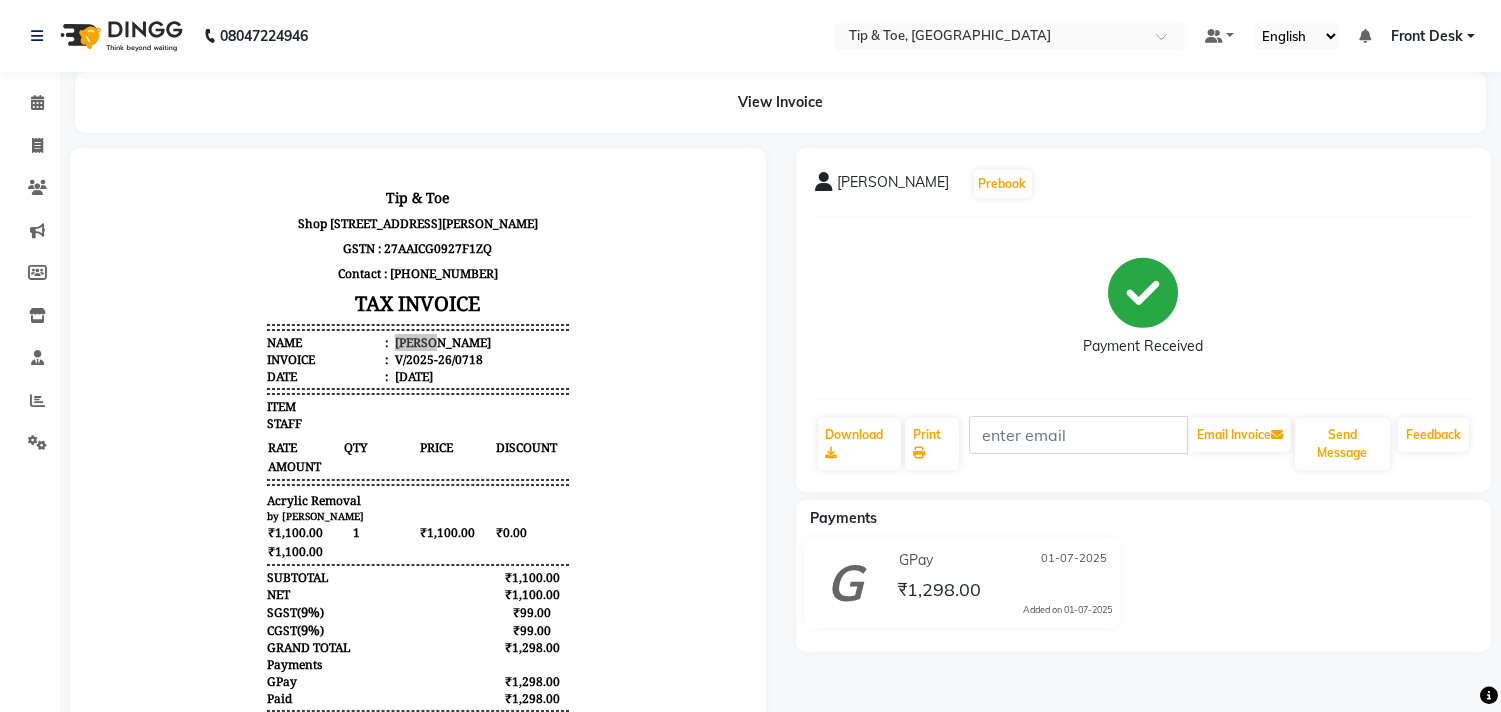 click on "Calendar" 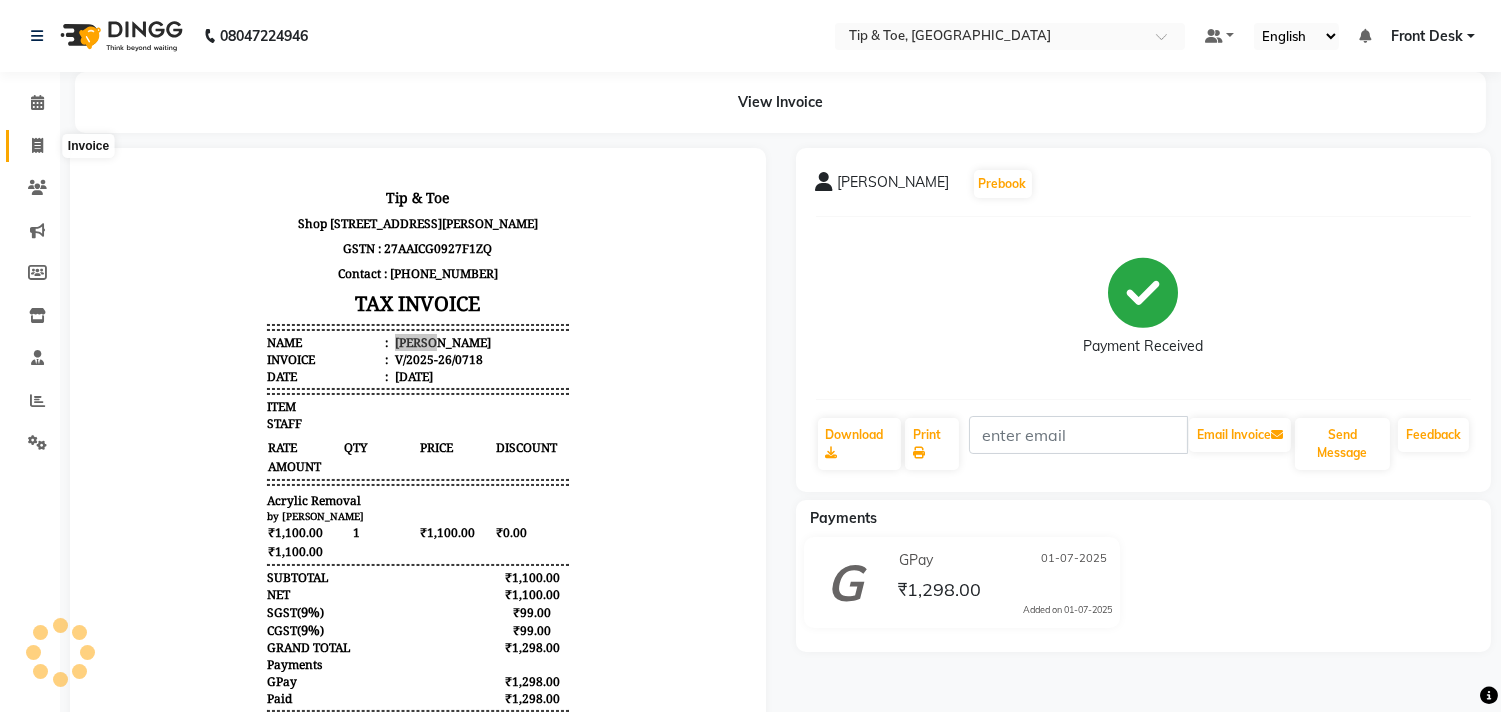 click 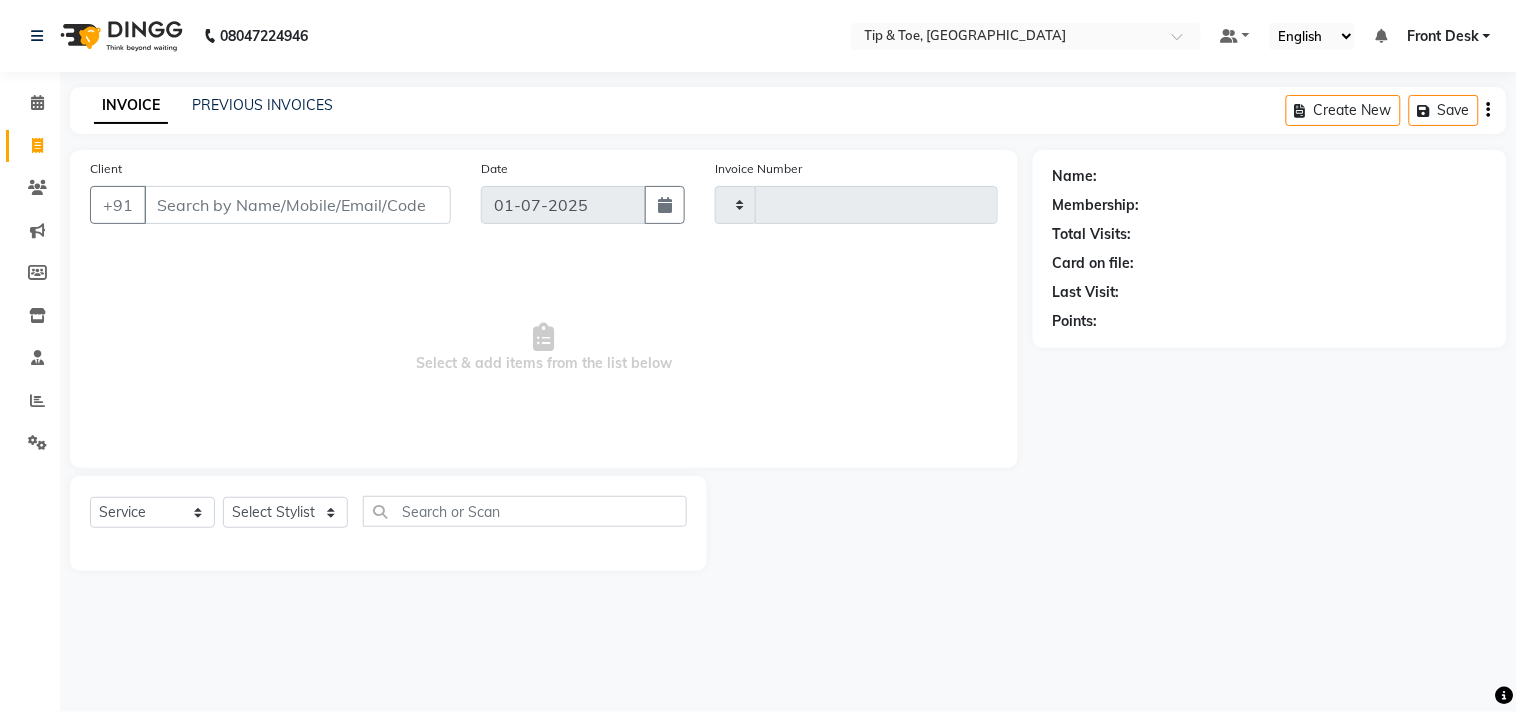 type on "0719" 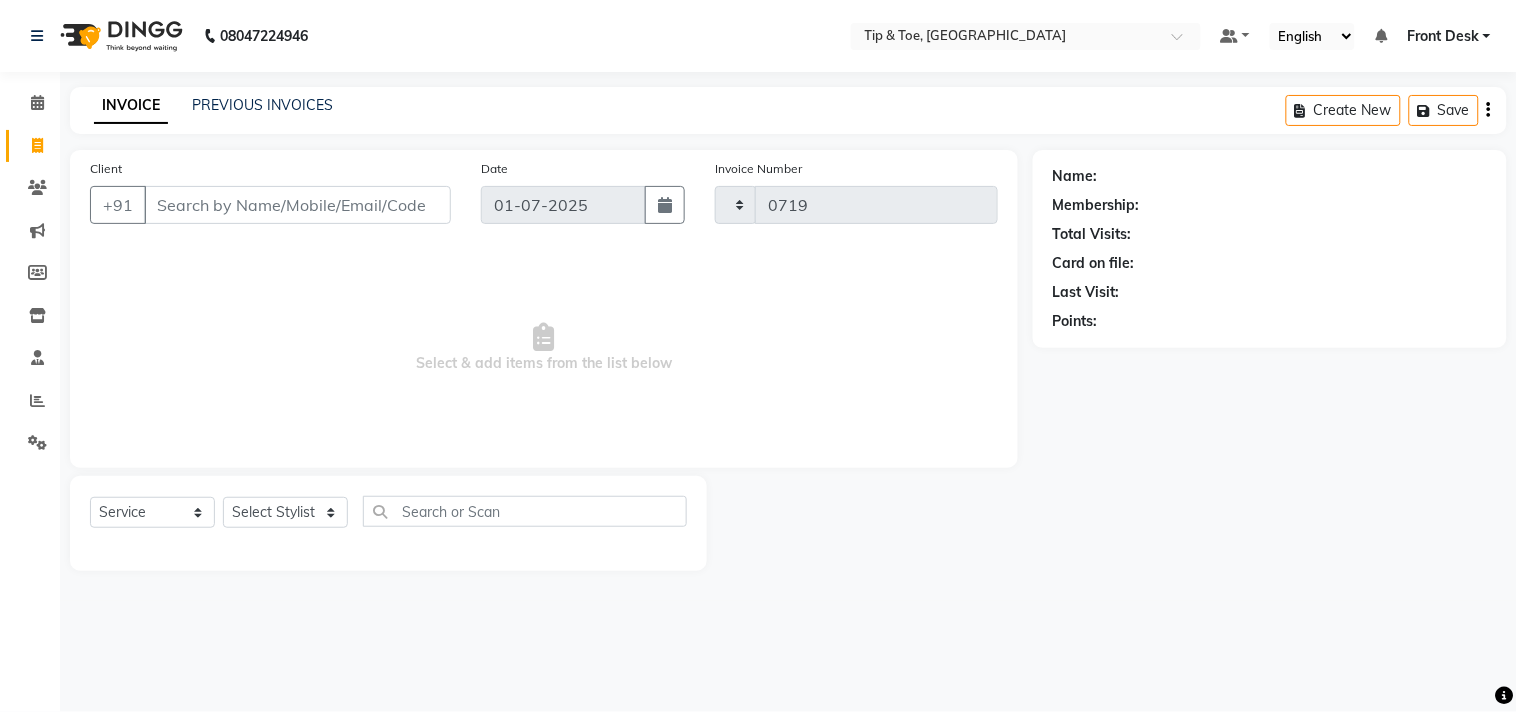 select on "5655" 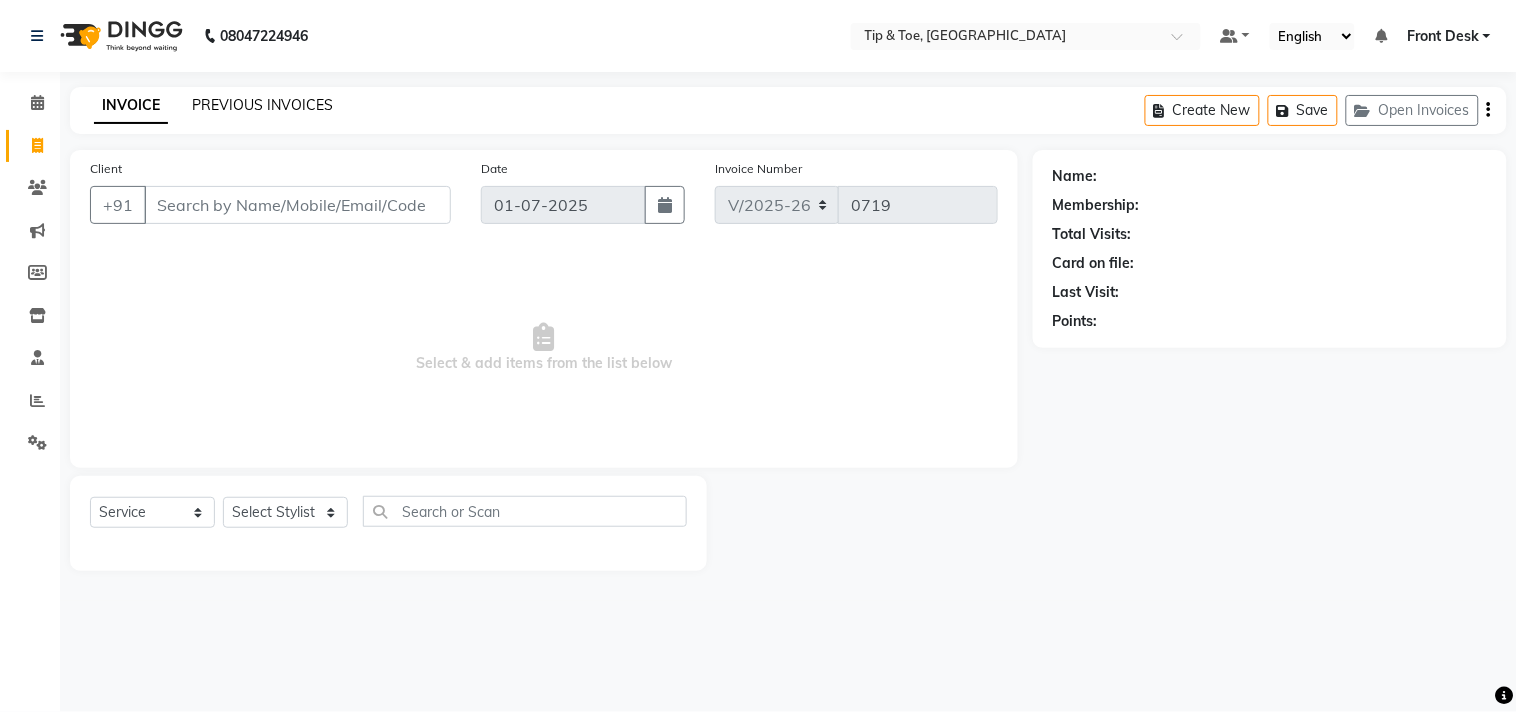 click on "PREVIOUS INVOICES" 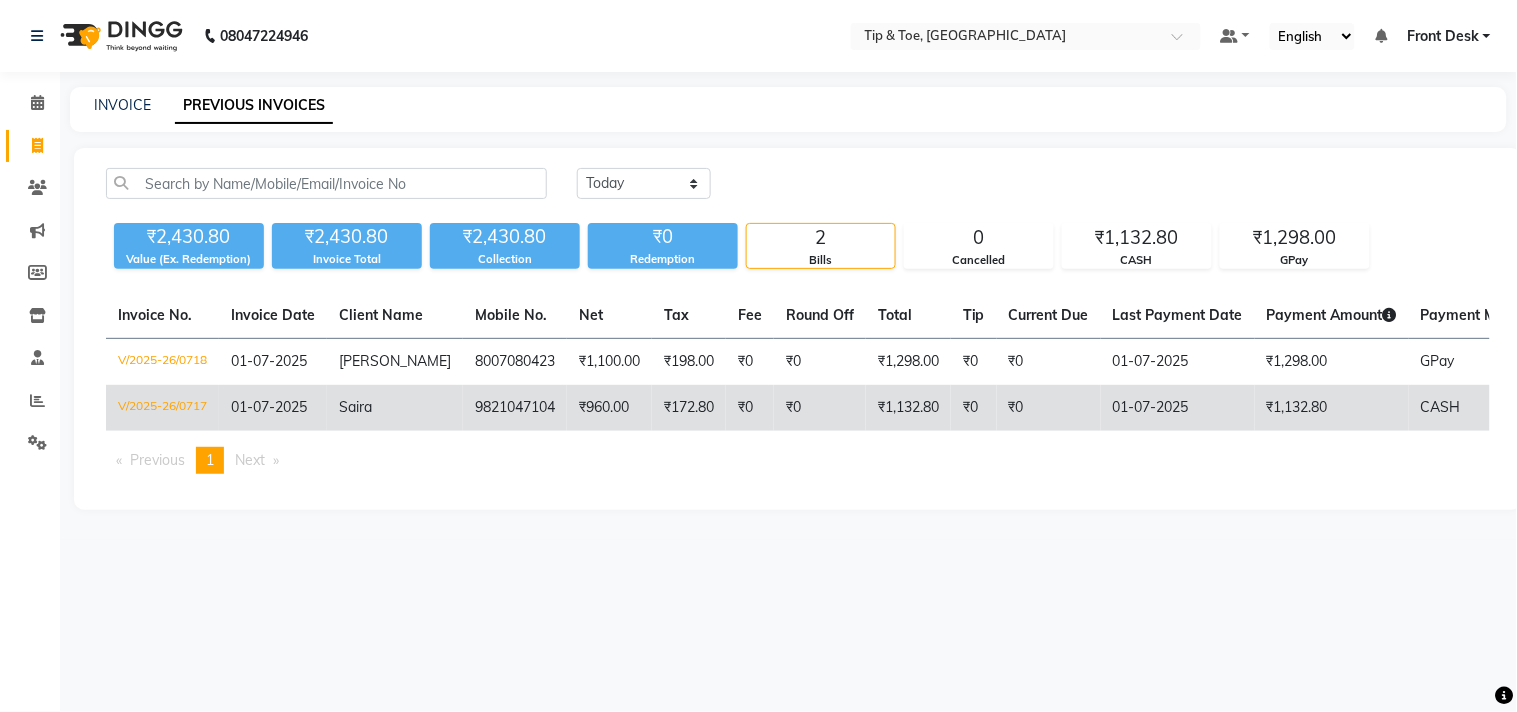 click on "9821047104" 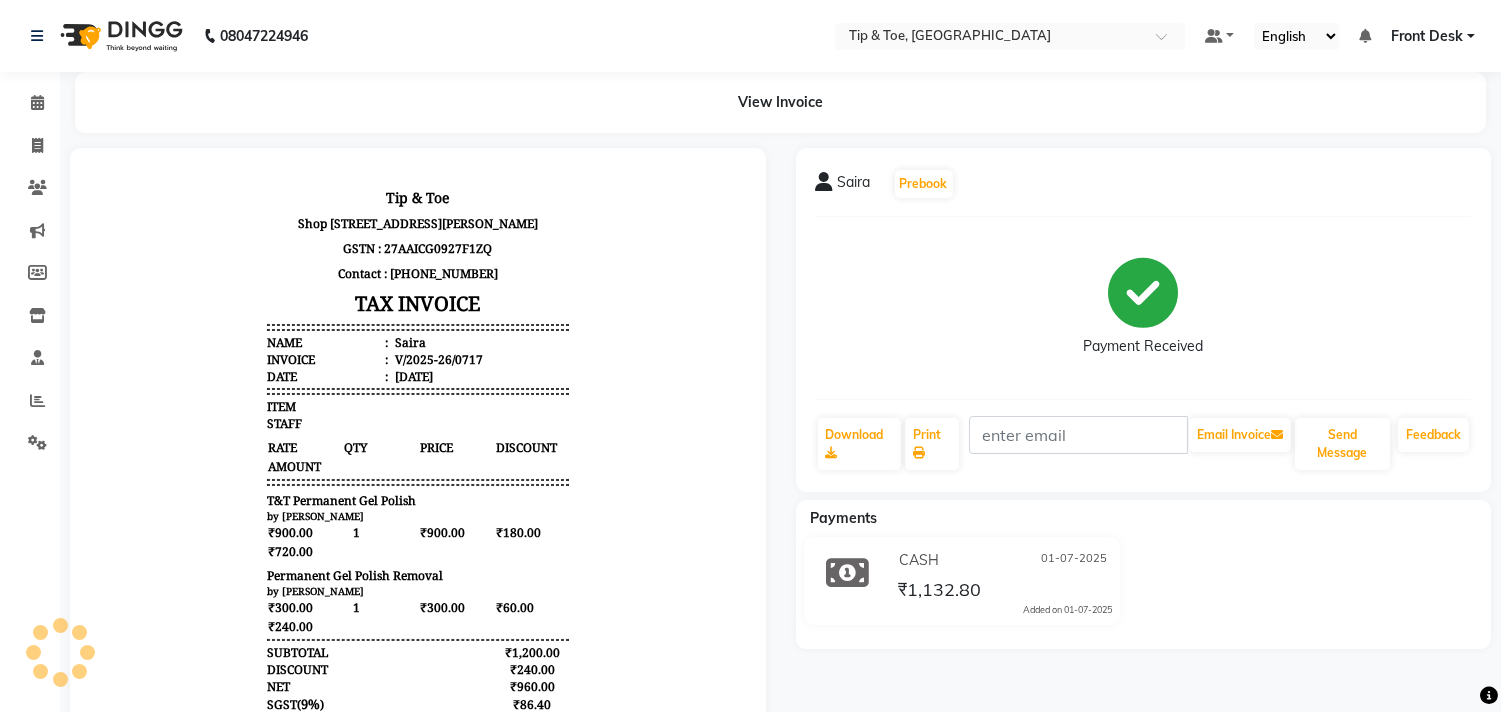 scroll, scrollTop: 0, scrollLeft: 0, axis: both 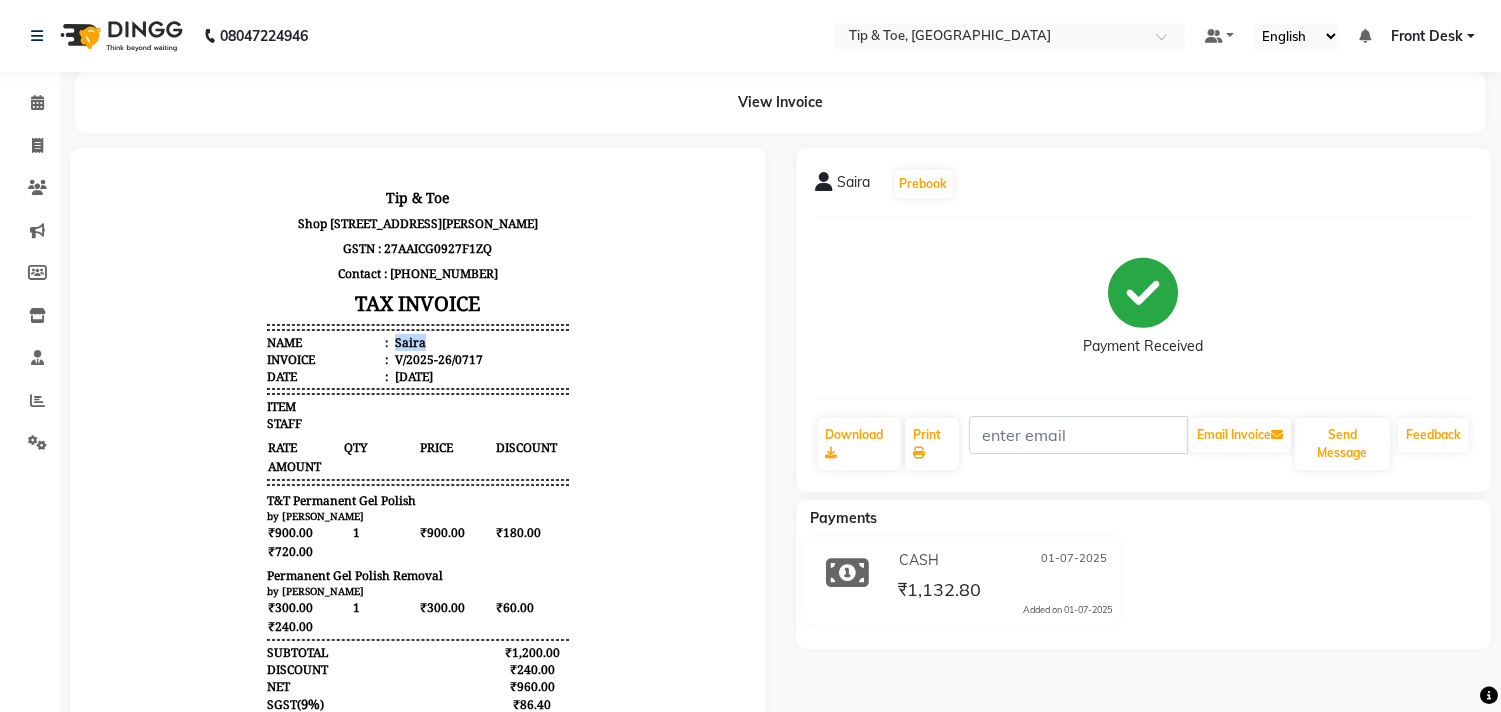 drag, startPoint x: 405, startPoint y: 350, endPoint x: 376, endPoint y: 353, distance: 29.15476 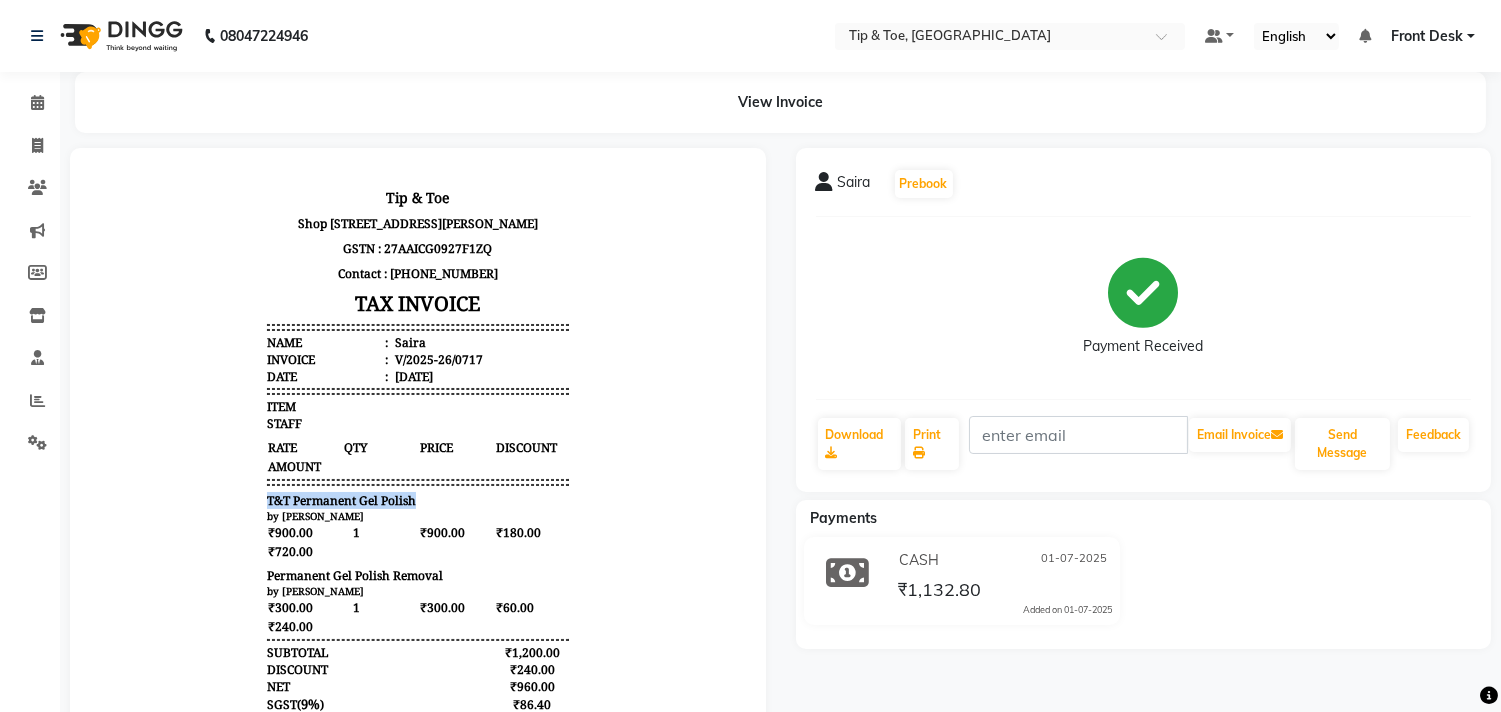 drag, startPoint x: 400, startPoint y: 512, endPoint x: 245, endPoint y: 511, distance: 155.00322 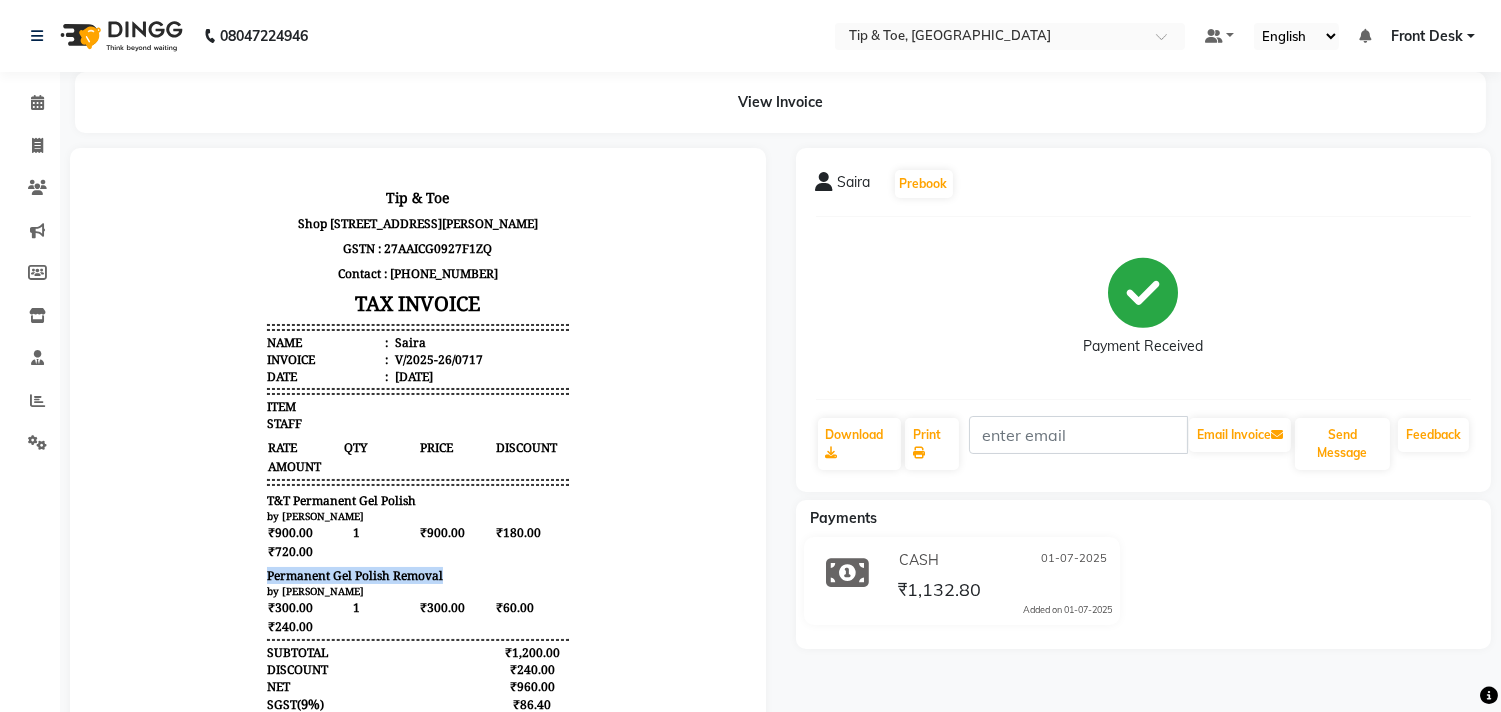drag, startPoint x: 430, startPoint y: 584, endPoint x: 240, endPoint y: 582, distance: 190.01053 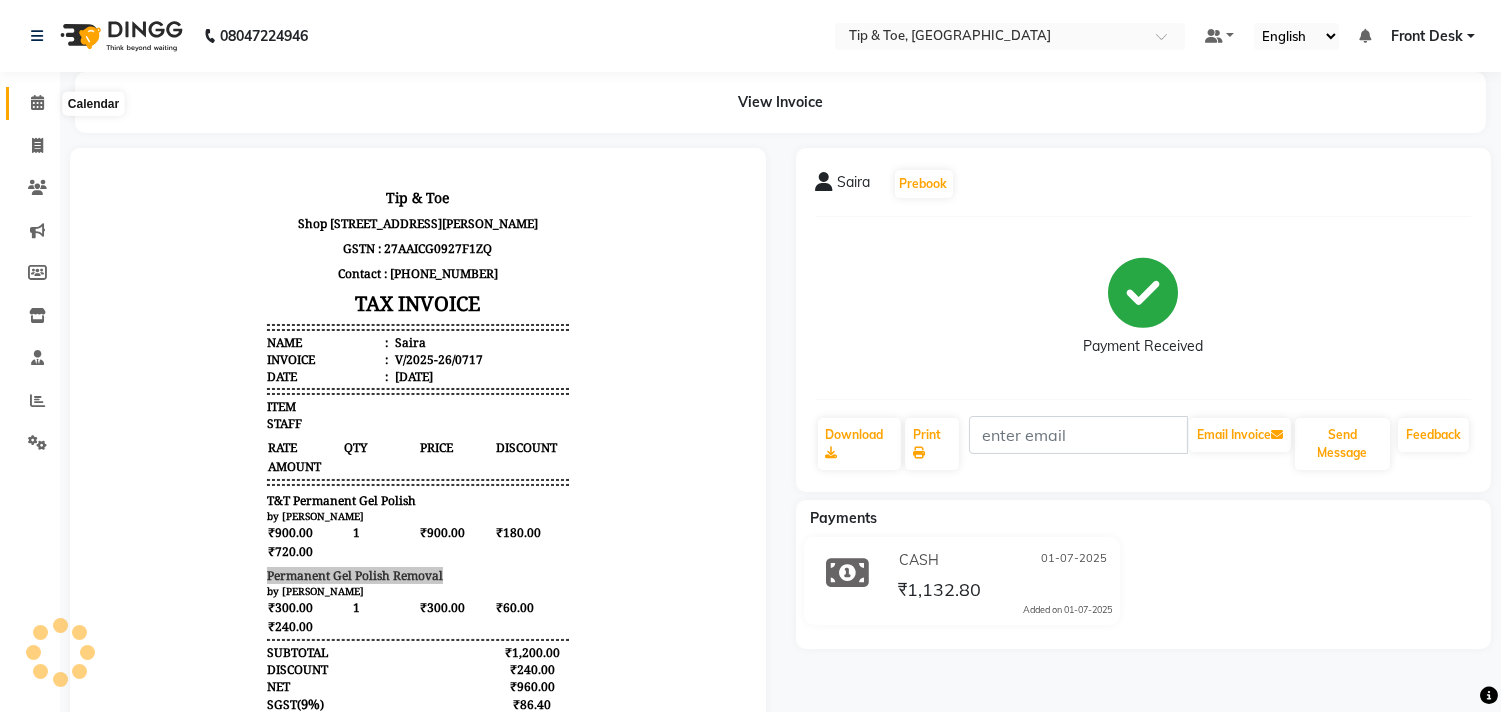 click 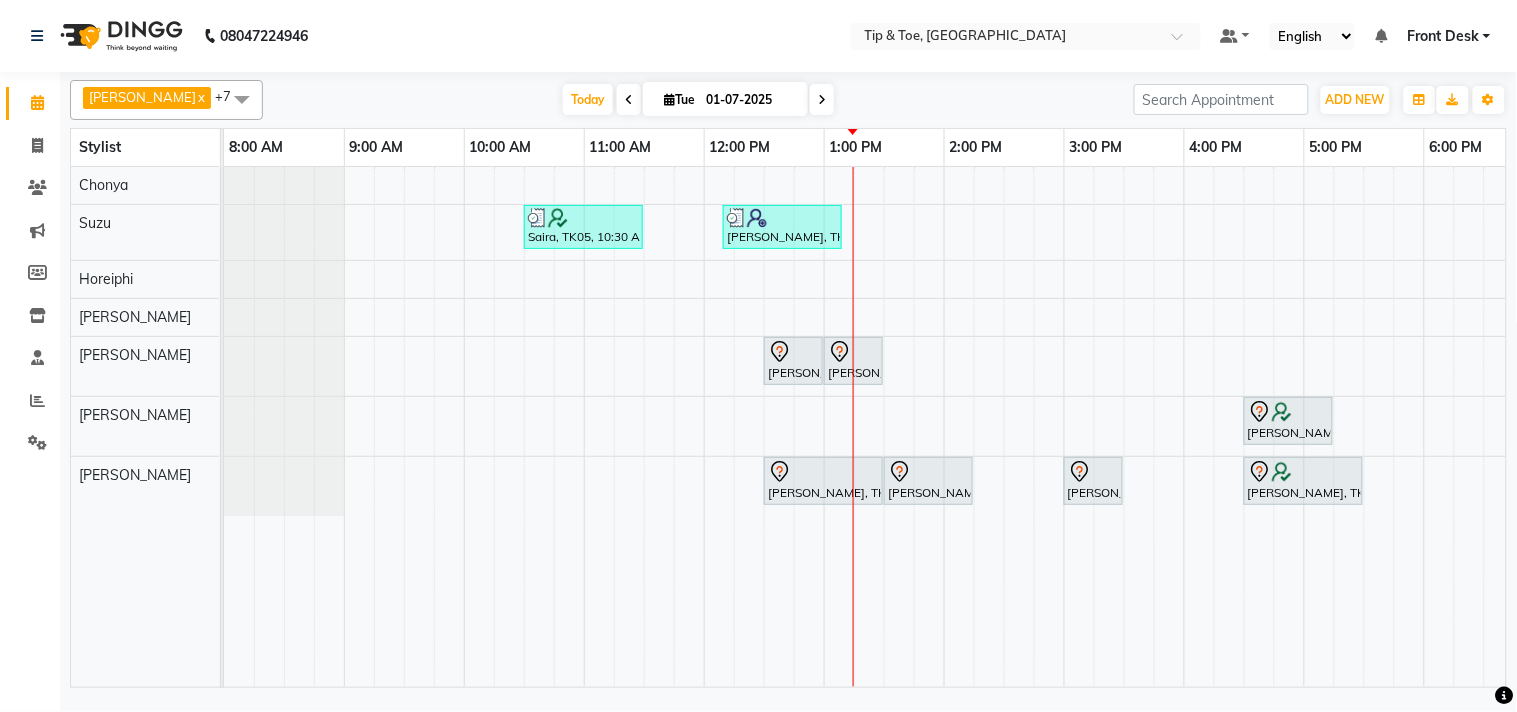 scroll, scrollTop: 0, scrollLeft: 106, axis: horizontal 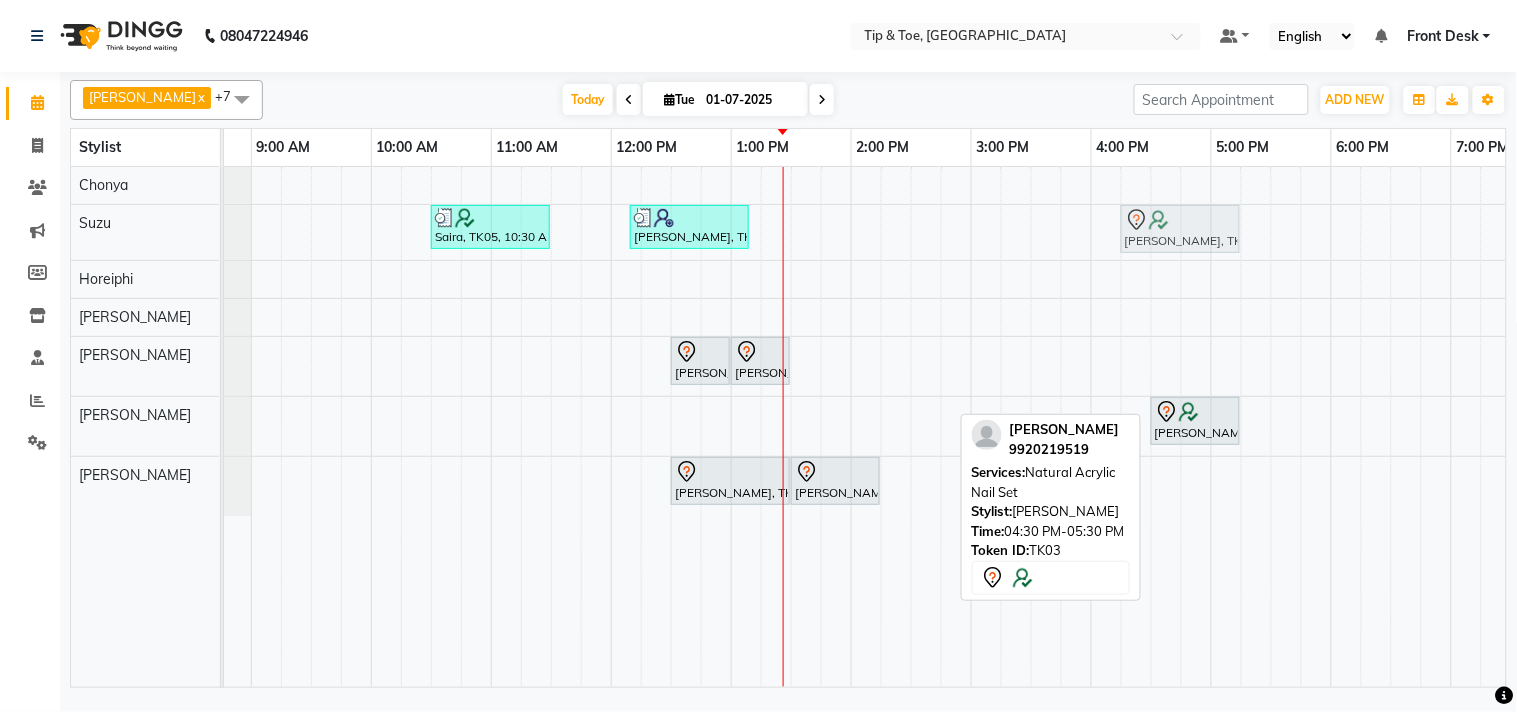 drag, startPoint x: 1188, startPoint y: 475, endPoint x: 1170, endPoint y: 233, distance: 242.6685 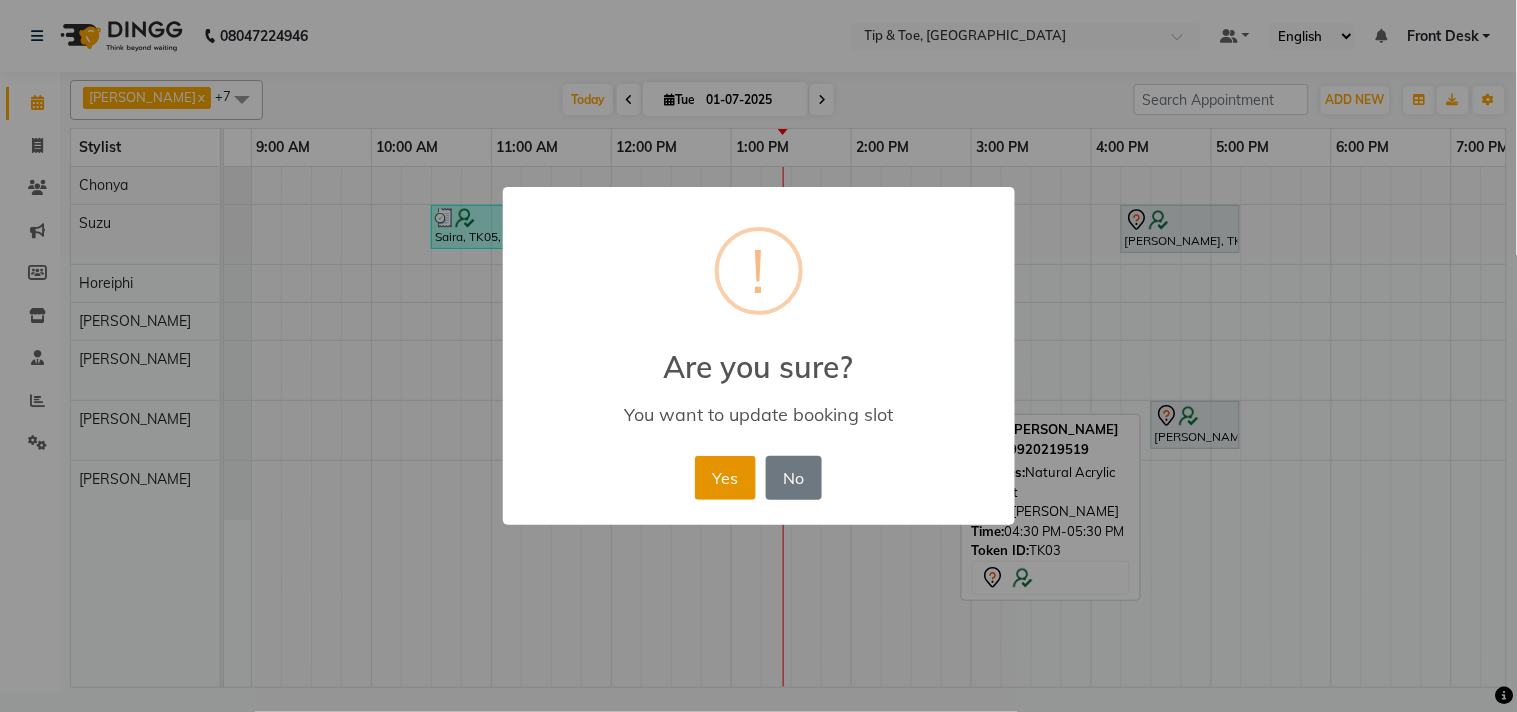 click on "Yes" at bounding box center [725, 478] 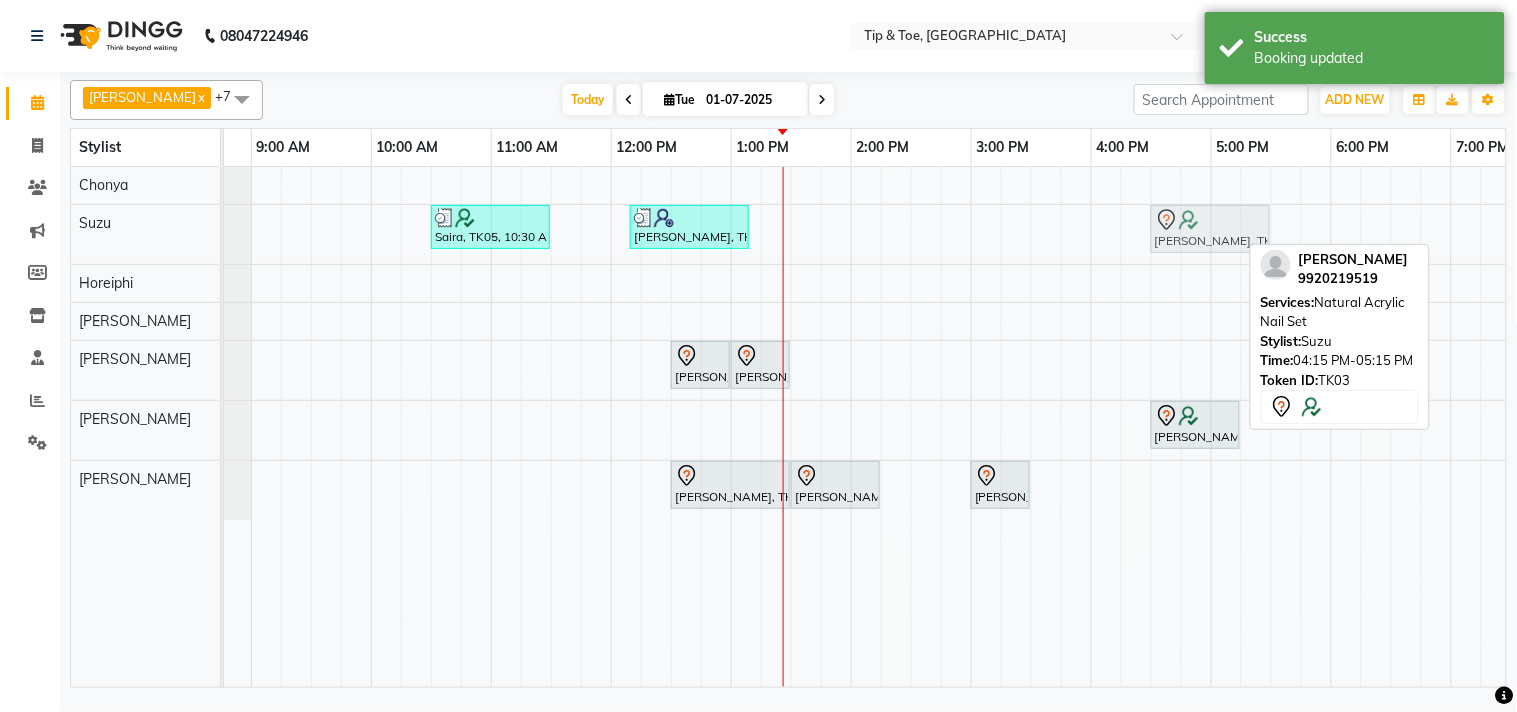 click on "Saira, TK05, 10:30 AM-11:30 AM, T&T Permanent Gel Polish,Permanent Gel Polish Removal     Shikha, TK06, 12:10 PM-01:10 PM, Acrylic Removal             AISHA ADAM, TK03, 04:15 PM-05:15 PM, Natural Acrylic Nail Set             AISHA ADAM, TK03, 04:15 PM-05:15 PM, Natural Acrylic Nail Set" at bounding box center [131, 234] 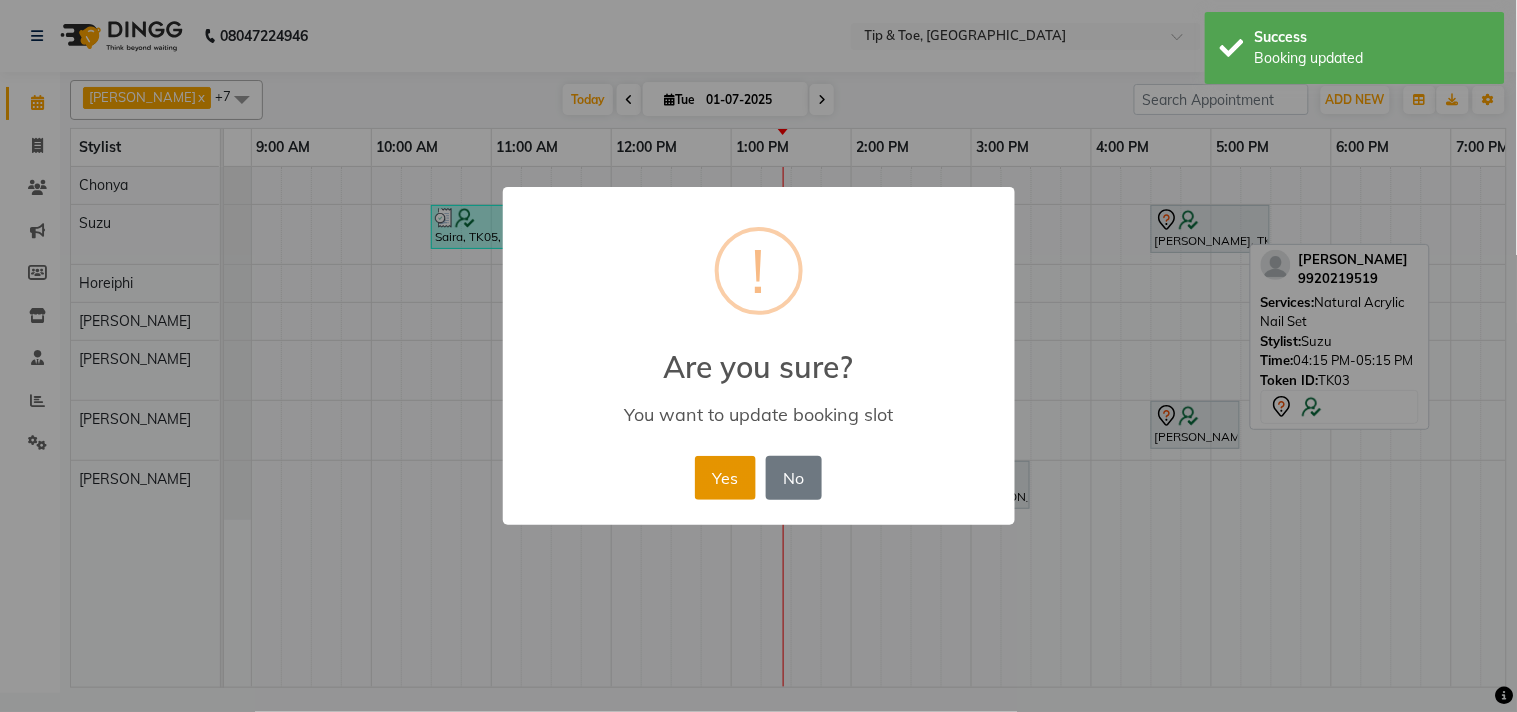 click on "Yes" at bounding box center [725, 478] 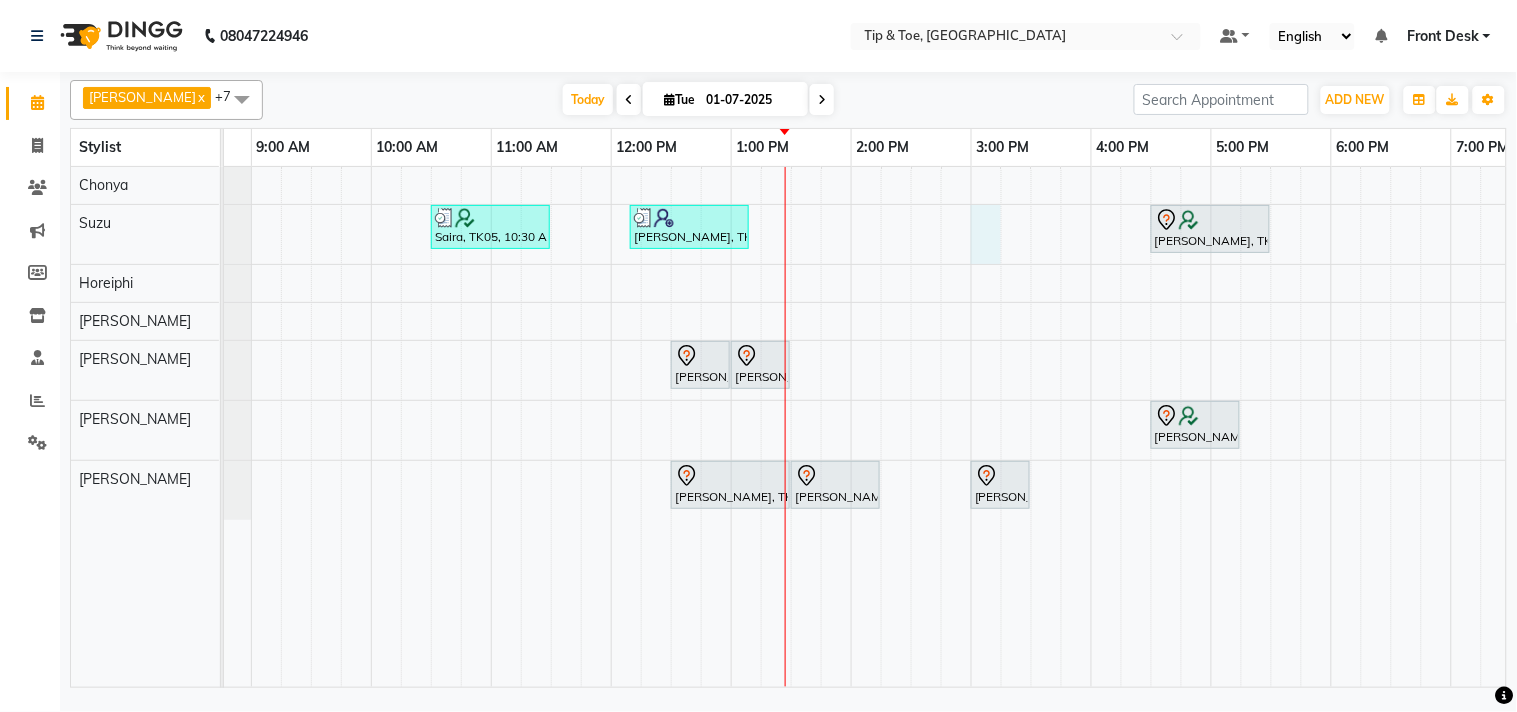 click on "Saira, TK05, 10:30 AM-11:30 AM, T&T Permanent Gel Polish,Permanent Gel Polish Removal     Shikha, TK06, 12:10 PM-01:10 PM, Acrylic Removal             AISHA ADAM, TK03, 04:30 PM-05:30 PM, Natural Acrylic Nail Set             Saumya Thakker, TK01, 12:30 PM-01:00 PM, Foot Massage             Saumya Thakker, TK01, 01:00 PM-01:30 PM, Permanent Gel Polish Removal             AISHA ADAM, TK03, 04:30 PM-05:15 PM, Essential Pedicure w Scrub             Saumya Thakker, TK01, 12:30 PM-01:30 PM, Natural Acrylic Nail Set             Saumya Thakker, TK01, 01:30 PM-02:15 PM, Permanent Gel Polish French             Natasha, TK04, 03:00 PM-03:30 PM, Eyebrow Threading" at bounding box center (911, 427) 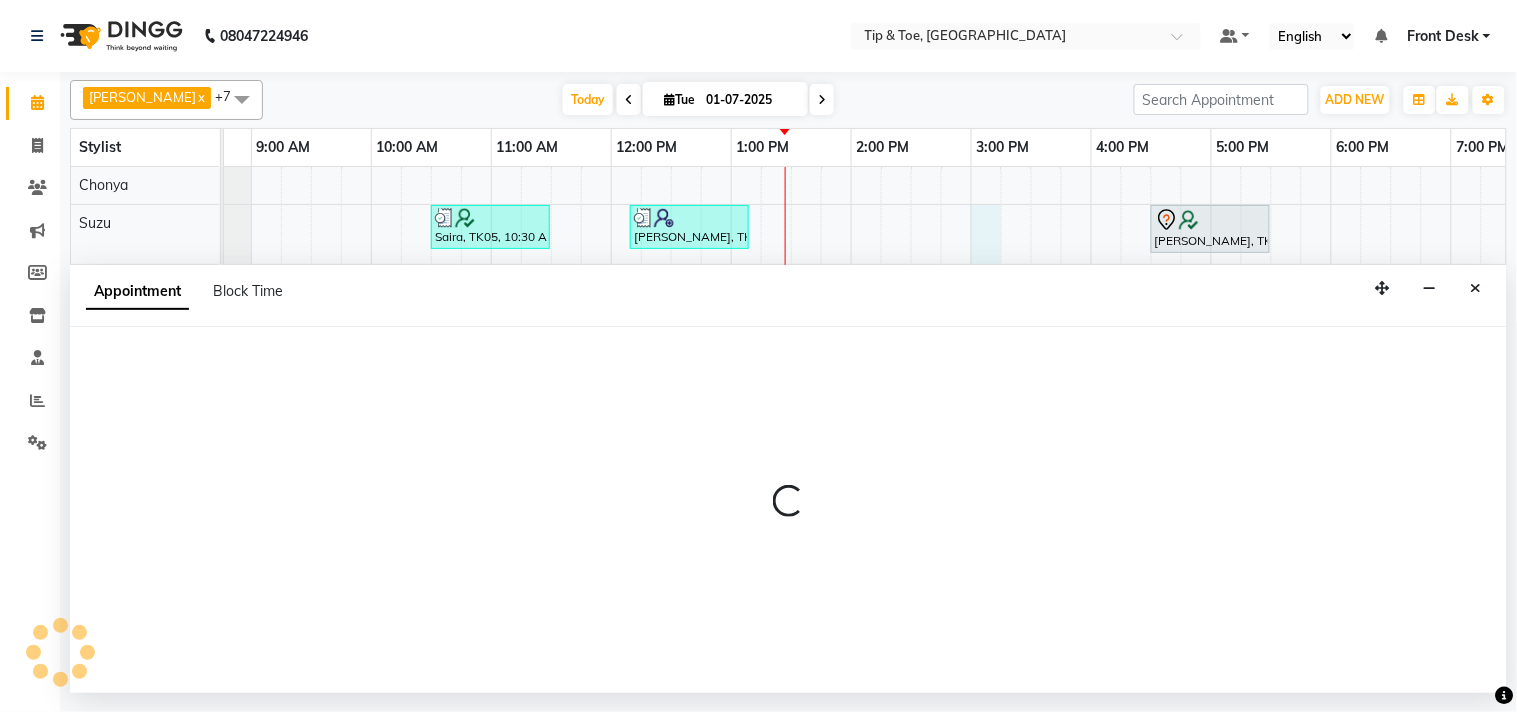 select on "38742" 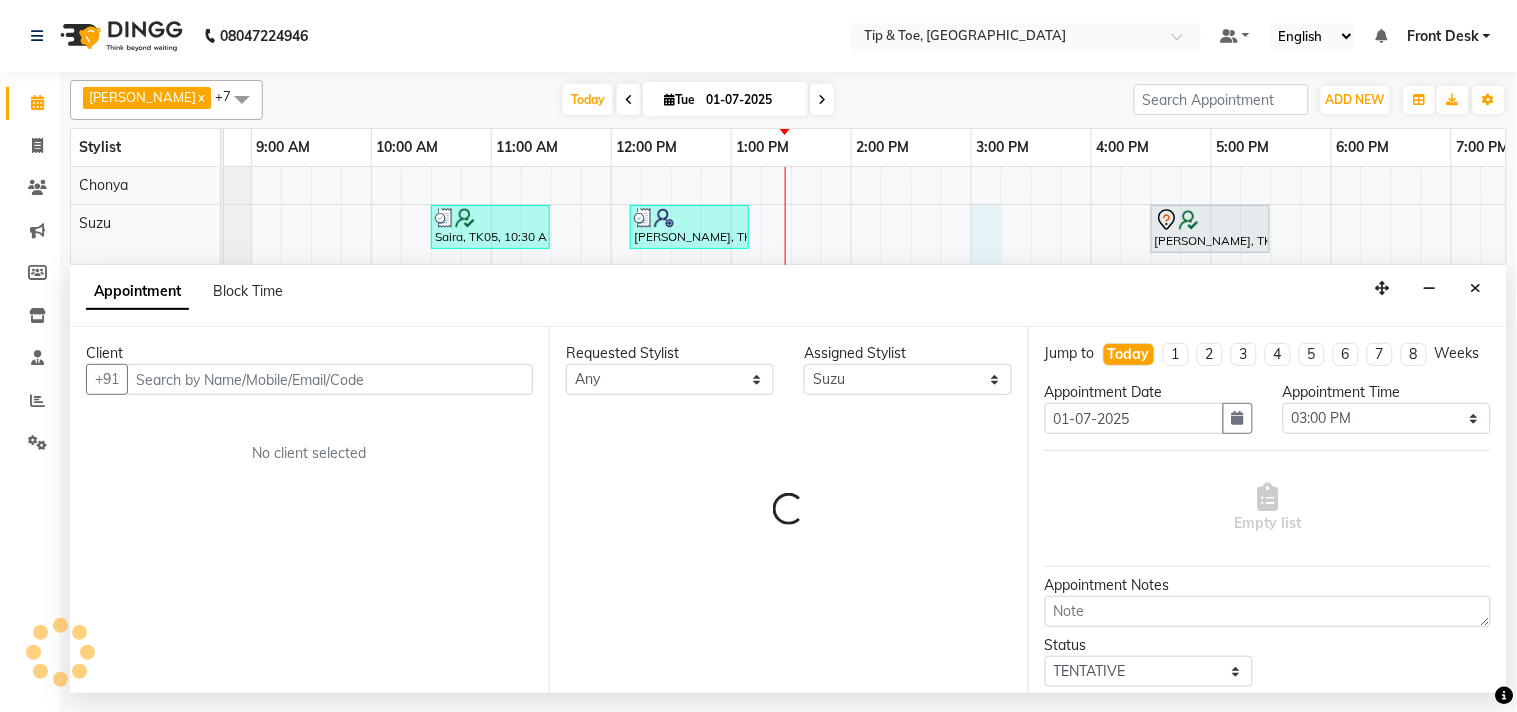 click at bounding box center [330, 379] 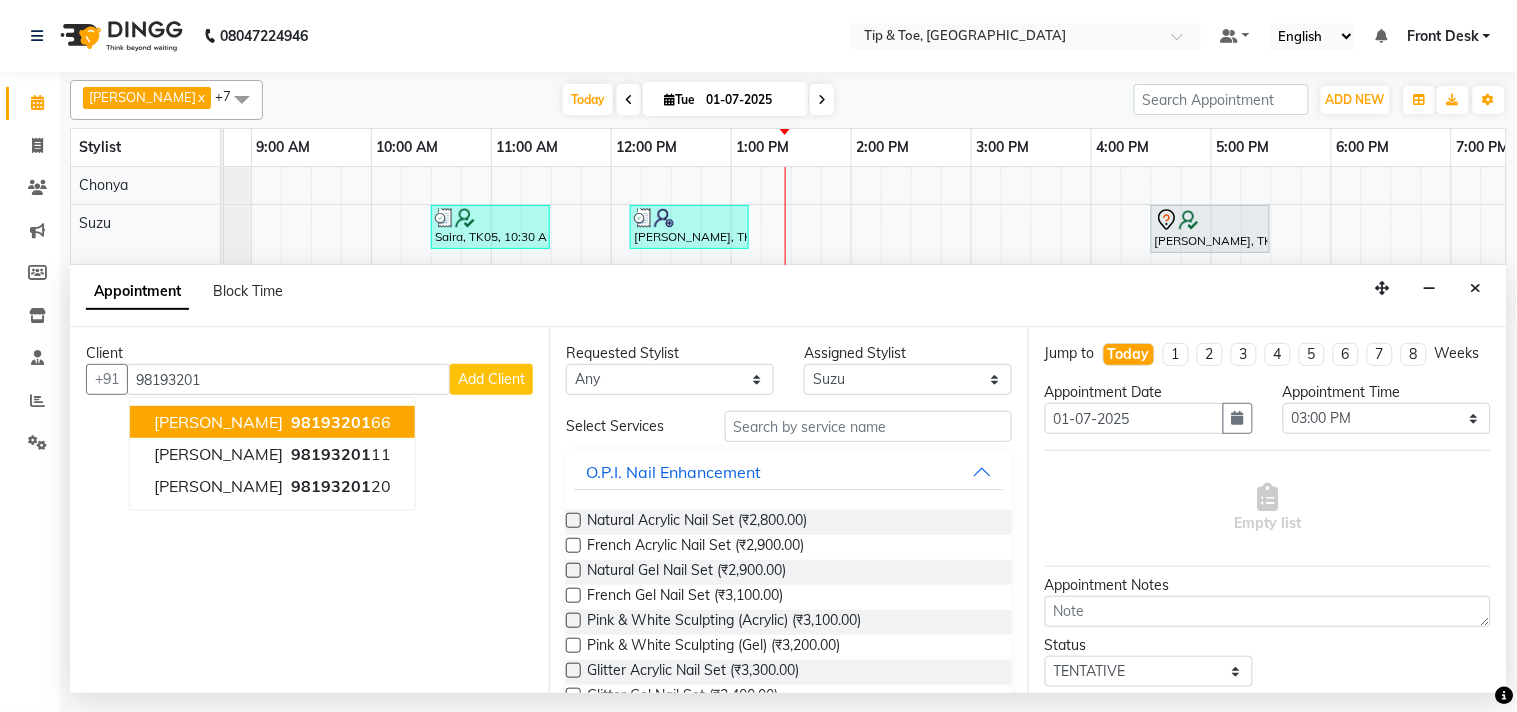 click on "Khyati Sanghvi   98193201 66" at bounding box center [272, 422] 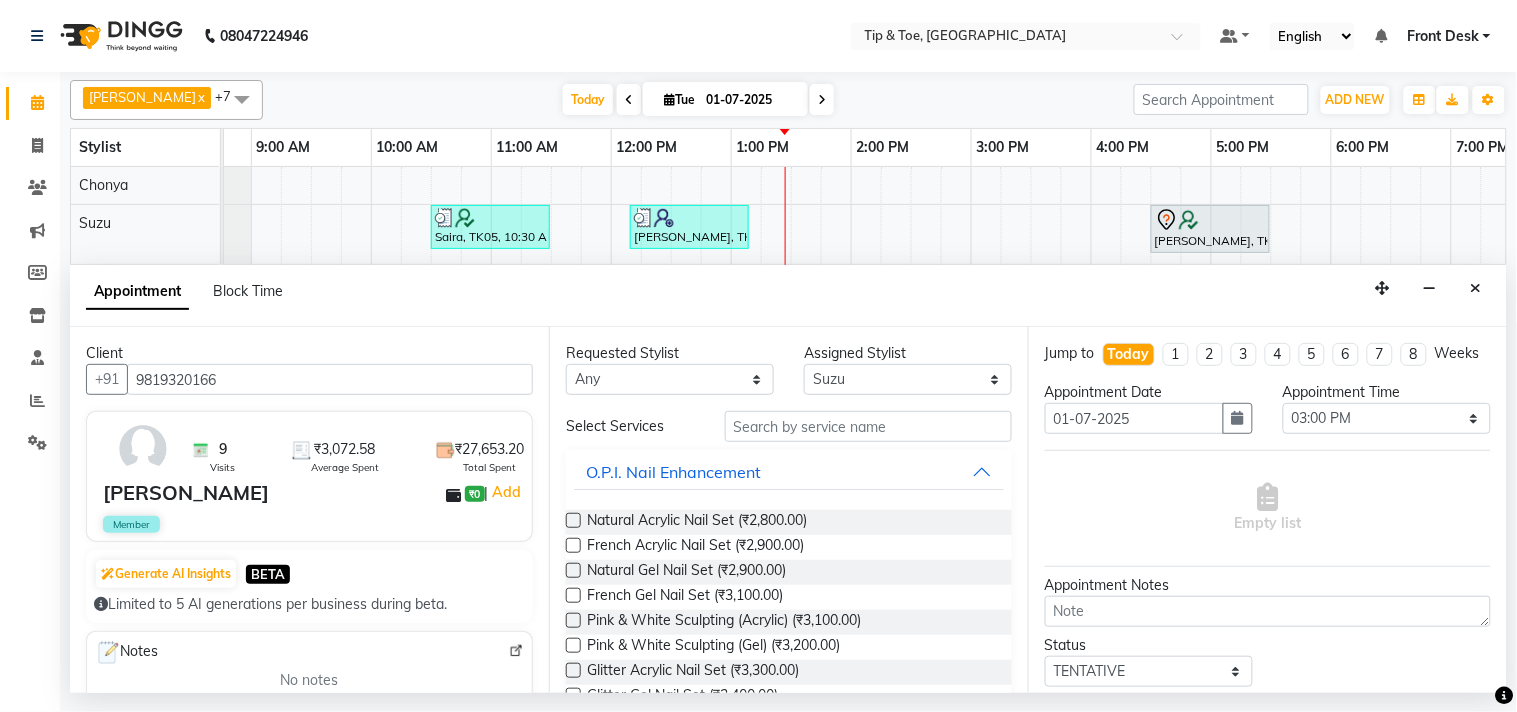 type on "9819320166" 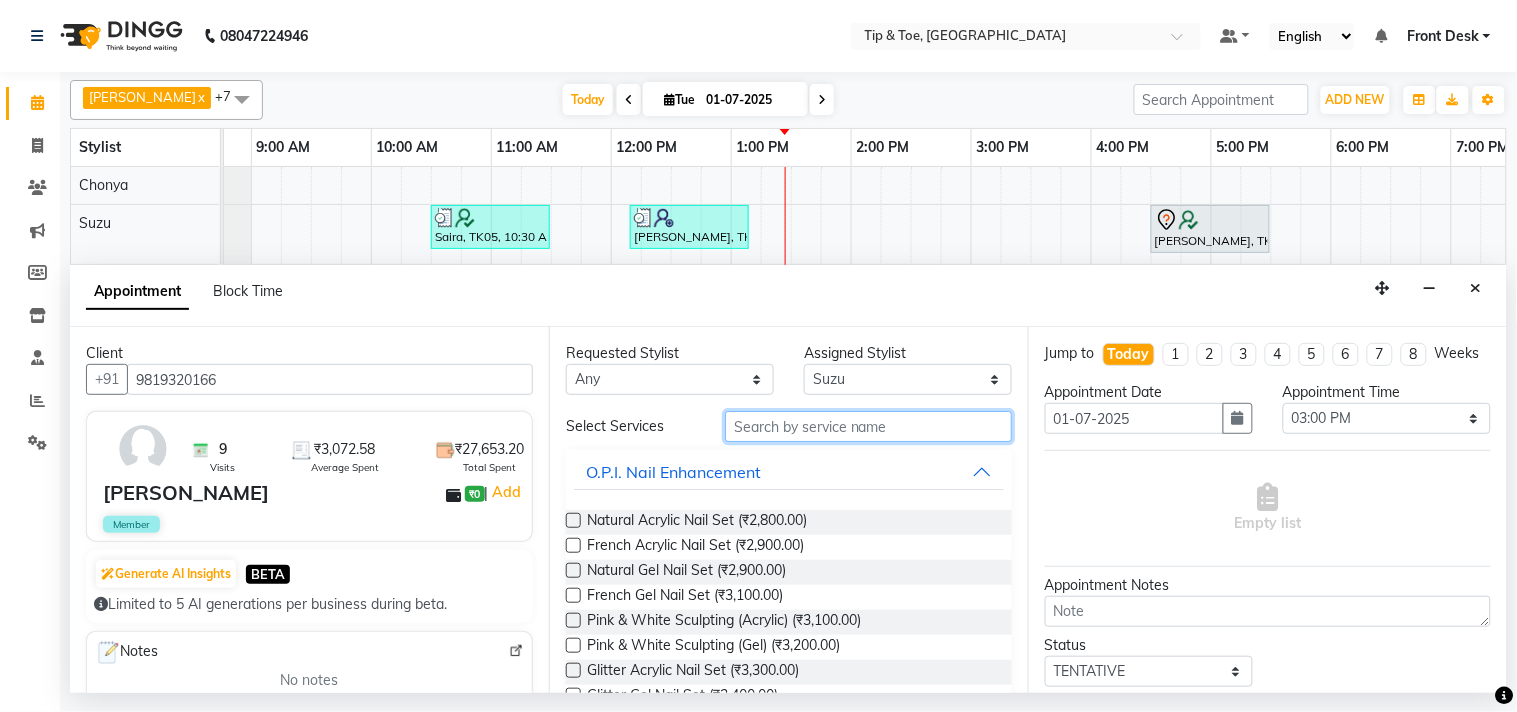 click at bounding box center (868, 426) 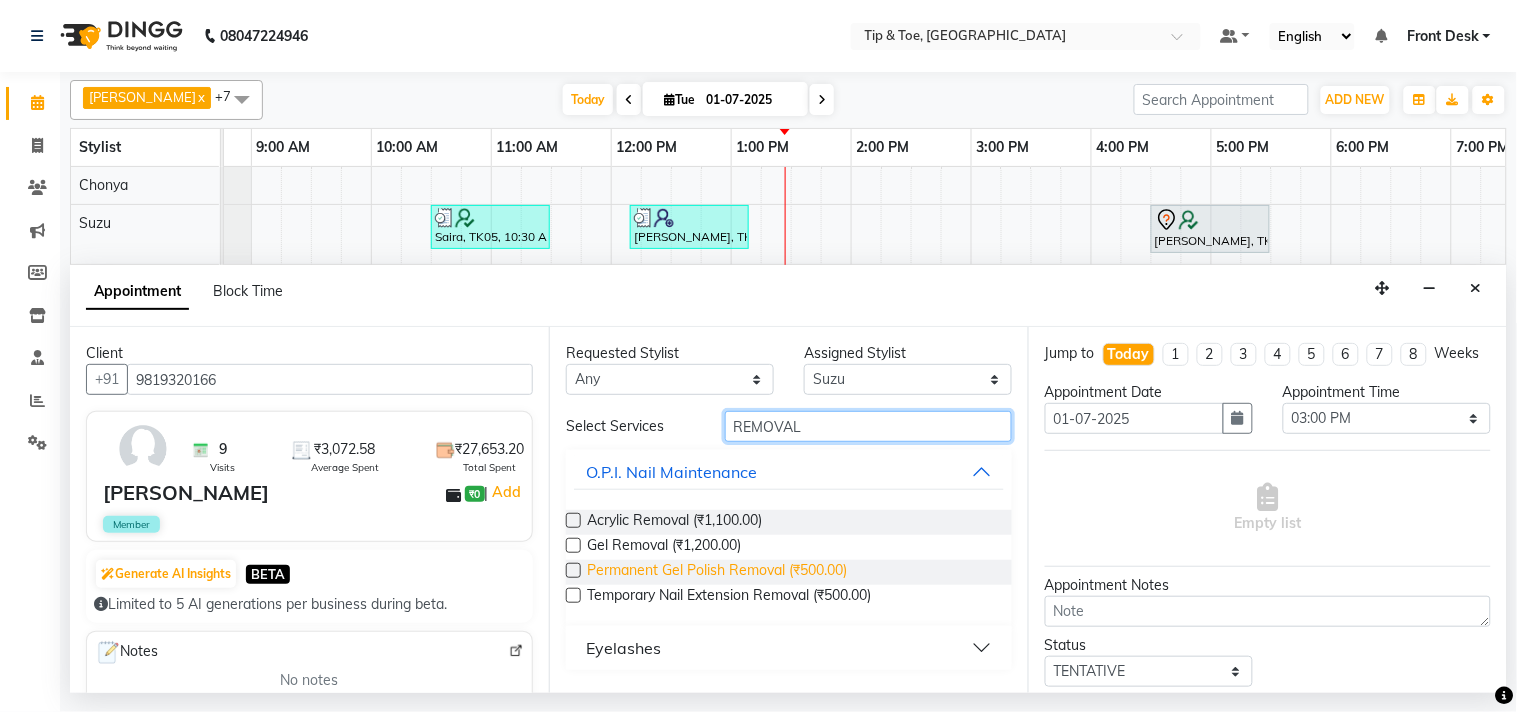 type on "REMOVAL" 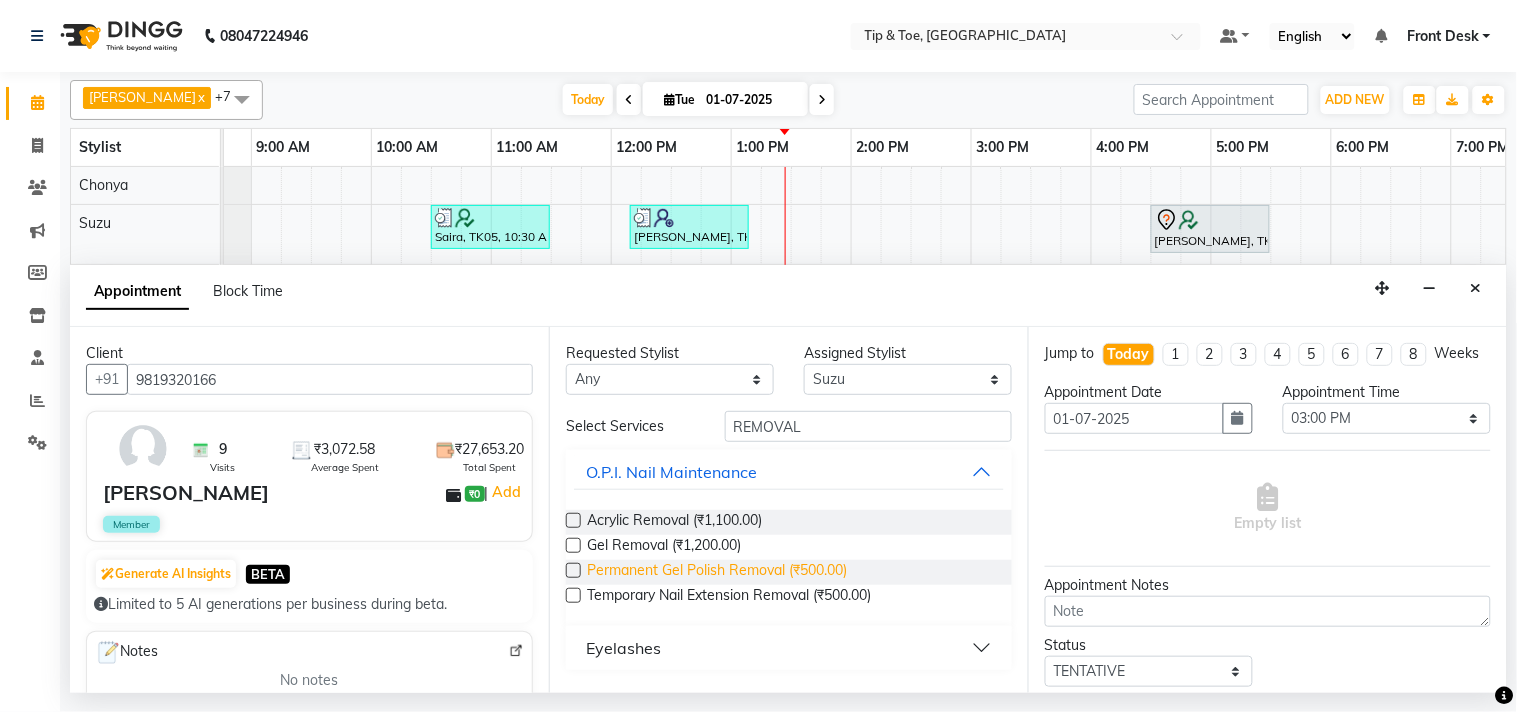 click on "Permanent Gel Polish Removal (₹500.00)" at bounding box center (717, 572) 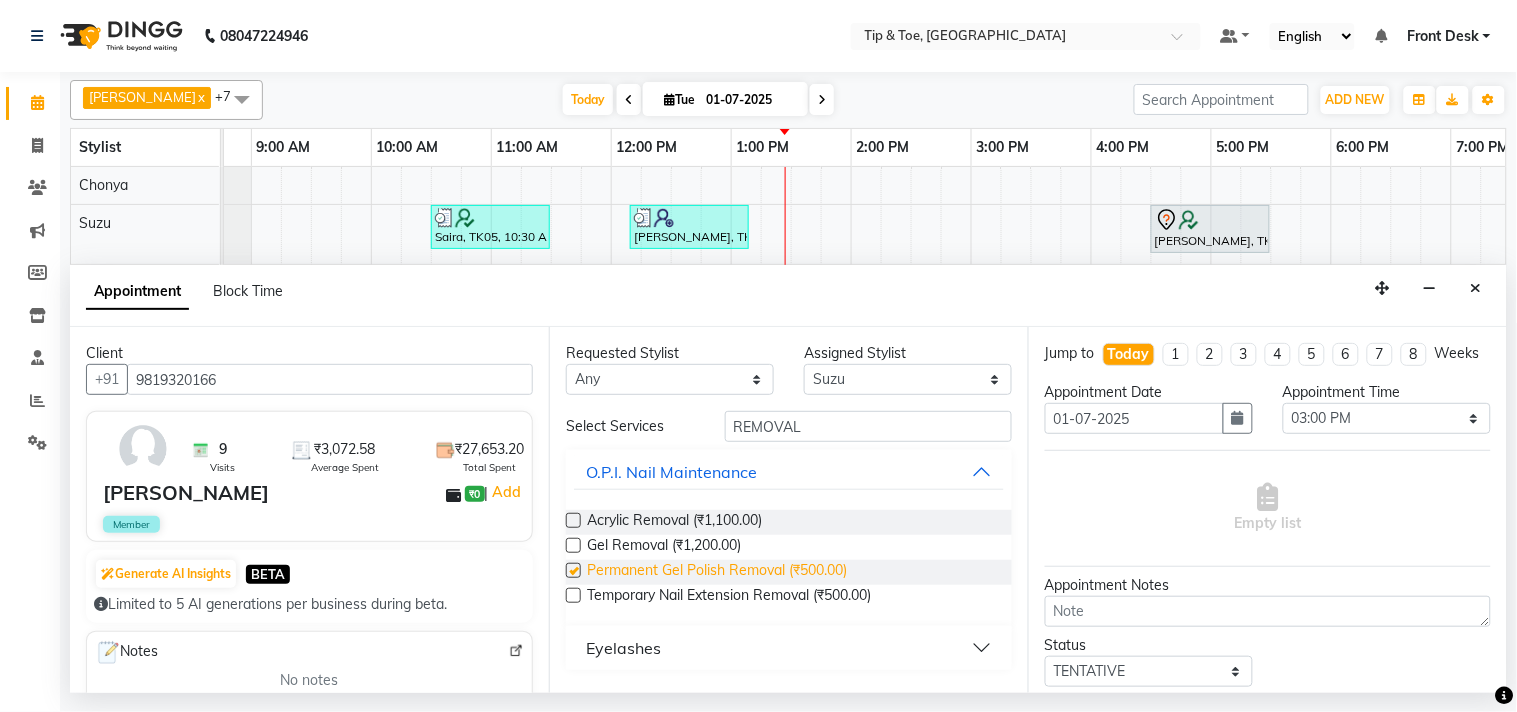 checkbox on "false" 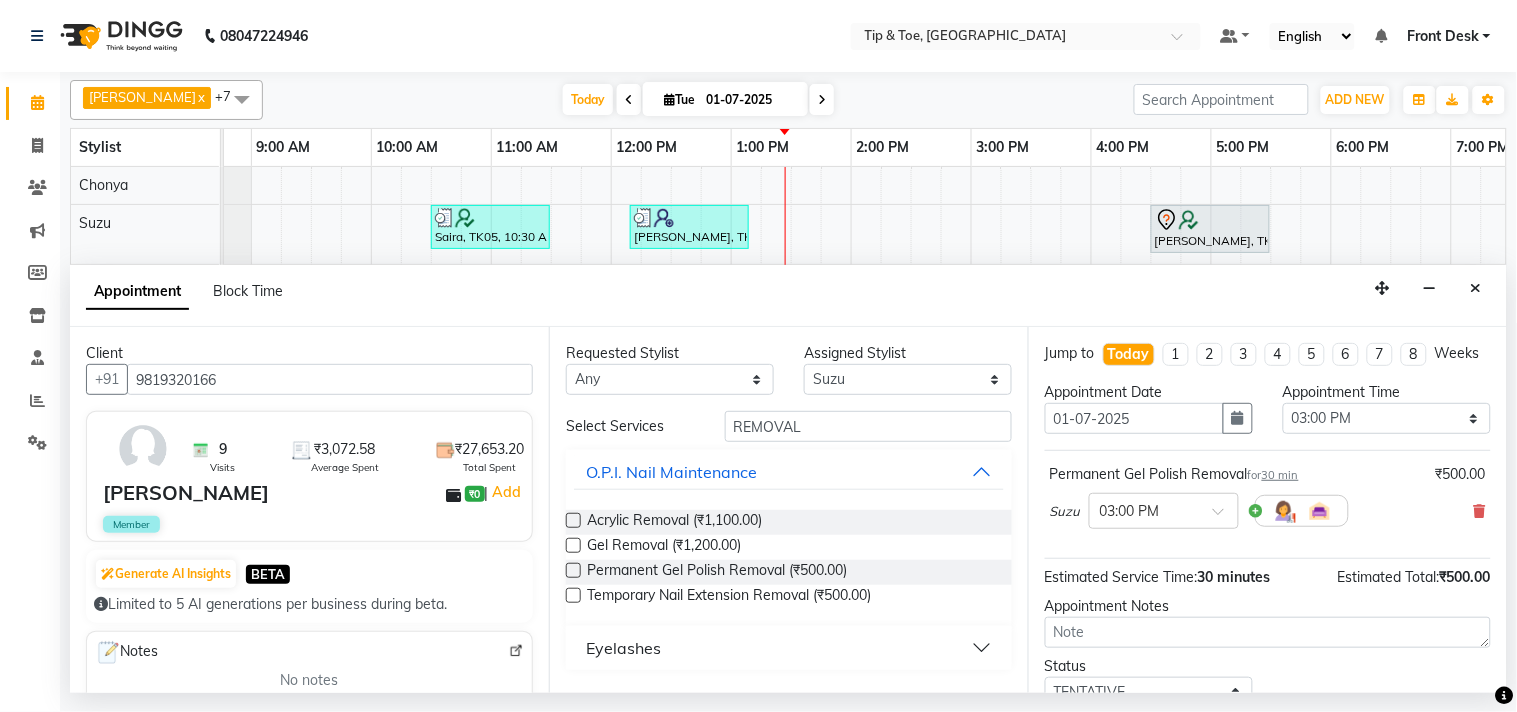 scroll, scrollTop: 161, scrollLeft: 0, axis: vertical 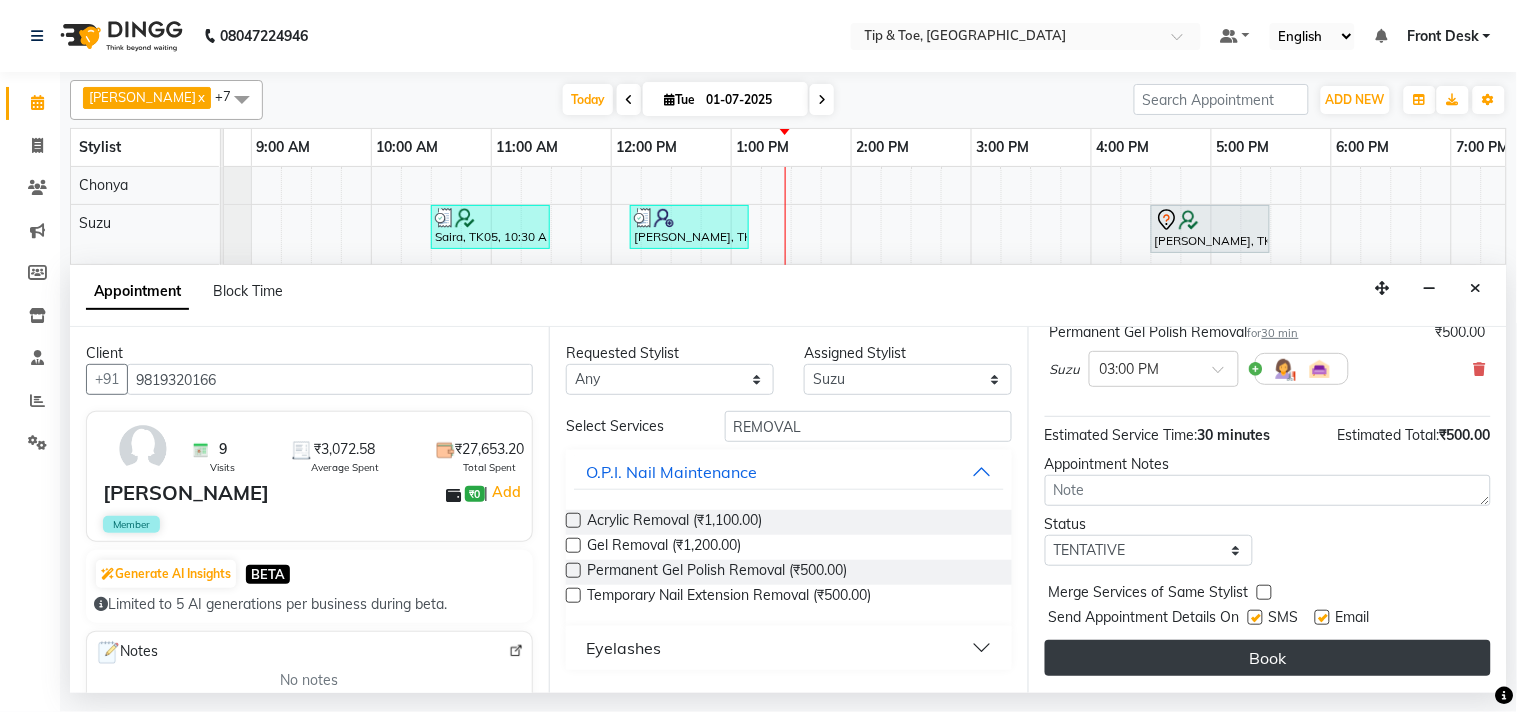 click on "Book" at bounding box center (1268, 658) 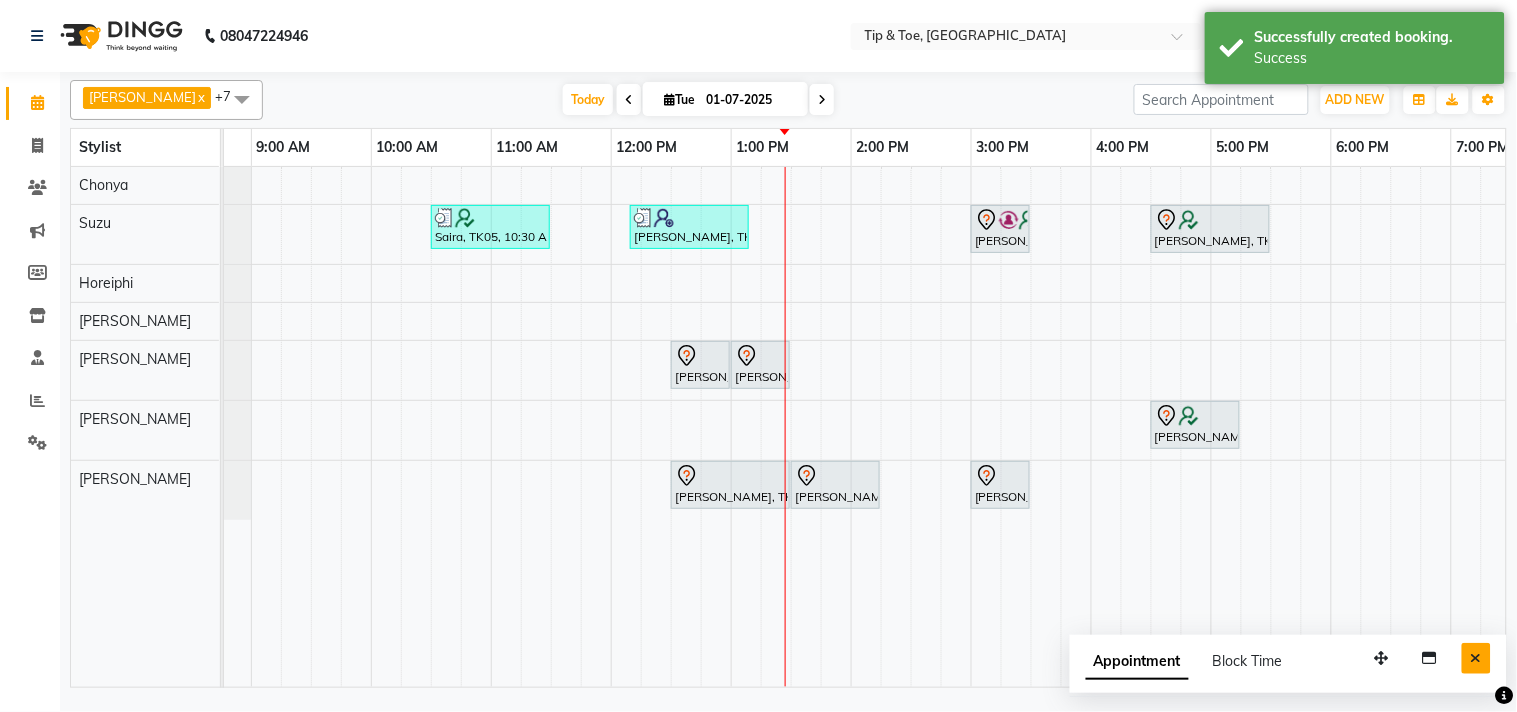 click at bounding box center [1476, 658] 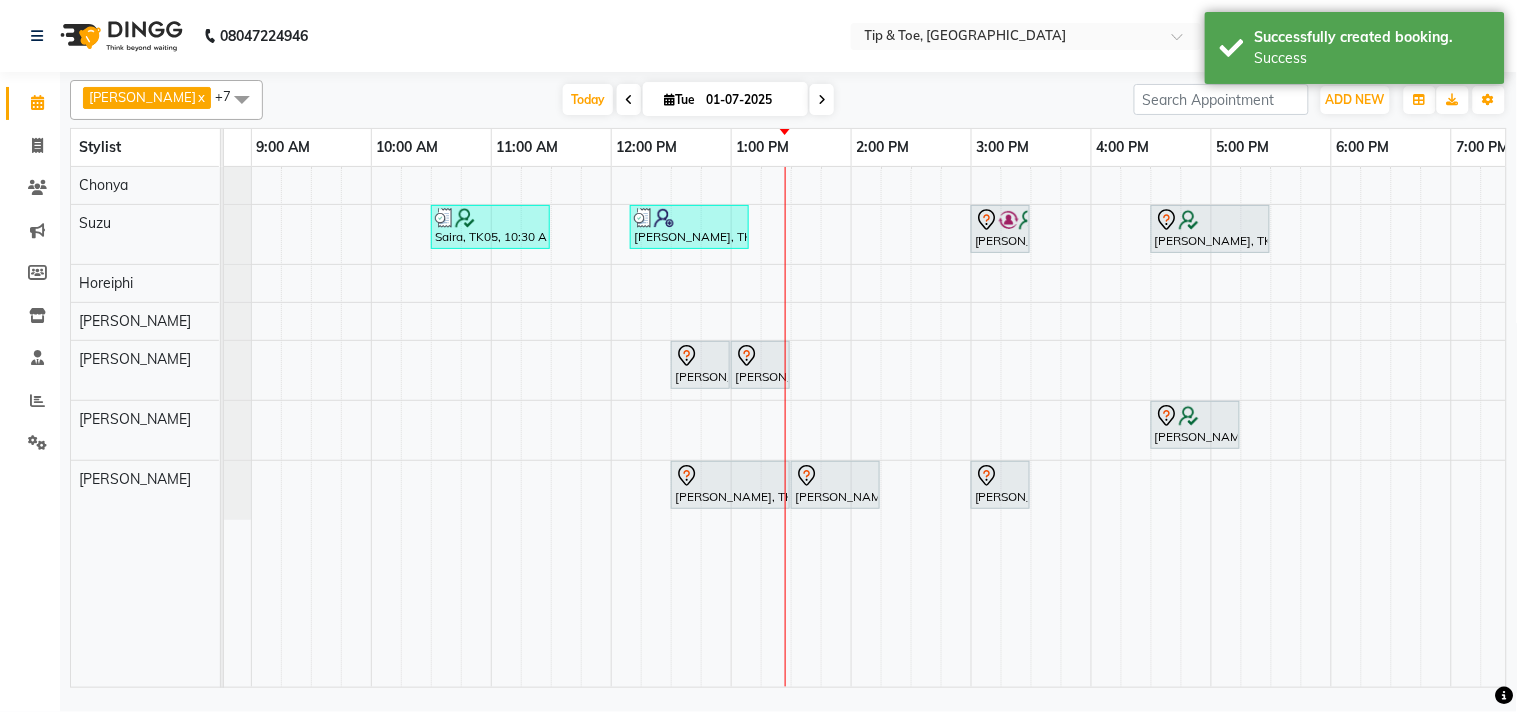 scroll, scrollTop: 0, scrollLeft: 241, axis: horizontal 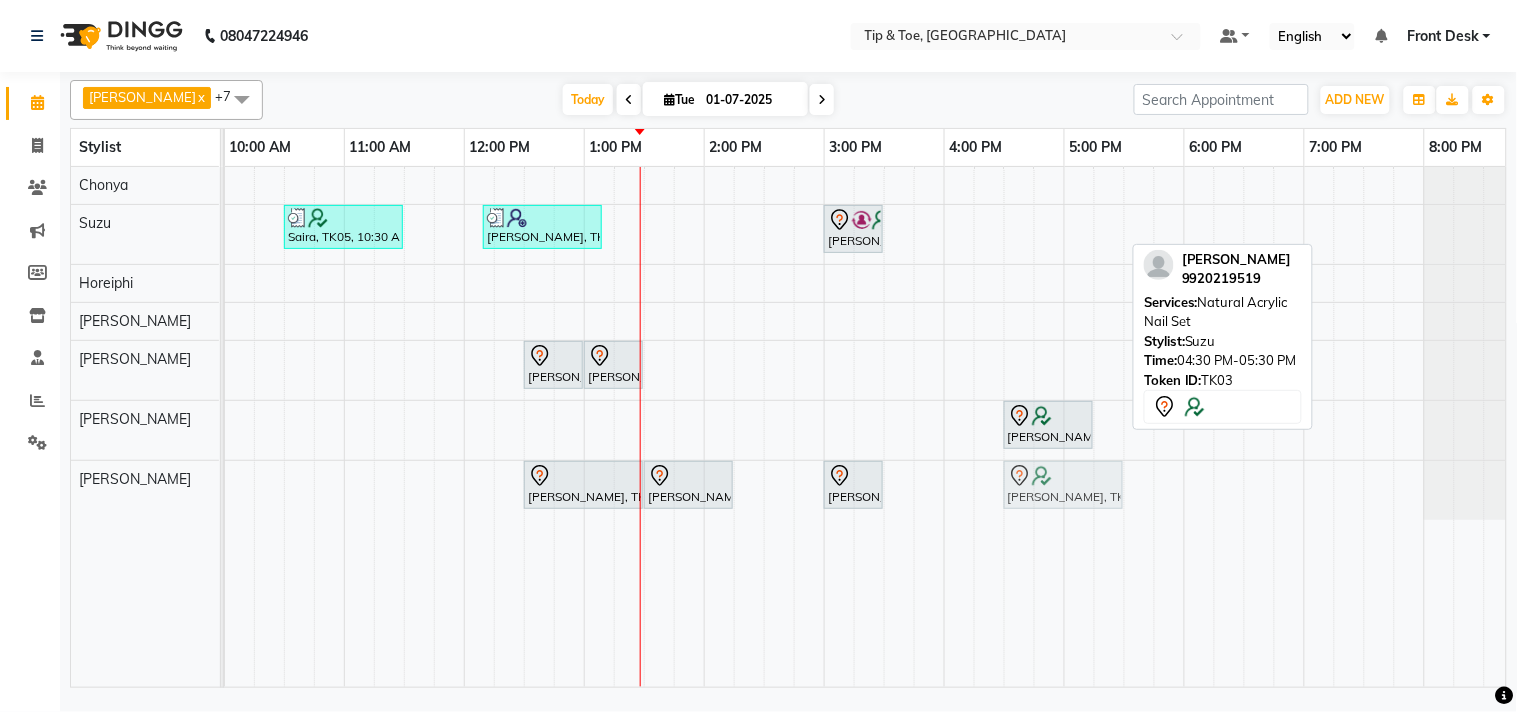 drag, startPoint x: 1058, startPoint y: 230, endPoint x: 1063, endPoint y: 494, distance: 264.04733 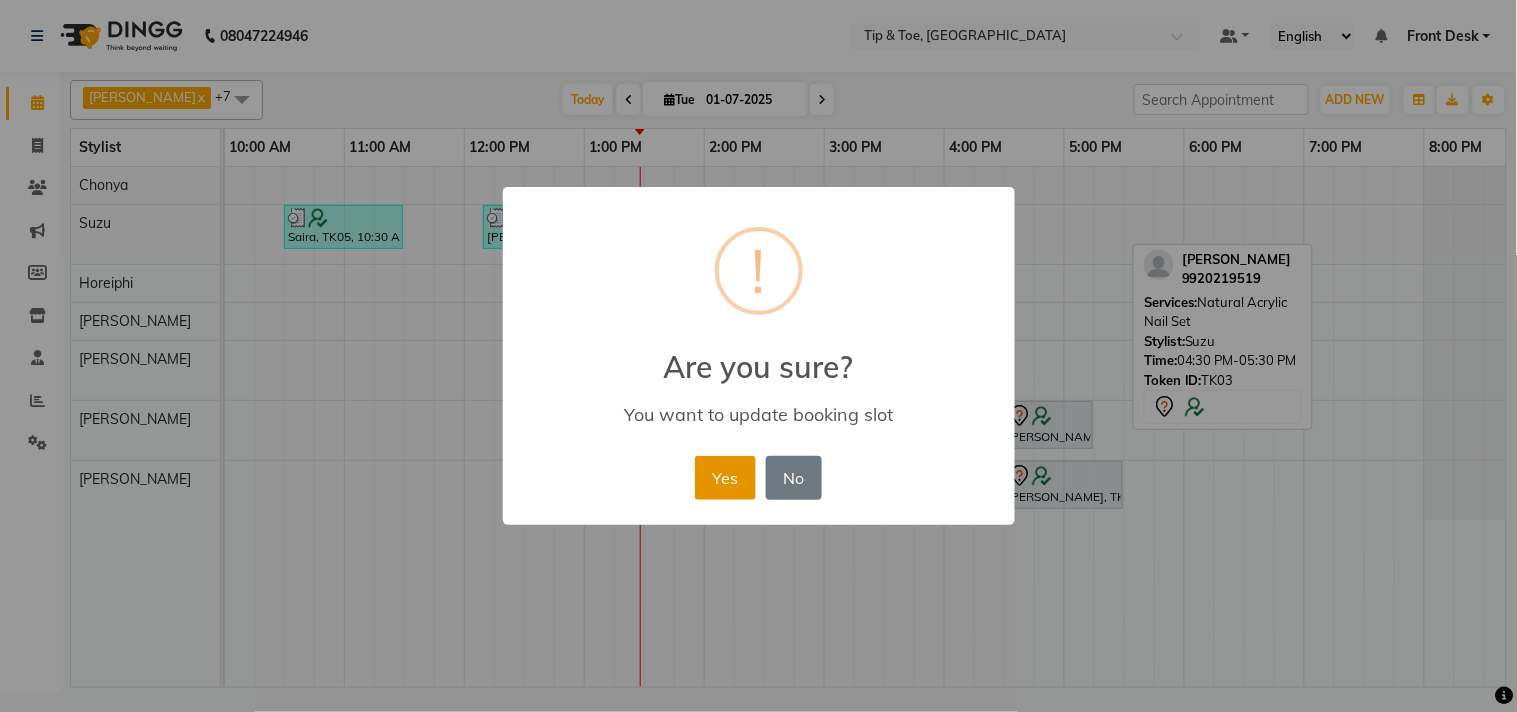click on "Yes" at bounding box center [725, 478] 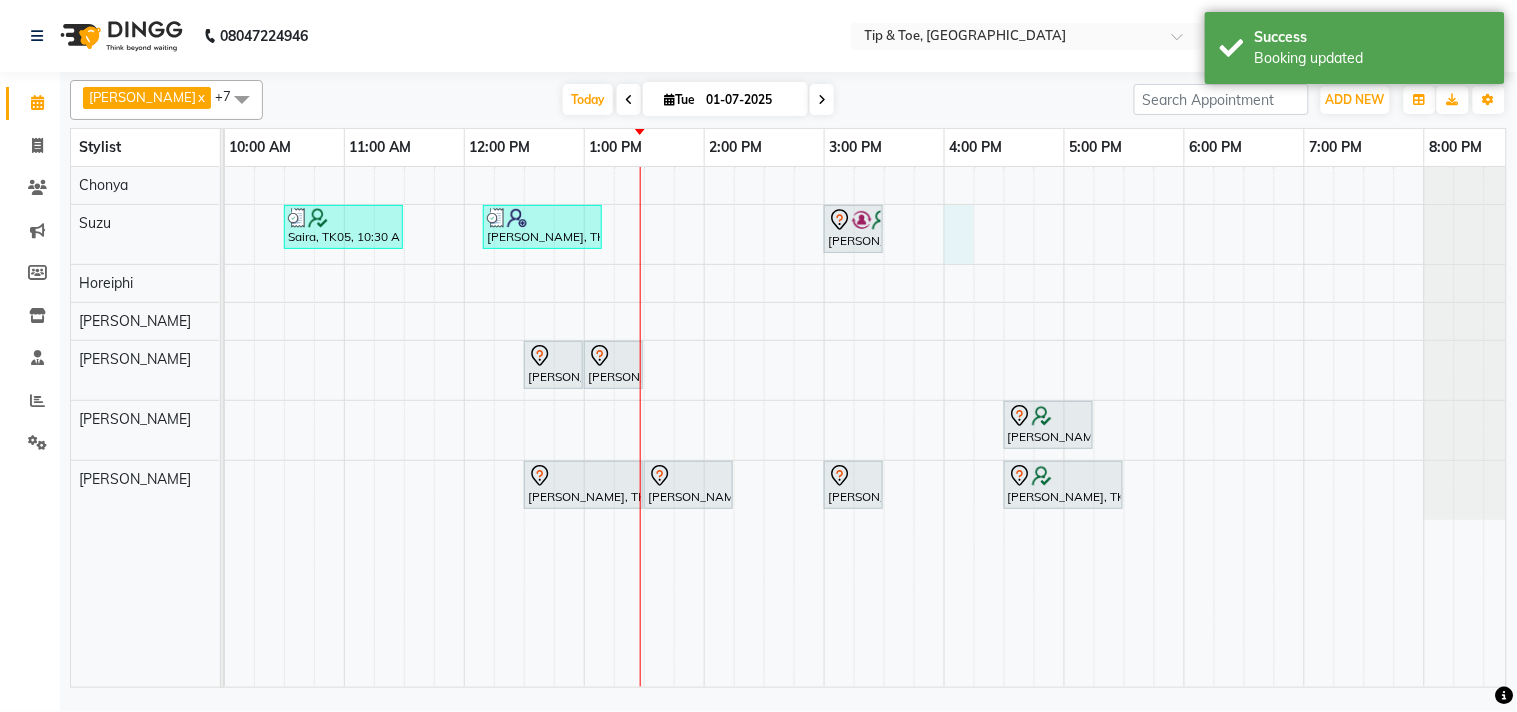 click on "Saira, TK05, 10:30 AM-11:30 AM, T&T Permanent Gel Polish,Permanent Gel Polish Removal     Shikha, TK06, 12:10 PM-01:10 PM, Acrylic Removal             Khyati Sanghvi, TK07, 03:00 PM-03:30 PM, Permanent Gel Polish Removal             Saumya Thakker, TK01, 12:30 PM-01:00 PM, Foot Massage             Saumya Thakker, TK01, 01:00 PM-01:30 PM, Permanent Gel Polish Removal             AISHA ADAM, TK03, 04:30 PM-05:15 PM, Essential Pedicure w Scrub             Saumya Thakker, TK01, 12:30 PM-01:30 PM, Natural Acrylic Nail Set             Saumya Thakker, TK01, 01:30 PM-02:15 PM, Permanent Gel Polish French             Natasha, TK04, 03:00 PM-03:30 PM, Eyebrow Threading             AISHA ADAM, TK03, 04:30 PM-05:30 PM, Natural Acrylic Nail Set" at bounding box center [764, 427] 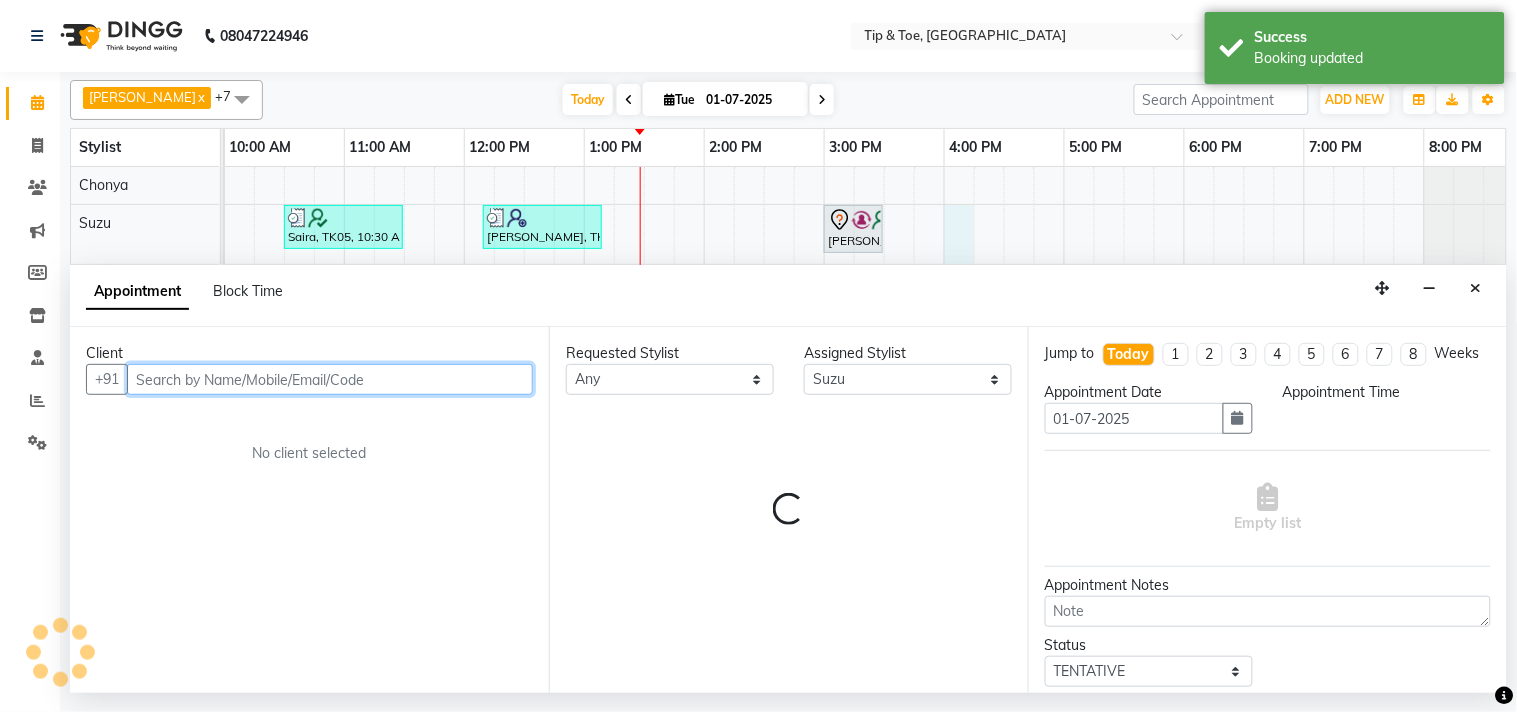 select on "960" 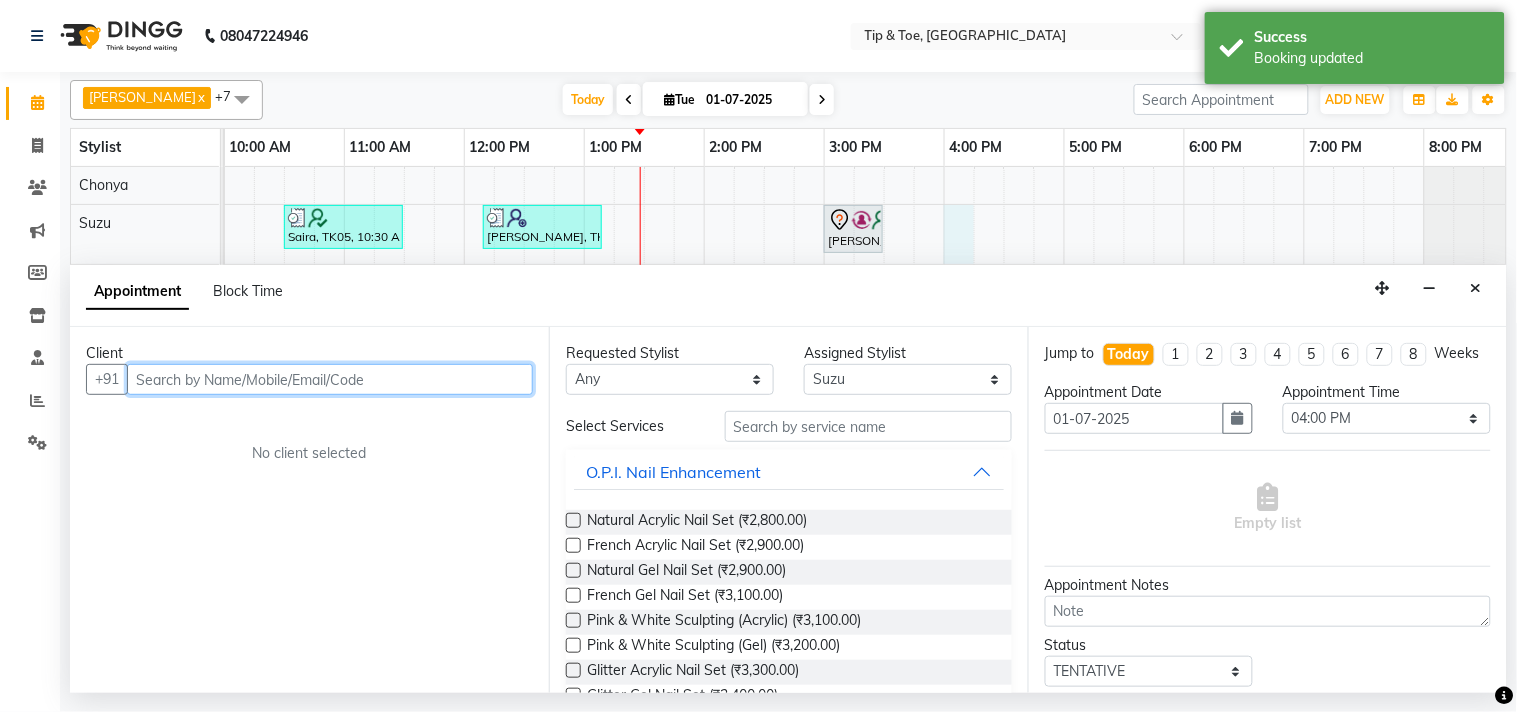 click at bounding box center (330, 379) 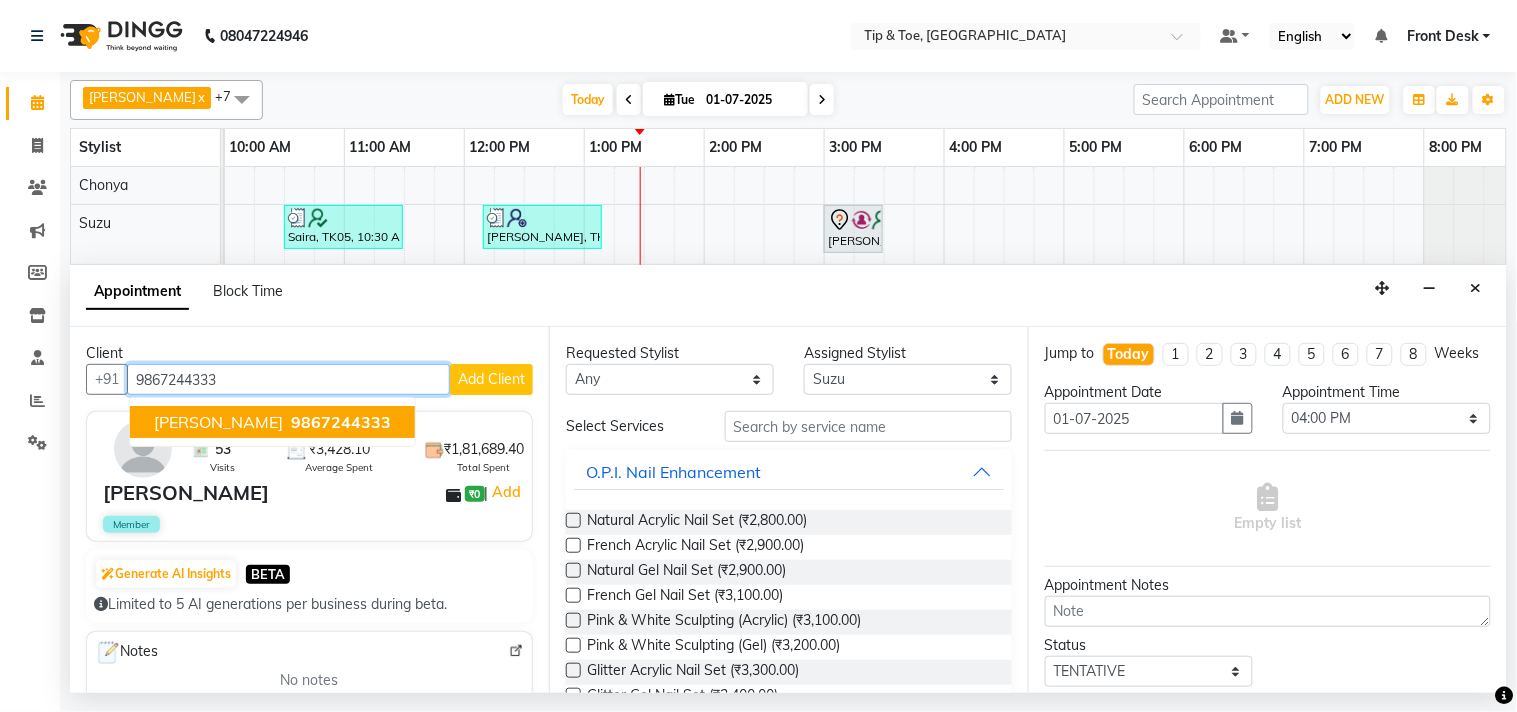 click on "9867244333" at bounding box center (341, 422) 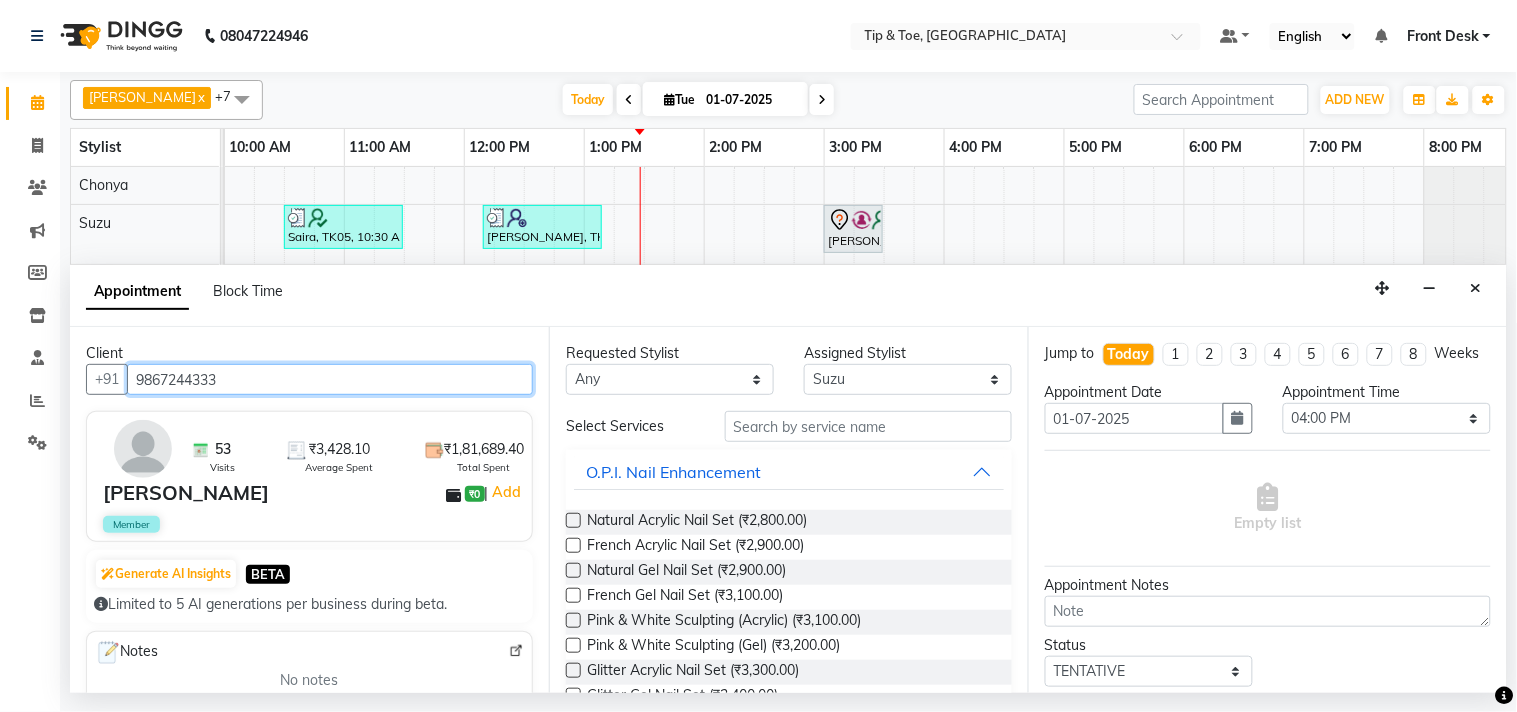 type on "9867244333" 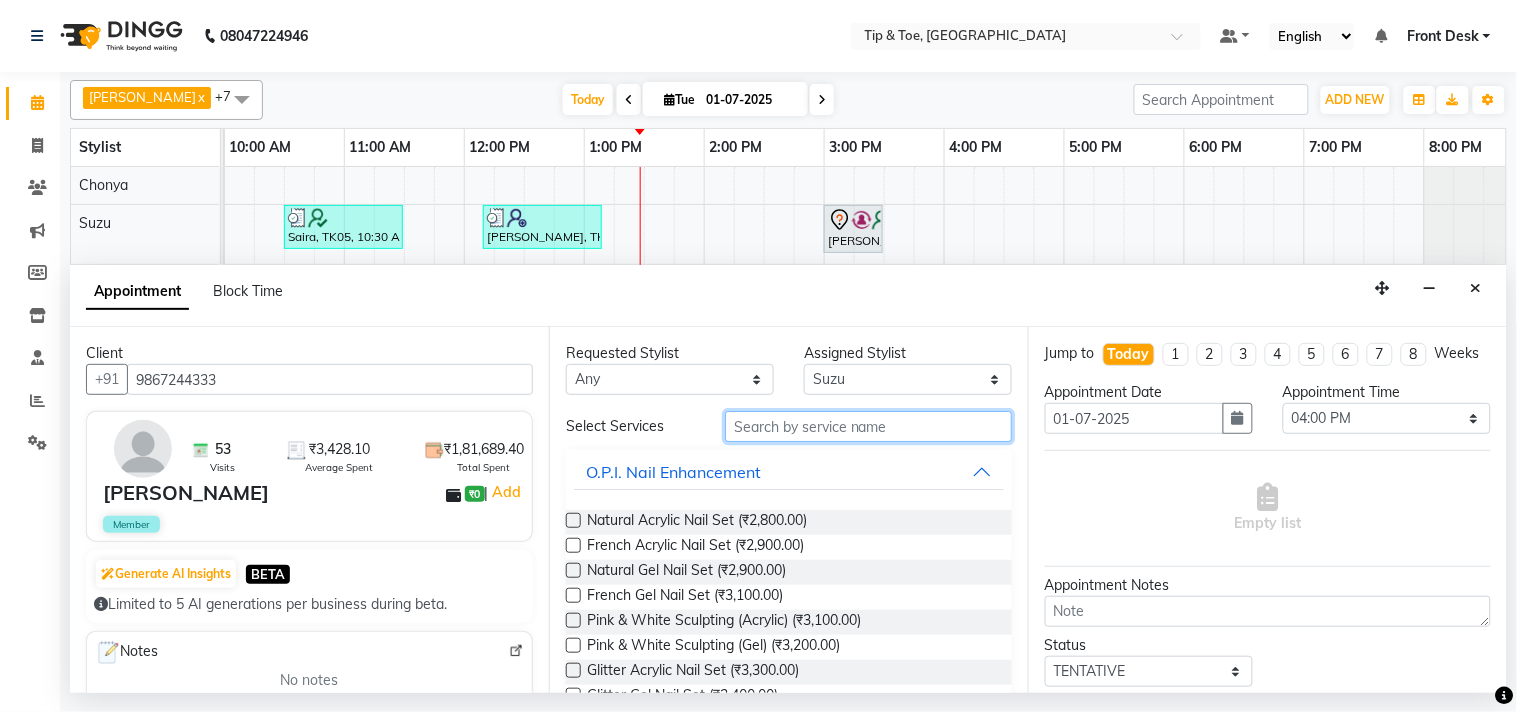 click at bounding box center (868, 426) 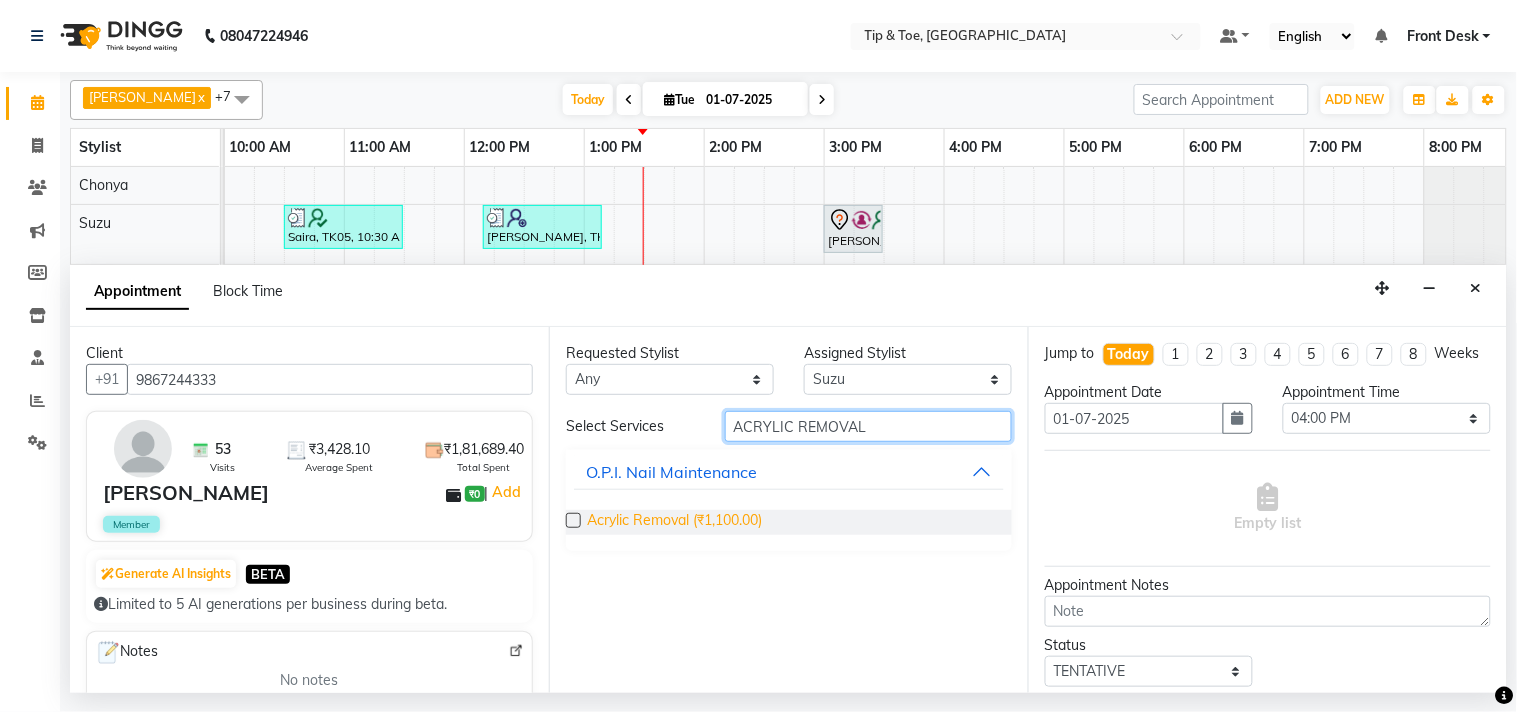 type on "ACRYLIC REMOVAL" 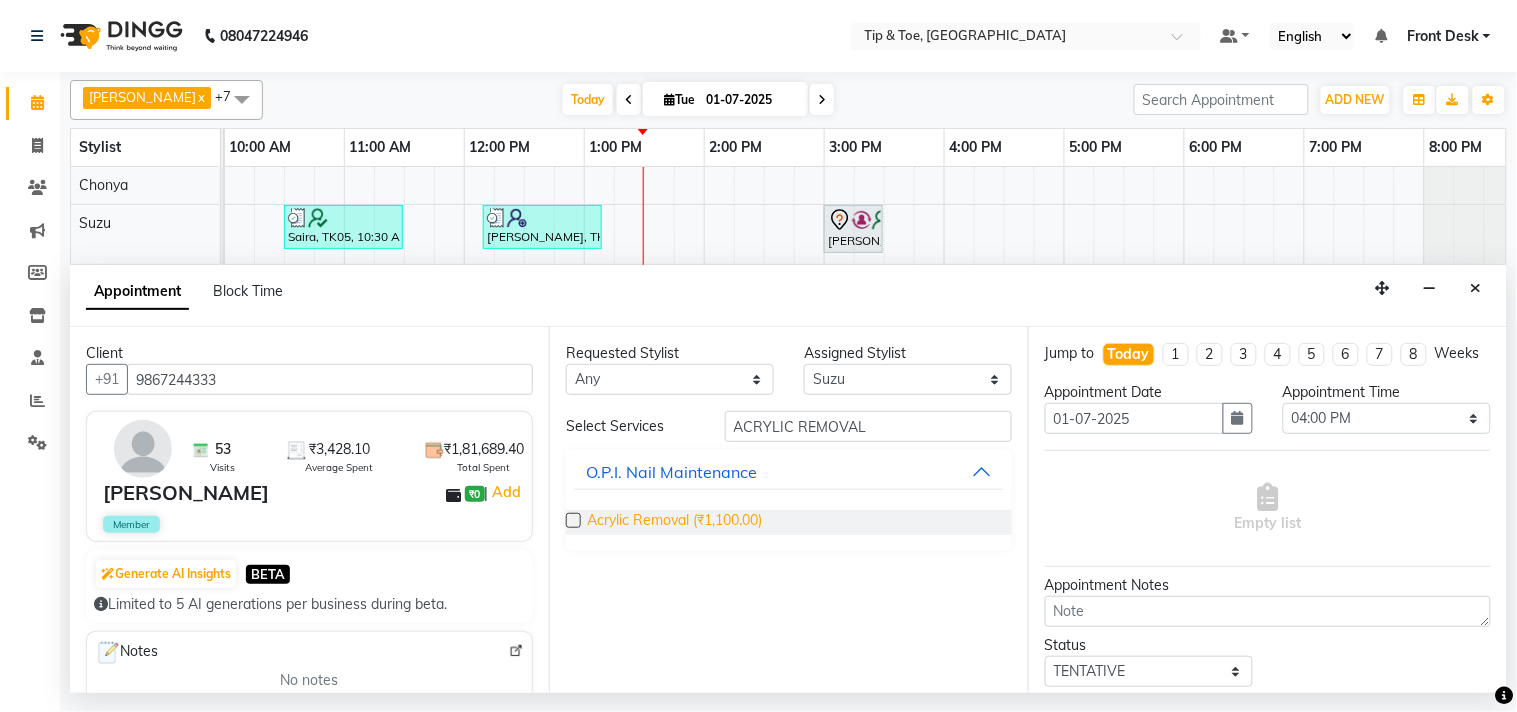 click on "Acrylic Removal (₹1,100.00)" at bounding box center [674, 522] 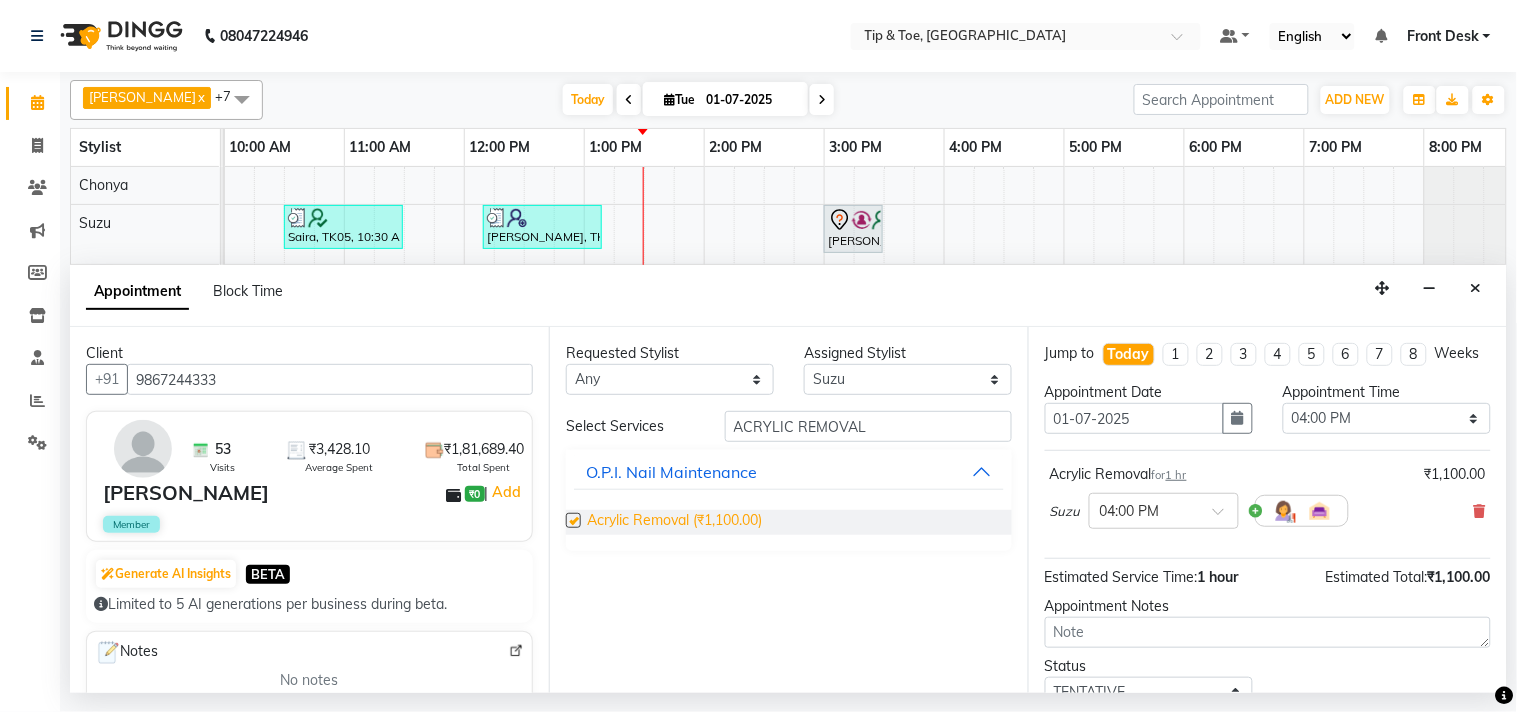 checkbox on "false" 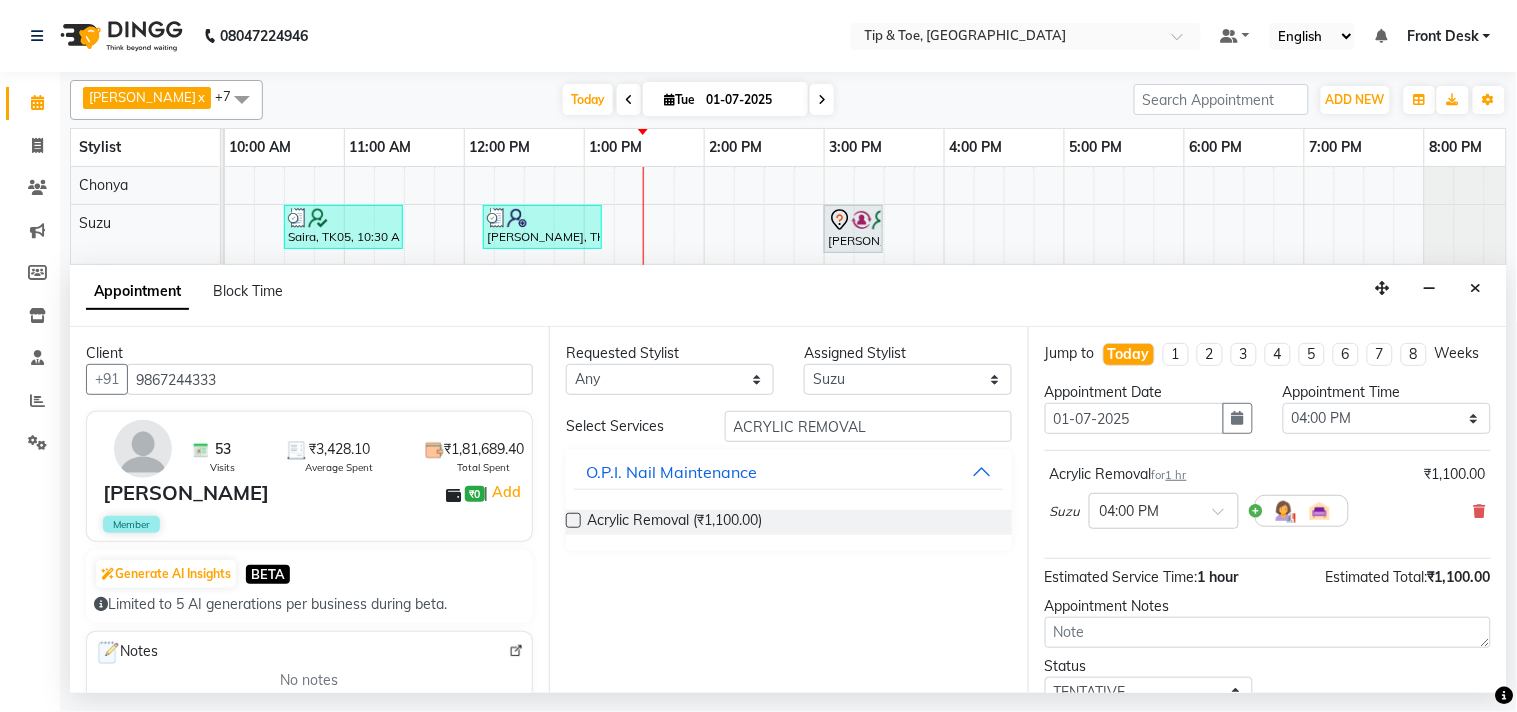 scroll, scrollTop: 161, scrollLeft: 0, axis: vertical 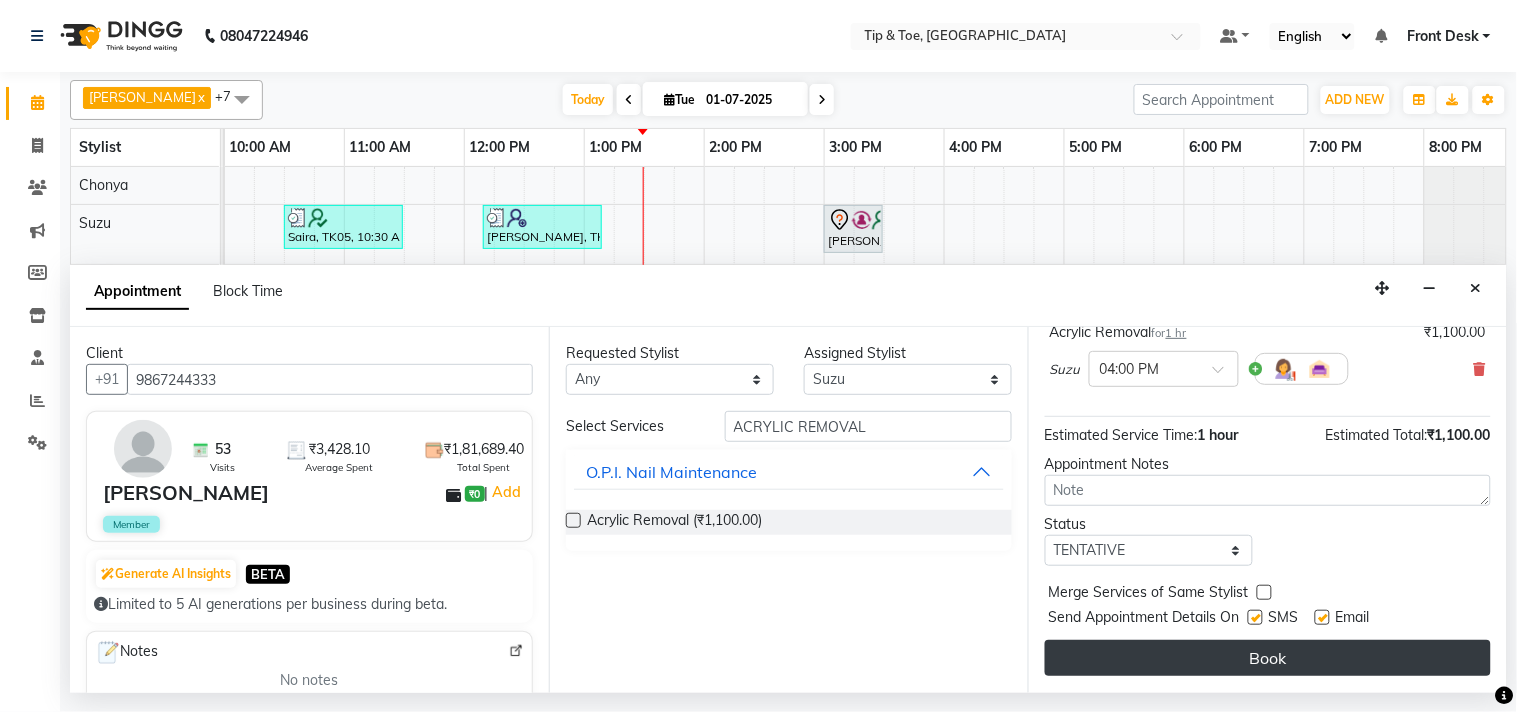 click on "Book" at bounding box center [1268, 658] 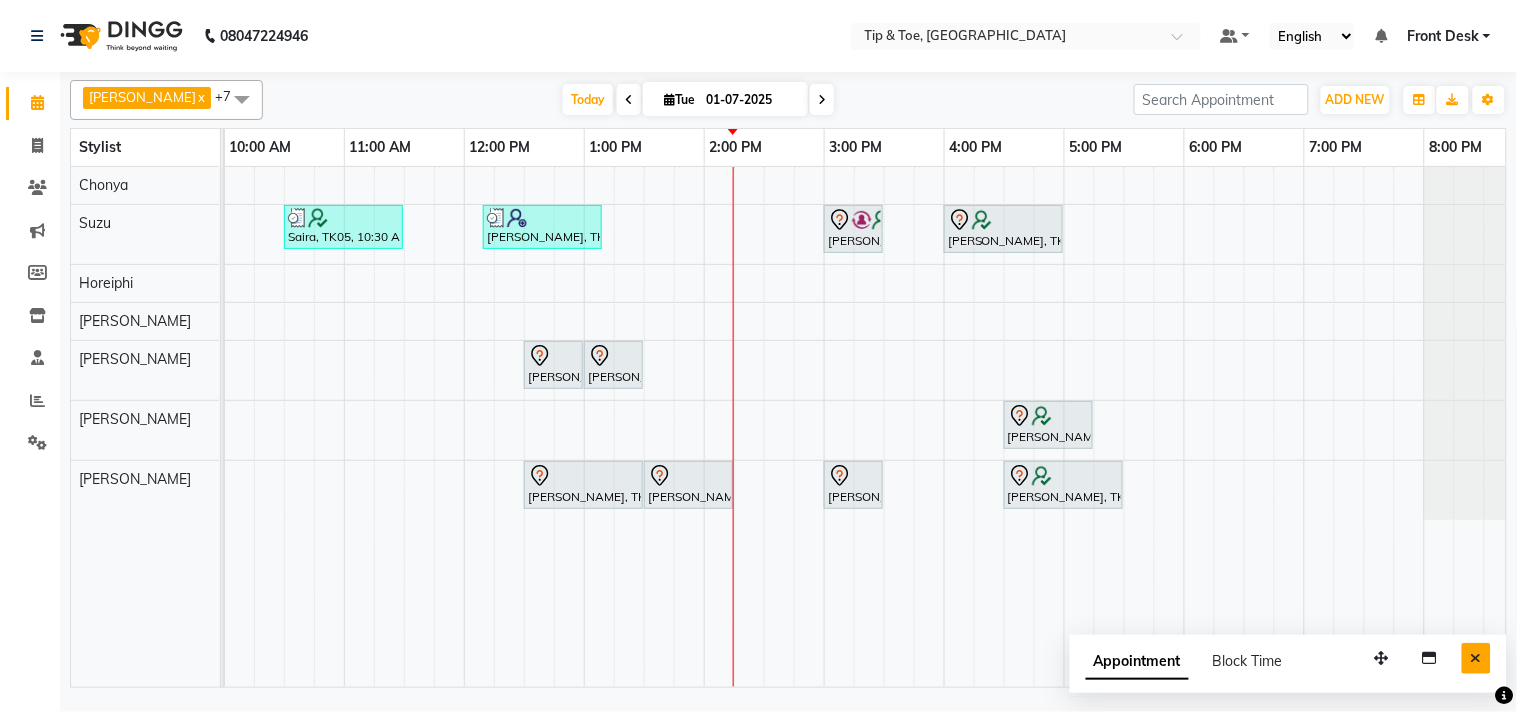 click at bounding box center [1476, 658] 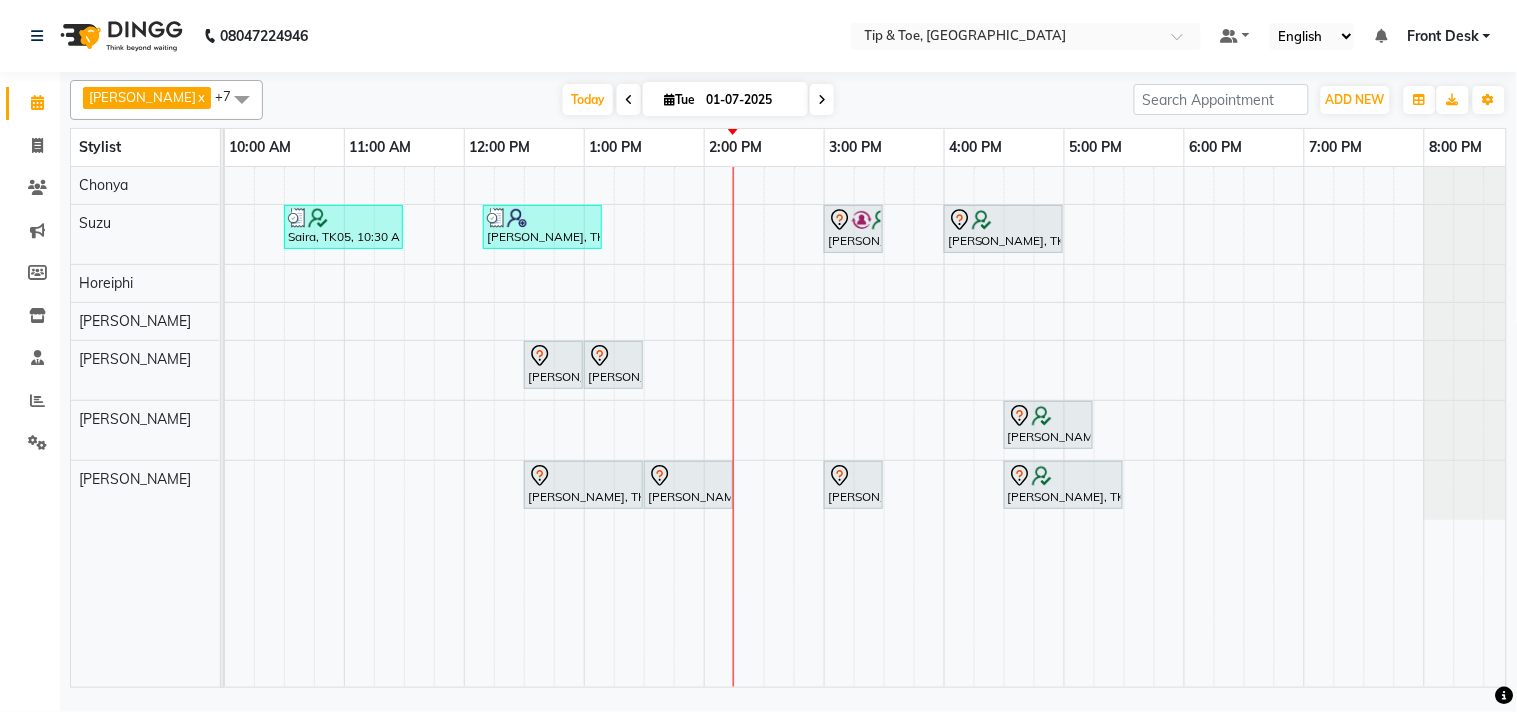 scroll, scrollTop: 0, scrollLeft: 277, axis: horizontal 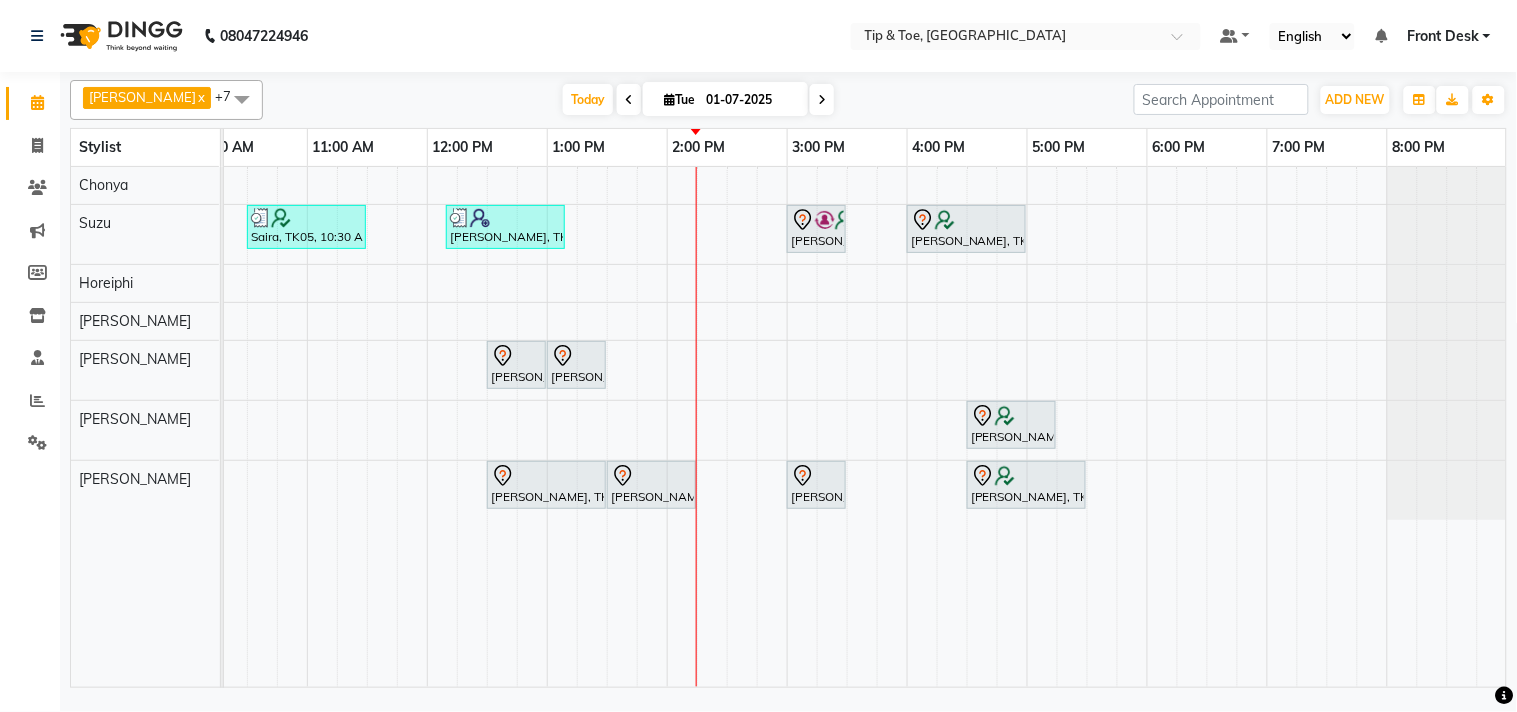 drag, startPoint x: 1420, startPoint y: 675, endPoint x: 1503, endPoint y: 682, distance: 83.294655 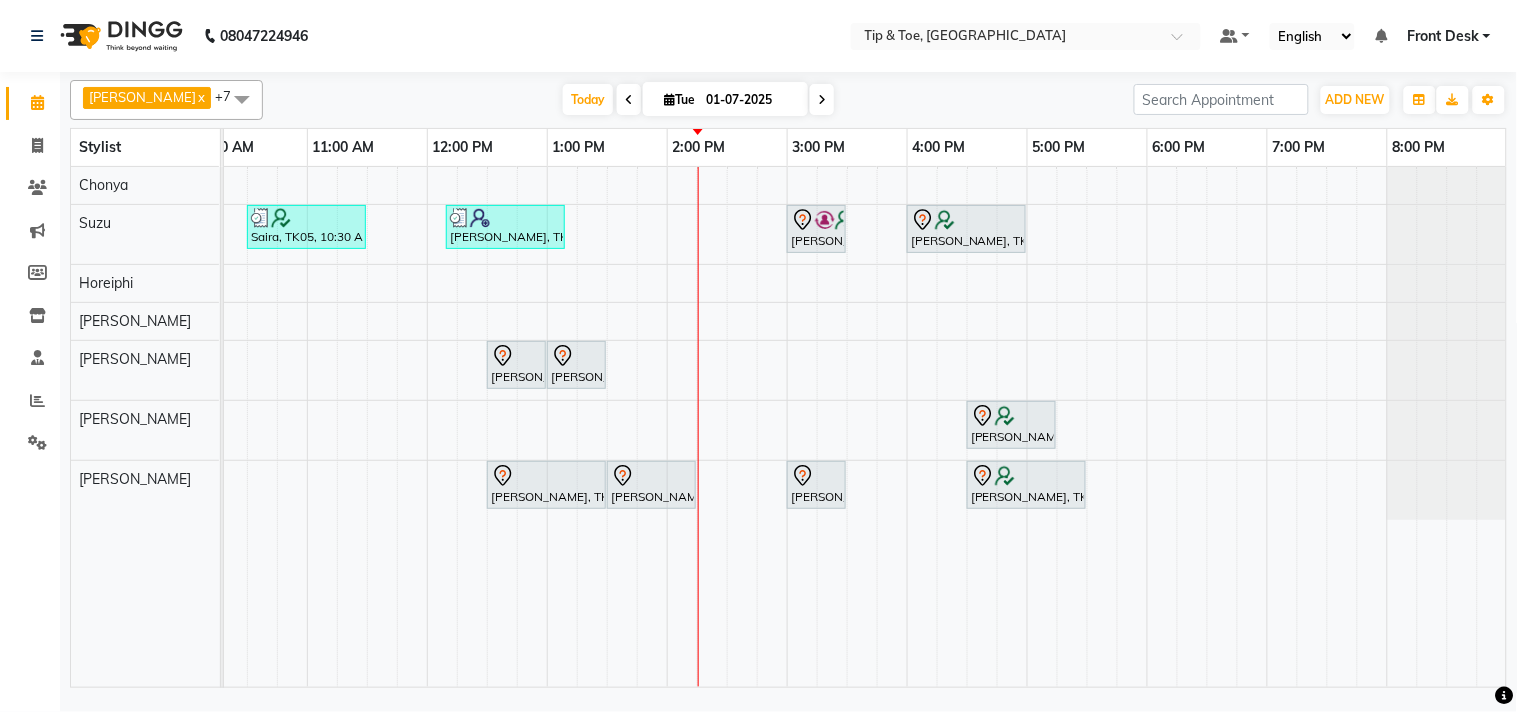 click at bounding box center [822, 99] 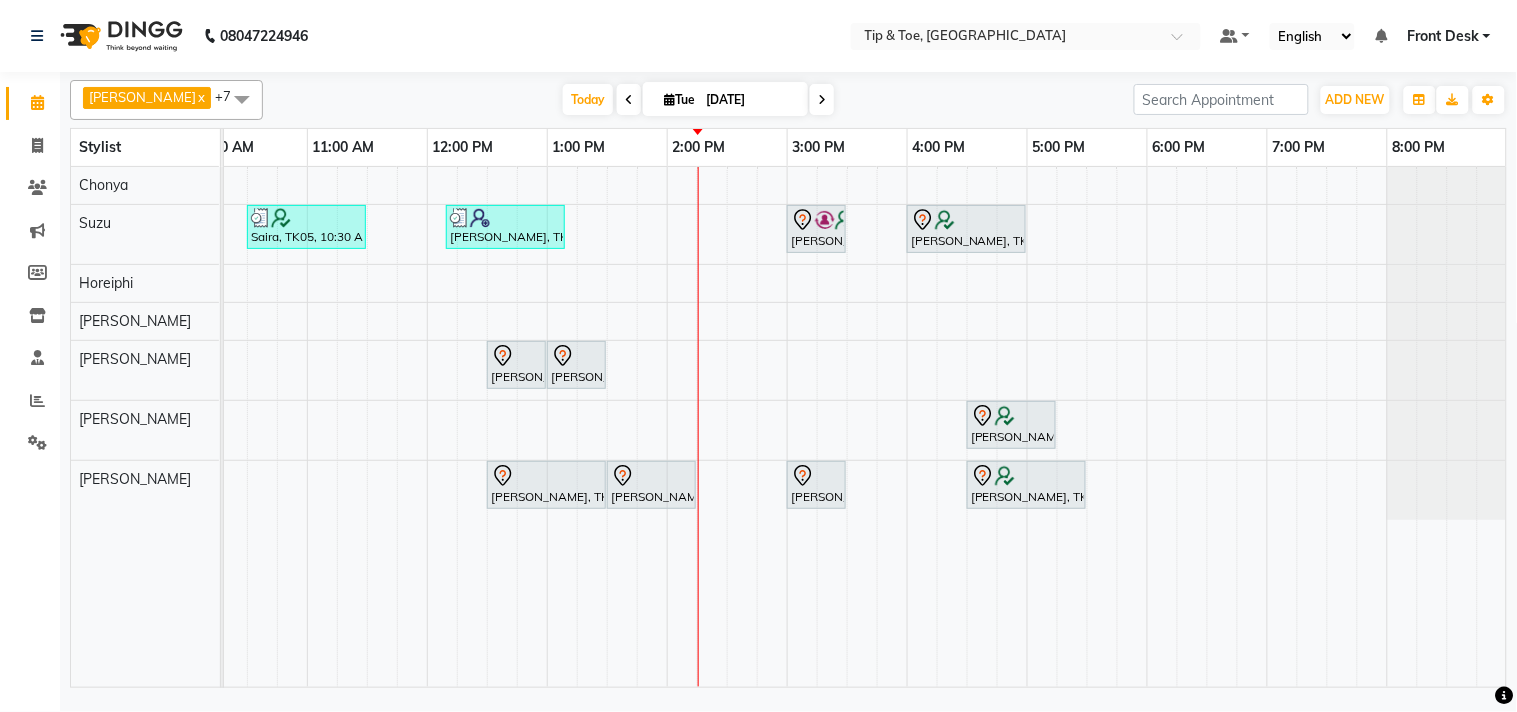 scroll, scrollTop: 0, scrollLeft: 277, axis: horizontal 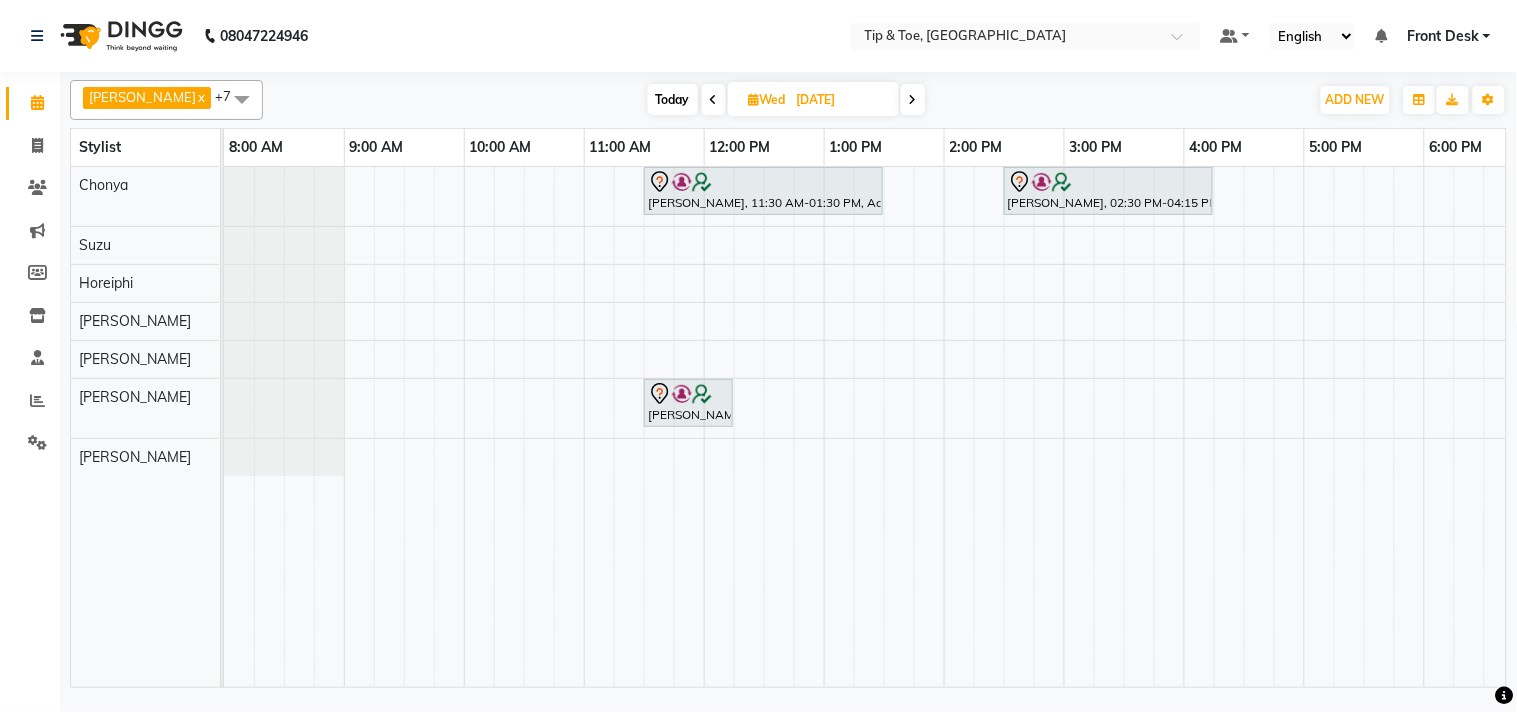 click at bounding box center (913, 99) 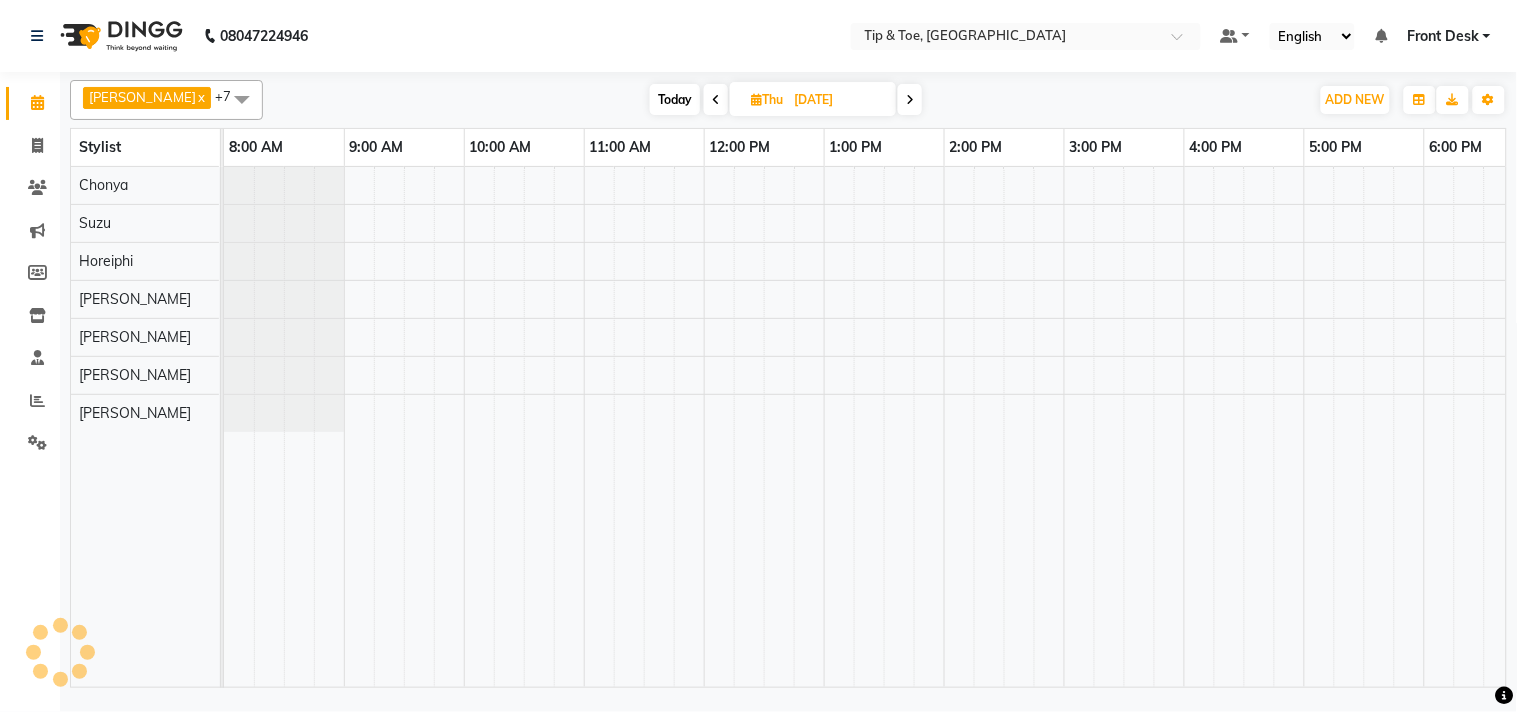 scroll, scrollTop: 0, scrollLeft: 277, axis: horizontal 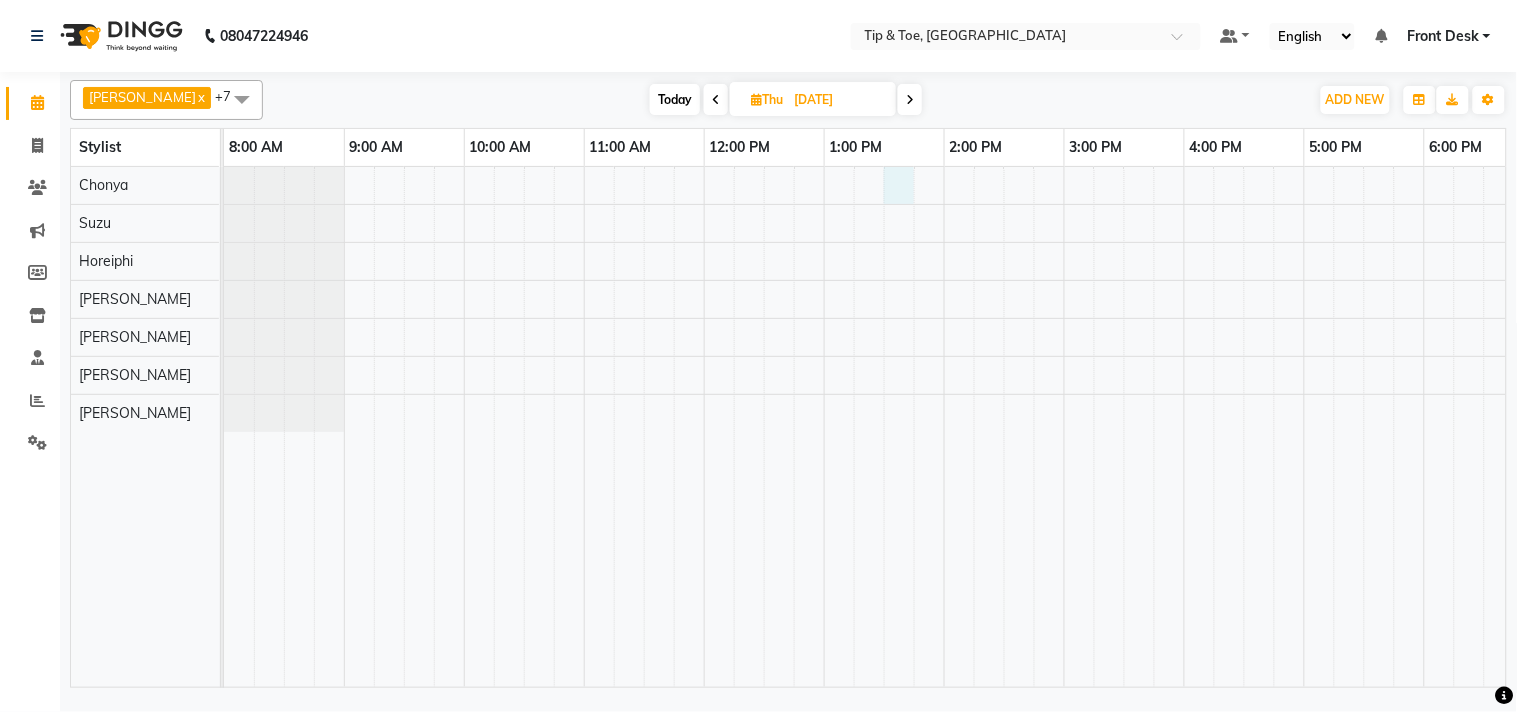 click at bounding box center (1004, 427) 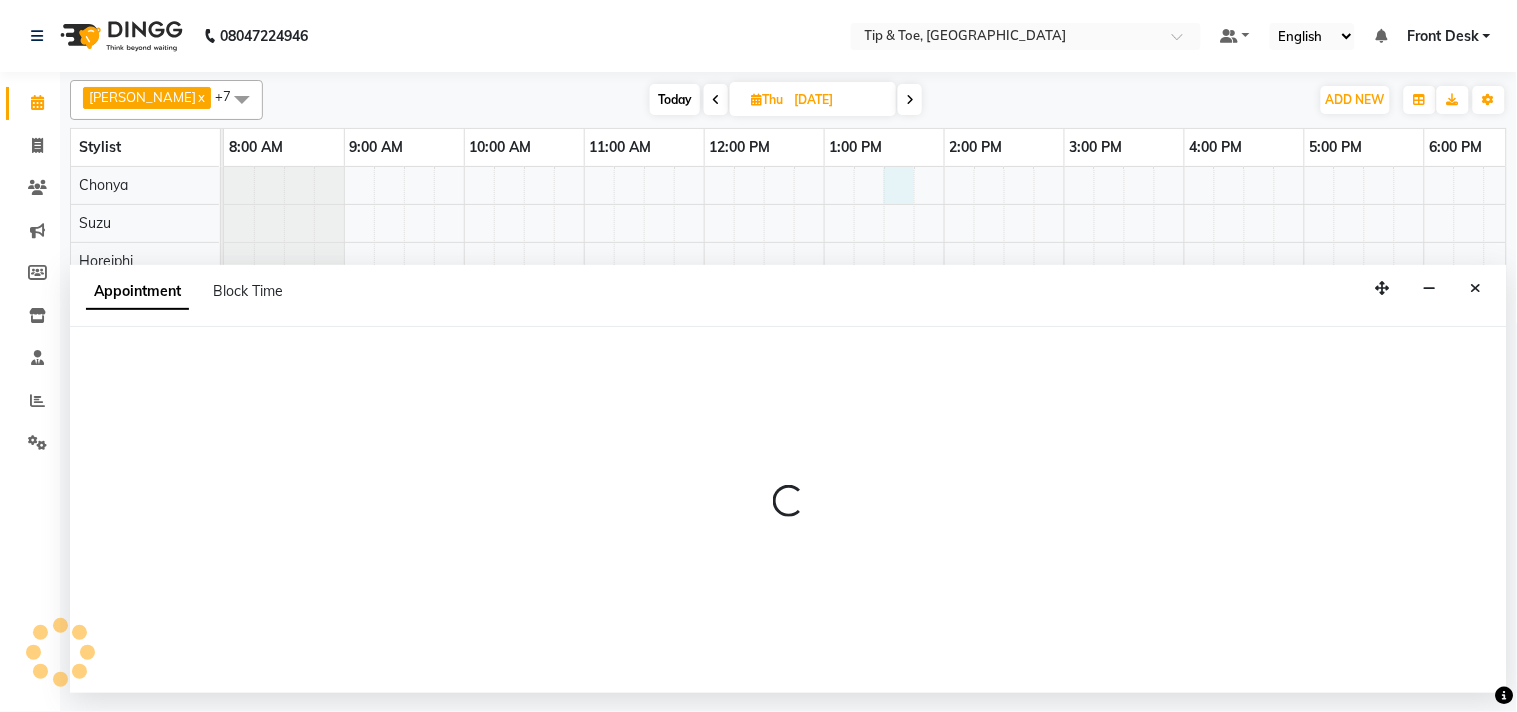 select on "38699" 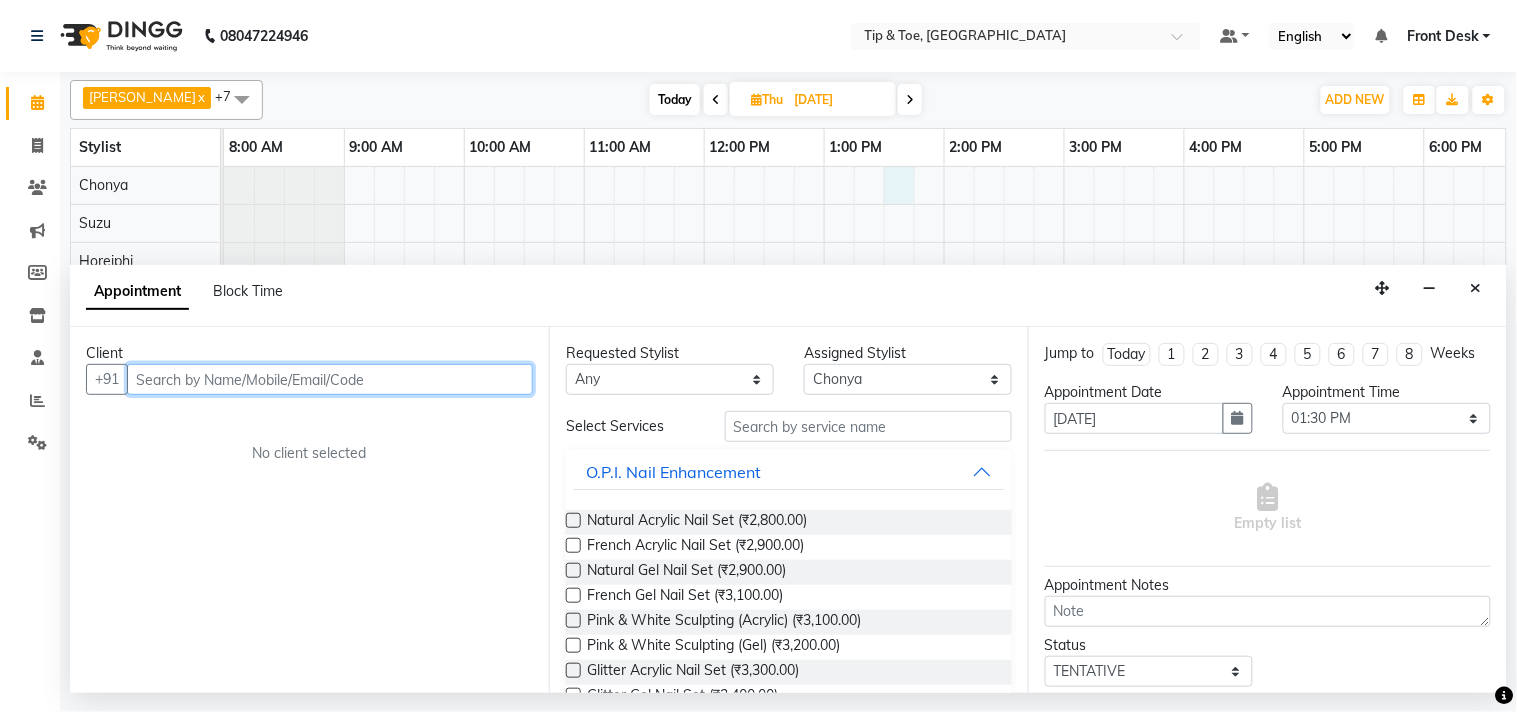 click at bounding box center (330, 379) 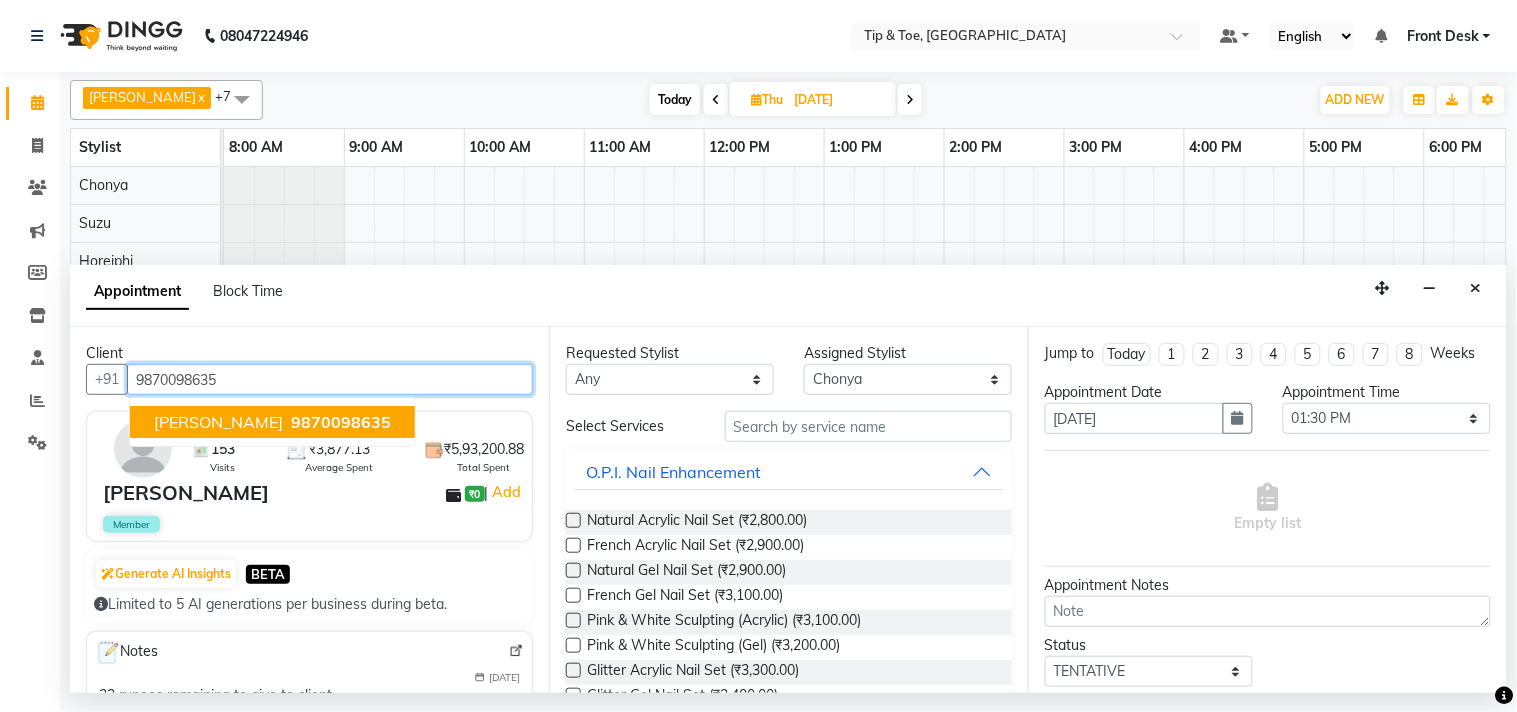 click on "9870098635" at bounding box center (341, 422) 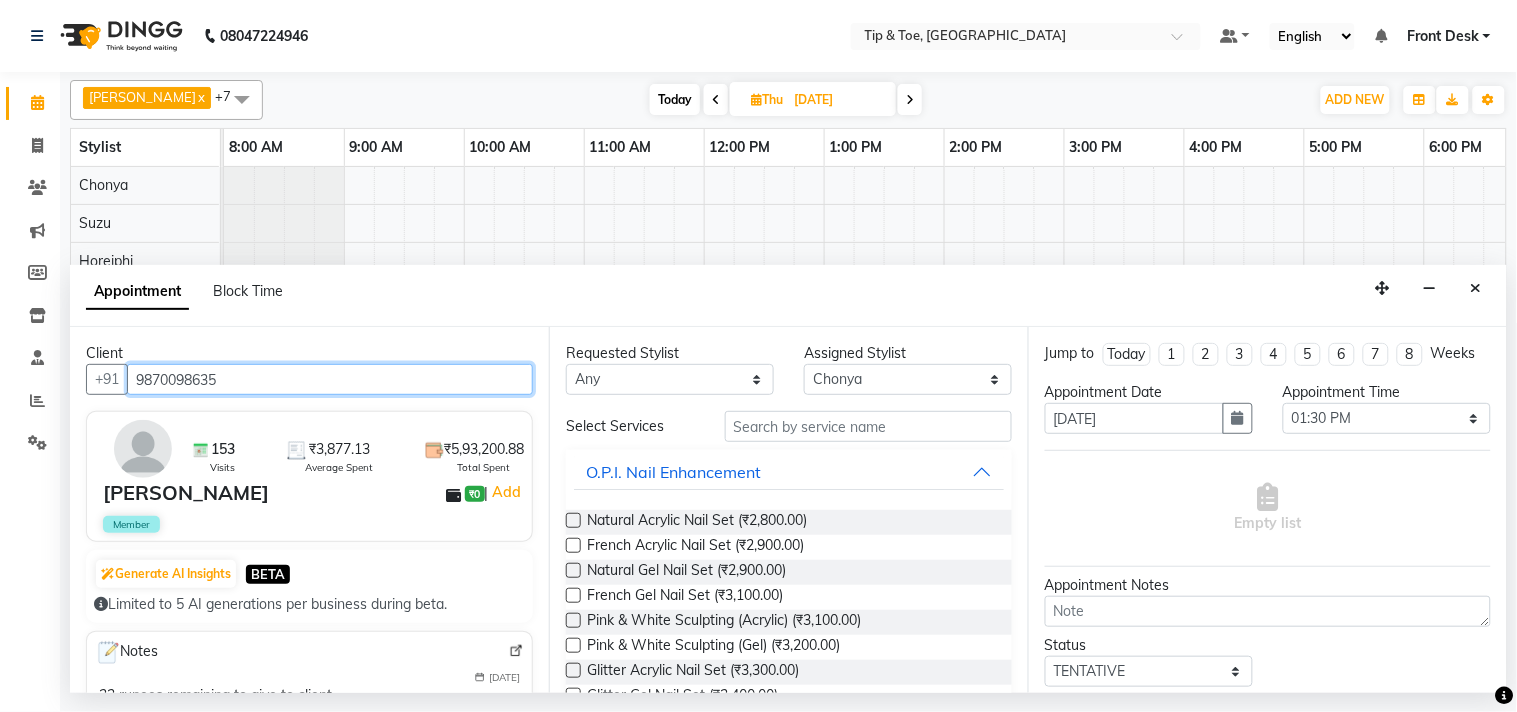 type on "9870098635" 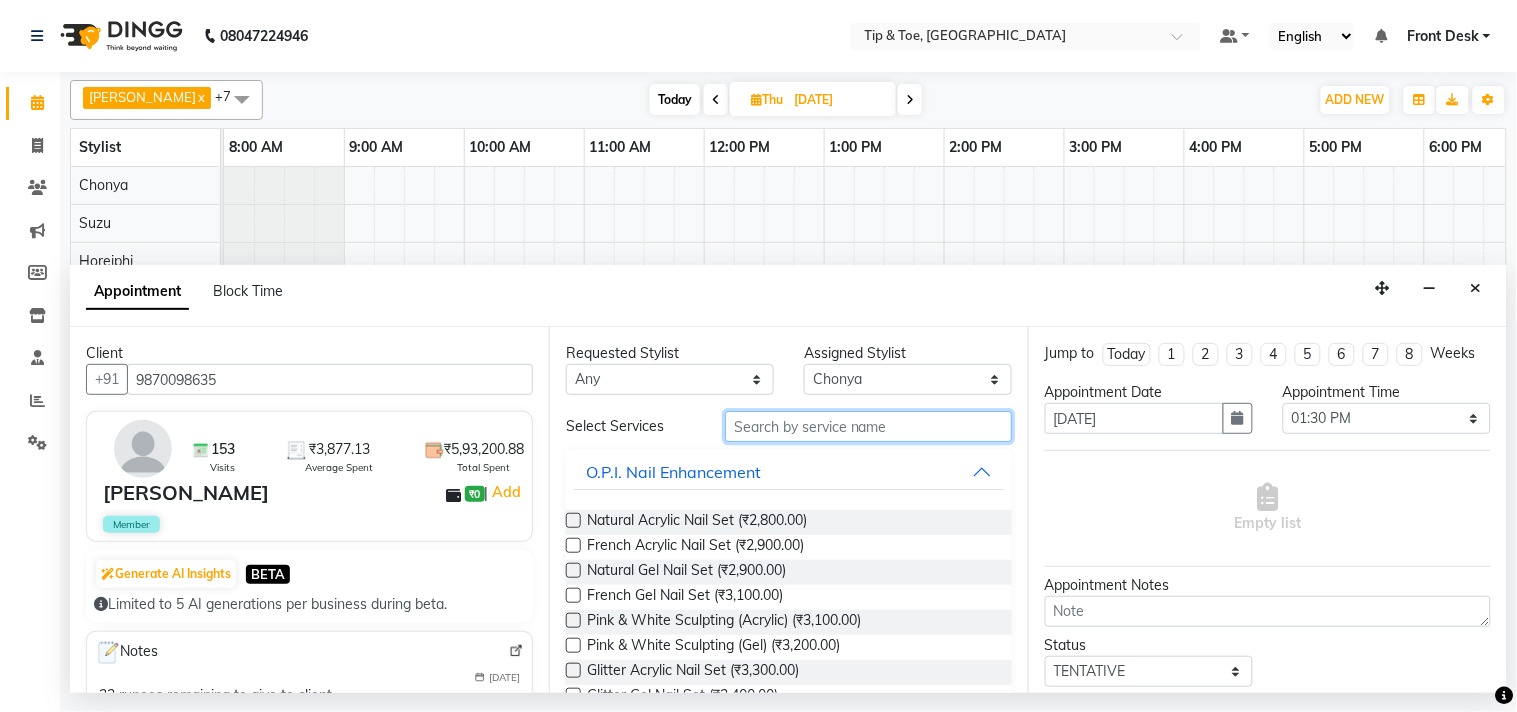 click at bounding box center [868, 426] 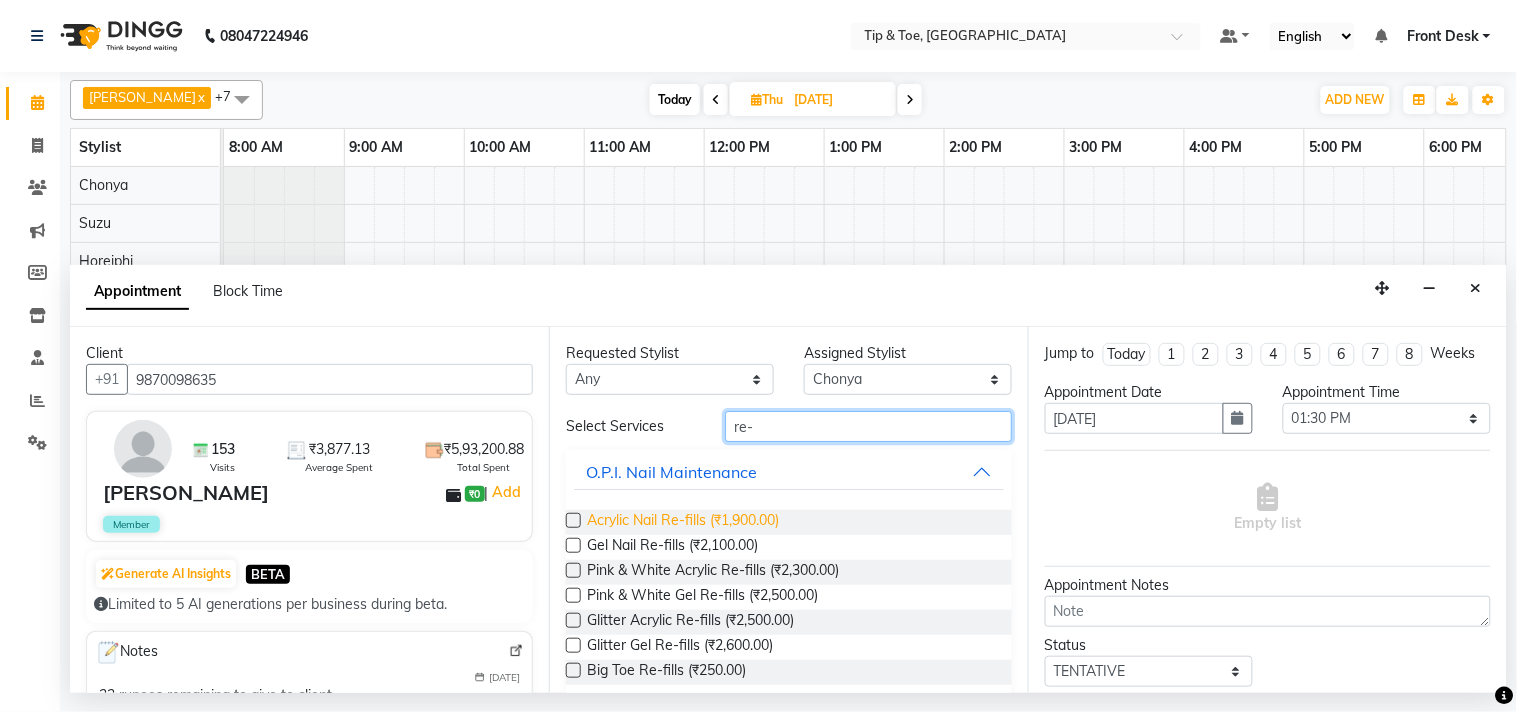 type on "re-" 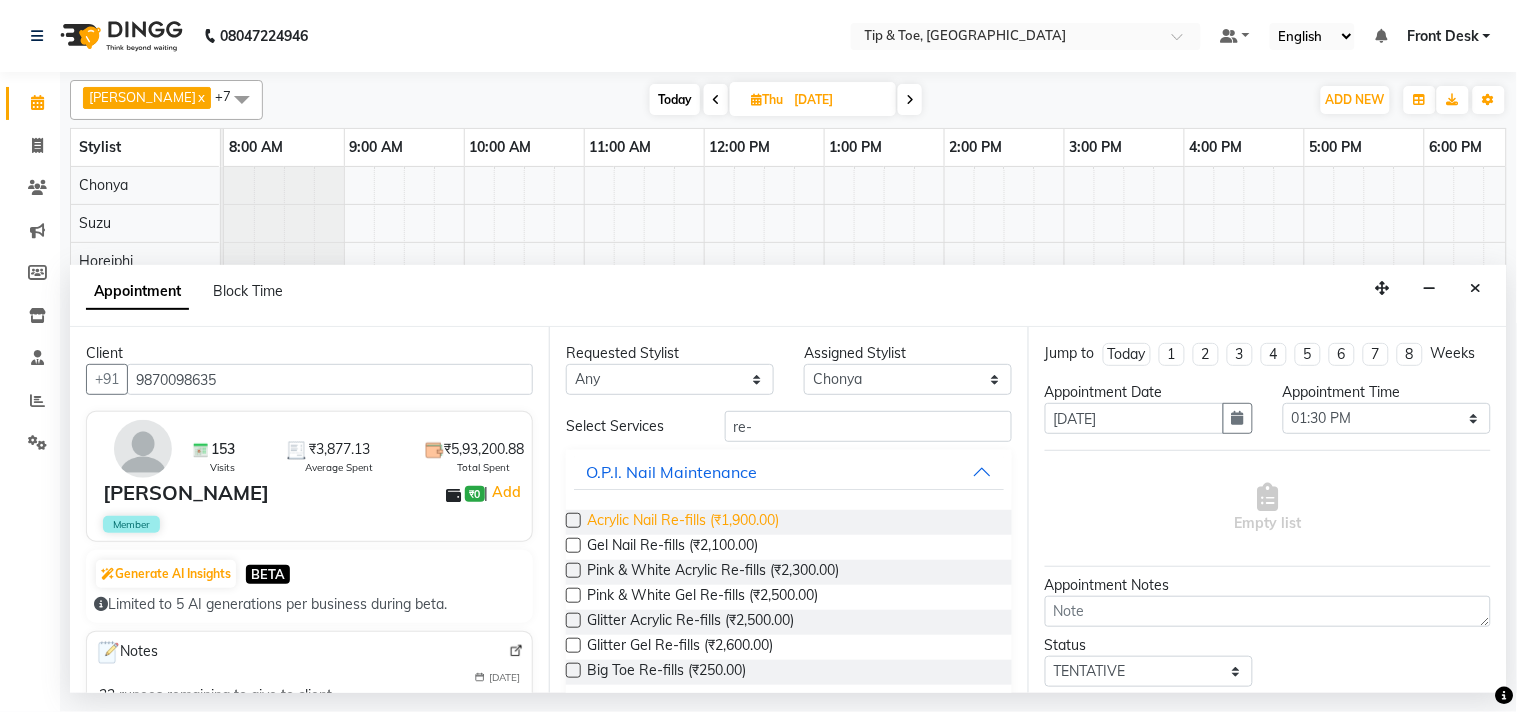 click on "Acrylic Nail Re-fills (₹1,900.00)" at bounding box center (683, 522) 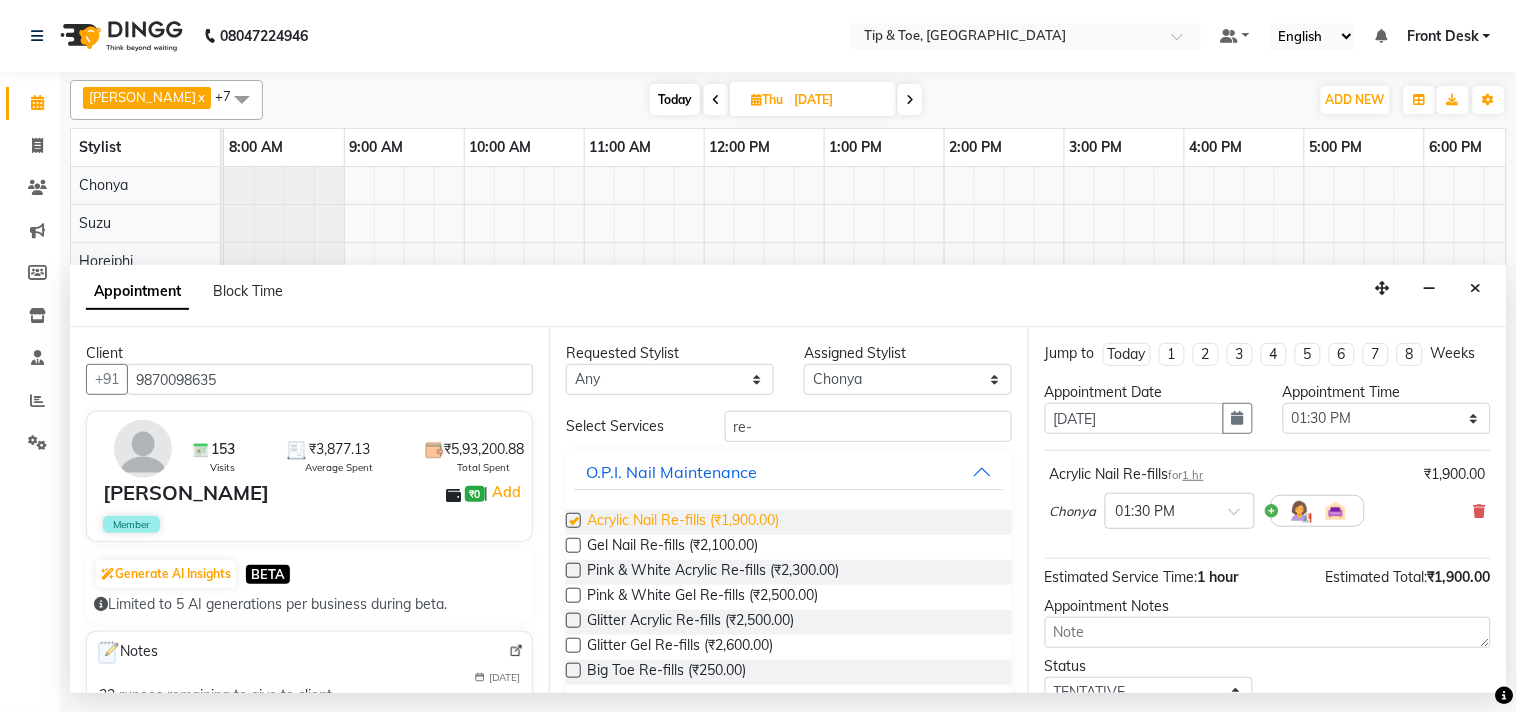 checkbox on "false" 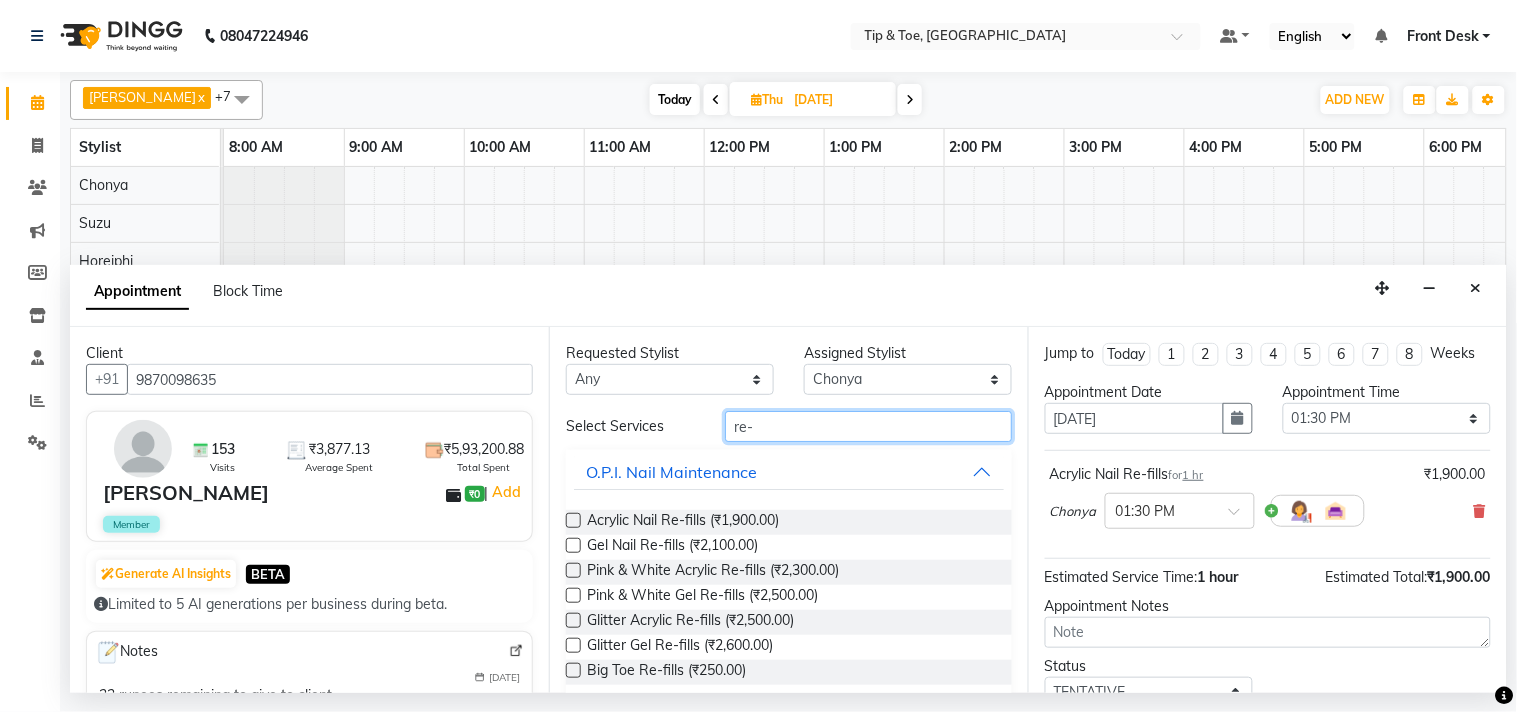click on "re-" at bounding box center [868, 426] 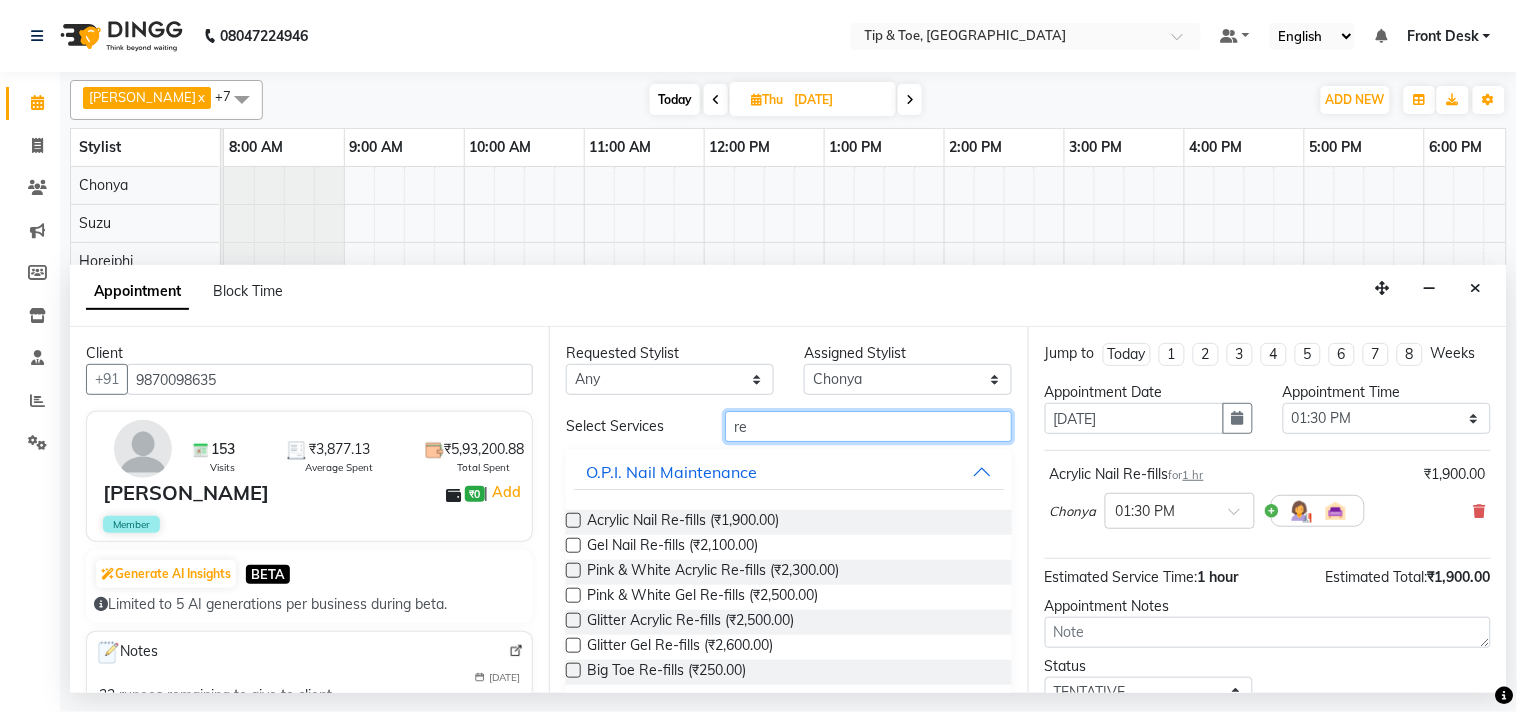 type on "r" 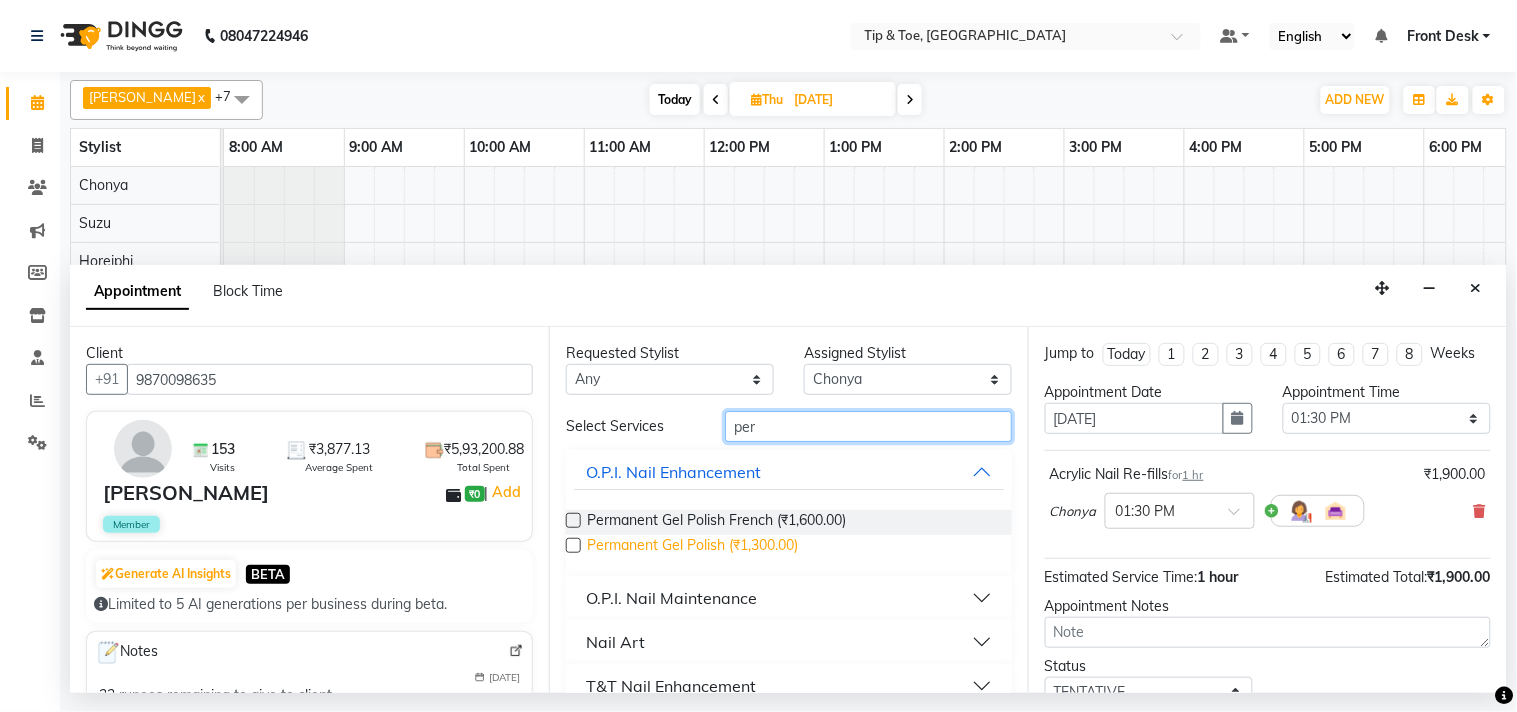 type on "per" 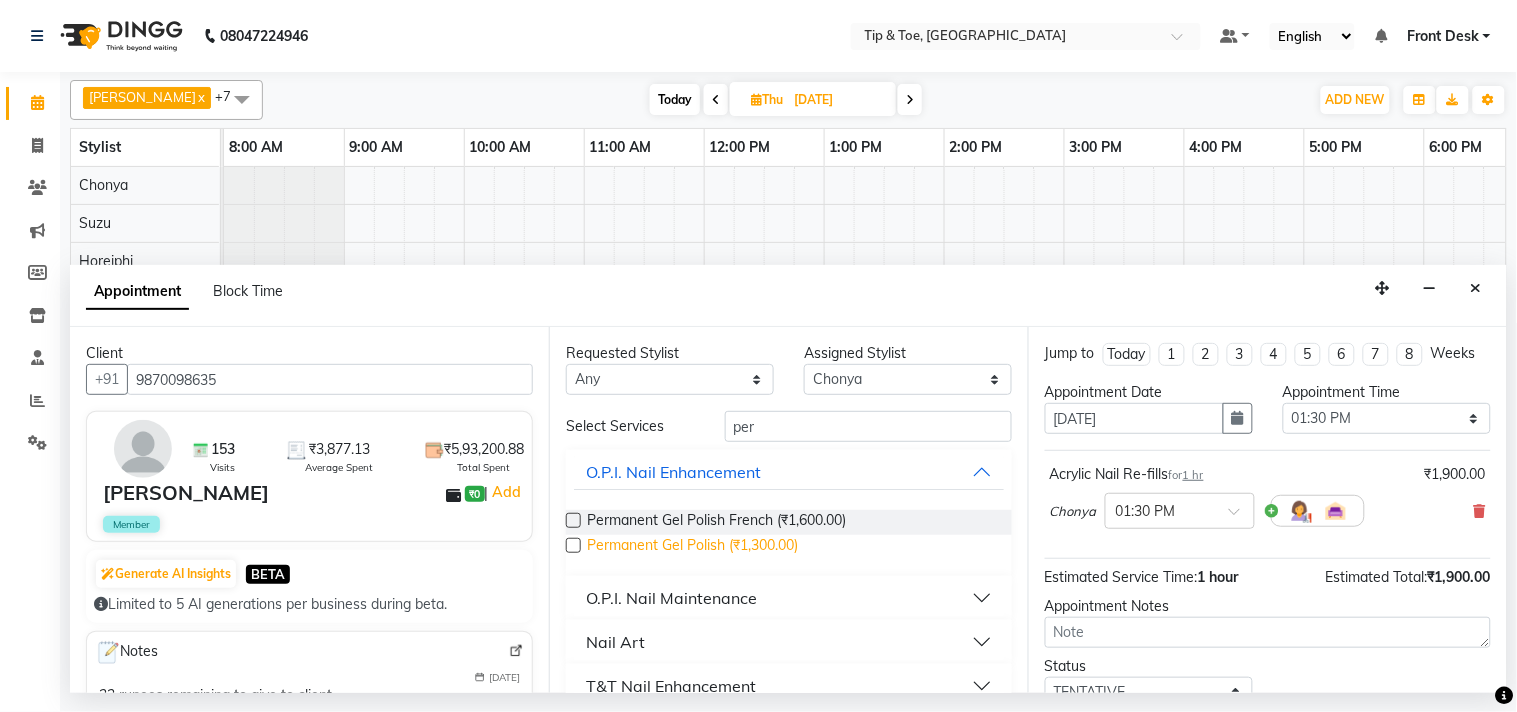 click on "Permanent Gel Polish (₹1,300.00)" at bounding box center [692, 547] 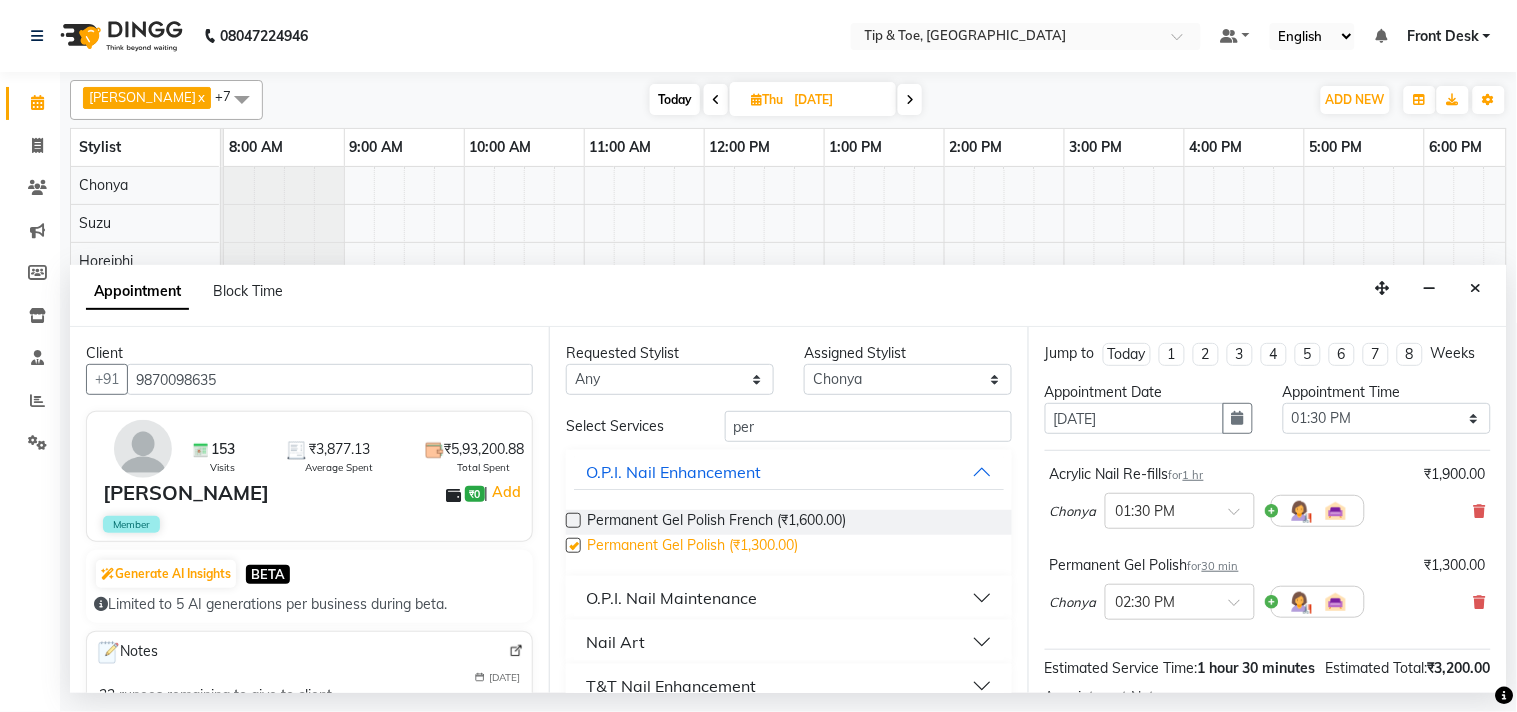 checkbox on "false" 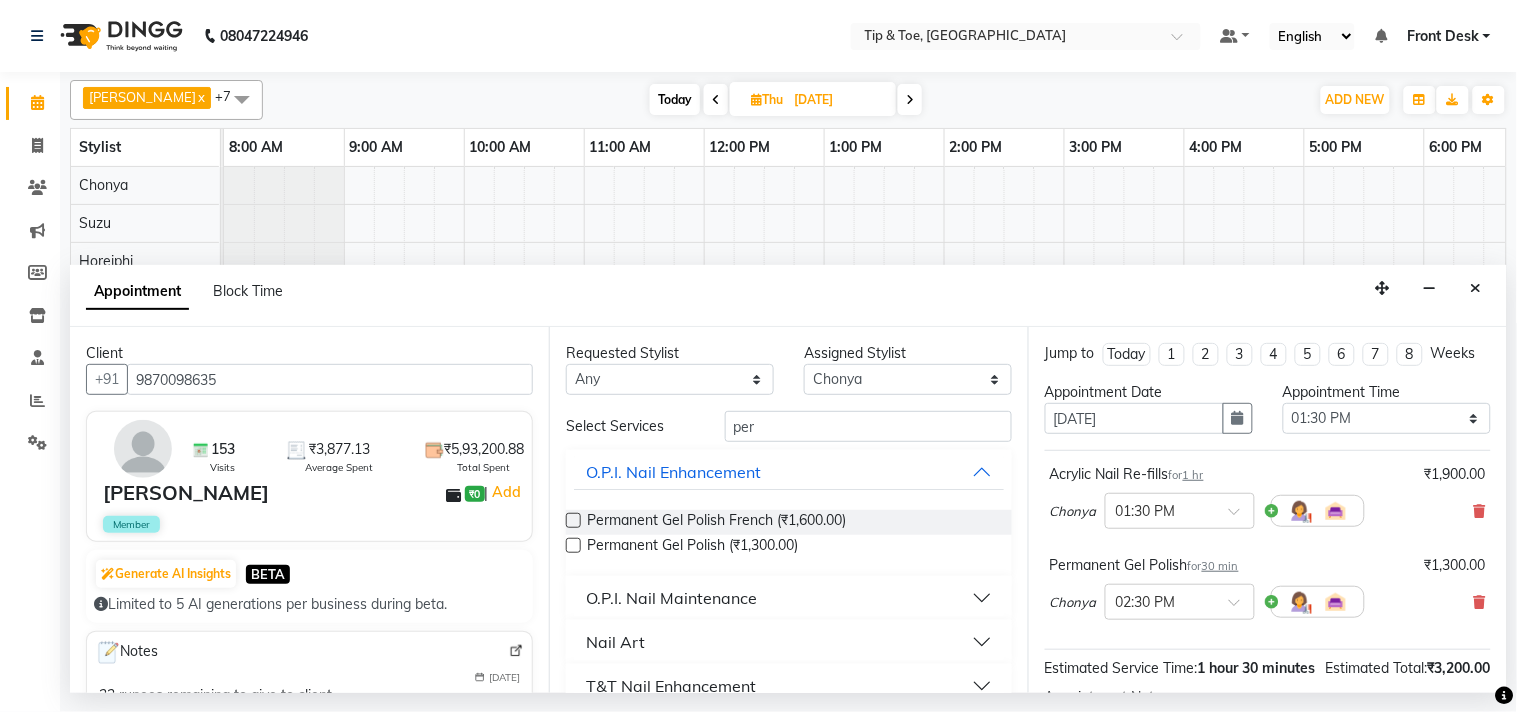 scroll, scrollTop: 272, scrollLeft: 0, axis: vertical 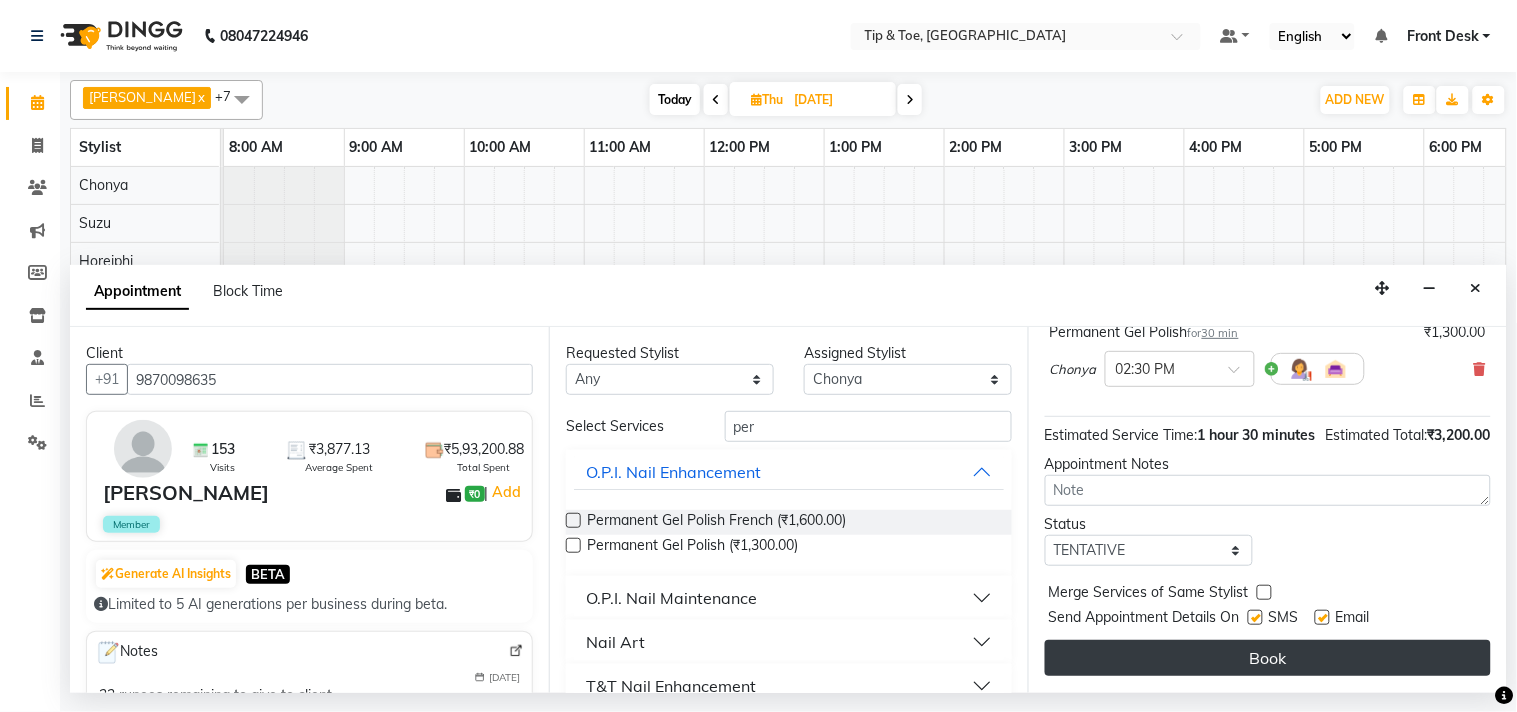 click on "Book" at bounding box center [1268, 658] 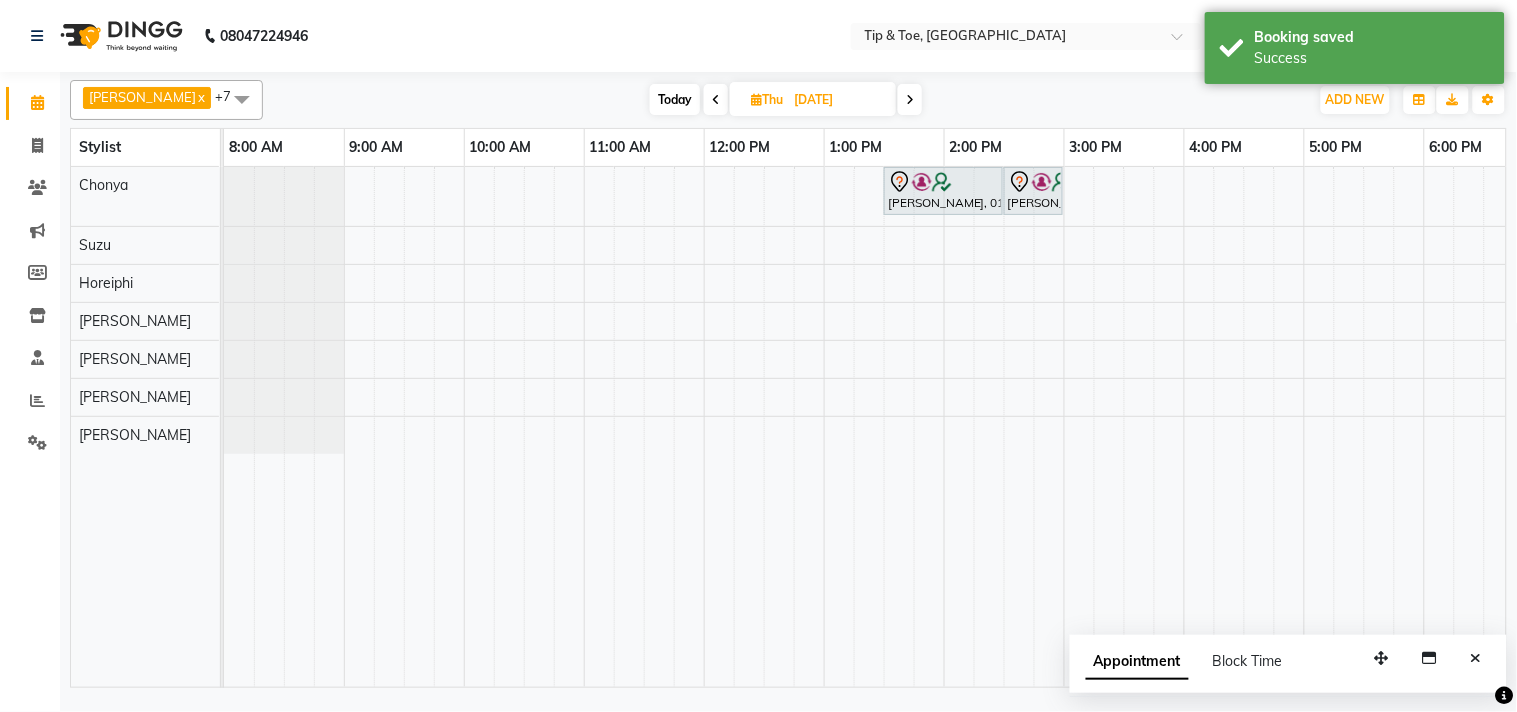 click on "Today" at bounding box center [675, 99] 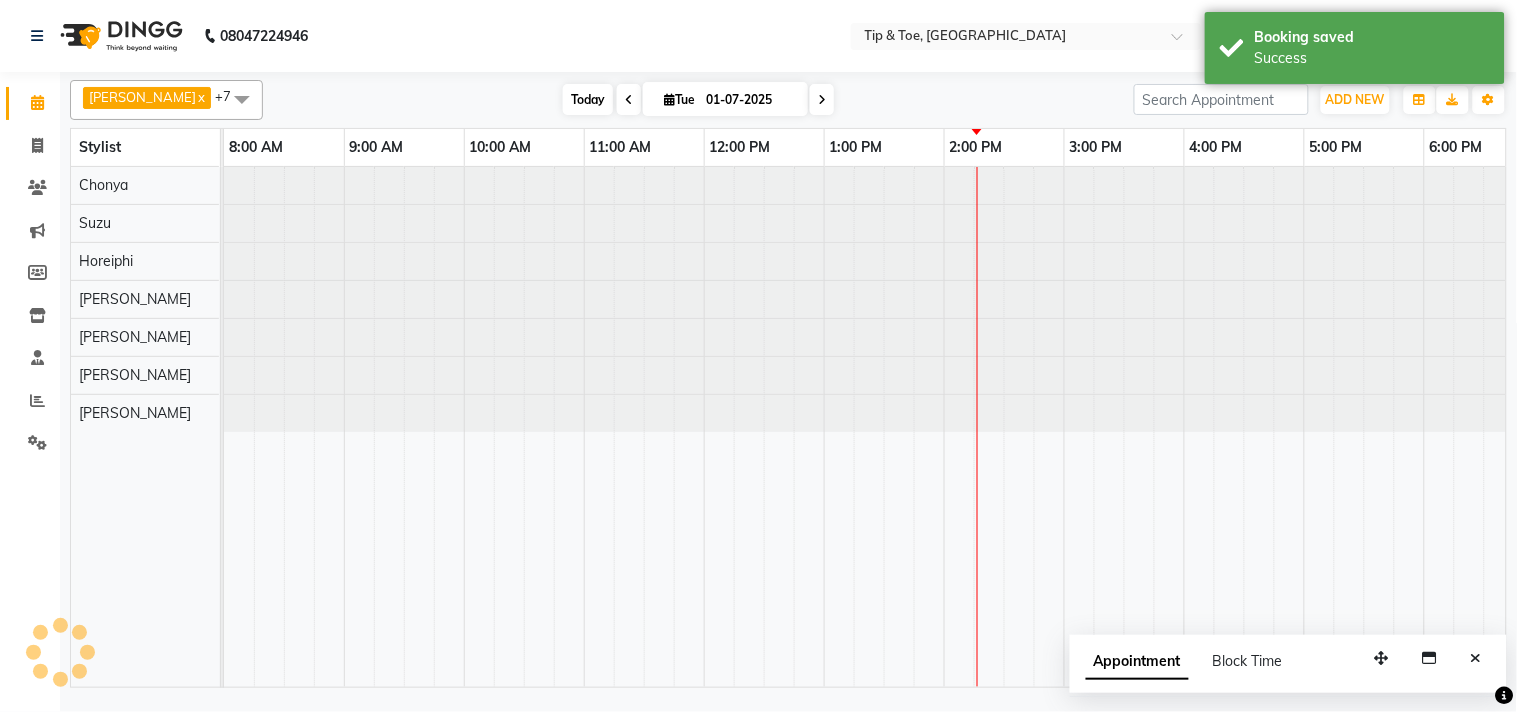 scroll, scrollTop: 0, scrollLeft: 277, axis: horizontal 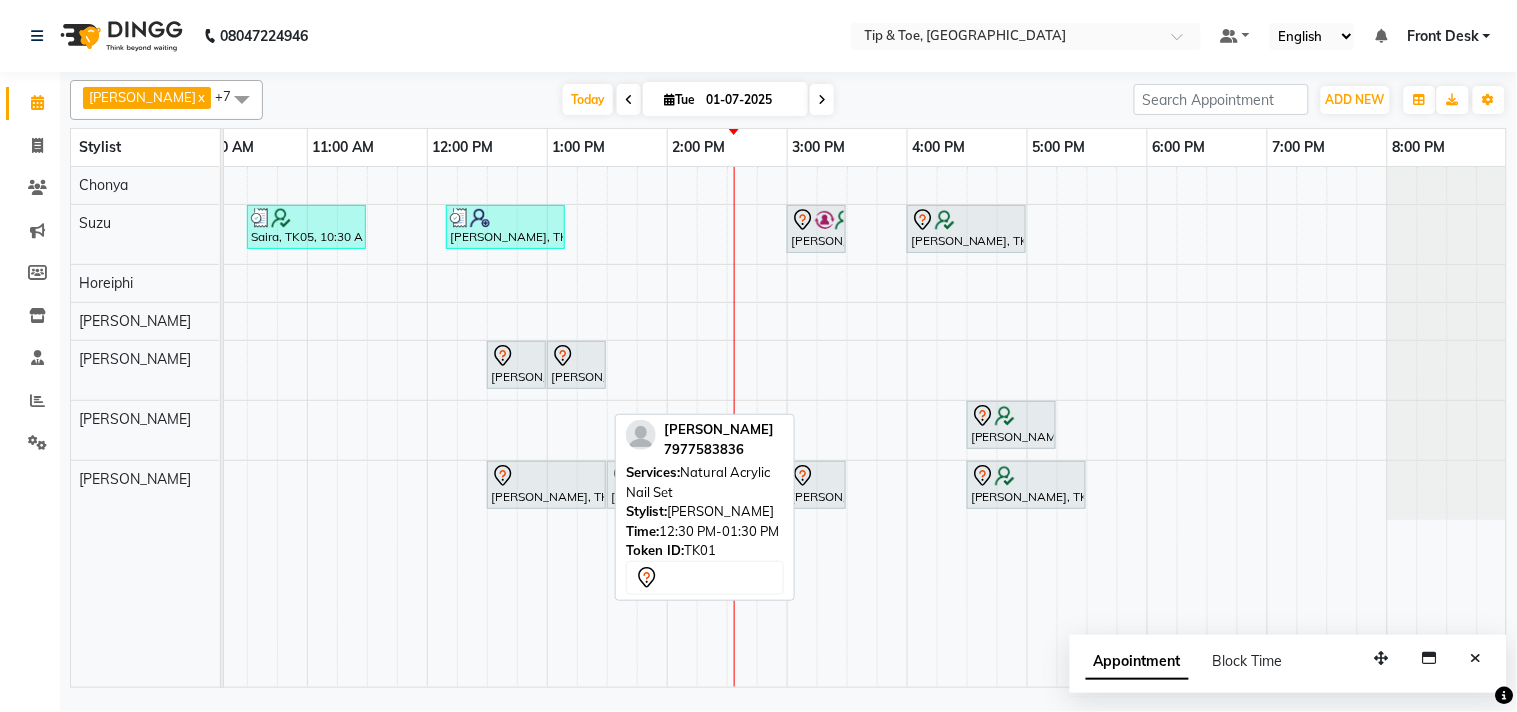 click at bounding box center [546, 476] 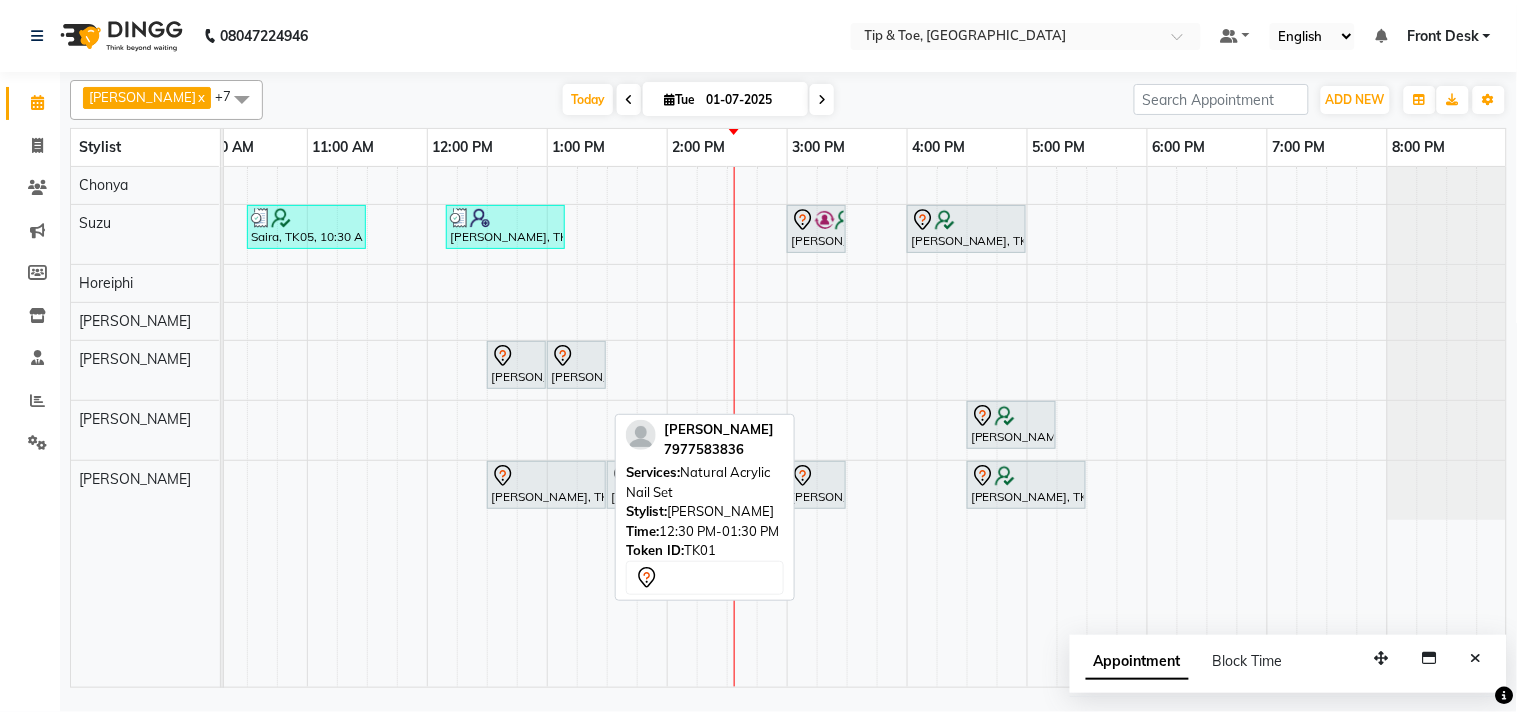 click at bounding box center [546, 476] 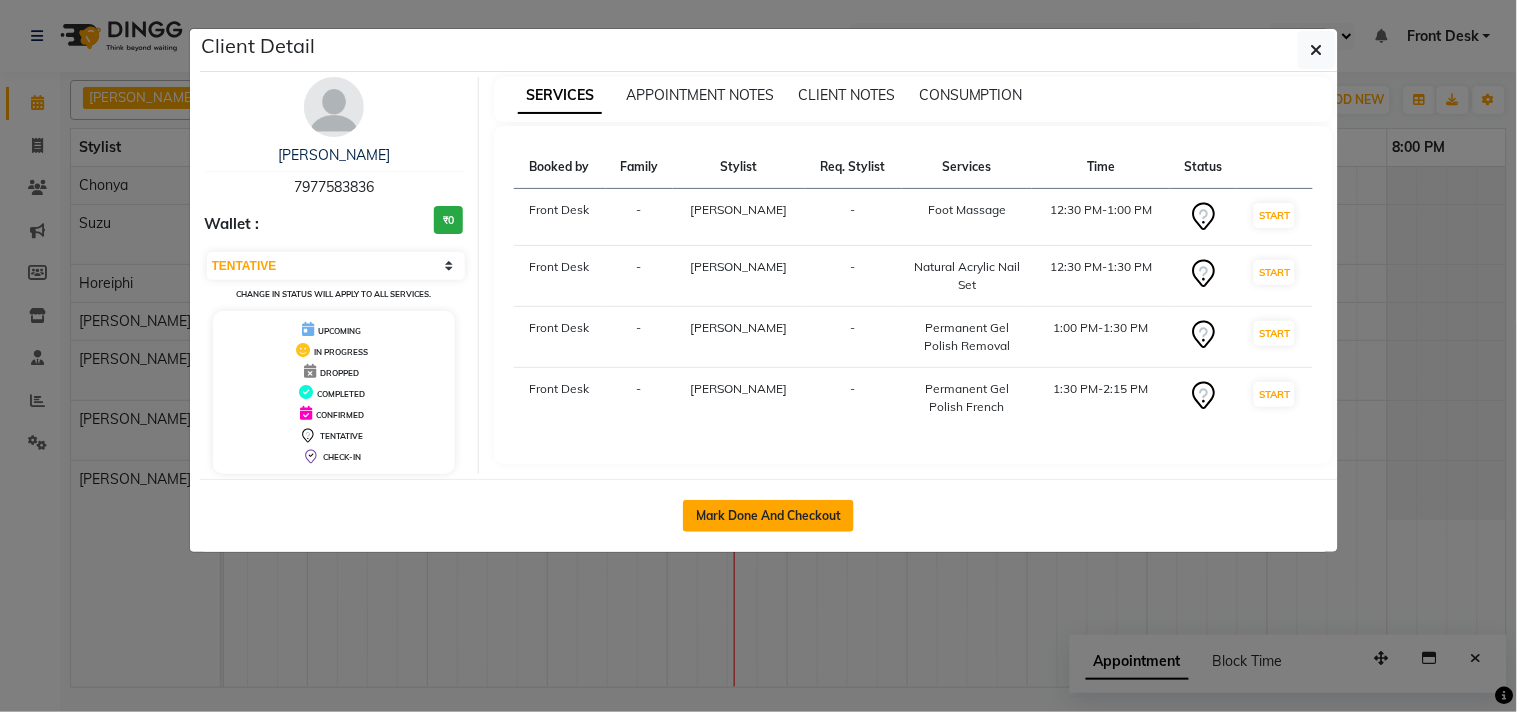 click on "Mark Done And Checkout" 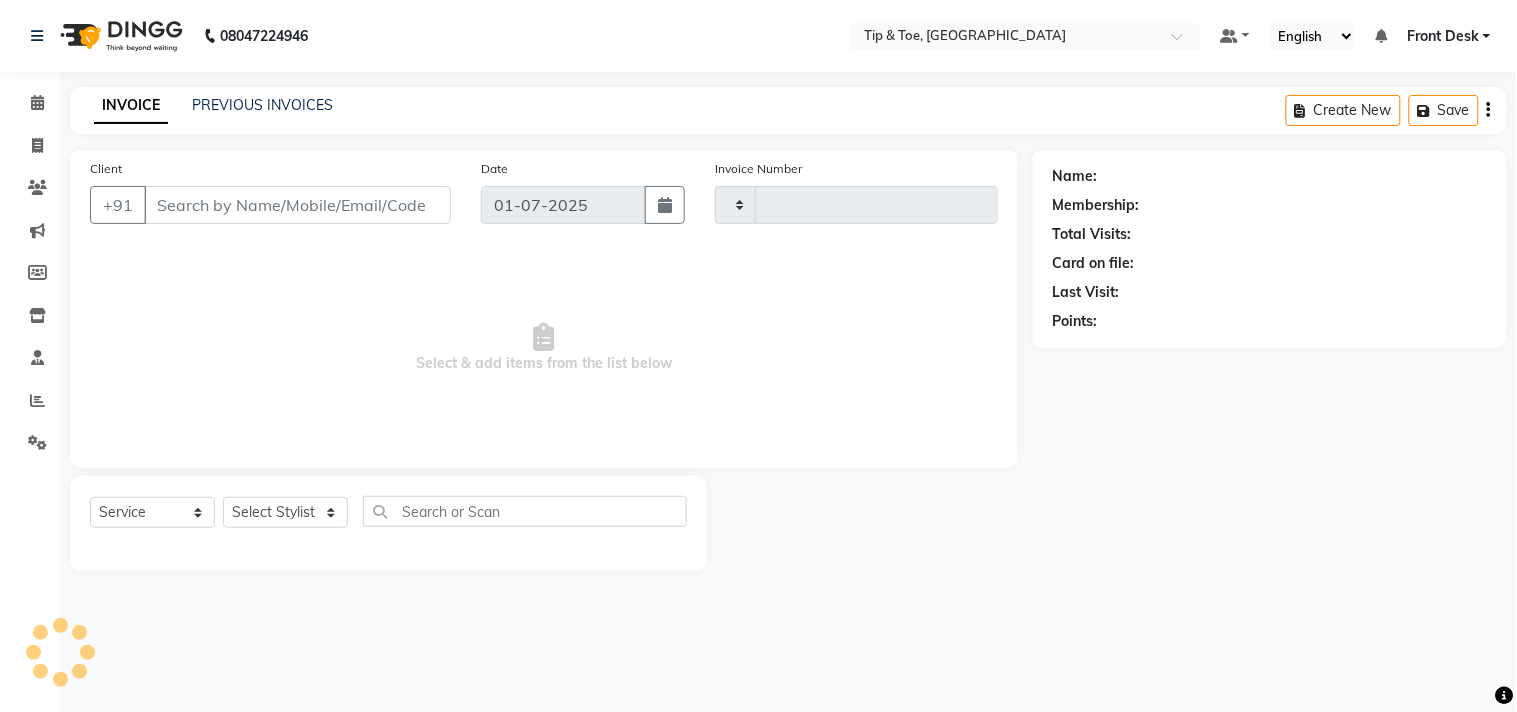 type on "0719" 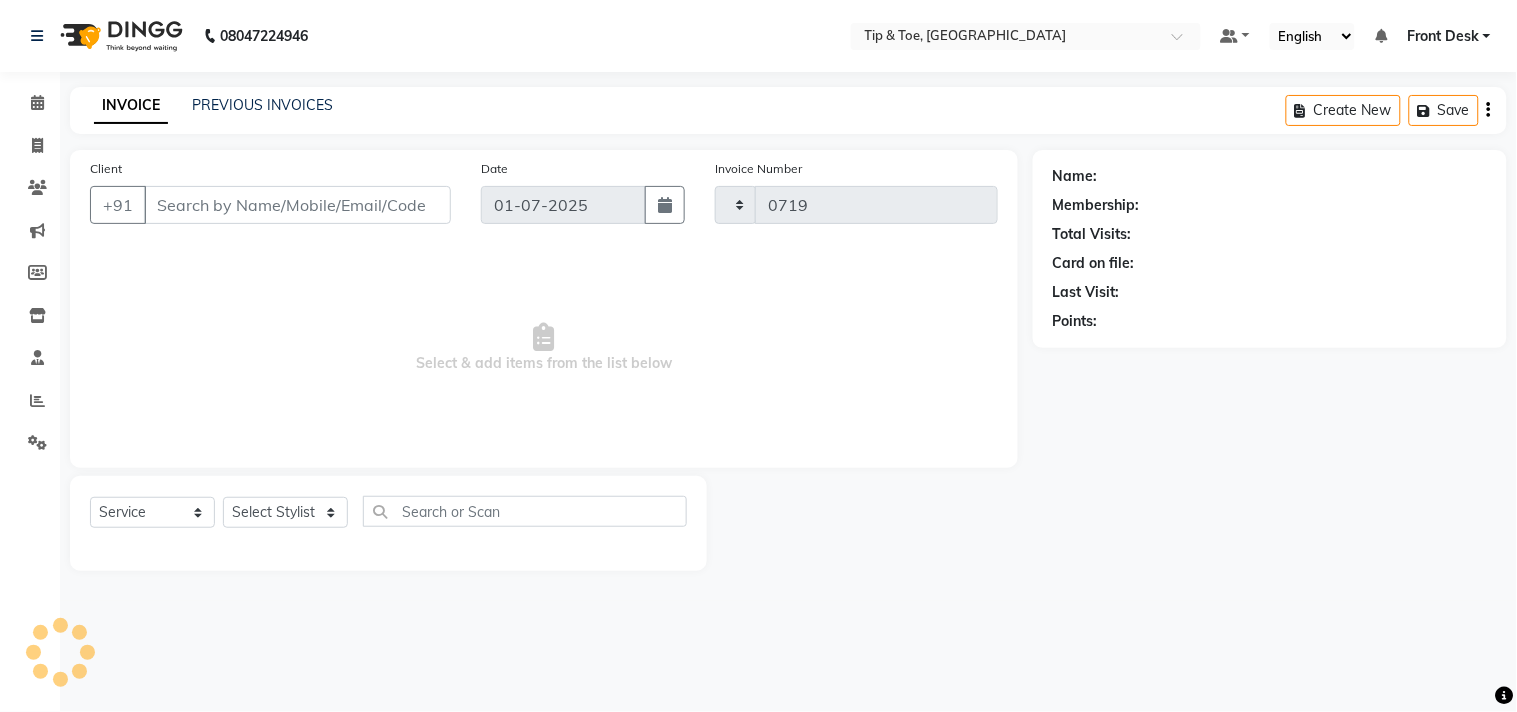 select on "5655" 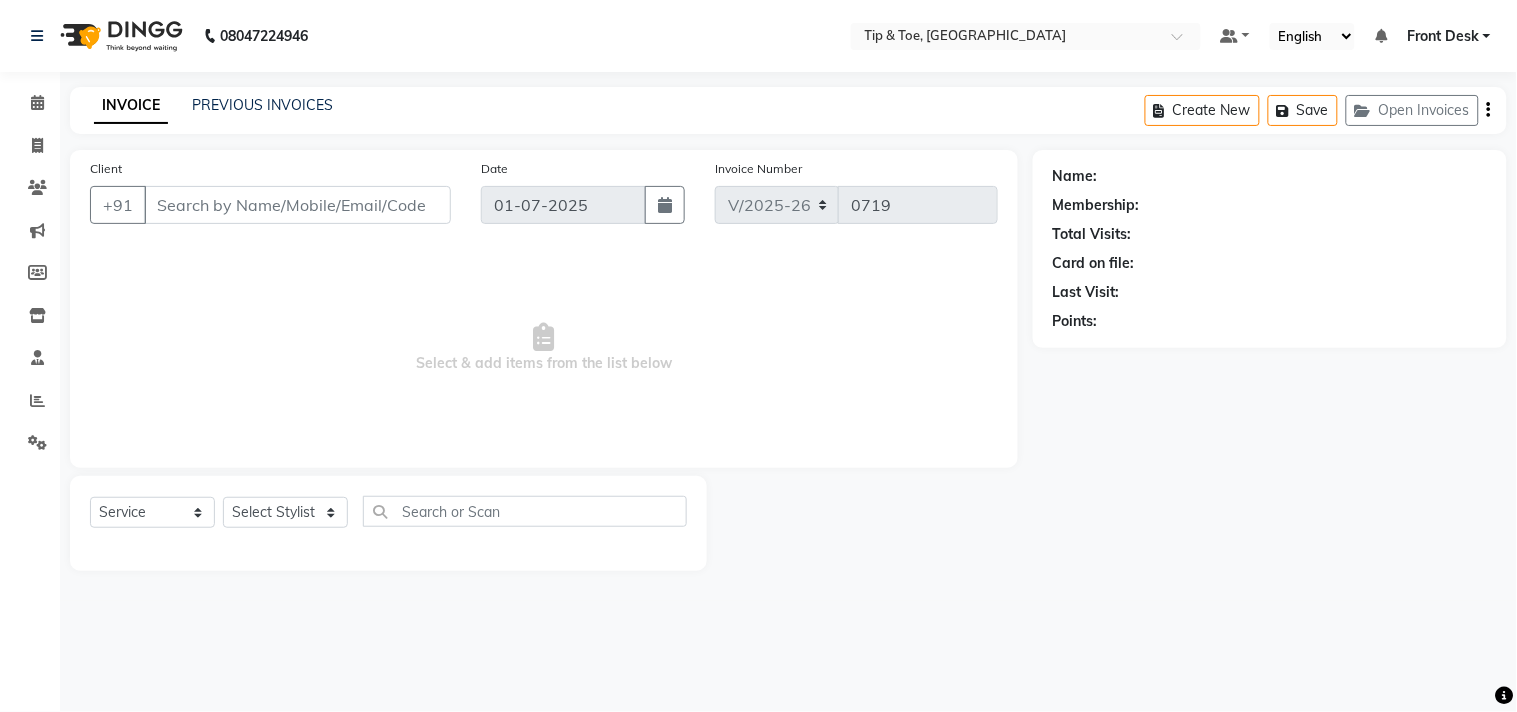 type on "7977583836" 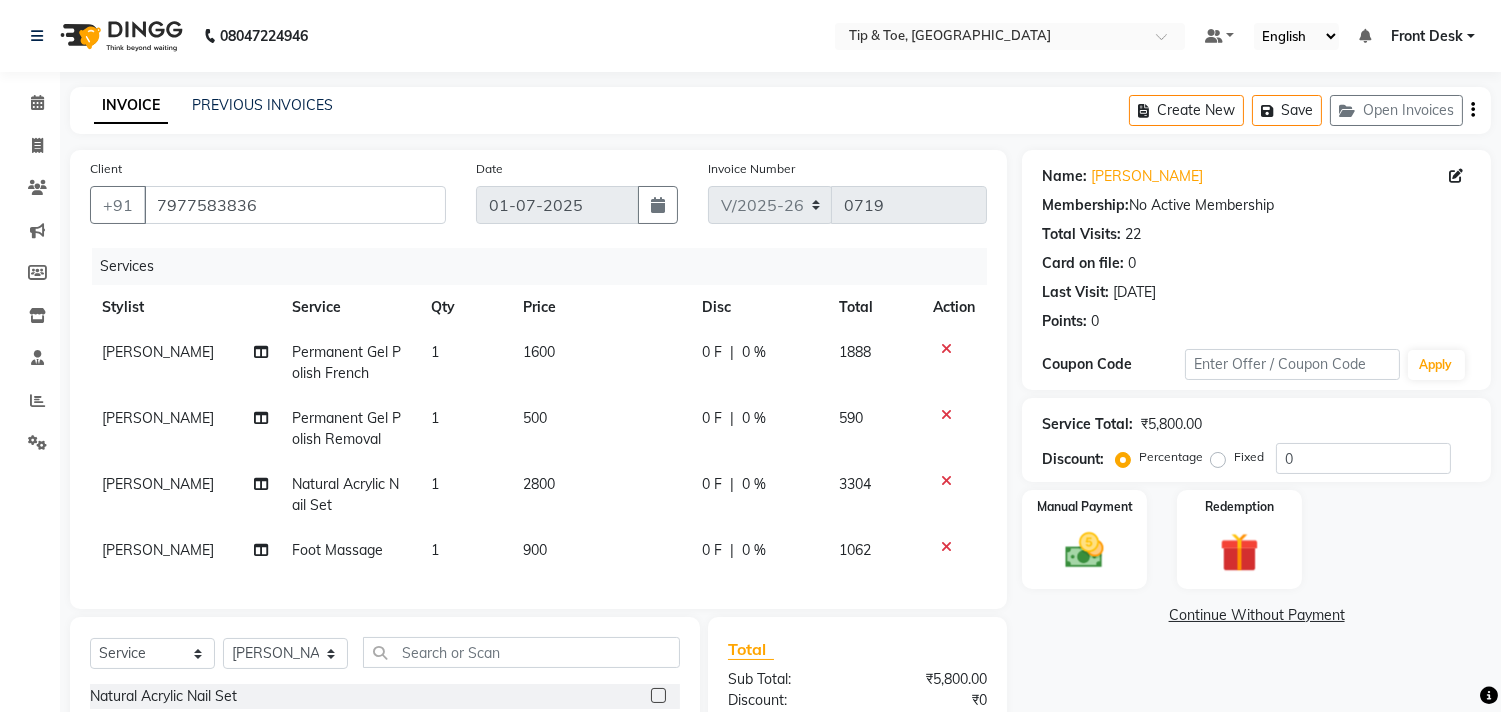 click 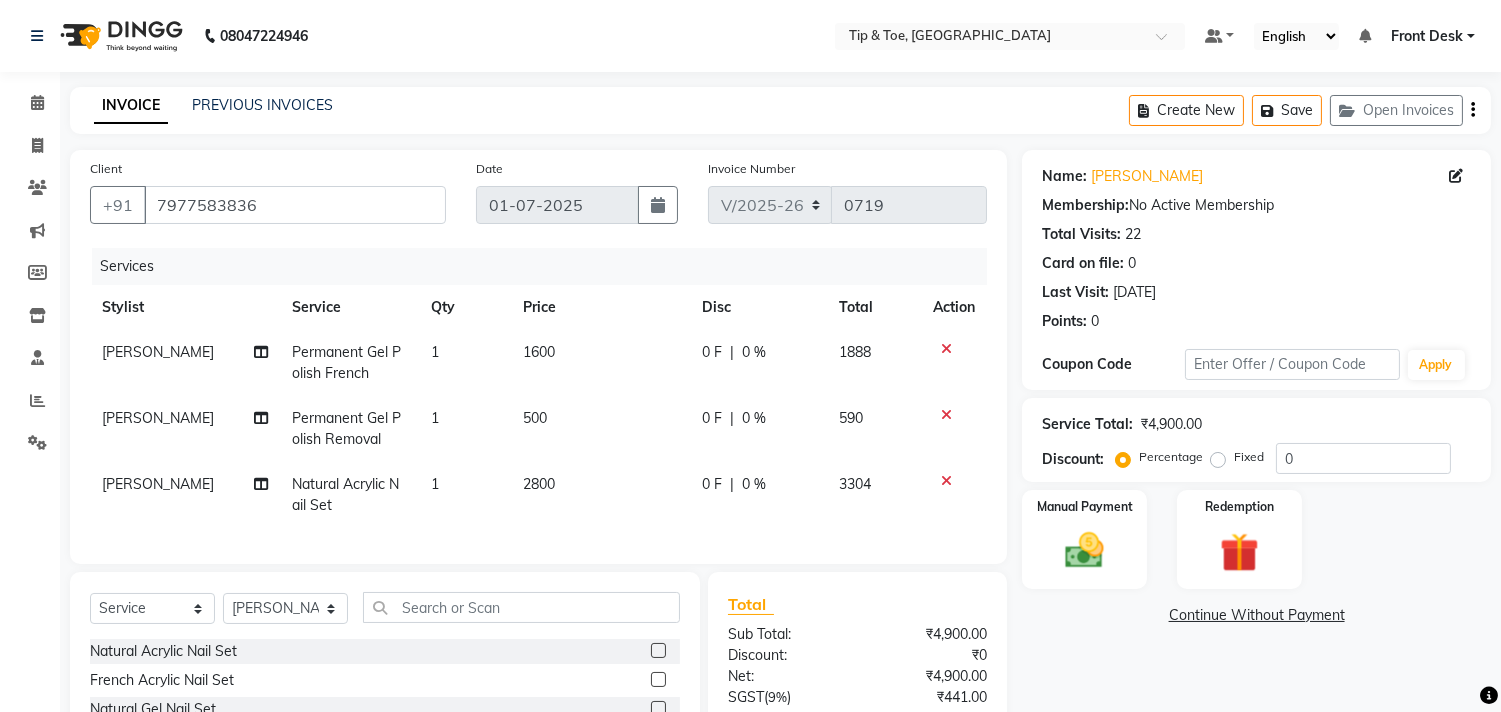 click on "[PERSON_NAME]" 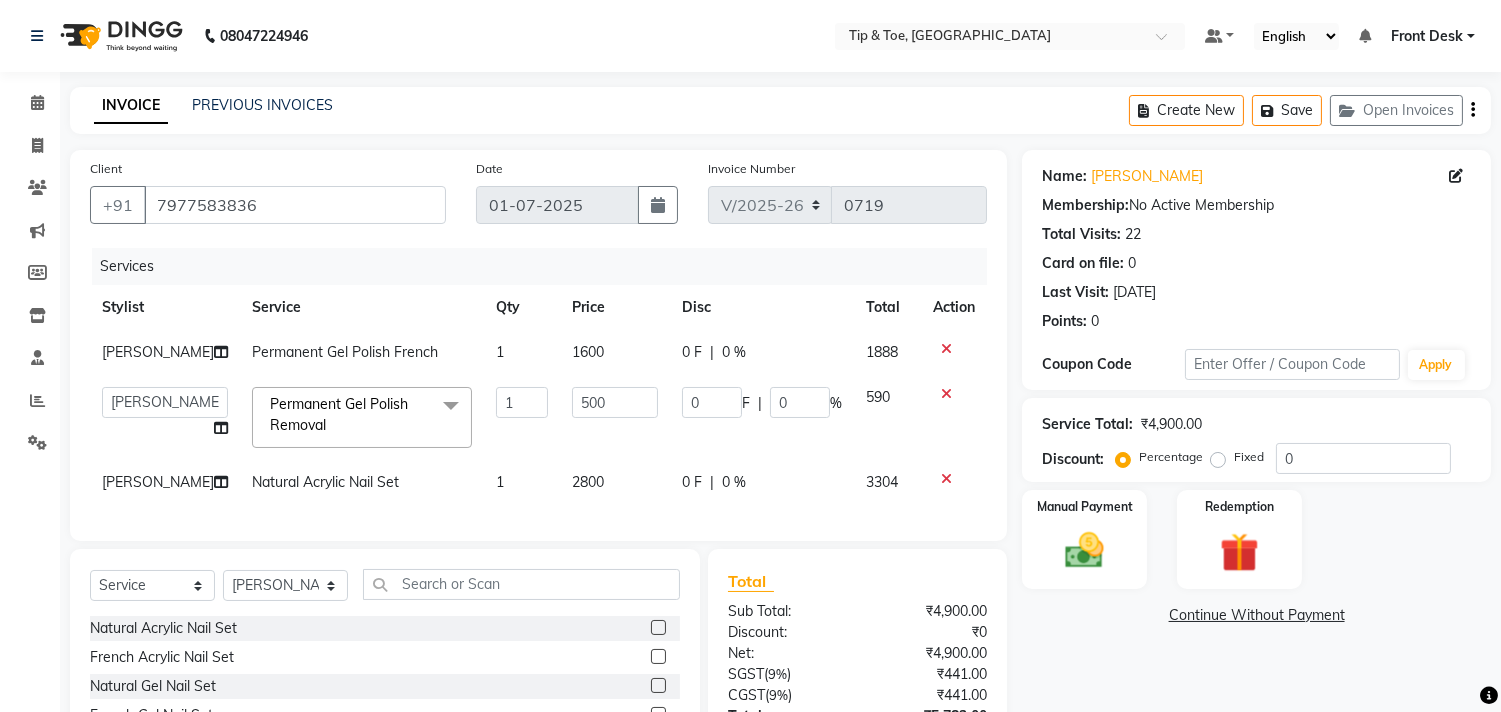 click 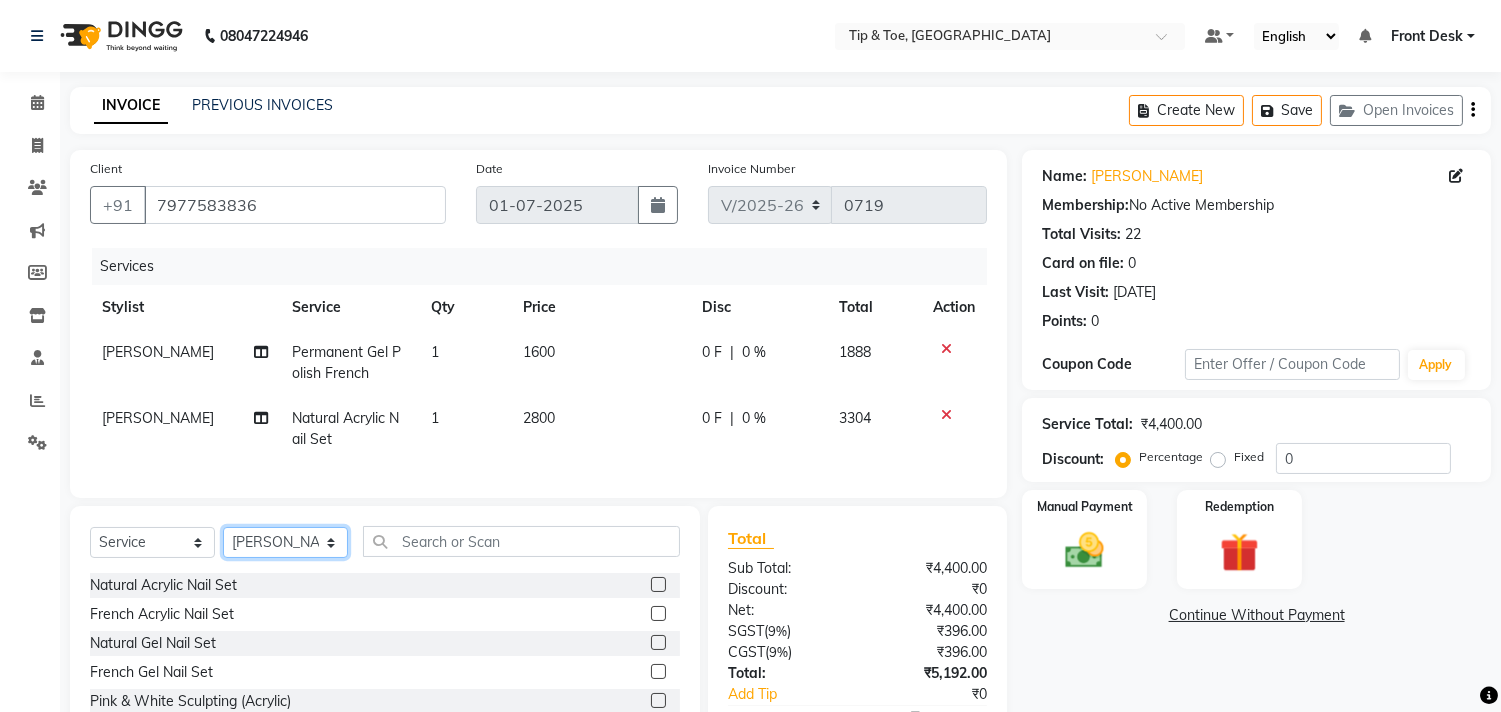 click on "Select Stylist Aditya Admin ARSHAD Bhavna Chonya Front Desk Hajra Sayed Horeiphi Jai Randeria Jiten Jyoti Singh Keishing Kumar MADHURA Nikhil Shailesh Maheshker Suzu" 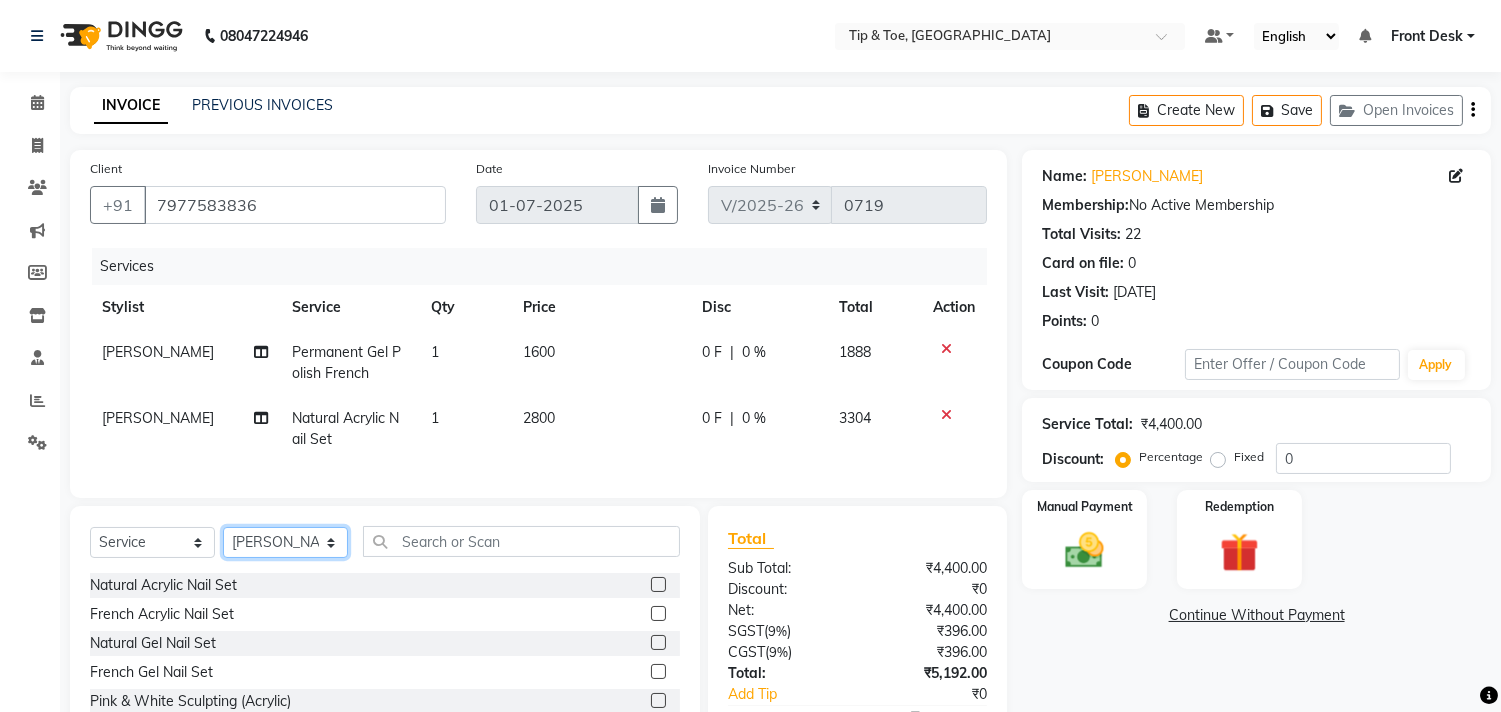 select on "38741" 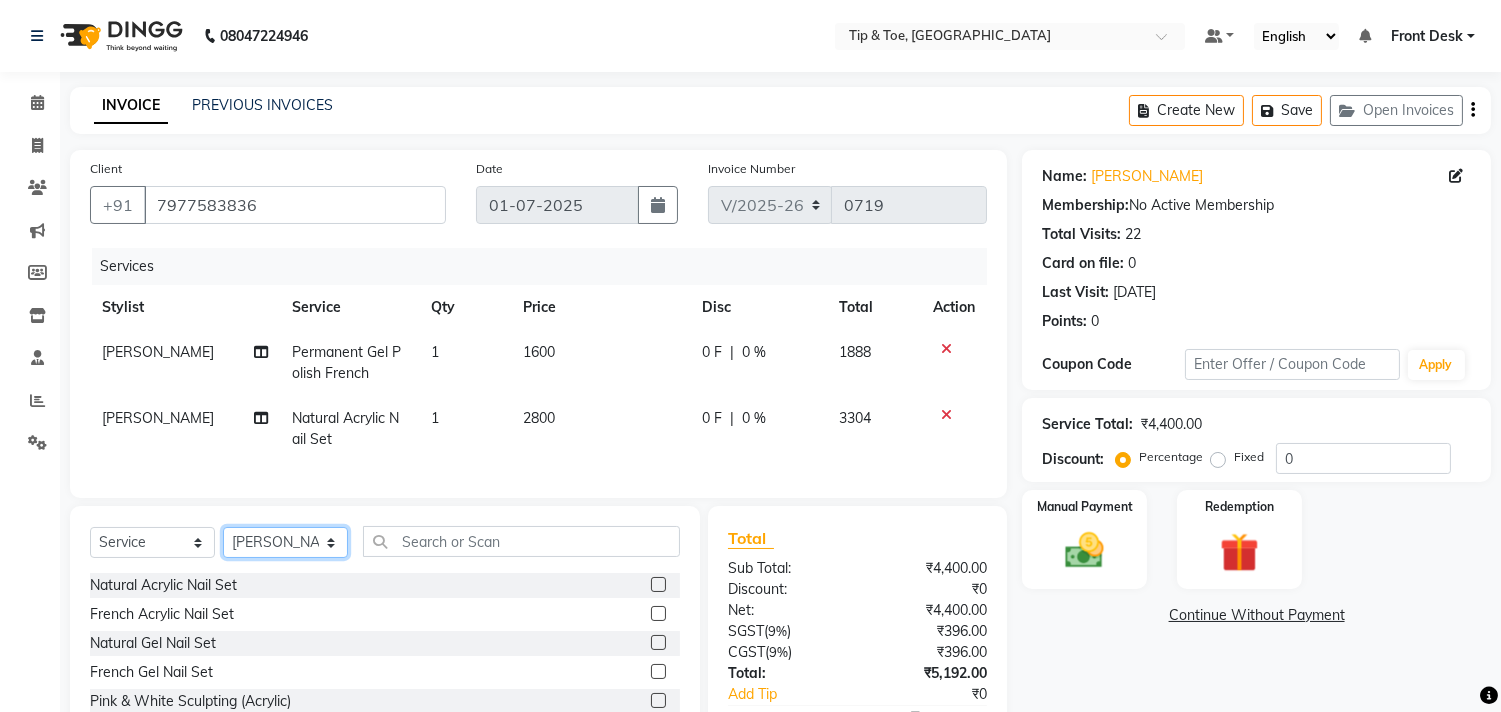 click on "Select Stylist Aditya Admin ARSHAD Bhavna Chonya Front Desk Hajra Sayed Horeiphi Jai Randeria Jiten Jyoti Singh Keishing Kumar MADHURA Nikhil Shailesh Maheshker Suzu" 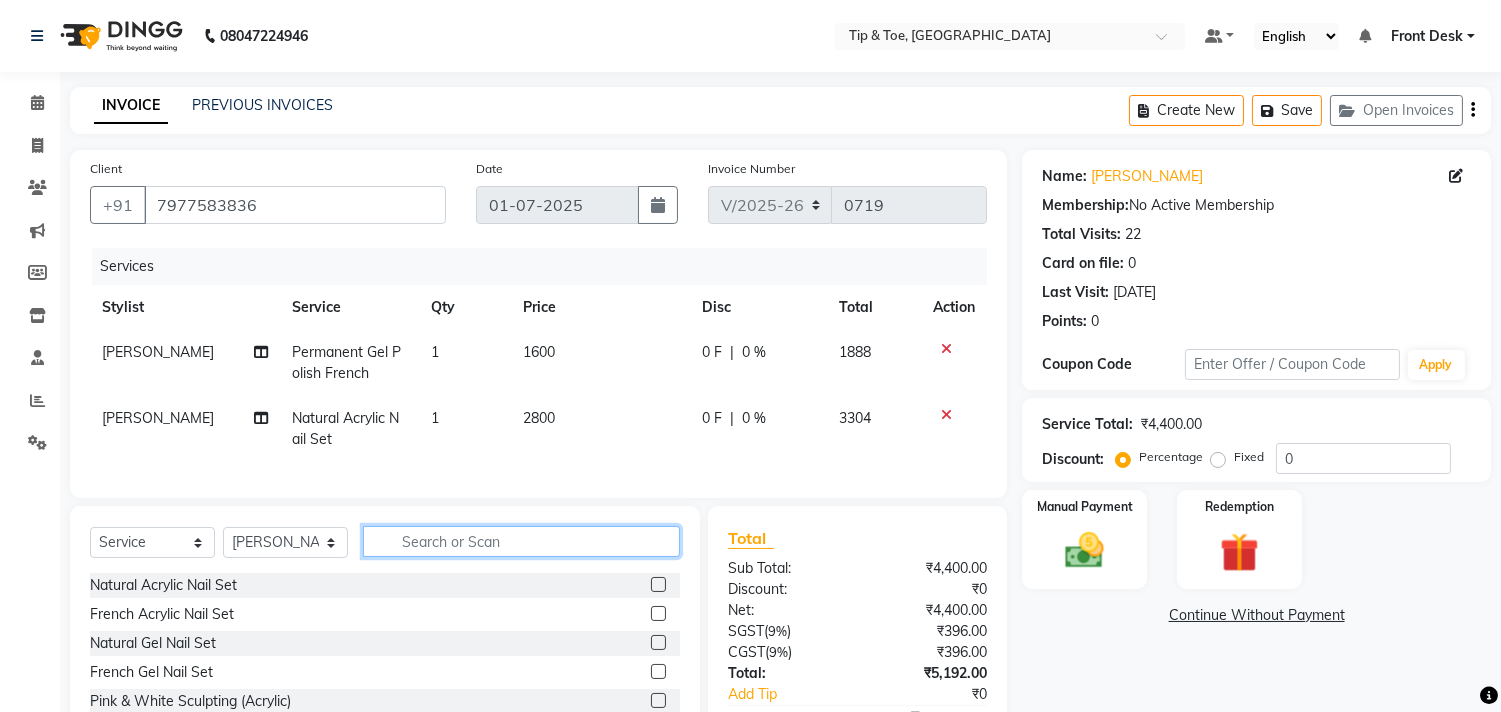 click 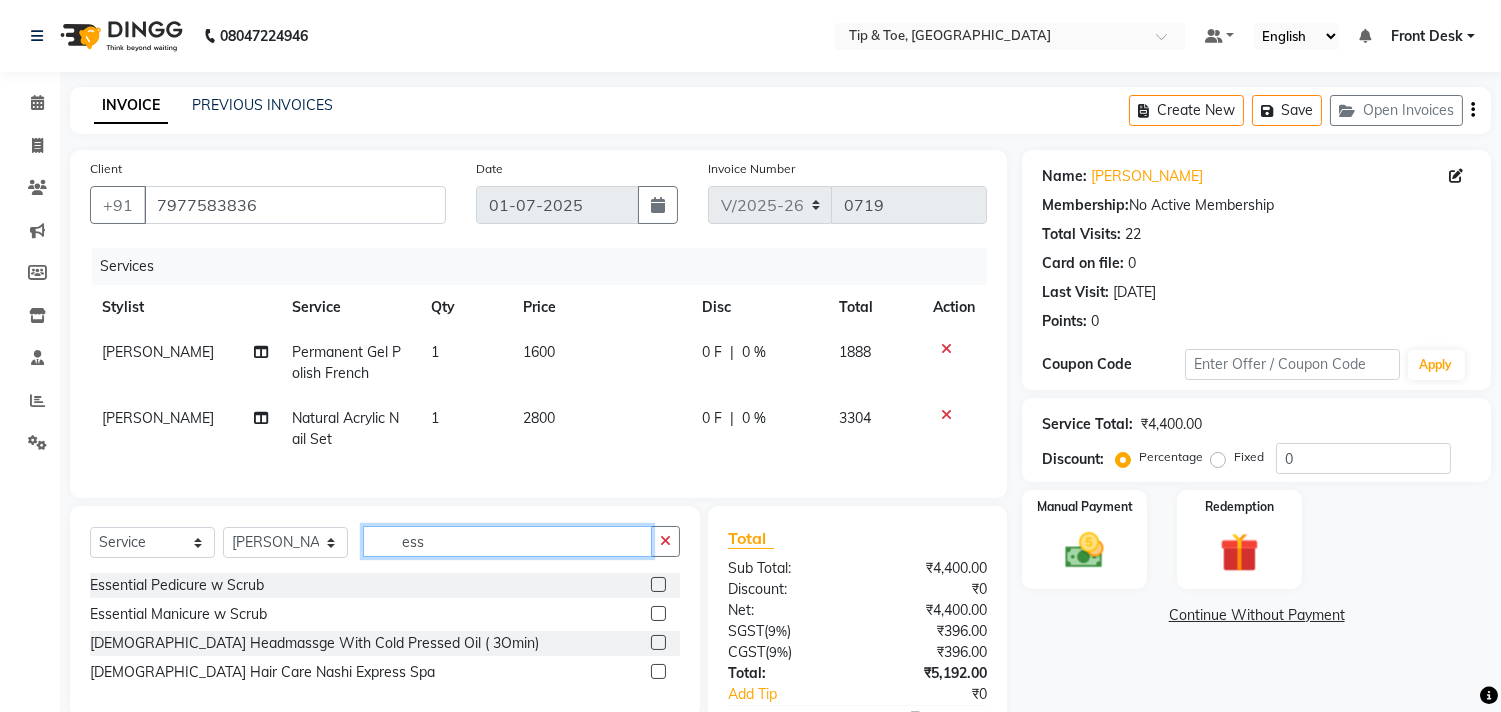 type on "ess" 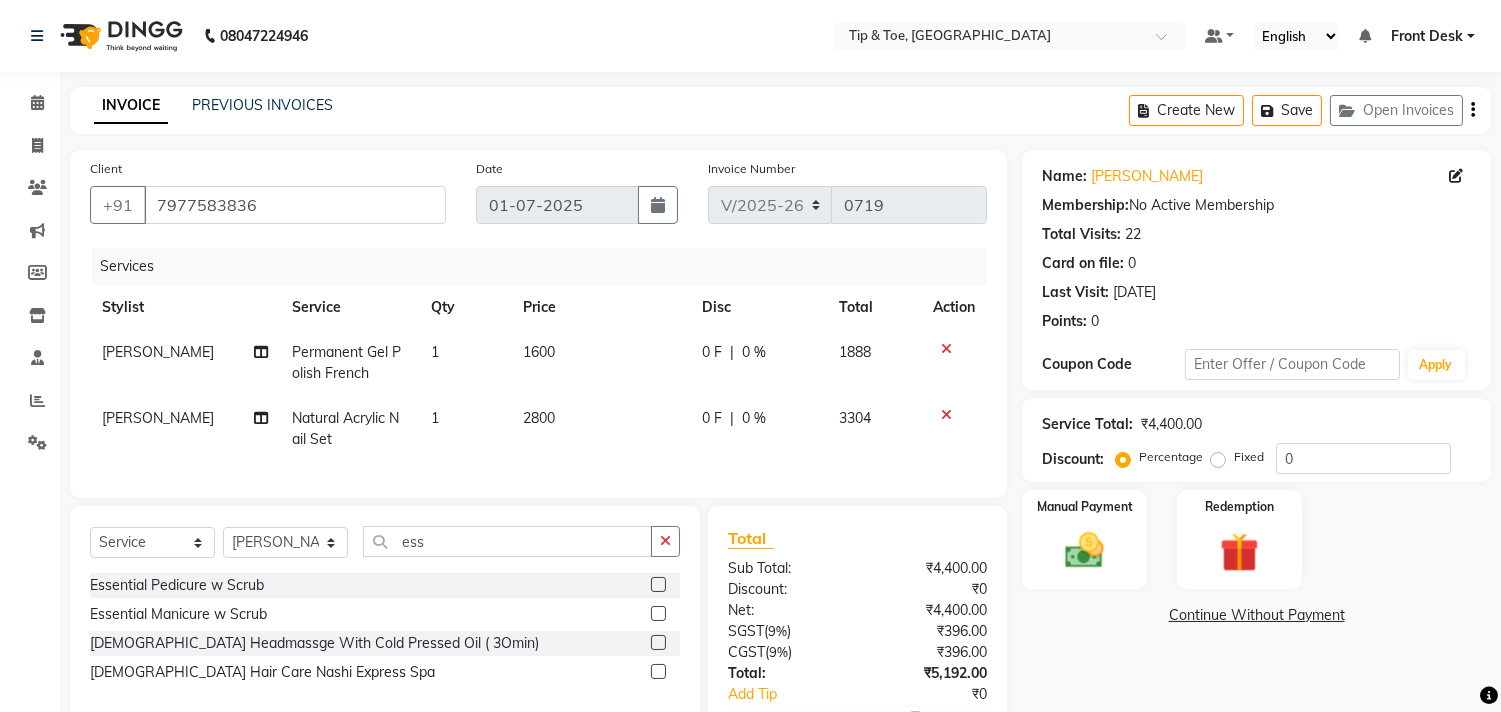click 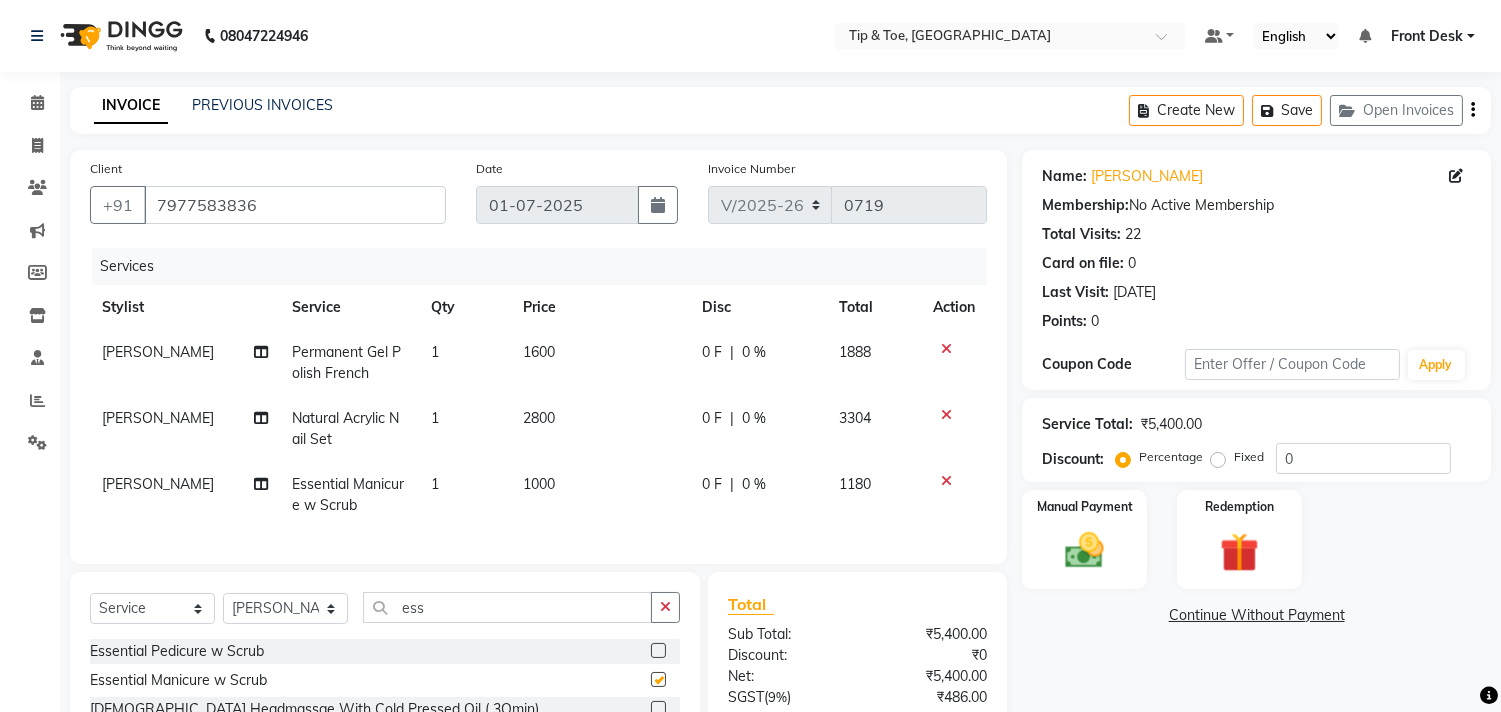 checkbox on "false" 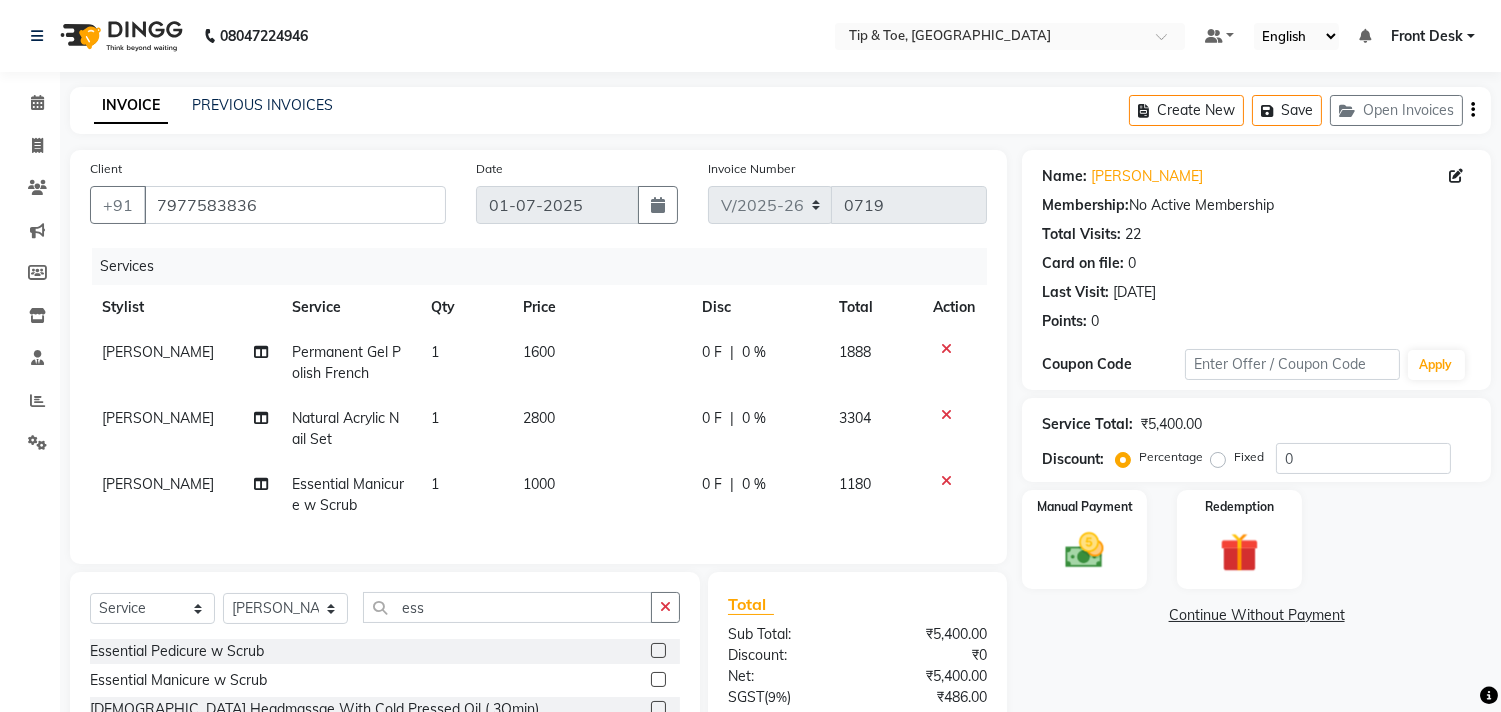 scroll, scrollTop: 201, scrollLeft: 0, axis: vertical 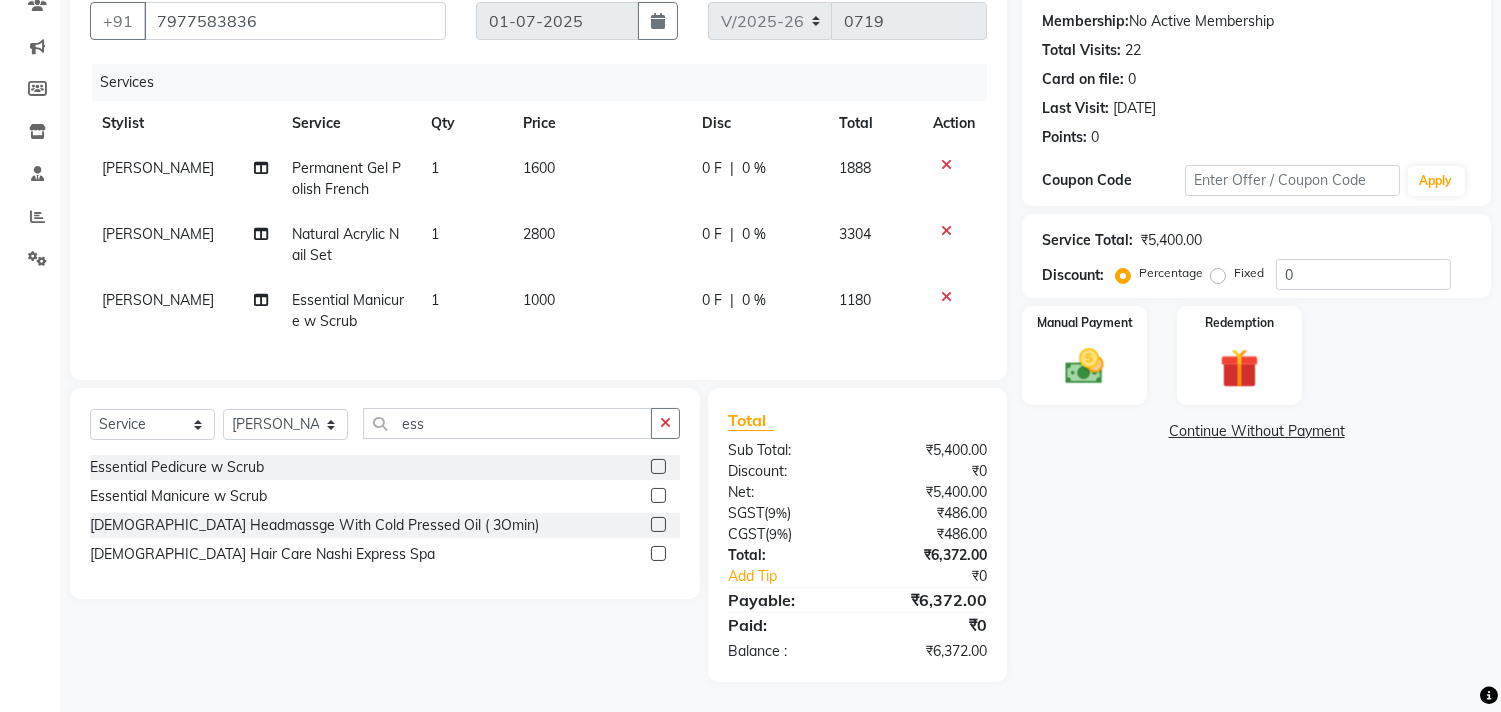 click on "2800" 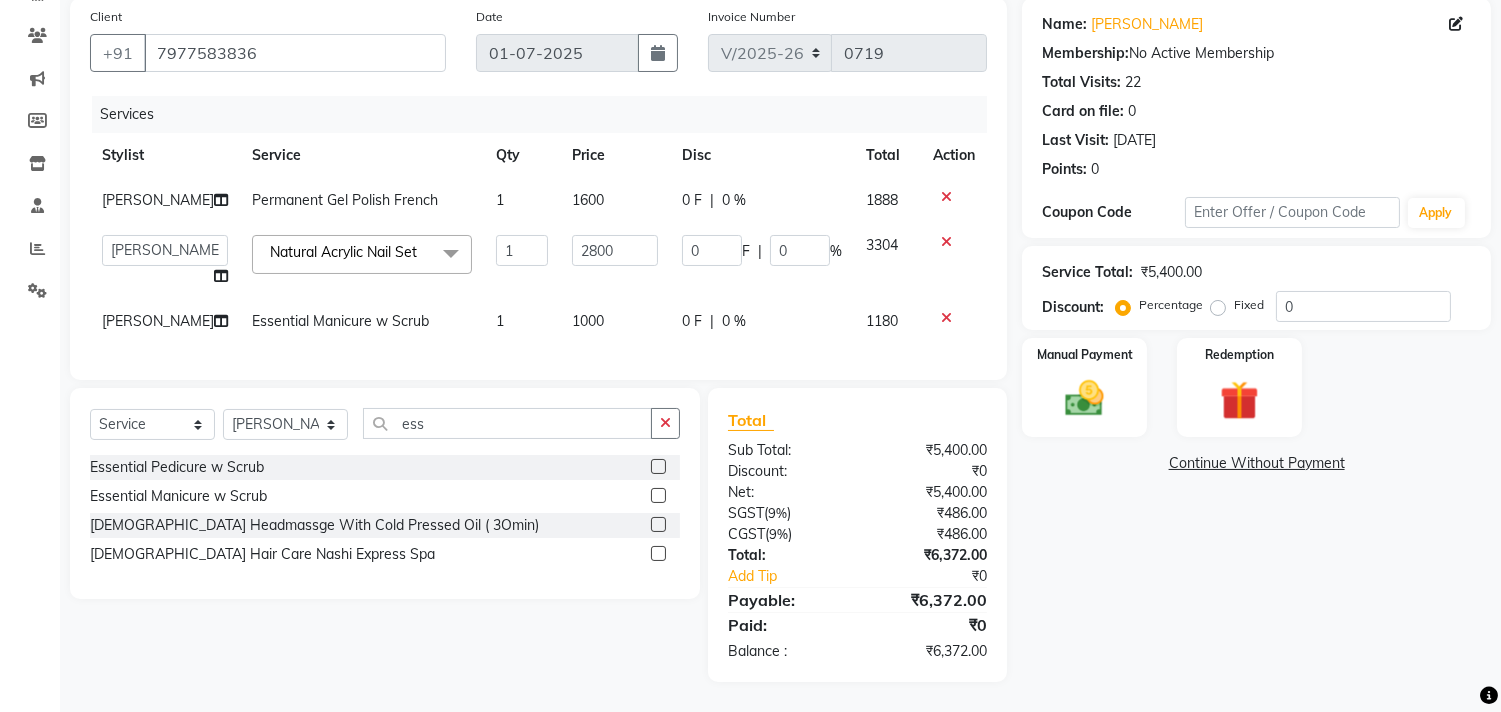 scroll, scrollTop: 168, scrollLeft: 0, axis: vertical 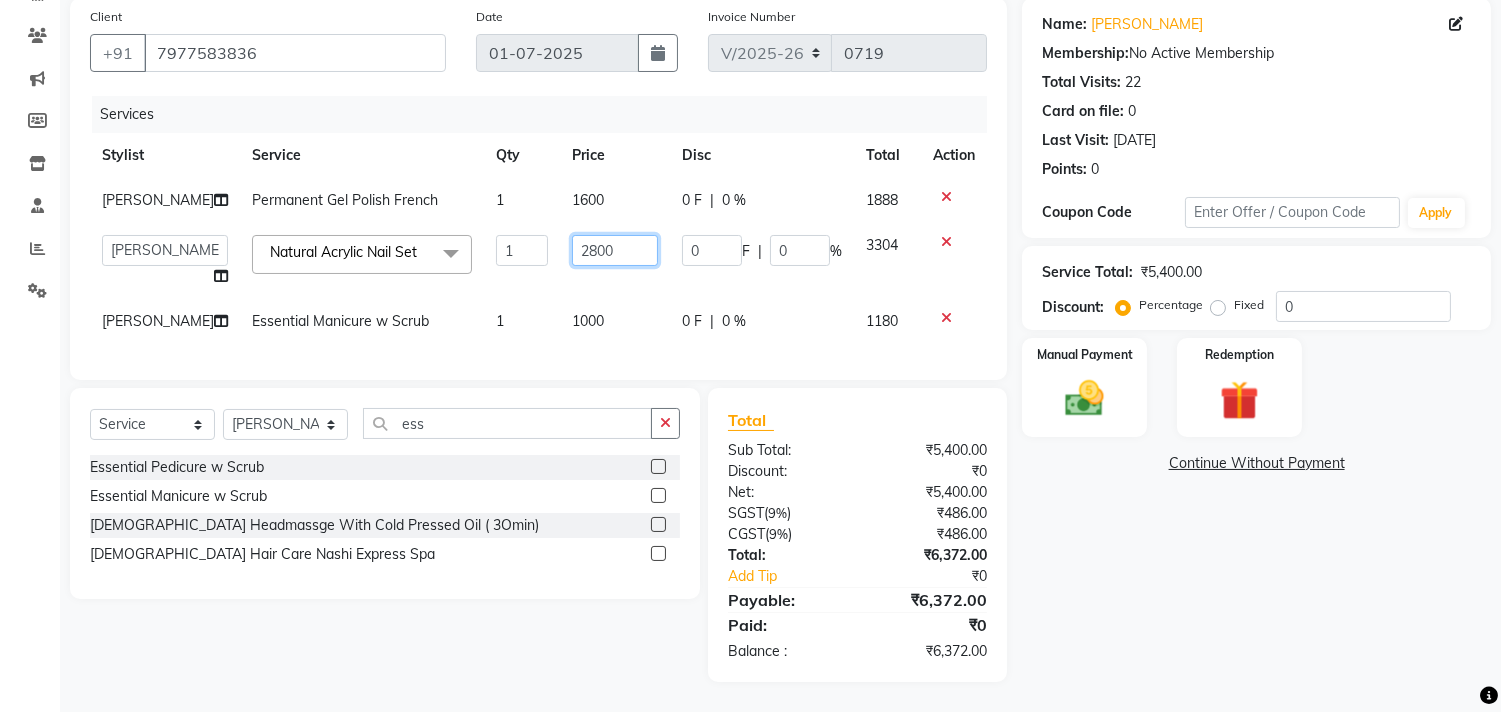 click on "2800" 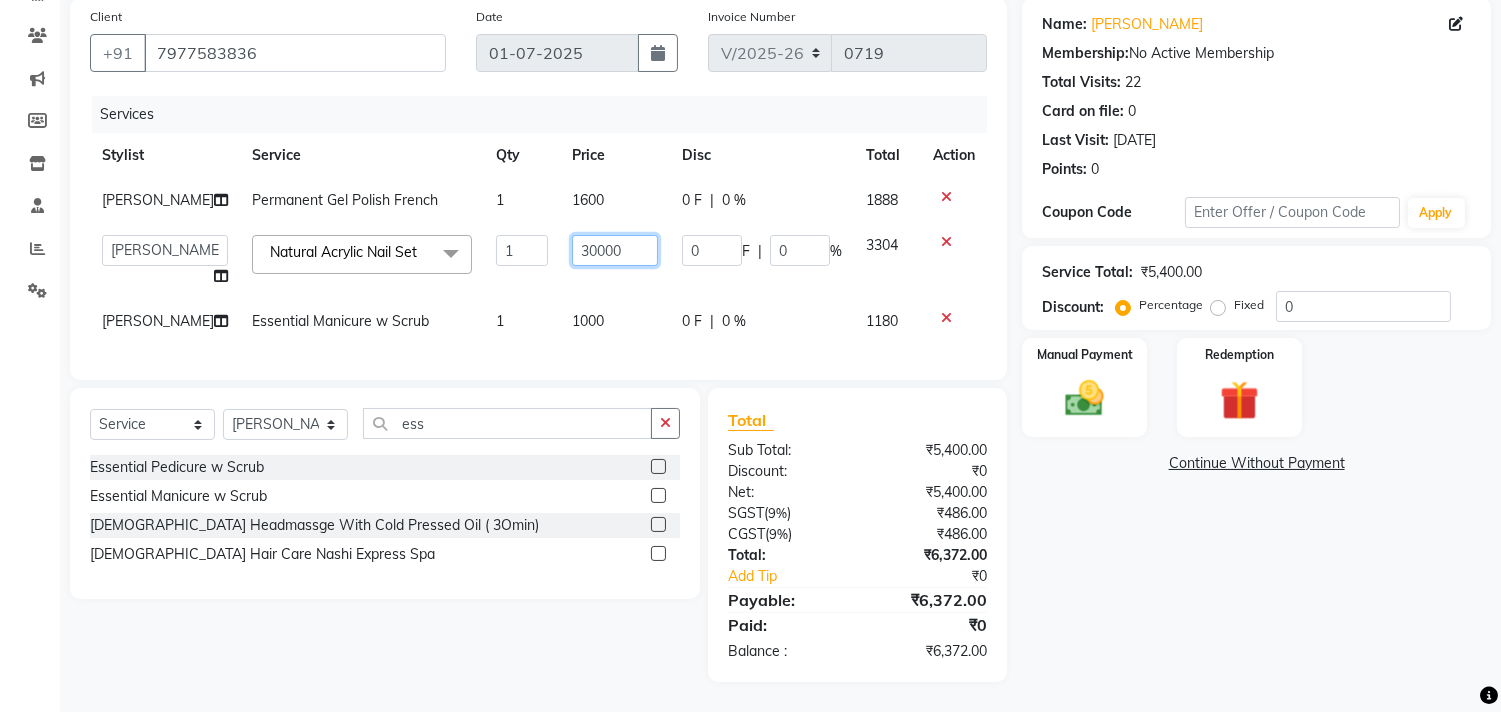 type on "3000" 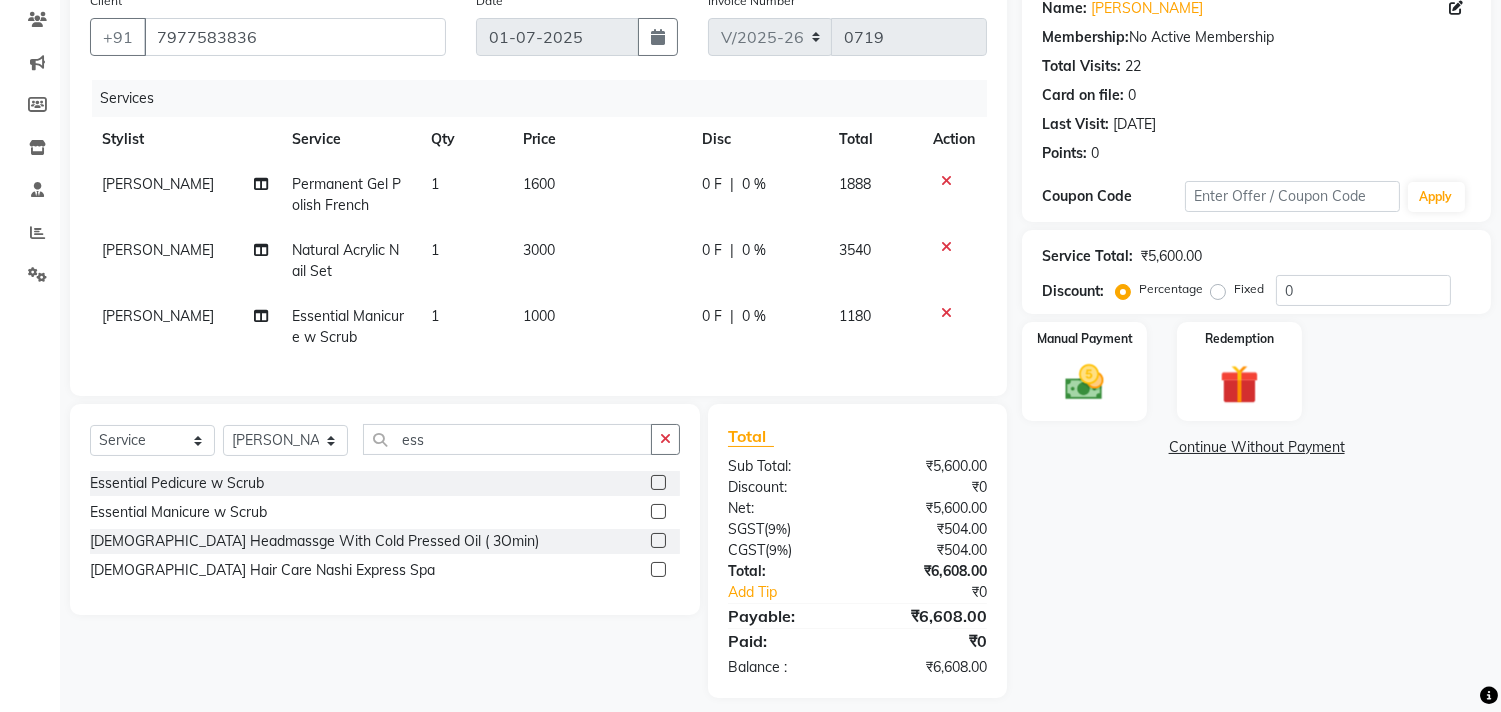 click on "Name: Saumya Thakker Membership:  No Active Membership  Total Visits:  22 Card on file:  0 Last Visit:   28-12-2024 Points:   0  Coupon Code Apply Service Total:  ₹5,600.00  Discount:  Percentage   Fixed  0 Manual Payment Redemption  Continue Without Payment" 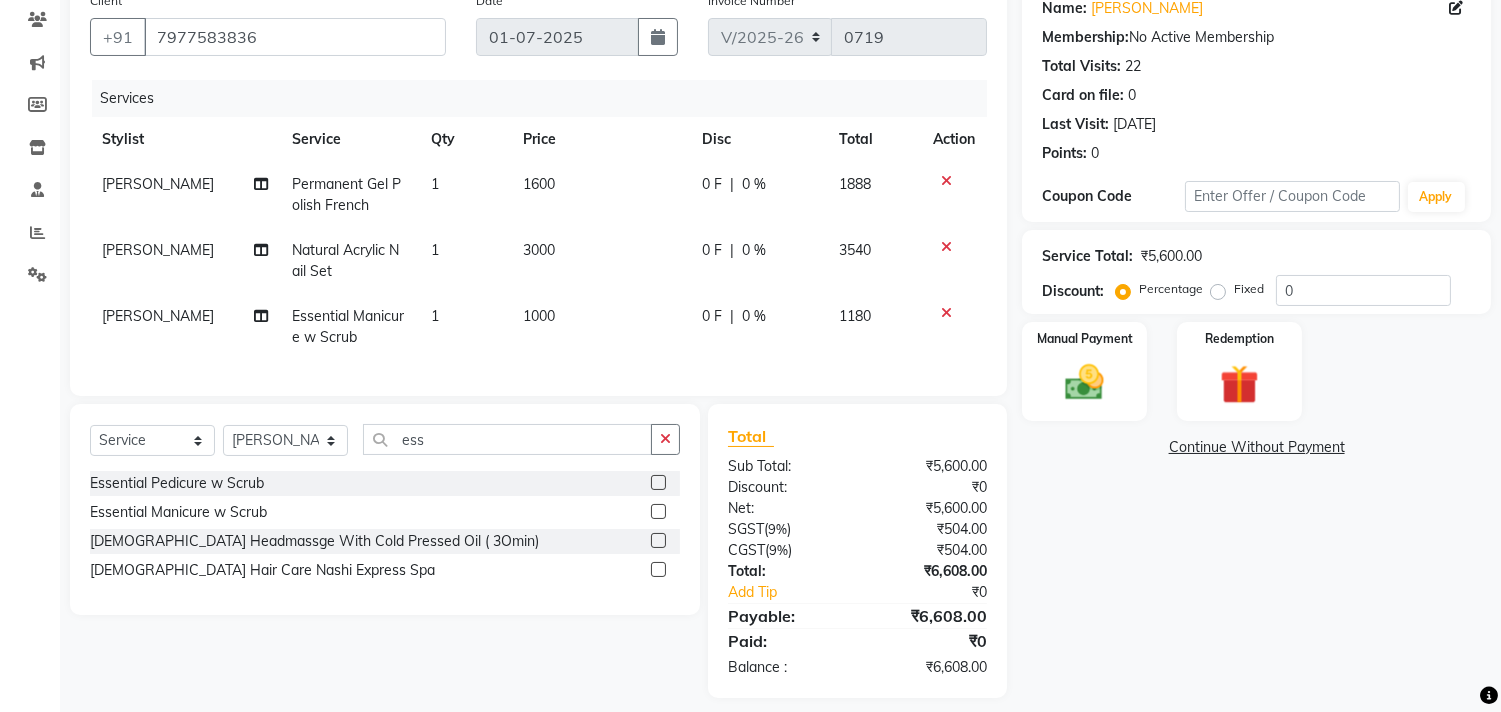 click on "3000" 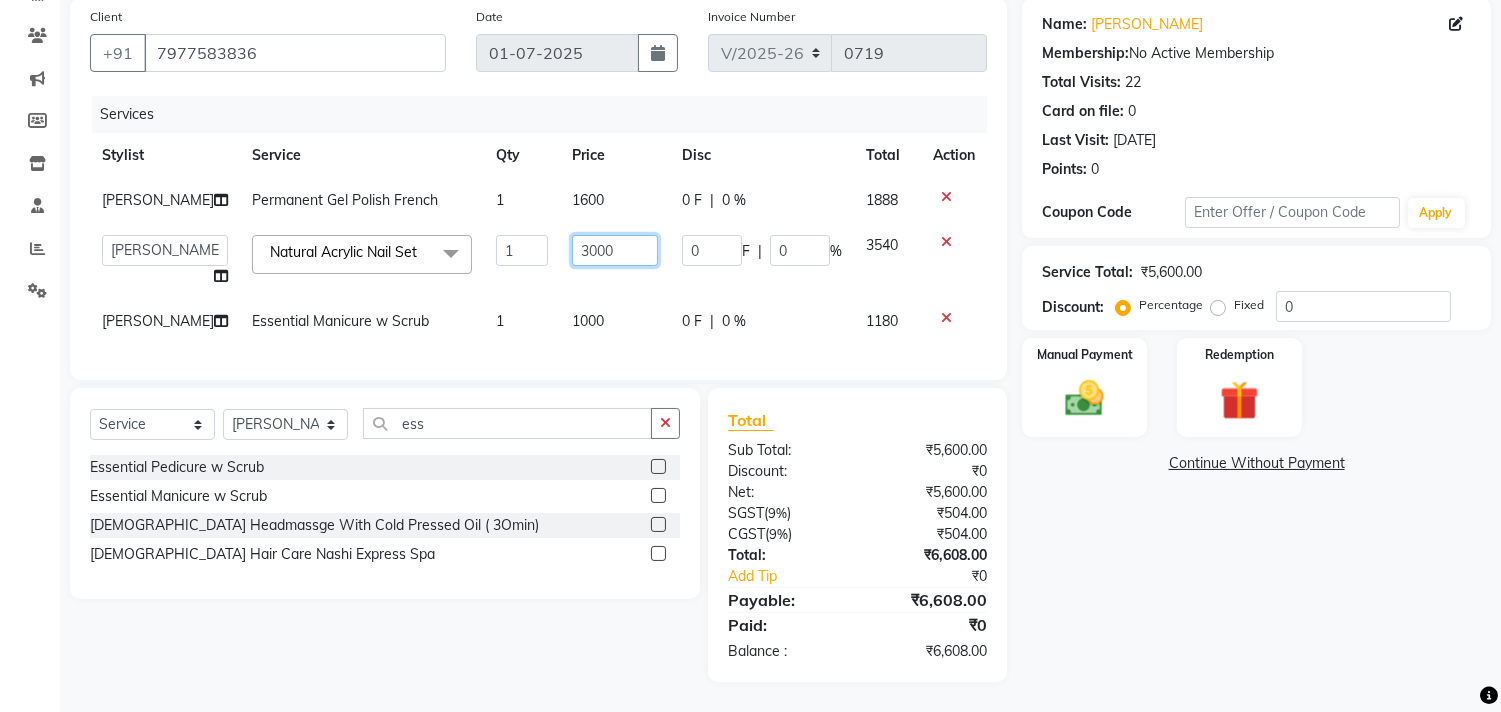 click on "3000" 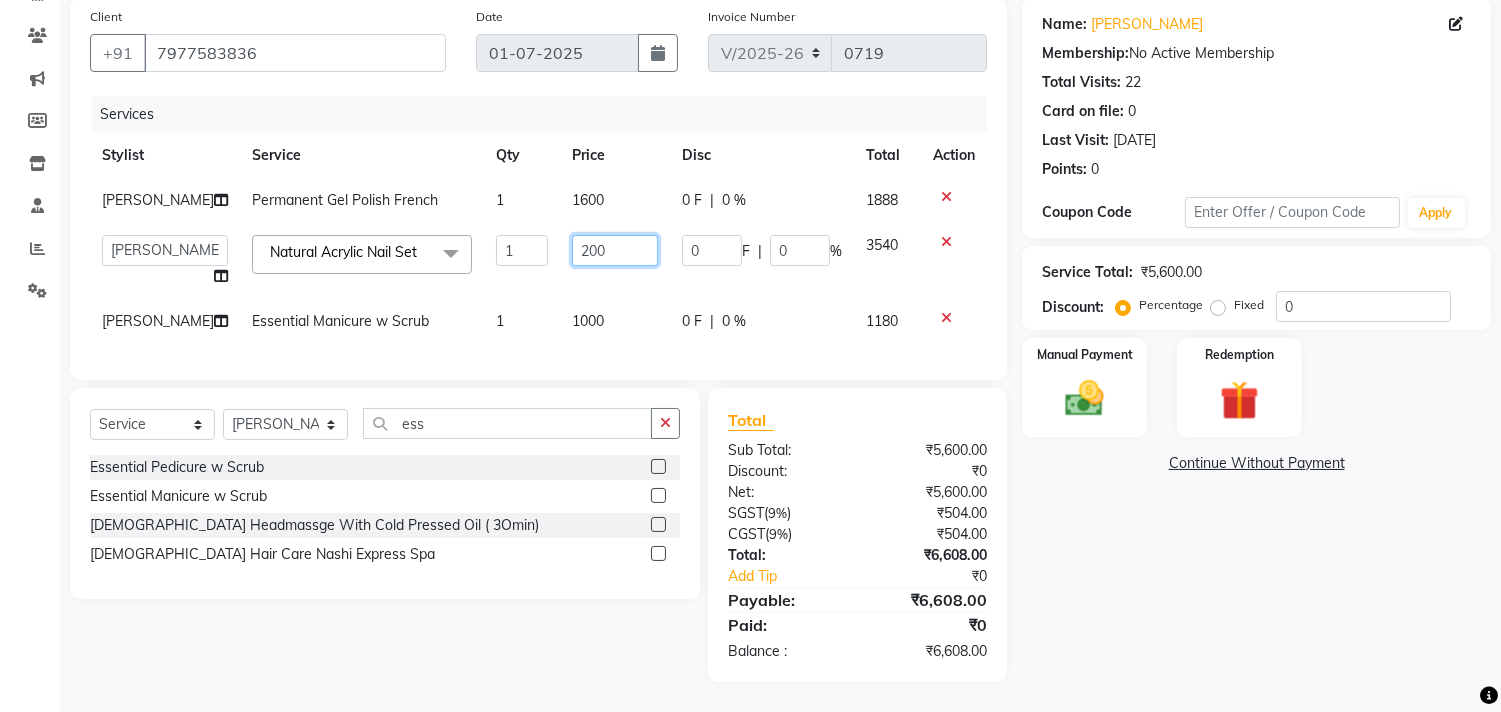 type on "2800" 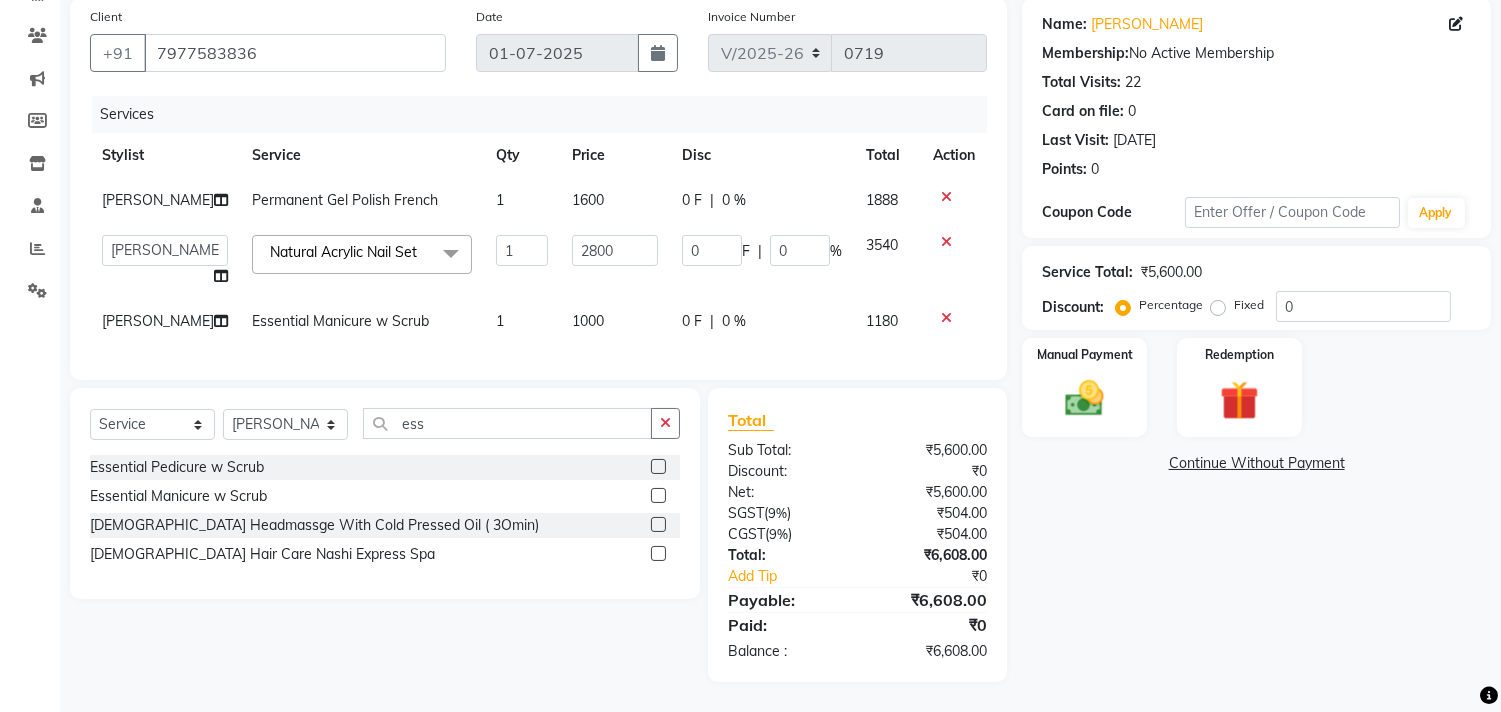 click on "Name: Saumya Thakker Membership:  No Active Membership  Total Visits:  22 Card on file:  0 Last Visit:   28-12-2024 Points:   0  Coupon Code Apply Service Total:  ₹5,600.00  Discount:  Percentage   Fixed  0 Manual Payment Redemption  Continue Without Payment" 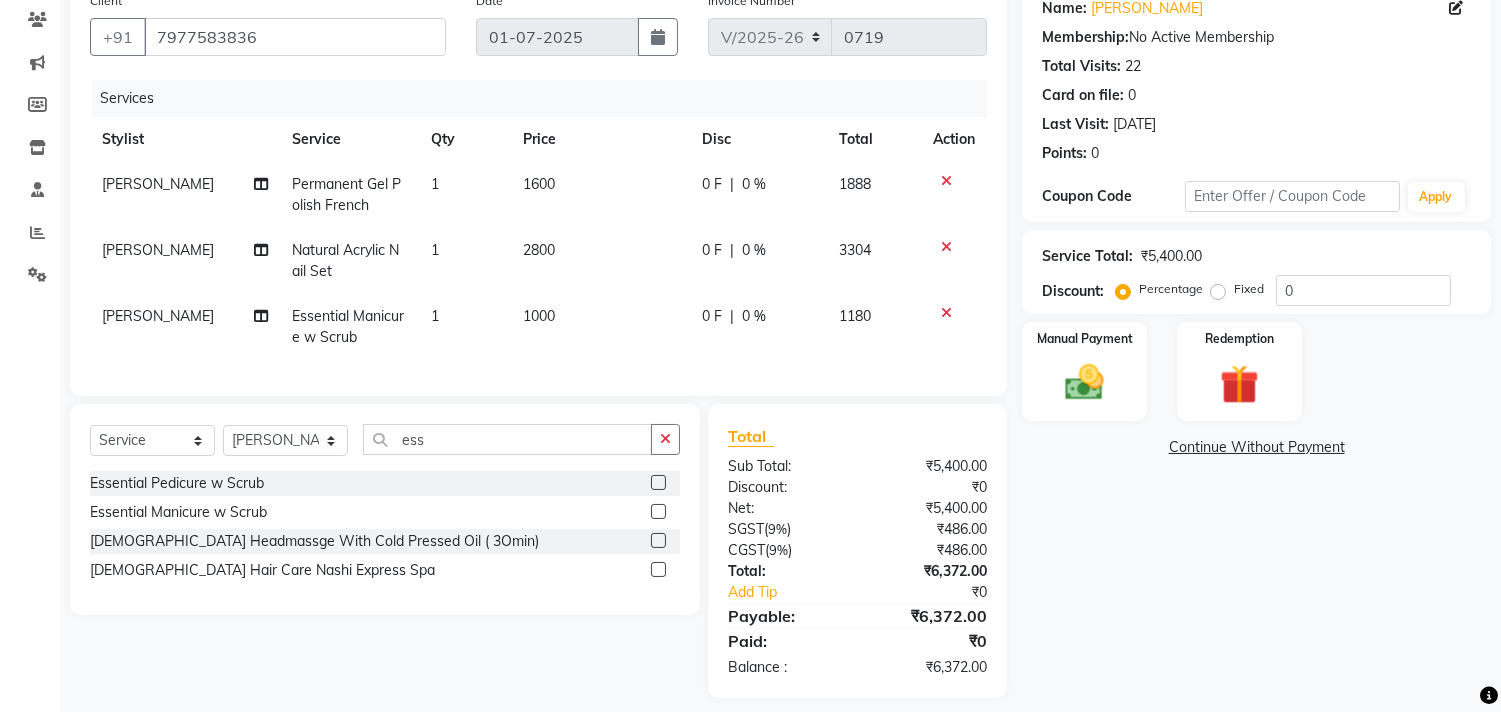 click on "2800" 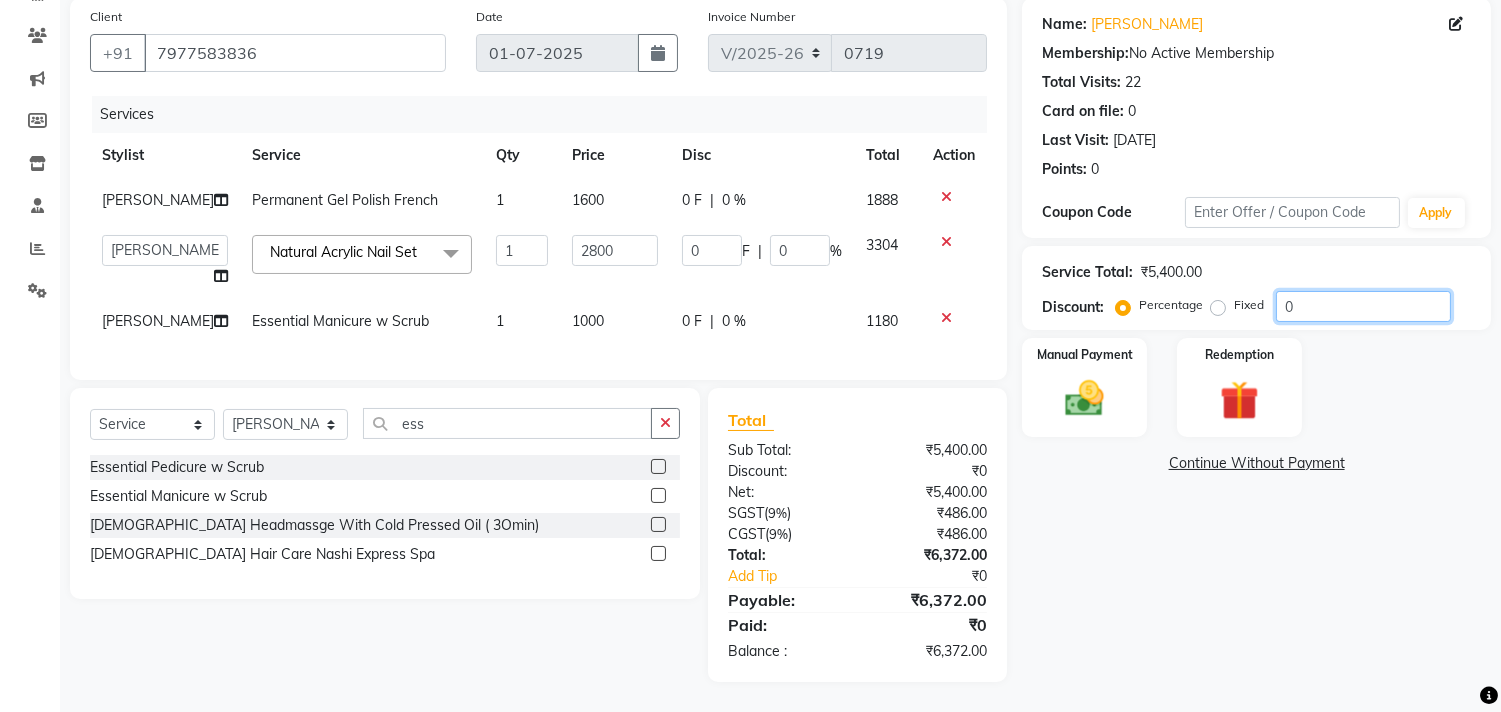 click on "0" 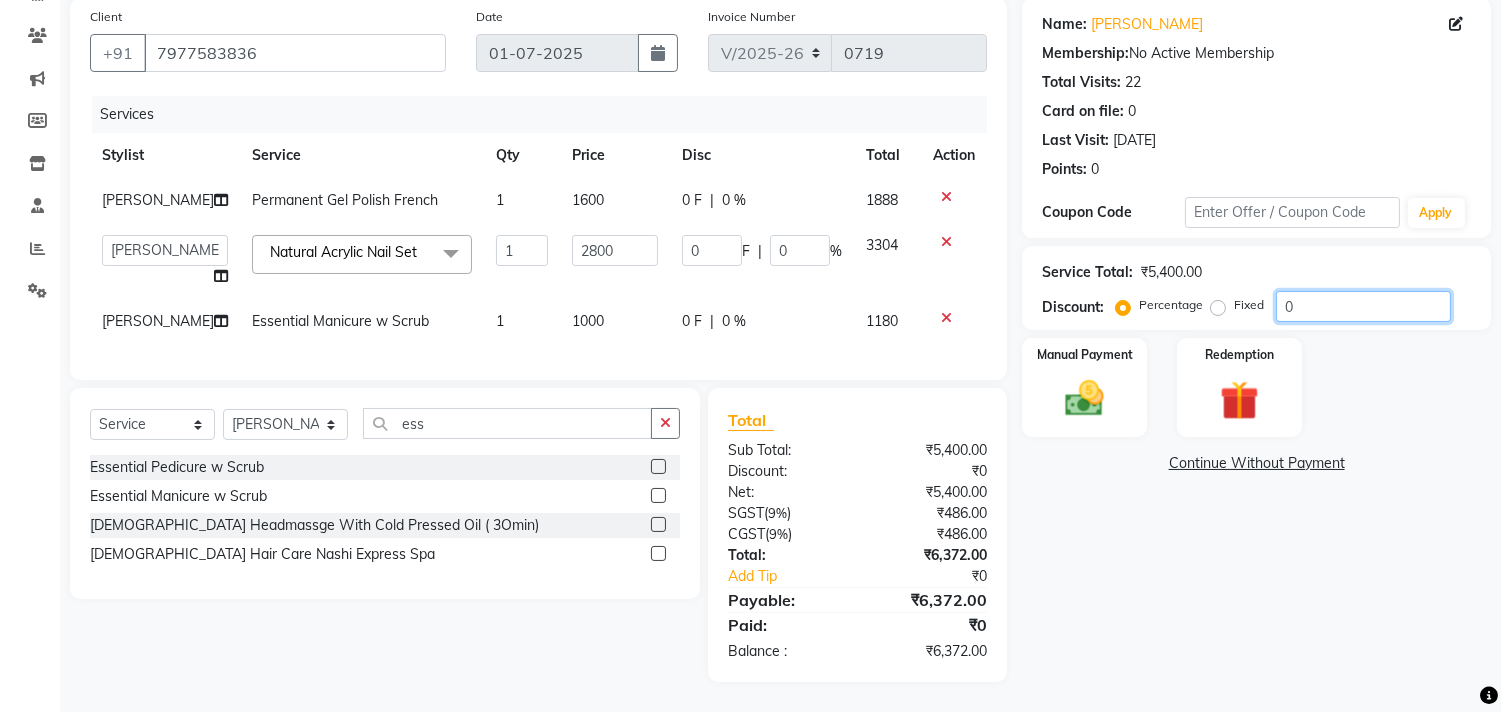 type on "20" 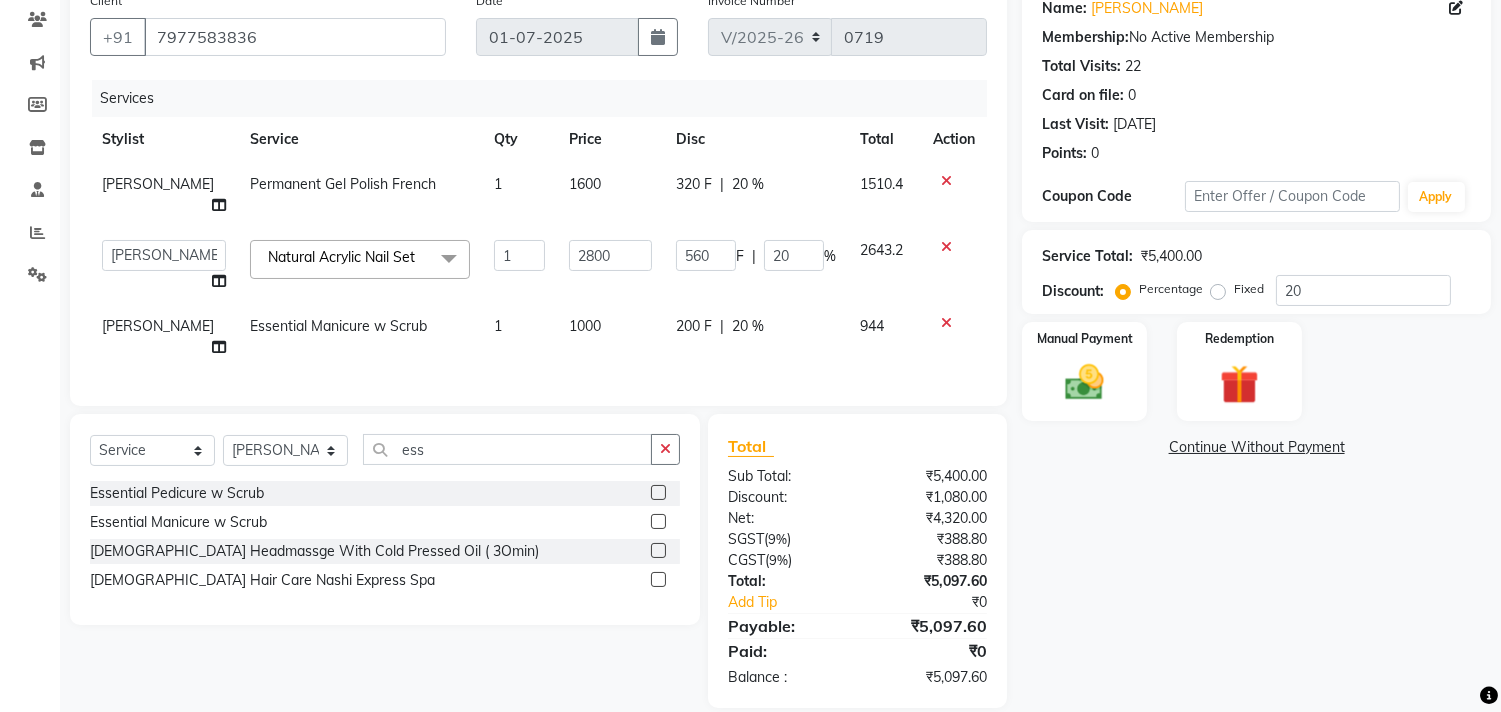 click on "Name: Saumya Thakker Membership:  No Active Membership  Total Visits:  22 Card on file:  0 Last Visit:   28-12-2024 Points:   0  Coupon Code Apply Service Total:  ₹5,400.00  Discount:  Percentage   Fixed  20 Manual Payment Redemption  Continue Without Payment" 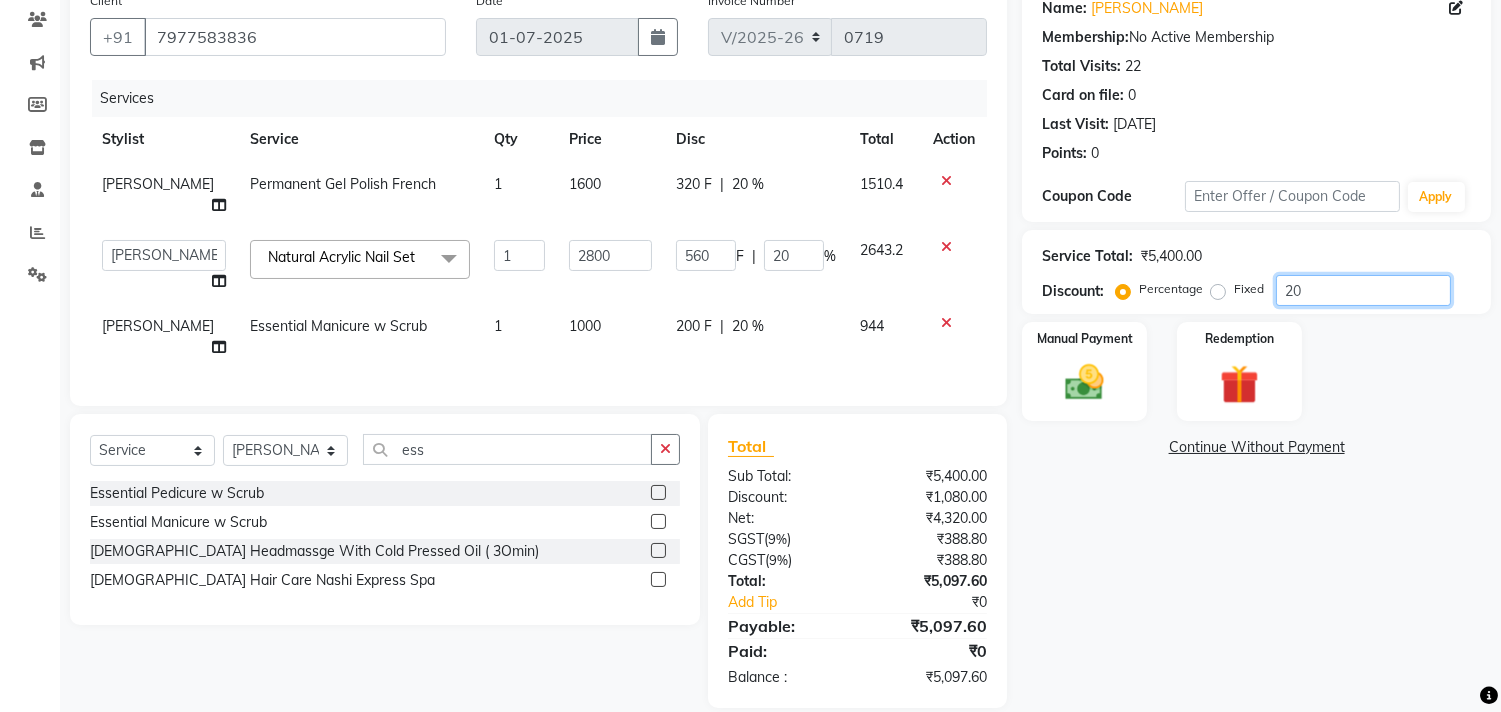 click on "20" 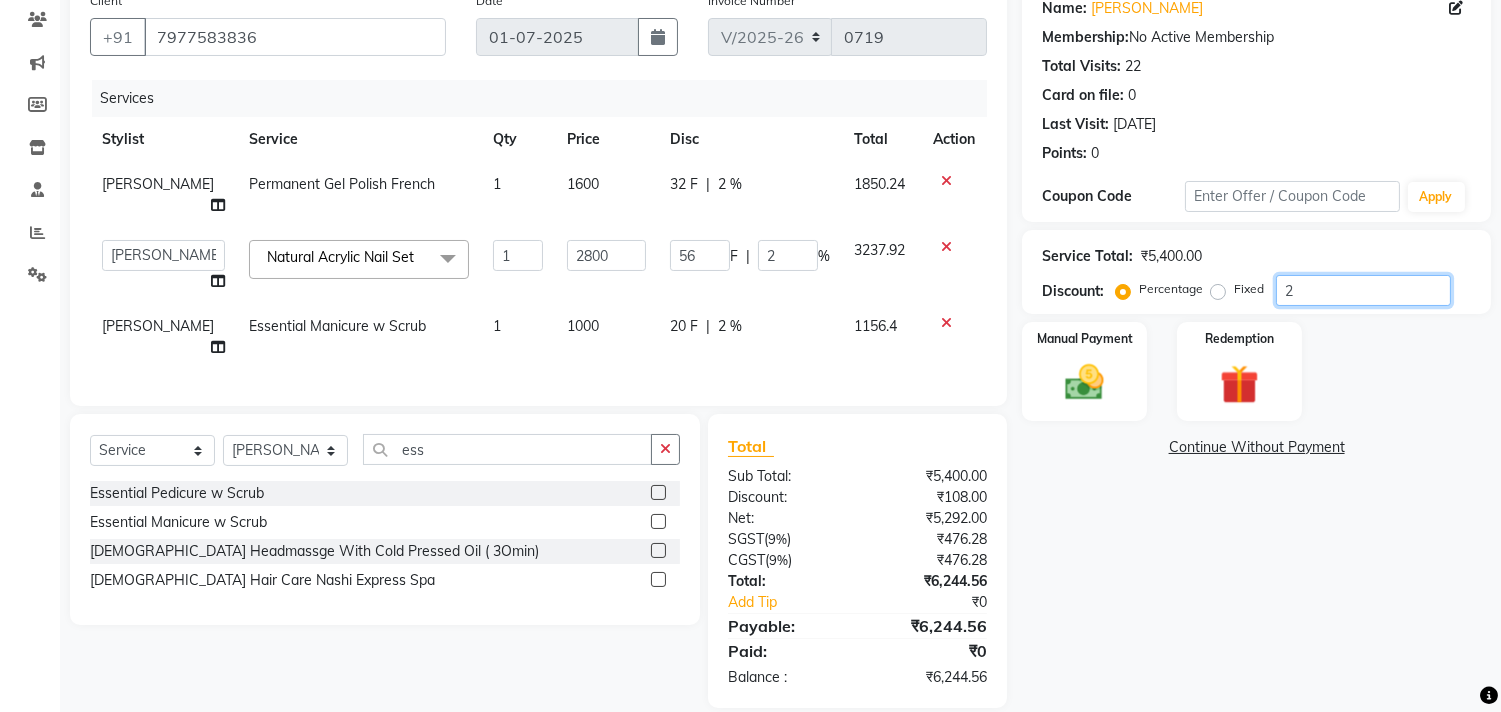 type 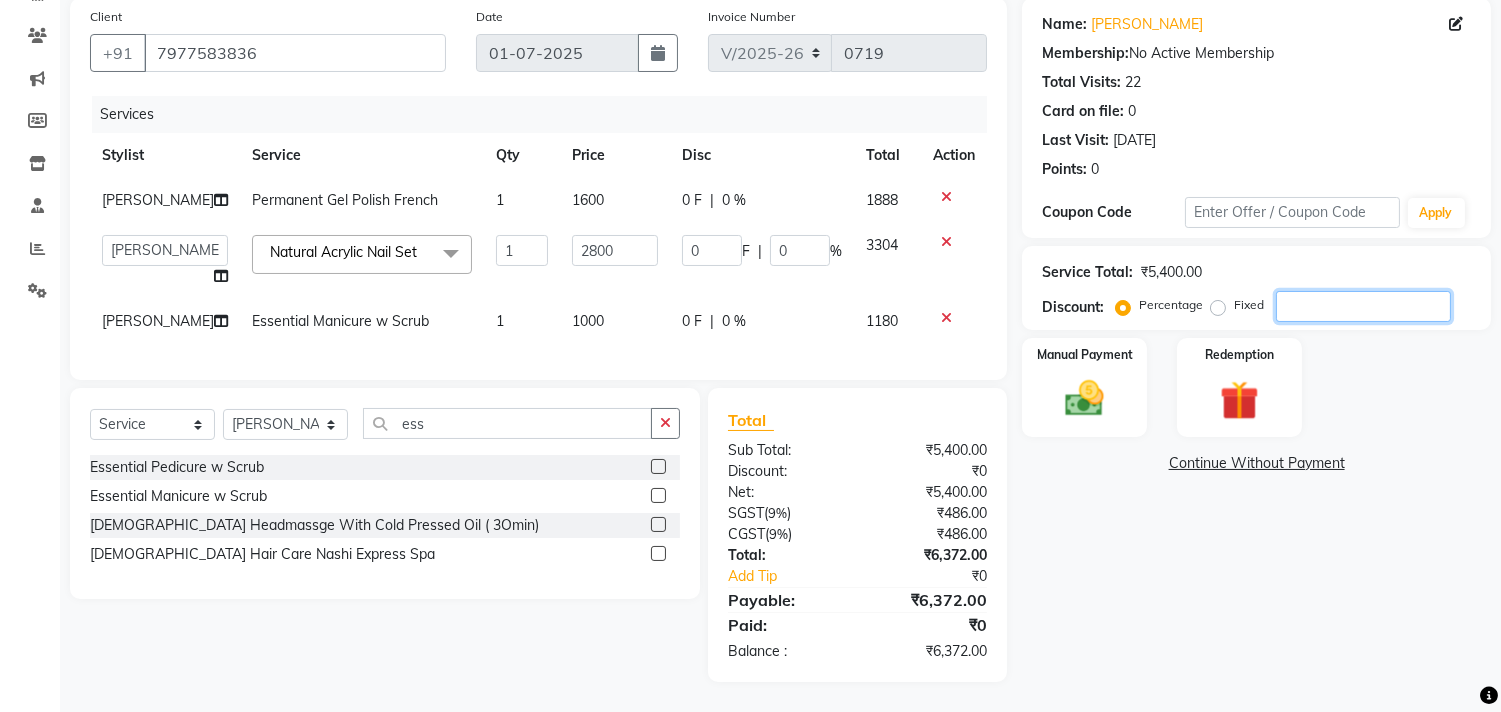 type on "2" 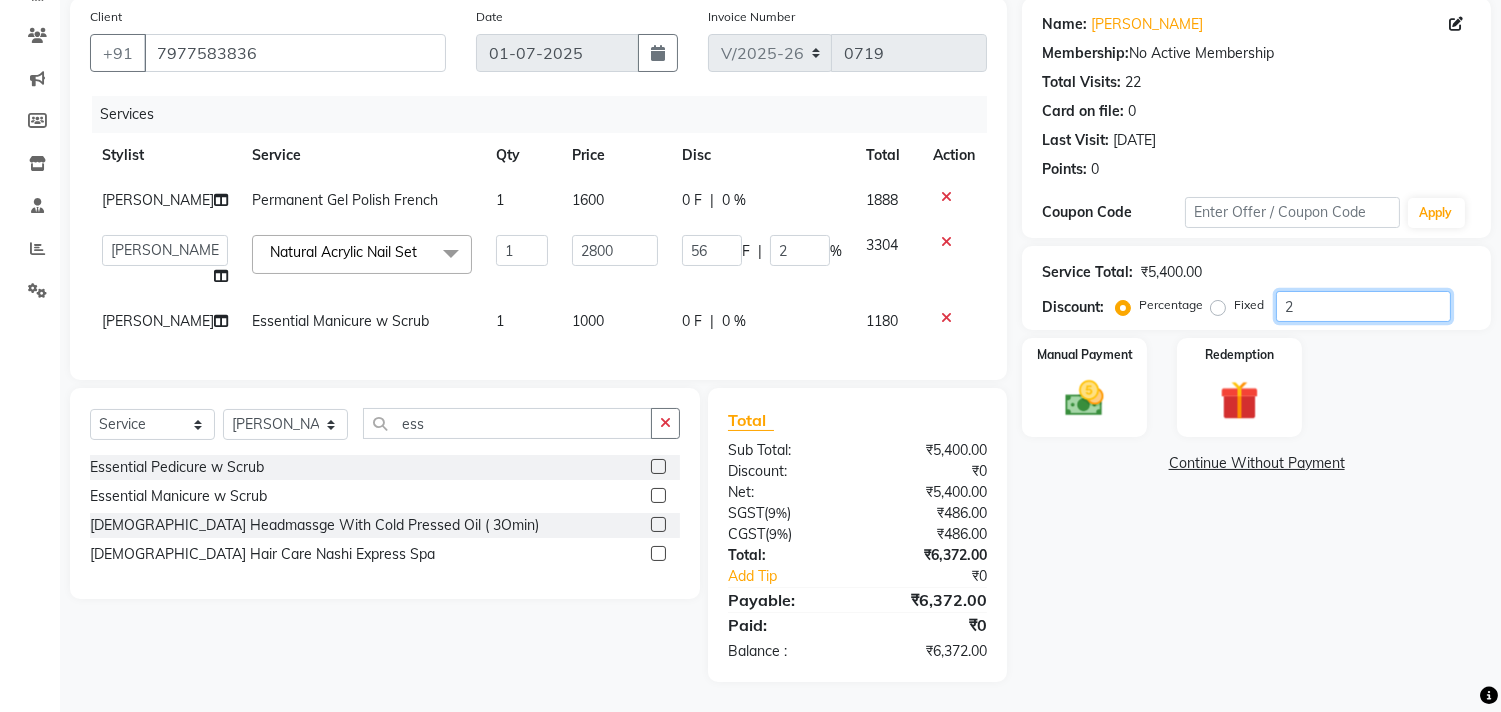 type on "20" 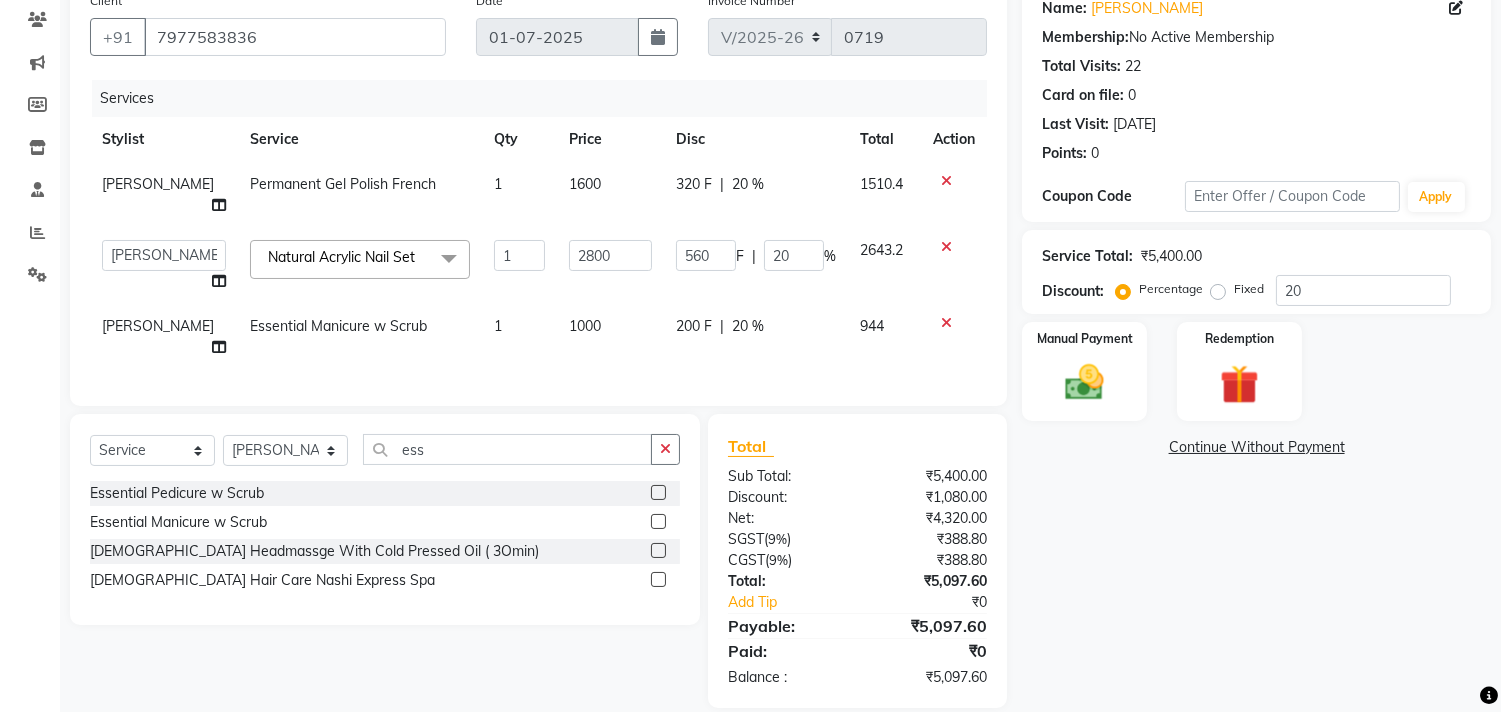 click on "Name: Saumya Thakker Membership:  No Active Membership  Total Visits:  22 Card on file:  0 Last Visit:   28-12-2024 Points:   0  Coupon Code Apply Service Total:  ₹5,400.00  Discount:  Percentage   Fixed  20 Manual Payment Redemption  Continue Without Payment" 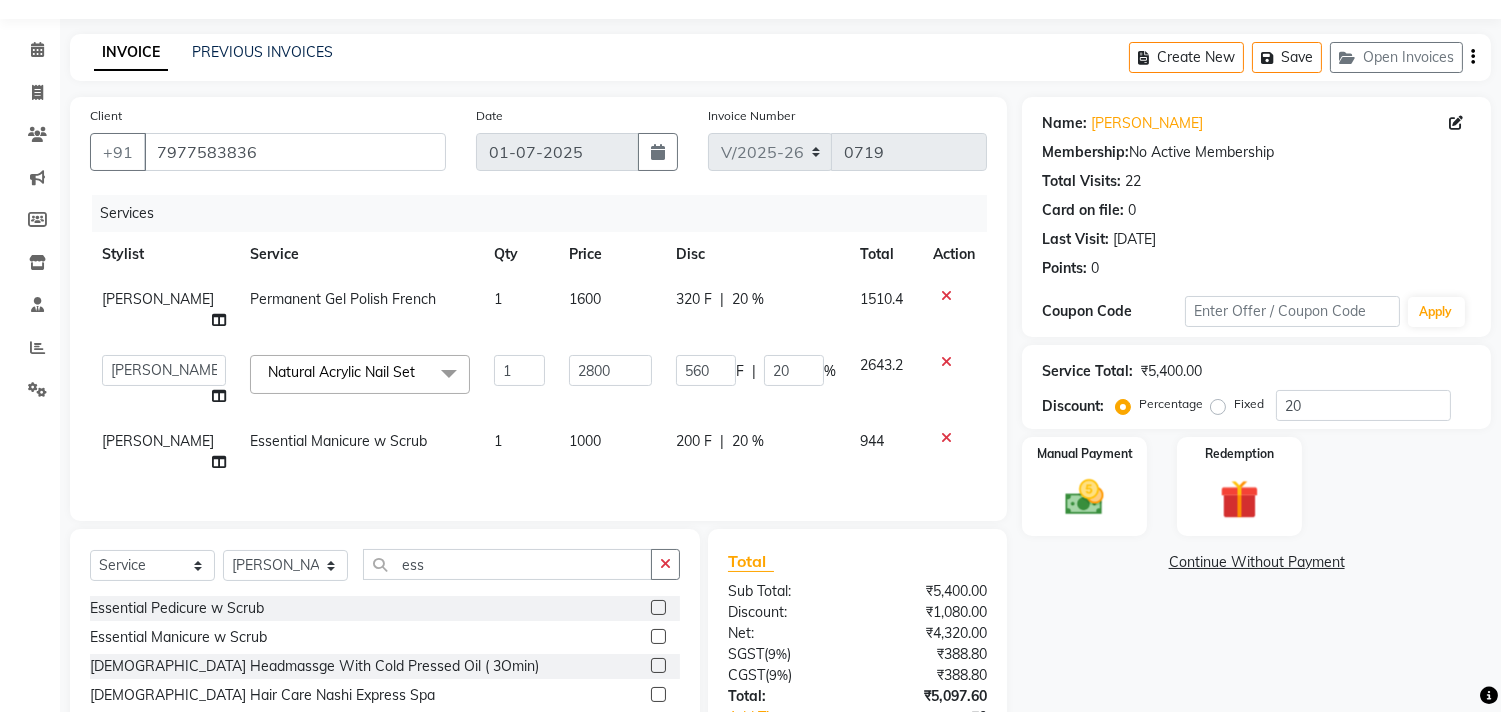 scroll, scrollTop: 0, scrollLeft: 0, axis: both 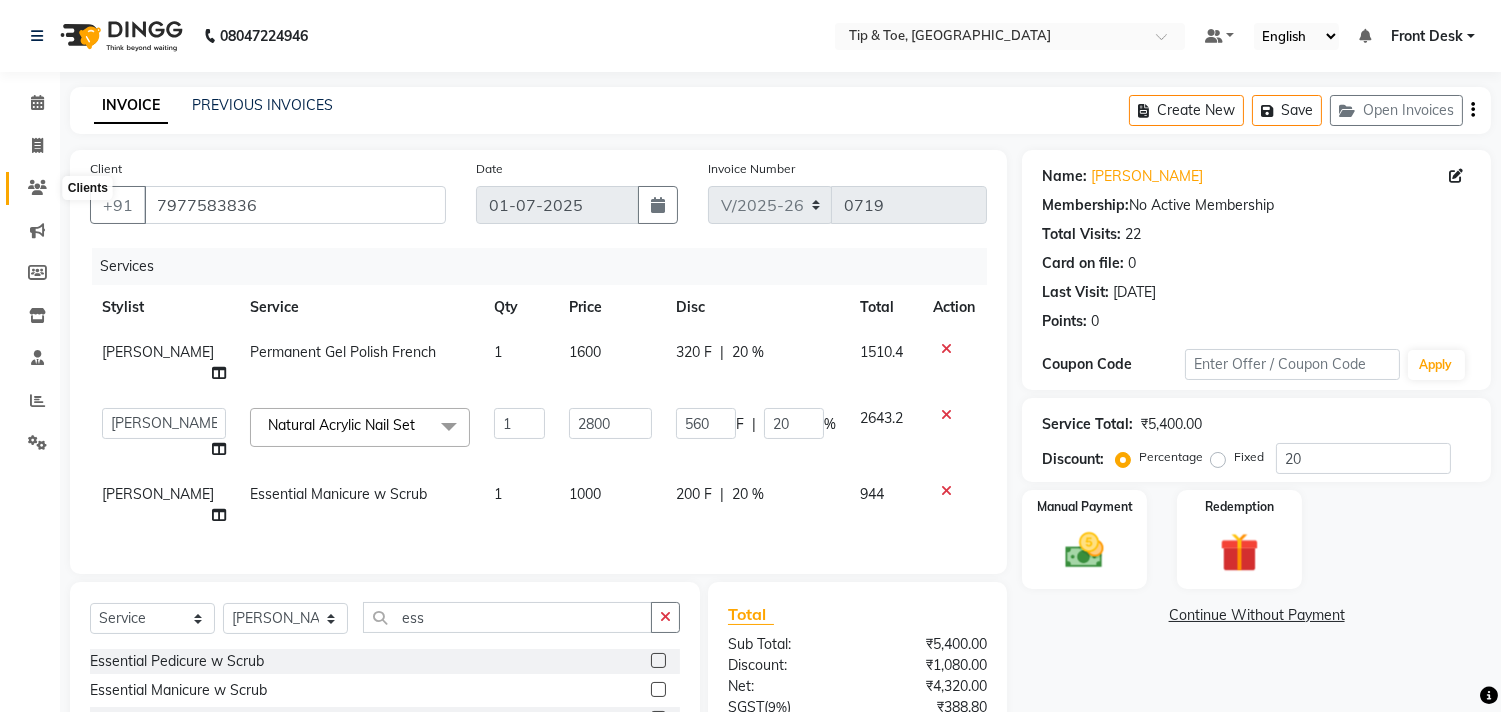 click 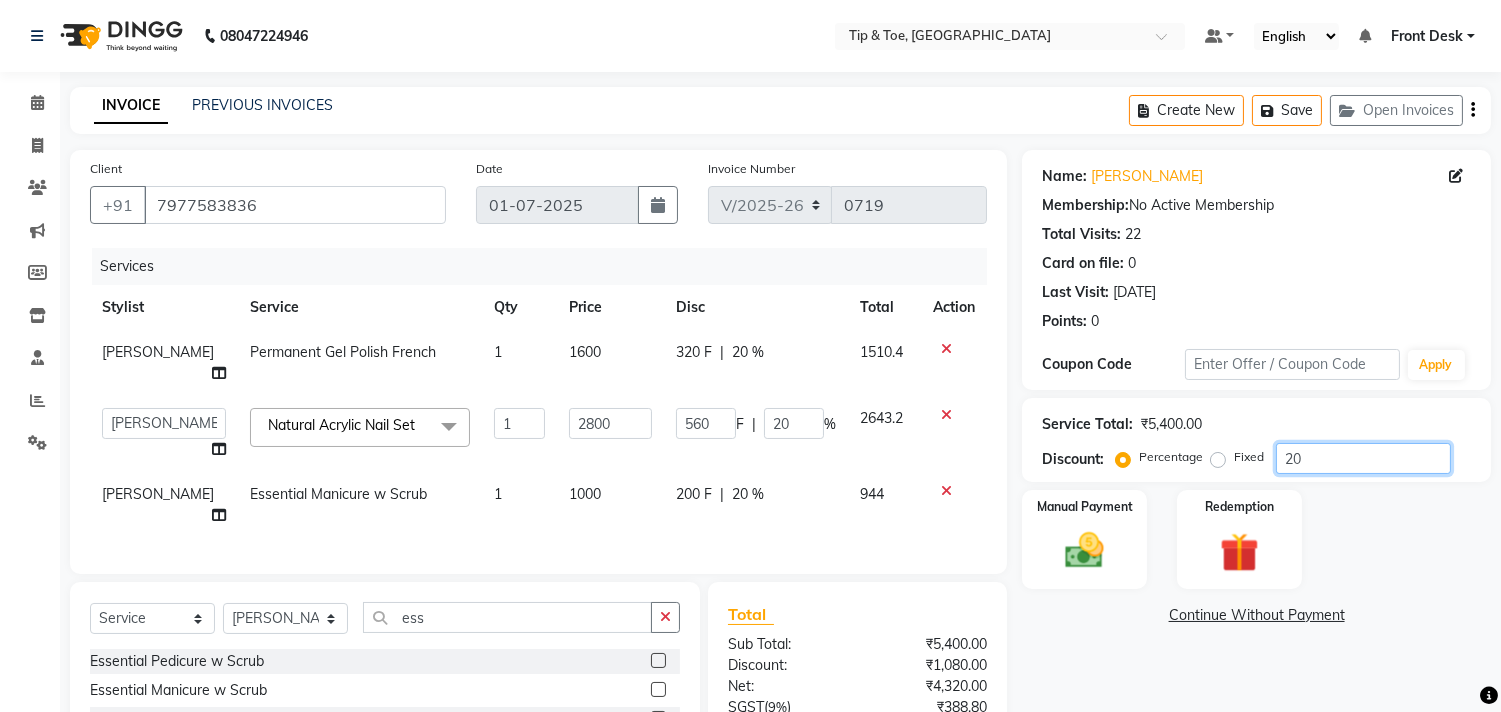click on "20" 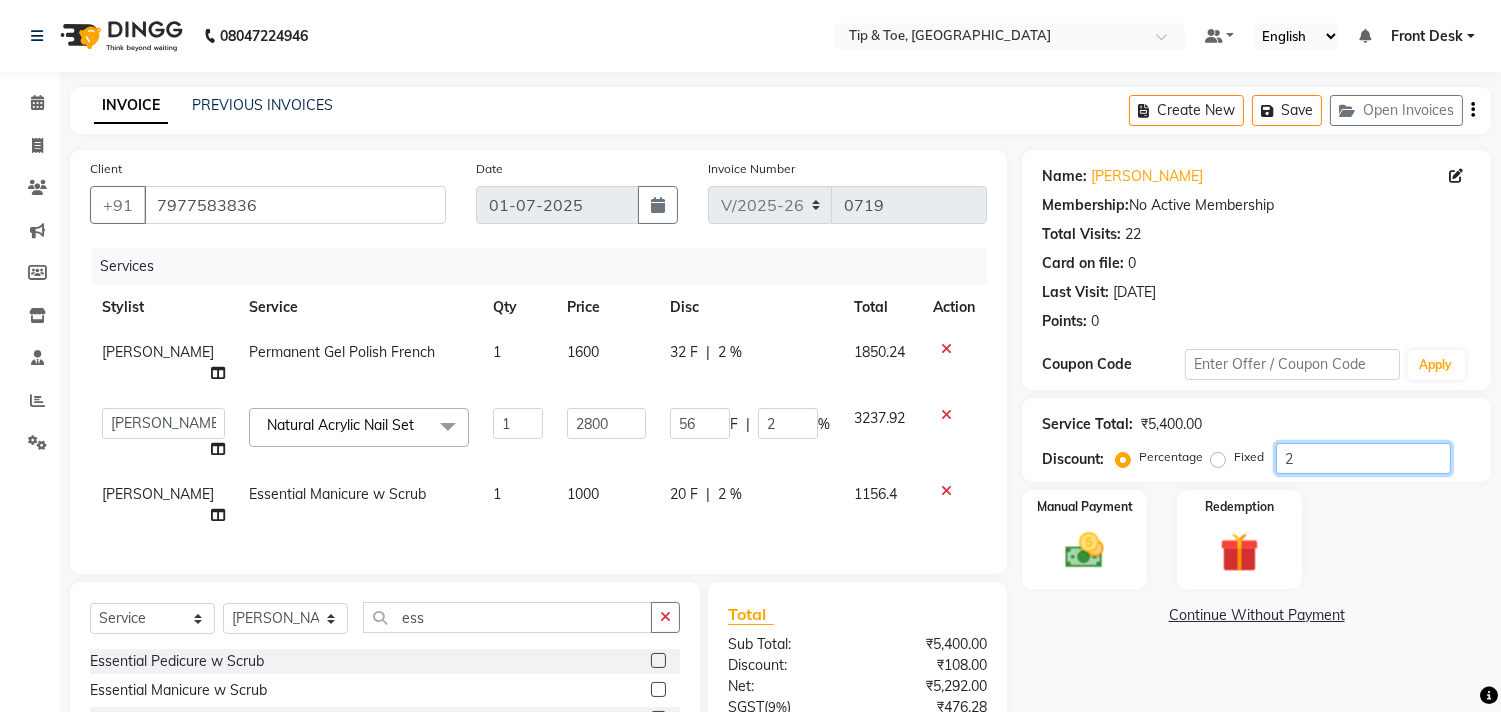 type 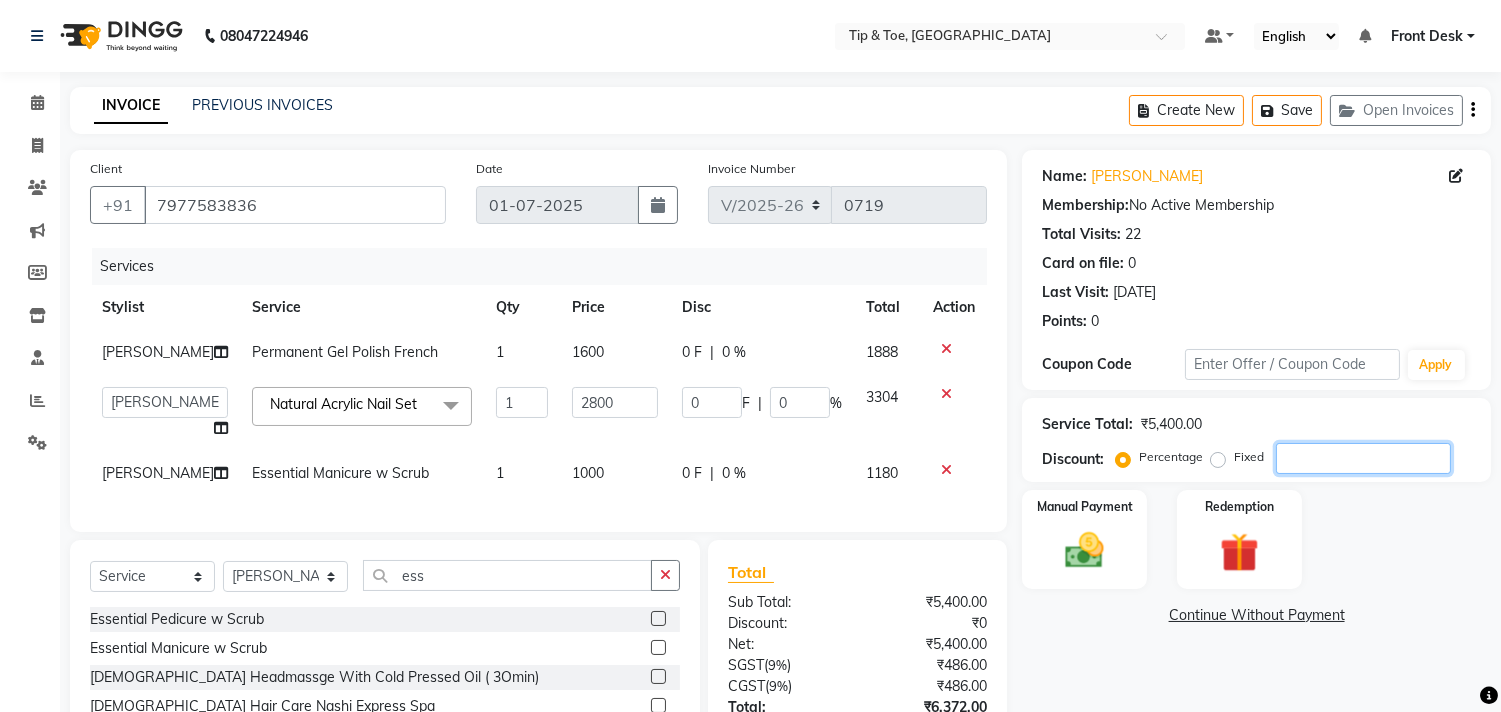 scroll, scrollTop: 168, scrollLeft: 0, axis: vertical 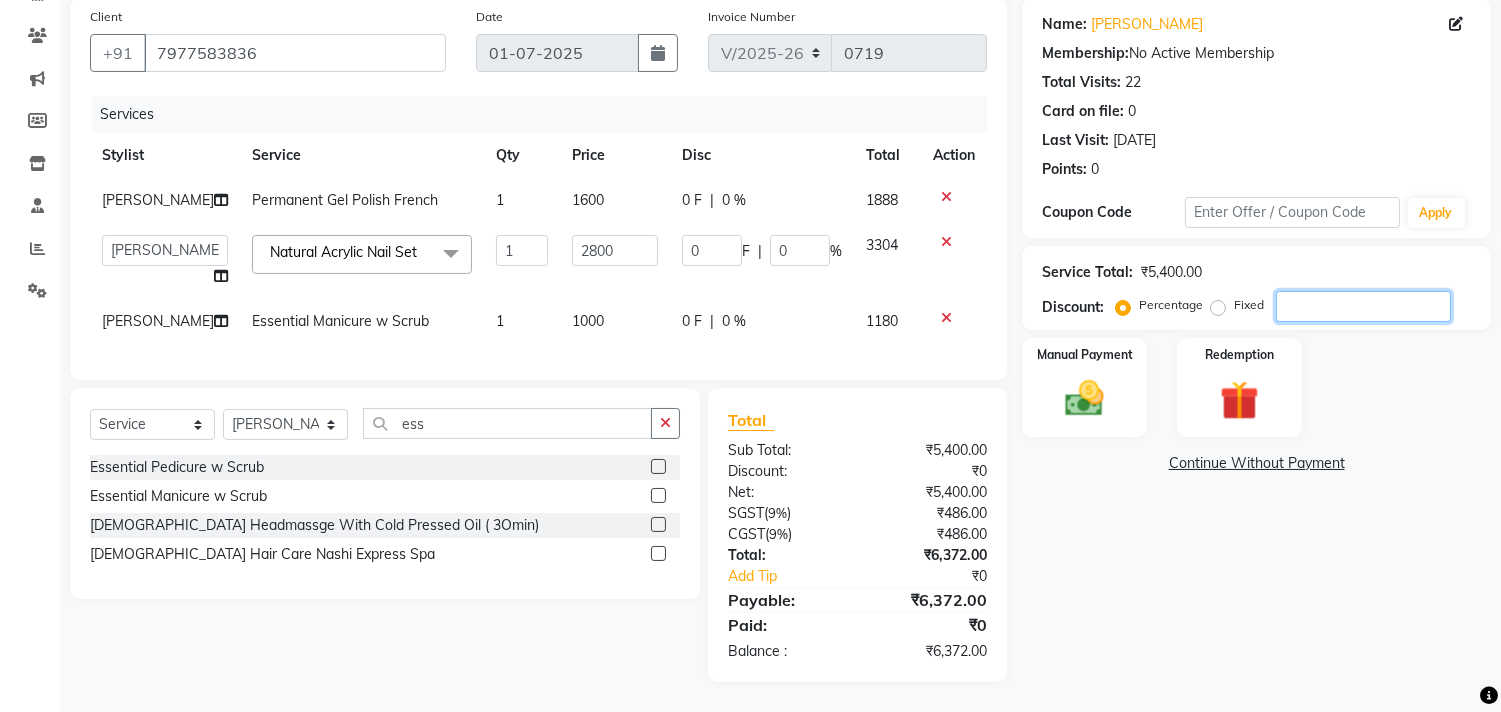 type 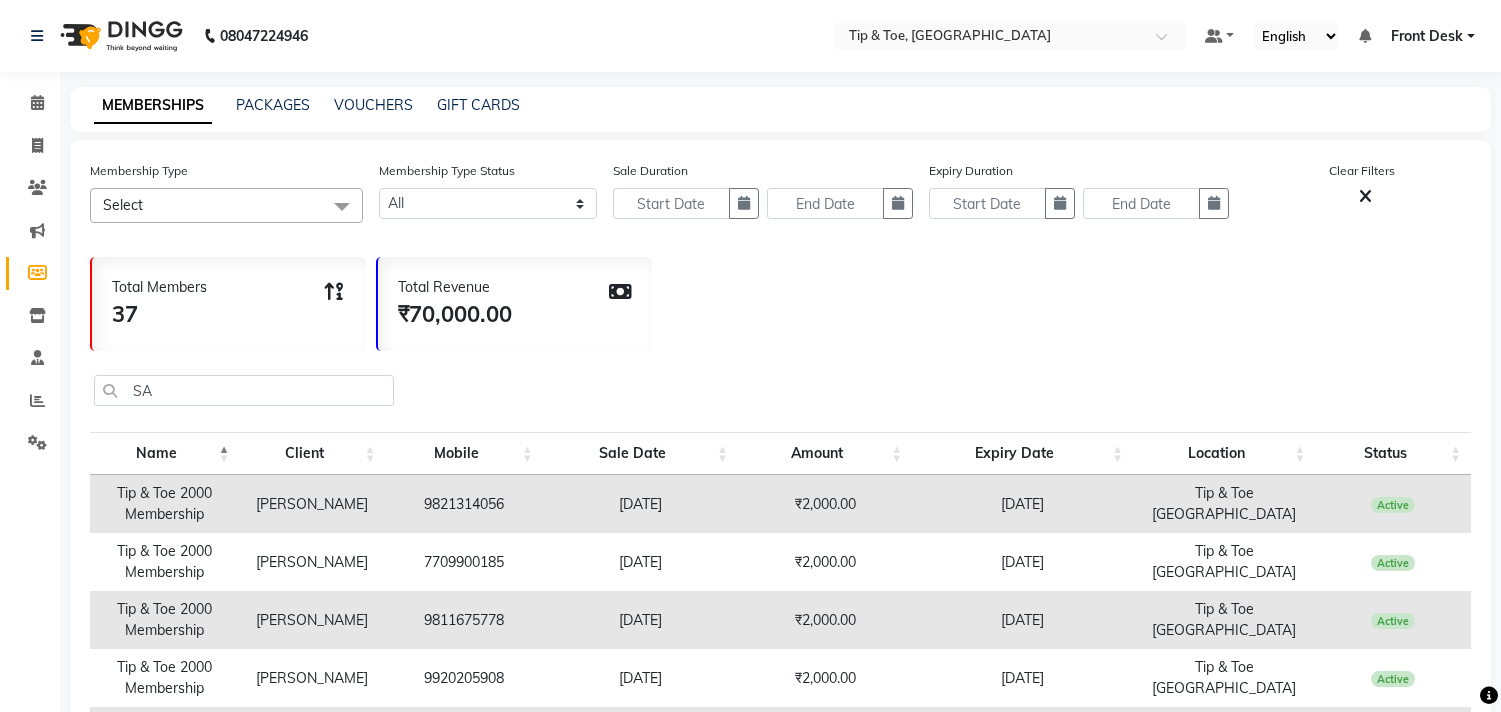 select 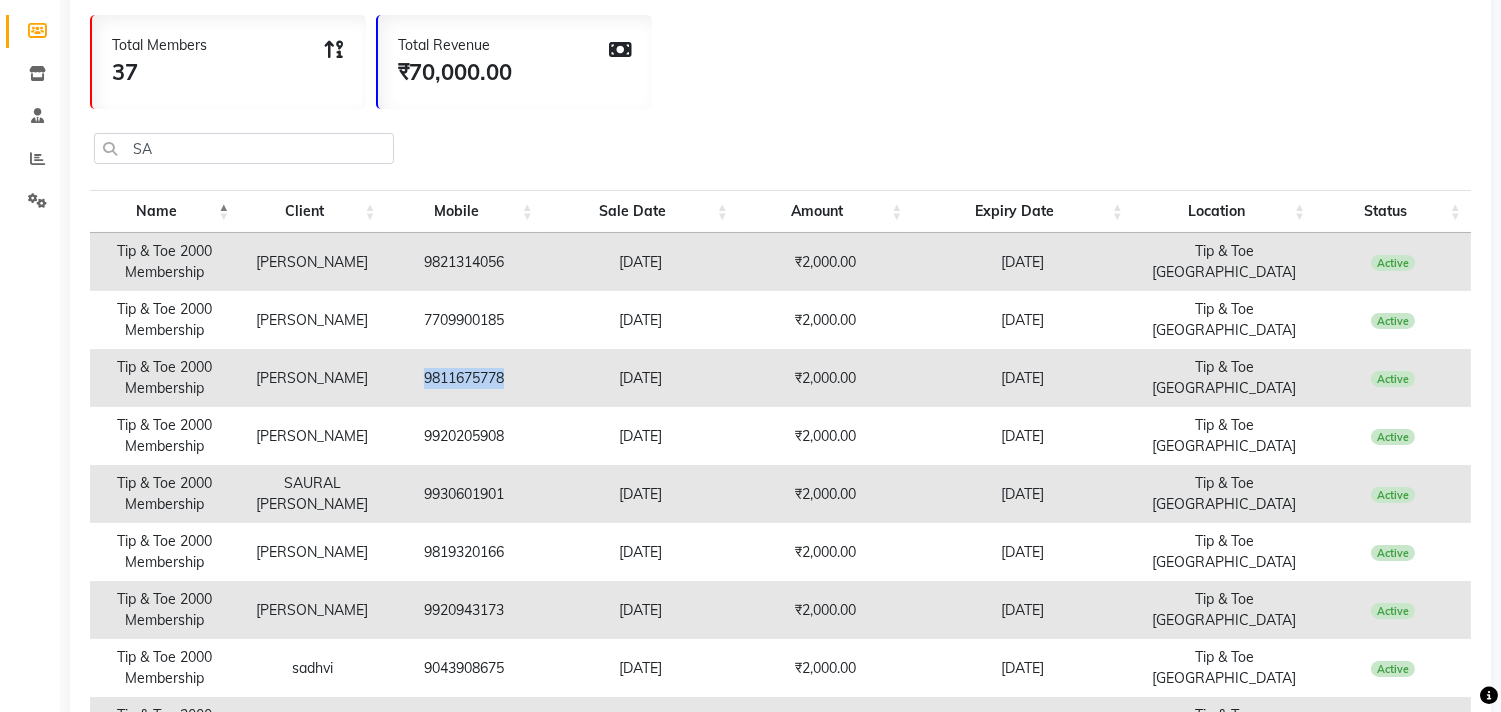 scroll, scrollTop: 0, scrollLeft: 0, axis: both 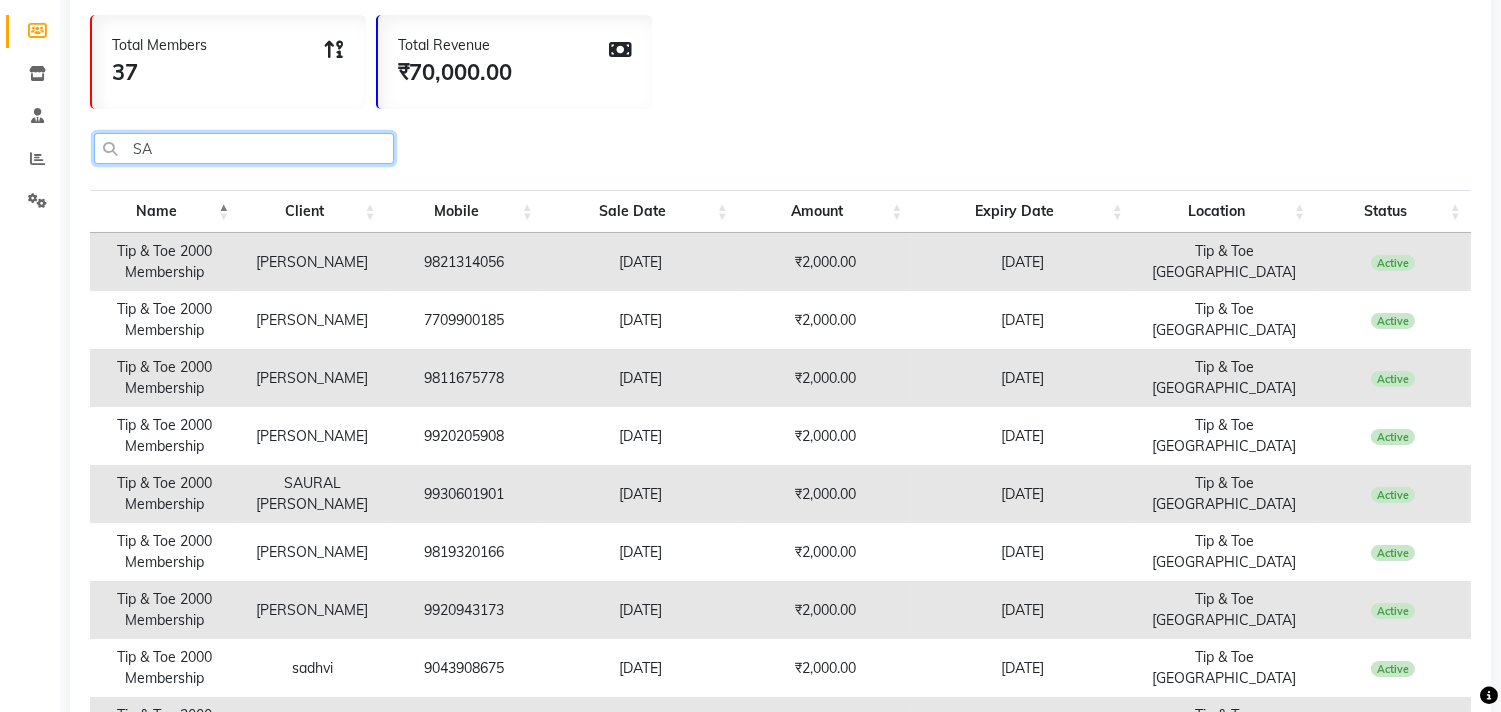 click on "SA" 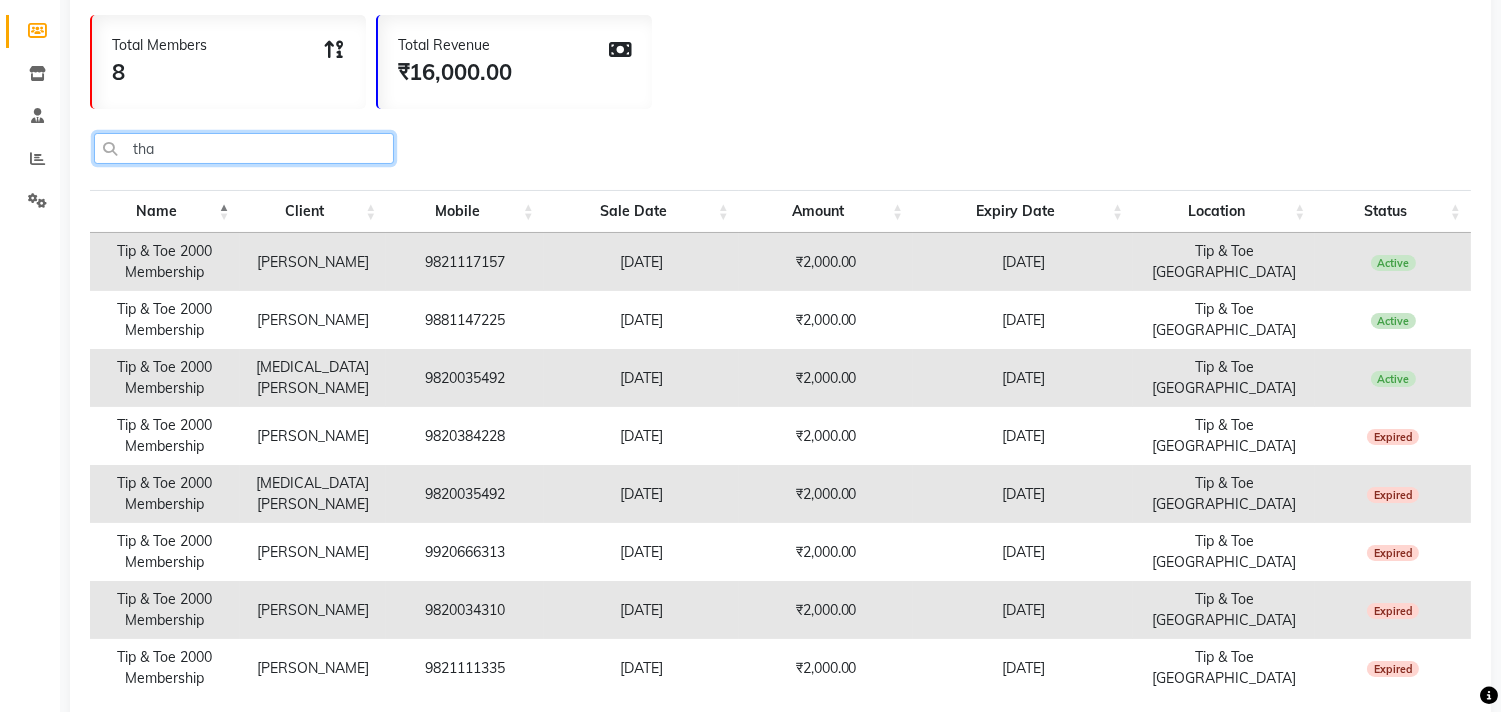 type on "tha" 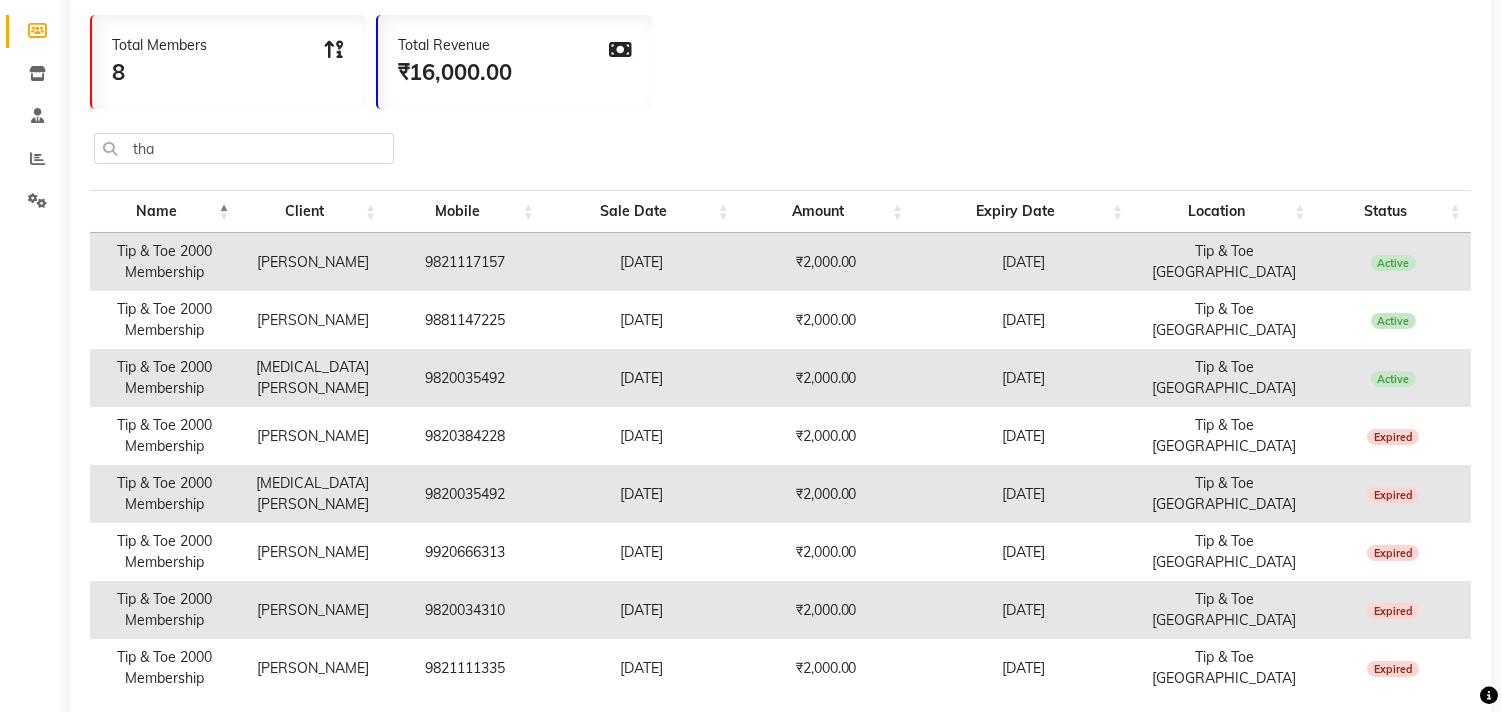 click on "[DATE]" at bounding box center (641, 320) 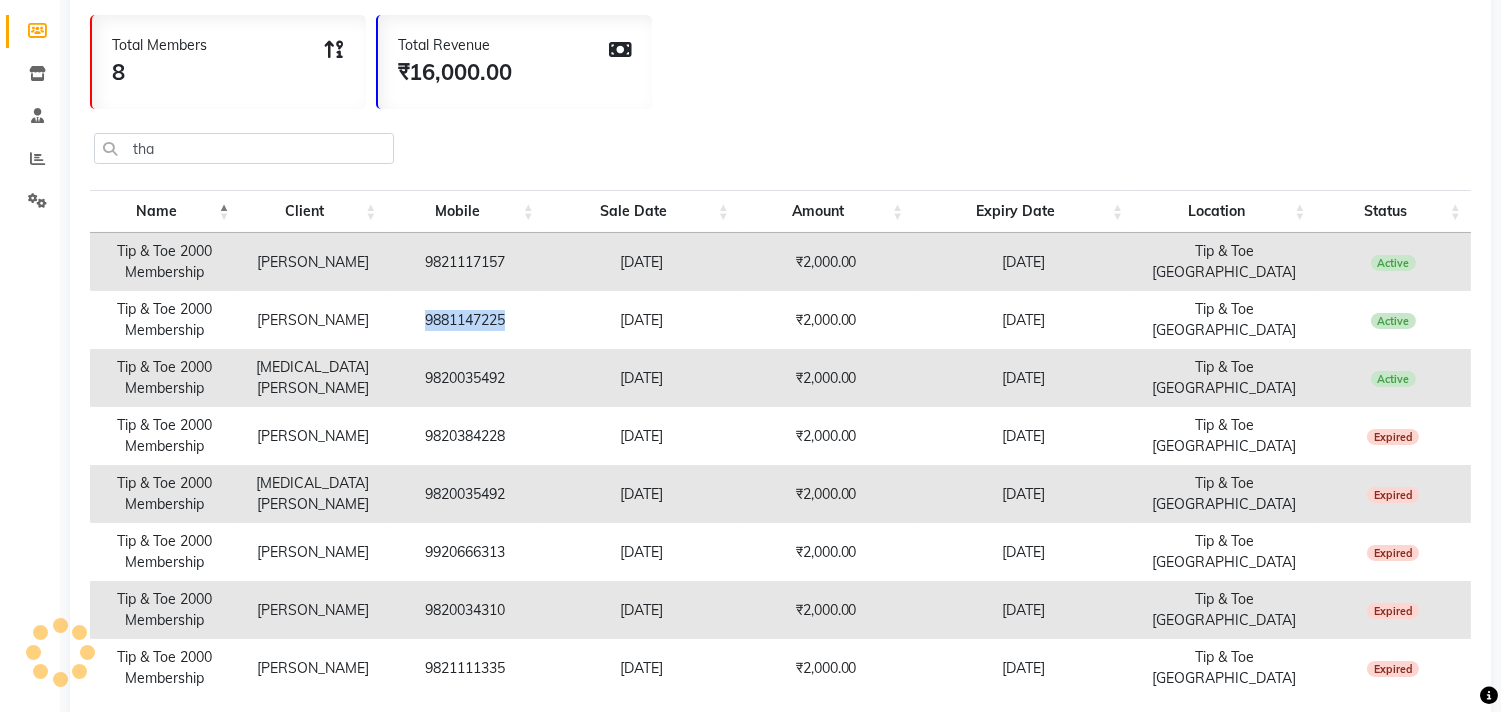 drag, startPoint x: 504, startPoint y: 316, endPoint x: 401, endPoint y: 310, distance: 103.17461 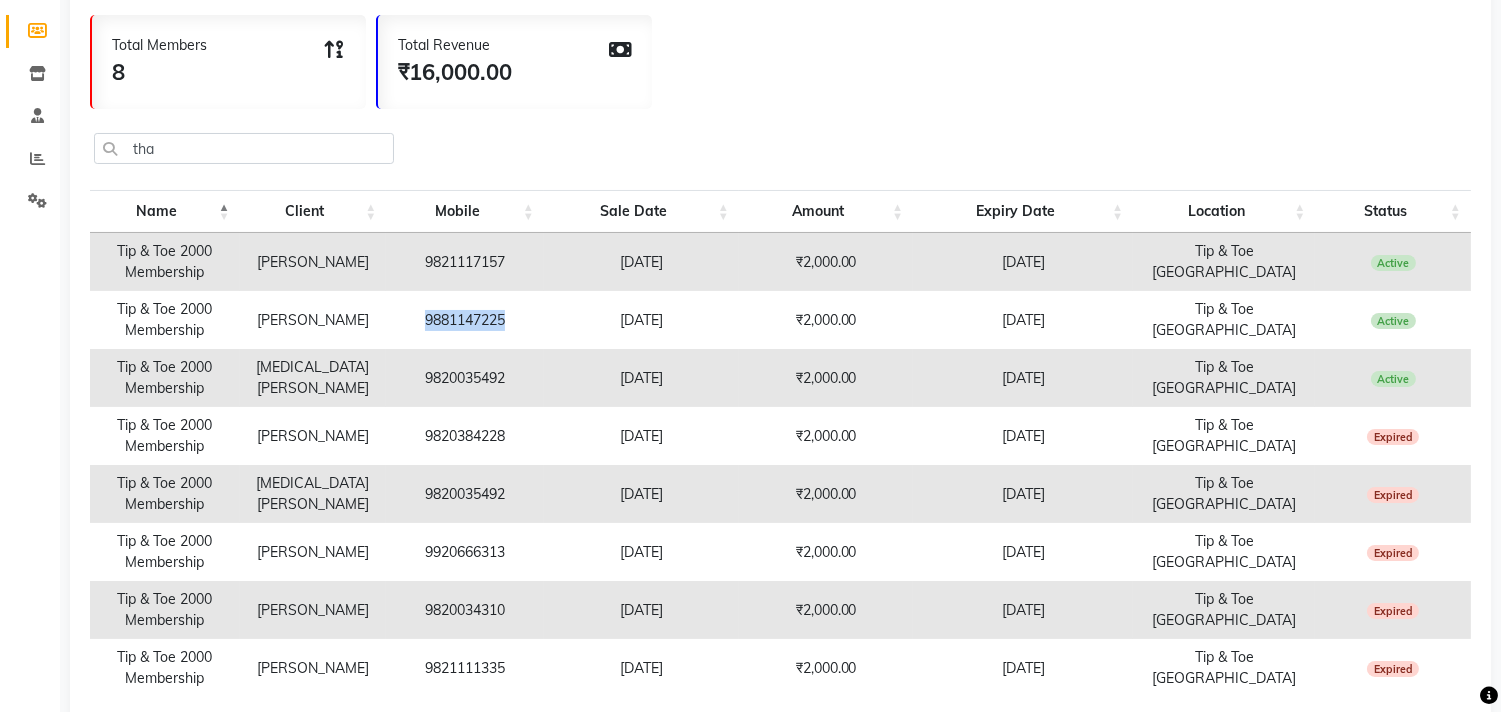 copy on "9881147225" 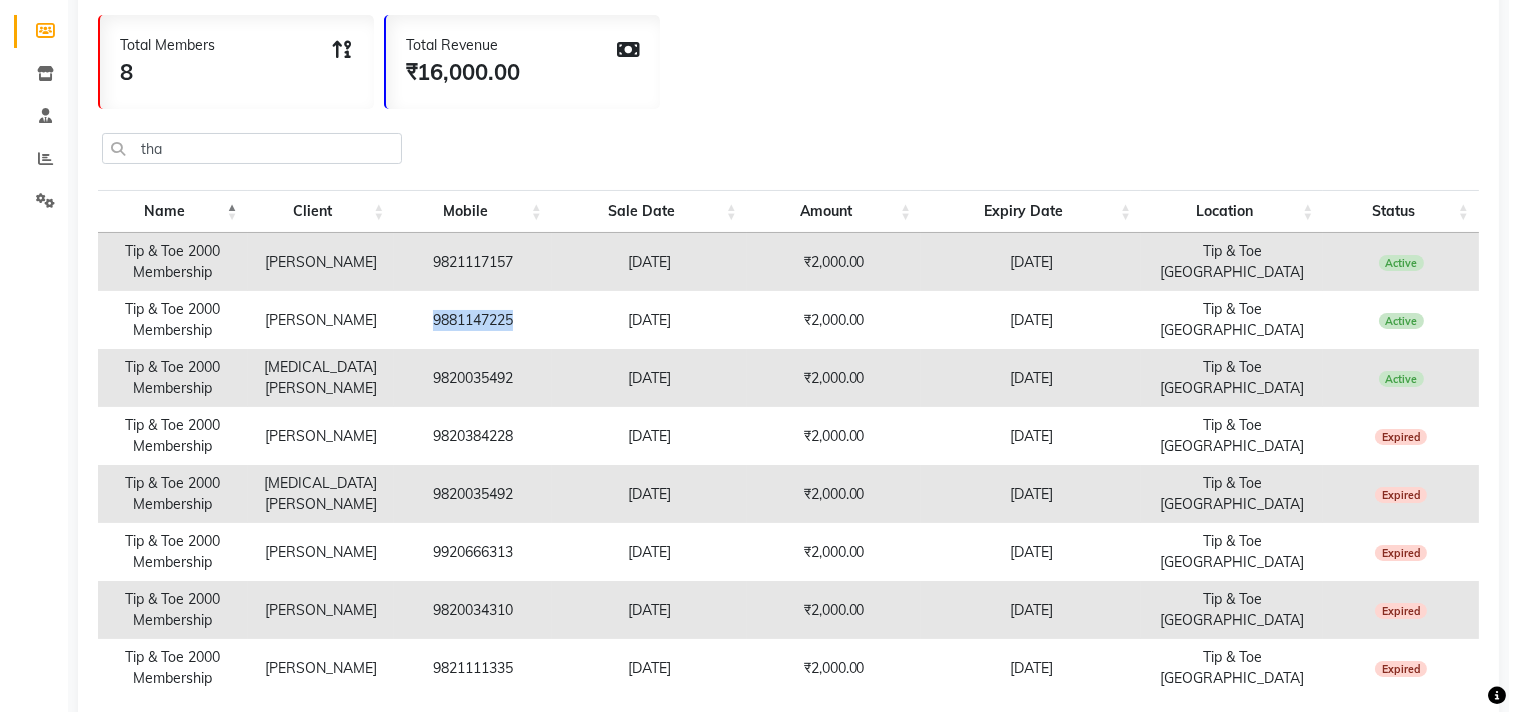 scroll, scrollTop: 0, scrollLeft: 0, axis: both 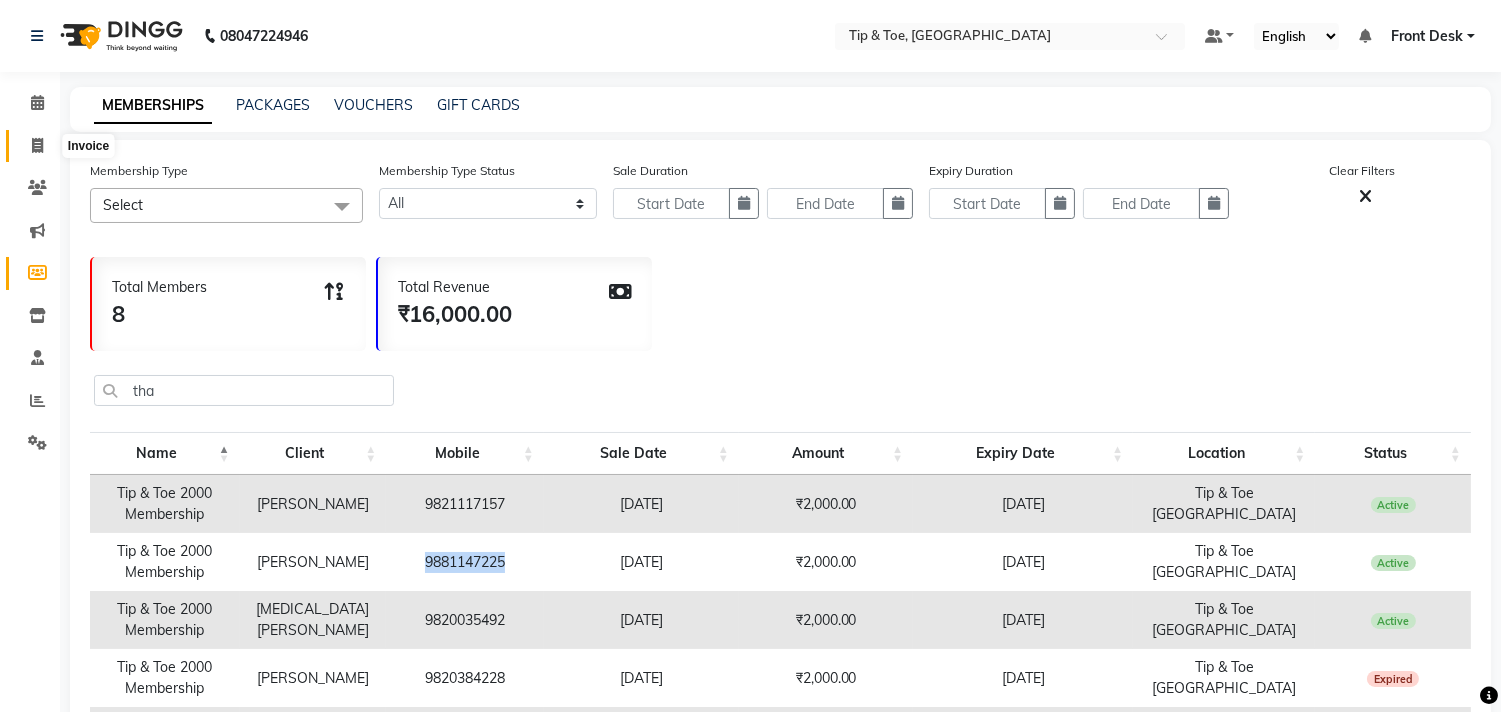 click 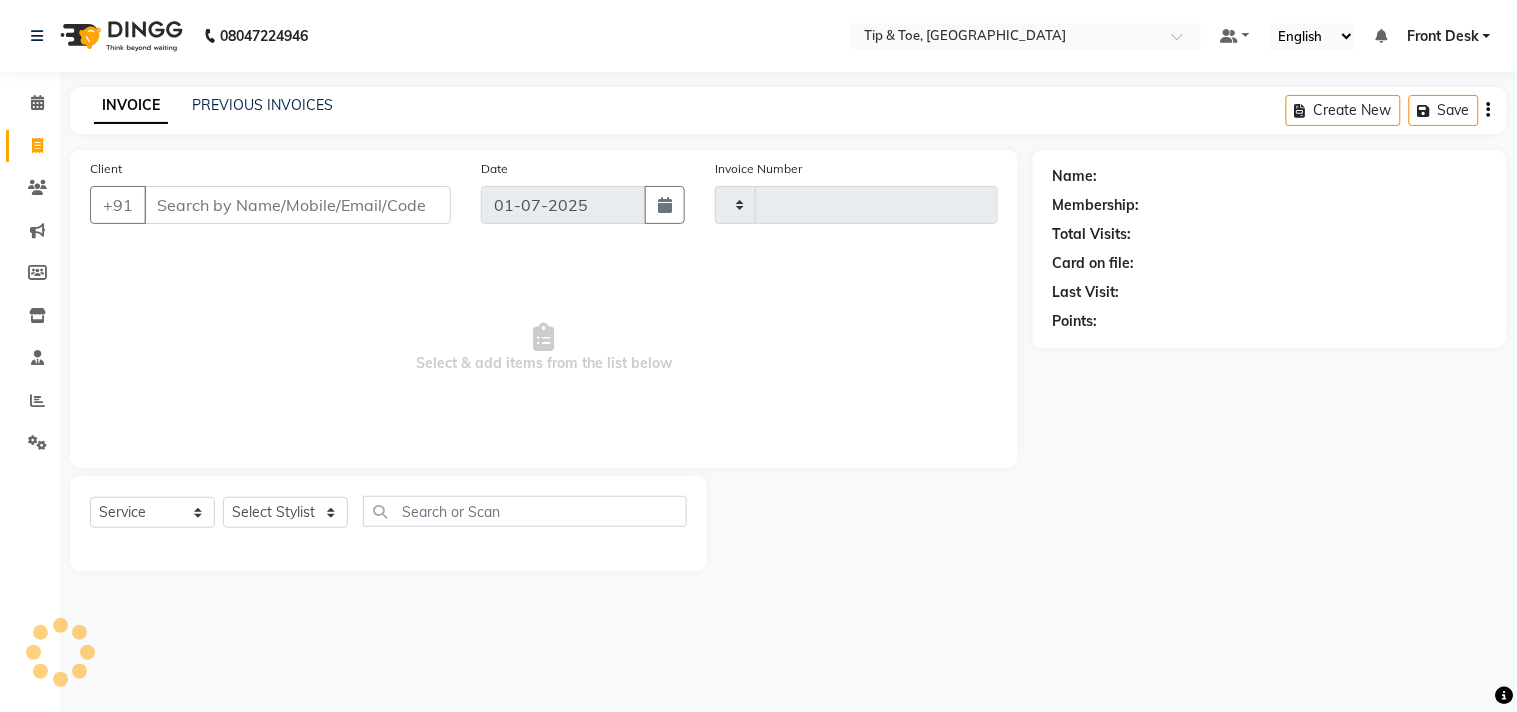 type on "0719" 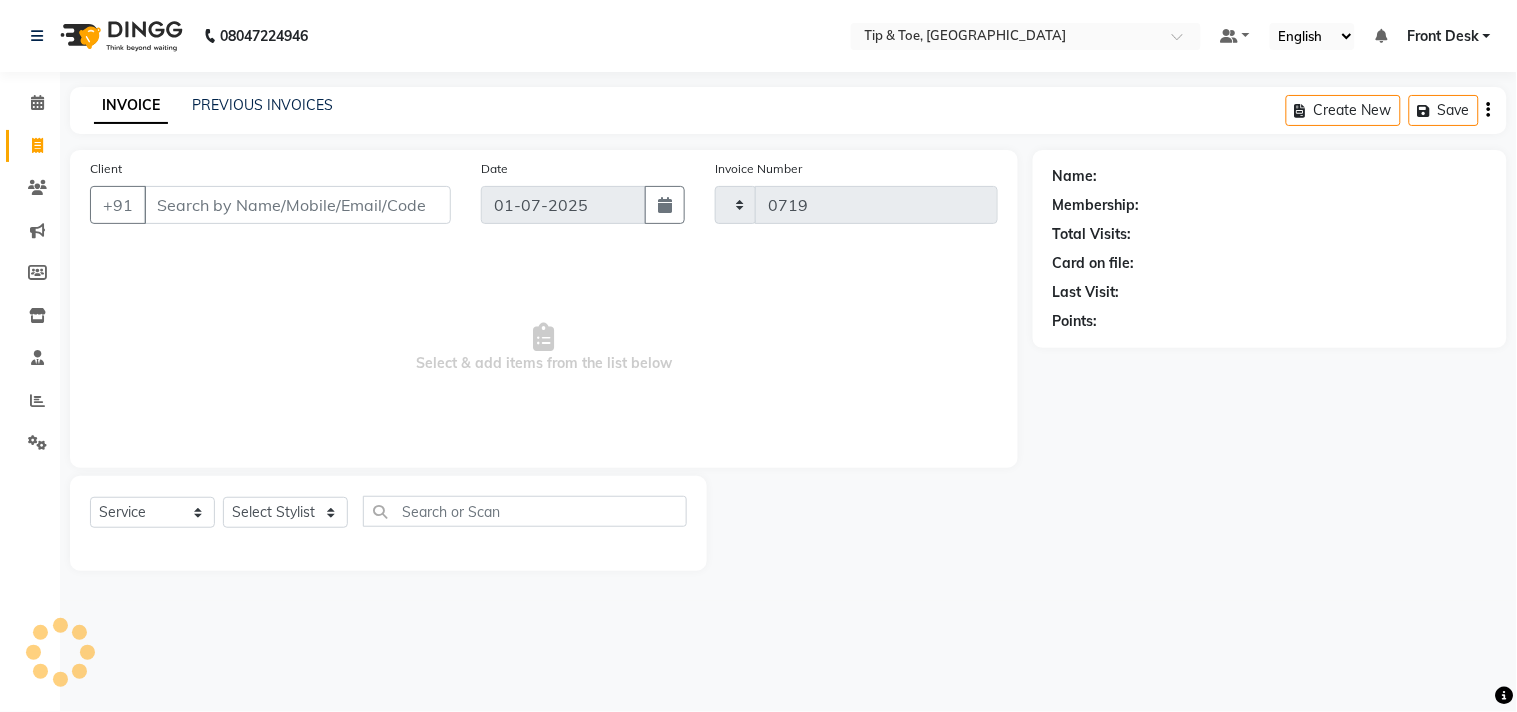 select on "5655" 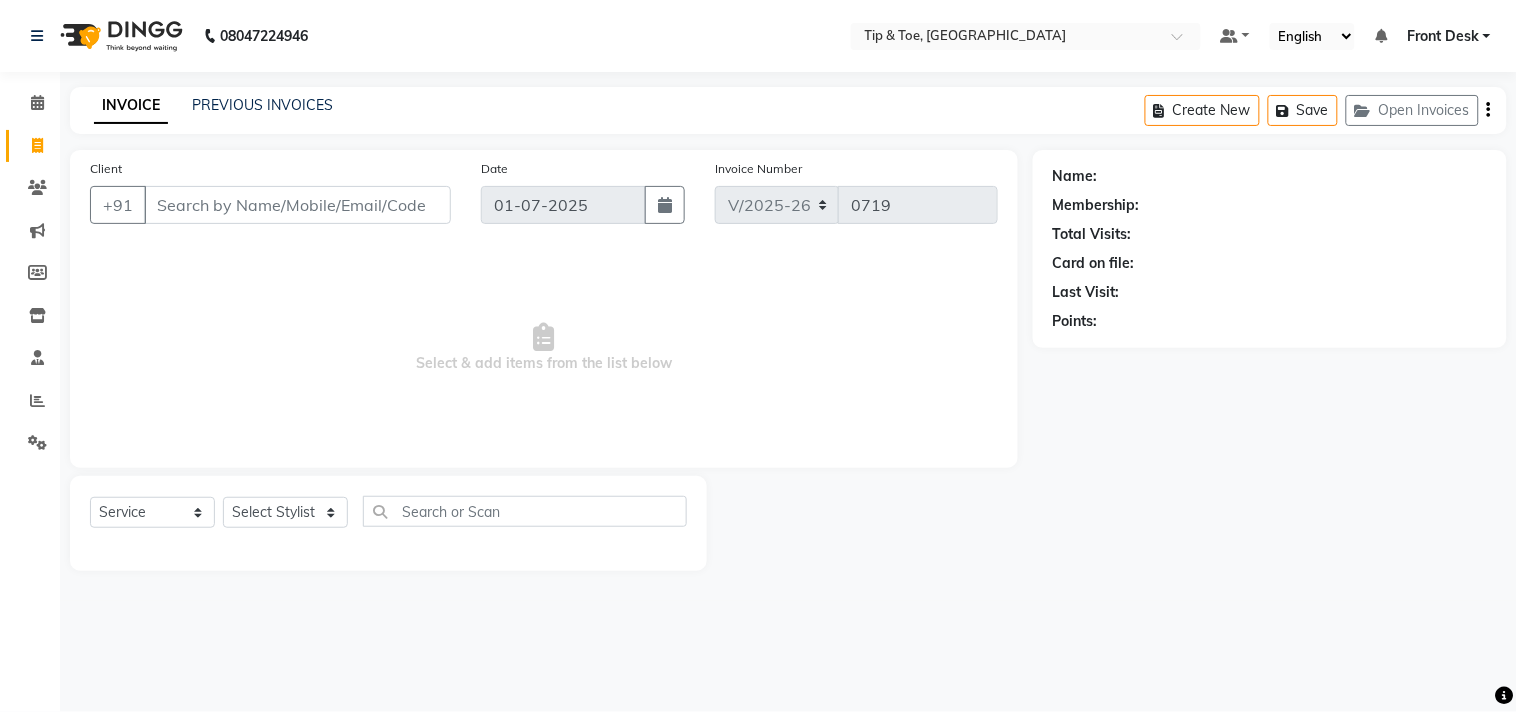 click on "Client" at bounding box center (297, 205) 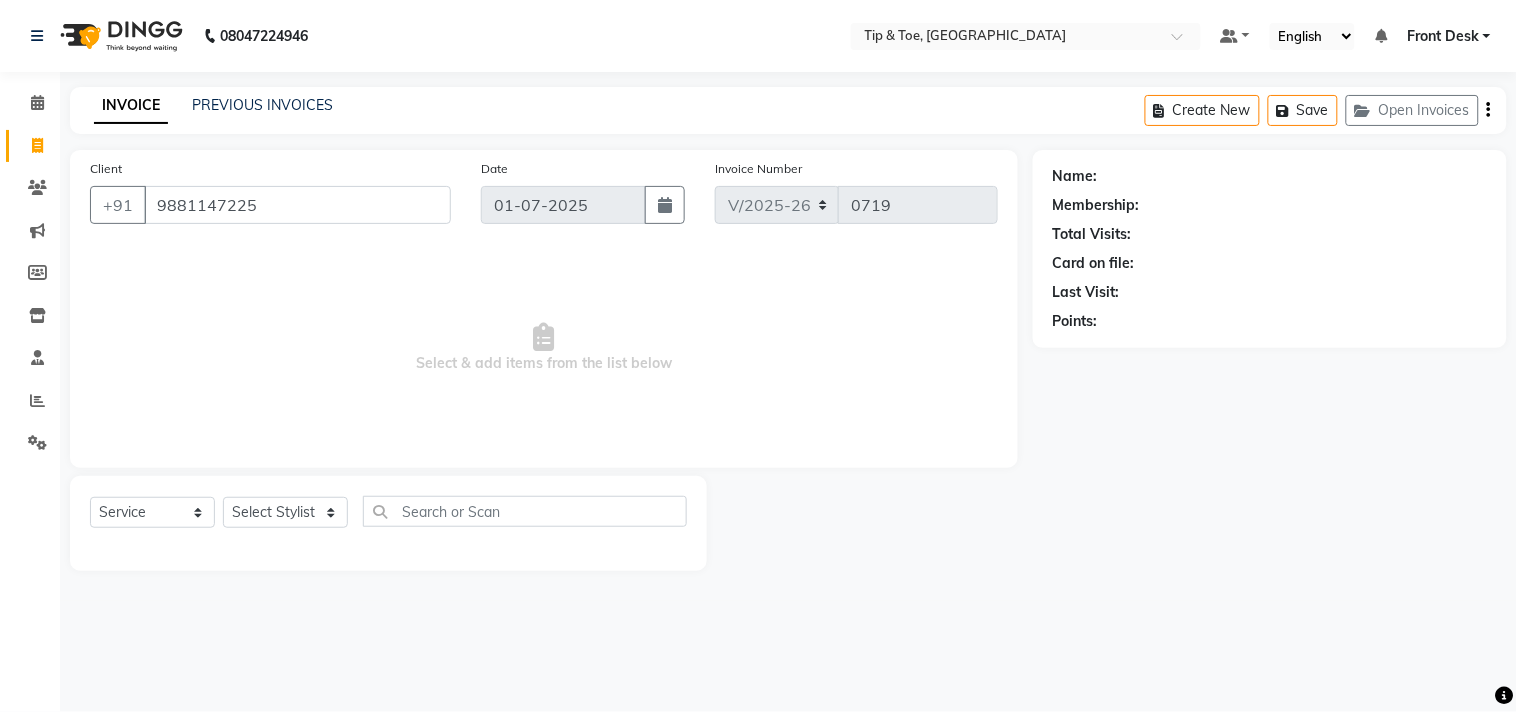 type on "9881147225" 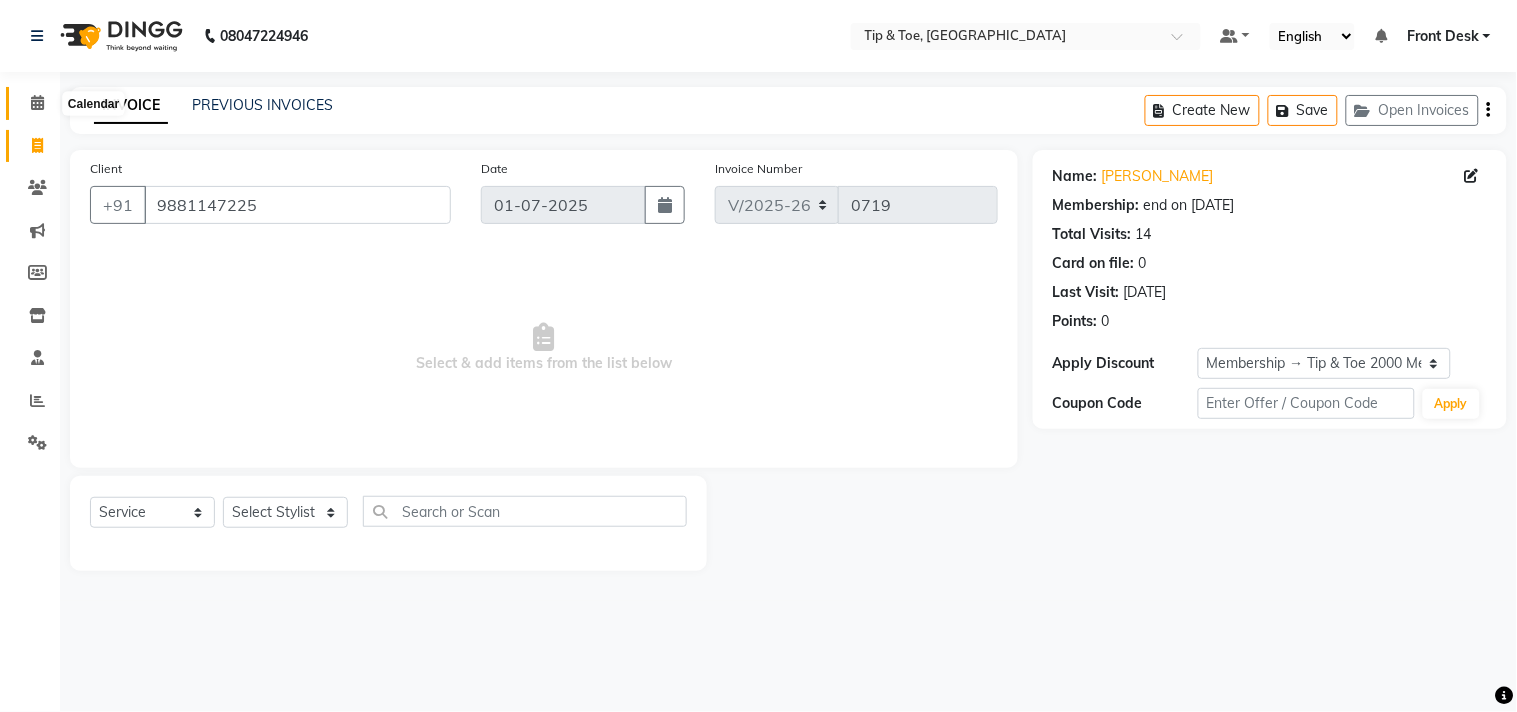 click 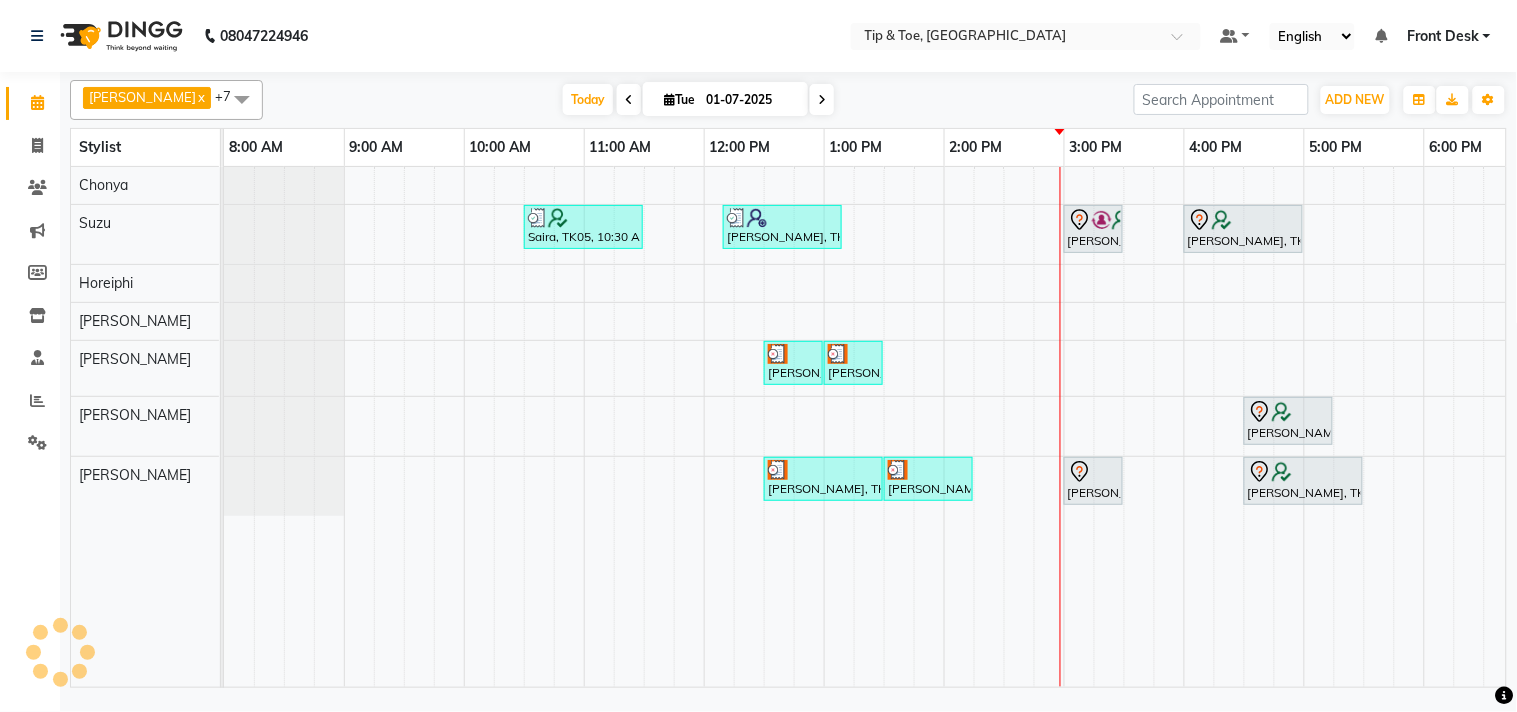 scroll, scrollTop: 0, scrollLeft: 0, axis: both 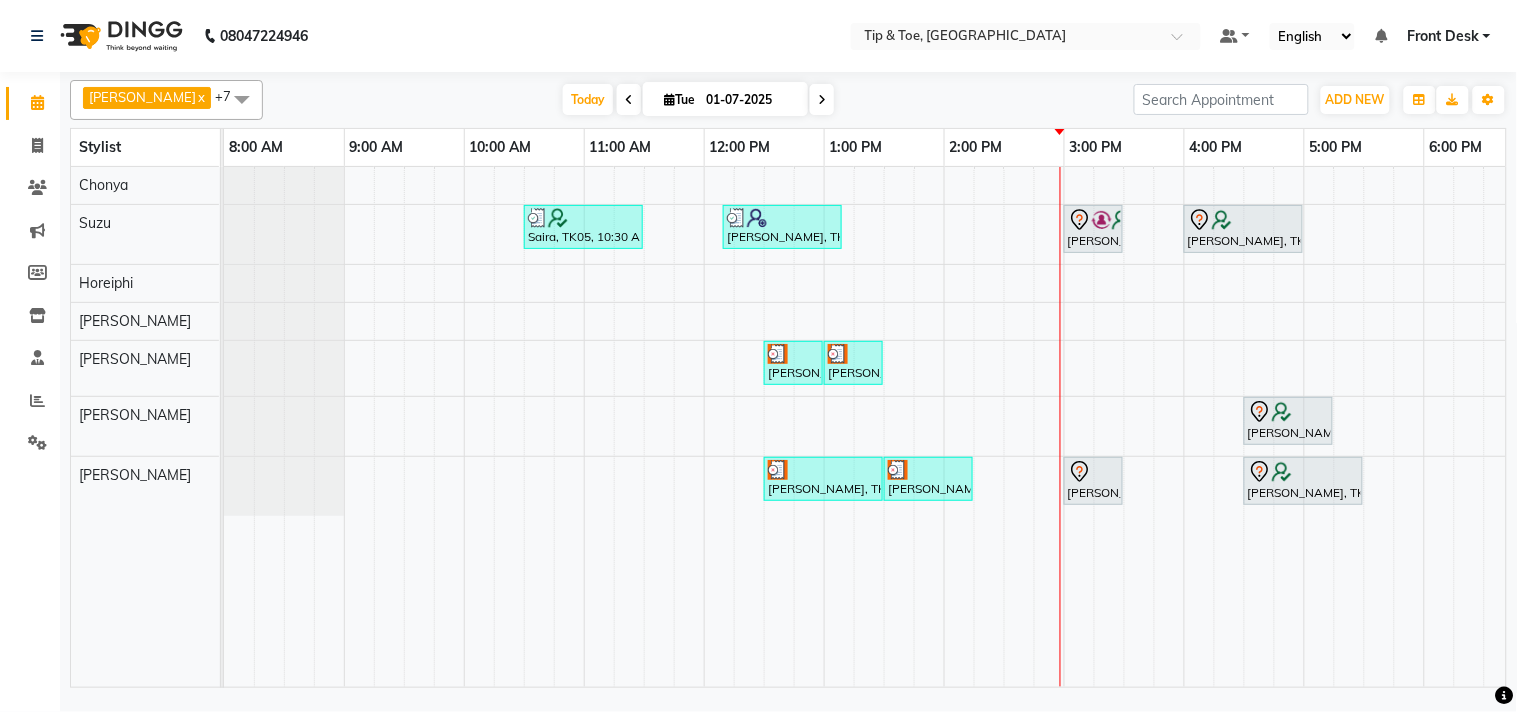 click on "Saira, TK05, 10:30 AM-11:30 AM, T&T Permanent Gel Polish,Permanent Gel Polish Removal     [PERSON_NAME], TK06, 12:10 PM-01:10 PM, Acrylic Removal             [PERSON_NAME], TK07, 03:00 PM-03:30 PM, Permanent Gel Polish Removal             [PERSON_NAME], TK08, 04:00 PM-05:00 PM, Acrylic Removal     [PERSON_NAME], TK01, 12:30 PM-01:00 PM, Foot Massage     [PERSON_NAME], TK01, 01:00 PM-01:30 PM, Permanent Gel Polish Removal             [PERSON_NAME], TK03, 04:30 PM-05:15 PM, Essential Pedicure w Scrub     [PERSON_NAME], TK01, 12:30 PM-01:30 PM, Natural Acrylic Nail Set     [PERSON_NAME], TK01, 01:30 PM-02:15 PM, Permanent Gel Polish [PERSON_NAME], TK04, 03:00 PM-03:30 PM, Eyebrow Threading             [PERSON_NAME], TK03, 04:30 PM-05:30 PM, Natural Acrylic Nail Set" at bounding box center (1004, 427) 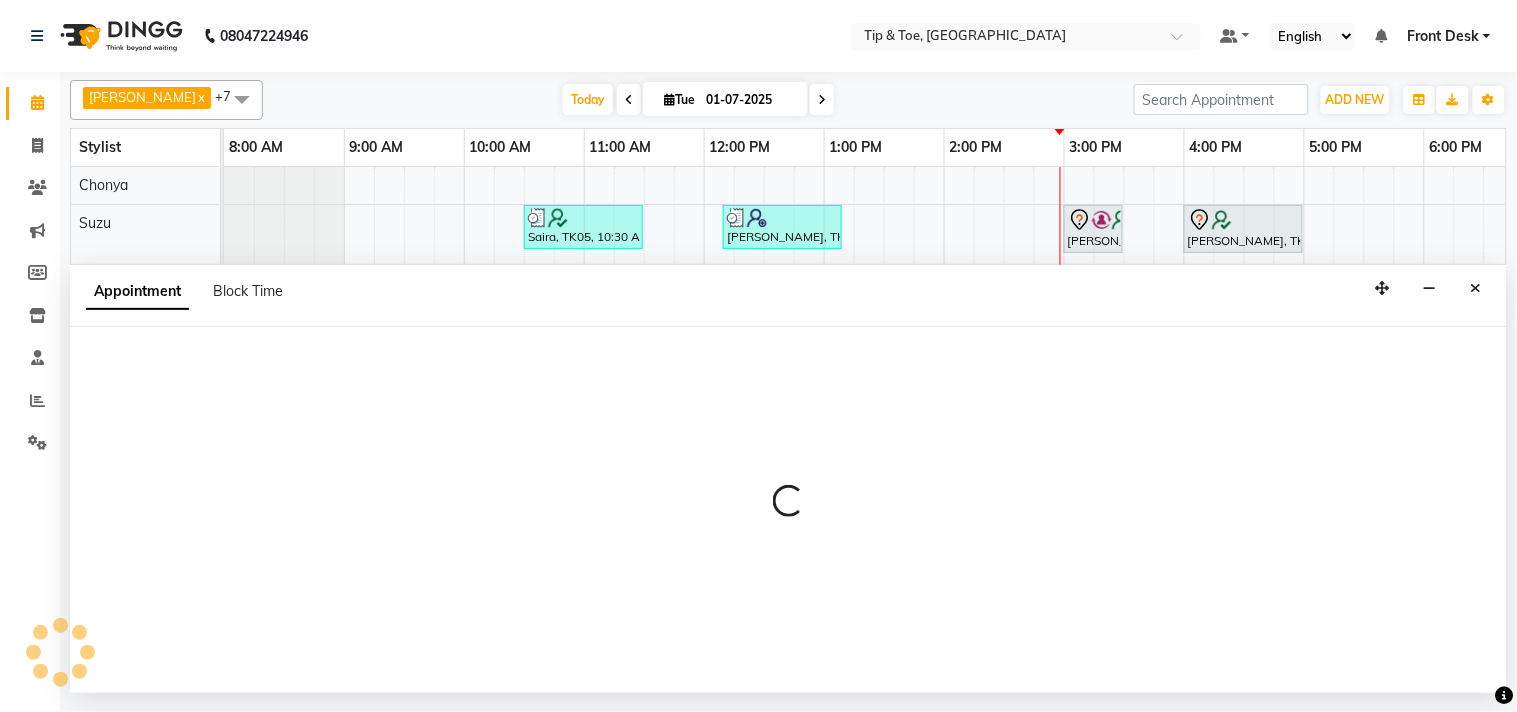 select on "38741" 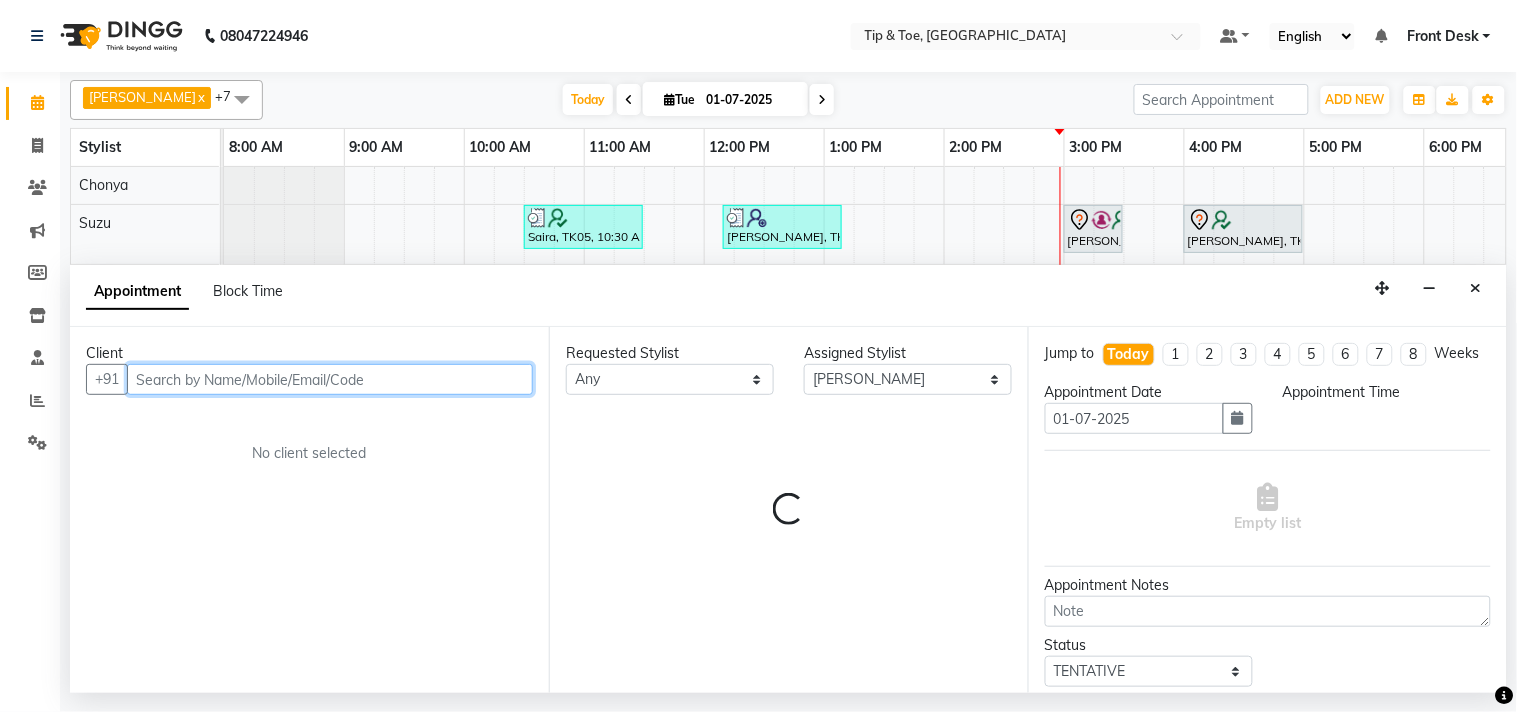 select on "855" 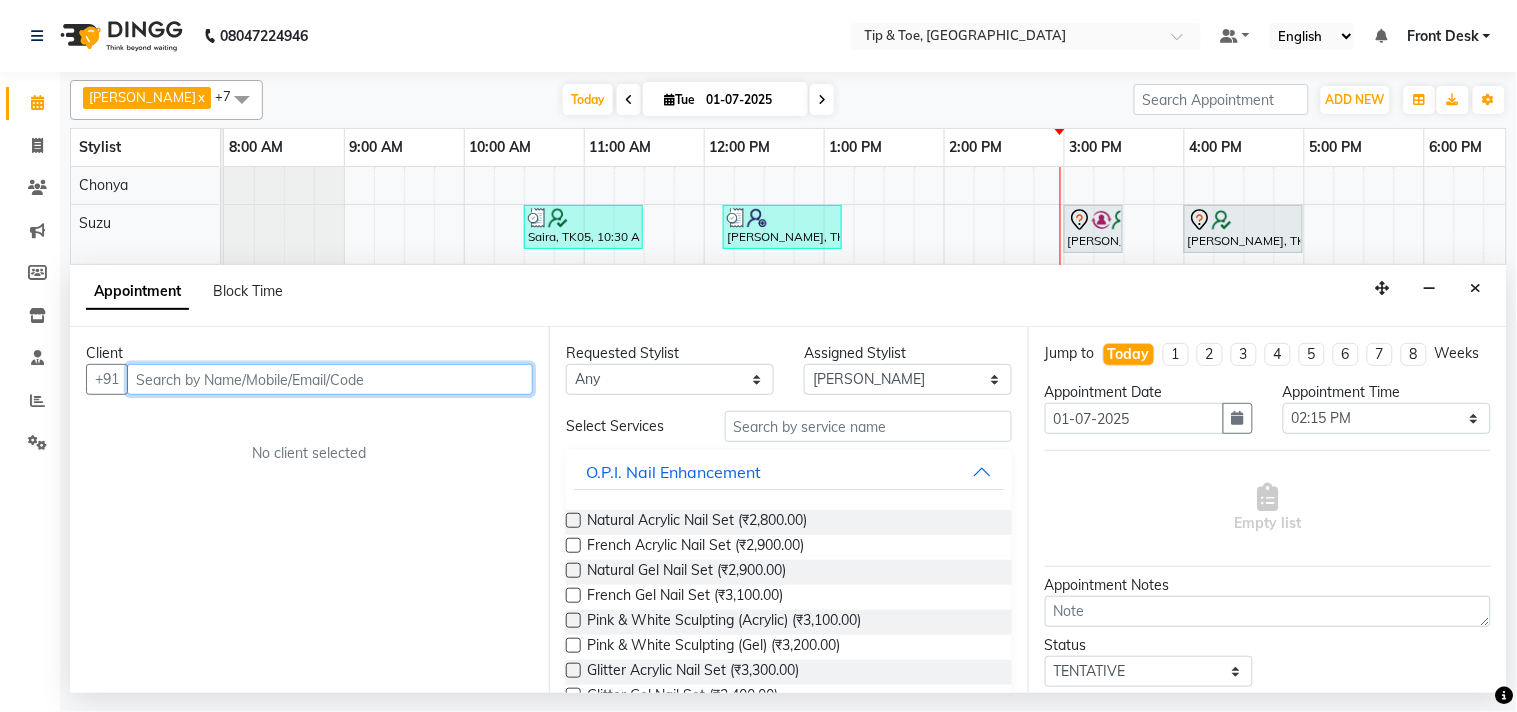 paste on "9881147225" 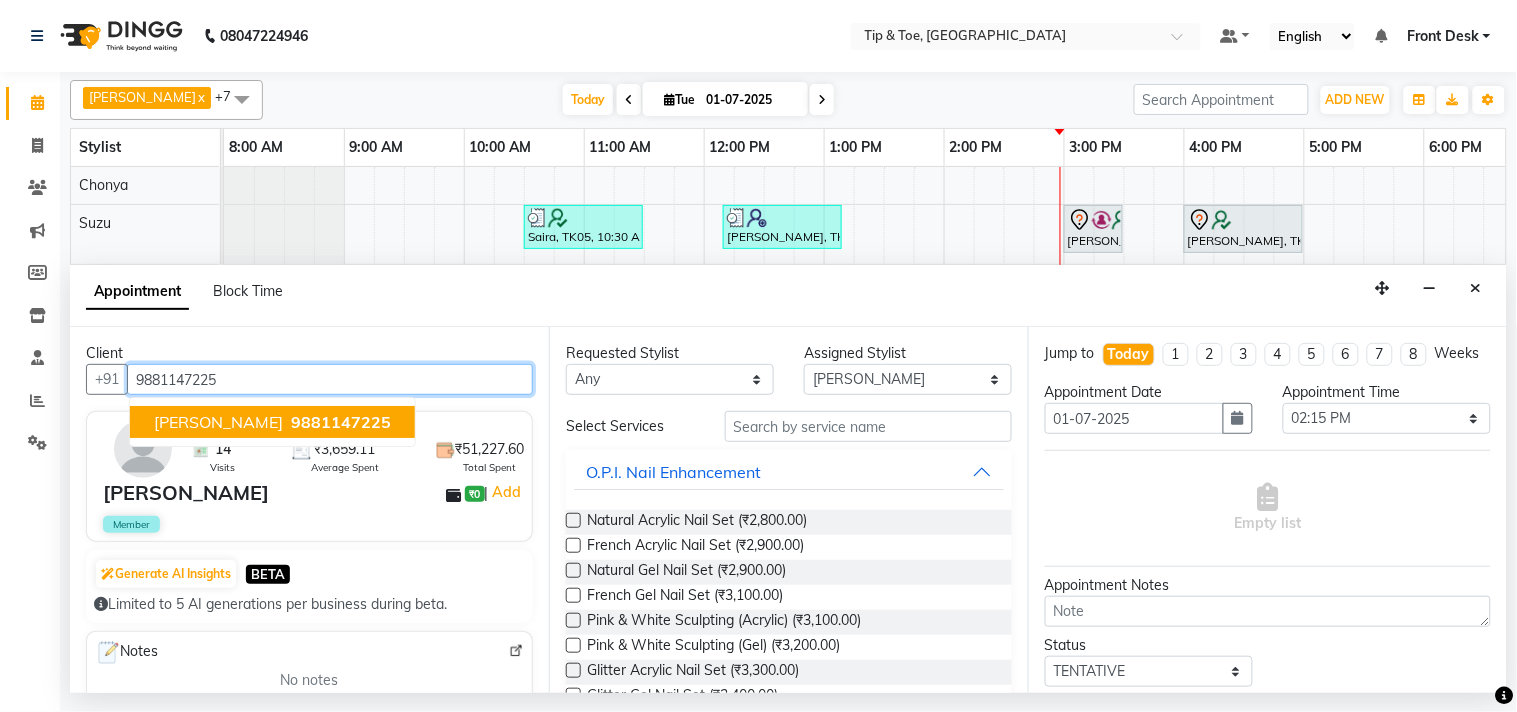 click on "[PERSON_NAME]   9881147225" at bounding box center [272, 422] 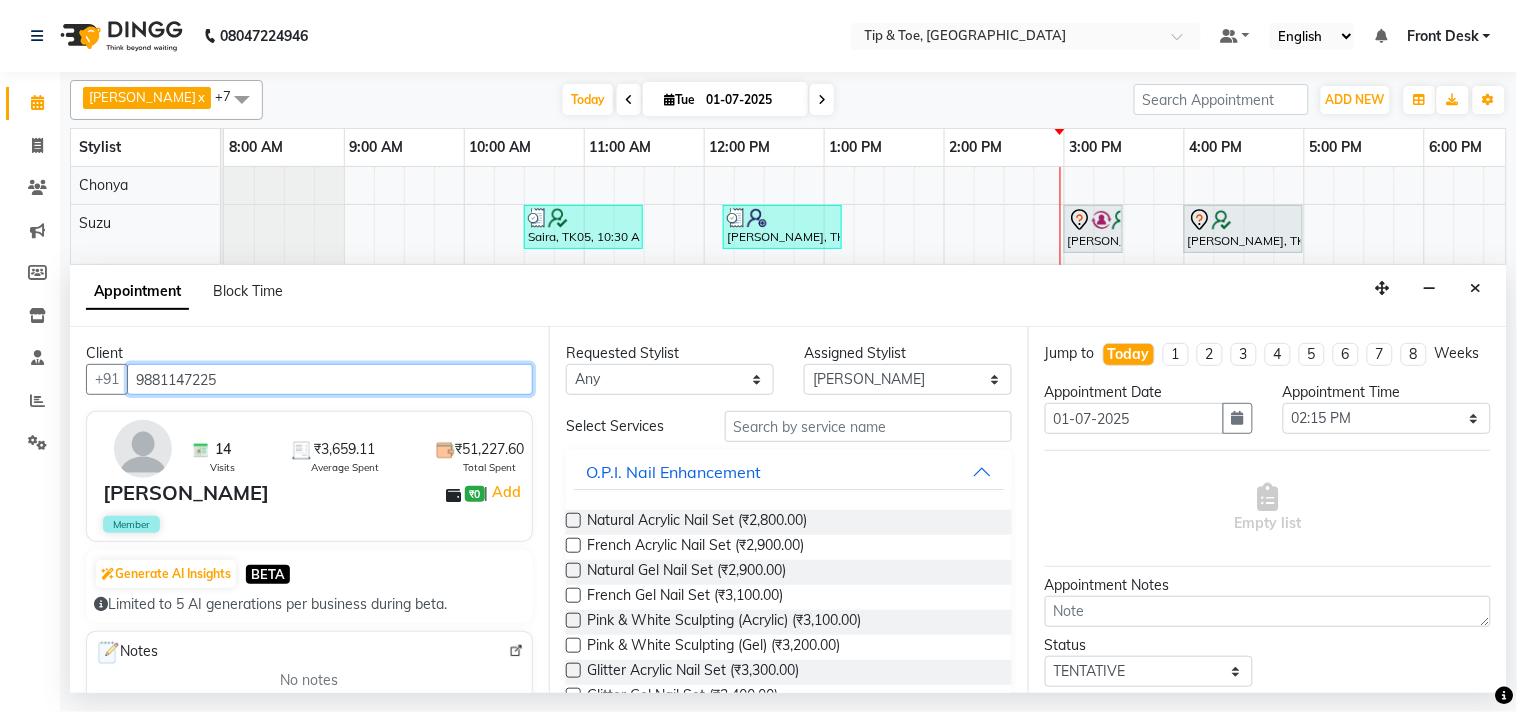 type on "9881147225" 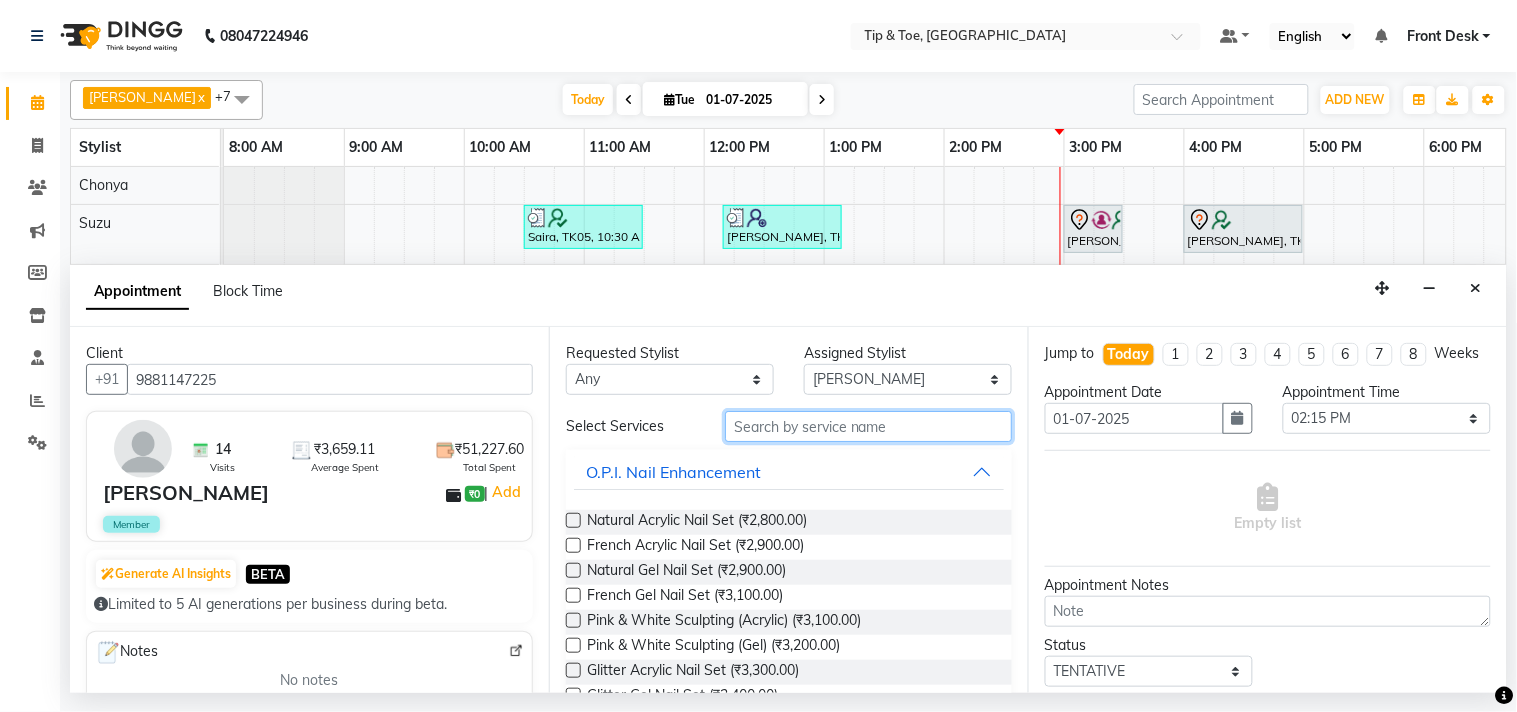 click at bounding box center (868, 426) 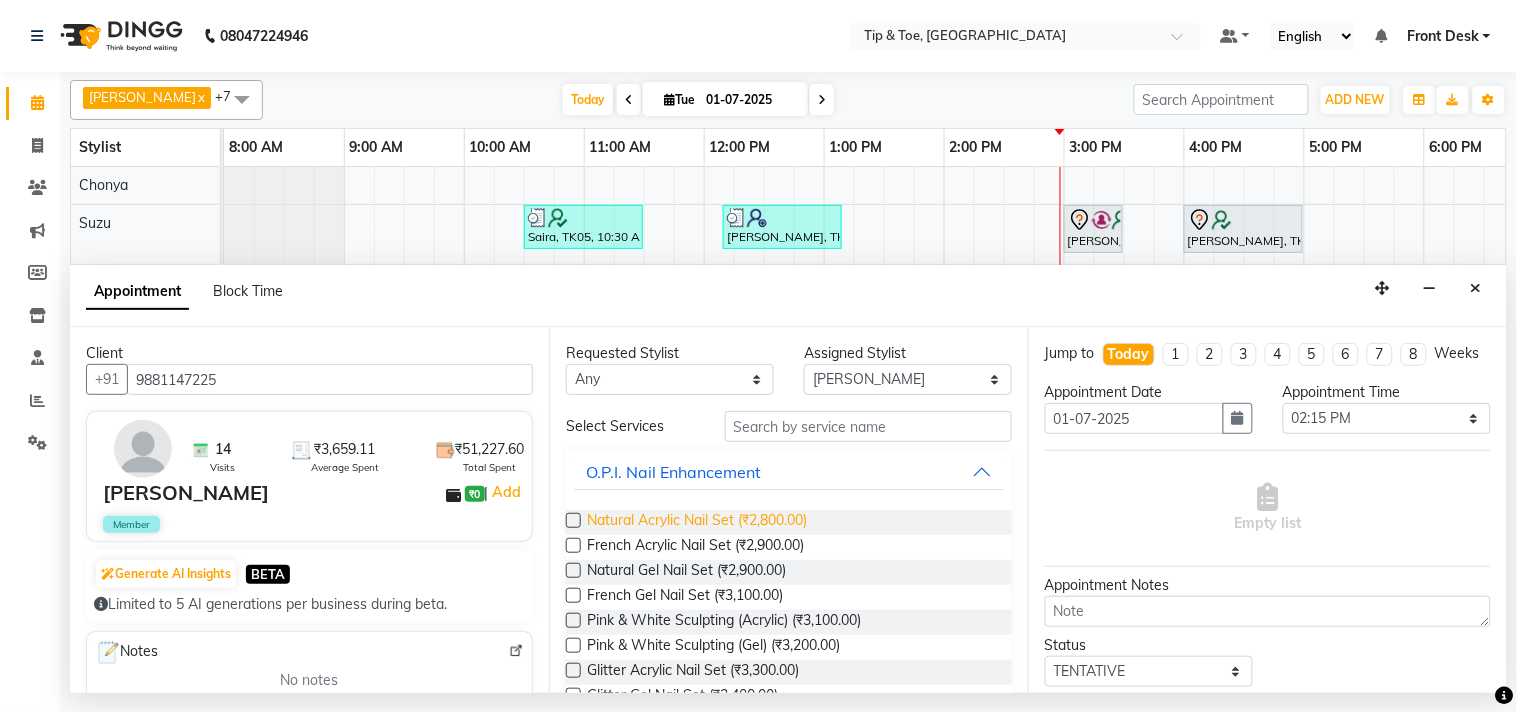 click on "Natural Acrylic Nail Set (₹2,800.00)" at bounding box center (697, 522) 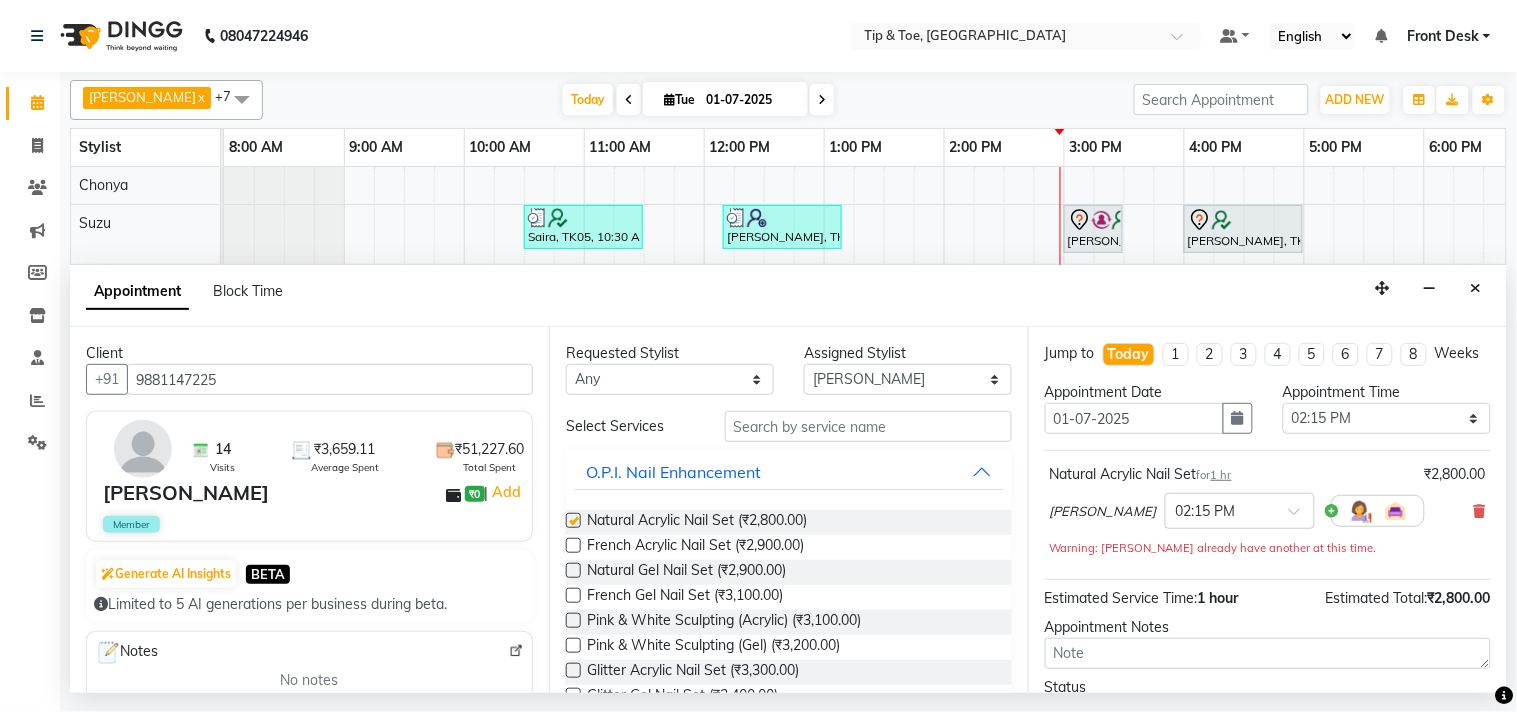 checkbox on "false" 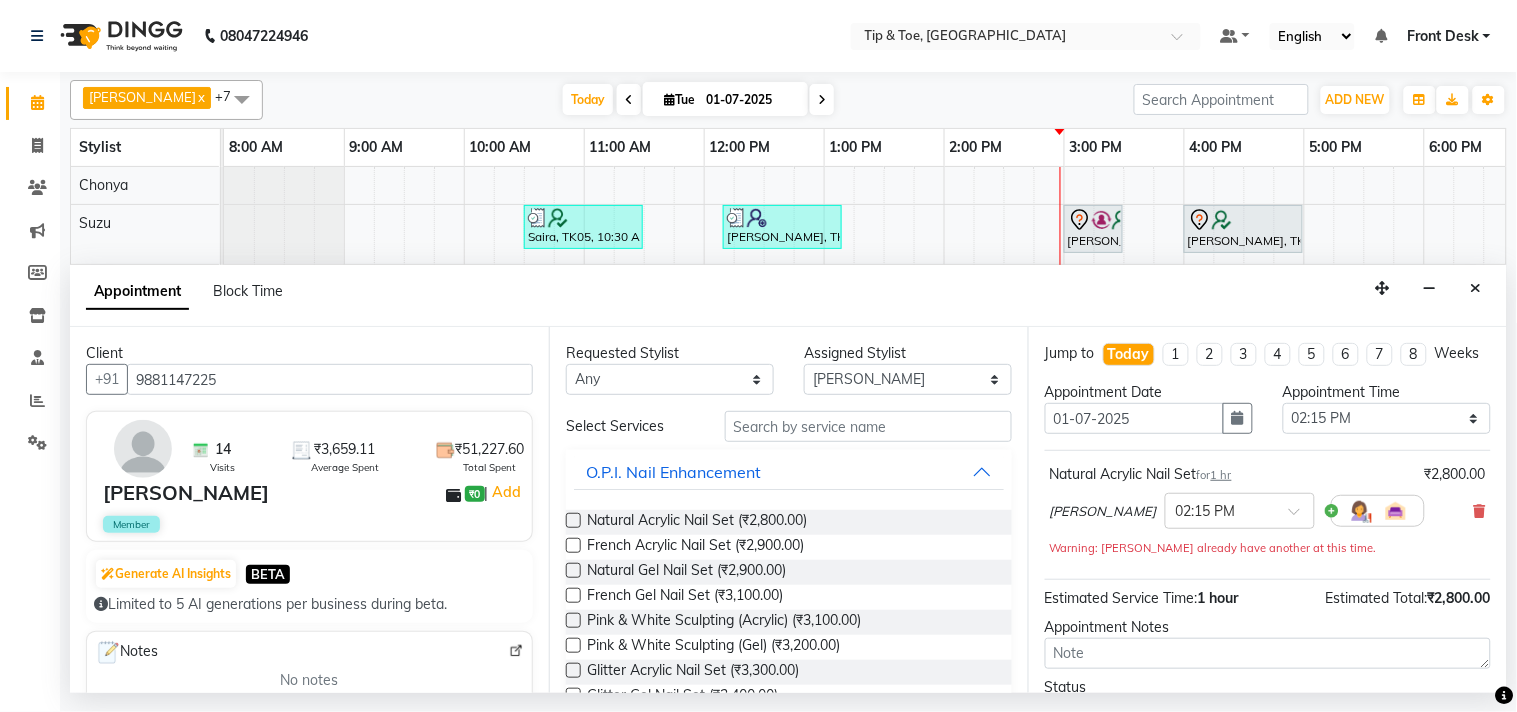 scroll, scrollTop: 181, scrollLeft: 0, axis: vertical 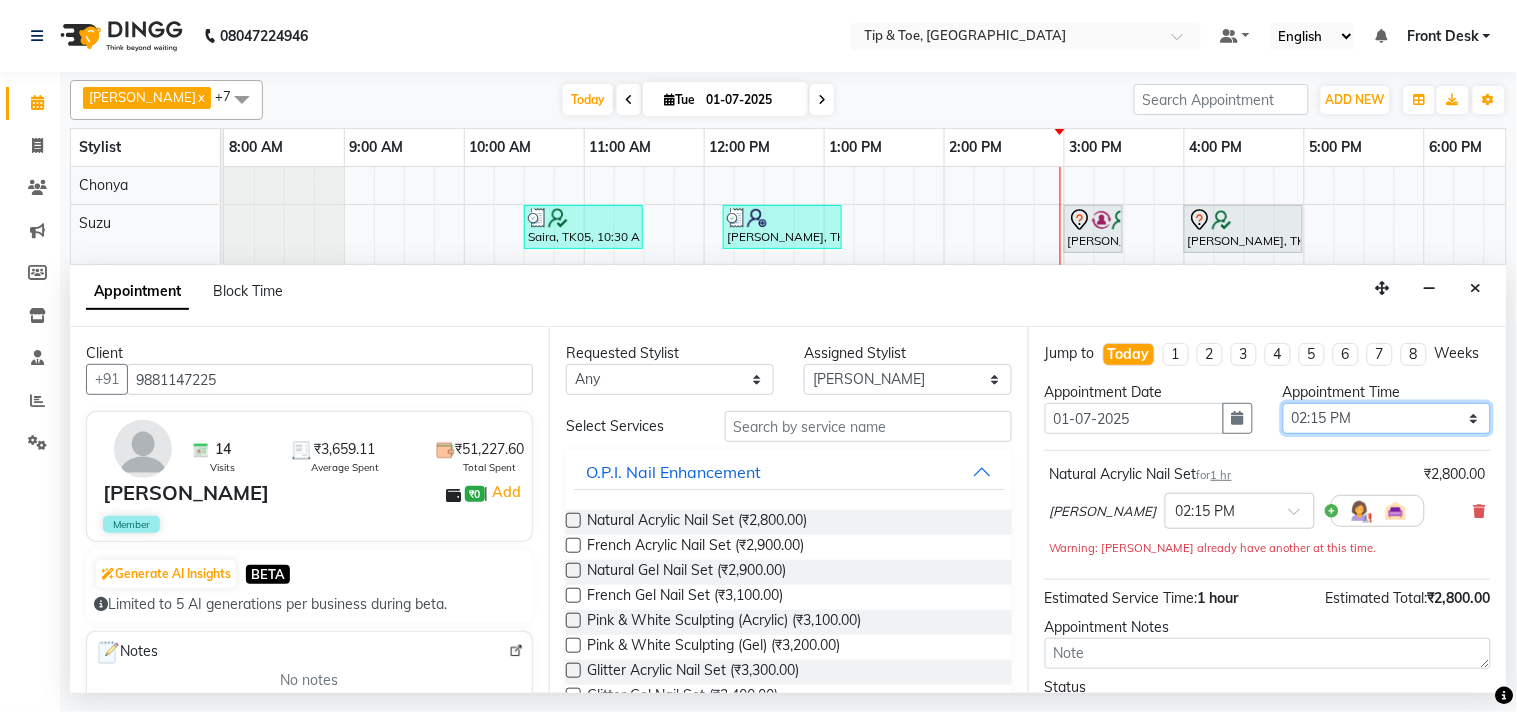 click on "Select 09:00 AM 09:15 AM 09:30 AM 09:45 AM 10:00 AM 10:15 AM 10:30 AM 10:45 AM 11:00 AM 11:15 AM 11:30 AM 11:45 AM 12:00 PM 12:15 PM 12:30 PM 12:45 PM 01:00 PM 01:15 PM 01:30 PM 01:45 PM 02:00 PM 02:15 PM 02:30 PM 02:45 PM 03:00 PM 03:15 PM 03:30 PM 03:45 PM 04:00 PM 04:15 PM 04:30 PM 04:45 PM 05:00 PM 05:15 PM 05:30 PM 05:45 PM 06:00 PM 06:15 PM 06:30 PM 06:45 PM 07:00 PM 07:15 PM 07:30 PM 07:45 PM 08:00 PM" at bounding box center (1387, 418) 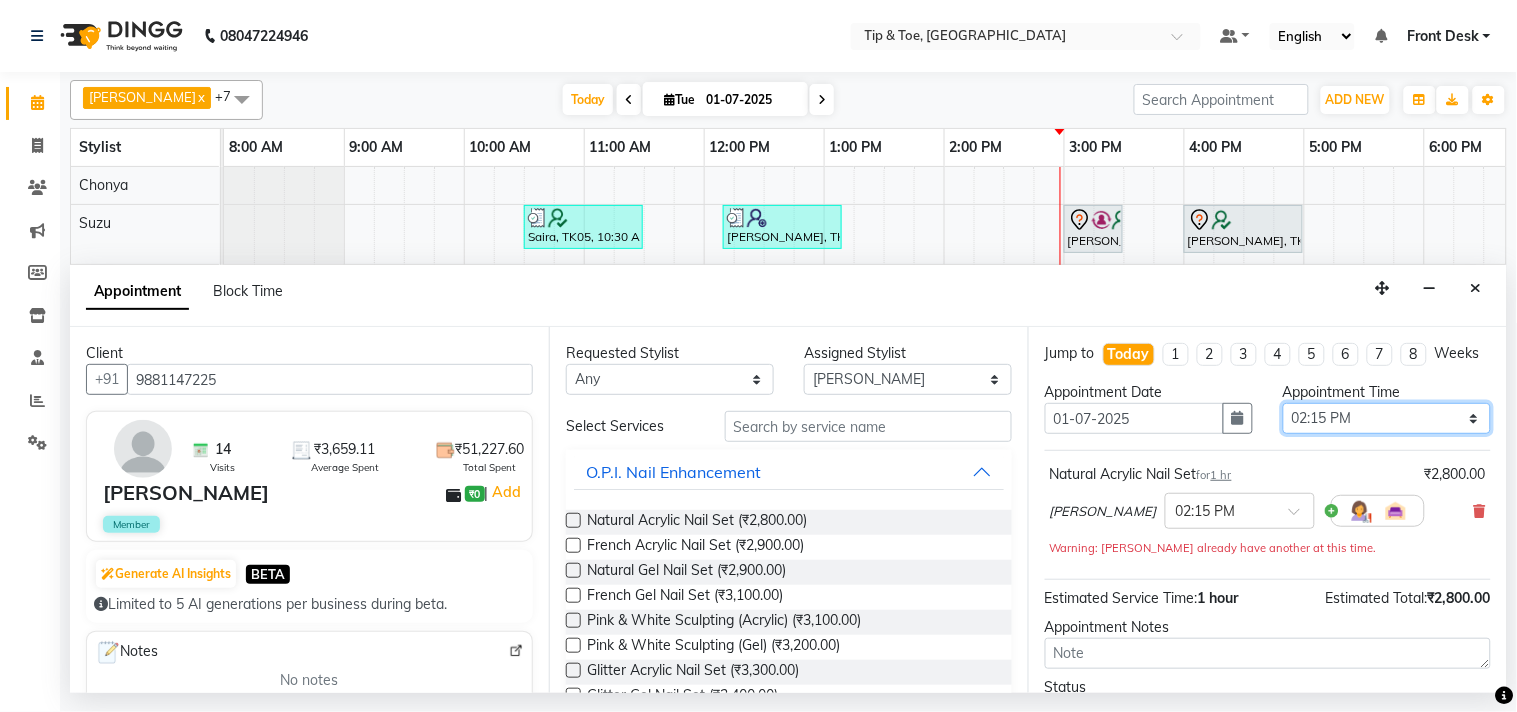 select on "780" 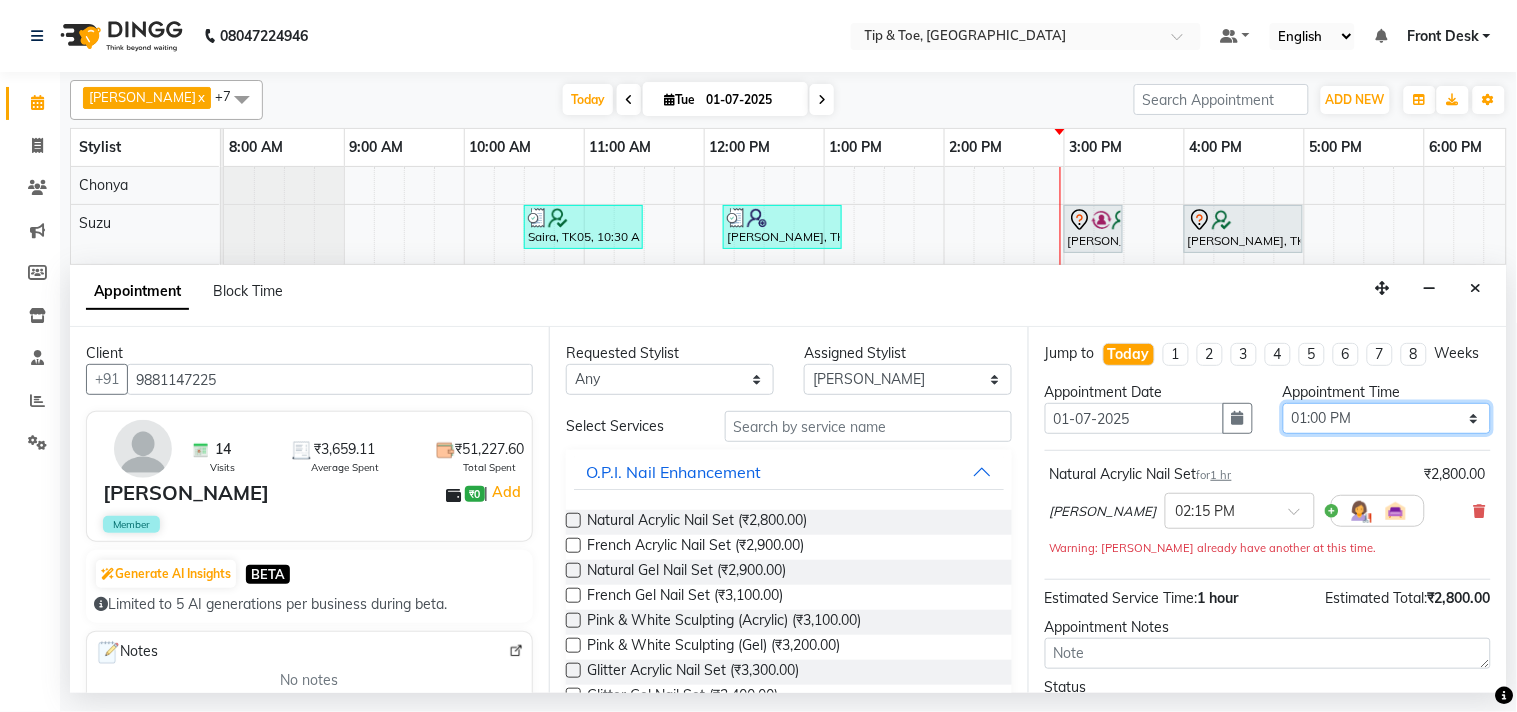 click on "Select 09:00 AM 09:15 AM 09:30 AM 09:45 AM 10:00 AM 10:15 AM 10:30 AM 10:45 AM 11:00 AM 11:15 AM 11:30 AM 11:45 AM 12:00 PM 12:15 PM 12:30 PM 12:45 PM 01:00 PM 01:15 PM 01:30 PM 01:45 PM 02:00 PM 02:15 PM 02:30 PM 02:45 PM 03:00 PM 03:15 PM 03:30 PM 03:45 PM 04:00 PM 04:15 PM 04:30 PM 04:45 PM 05:00 PM 05:15 PM 05:30 PM 05:45 PM 06:00 PM 06:15 PM 06:30 PM 06:45 PM 07:00 PM 07:15 PM 07:30 PM 07:45 PM 08:00 PM" at bounding box center [1387, 418] 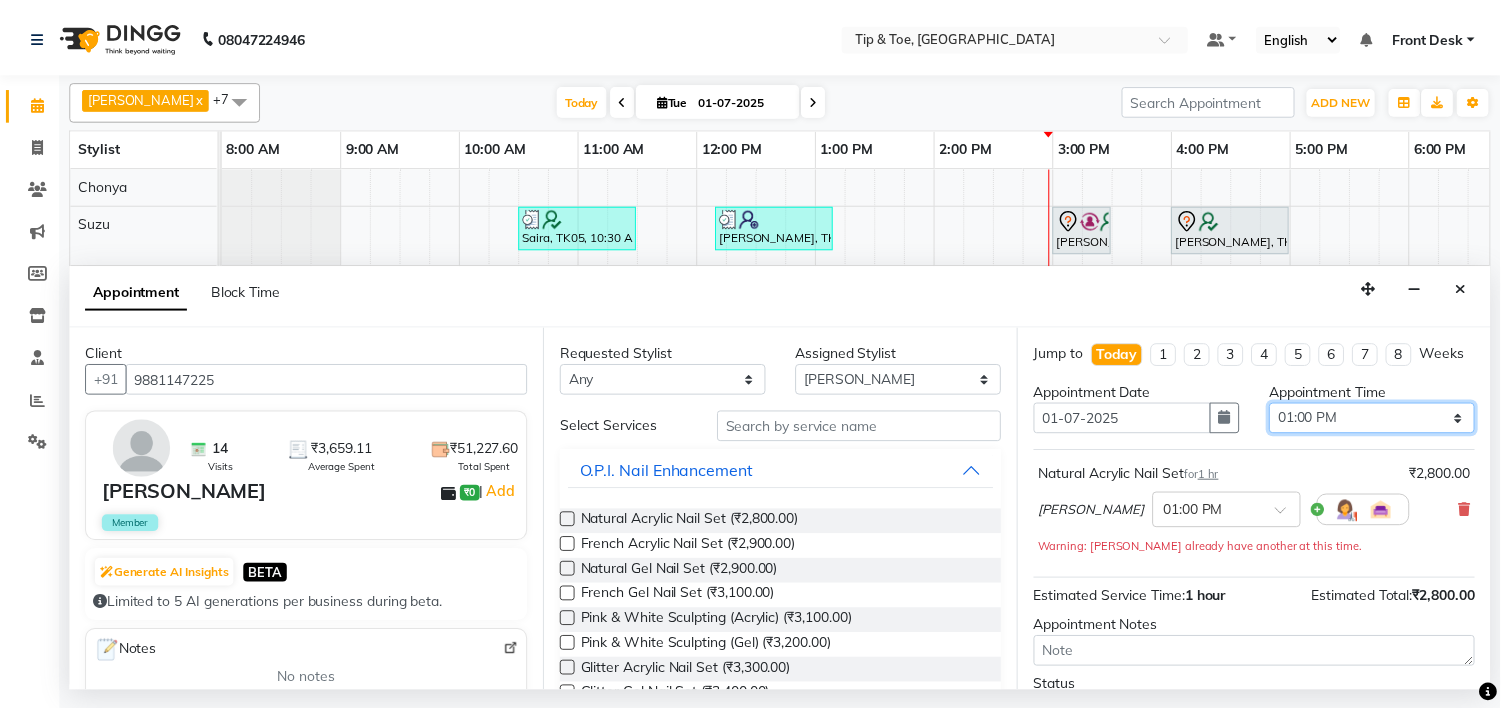 scroll, scrollTop: 181, scrollLeft: 0, axis: vertical 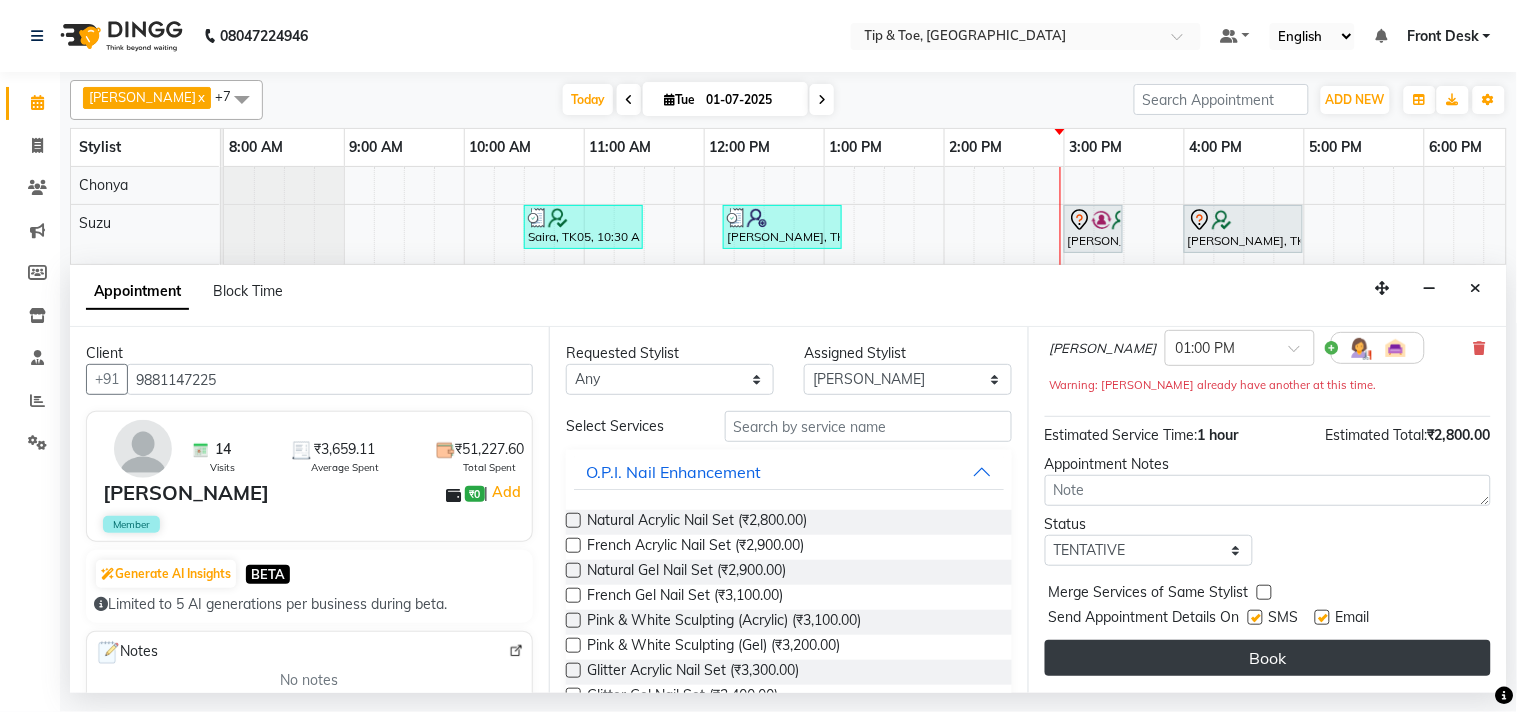 click on "Book" at bounding box center [1268, 658] 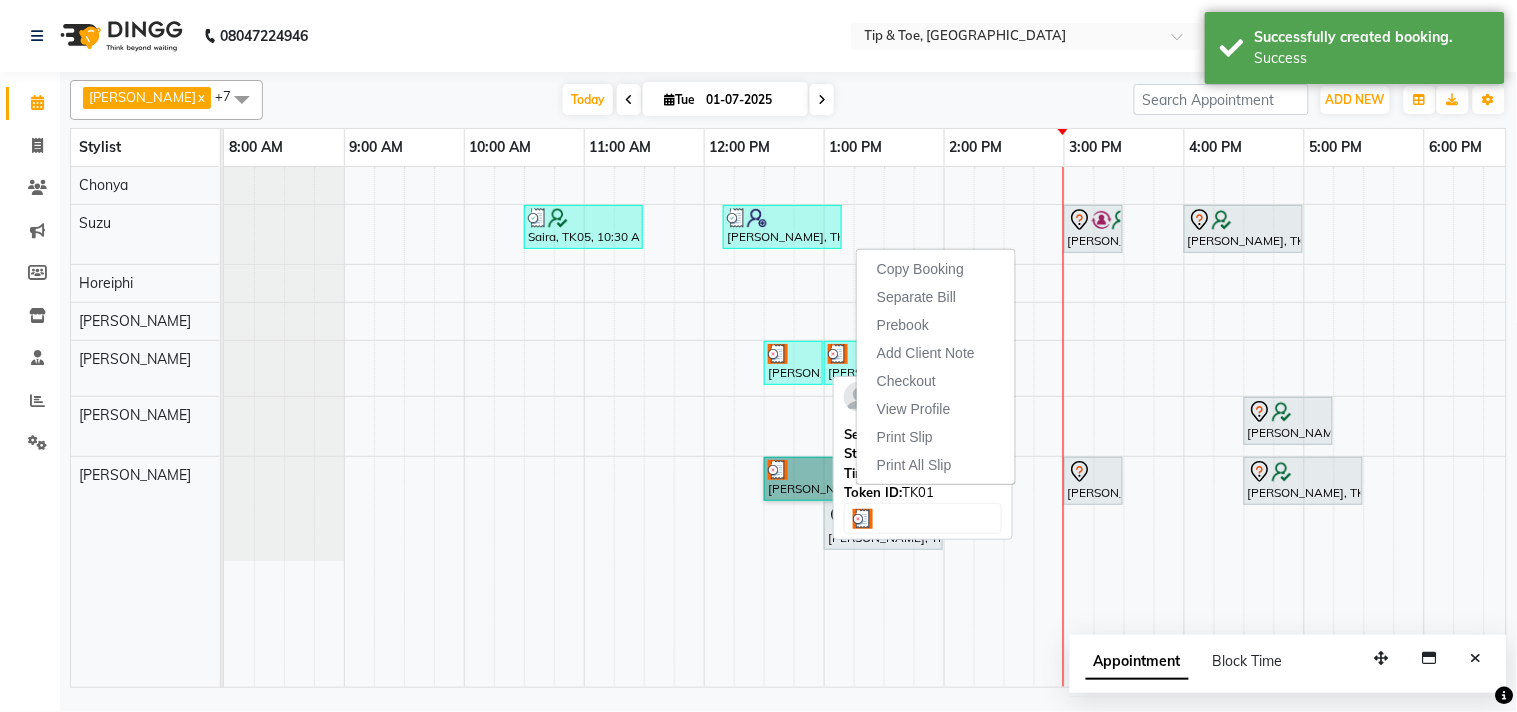 click at bounding box center [793, 354] 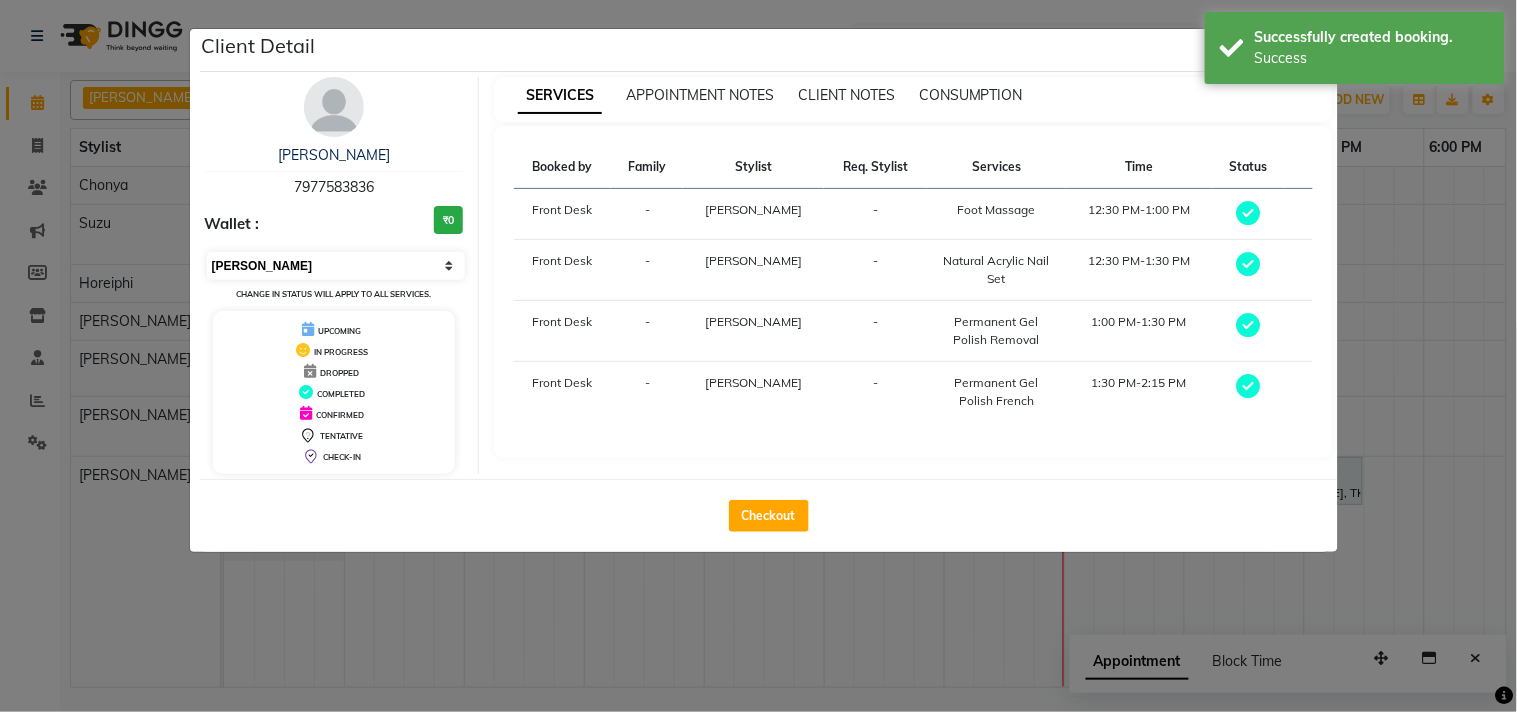 click on "Select MARK DONE UPCOMING" at bounding box center (336, 266) 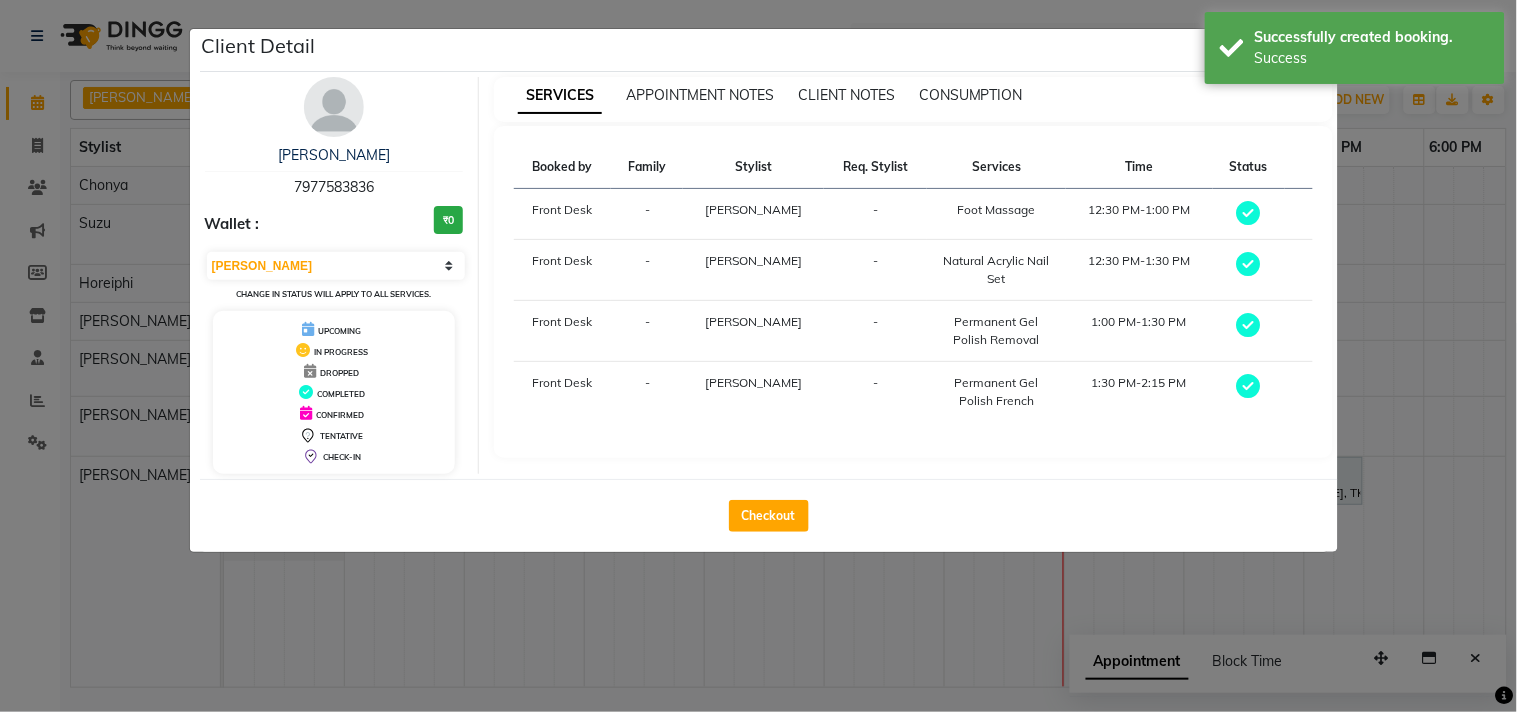select on "5" 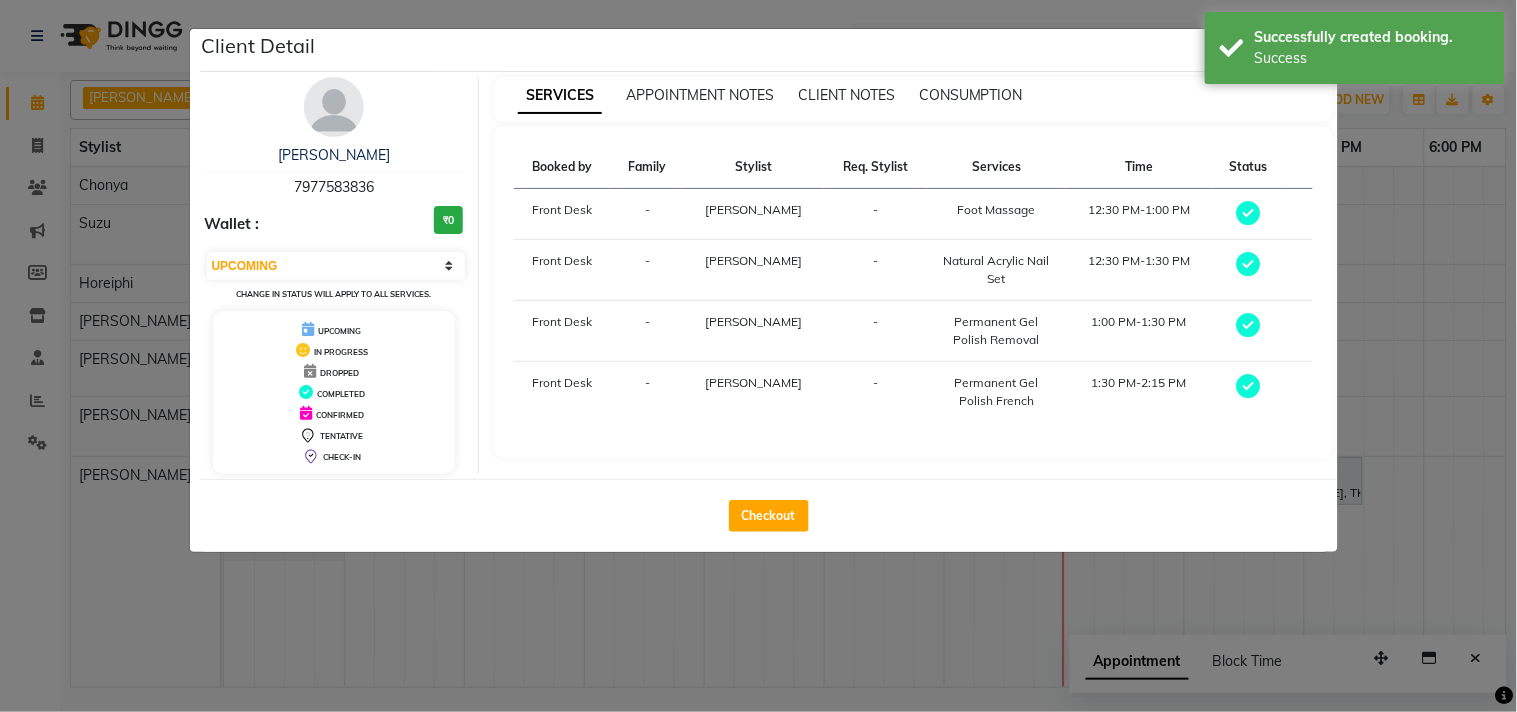 click on "Select MARK DONE UPCOMING" at bounding box center [336, 266] 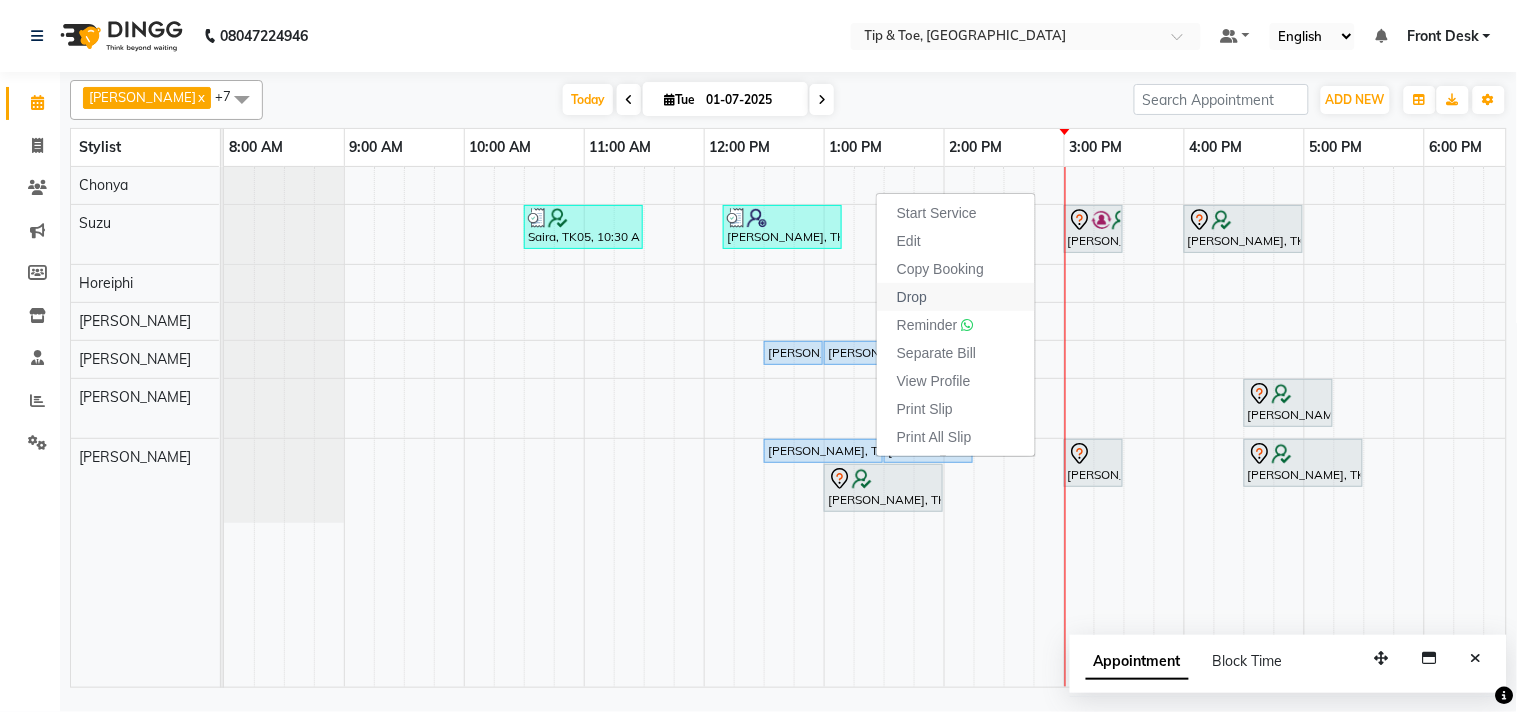 click on "Drop" at bounding box center [956, 297] 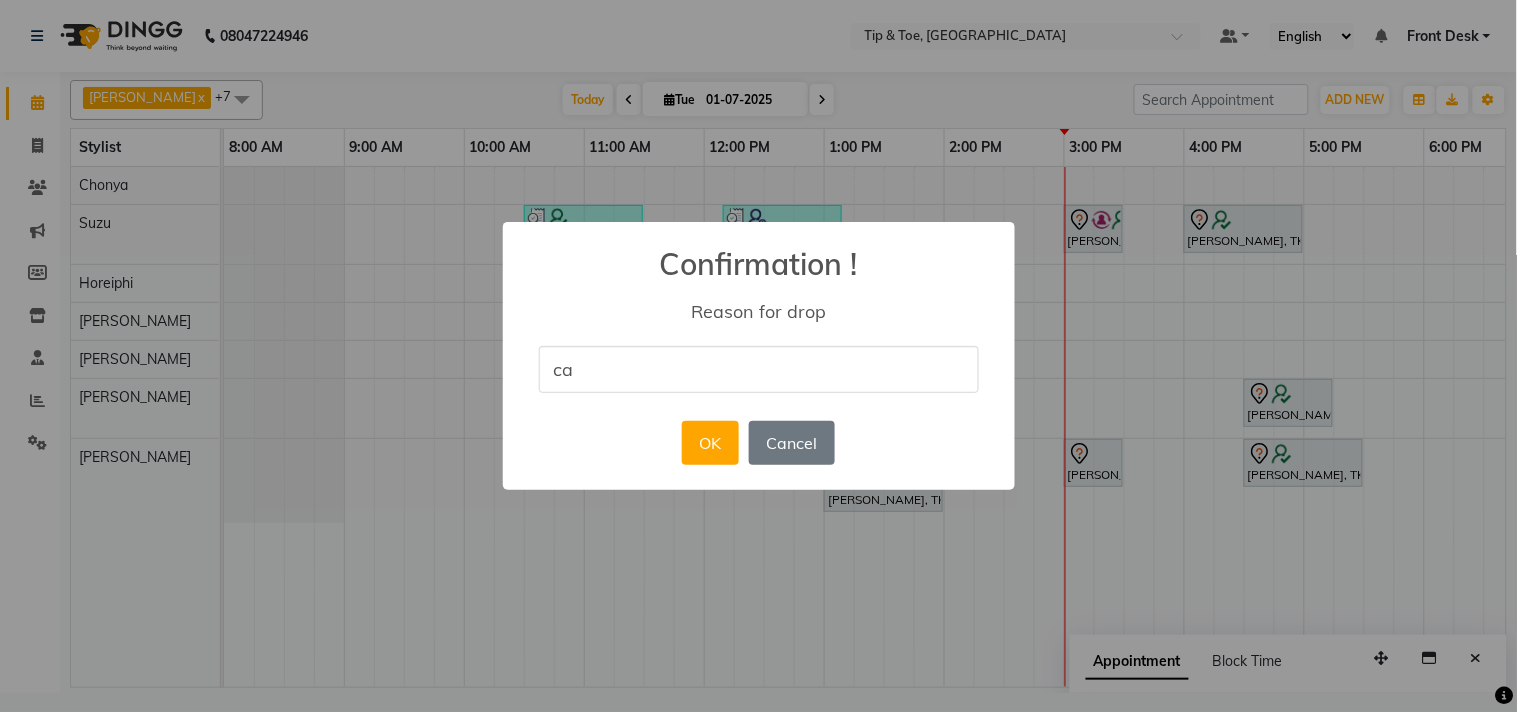 type on "ca" 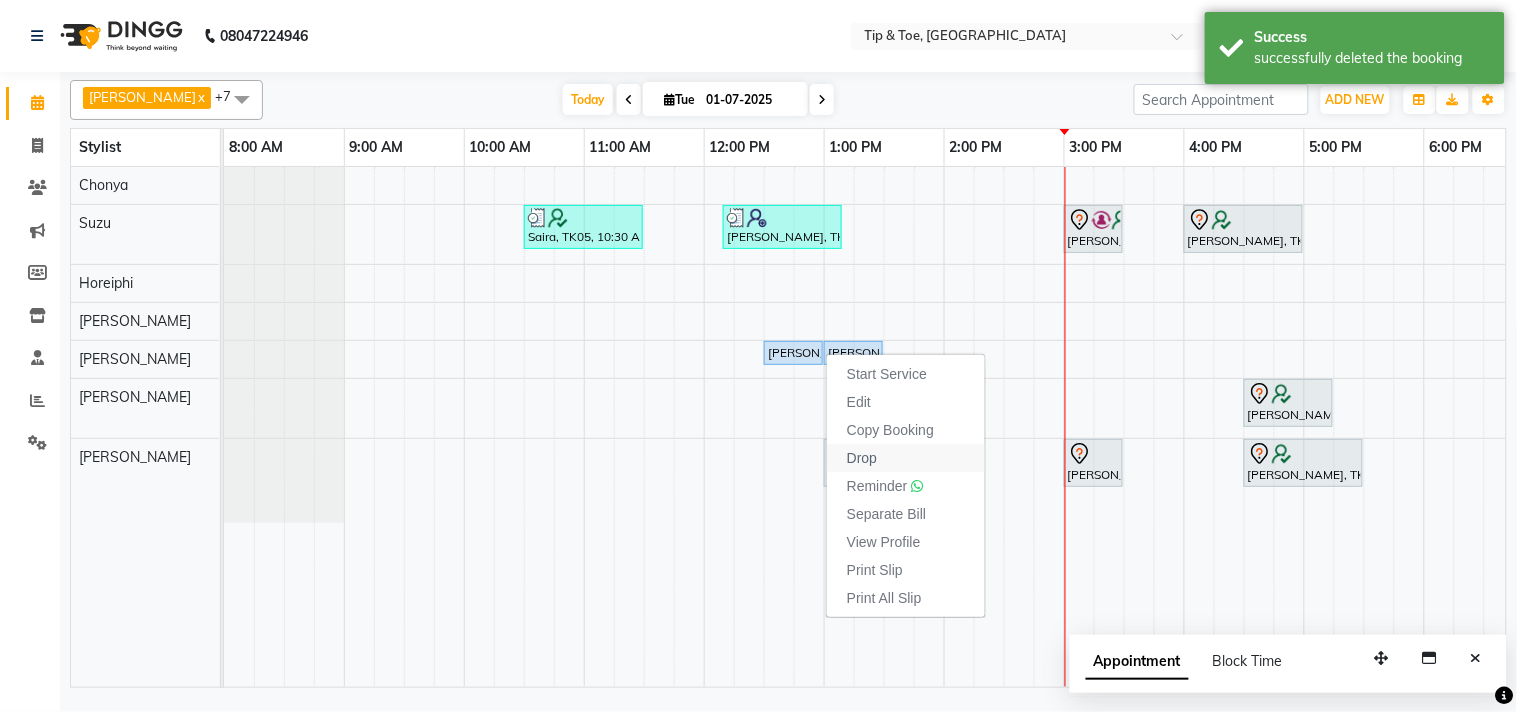 click on "Drop" at bounding box center [906, 458] 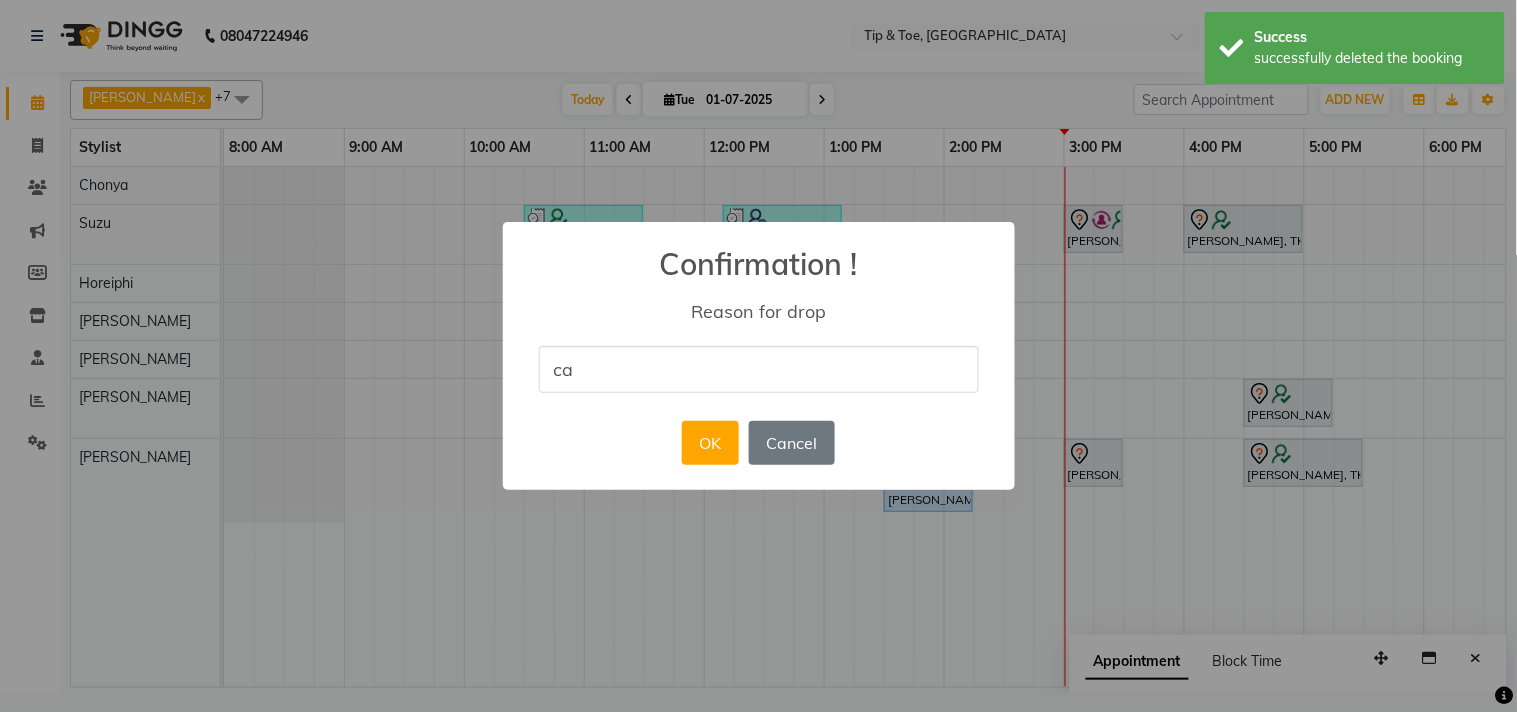 type on "ca" 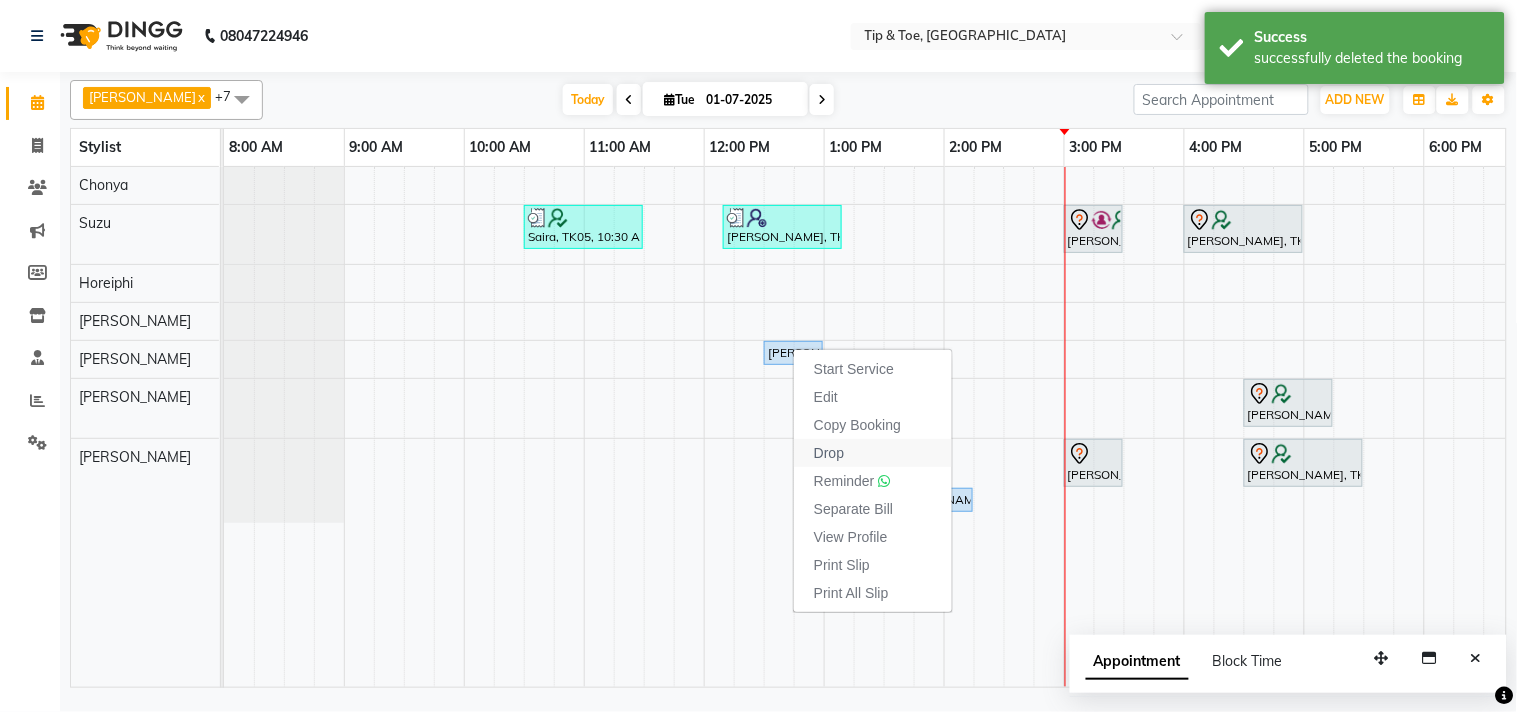 click on "Drop" at bounding box center [829, 453] 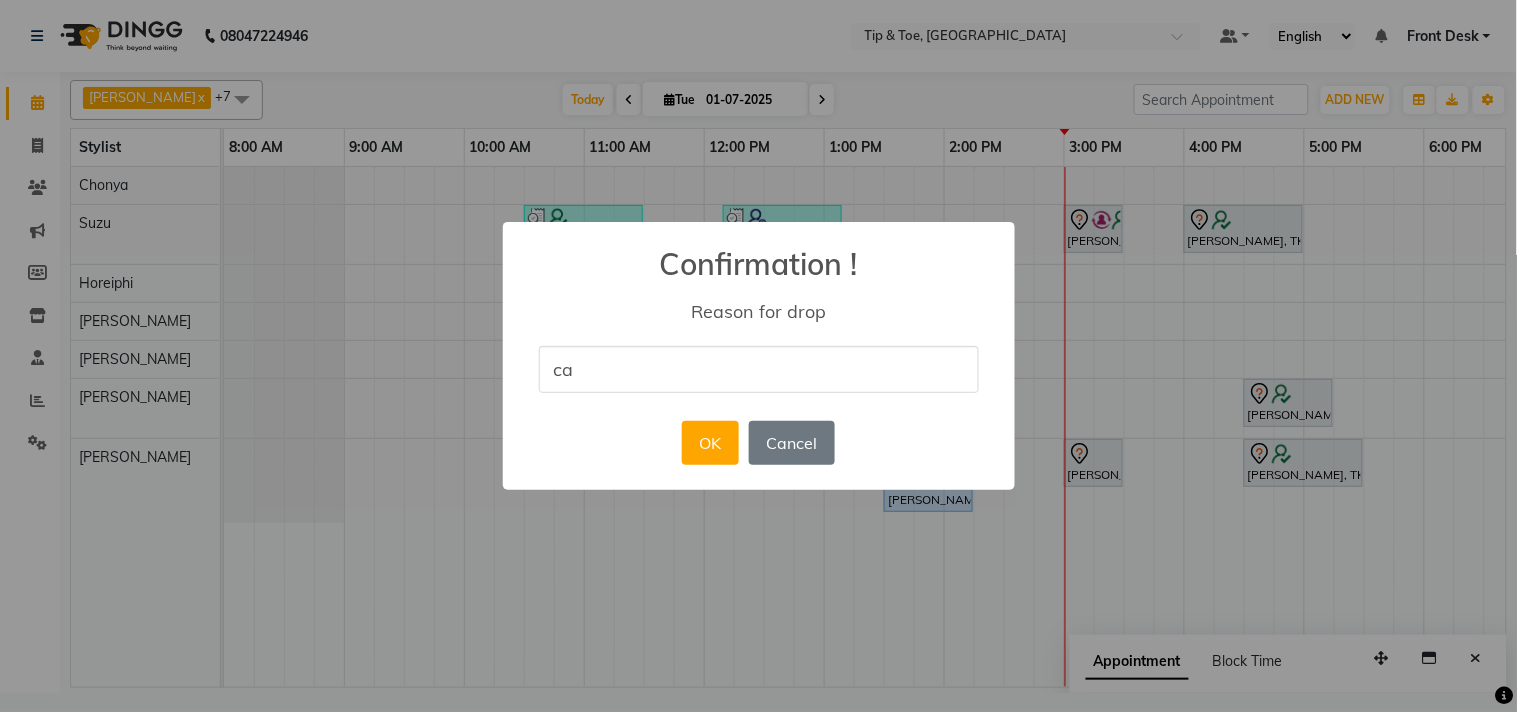 type on "ca" 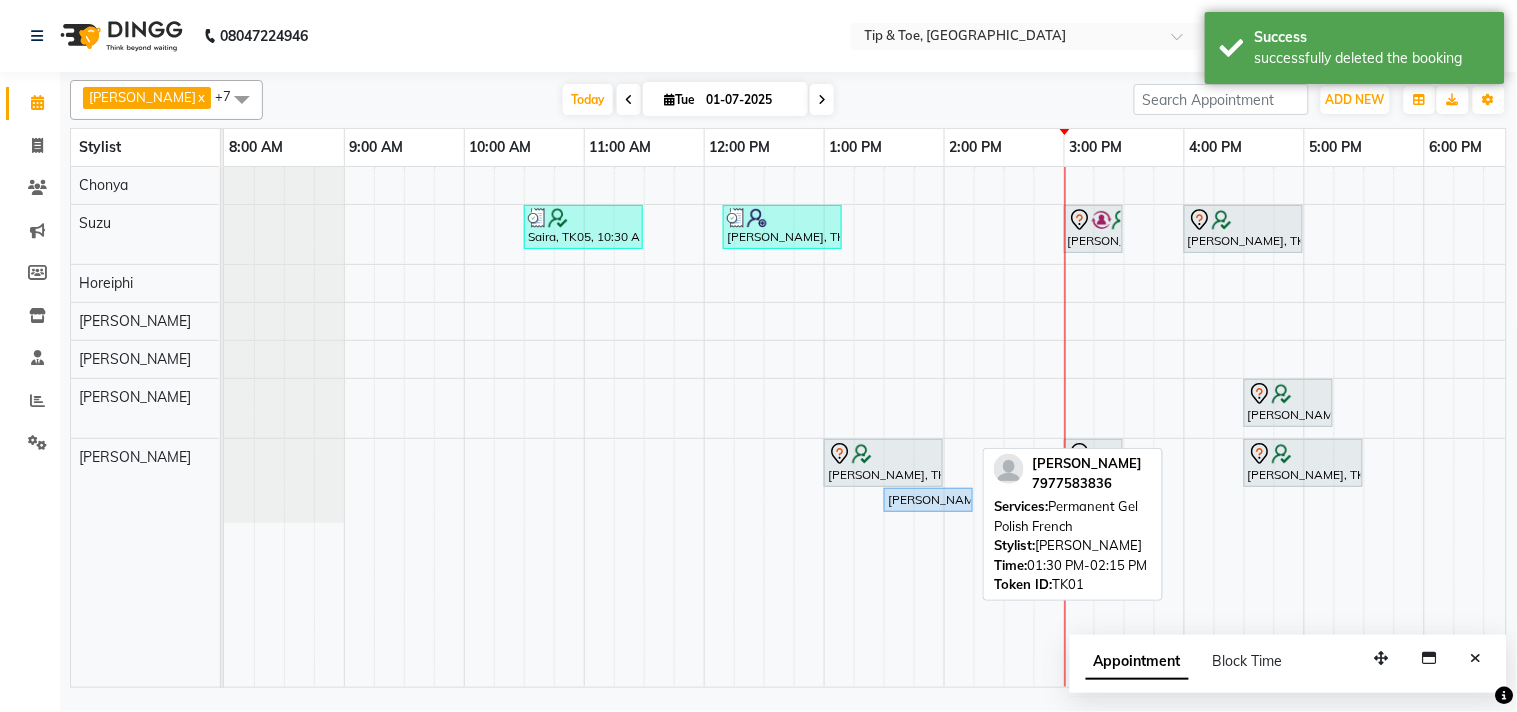 click on "[PERSON_NAME], TK01, 01:30 PM-02:15 PM, Permanent Gel Polish French" at bounding box center (928, 500) 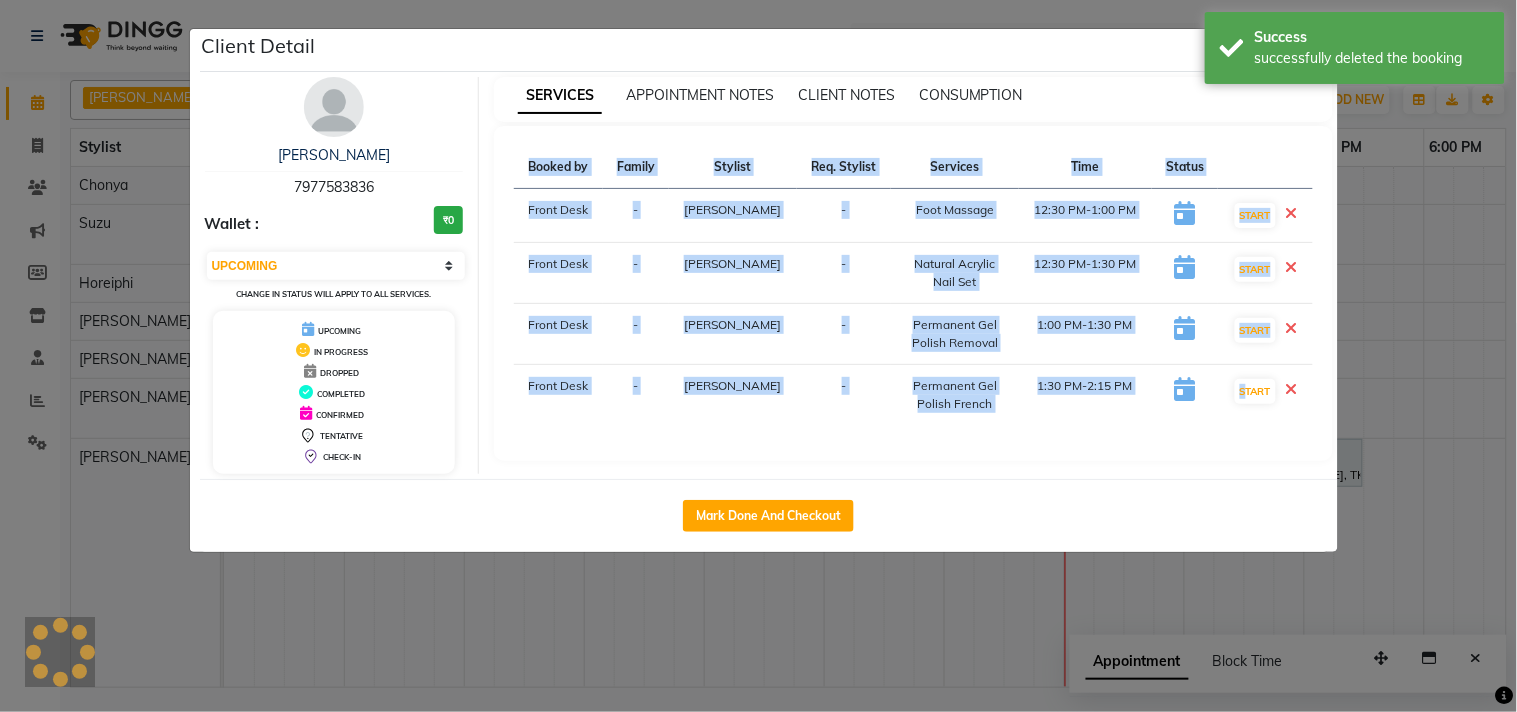 click on "Client Detail  Saumya Thakker   7977583836 Wallet : ₹0 Select IN SERVICE CONFIRMED TENTATIVE CHECK IN MARK DONE DROPPED UPCOMING Change in status will apply to all services. UPCOMING IN PROGRESS DROPPED COMPLETED CONFIRMED TENTATIVE CHECK-IN SERVICES APPOINTMENT NOTES CLIENT NOTES CONSUMPTION Booked by Family Stylist Req. Stylist Services Time Status  Front Desk  - Jiten -  Foot Massage   12:30 PM-1:00 PM   START   Front Desk  - Bhavna -  Natural Acrylic Nail Set   12:30 PM-1:30 PM   START   Front Desk  - Jiten -  Permanent Gel Polish Removal   1:00 PM-1:30 PM   START   Front Desk  - Bhavna -  Permanent Gel Polish French   1:30 PM-2:15 PM   START   Mark Done And Checkout" 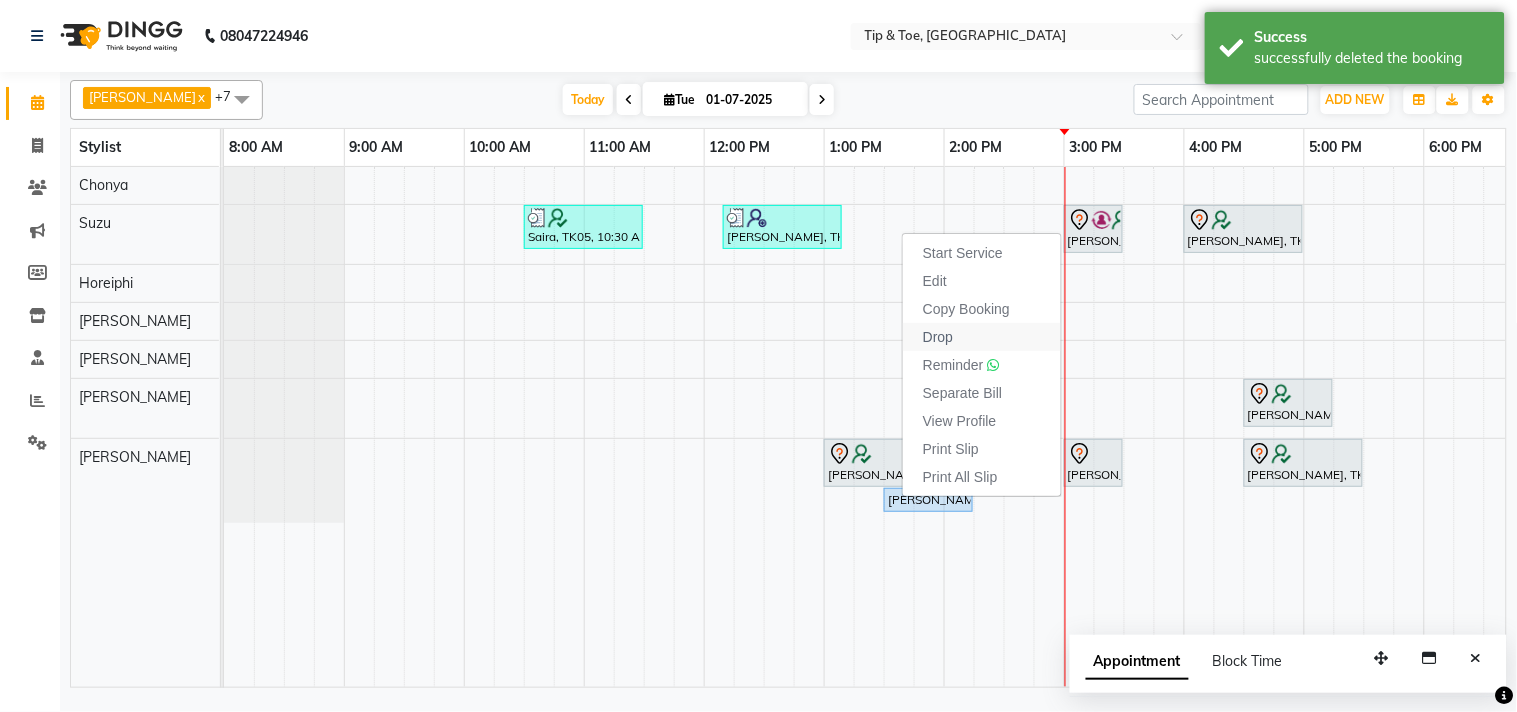 click on "Drop" at bounding box center (982, 337) 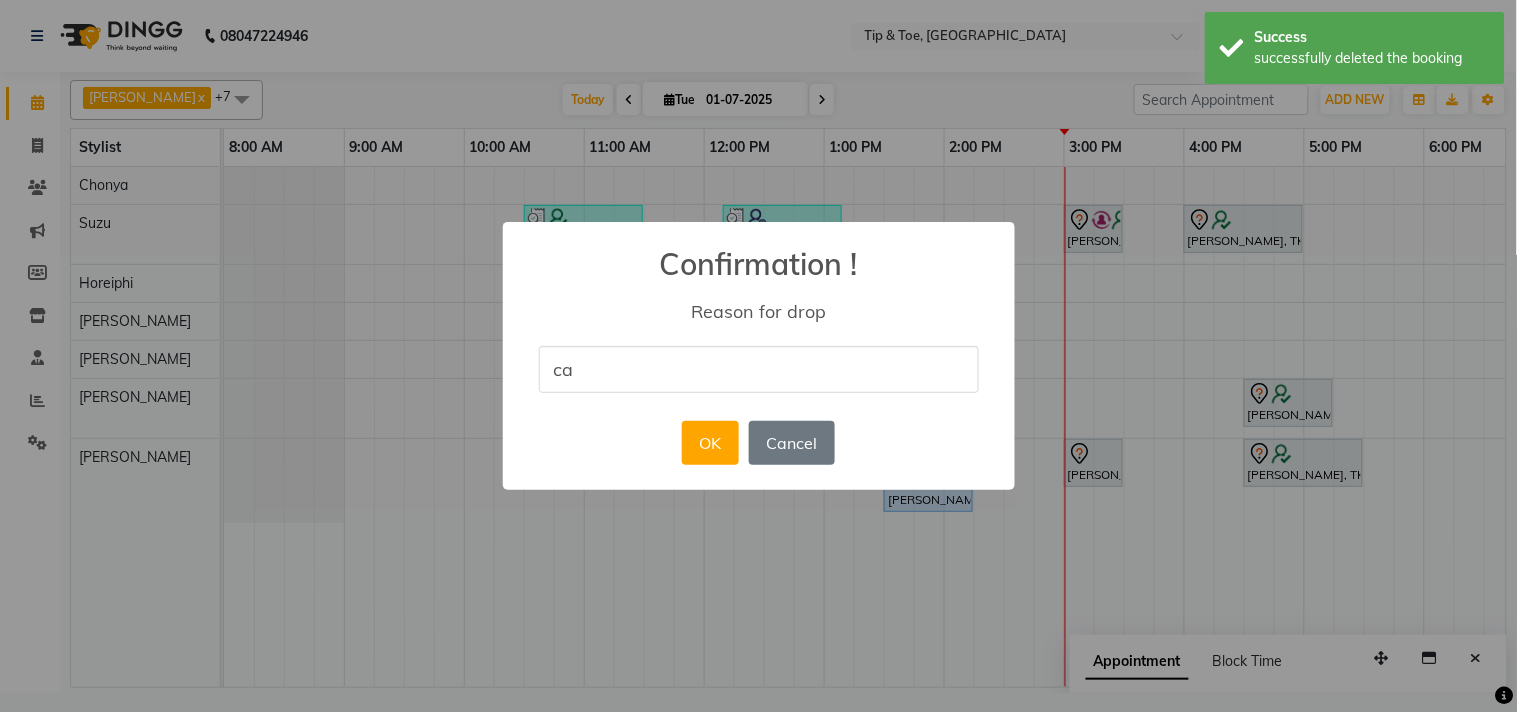 type on "ca" 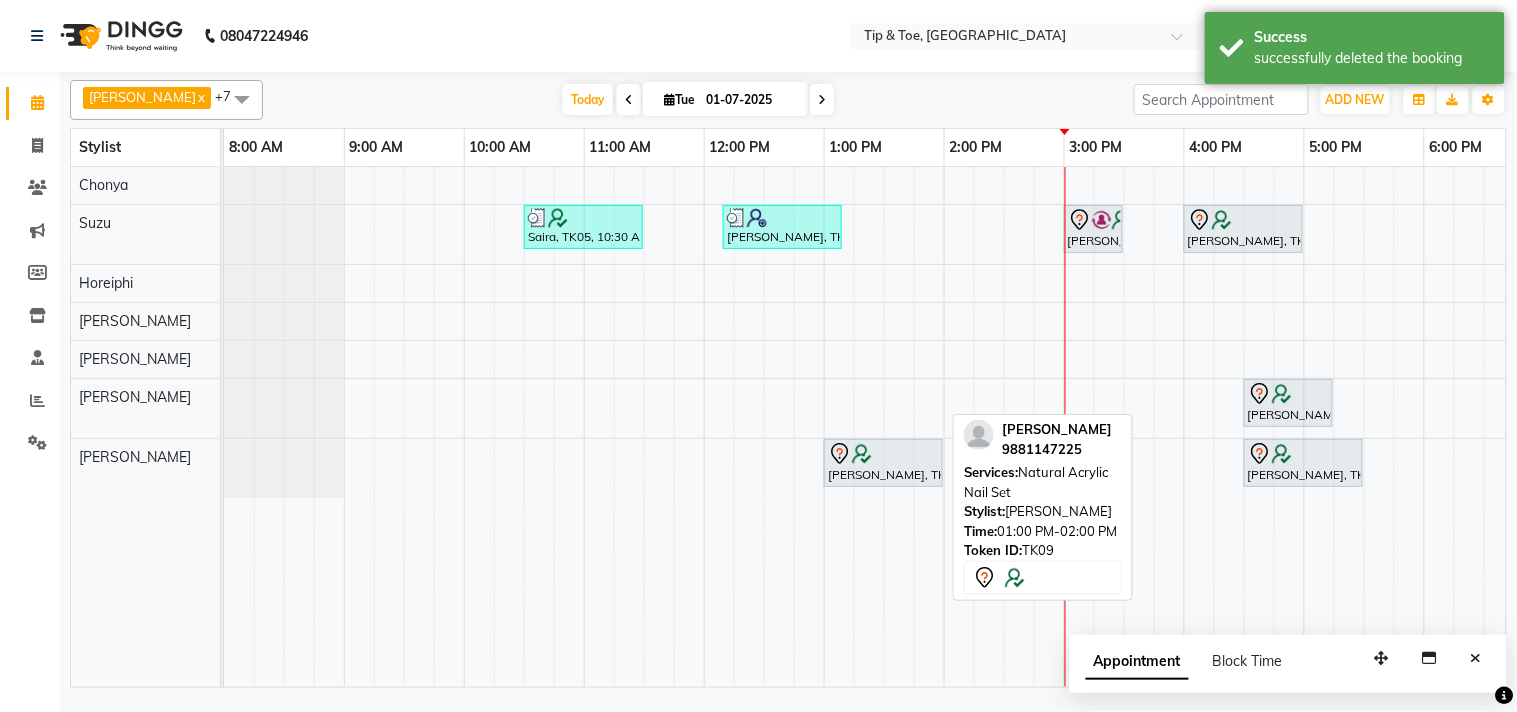 click at bounding box center [883, 454] 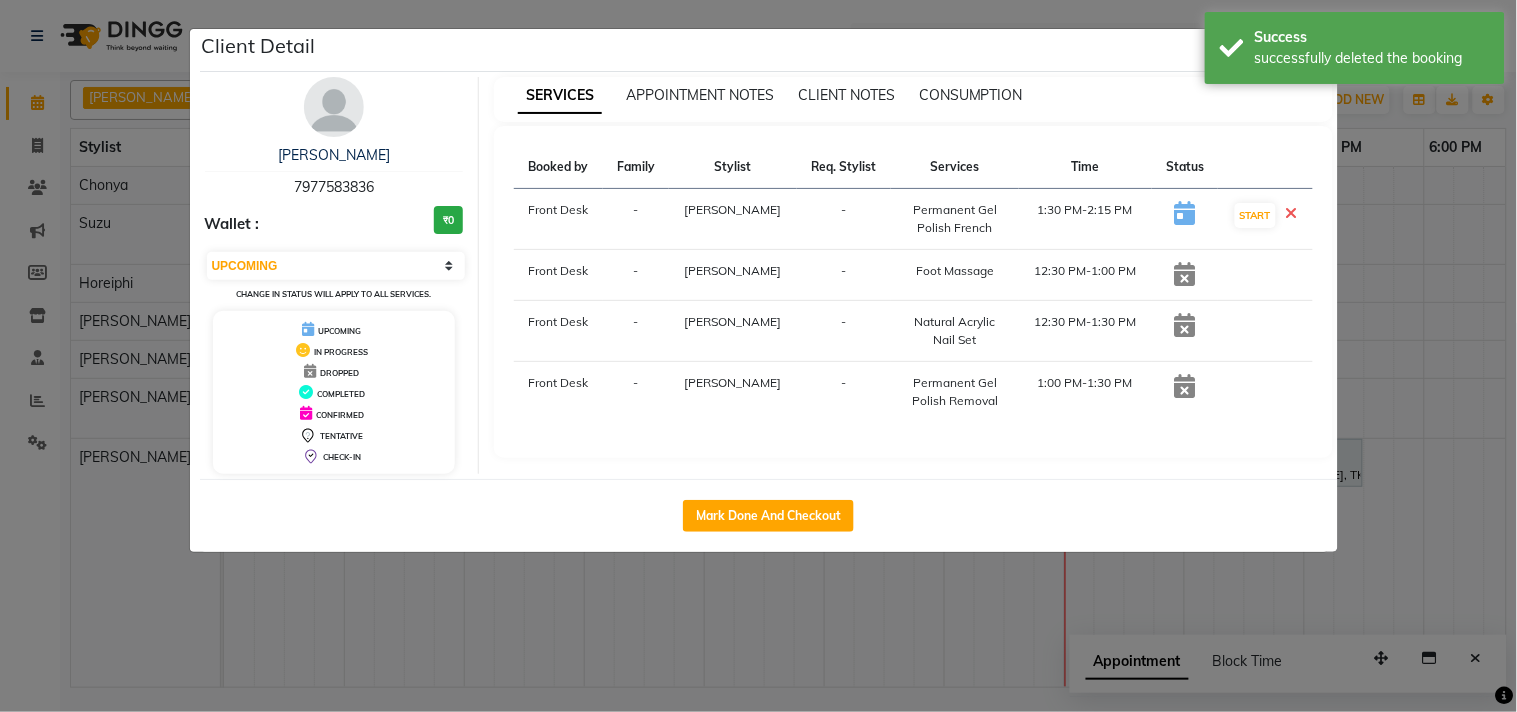 select on "7" 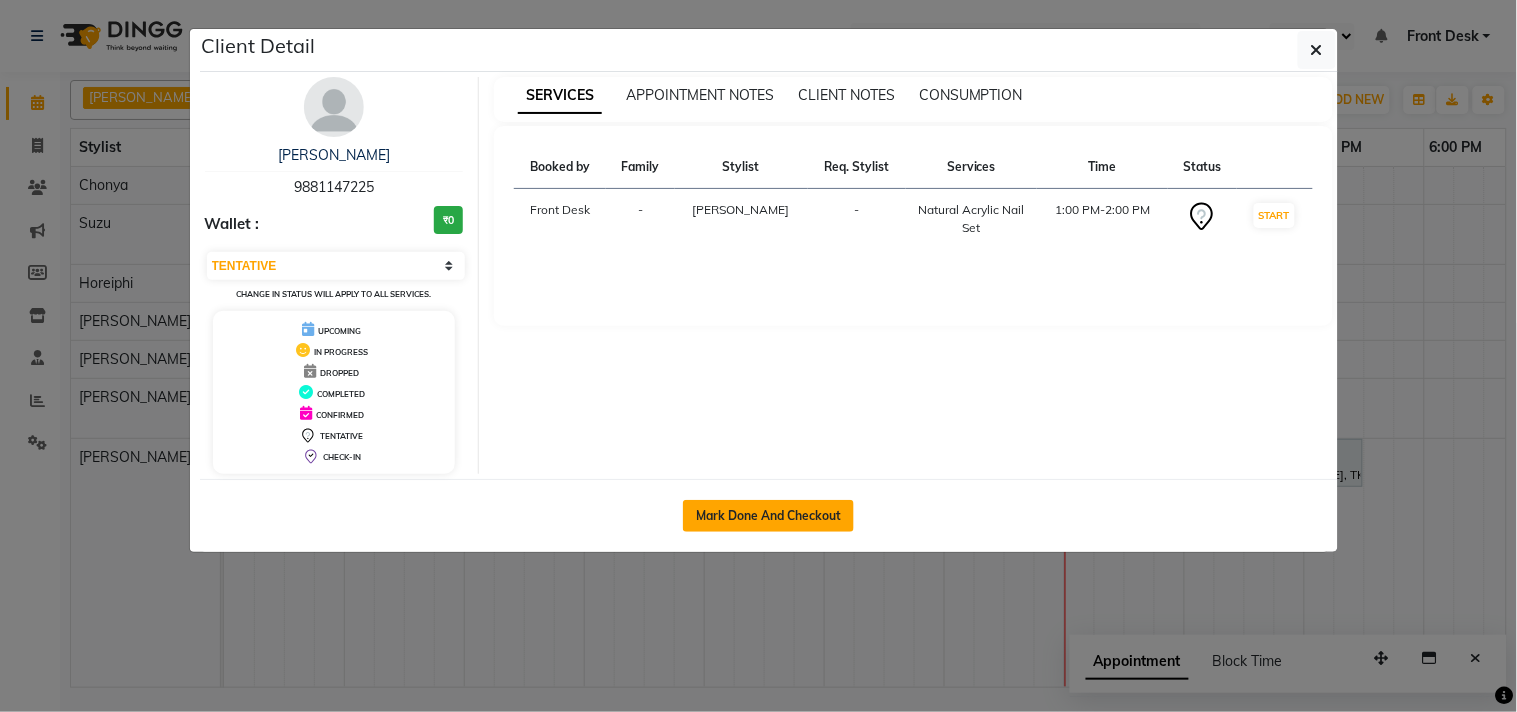 click on "Mark Done And Checkout" 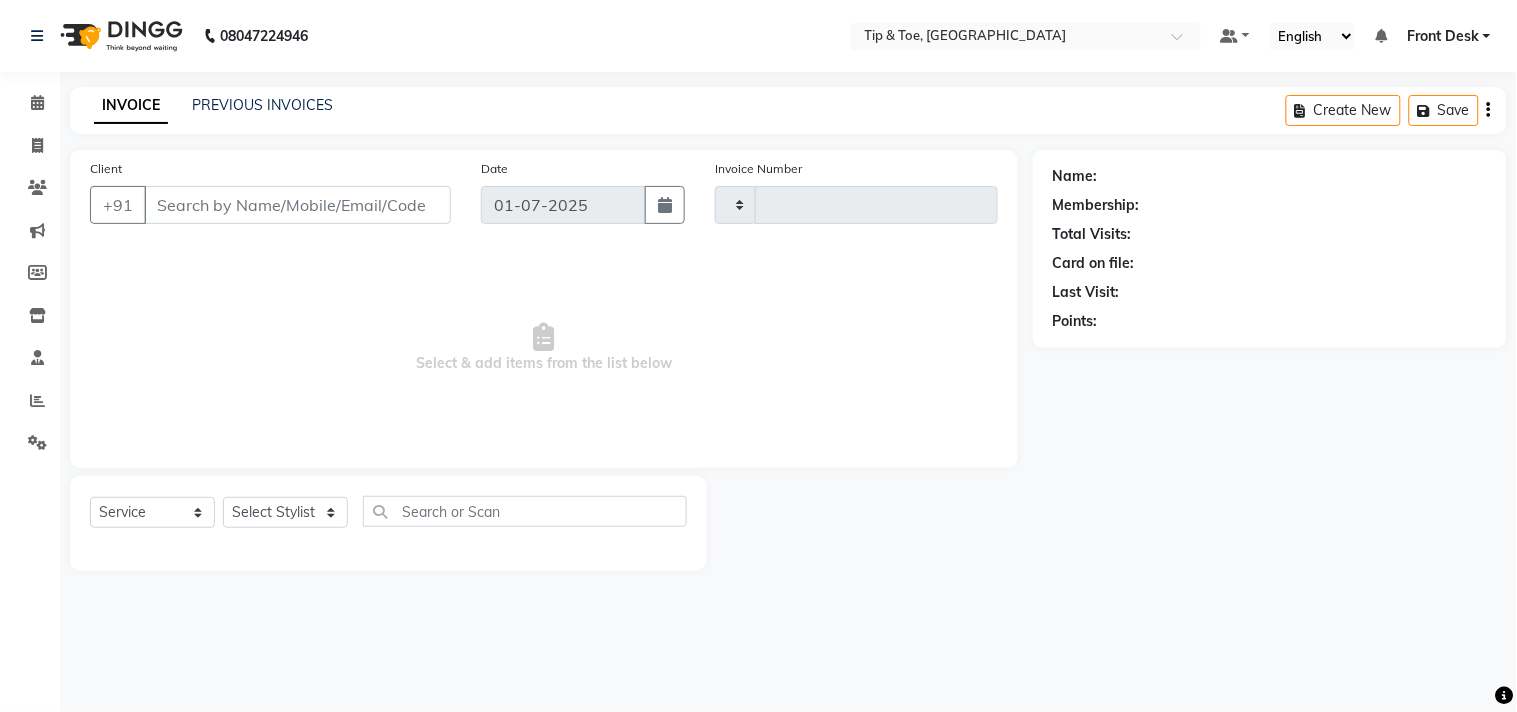 type on "0719" 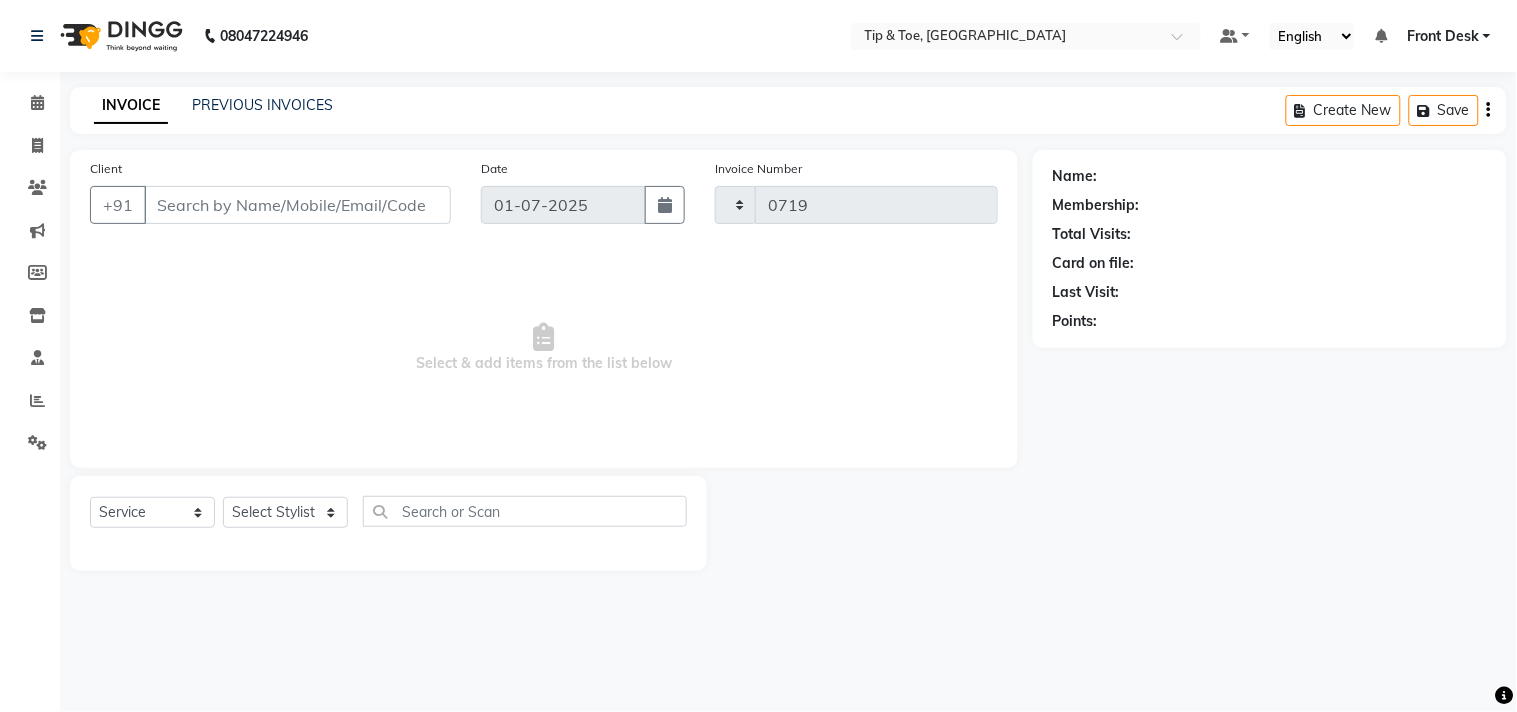 select on "5655" 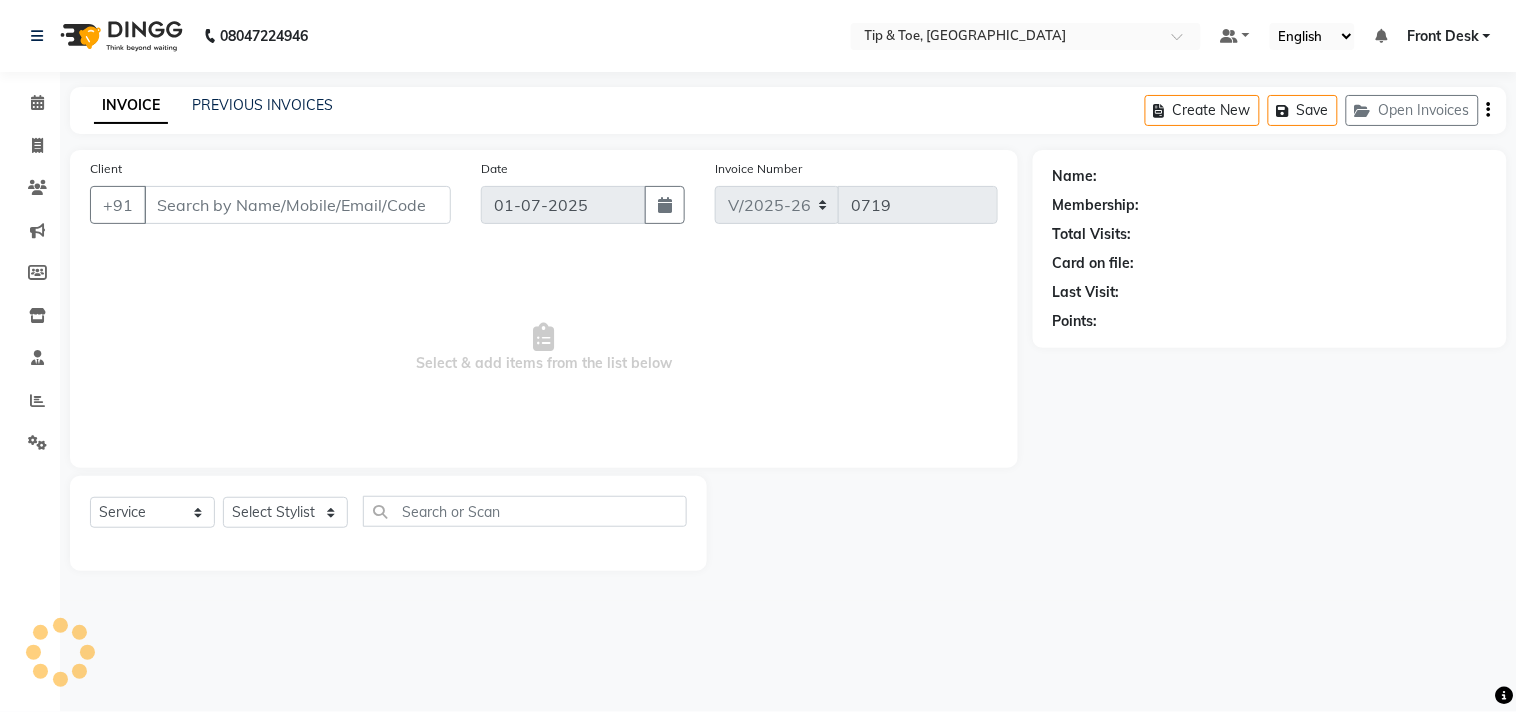 type on "9881147225" 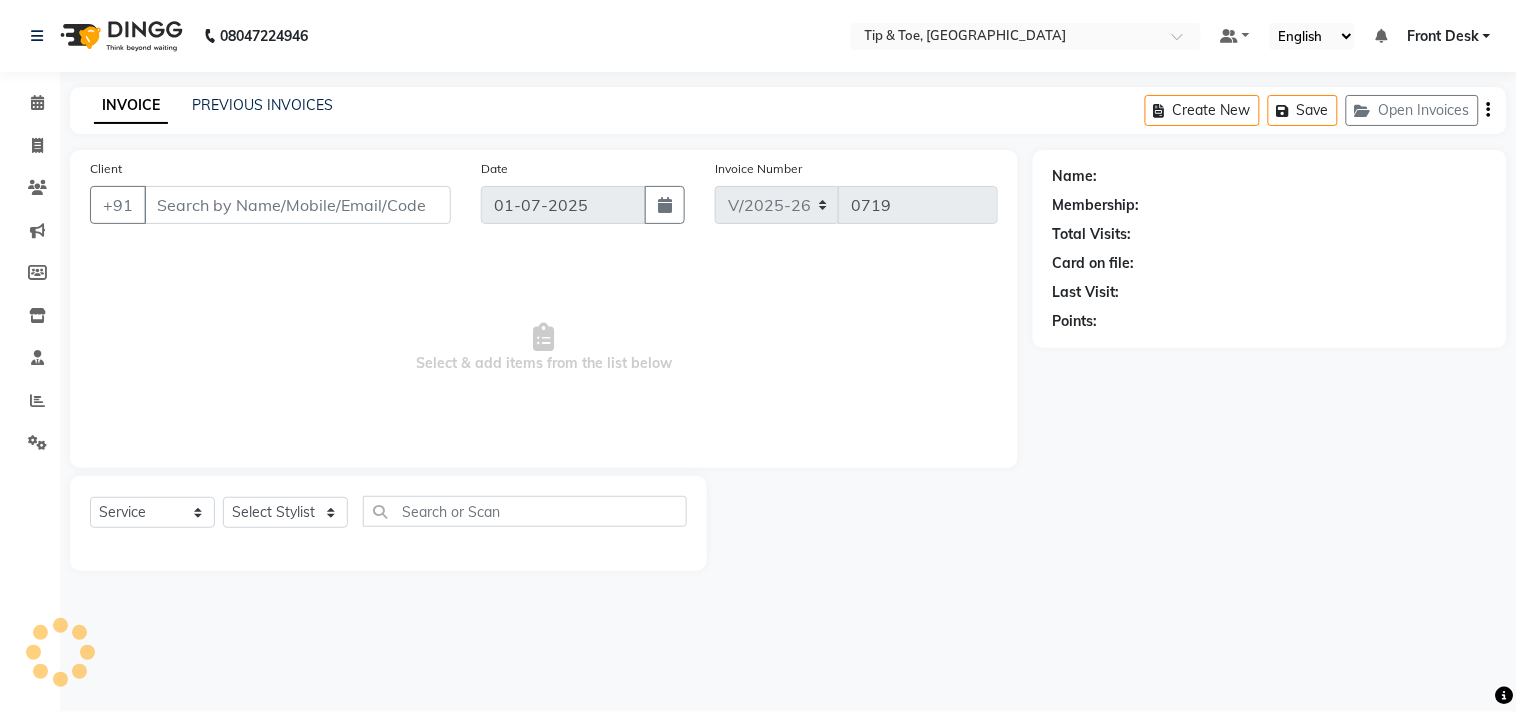 select on "38741" 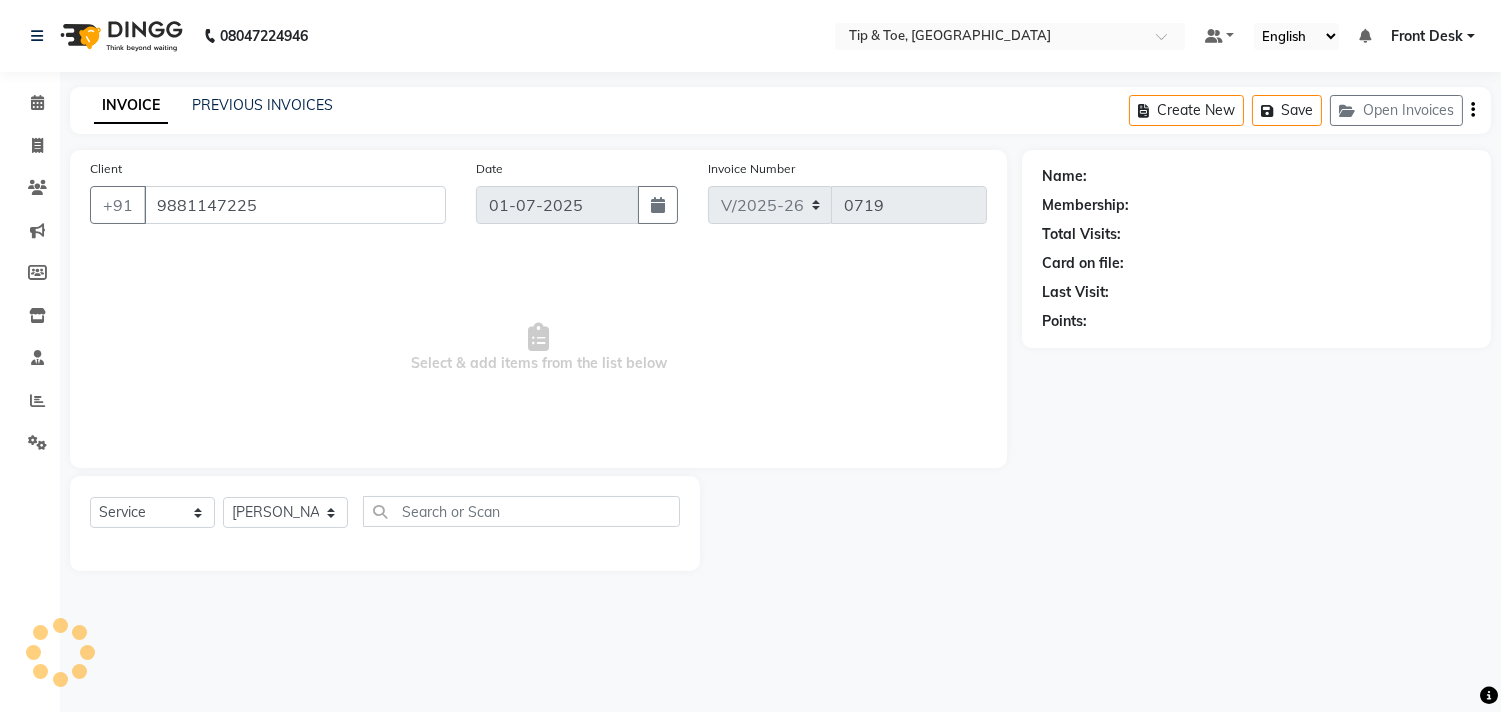 select on "1: Object" 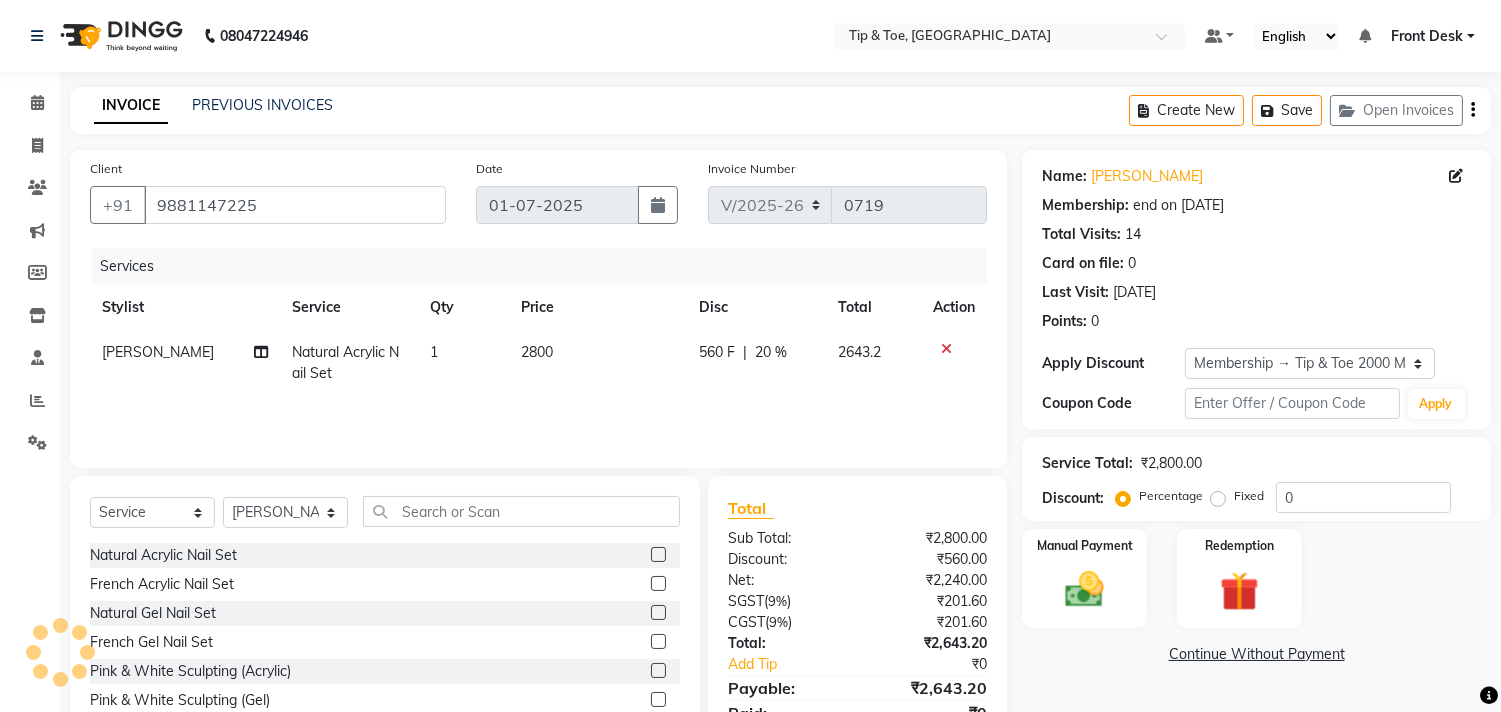 type on "20" 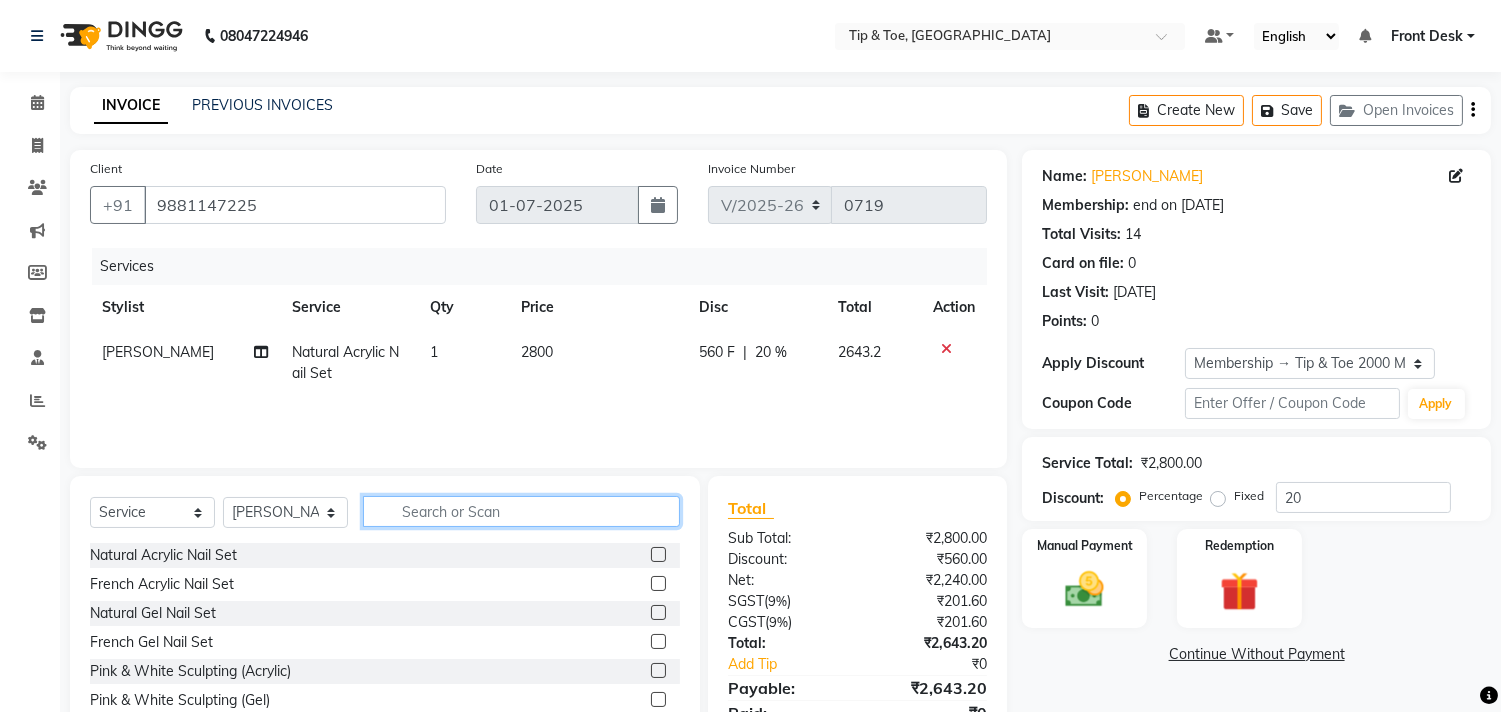 click 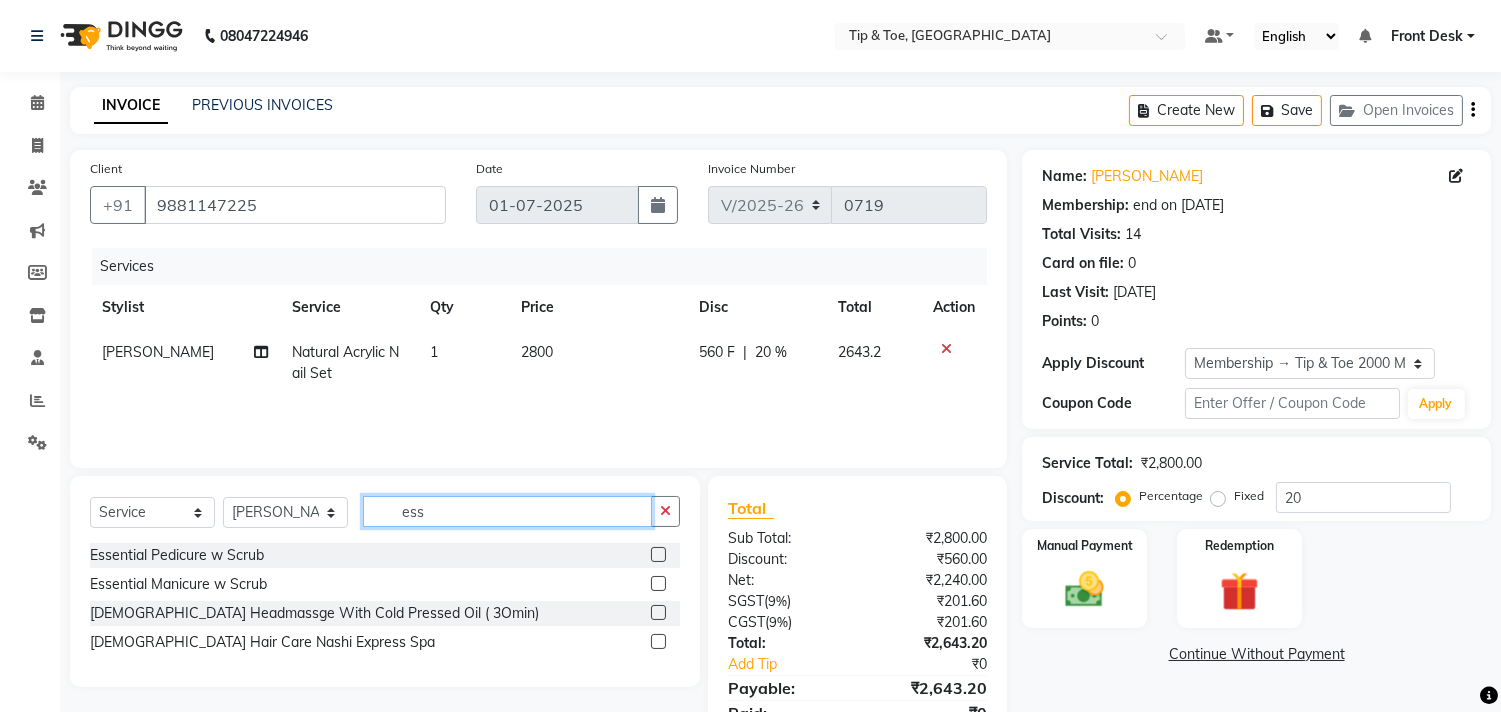 type on "ess" 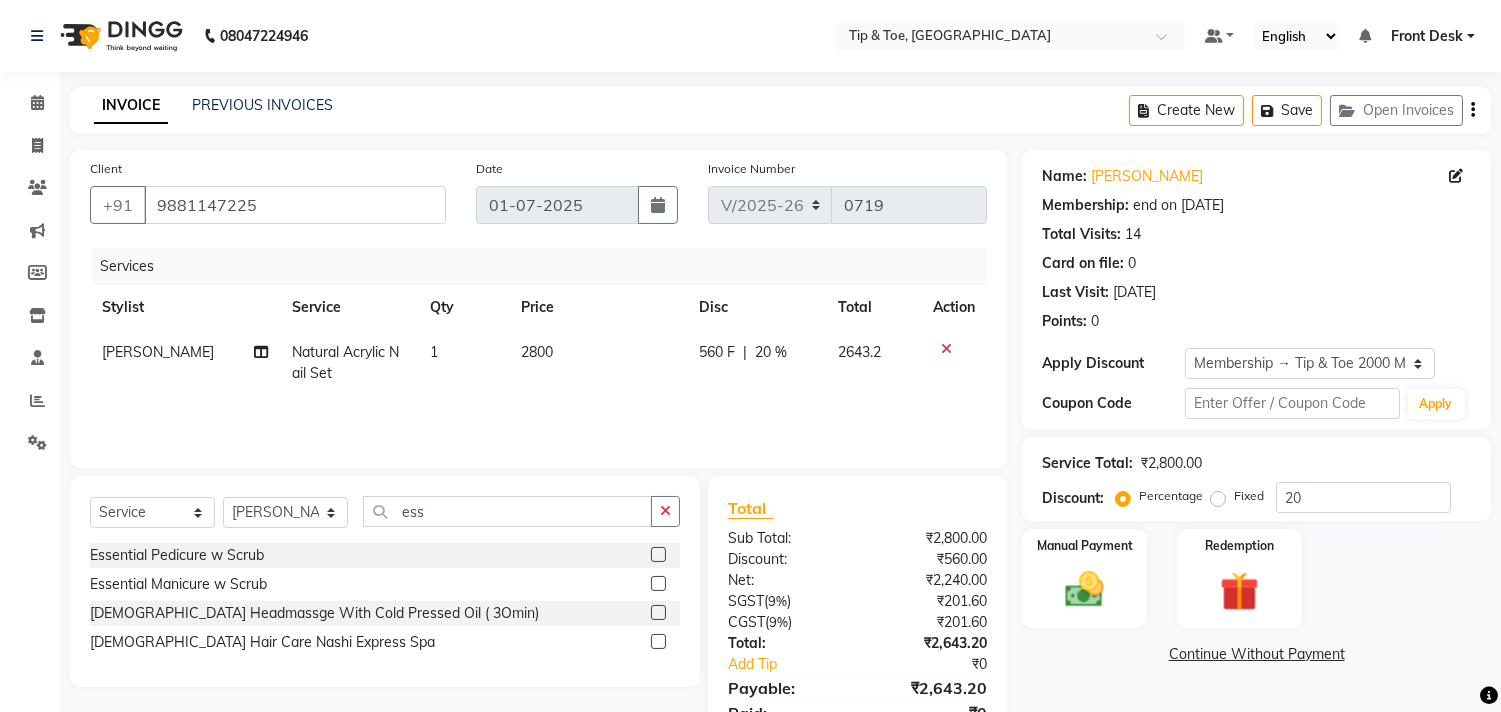 click 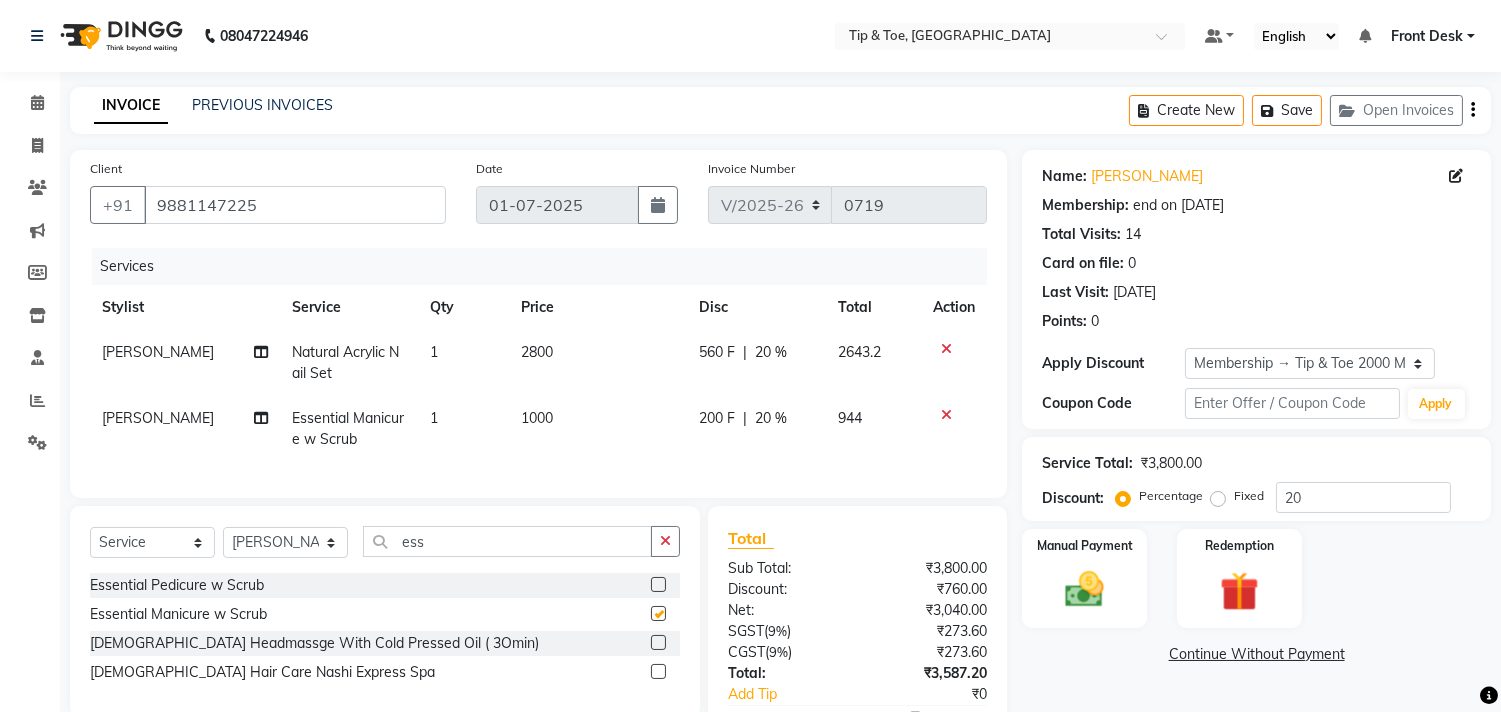 checkbox on "false" 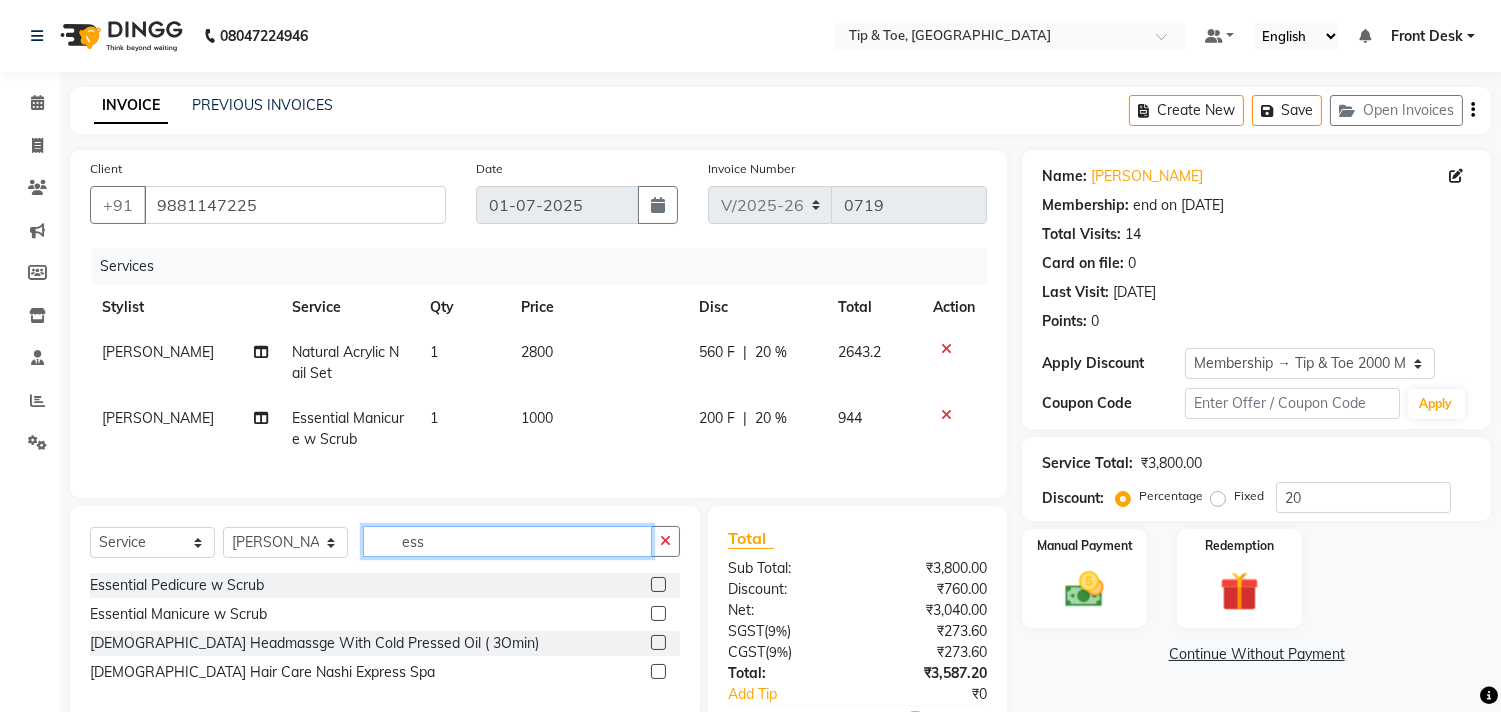 click on "ess" 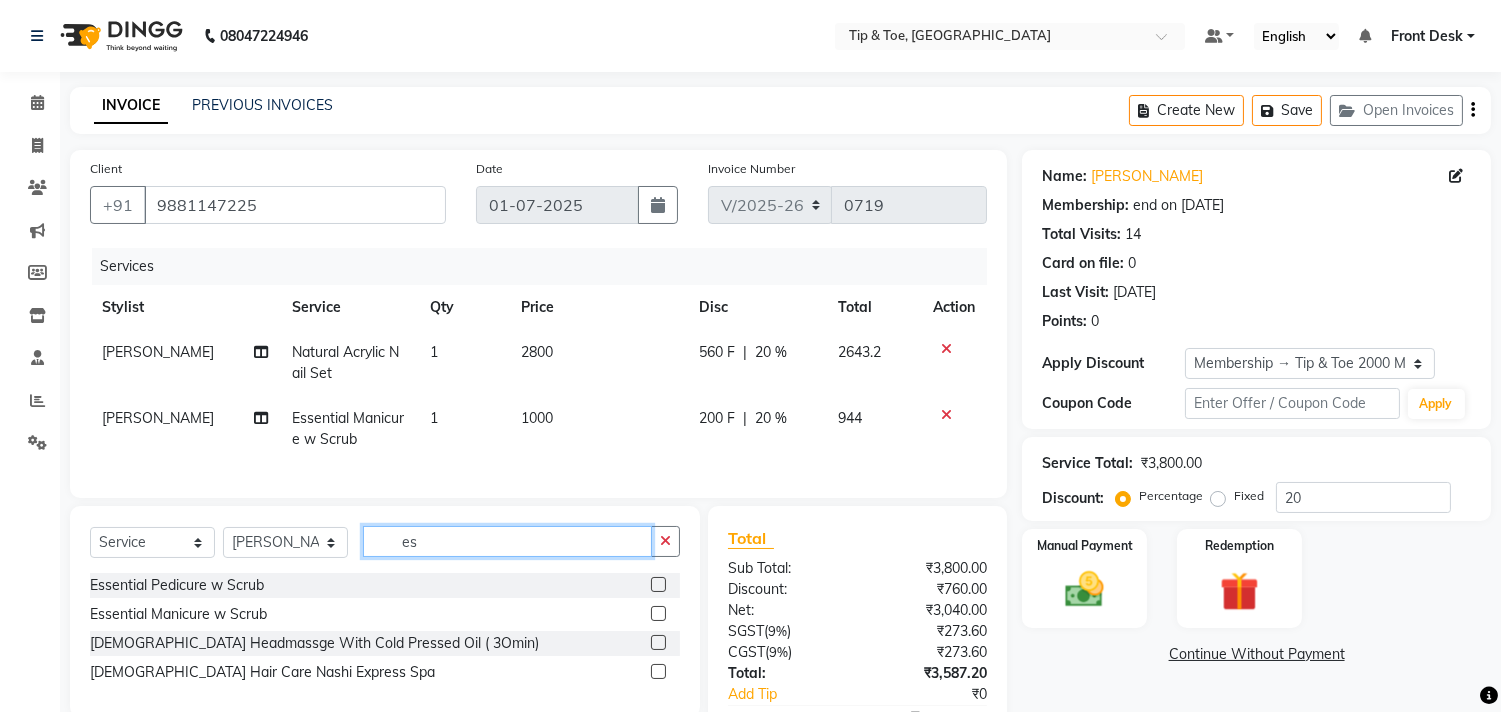 type on "e" 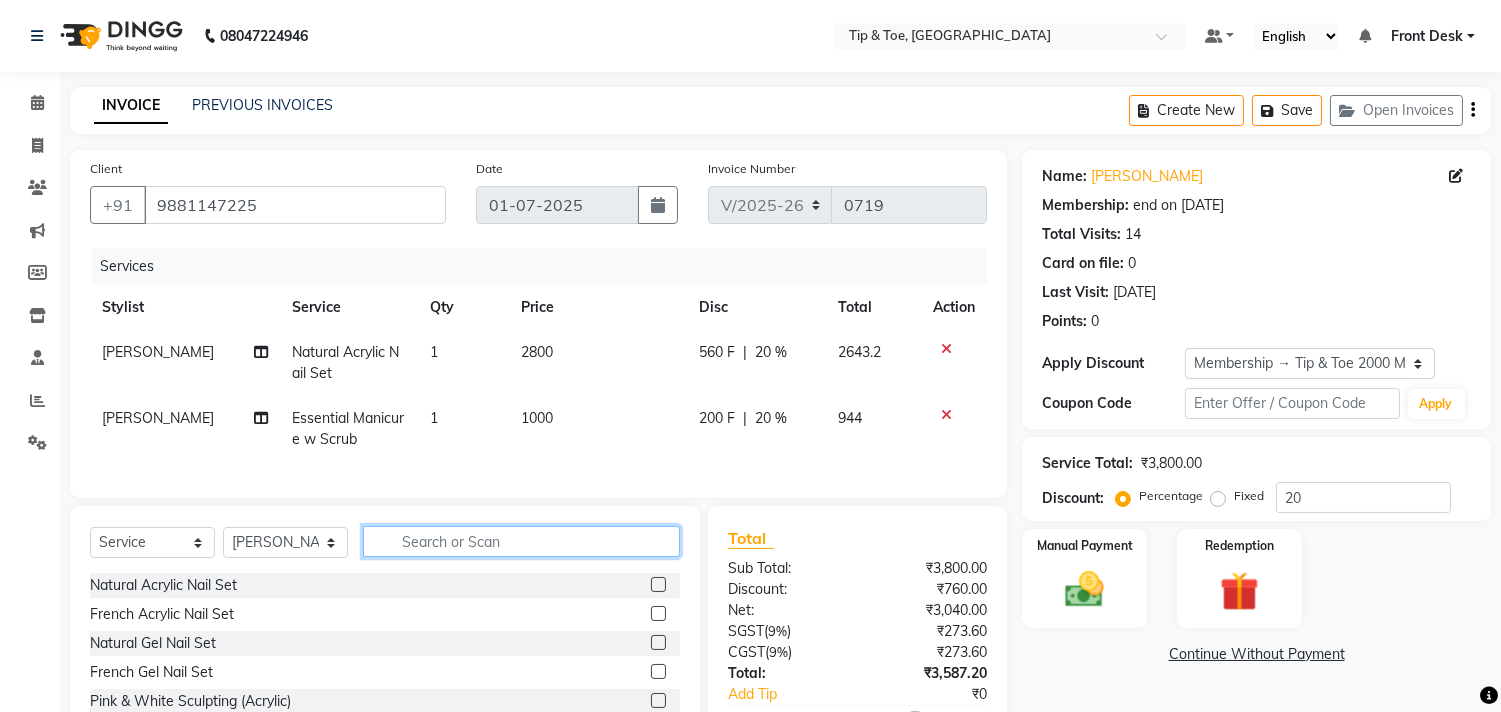 click 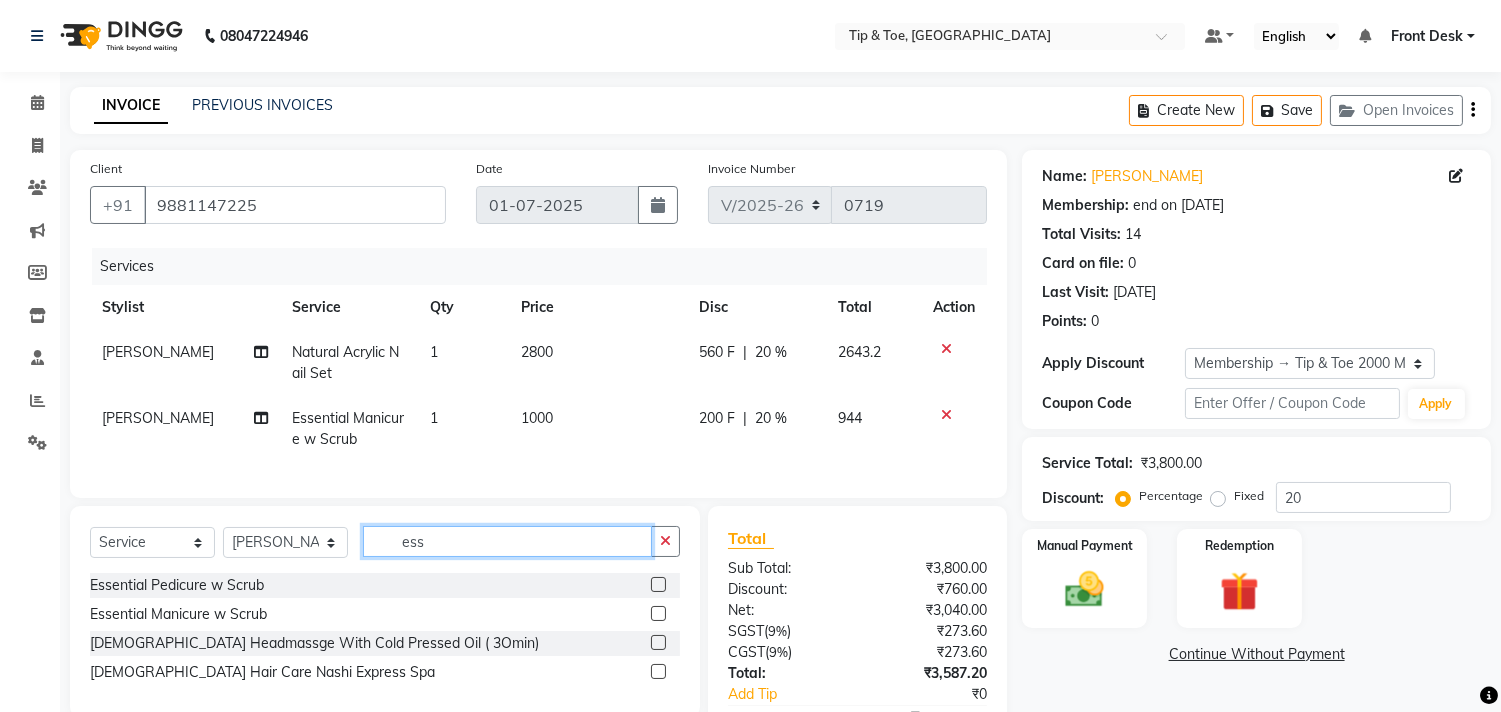 type on "ess" 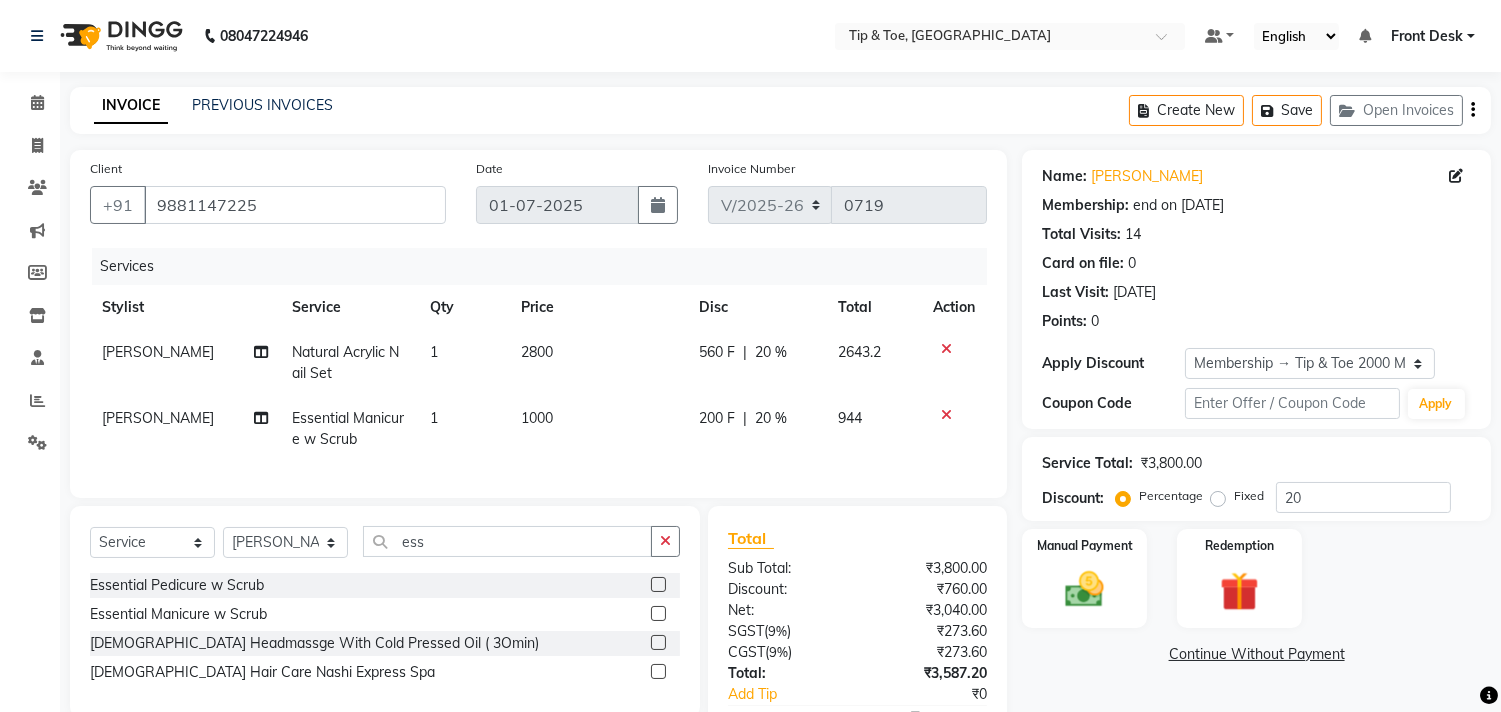 click 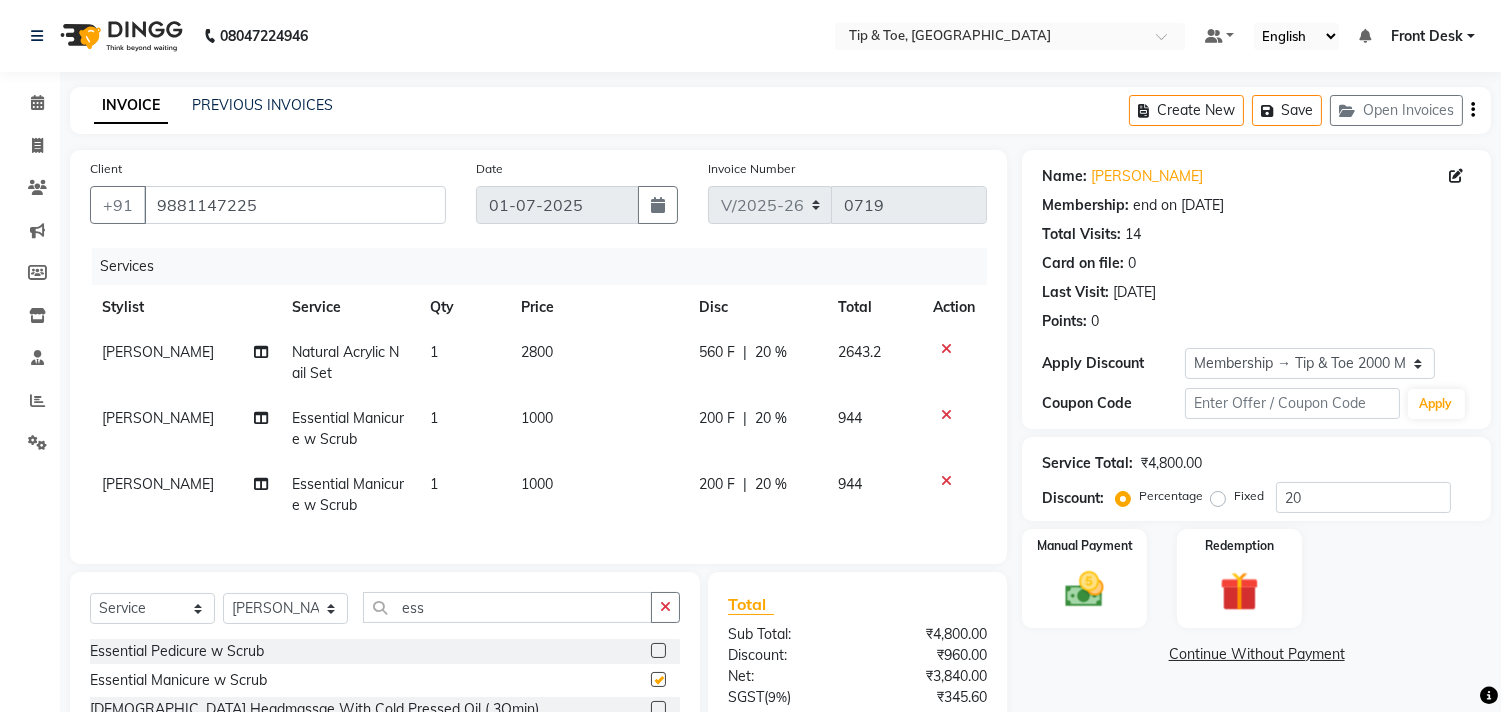 checkbox on "false" 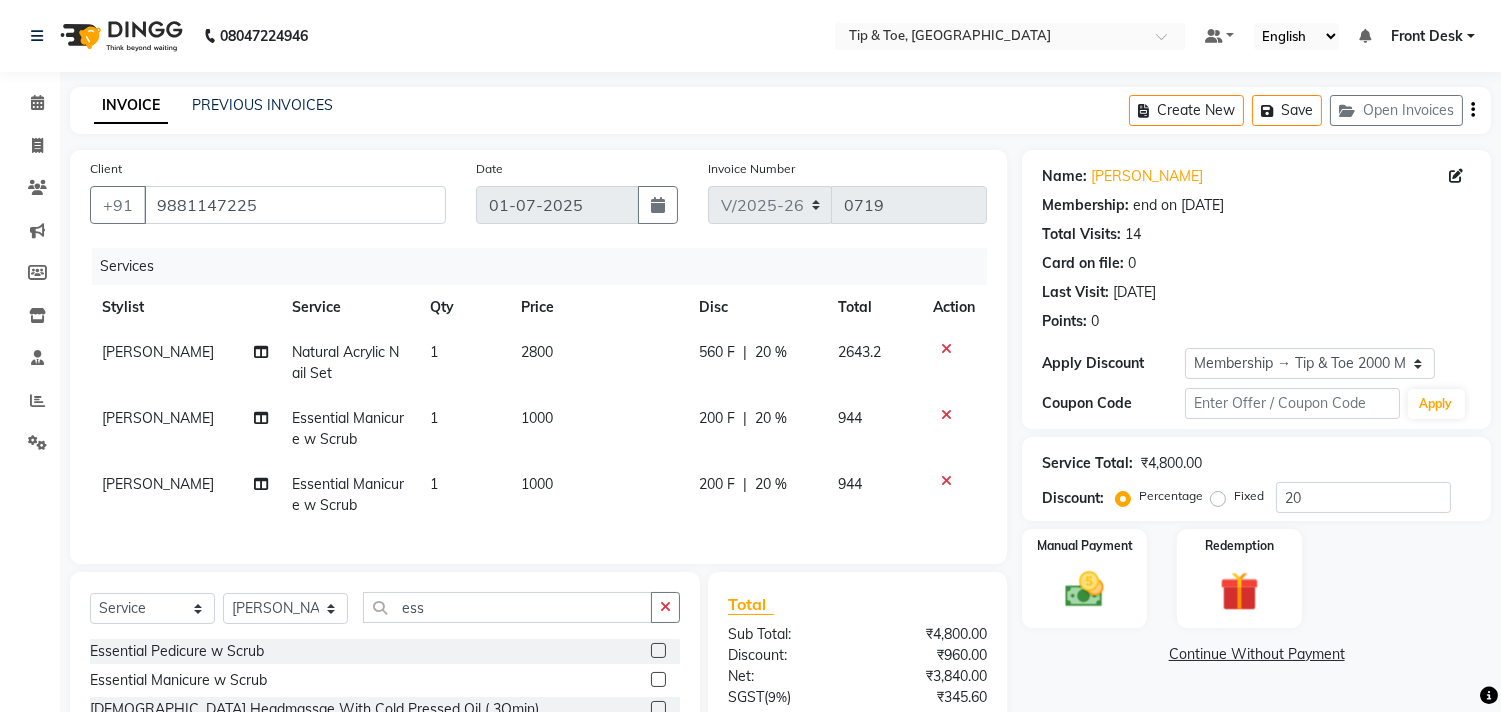 scroll, scrollTop: 201, scrollLeft: 0, axis: vertical 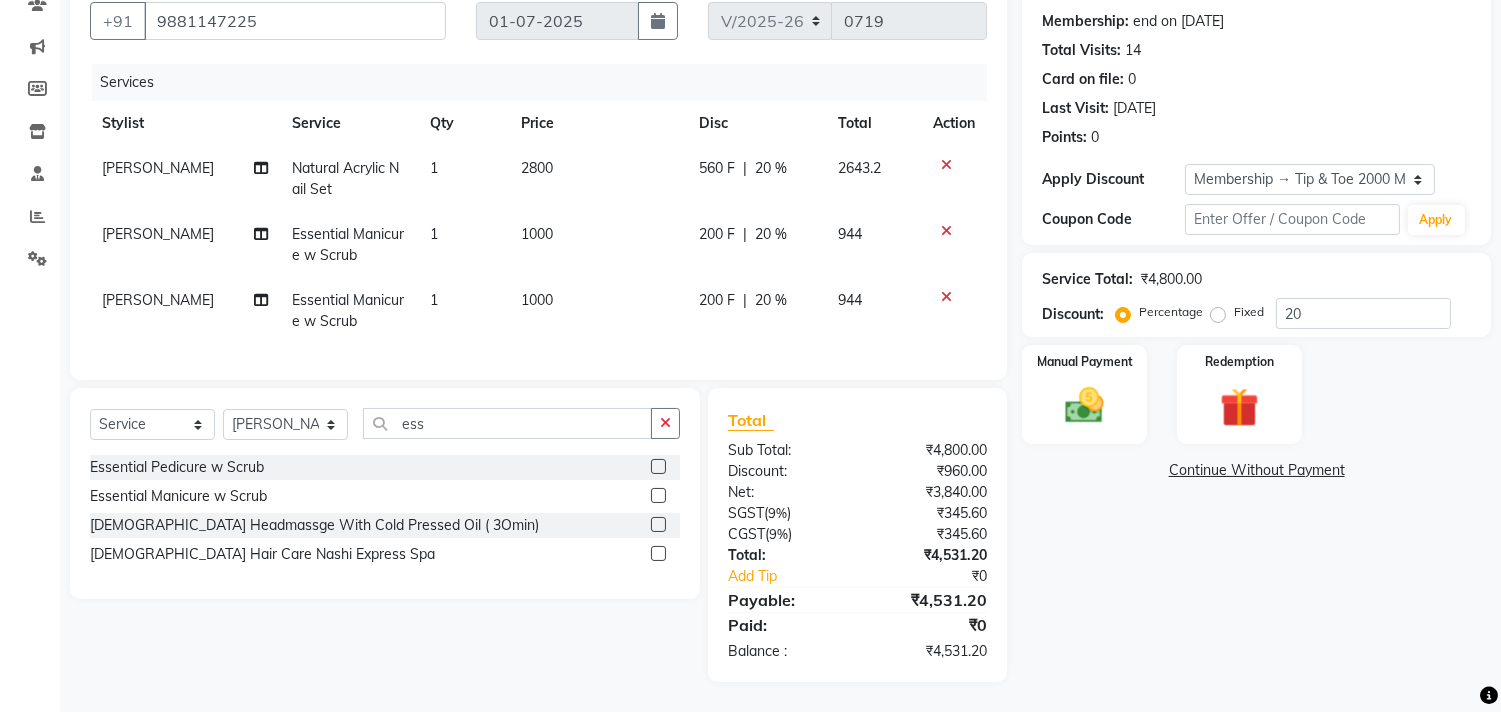 click 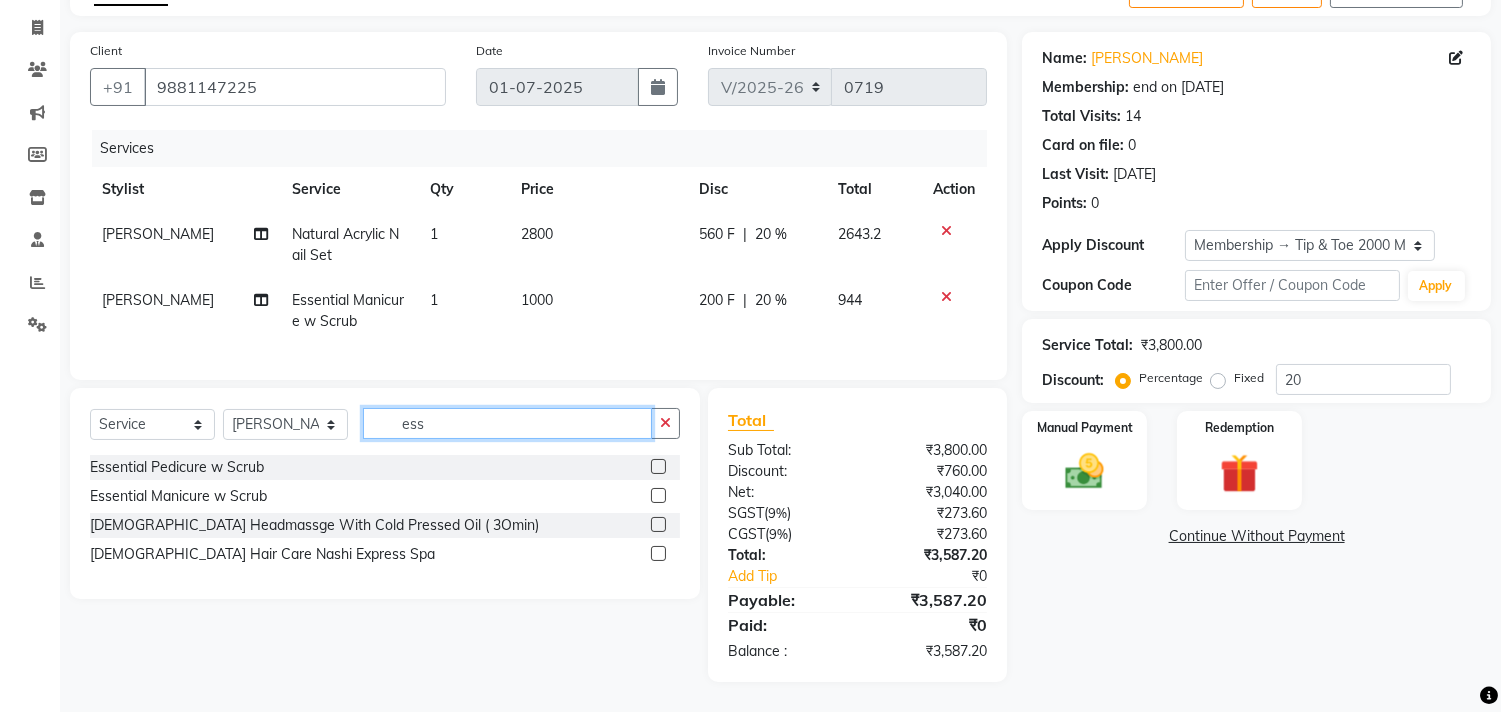 click on "ess" 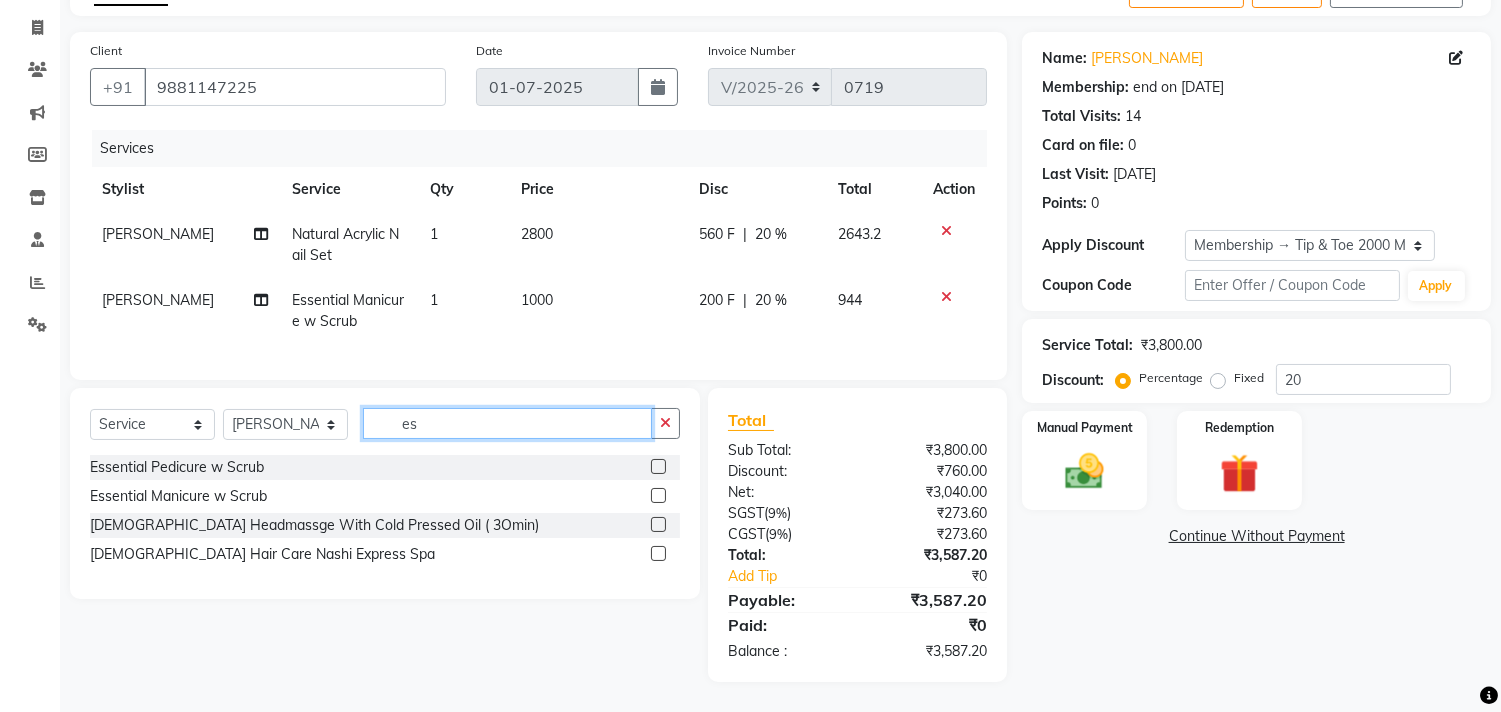 type on "e" 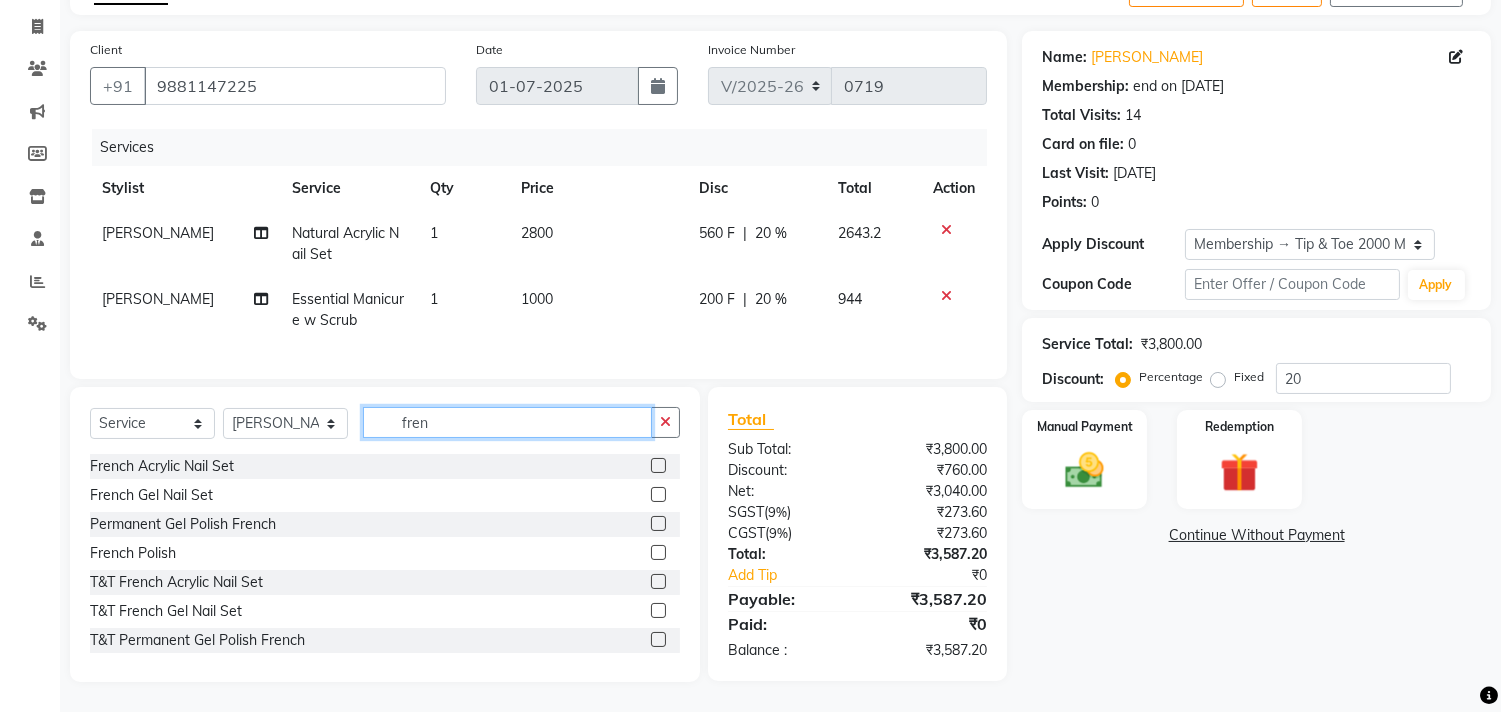 type on "fren" 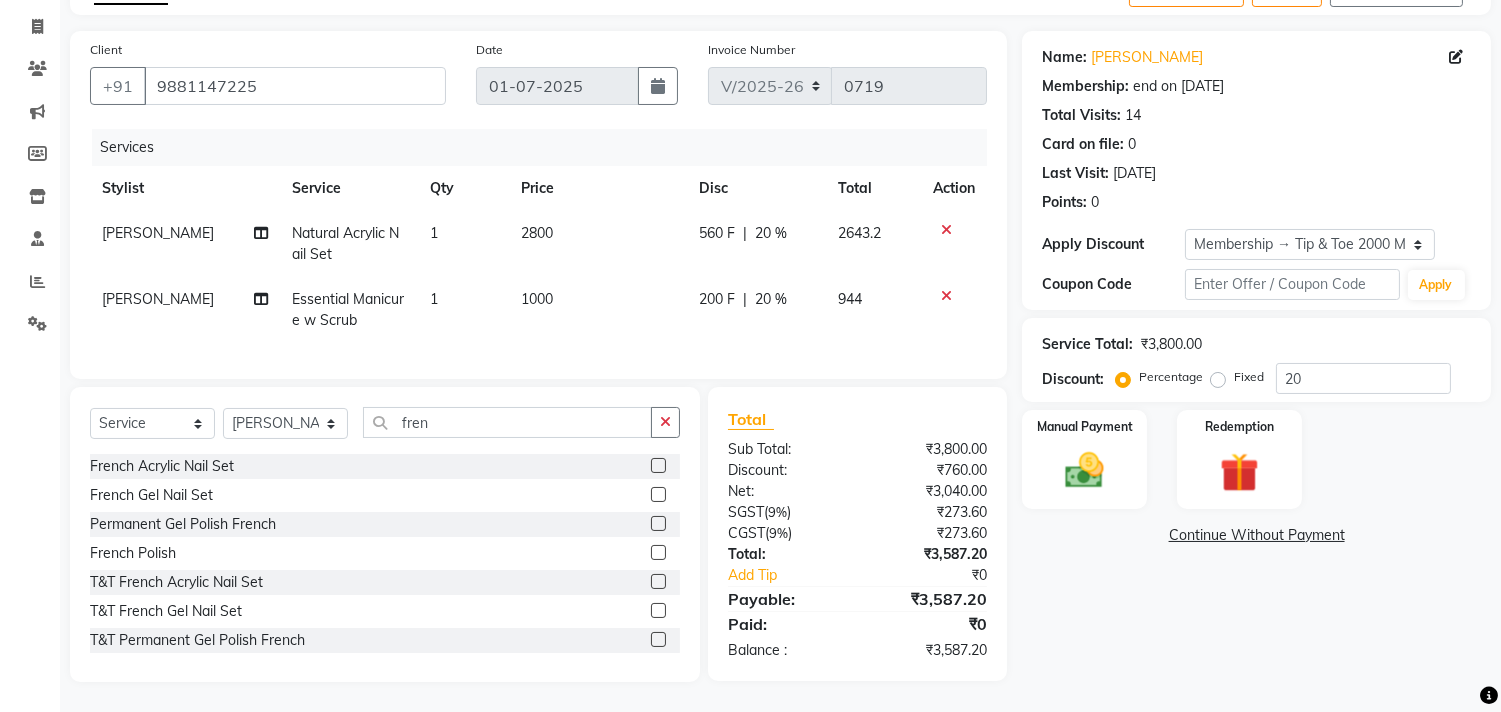 click 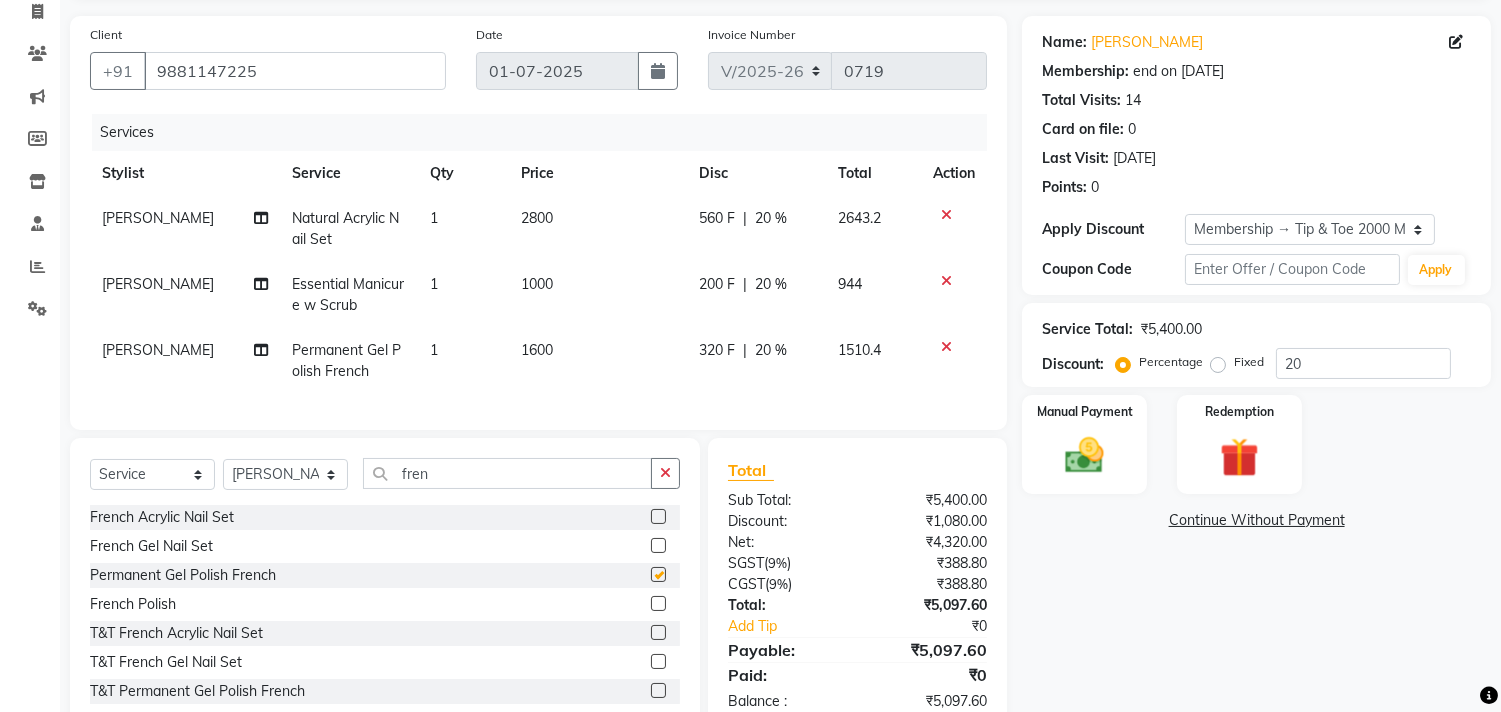 checkbox on "false" 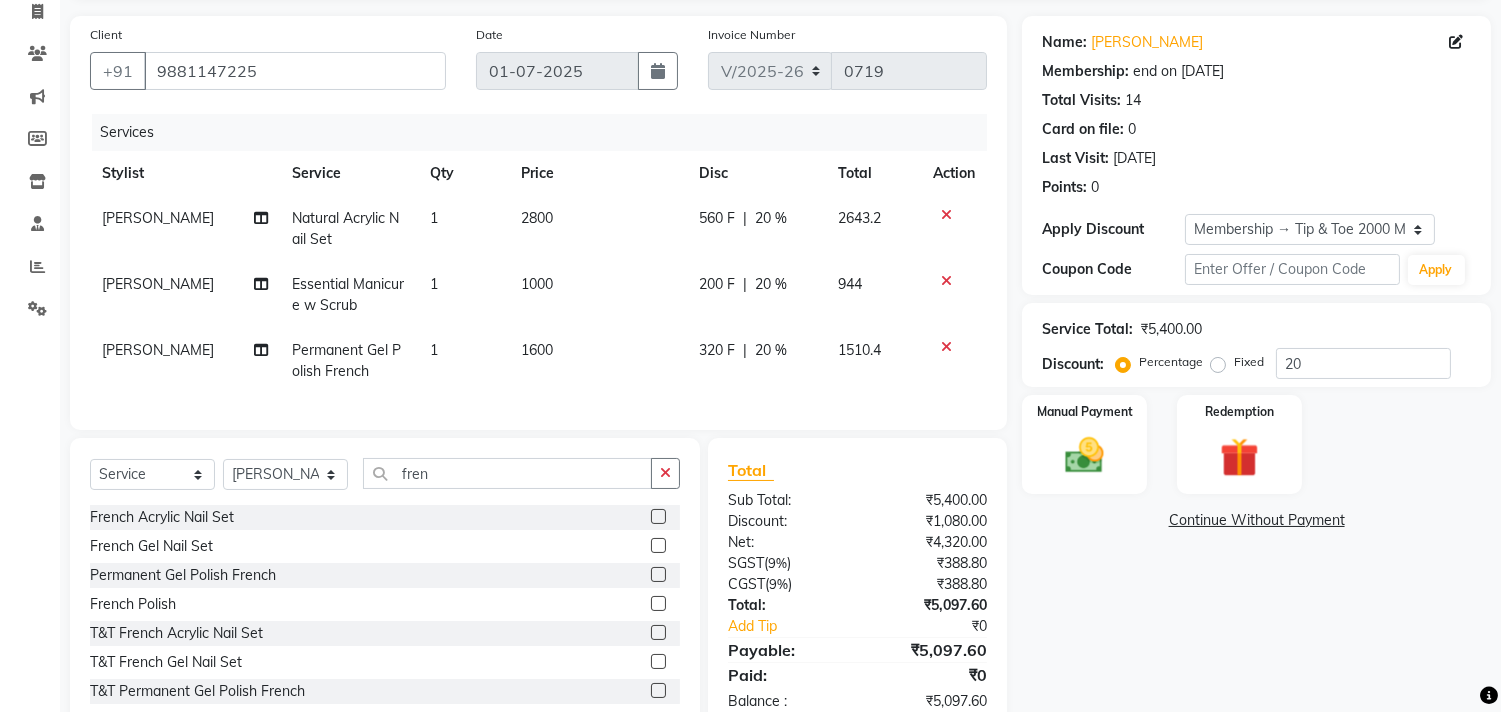 scroll, scrollTop: 202, scrollLeft: 0, axis: vertical 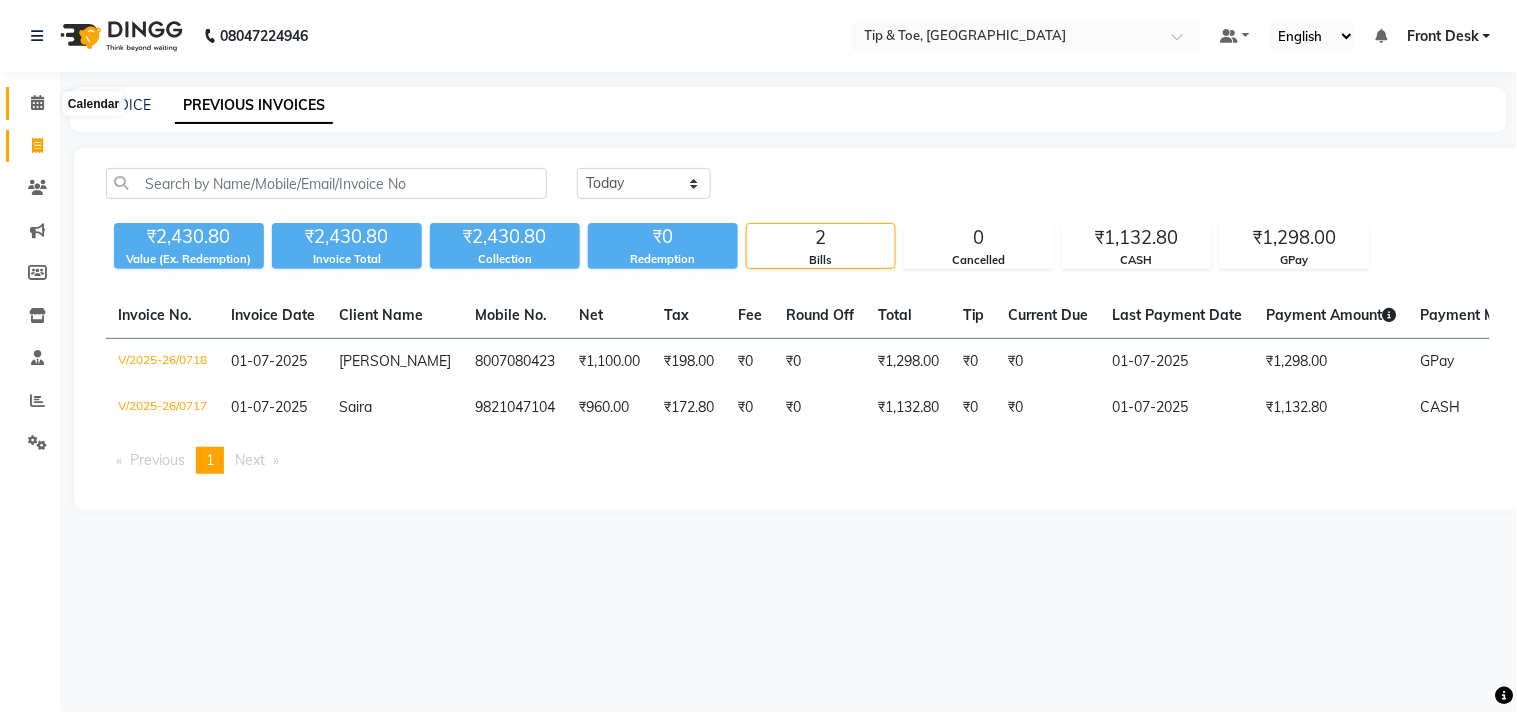 click 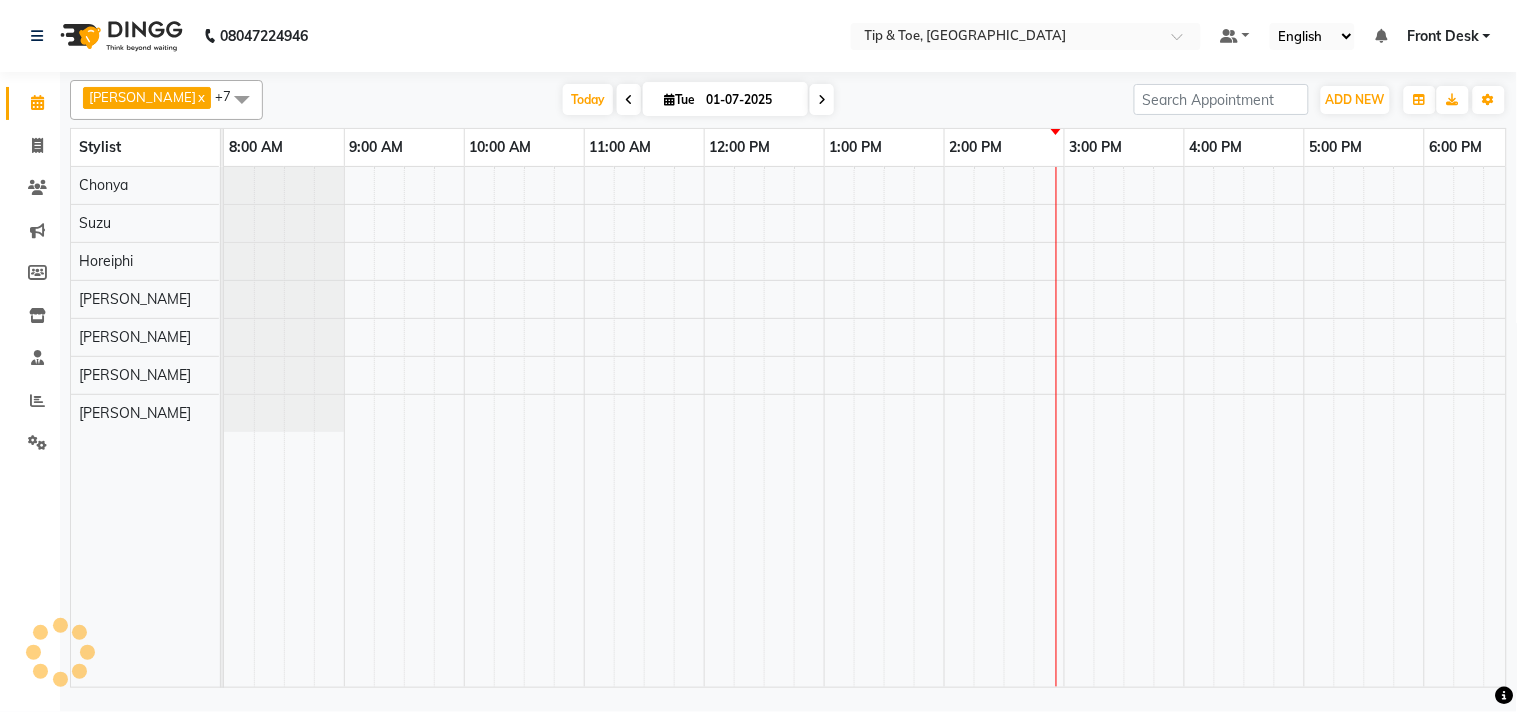 scroll, scrollTop: 0, scrollLeft: 0, axis: both 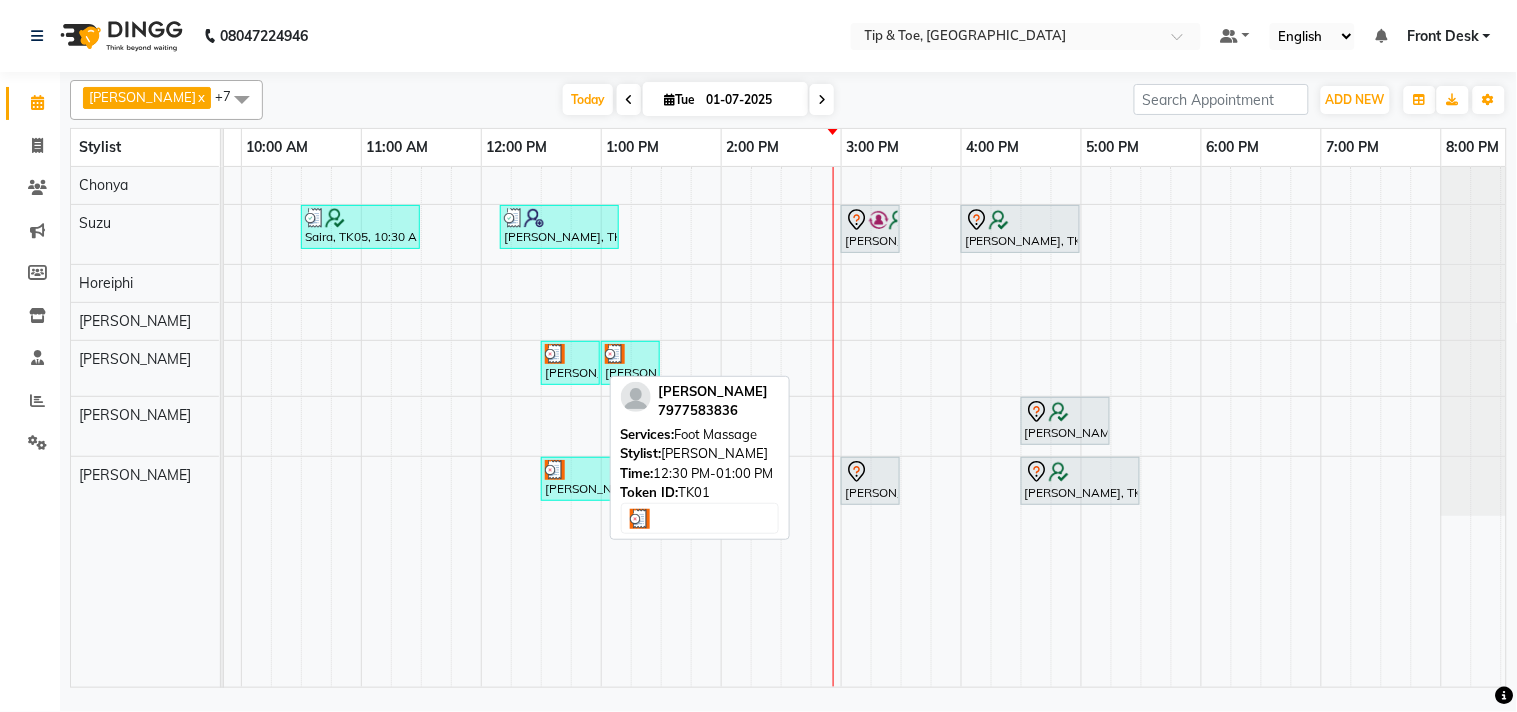 click at bounding box center [555, 354] 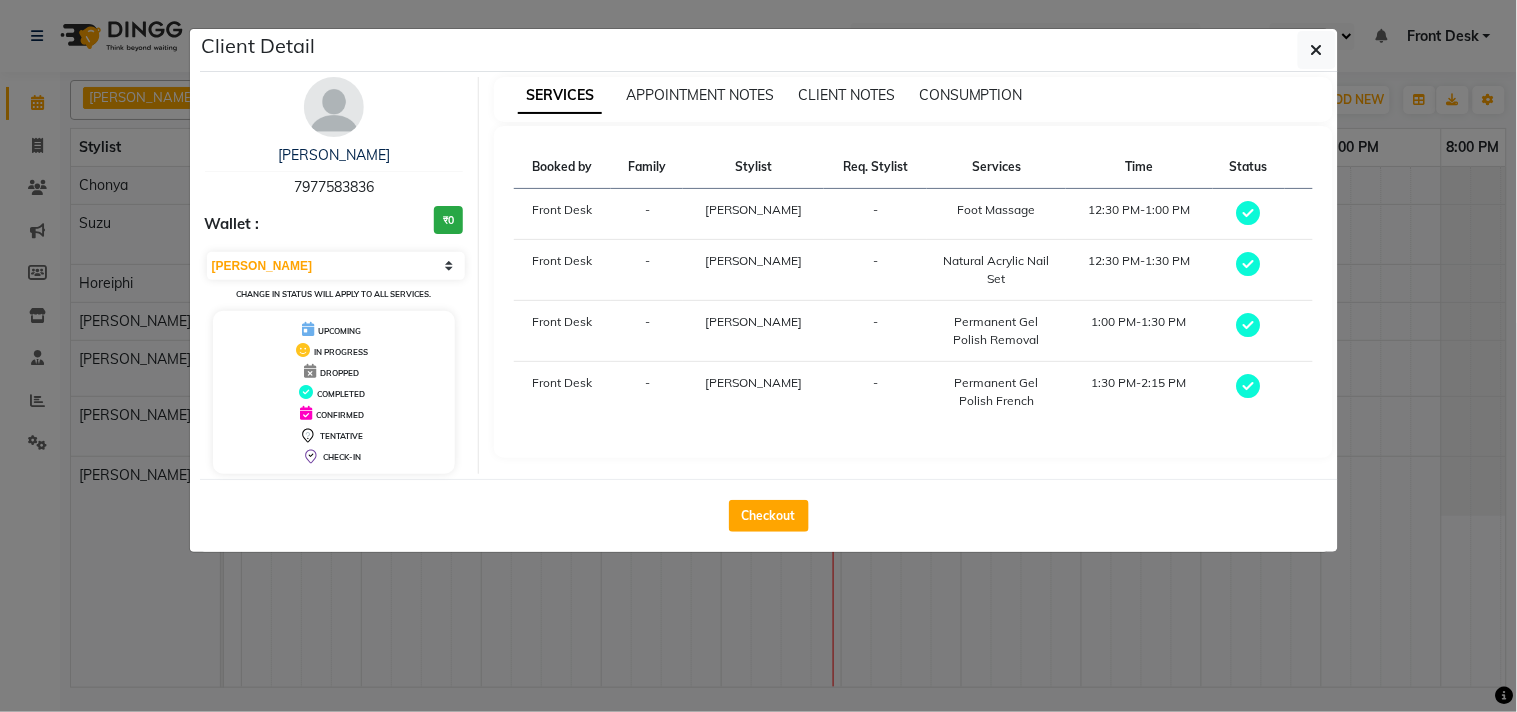 drag, startPoint x: 395, startPoint y: 265, endPoint x: 357, endPoint y: 351, distance: 94.02127 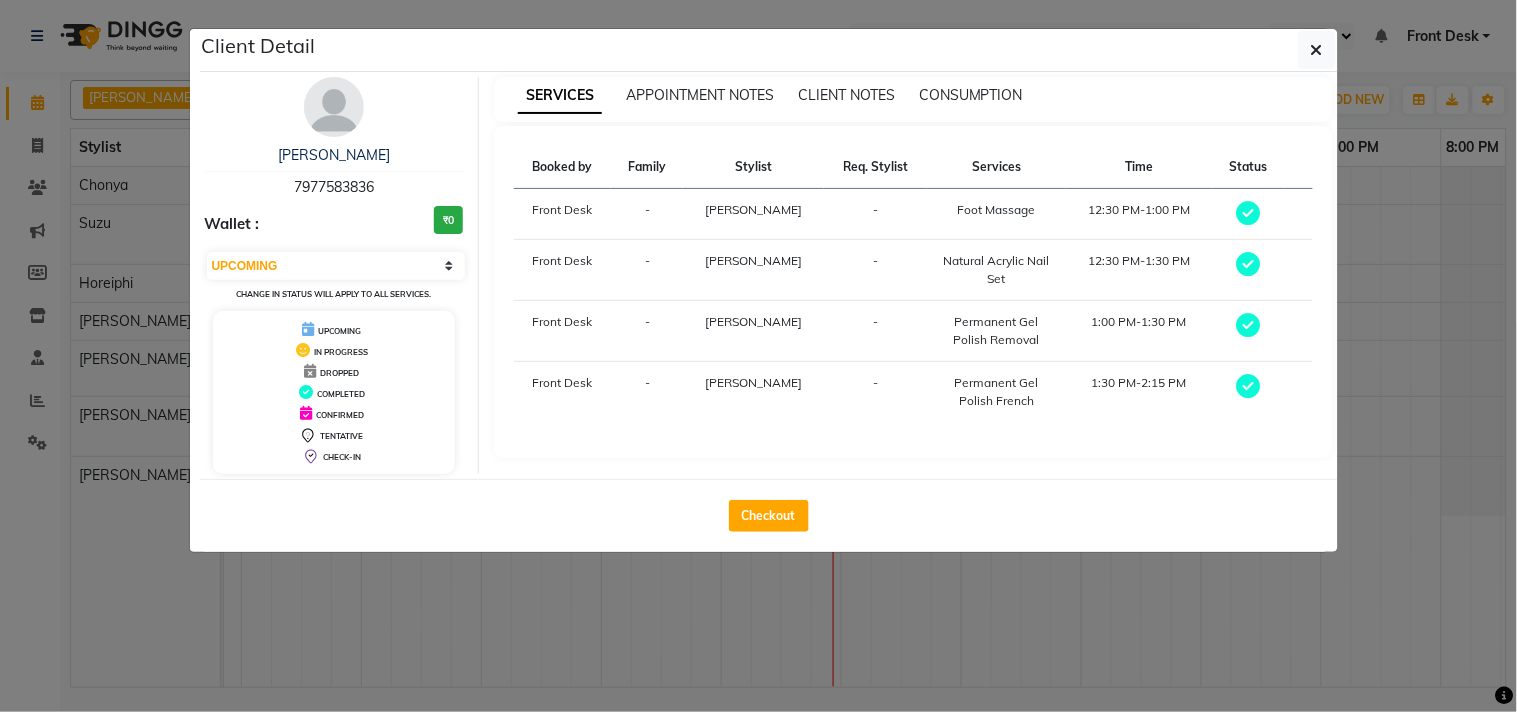 click on "Select MARK DONE UPCOMING" at bounding box center [336, 266] 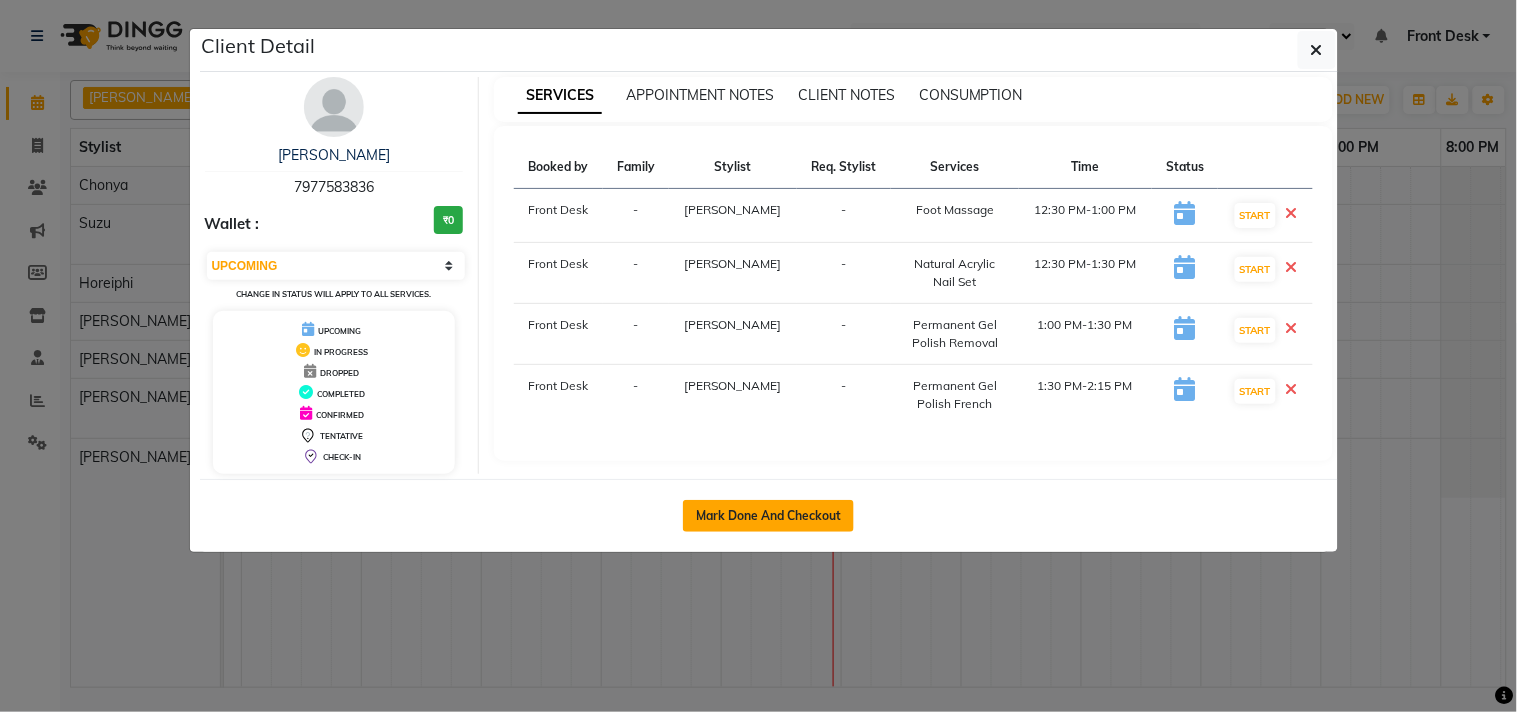 click on "Mark Done And Checkout" 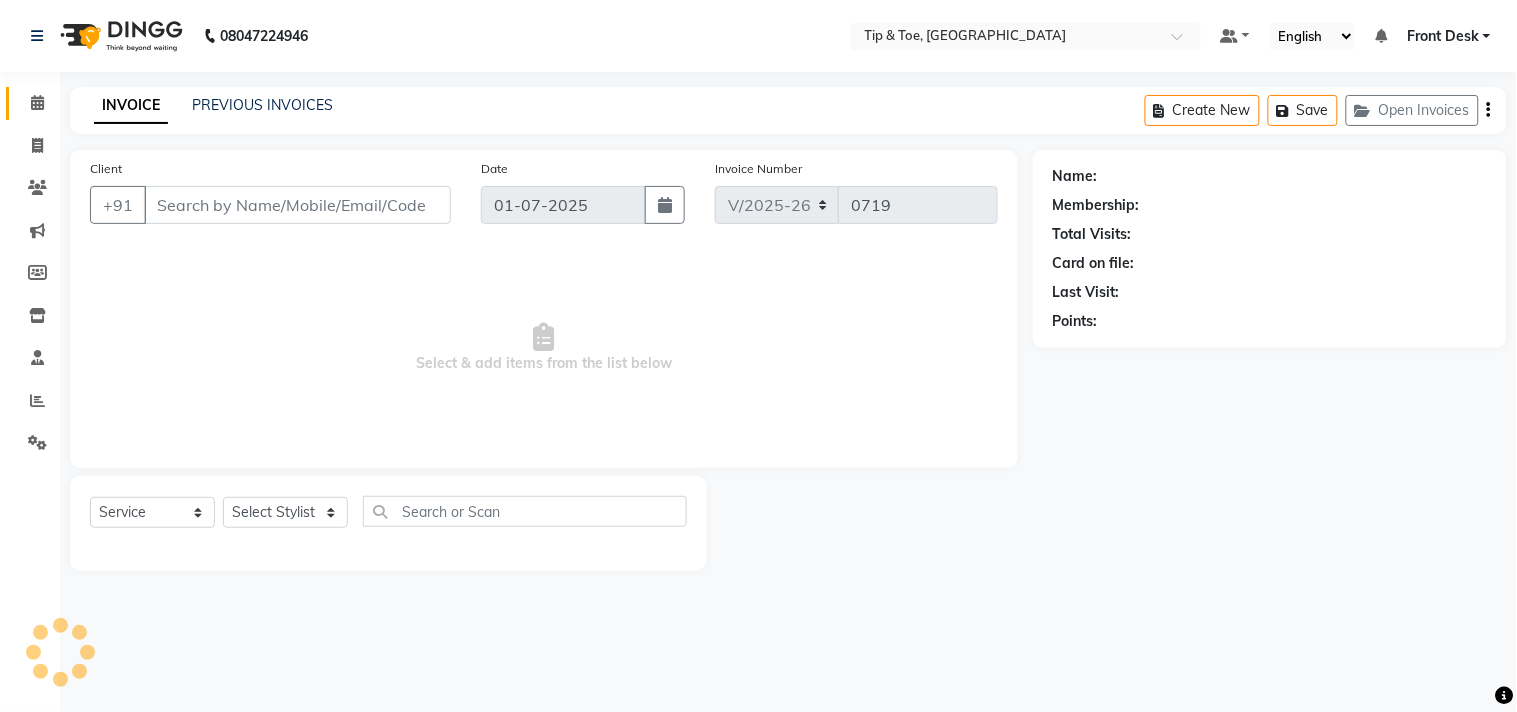 type on "7977583836" 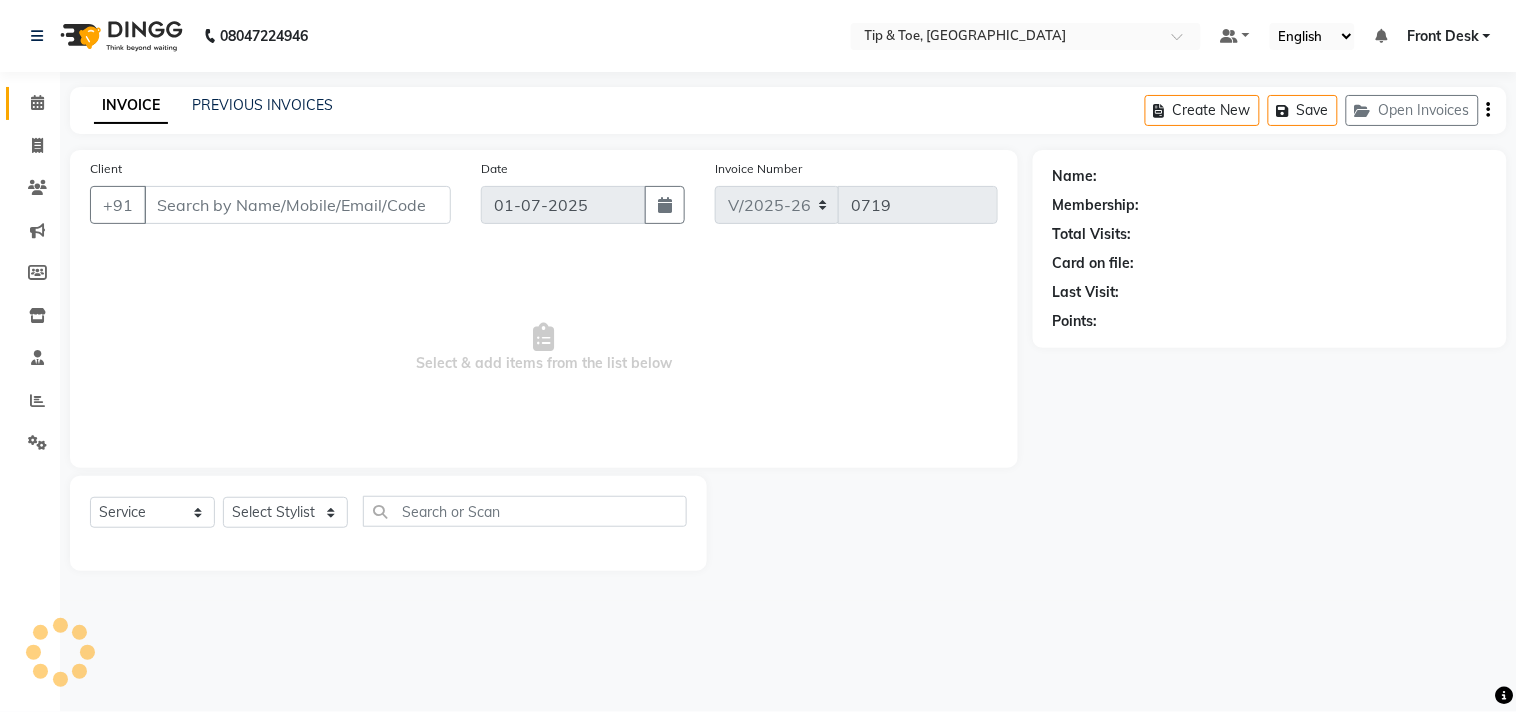 select on "38703" 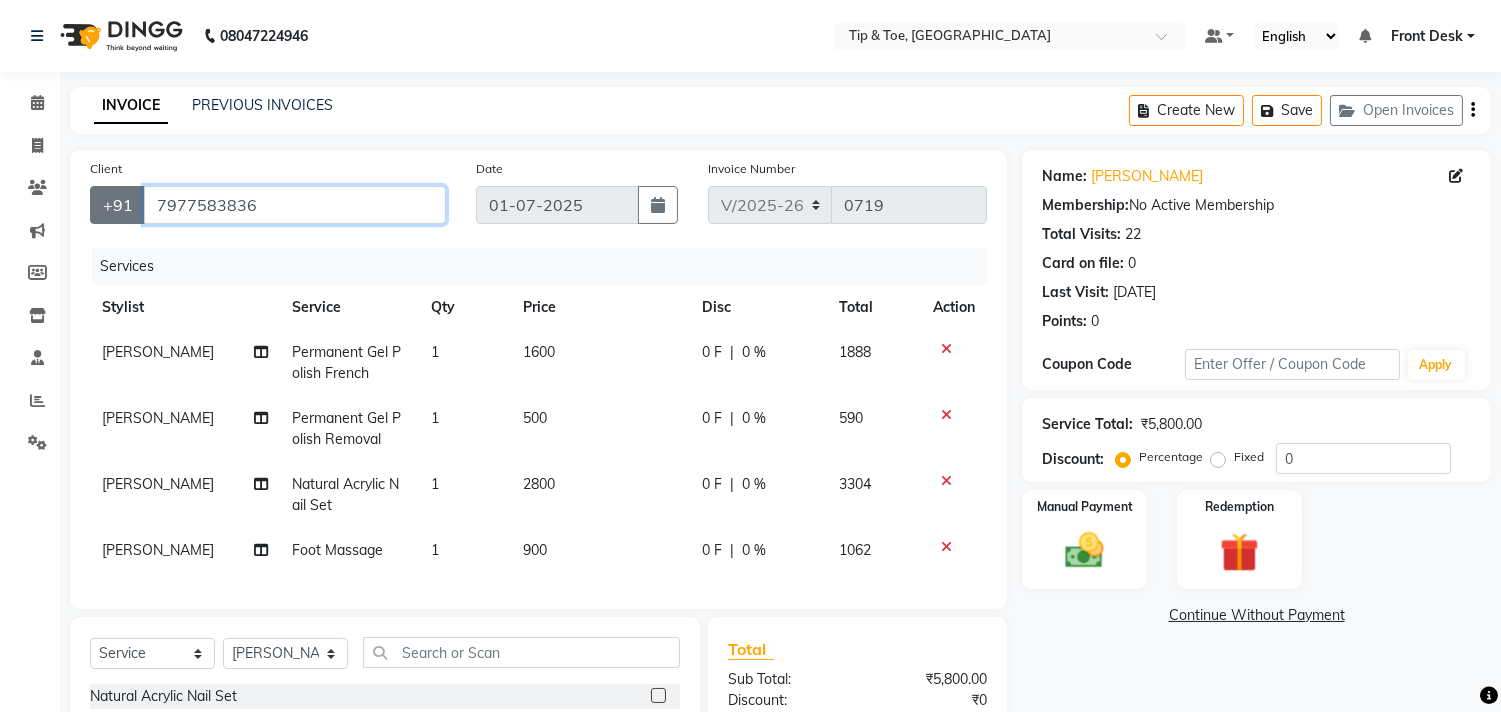 drag, startPoint x: 401, startPoint y: 218, endPoint x: 121, endPoint y: 212, distance: 280.06427 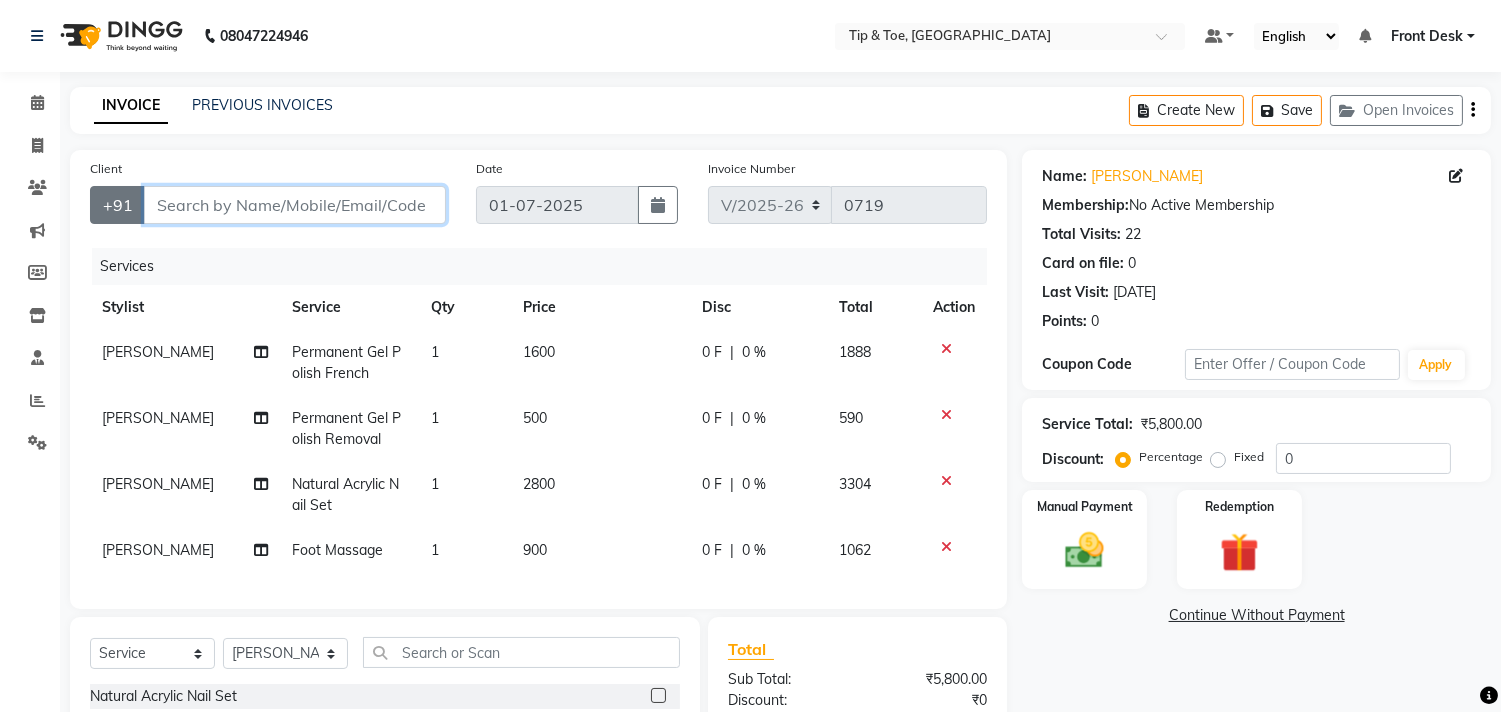 paste on "9881147225" 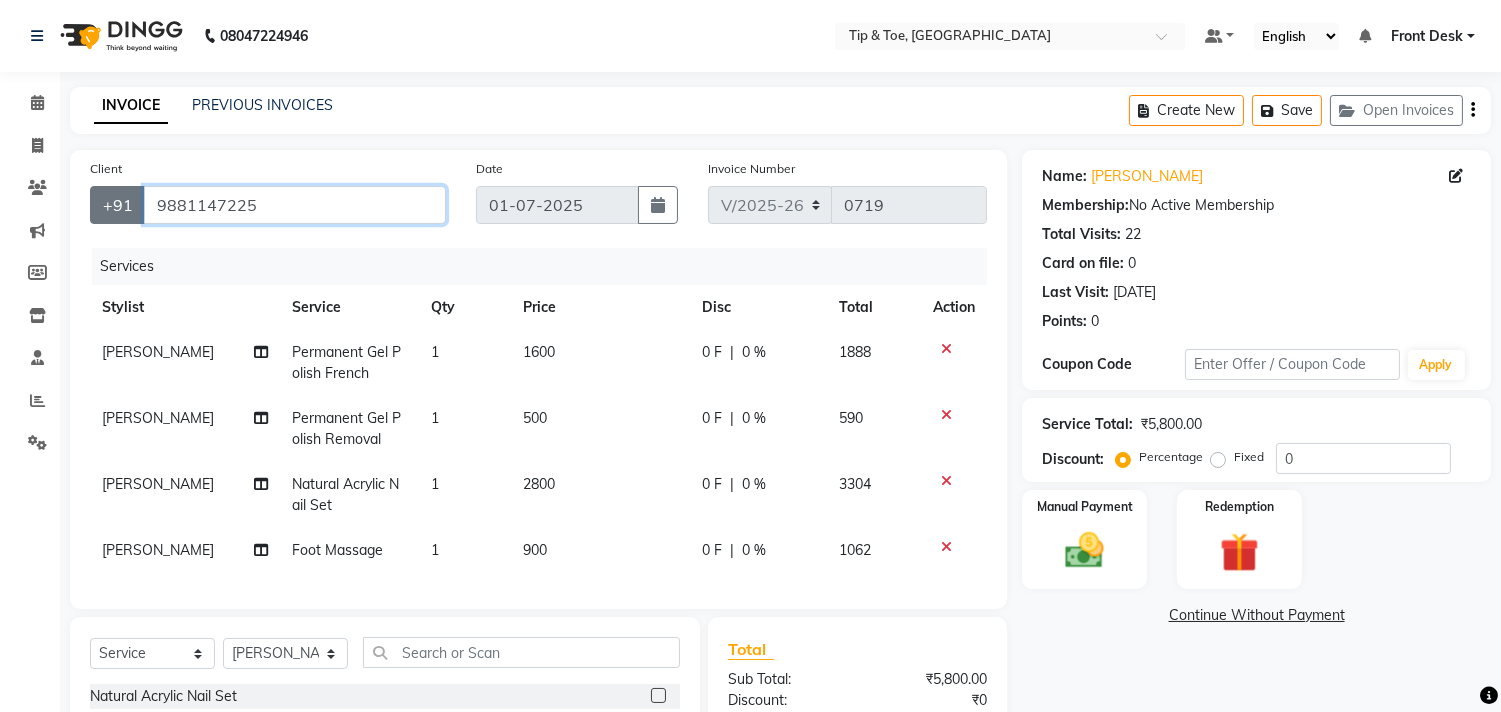 type on "9881147225" 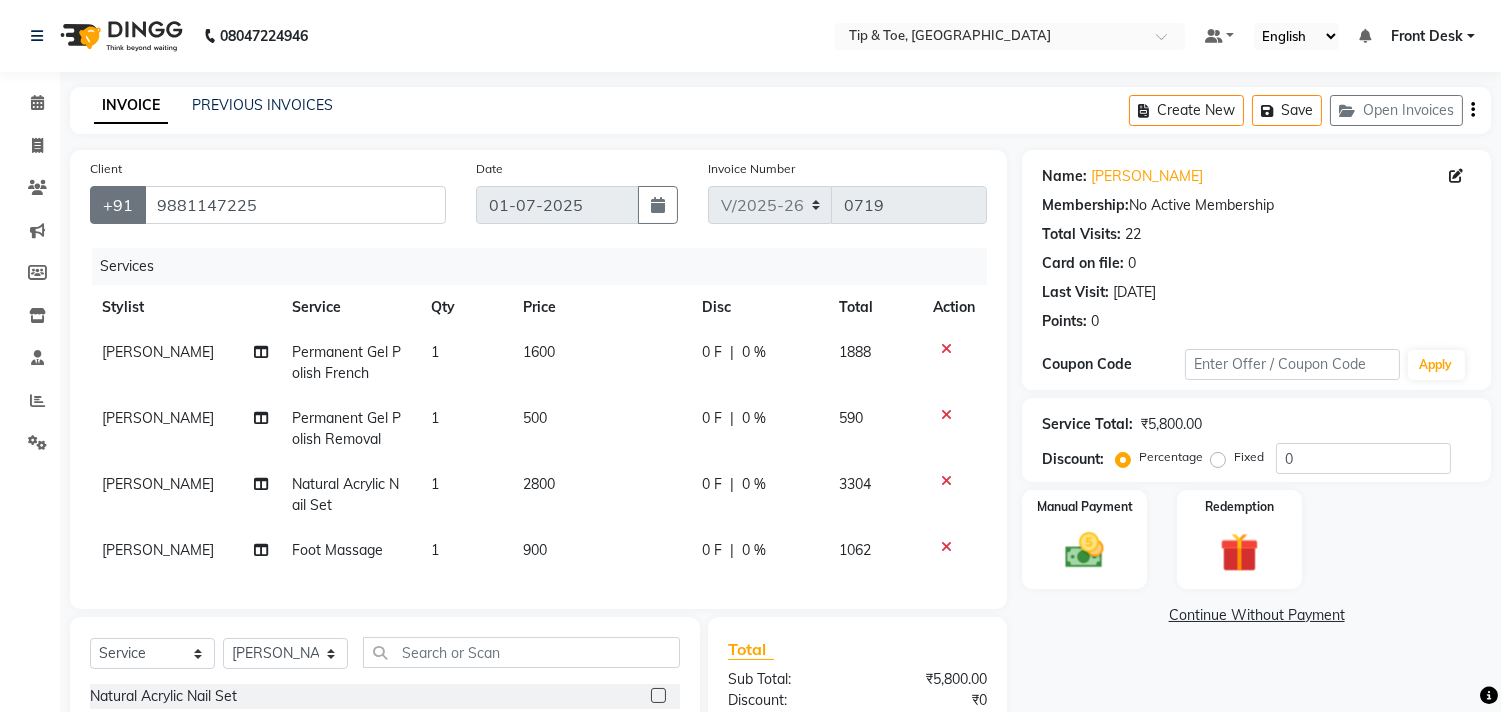 select on "1: Object" 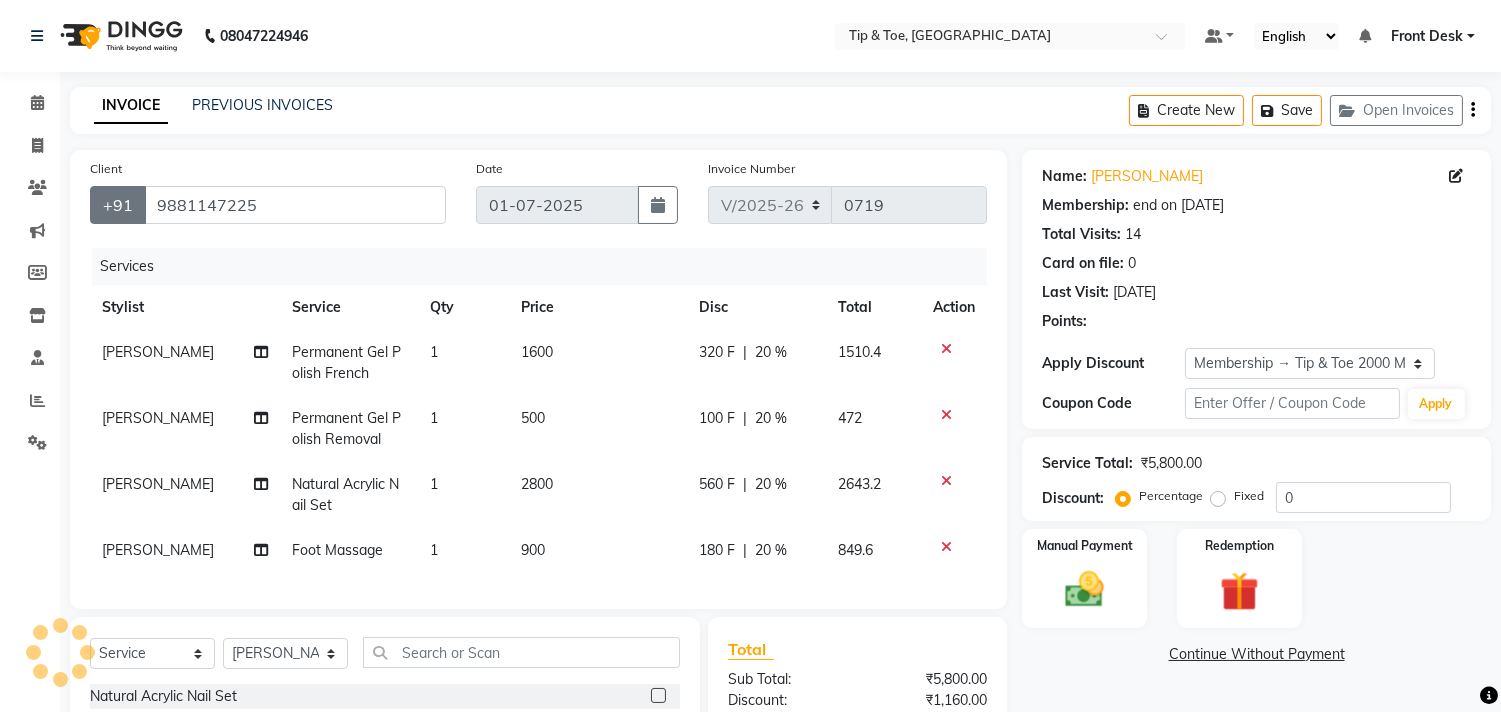 type on "20" 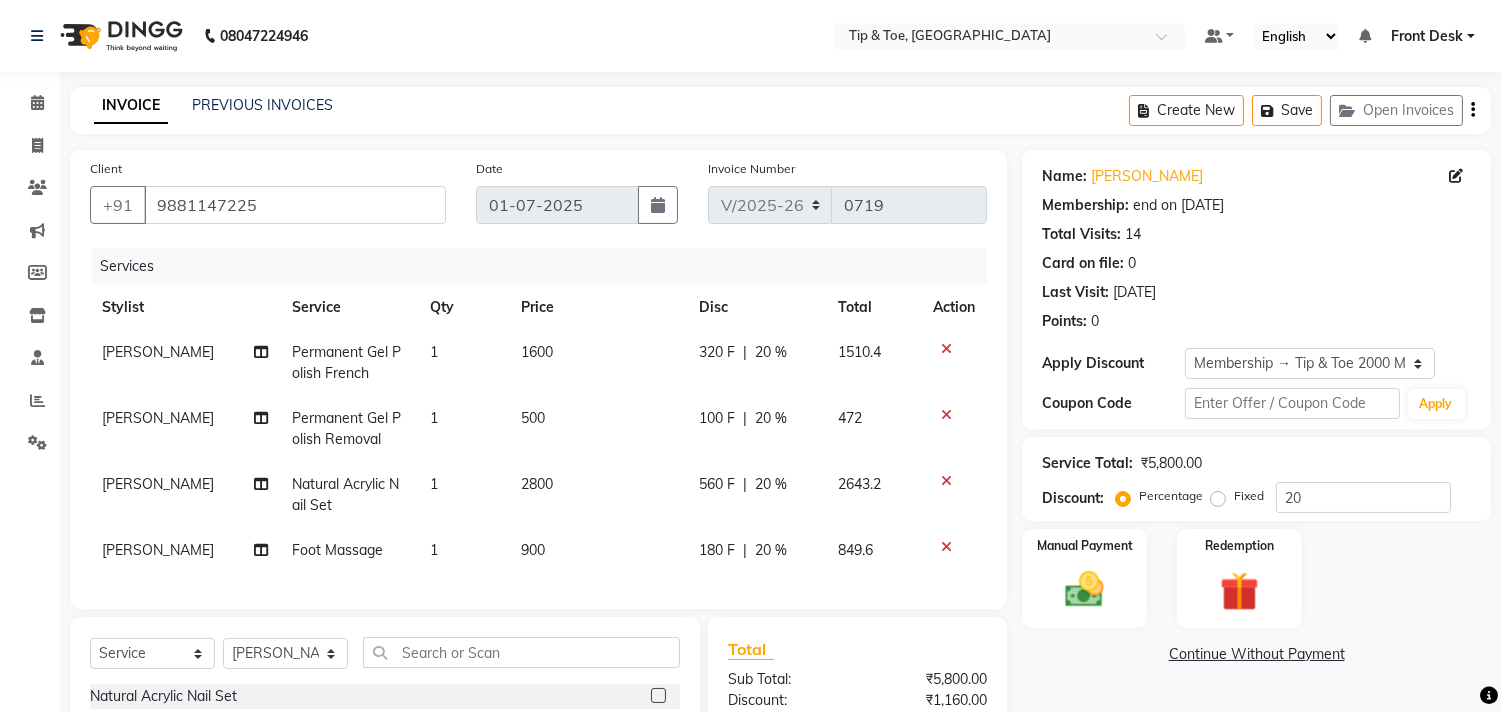 click on "Permanent Gel Polish Removal" 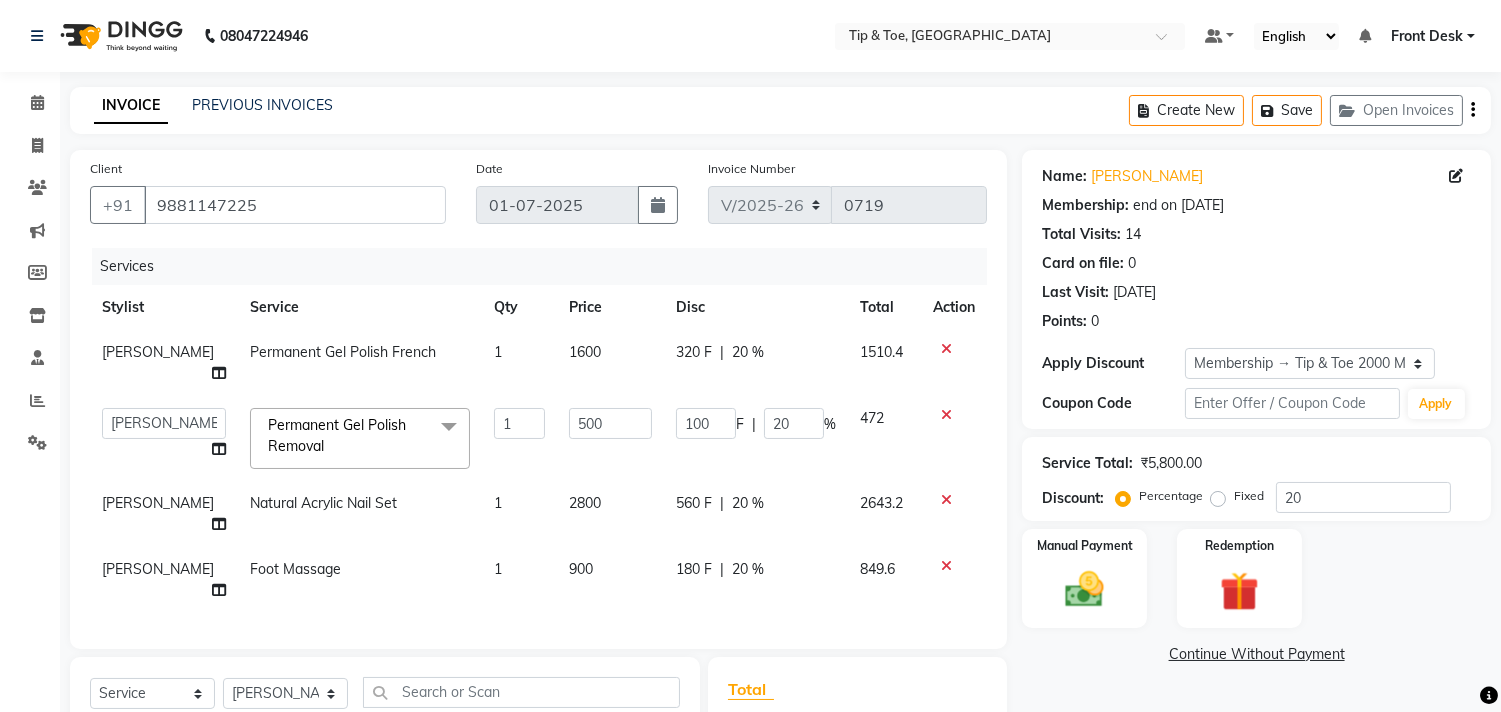 click on "Permanent Gel Polish Removal  x" 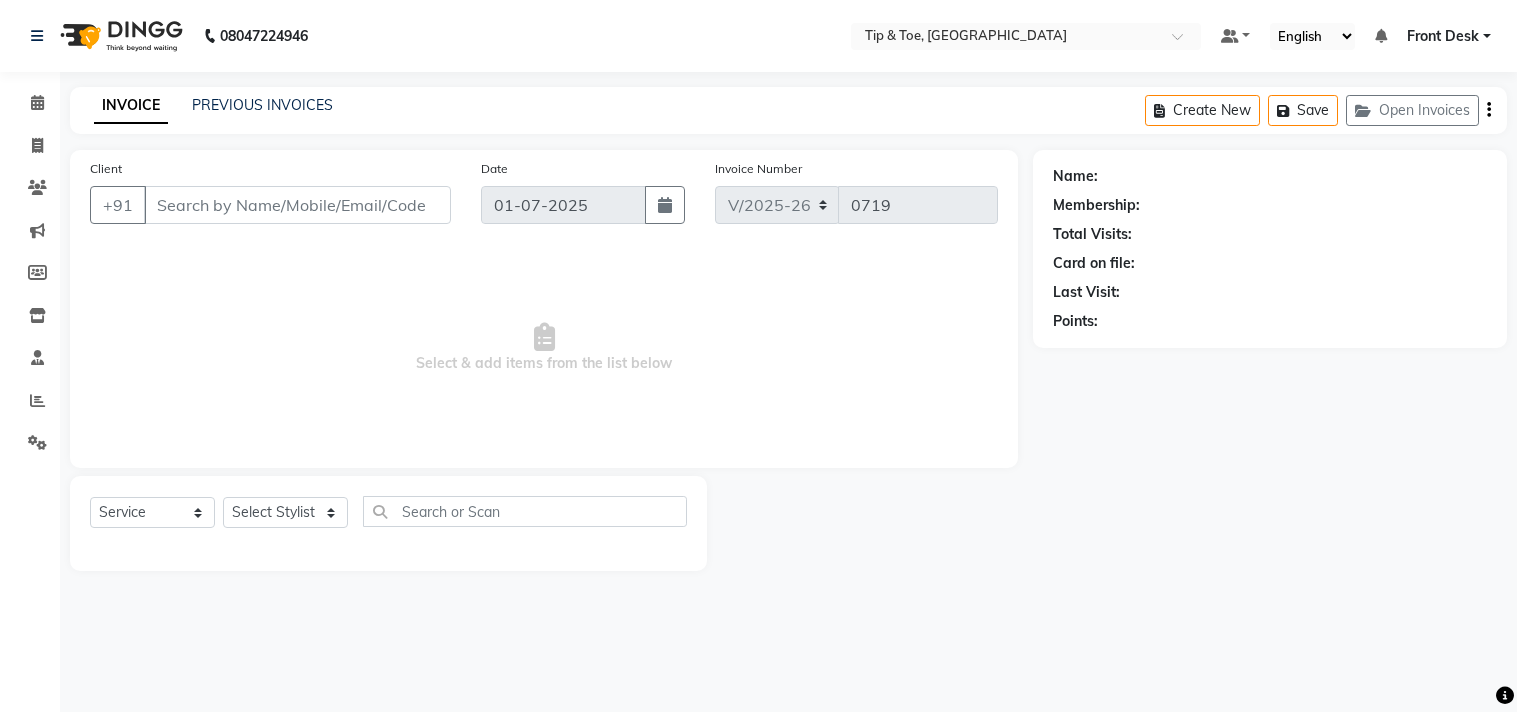 select on "5655" 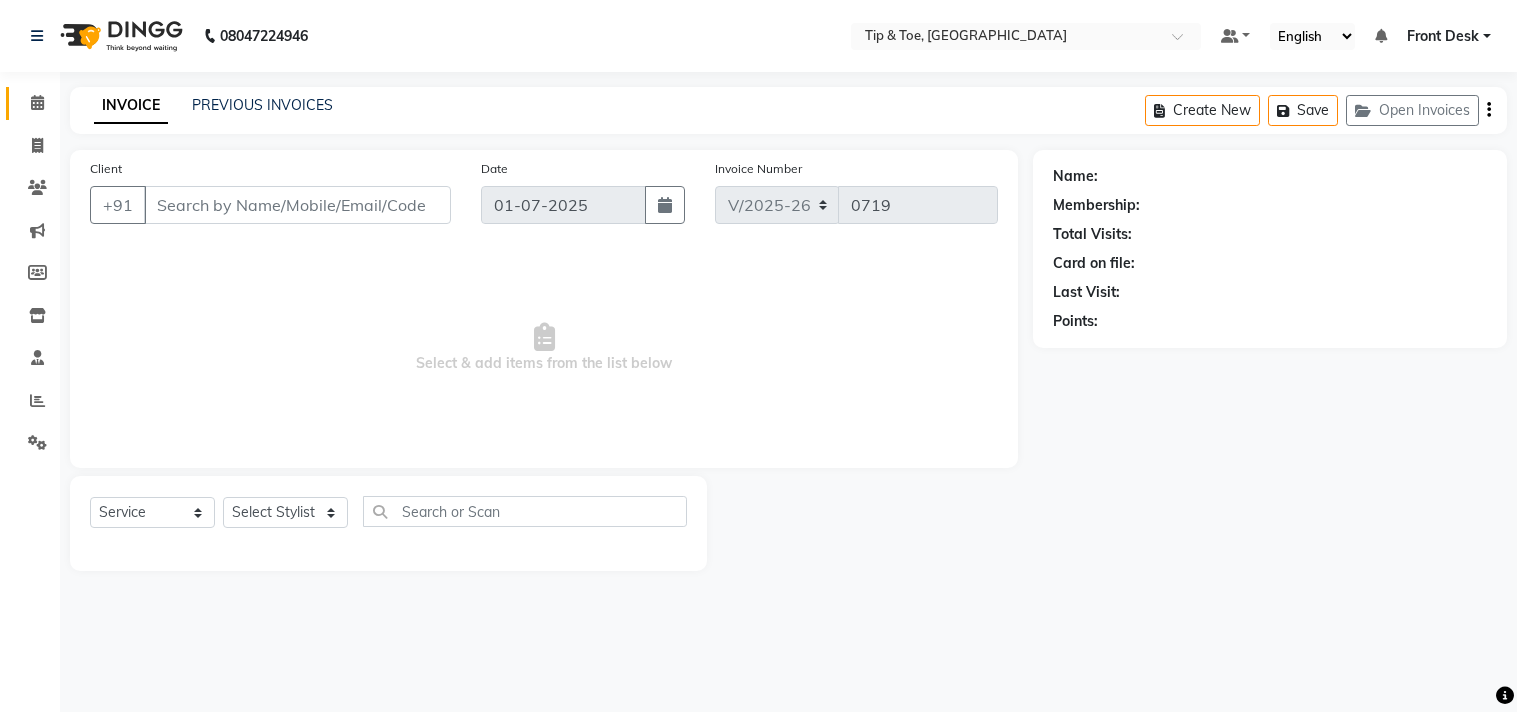 scroll, scrollTop: 0, scrollLeft: 0, axis: both 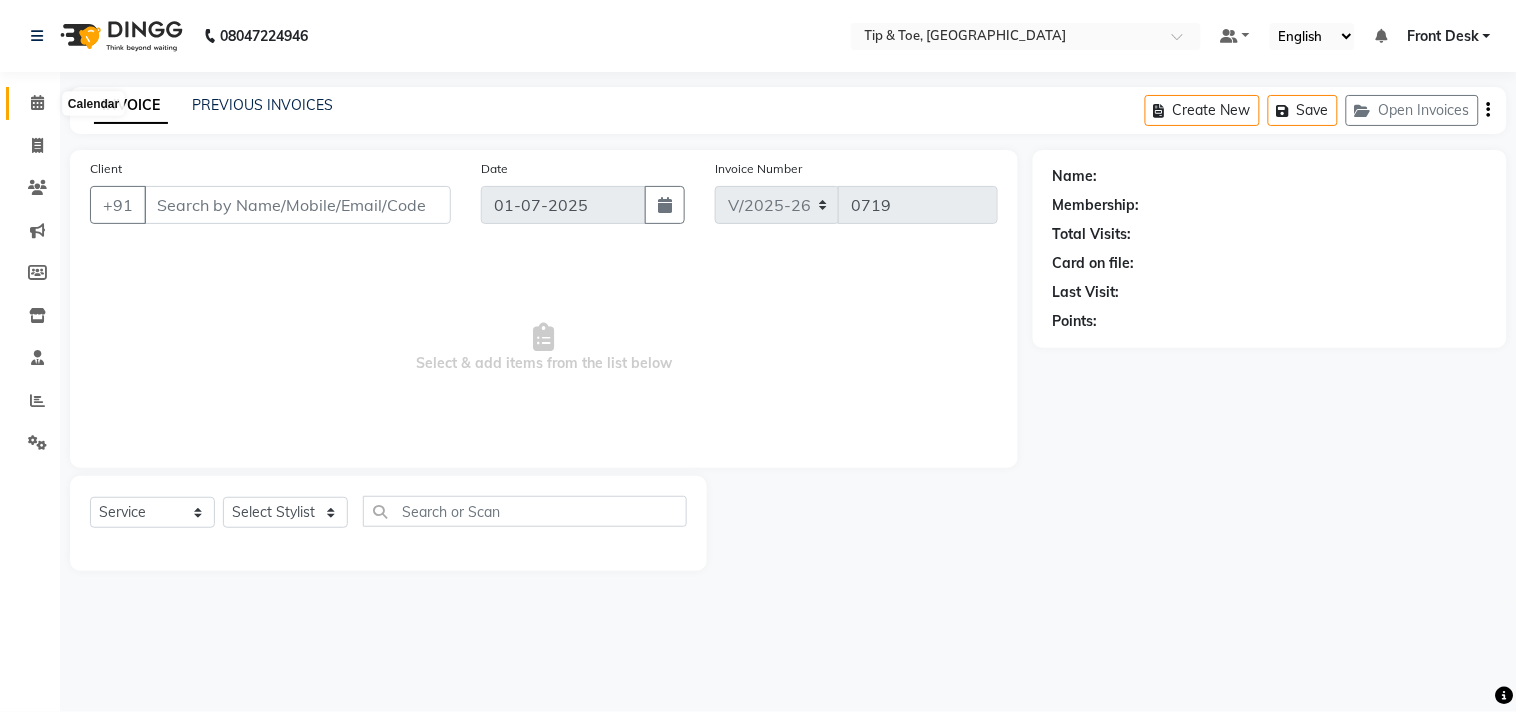 type on "9881147225" 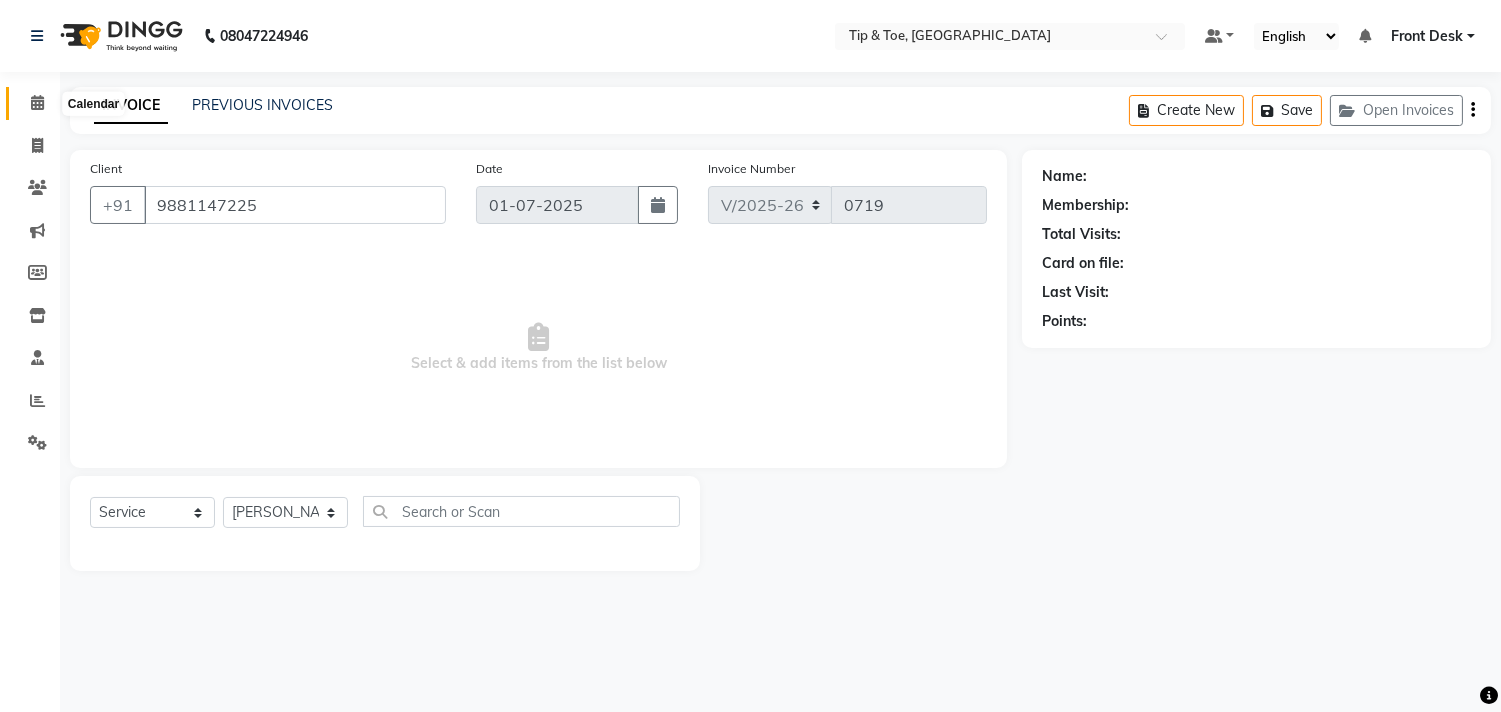 click 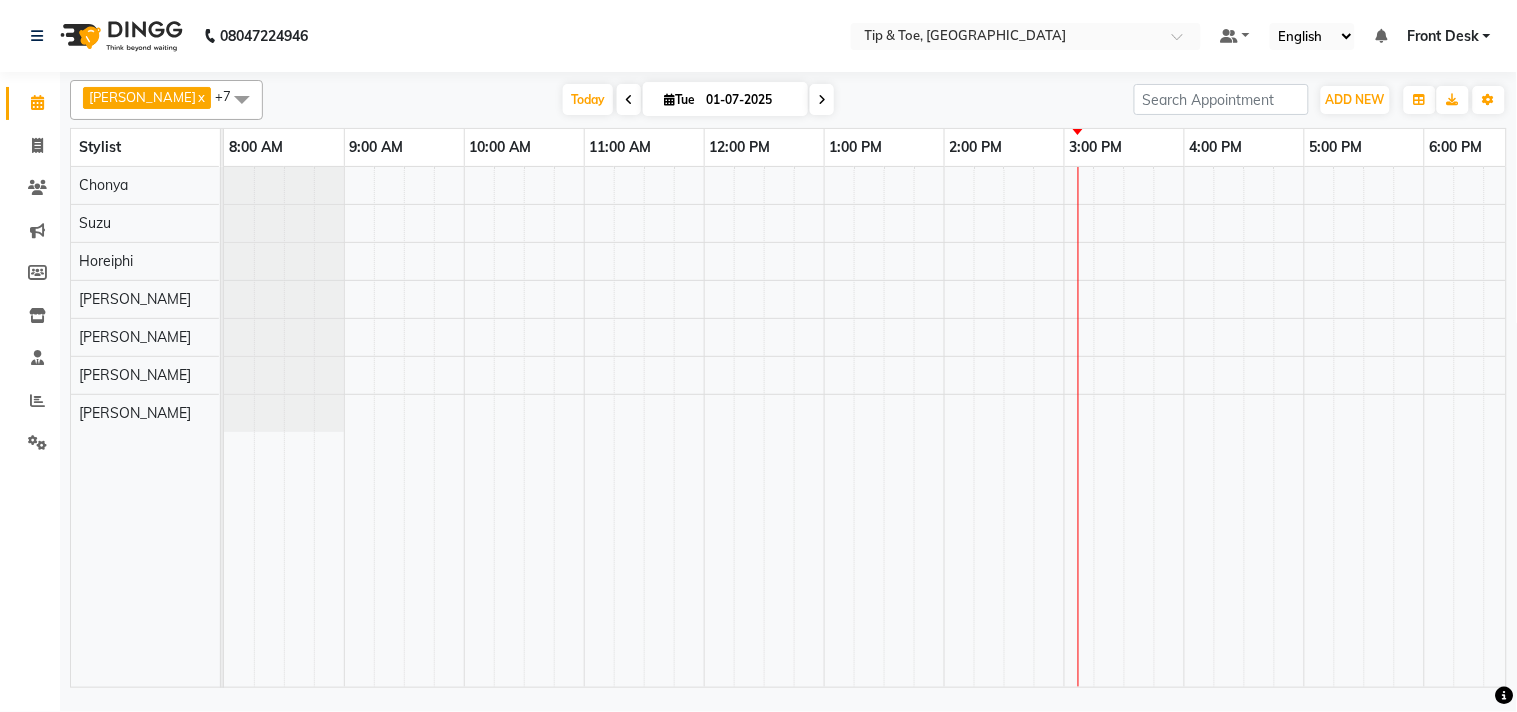 scroll, scrollTop: 0, scrollLeft: 0, axis: both 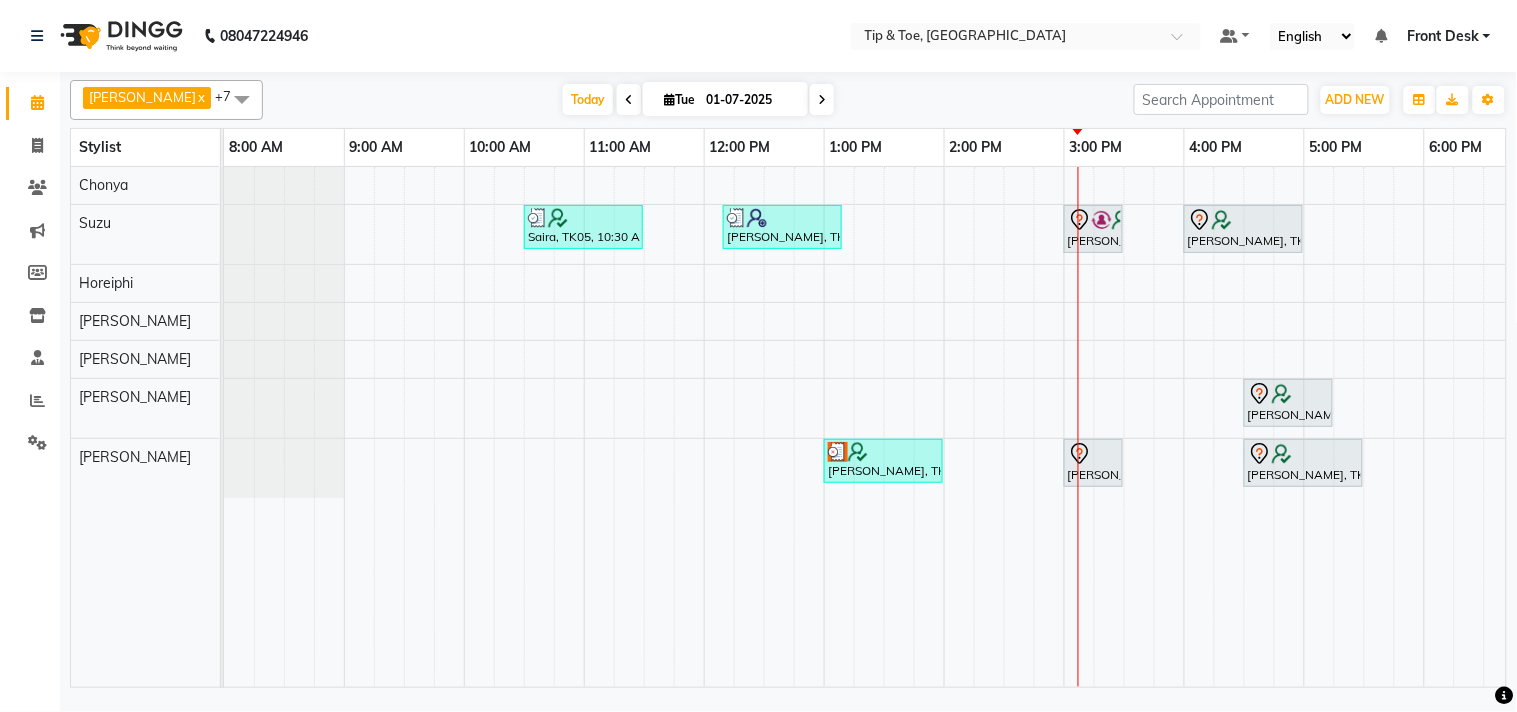 click at bounding box center (822, 99) 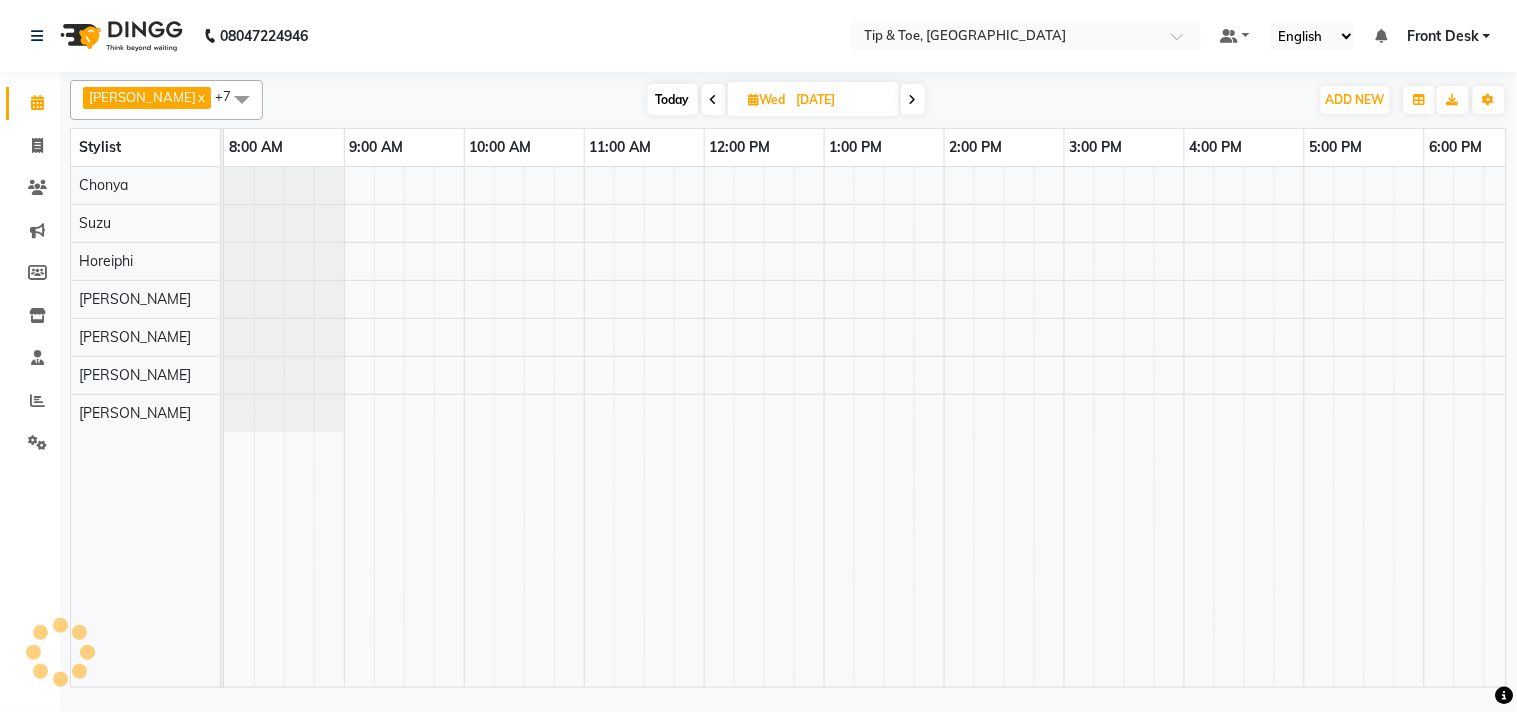 scroll, scrollTop: 0, scrollLeft: 277, axis: horizontal 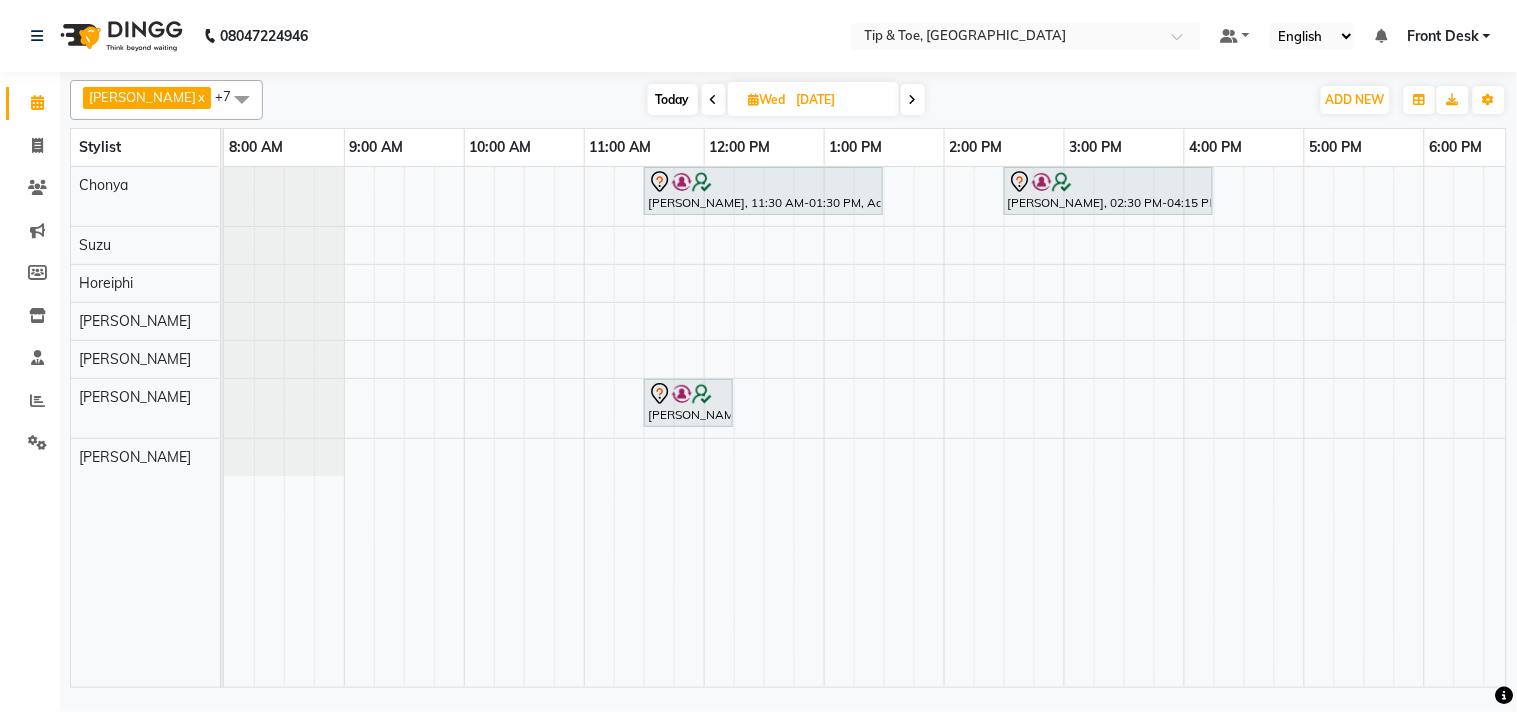 click on "Today" at bounding box center (673, 99) 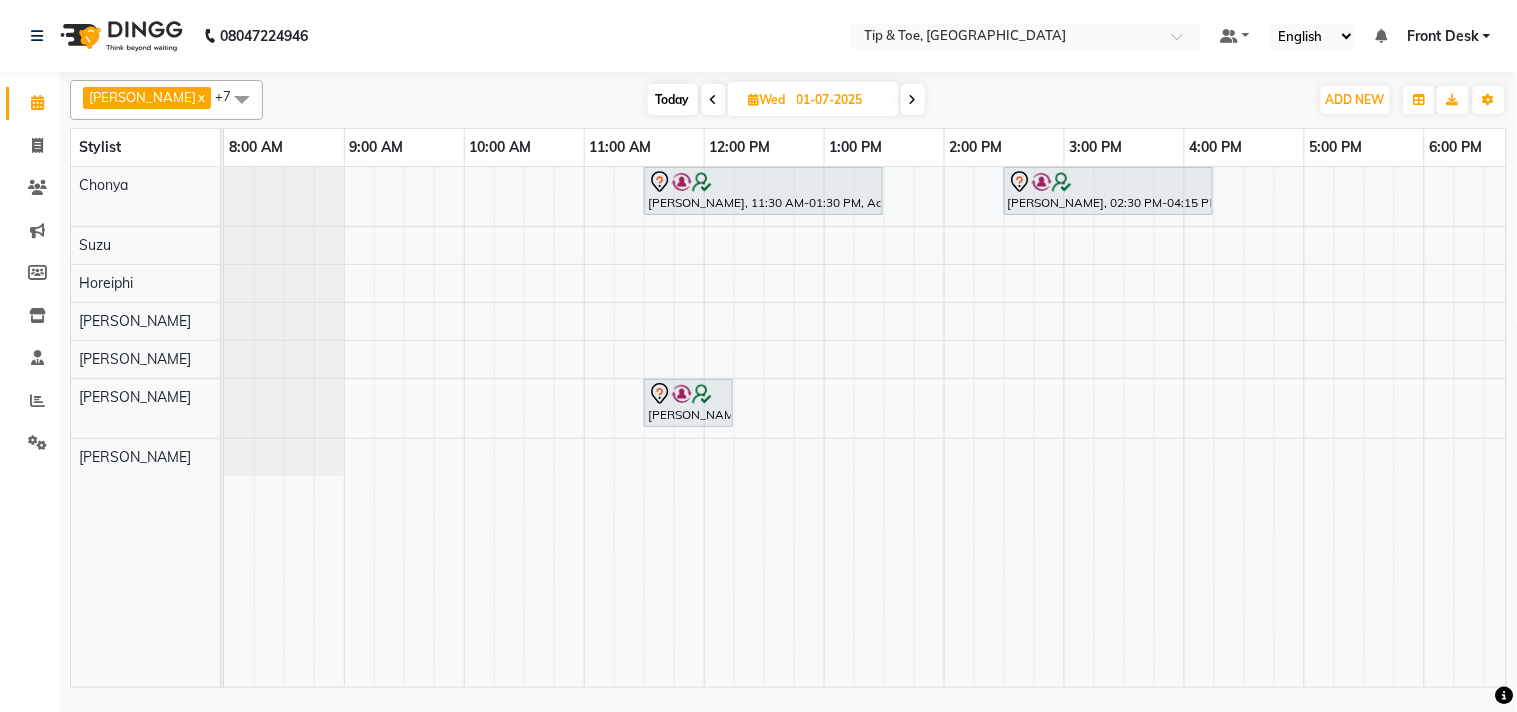 scroll, scrollTop: 0, scrollLeft: 277, axis: horizontal 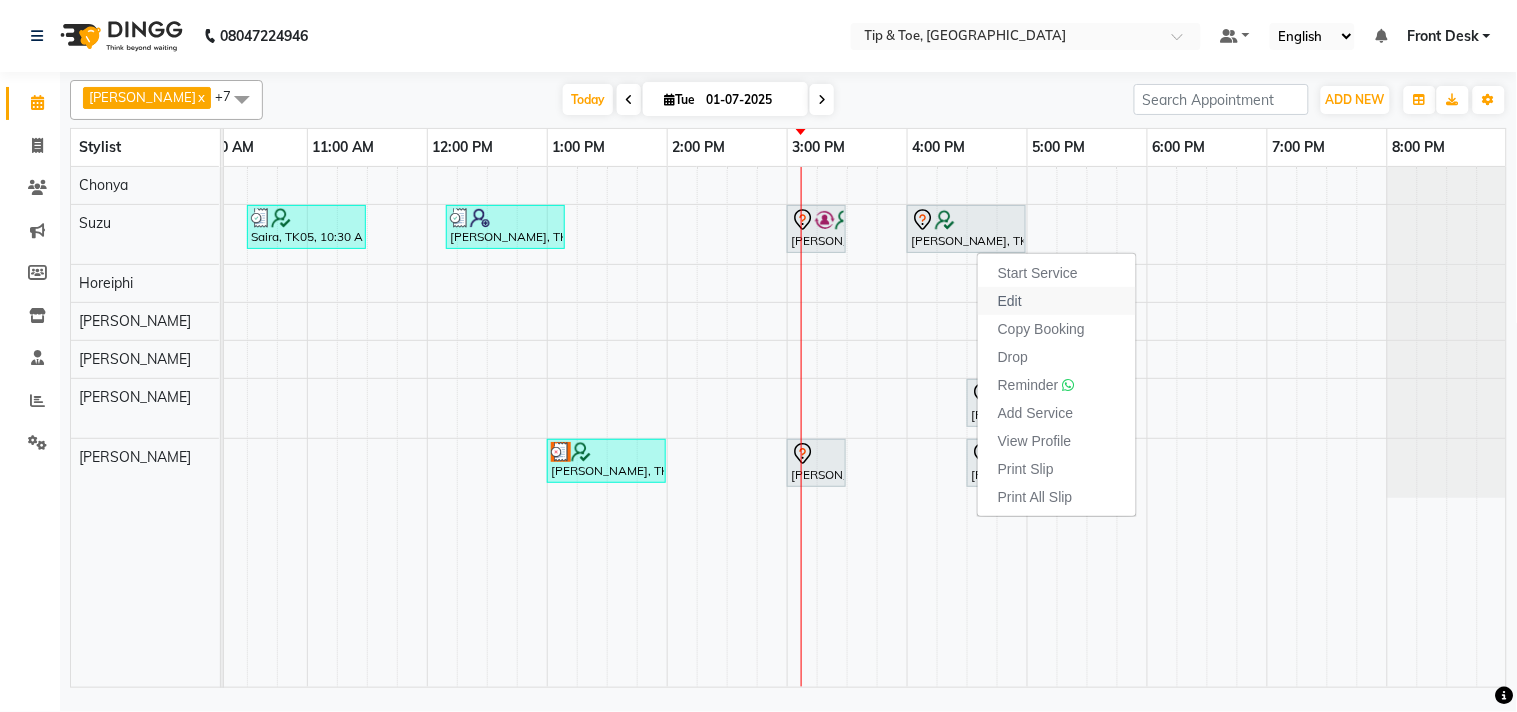 click on "Edit" at bounding box center (1010, 301) 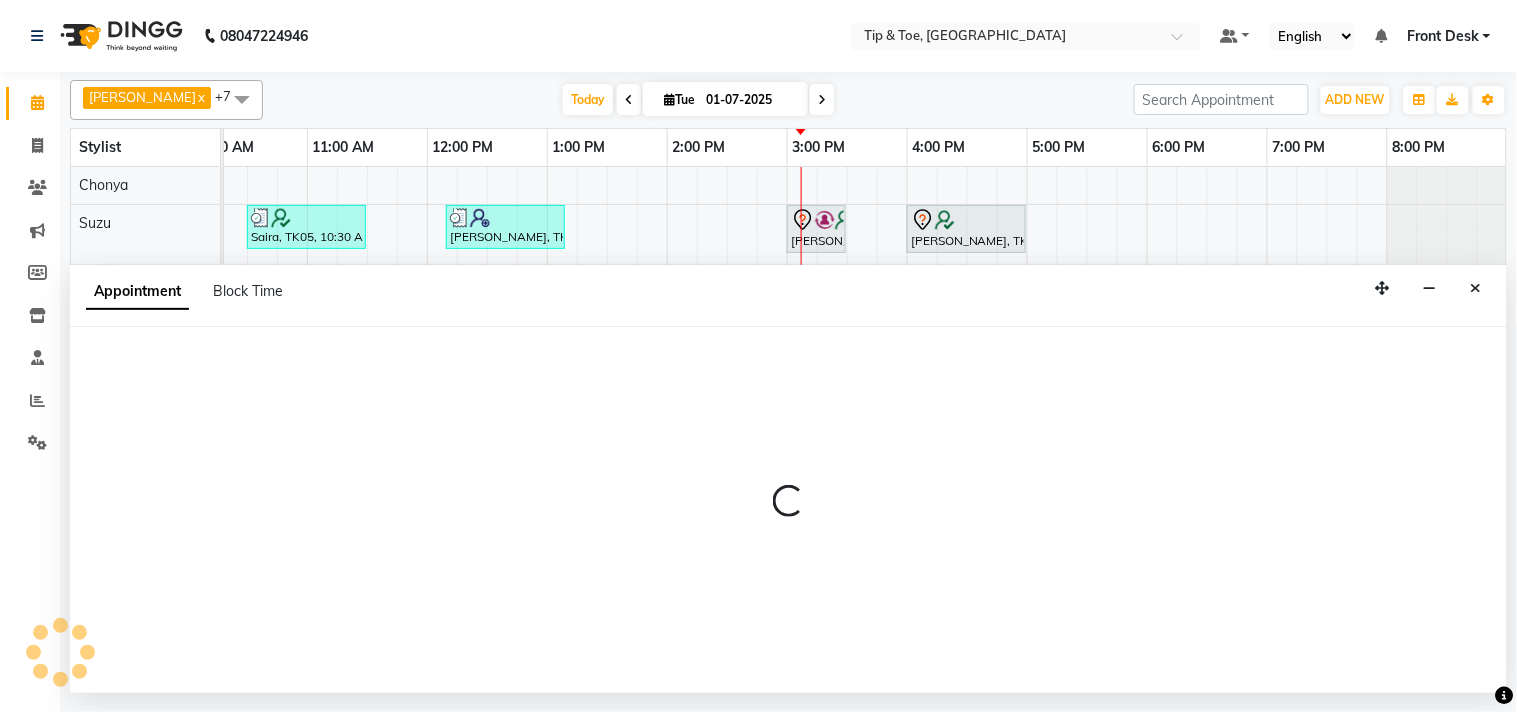 select on "tentative" 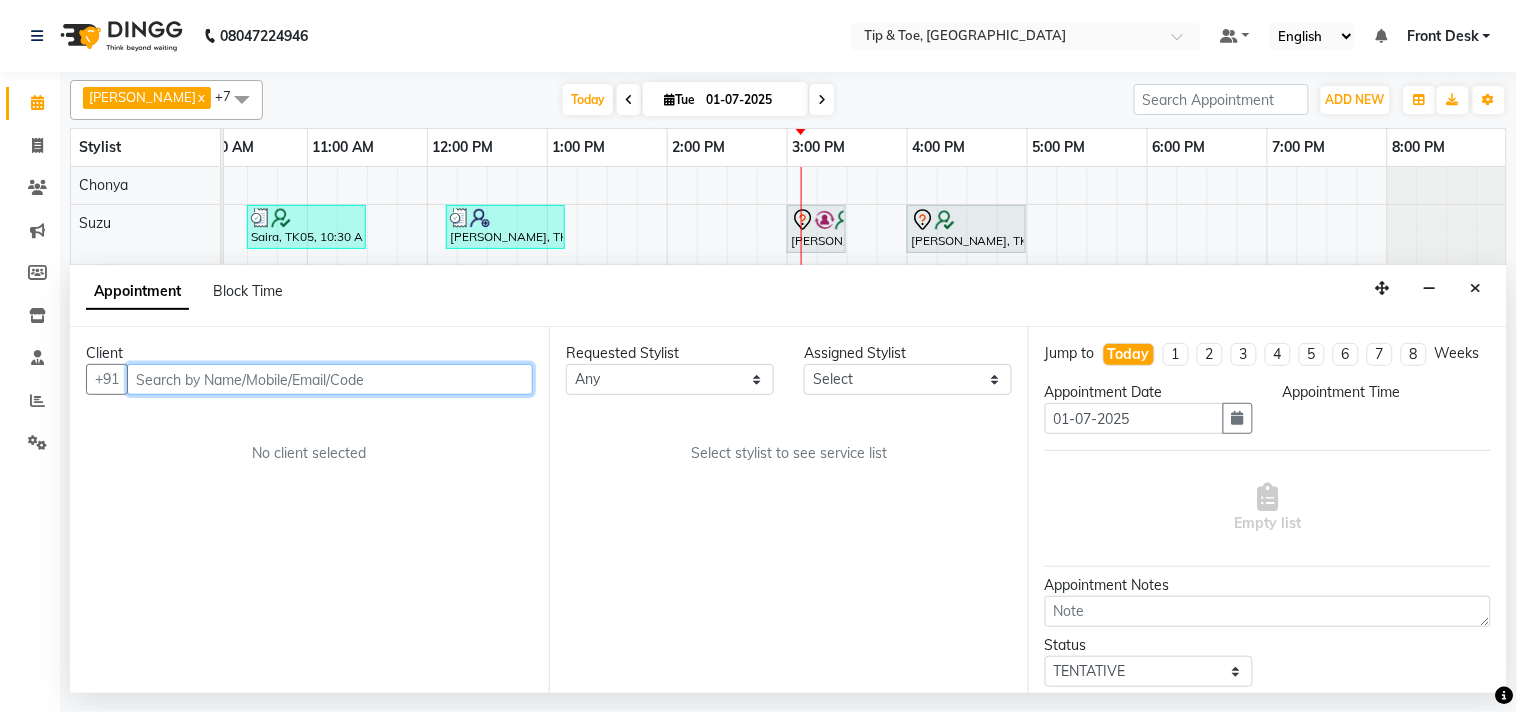 select on "38742" 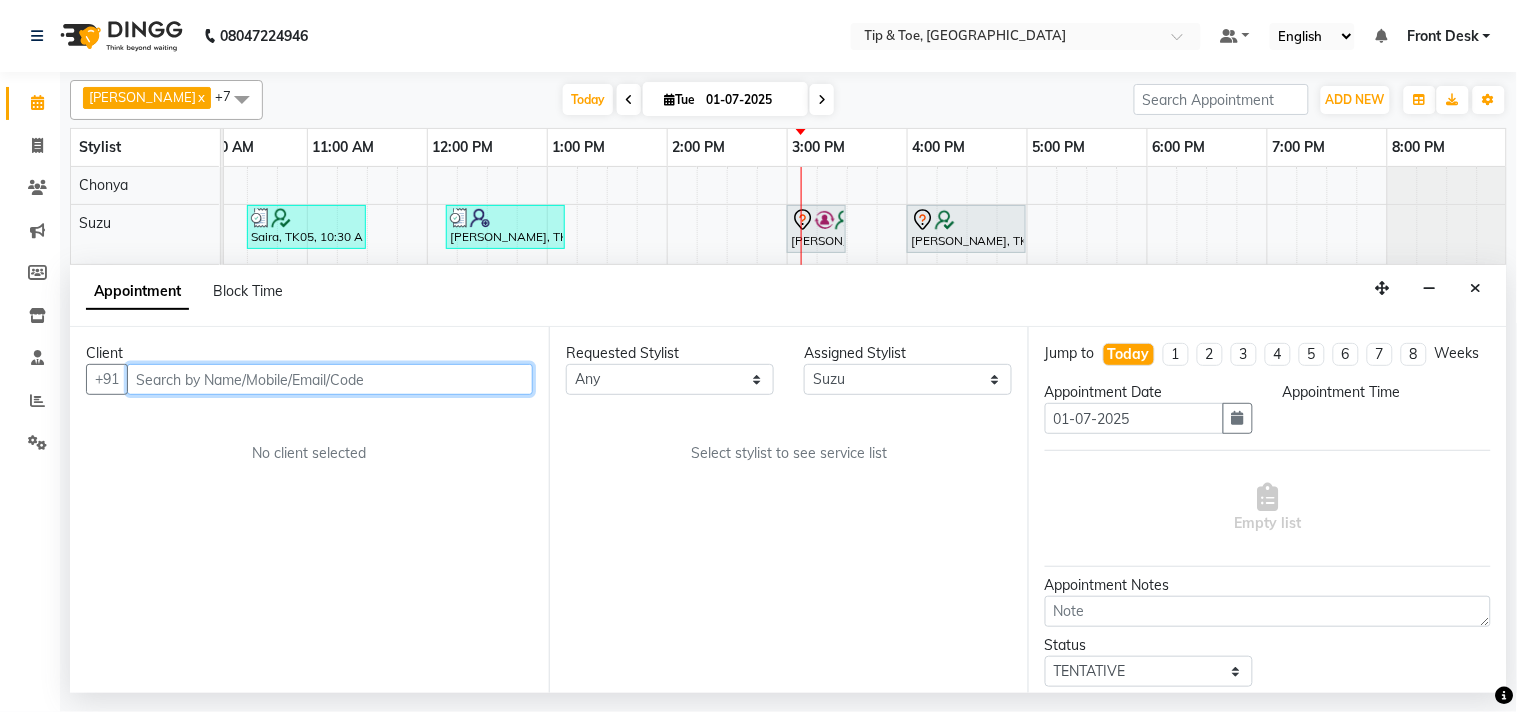 scroll, scrollTop: 0, scrollLeft: 277, axis: horizontal 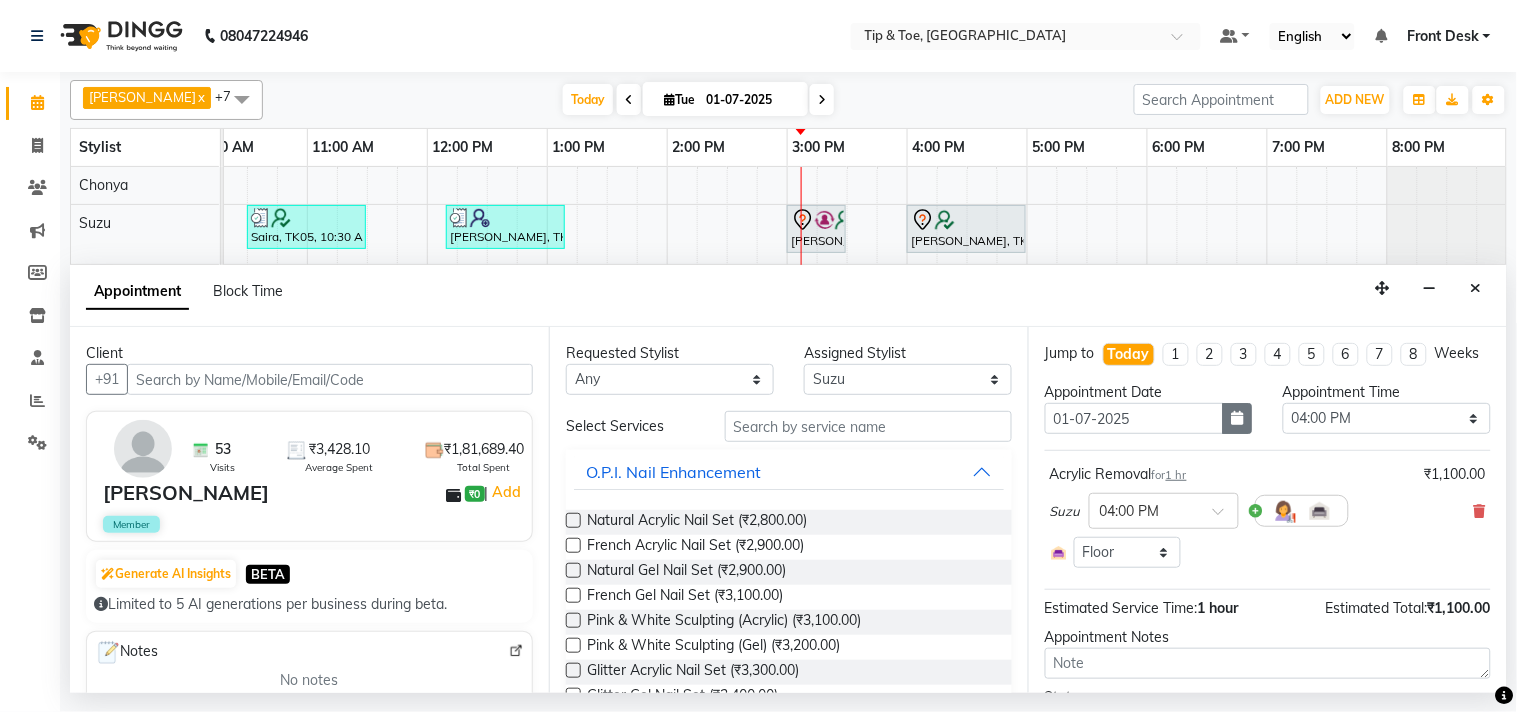 click at bounding box center [1238, 418] 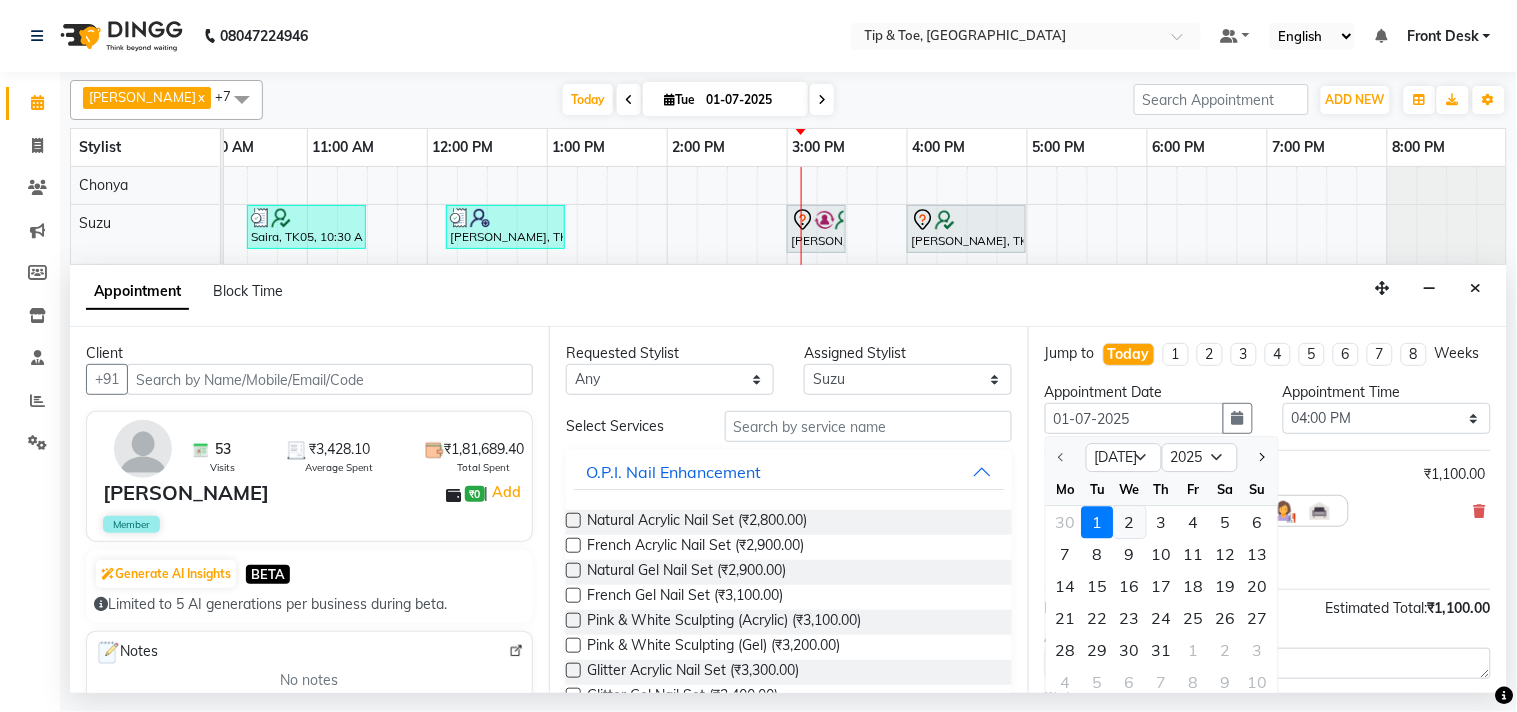 click on "2" at bounding box center (1130, 523) 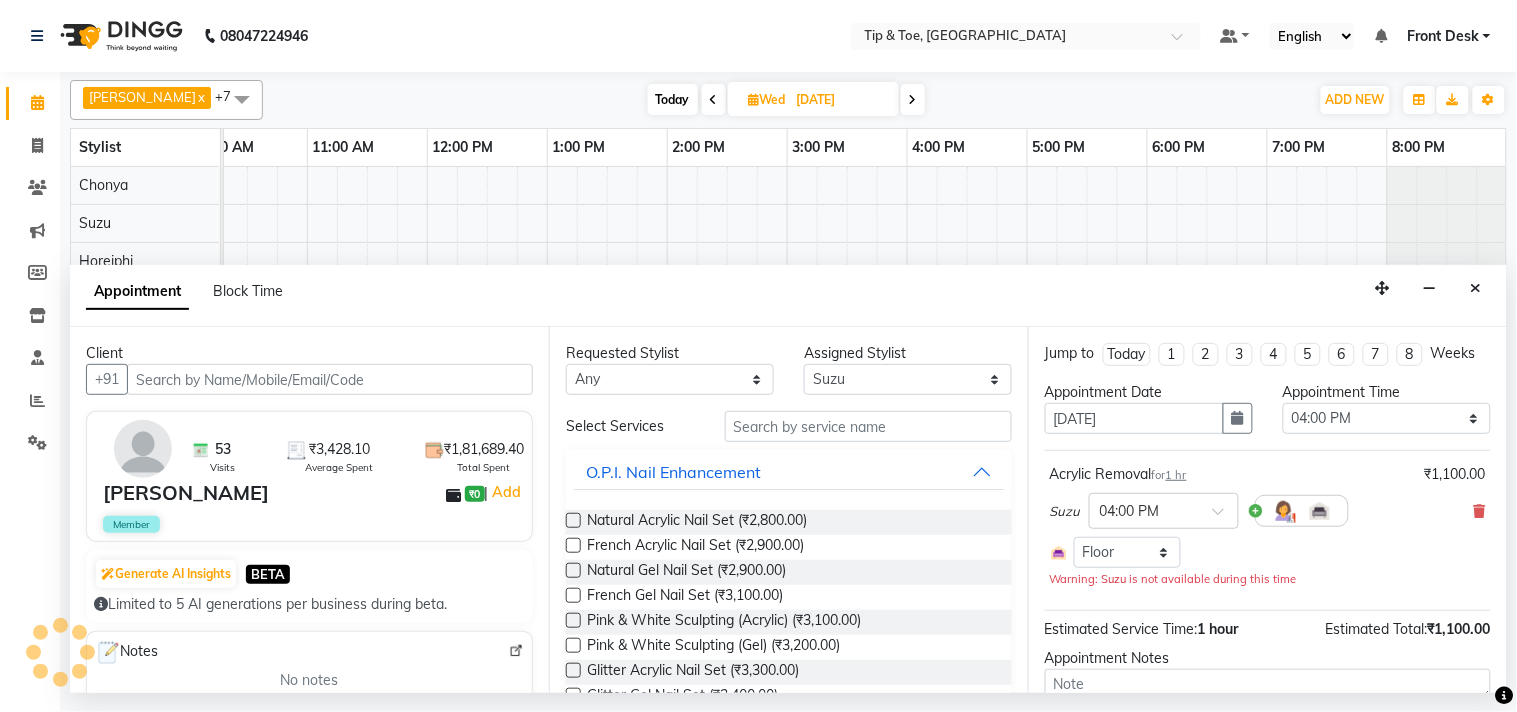 scroll, scrollTop: 0, scrollLeft: 277, axis: horizontal 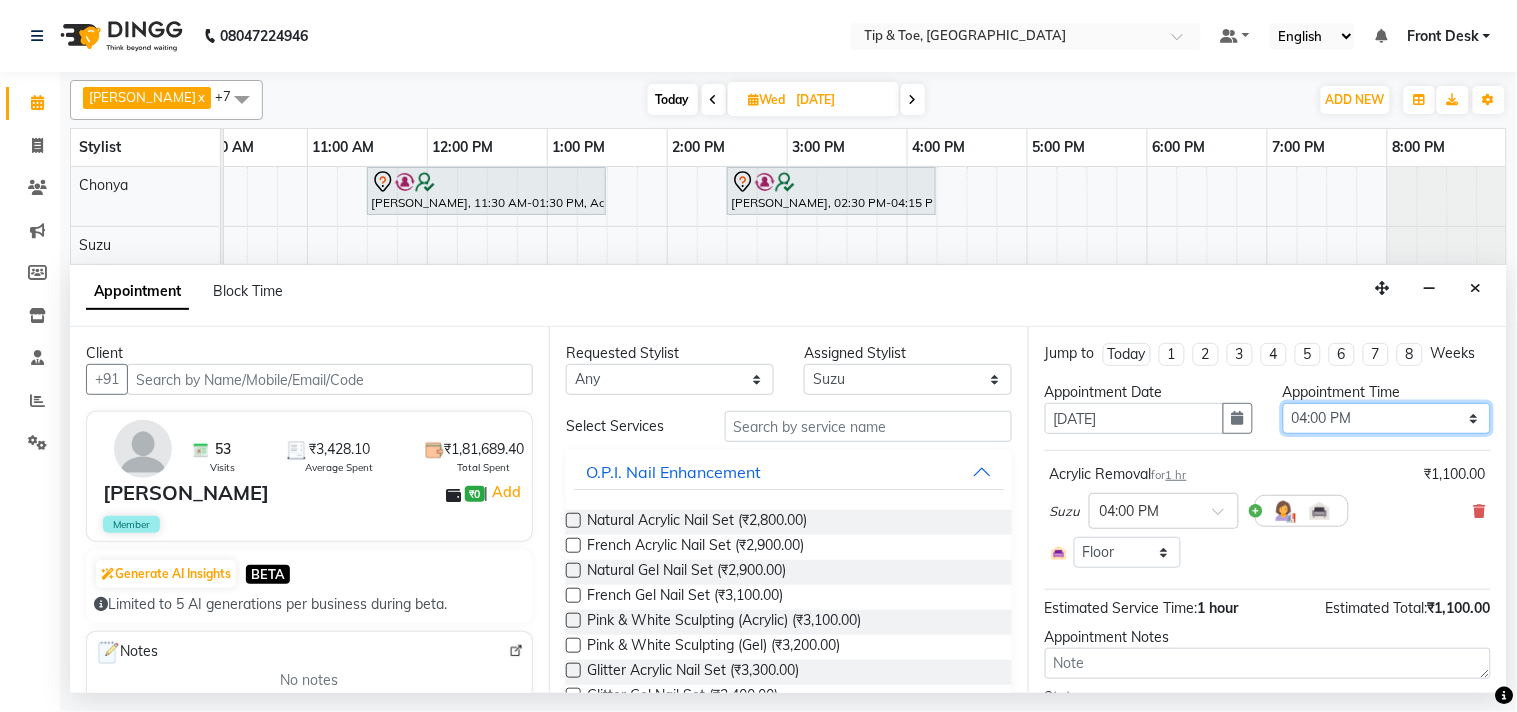 click on "Select 09:00 AM 09:15 AM 09:30 AM 09:45 AM 10:00 AM 10:15 AM 10:30 AM 10:45 AM 11:00 AM 11:15 AM 11:30 AM 11:45 AM 12:00 PM 12:15 PM 12:30 PM 12:45 PM 01:00 PM 01:15 PM 01:30 PM 01:45 PM 02:00 PM 02:15 PM 02:30 PM 02:45 PM 03:00 PM 03:15 PM 03:30 PM 03:45 PM 04:00 PM 04:15 PM 04:30 PM 04:45 PM 05:00 PM 05:15 PM 05:30 PM 05:45 PM 06:00 PM 06:15 PM 06:30 PM 06:45 PM 07:00 PM 07:15 PM 07:30 PM 07:45 PM 08:00 PM" at bounding box center [1387, 418] 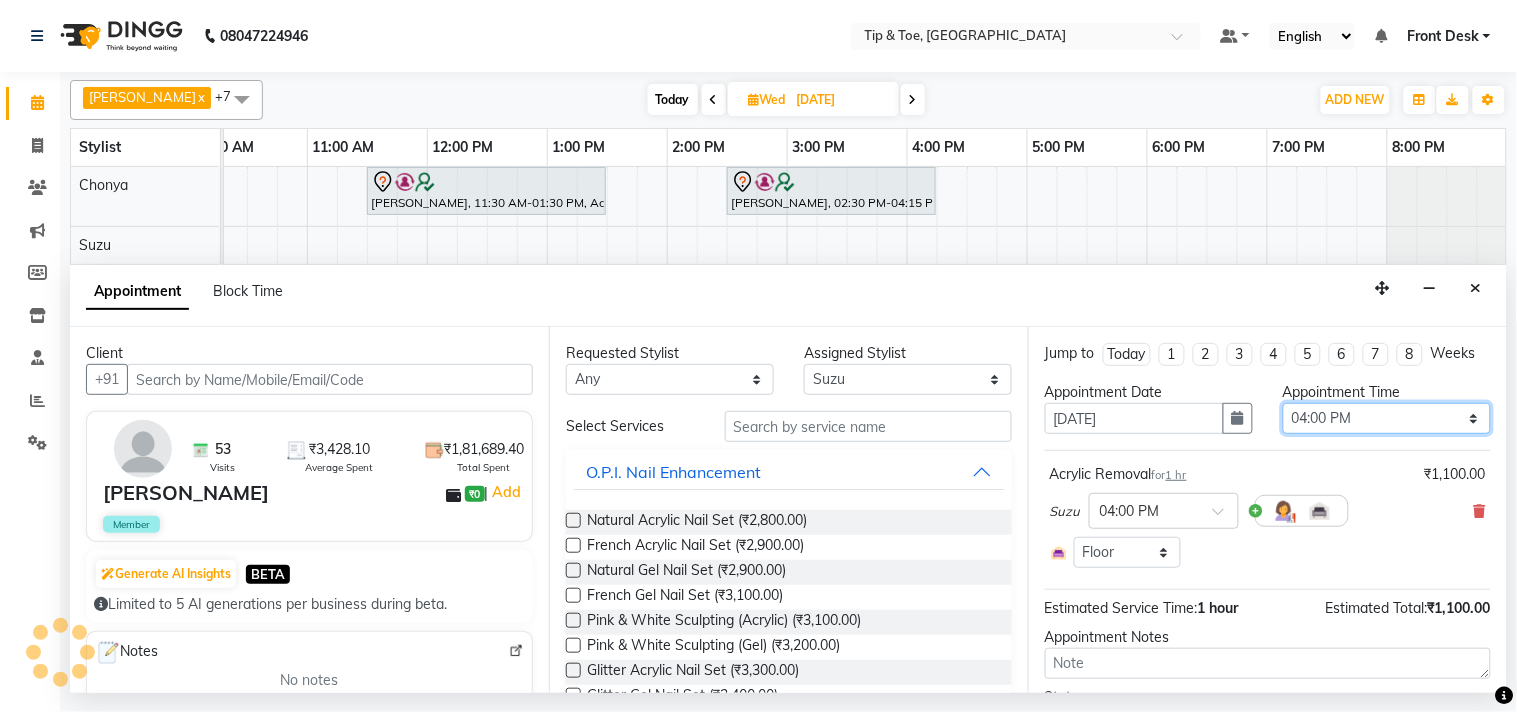 select on "600" 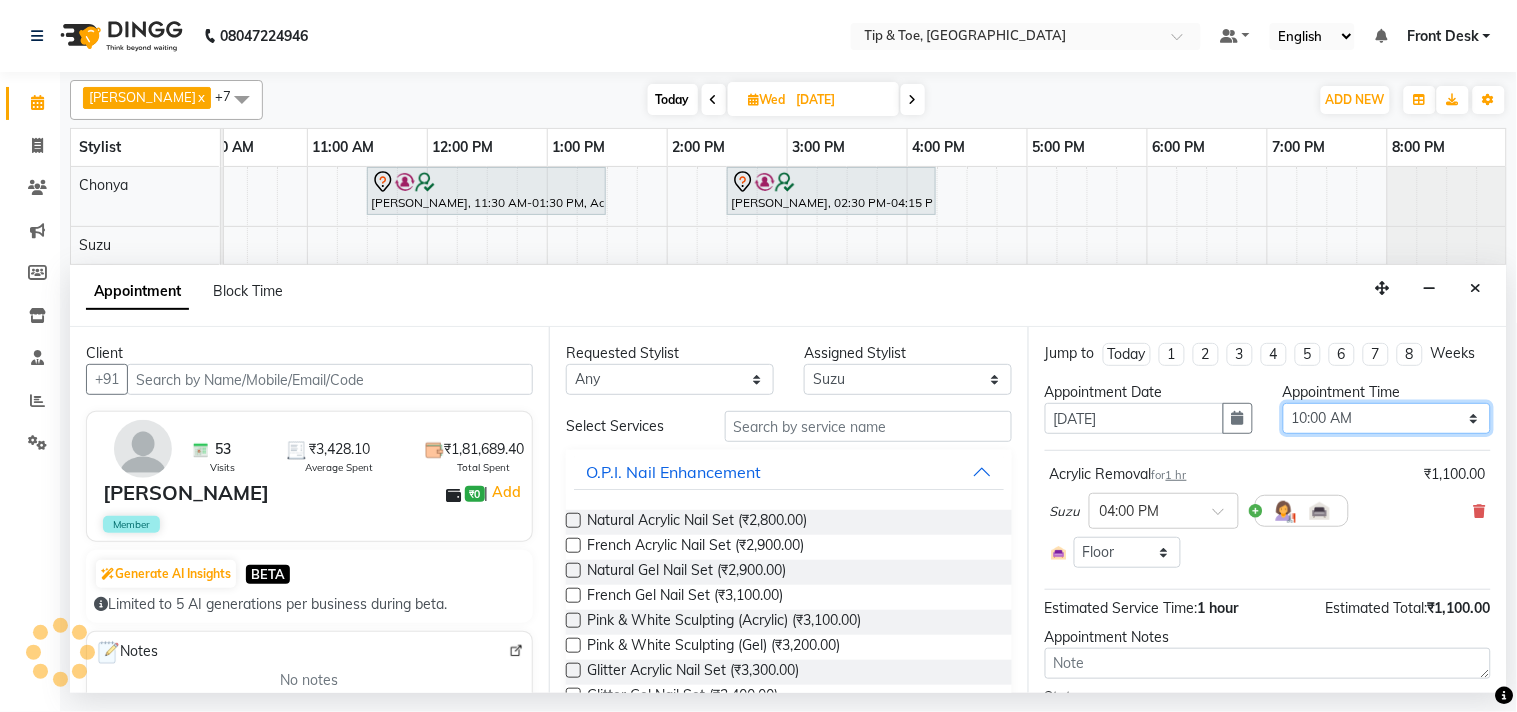 click on "Select 09:00 AM 09:15 AM 09:30 AM 09:45 AM 10:00 AM 10:15 AM 10:30 AM 10:45 AM 11:00 AM 11:15 AM 11:30 AM 11:45 AM 12:00 PM 12:15 PM 12:30 PM 12:45 PM 01:00 PM 01:15 PM 01:30 PM 01:45 PM 02:00 PM 02:15 PM 02:30 PM 02:45 PM 03:00 PM 03:15 PM 03:30 PM 03:45 PM 04:00 PM 04:15 PM 04:30 PM 04:45 PM 05:00 PM 05:15 PM 05:30 PM 05:45 PM 06:00 PM 06:15 PM 06:30 PM 06:45 PM 07:00 PM 07:15 PM 07:30 PM 07:45 PM 08:00 PM" at bounding box center [1387, 418] 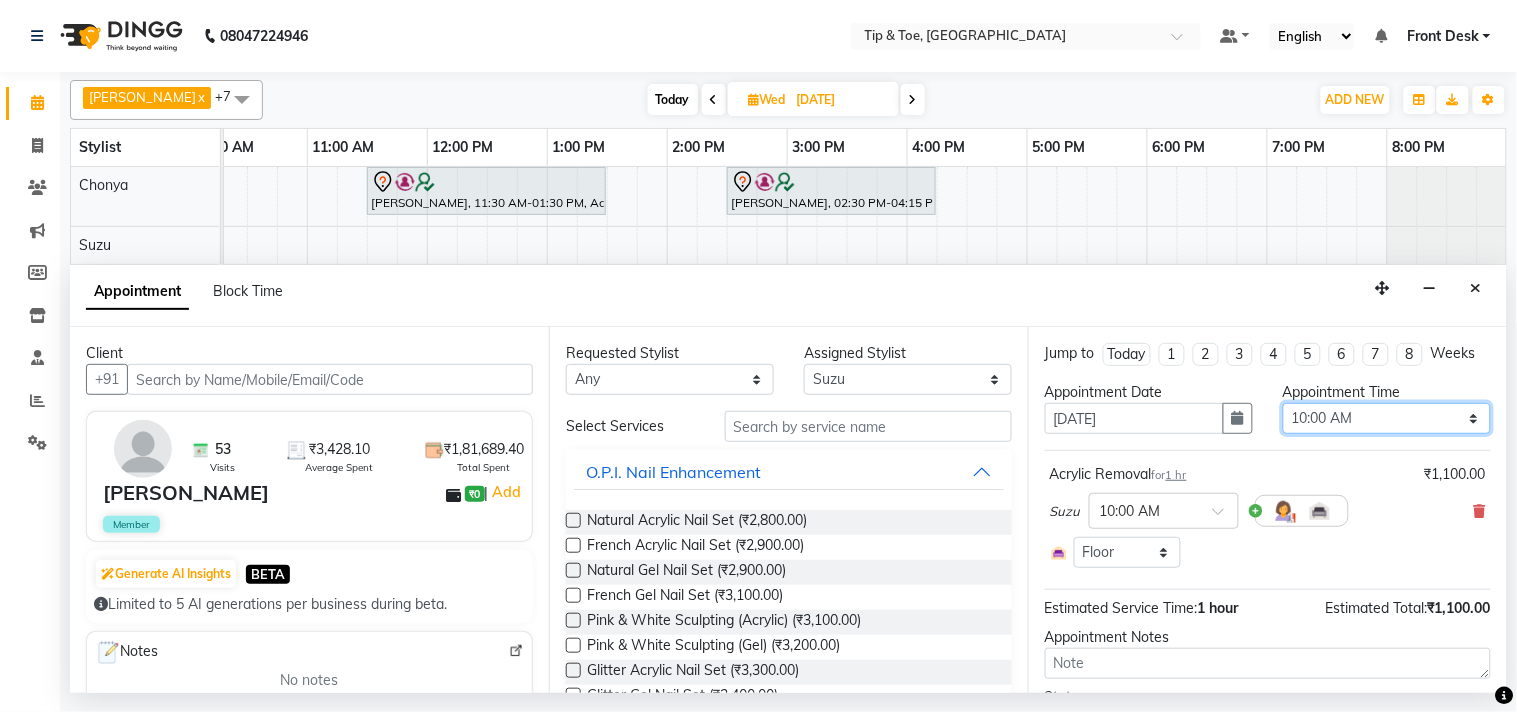 scroll, scrollTop: 133, scrollLeft: 0, axis: vertical 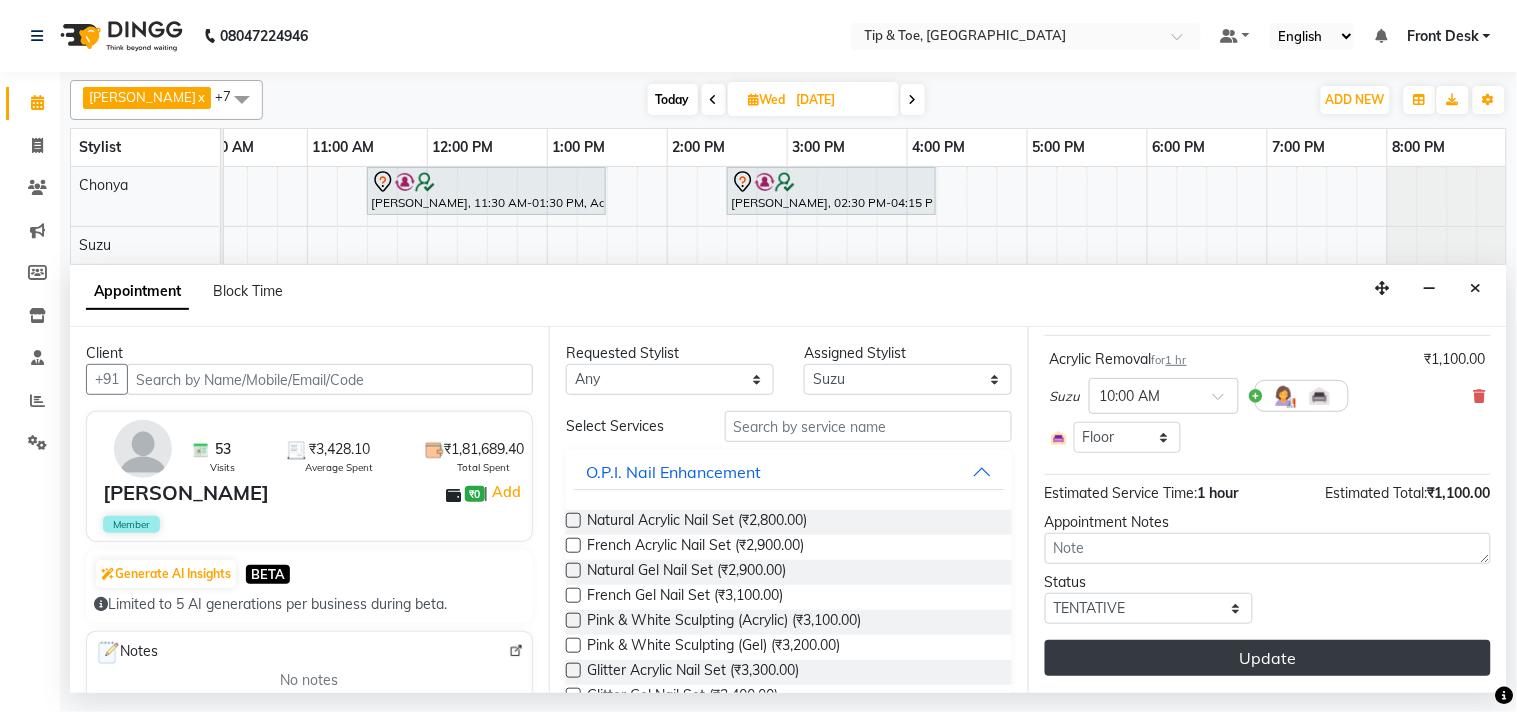 click on "Update" at bounding box center (1268, 658) 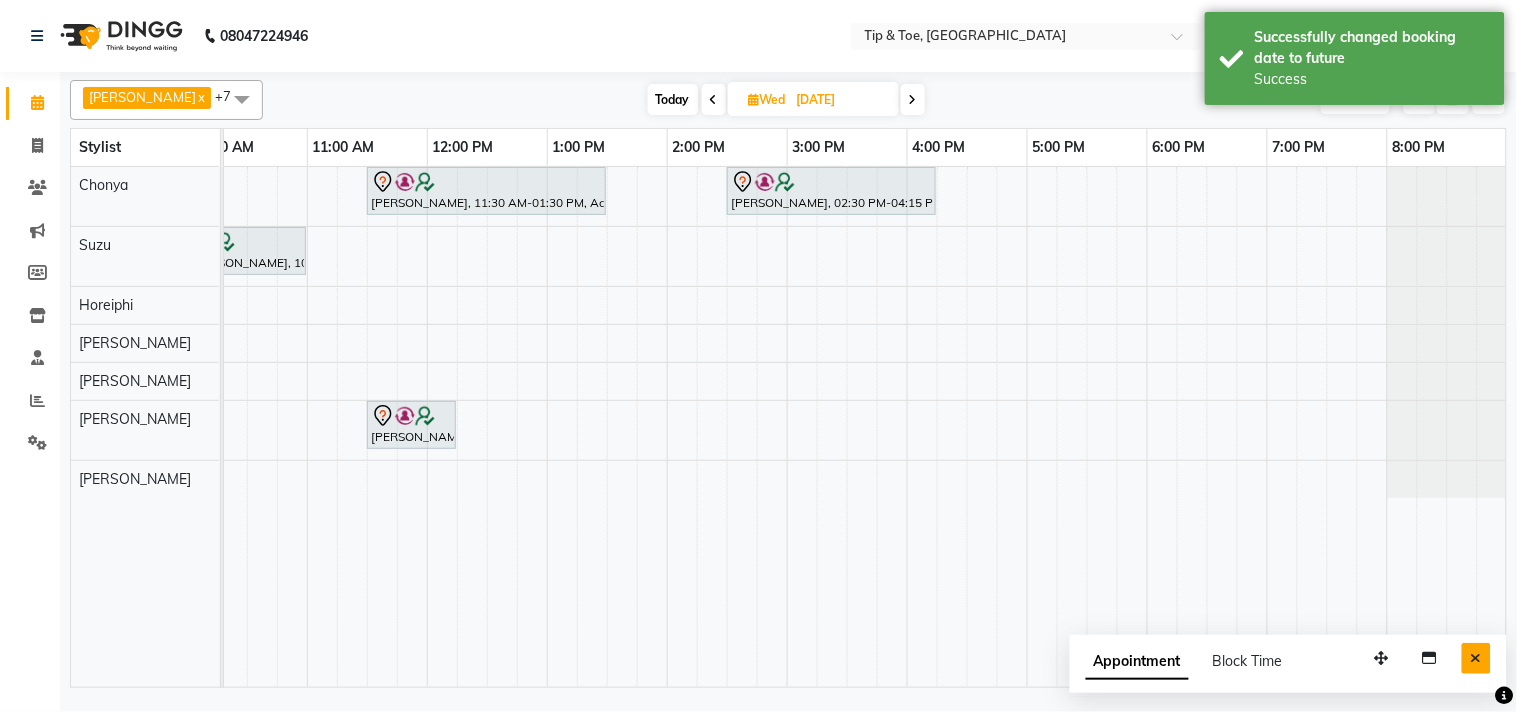 click at bounding box center [1476, 658] 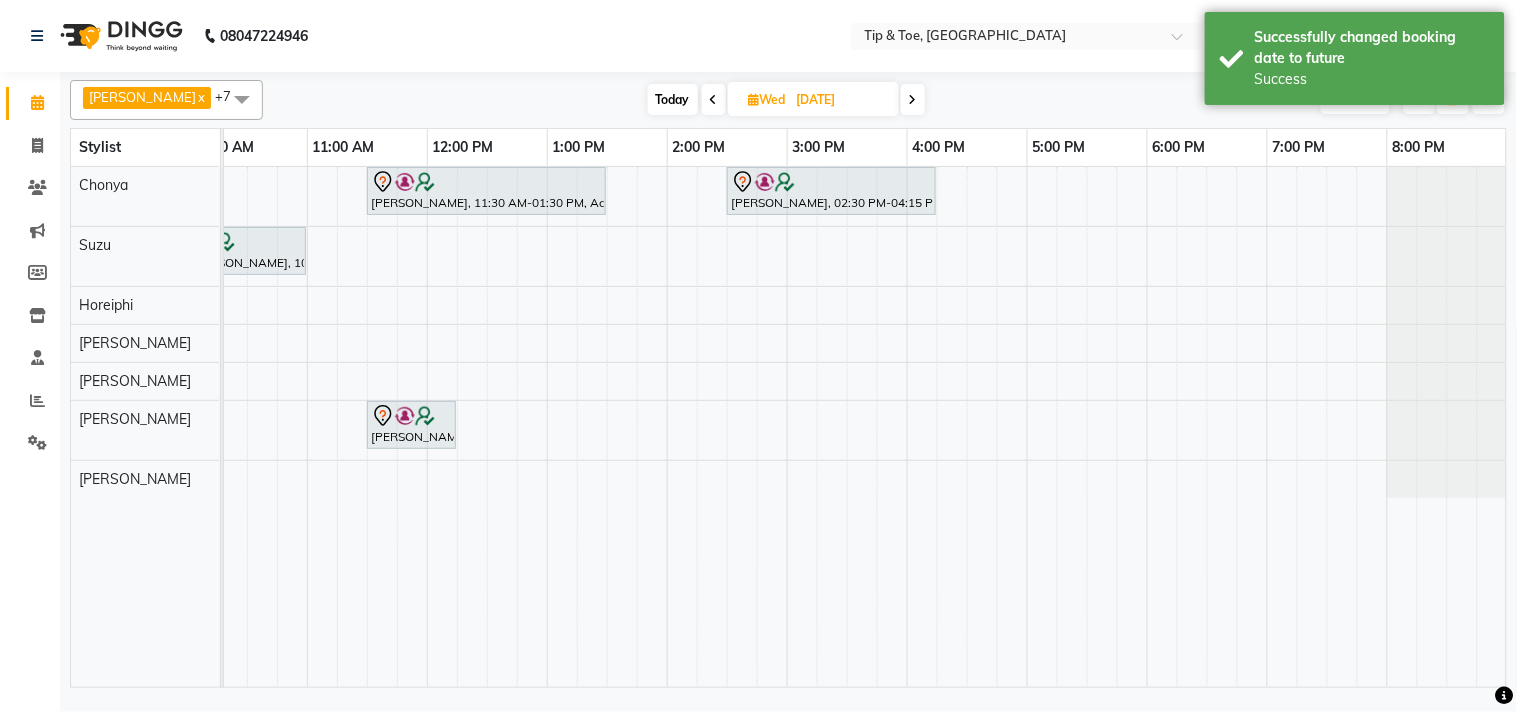 click on "Today" at bounding box center (673, 99) 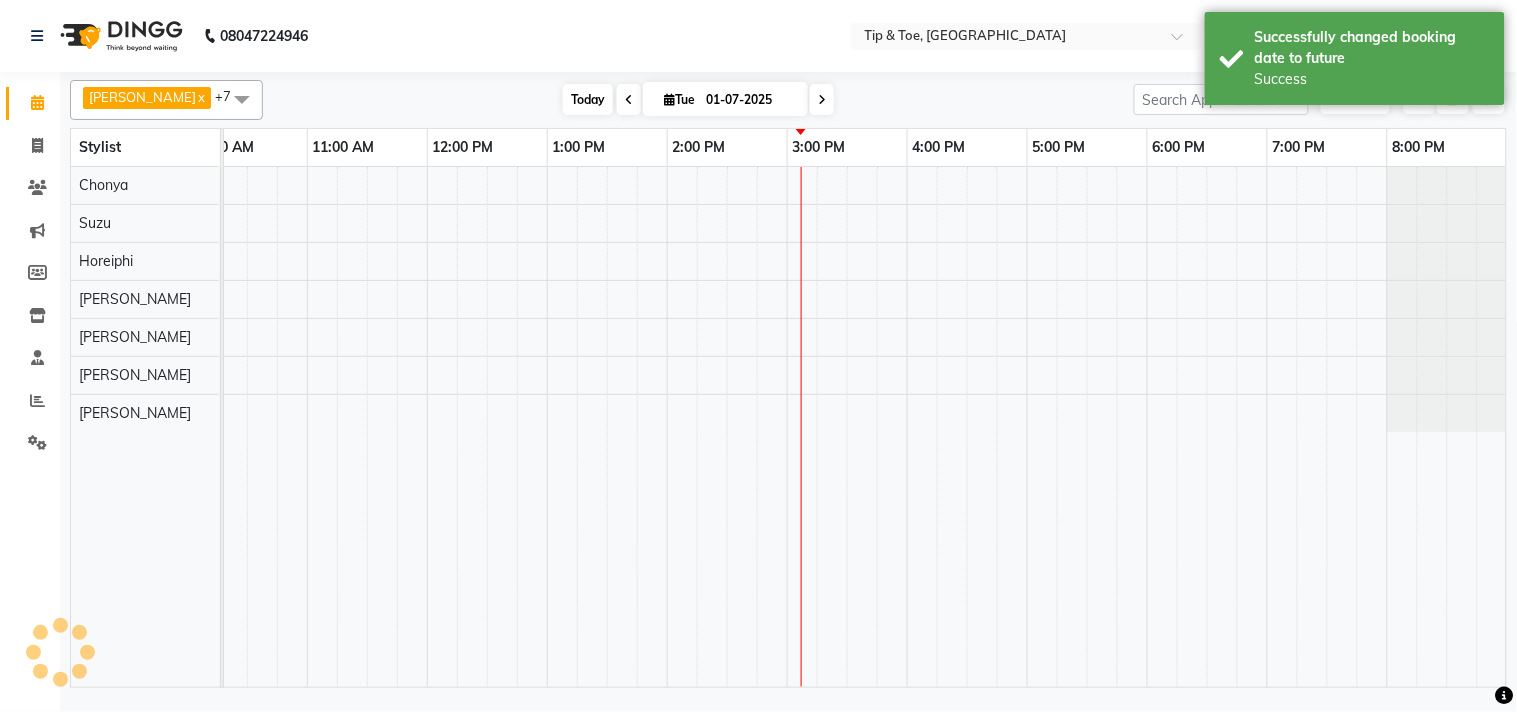 scroll, scrollTop: 0, scrollLeft: 277, axis: horizontal 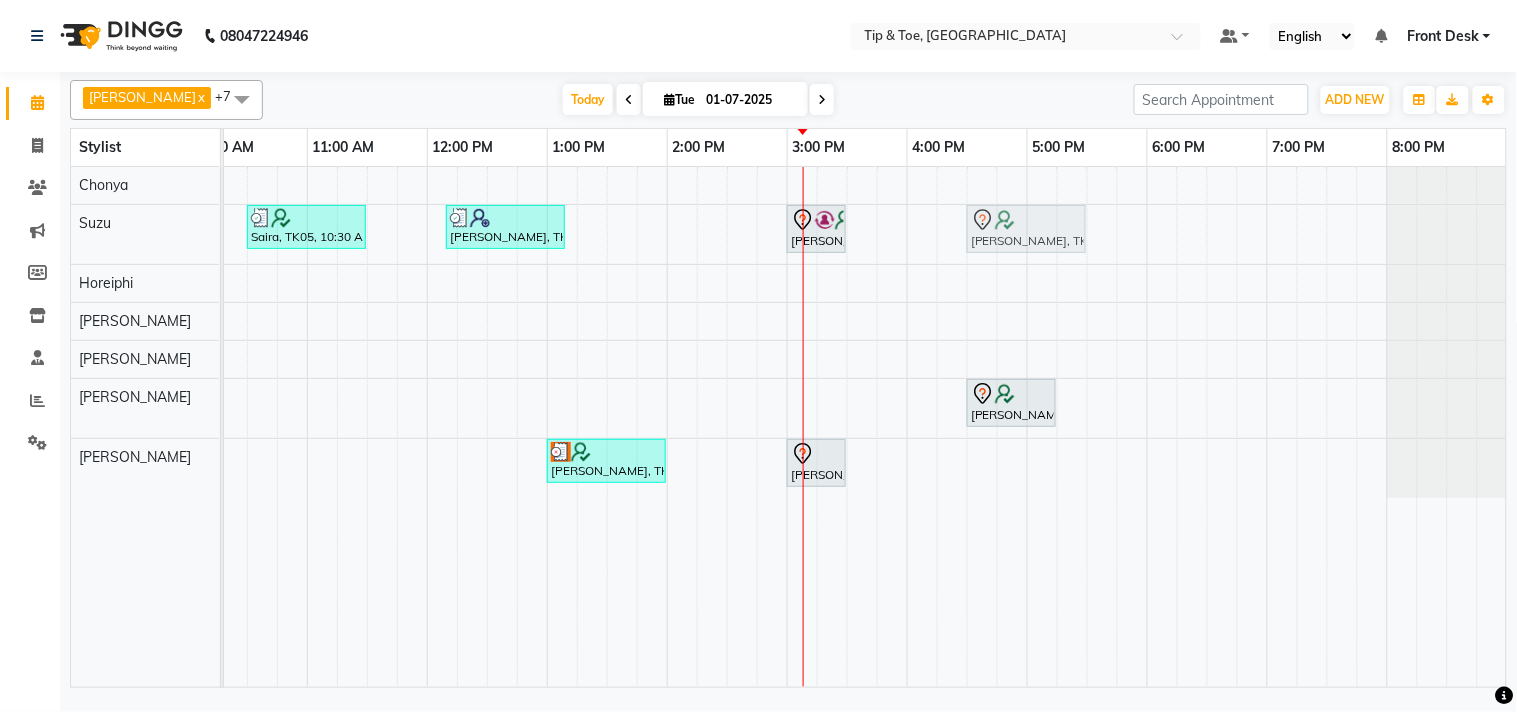 drag, startPoint x: 1011, startPoint y: 448, endPoint x: 997, endPoint y: 231, distance: 217.45114 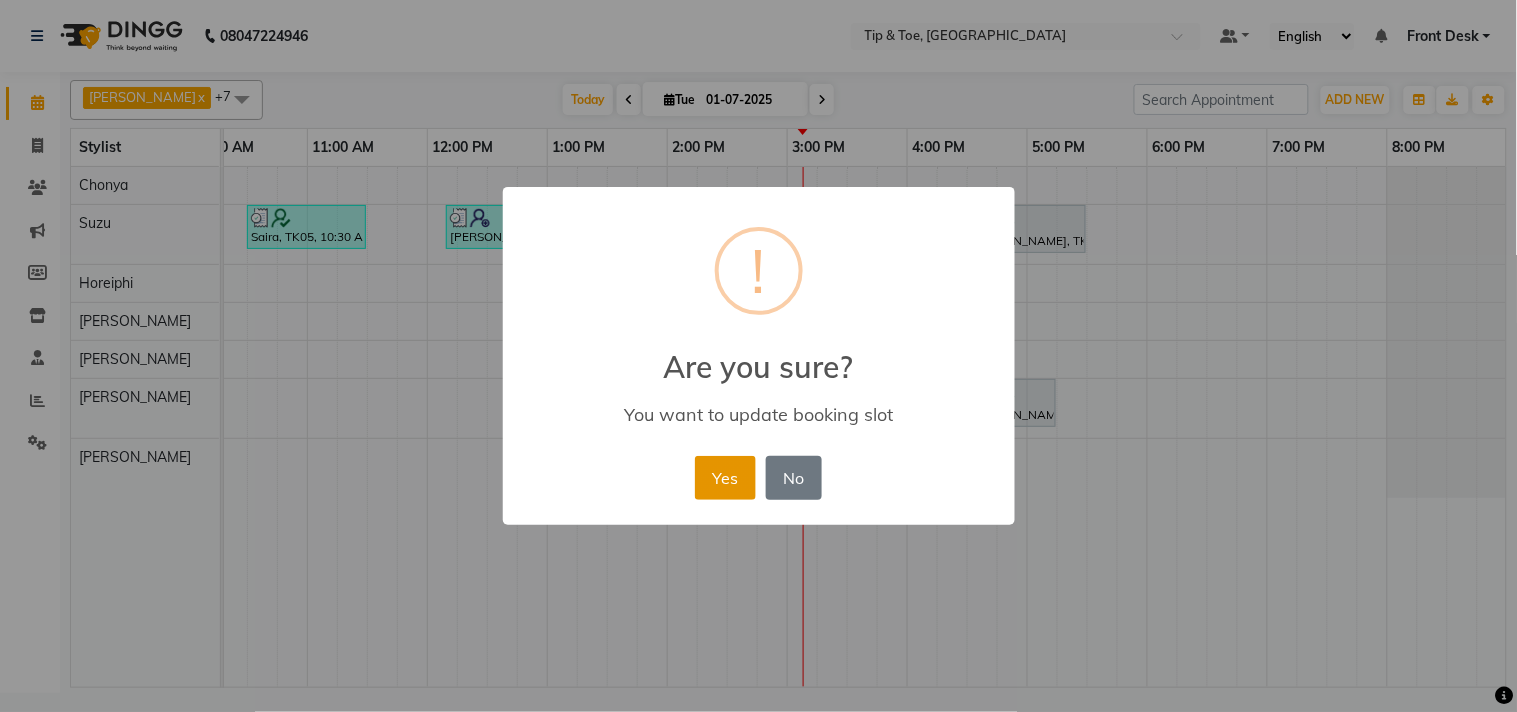 click on "Yes" at bounding box center (725, 478) 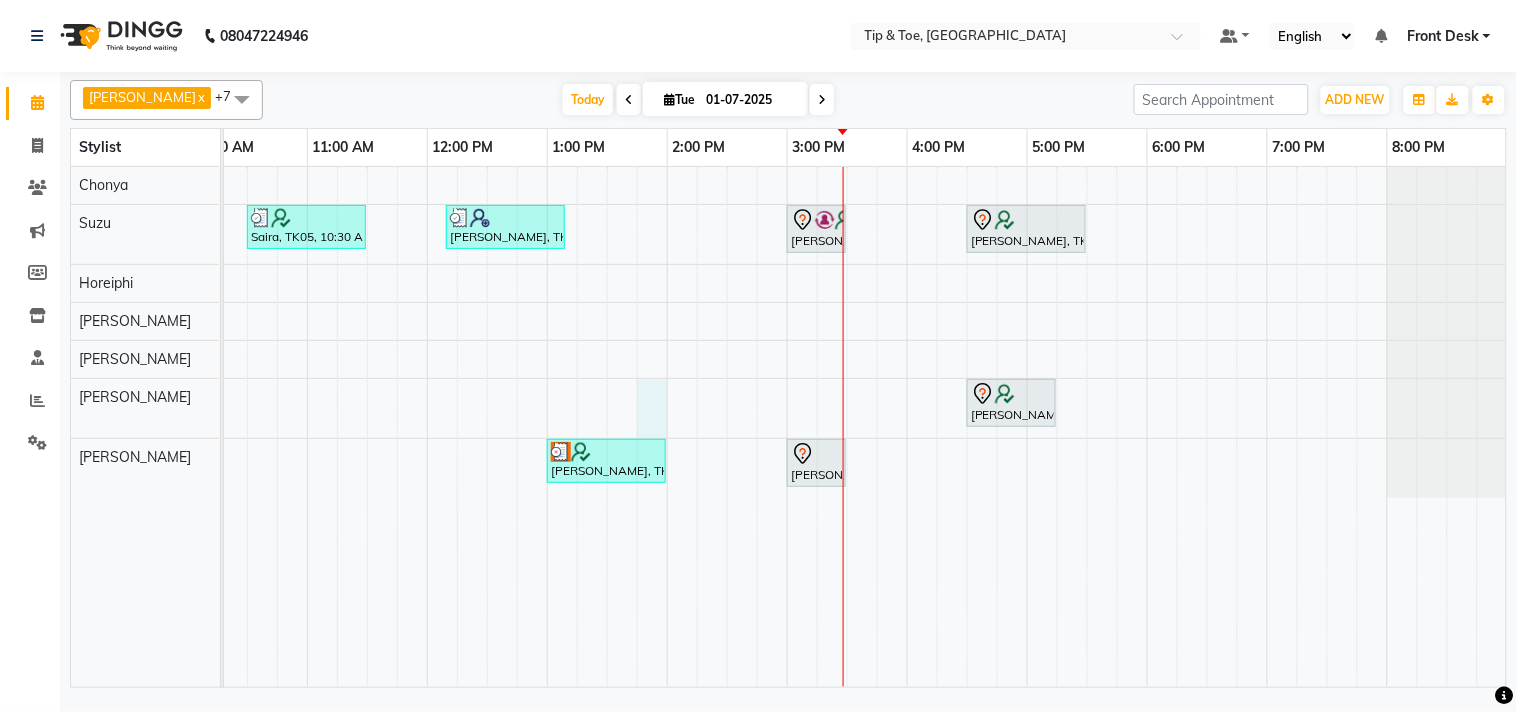 click on "Saira, TK05, 10:30 AM-11:30 AM, T&T Permanent Gel Polish,Permanent Gel Polish Removal     [PERSON_NAME], TK06, 12:10 PM-01:10 PM, Acrylic Removal             [PERSON_NAME], TK07, 03:00 PM-03:30 PM, Permanent Gel Polish Removal             [PERSON_NAME], TK03, 04:30 PM-05:30 PM, Natural Acrylic Nail Set             [PERSON_NAME], TK03, 04:30 PM-05:15 PM, Essential Pedicure w Scrub     [PERSON_NAME], TK09, 01:00 PM-02:00 PM, Natural Acrylic Nail Set             [PERSON_NAME], TK04, 03:00 PM-03:30 PM, Eyebrow Threading" at bounding box center [727, 427] 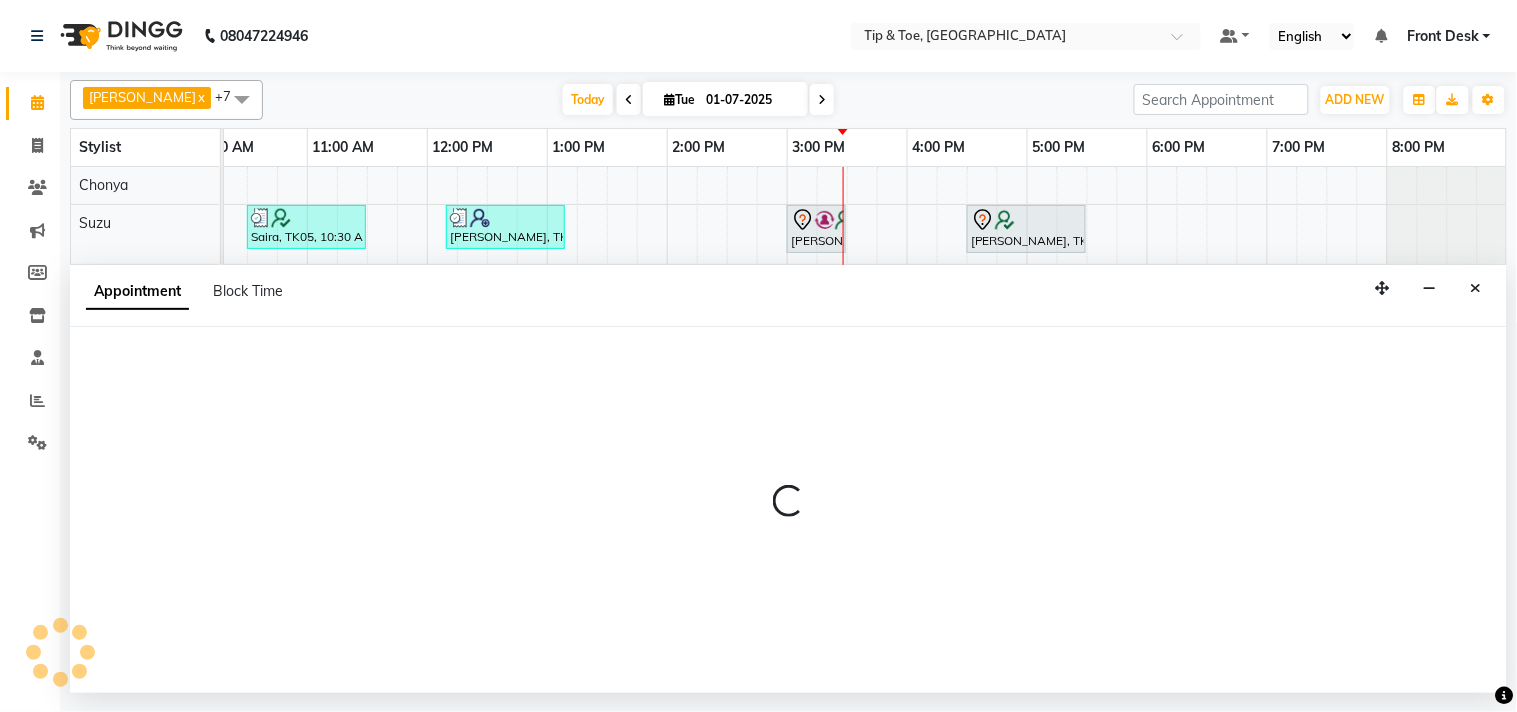 select on "68701" 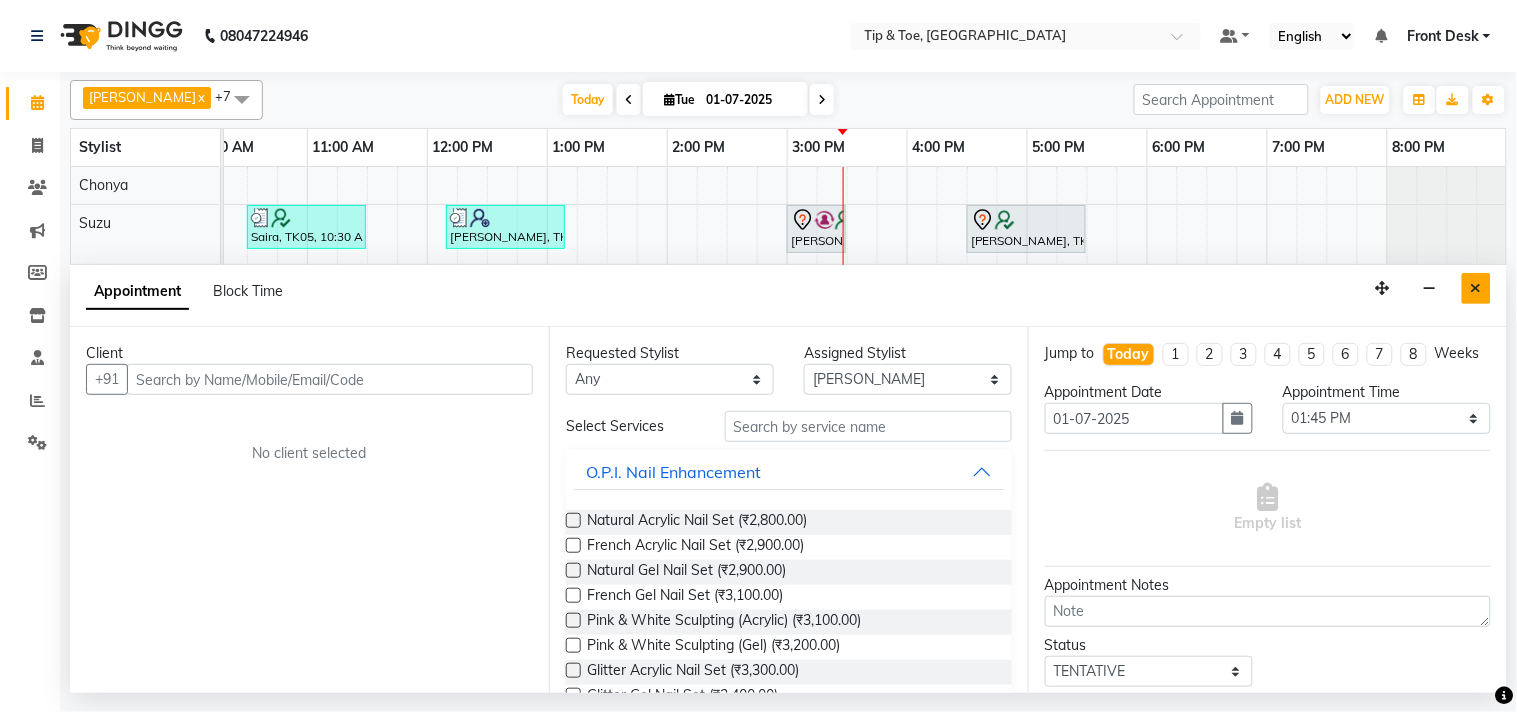 click at bounding box center [1476, 288] 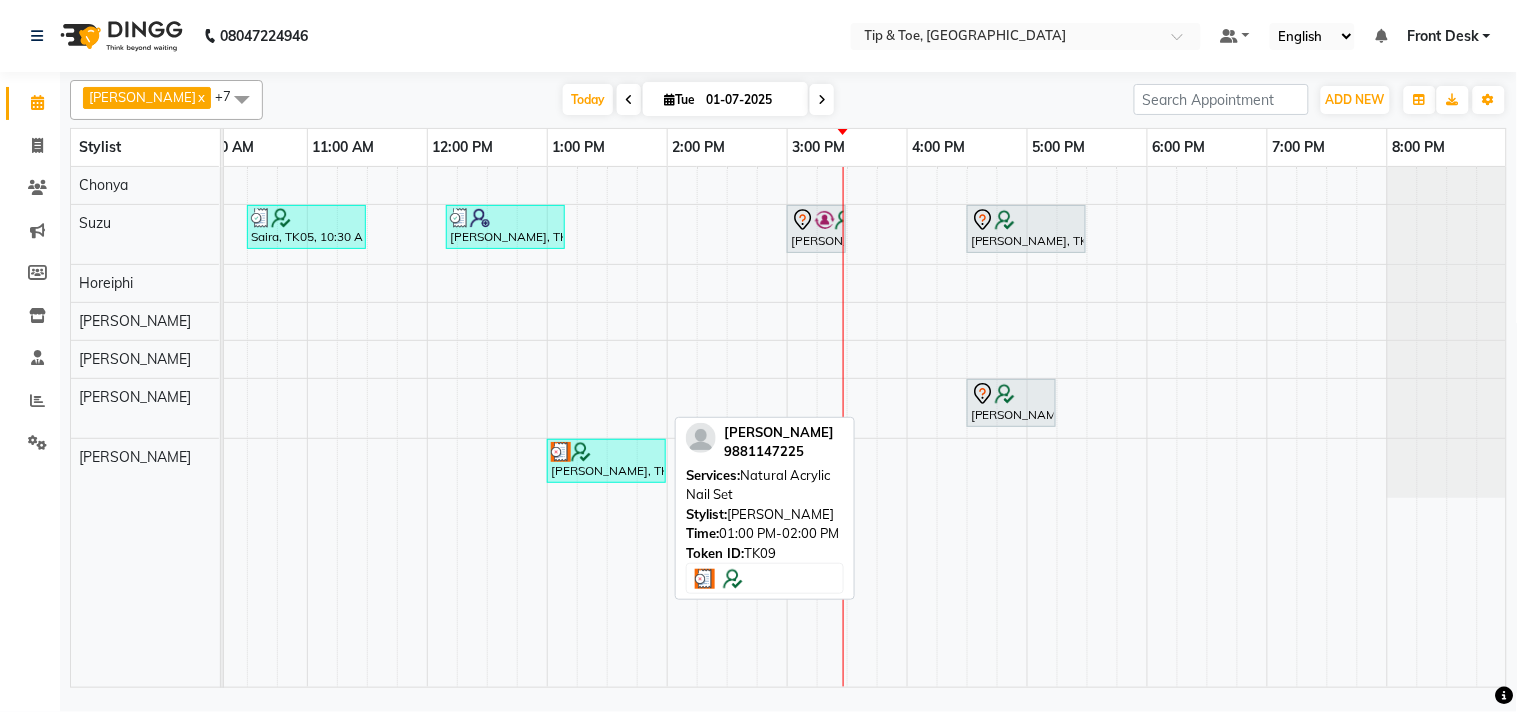 click on "[PERSON_NAME], TK09, 01:00 PM-02:00 PM, Natural Acrylic Nail Set" at bounding box center [606, 461] 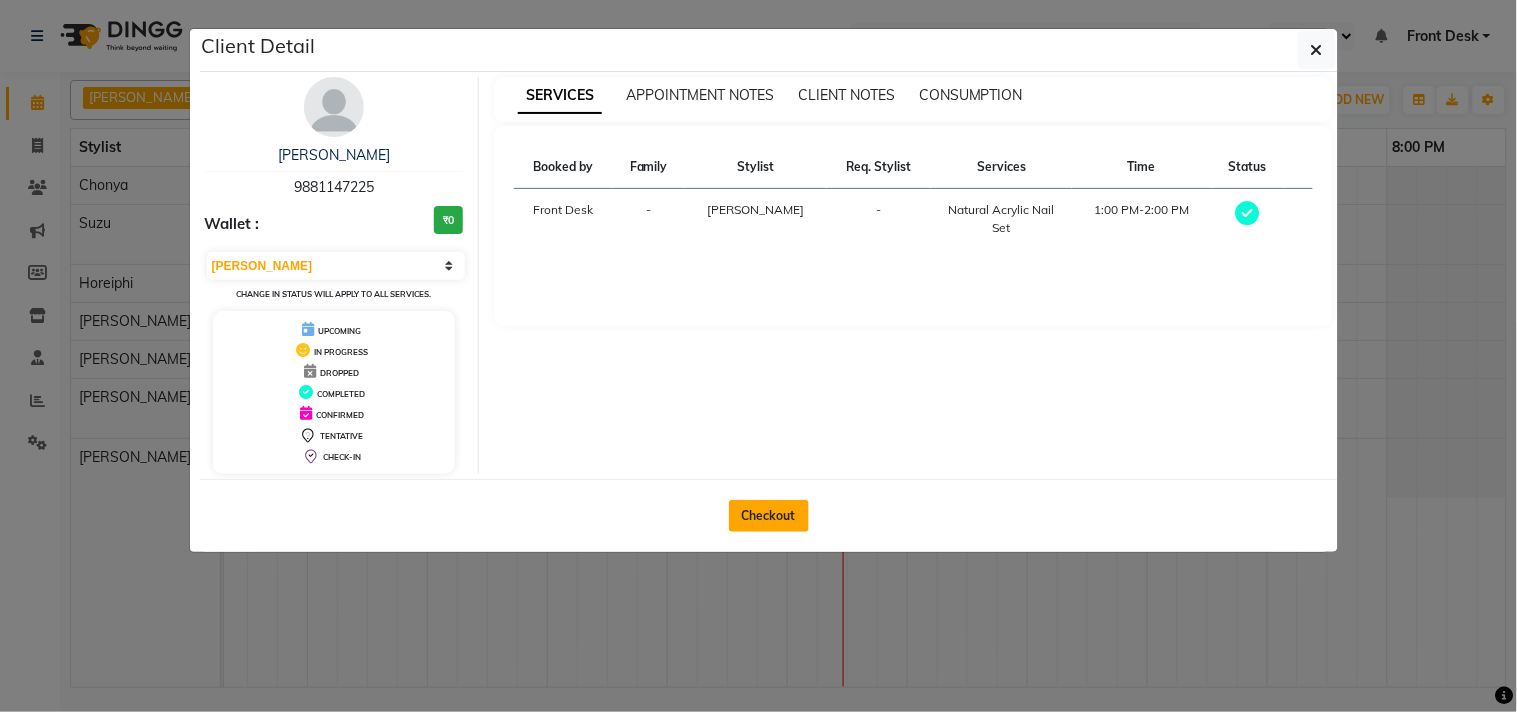 click on "Checkout" 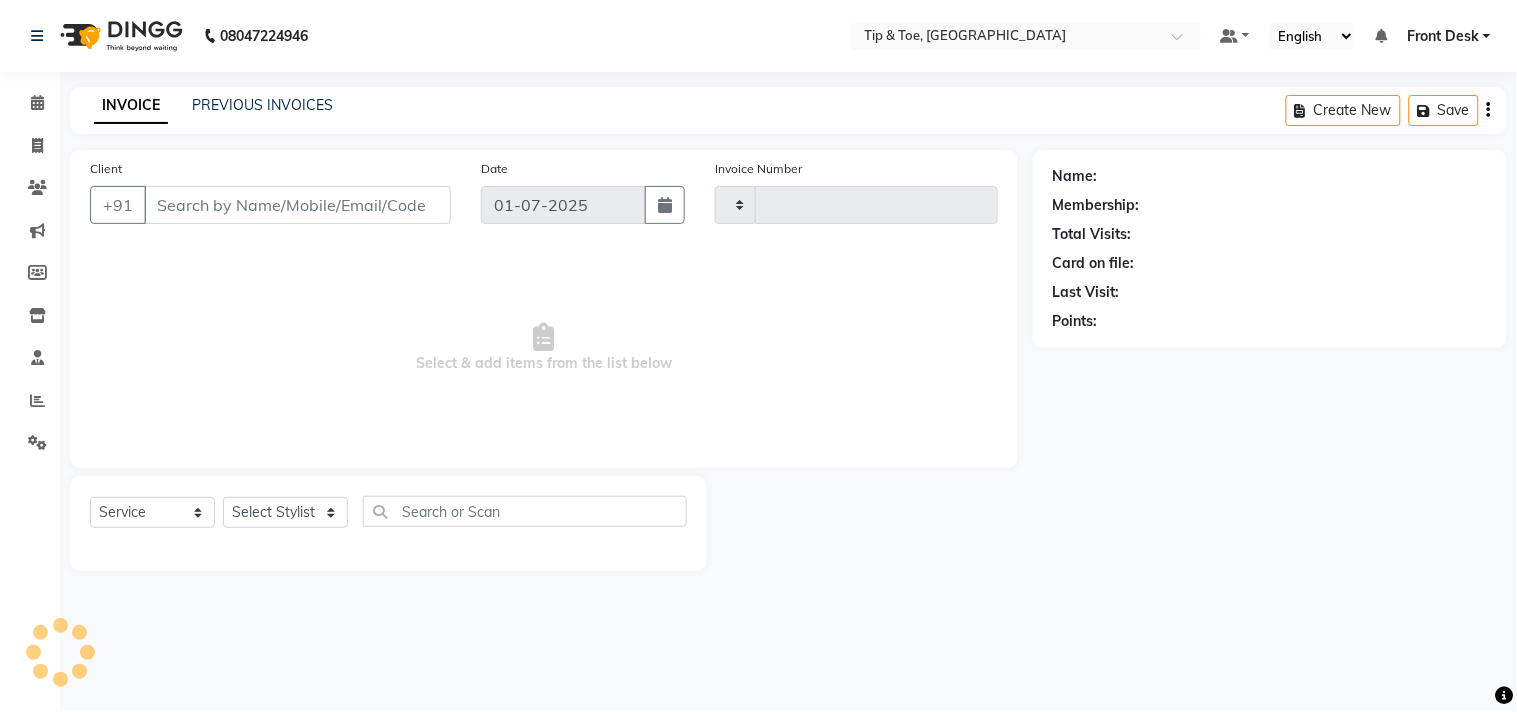 type on "0719" 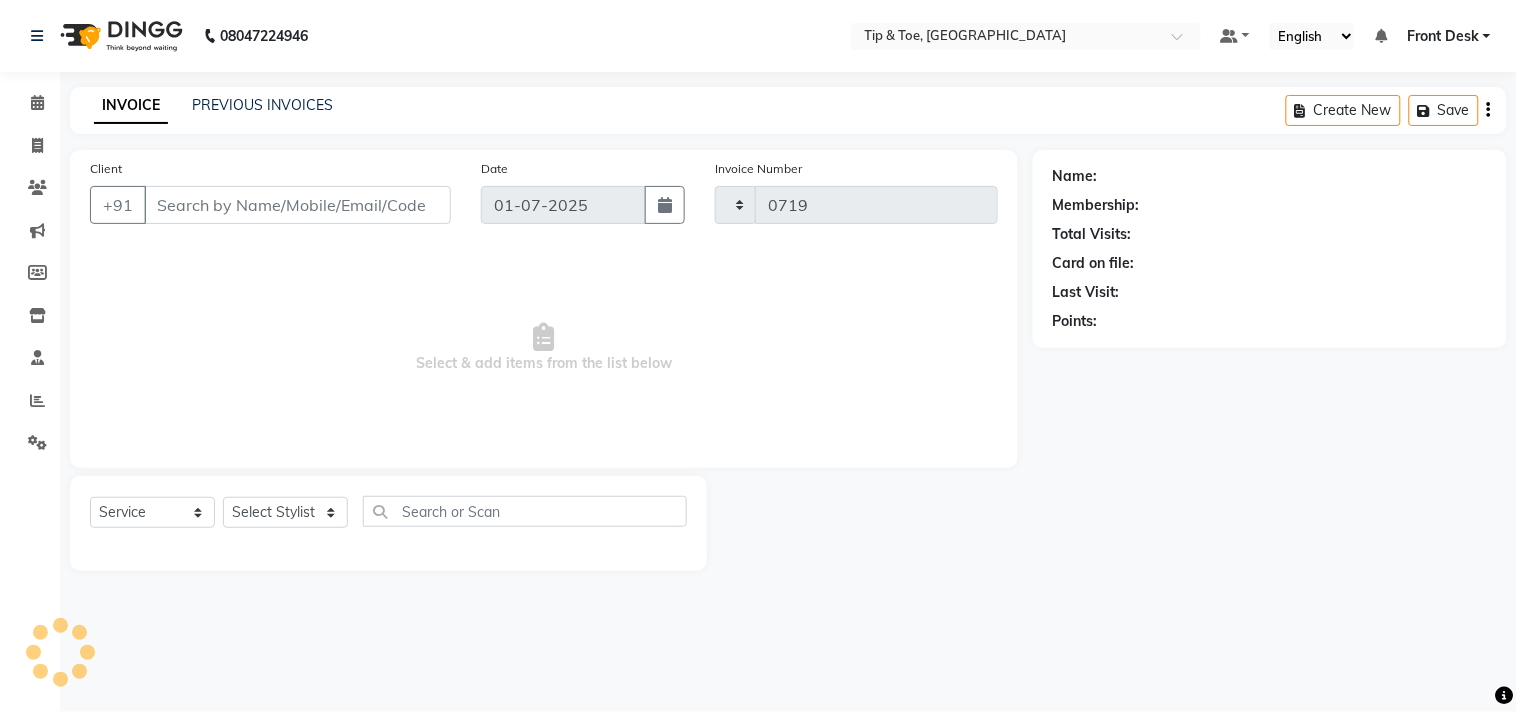 select on "5655" 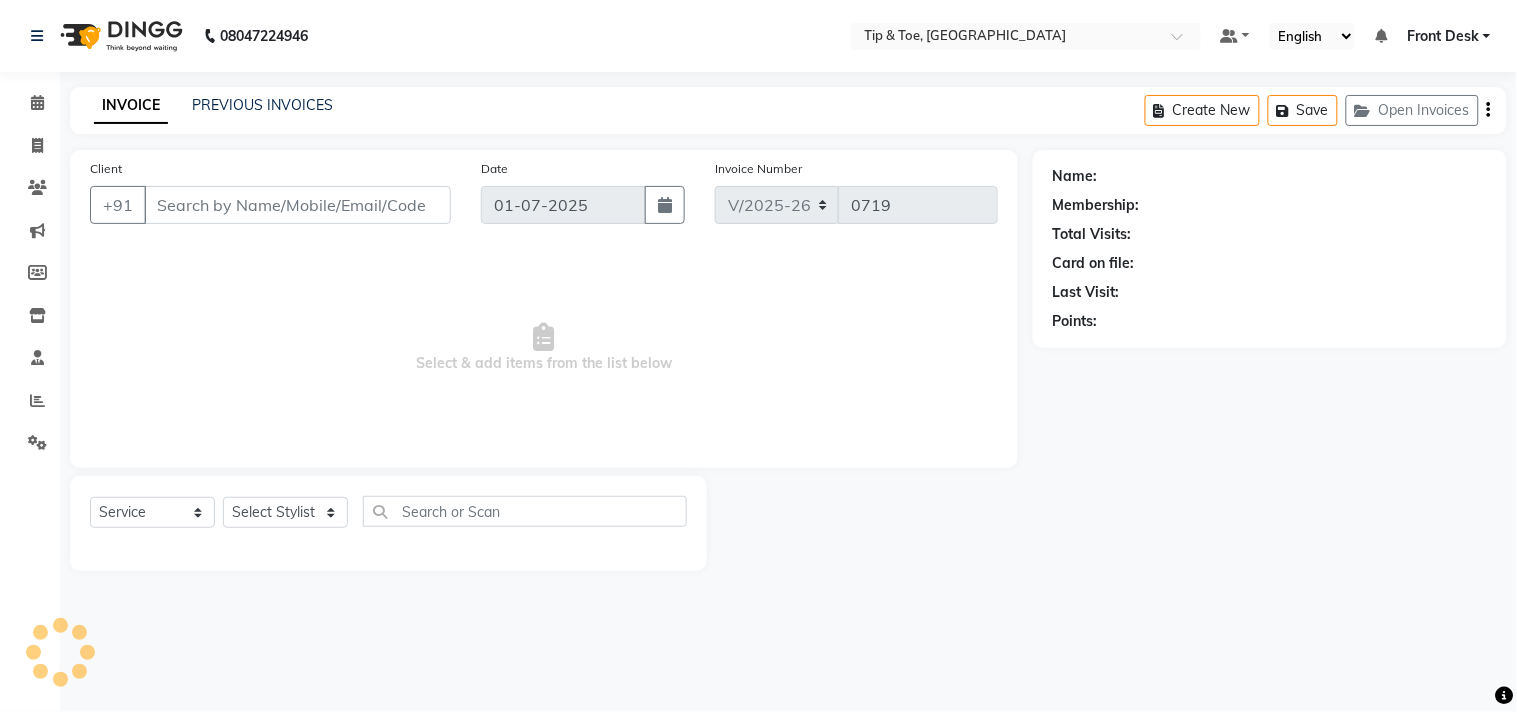 type on "9881147225" 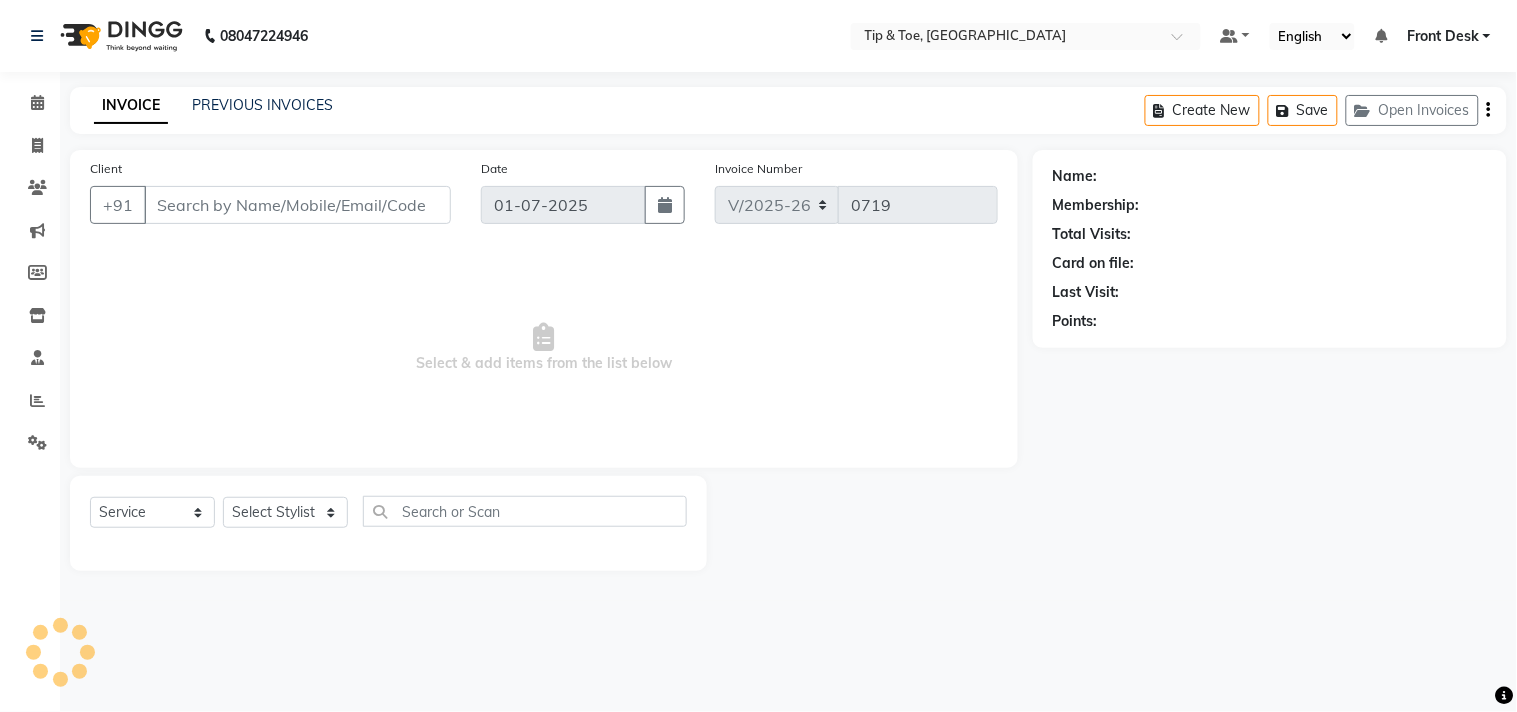 select on "38741" 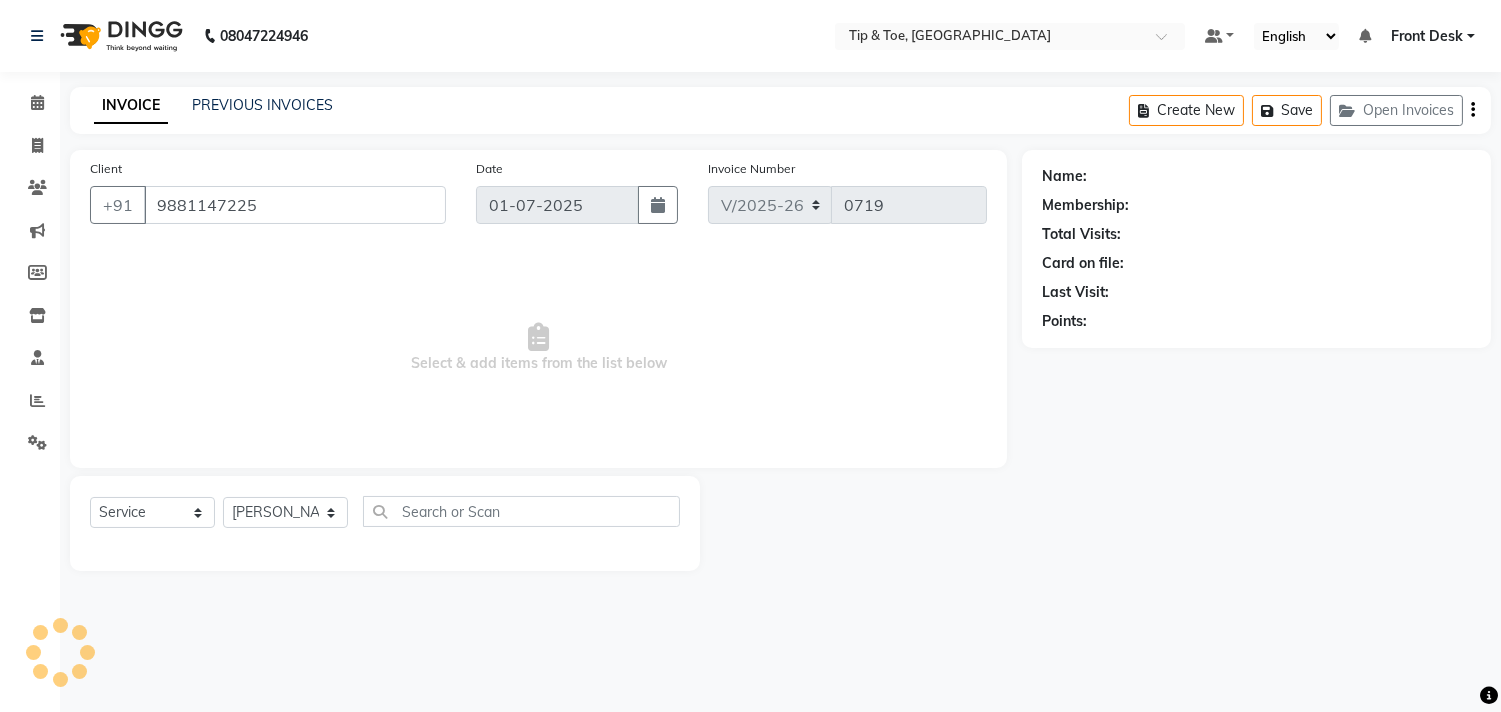 select on "1: Object" 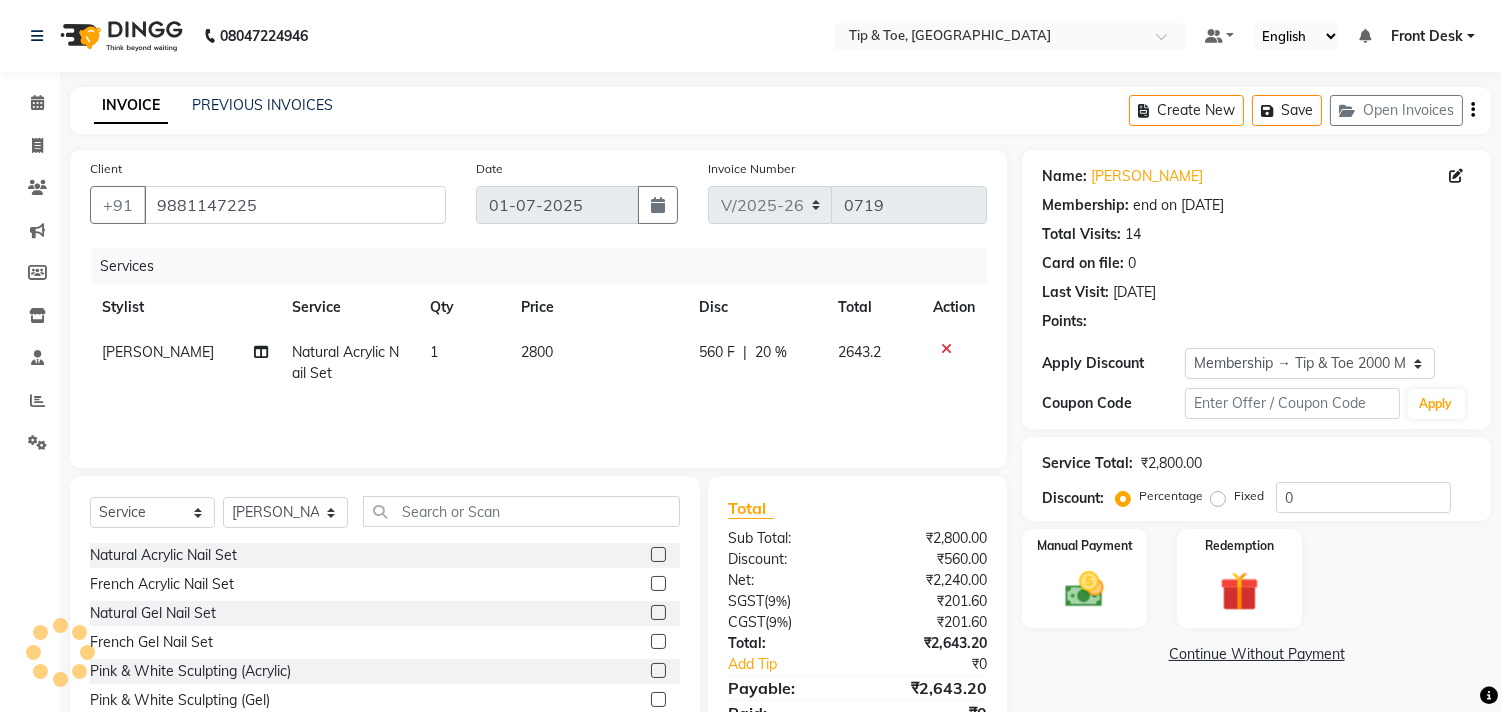 type on "20" 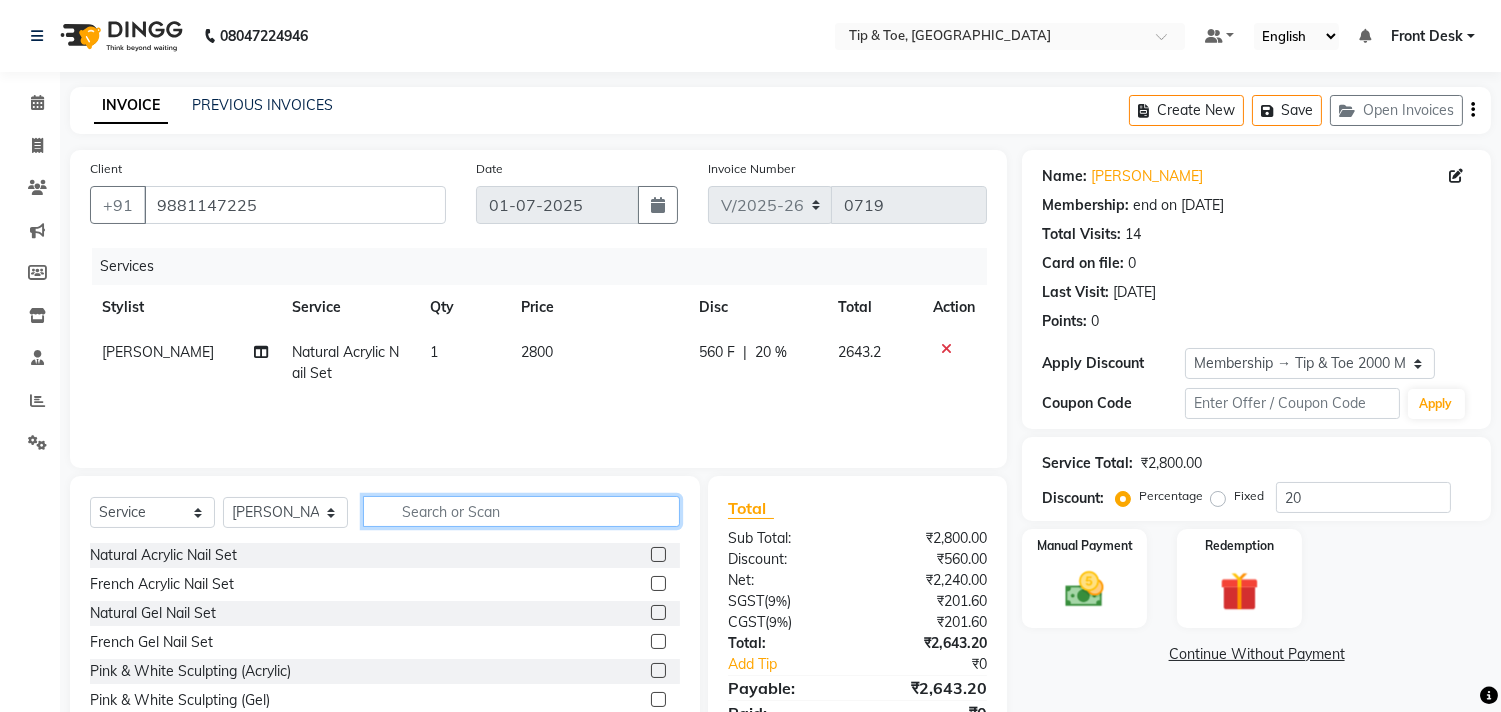 click 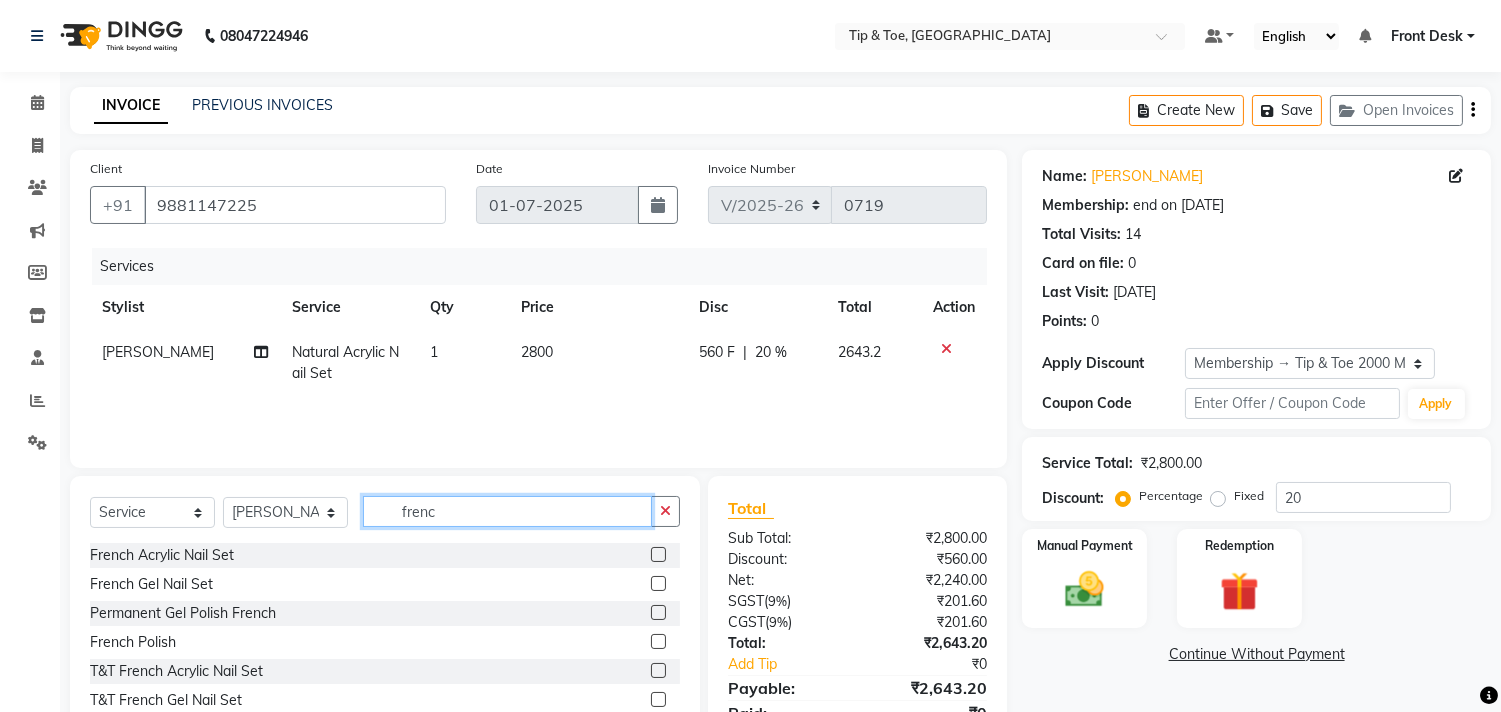 type on "frenc" 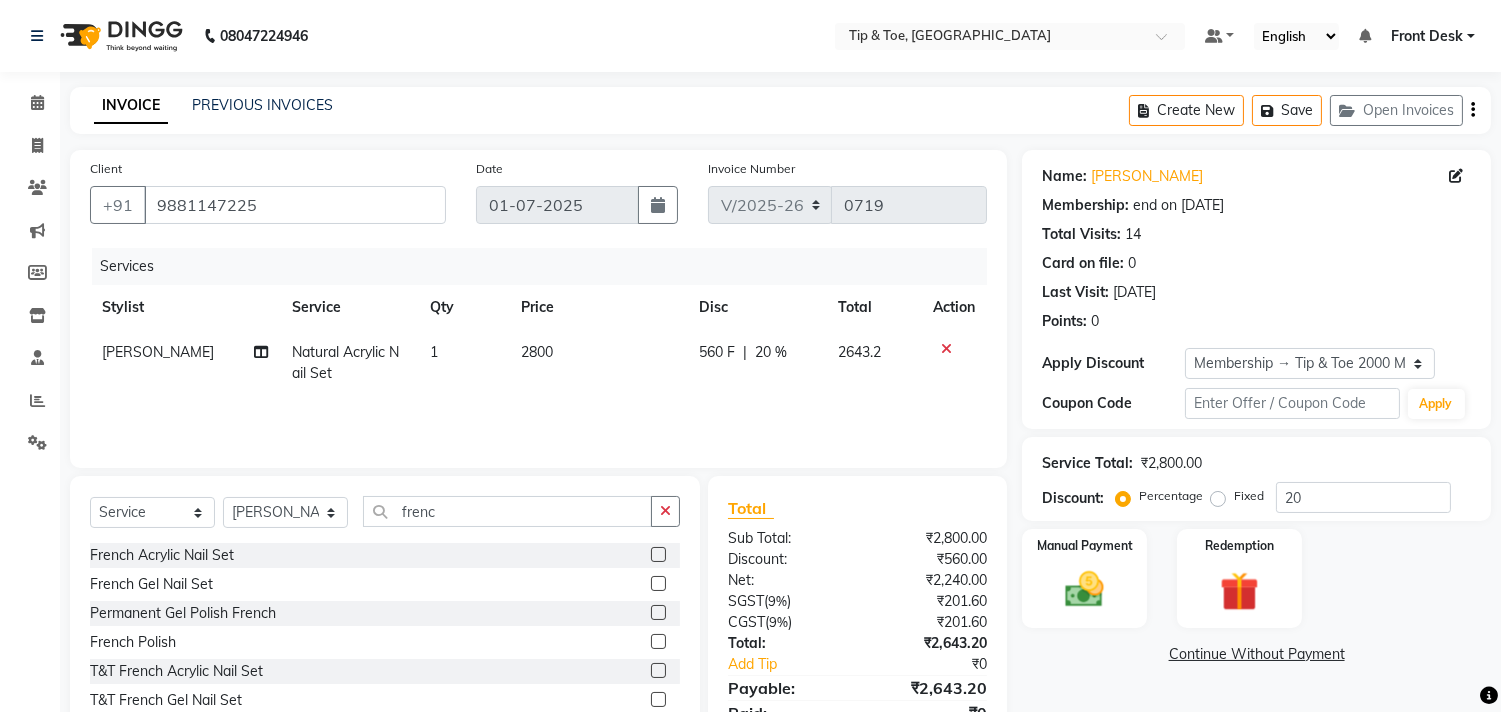 click 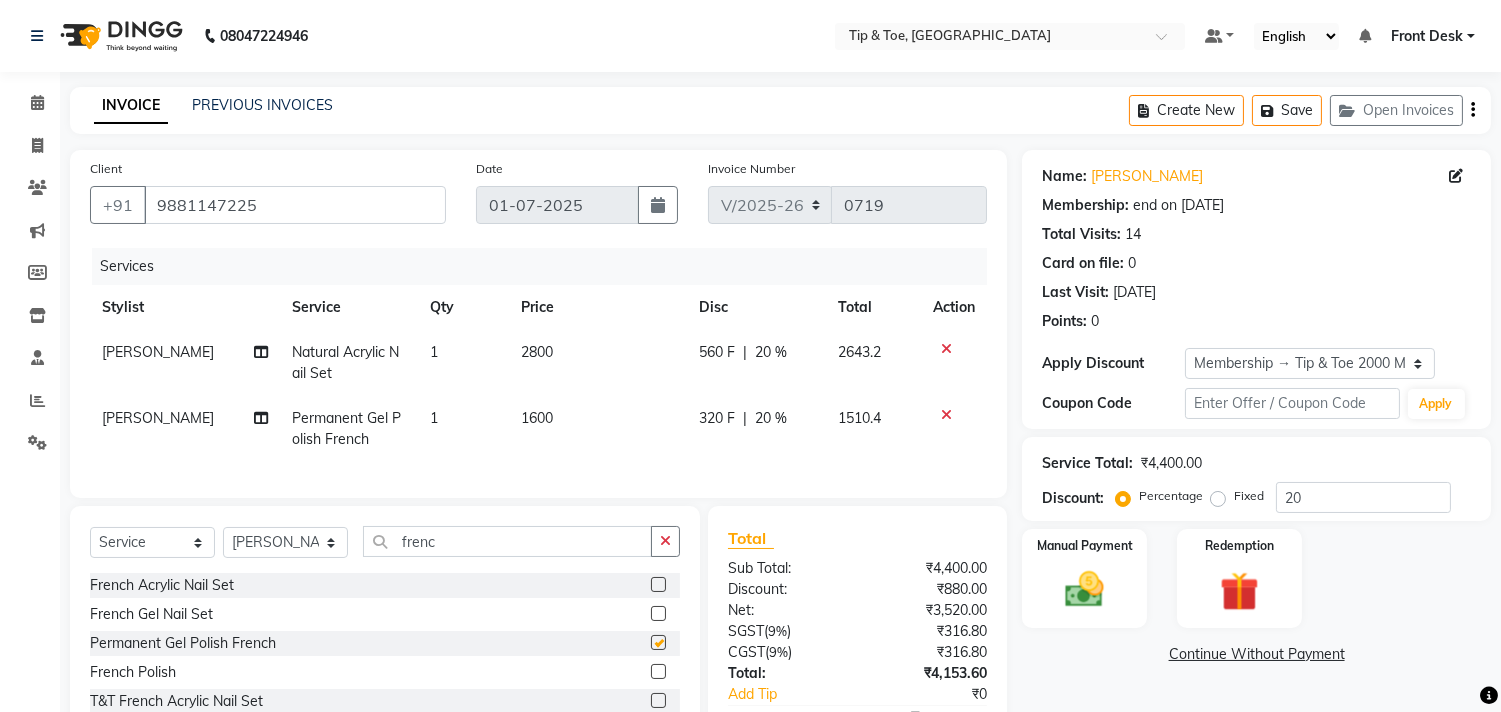 checkbox on "false" 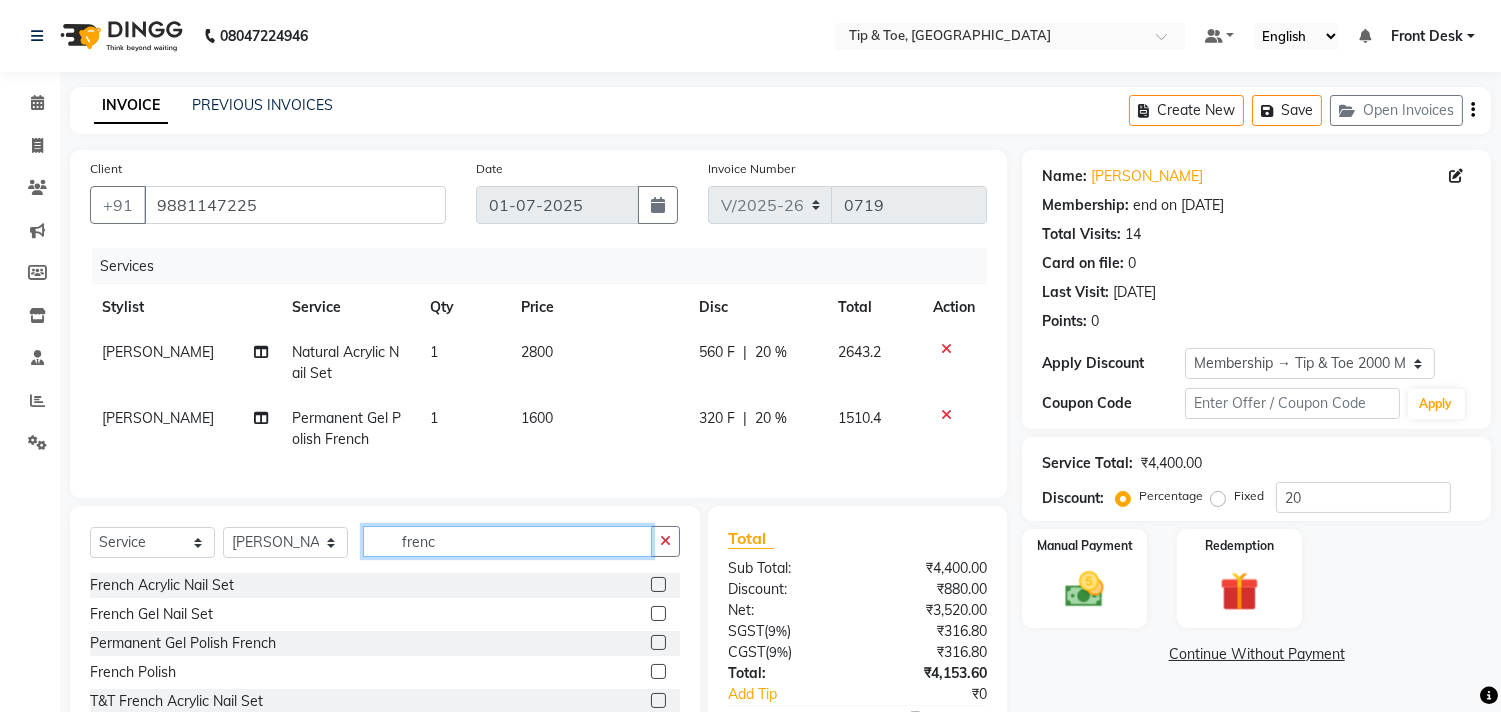 click on "frenc" 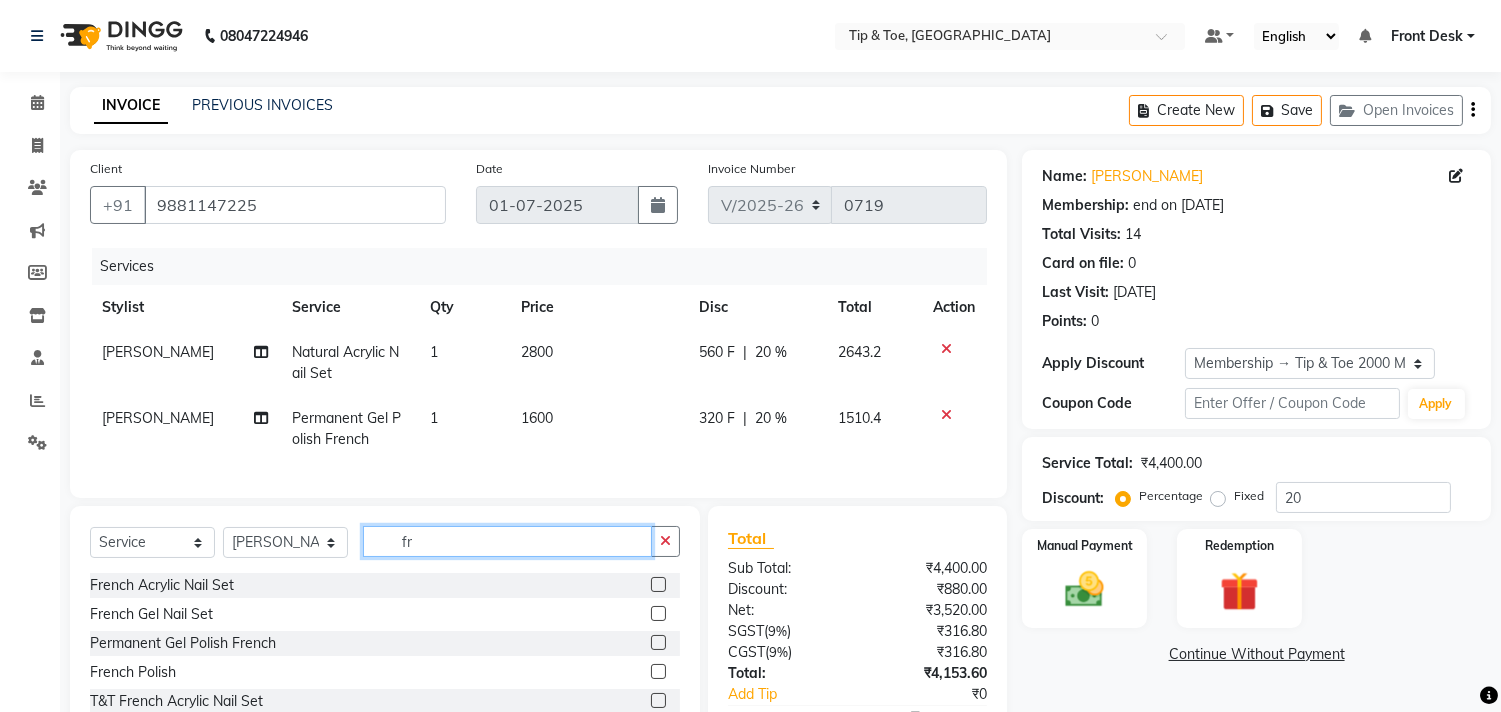 type on "f" 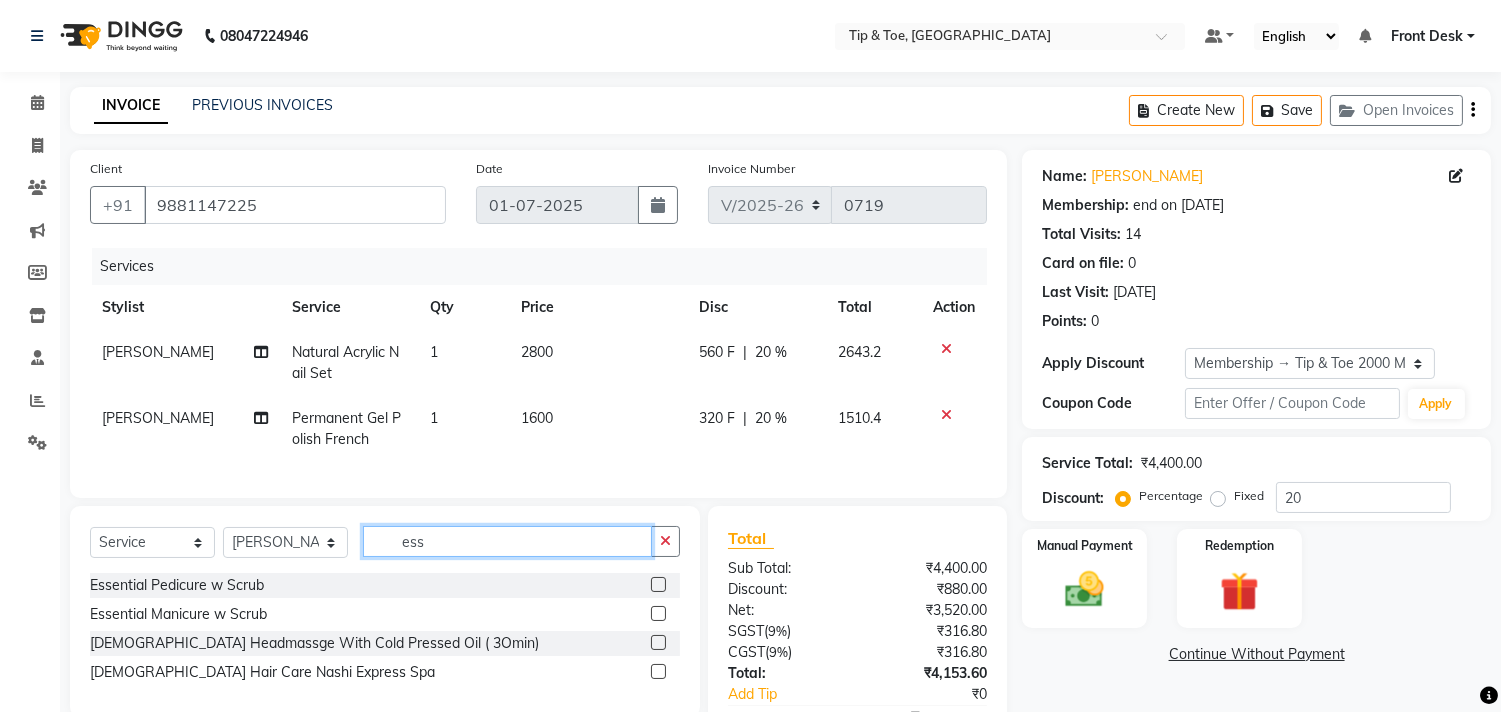 type on "ess" 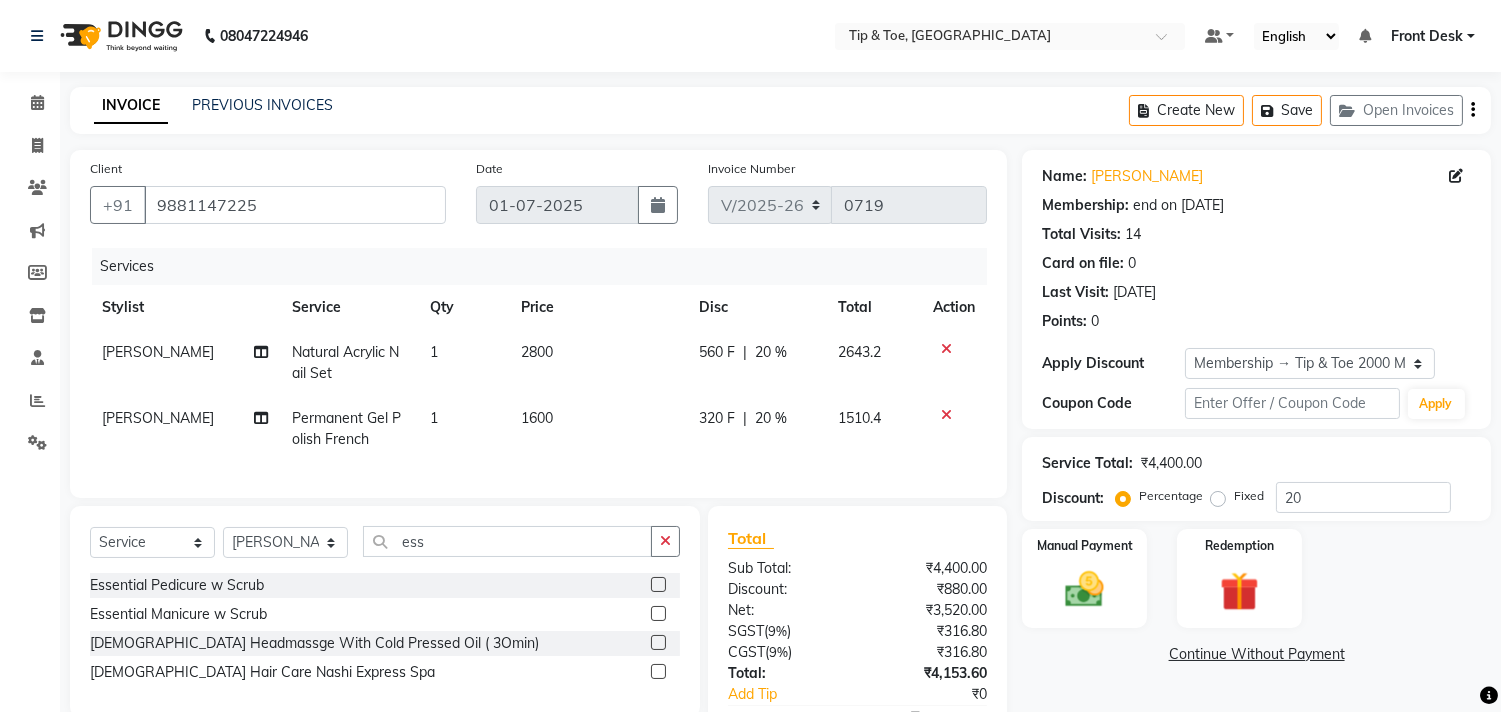 click 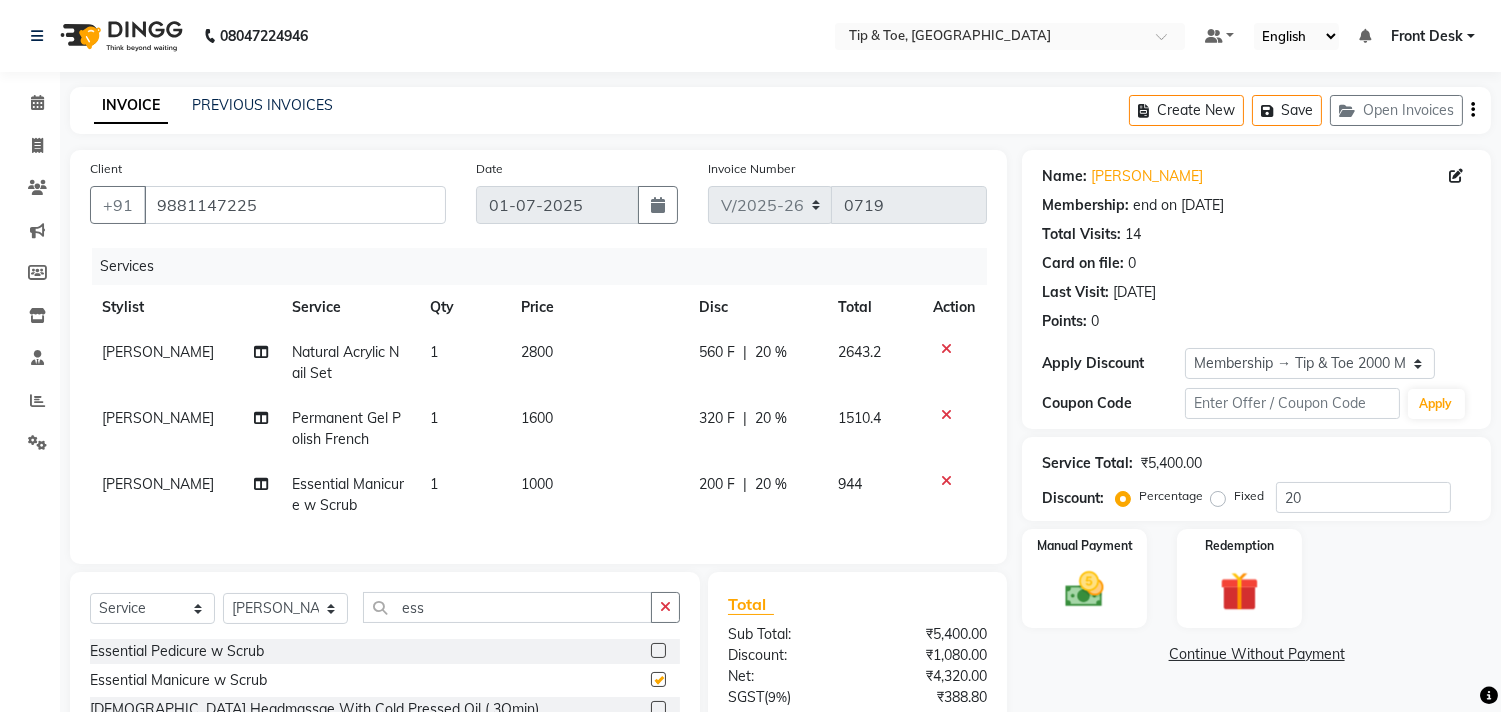 checkbox on "false" 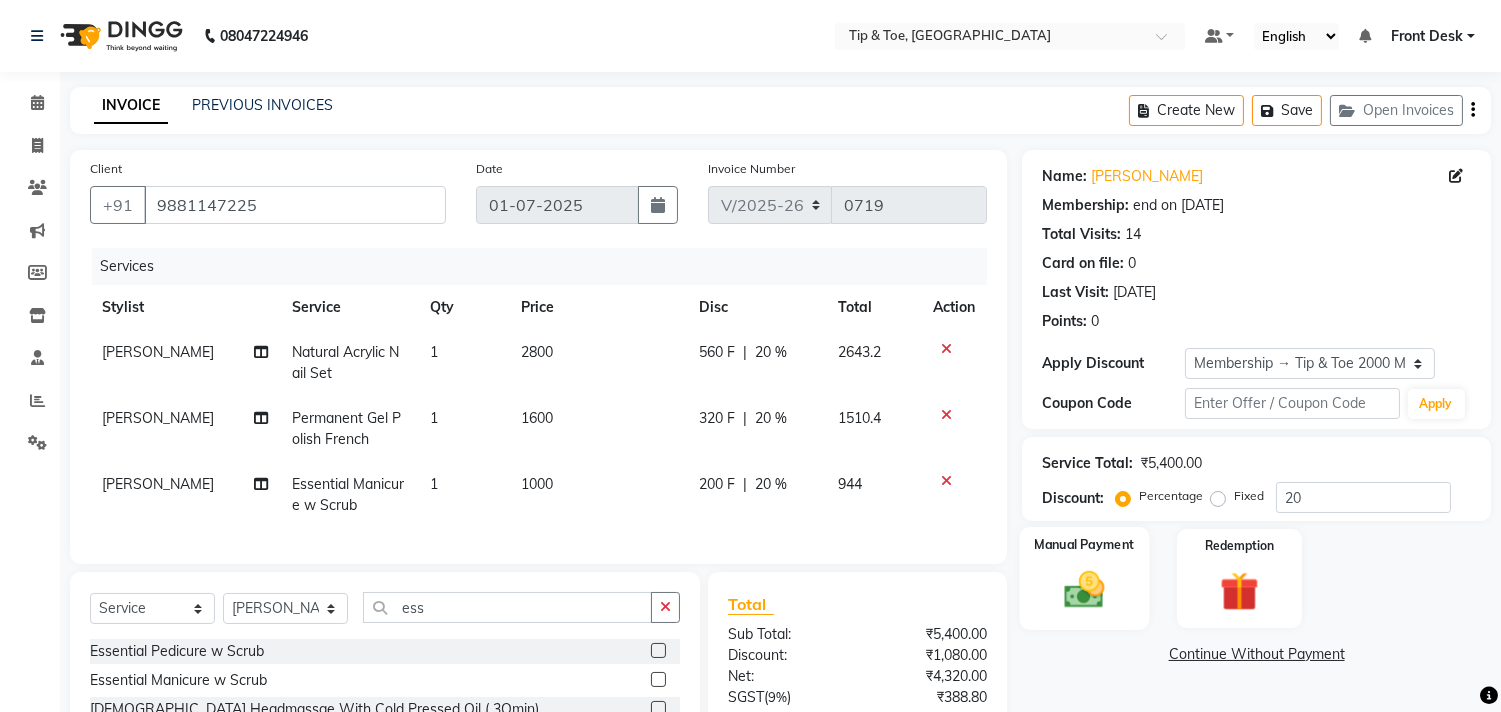 click on "Manual Payment" 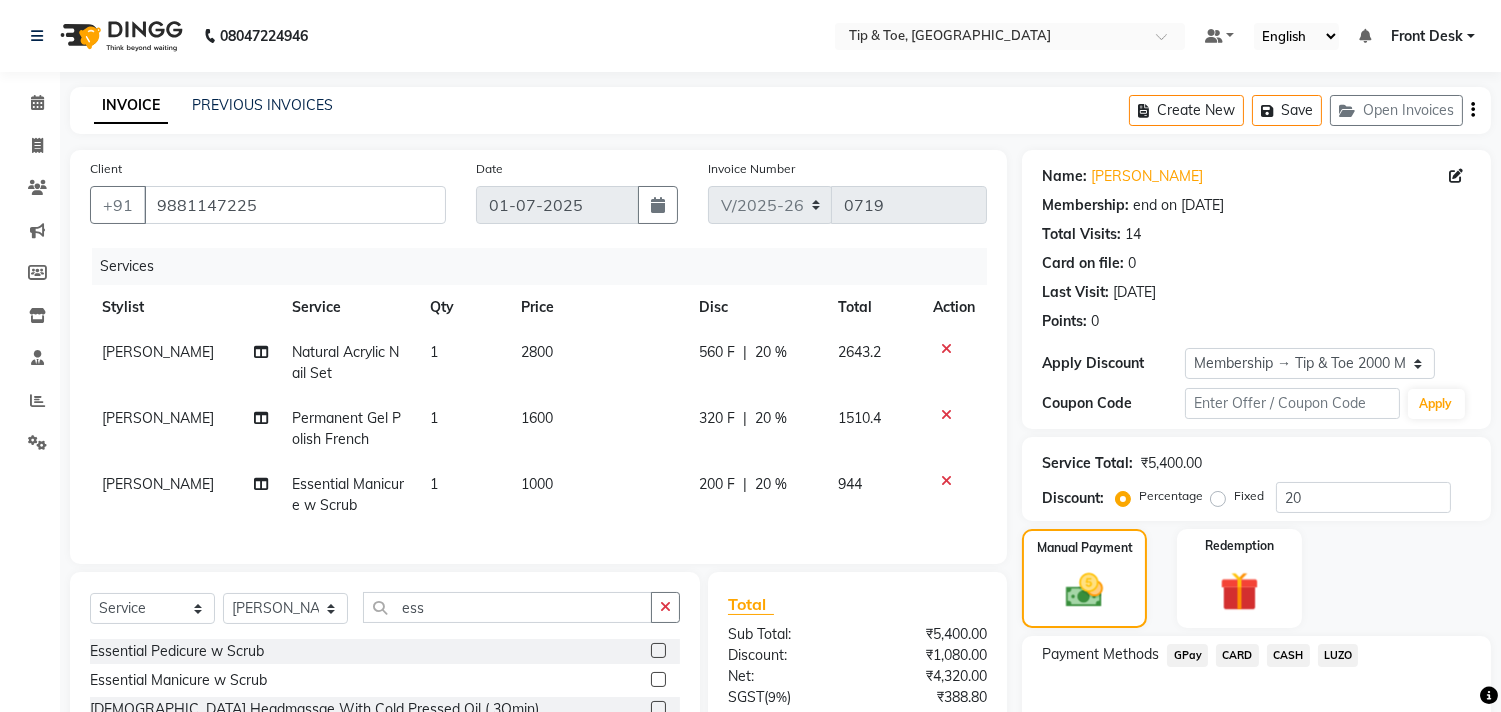 scroll, scrollTop: 201, scrollLeft: 0, axis: vertical 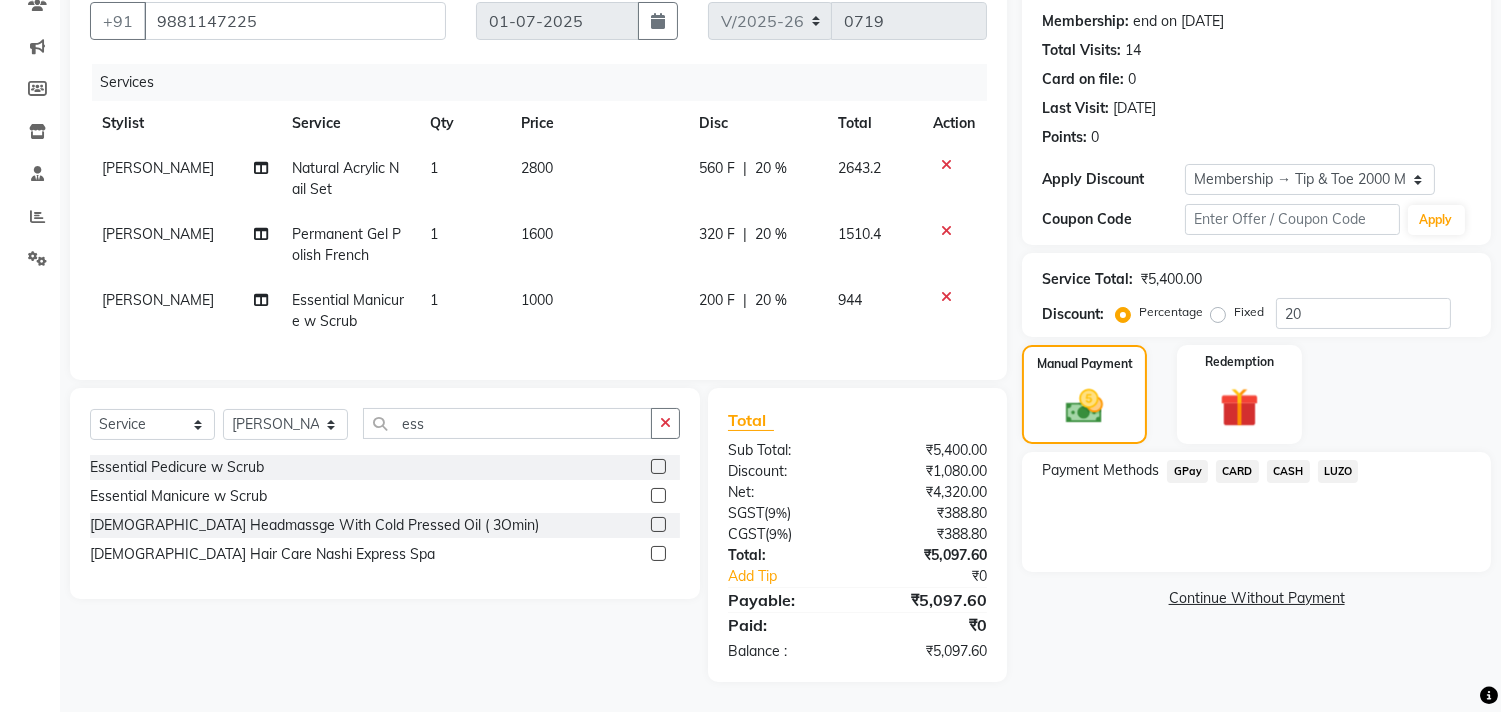 click on "CASH" 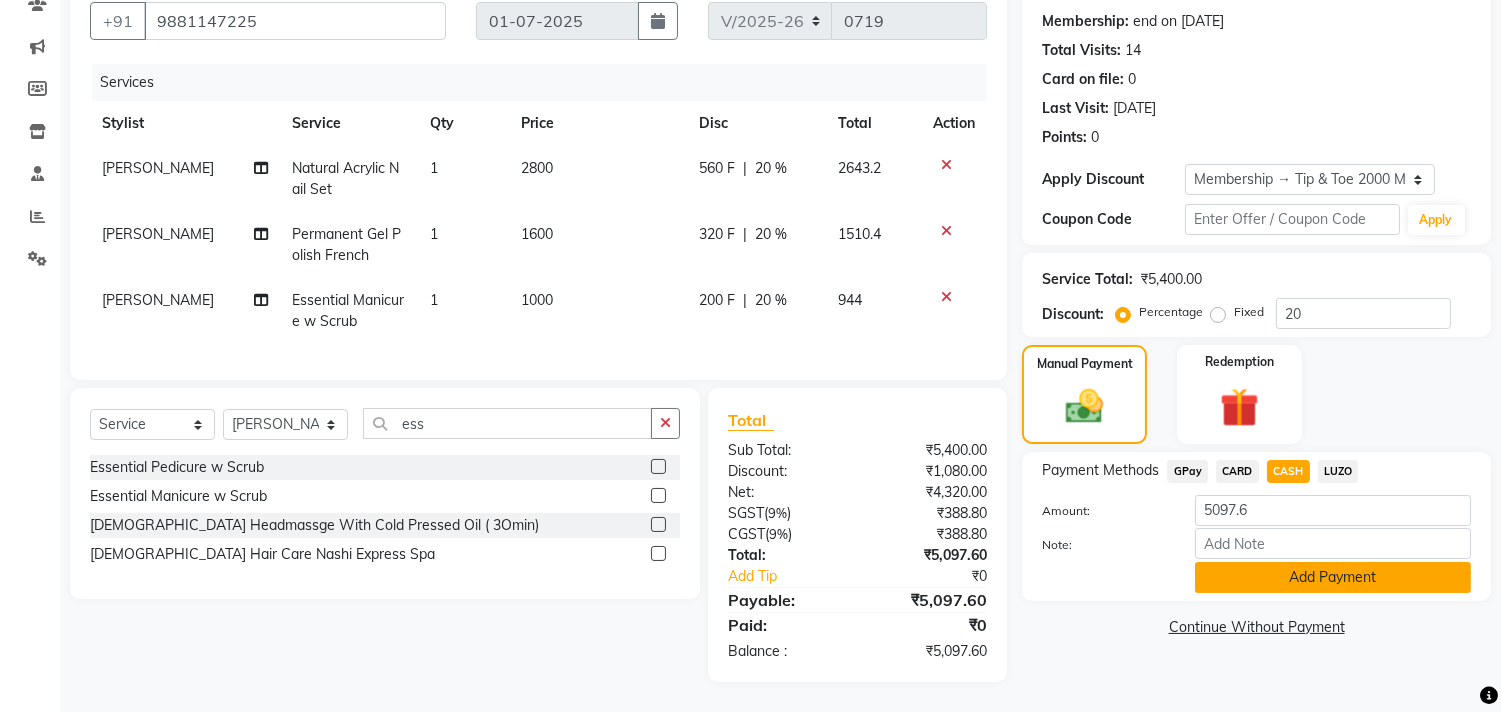 click on "Add Payment" 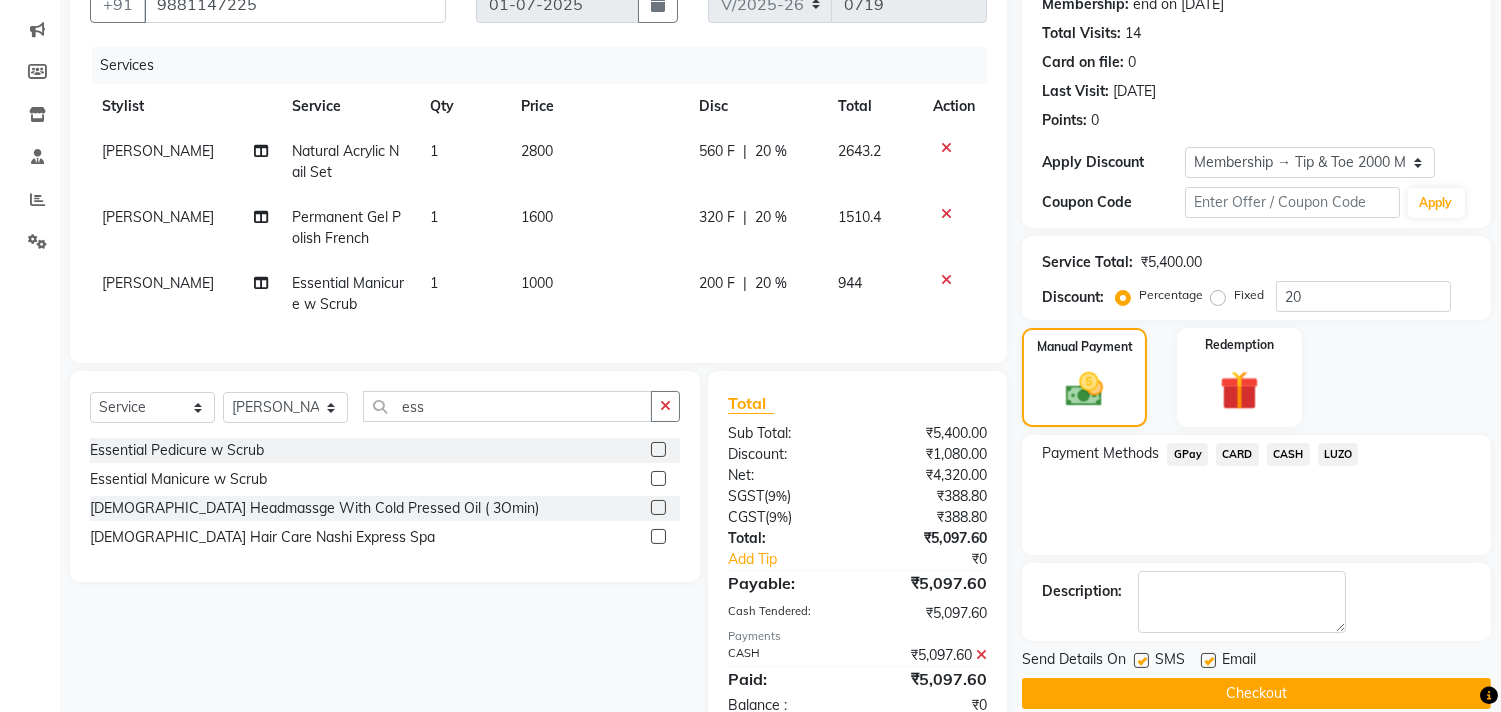 scroll, scrollTop: 271, scrollLeft: 0, axis: vertical 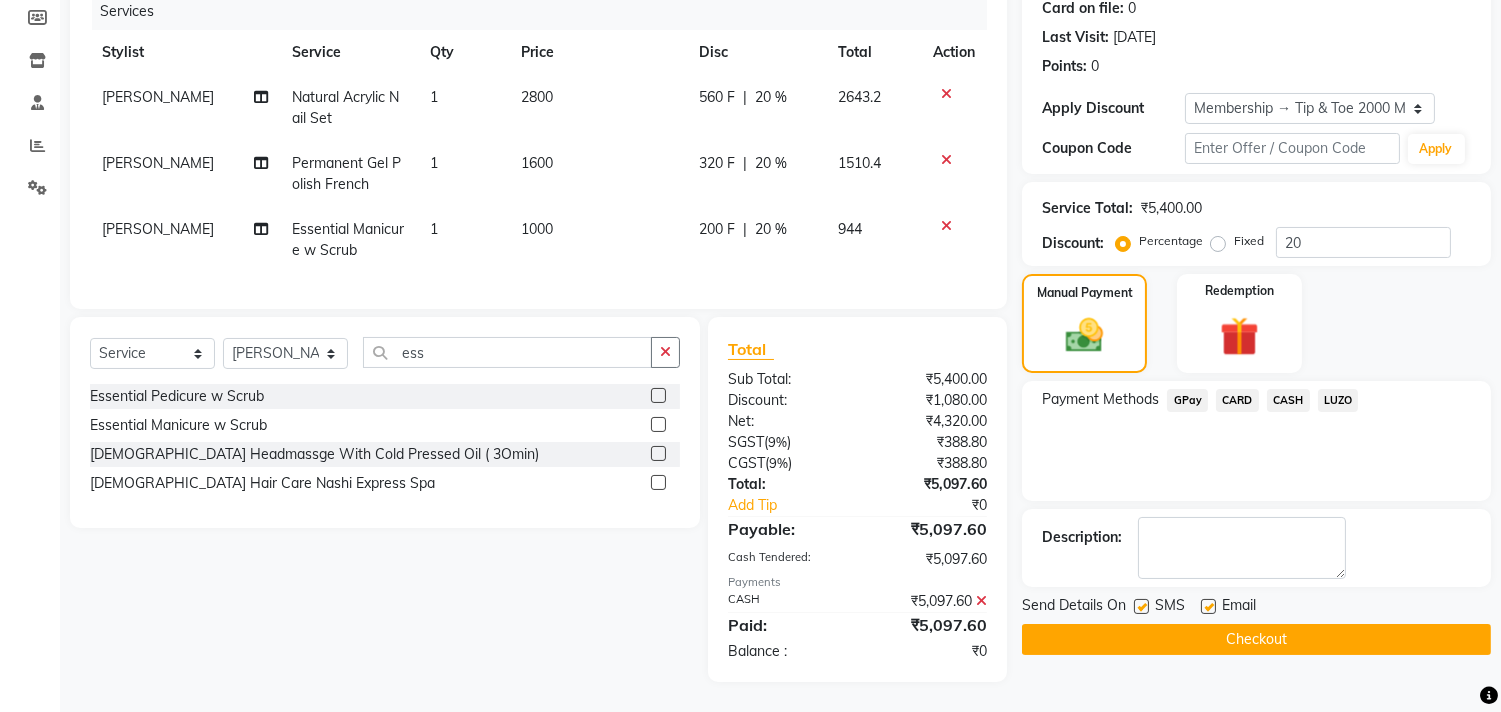 click 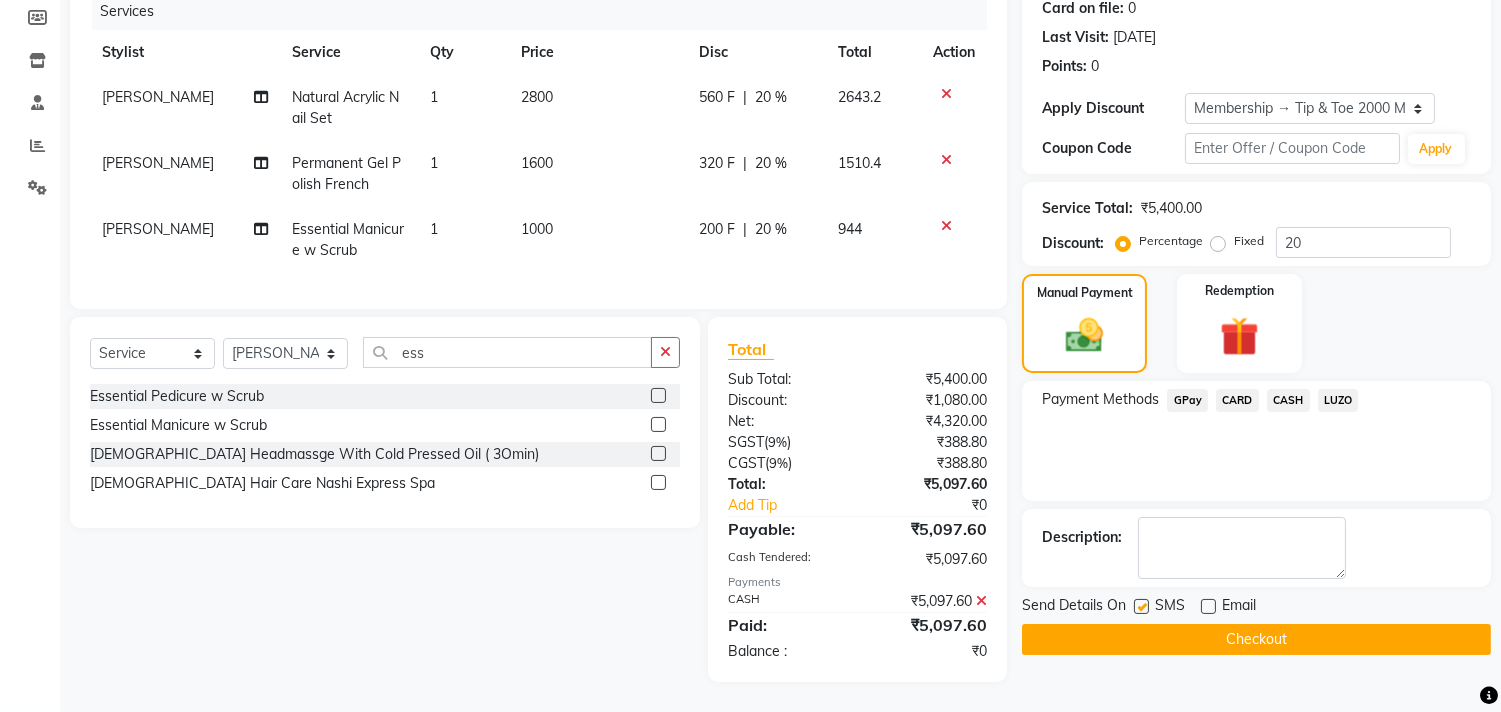 click 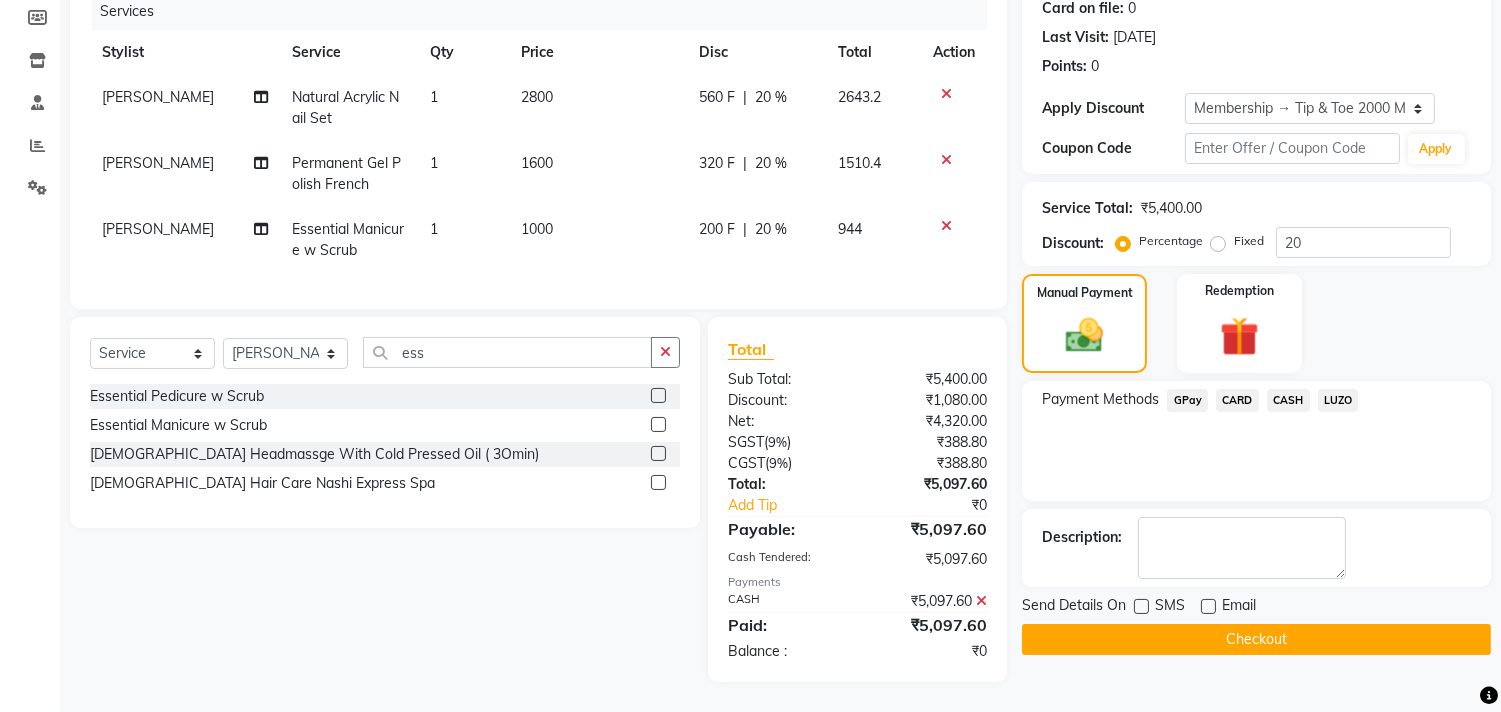 click on "Checkout" 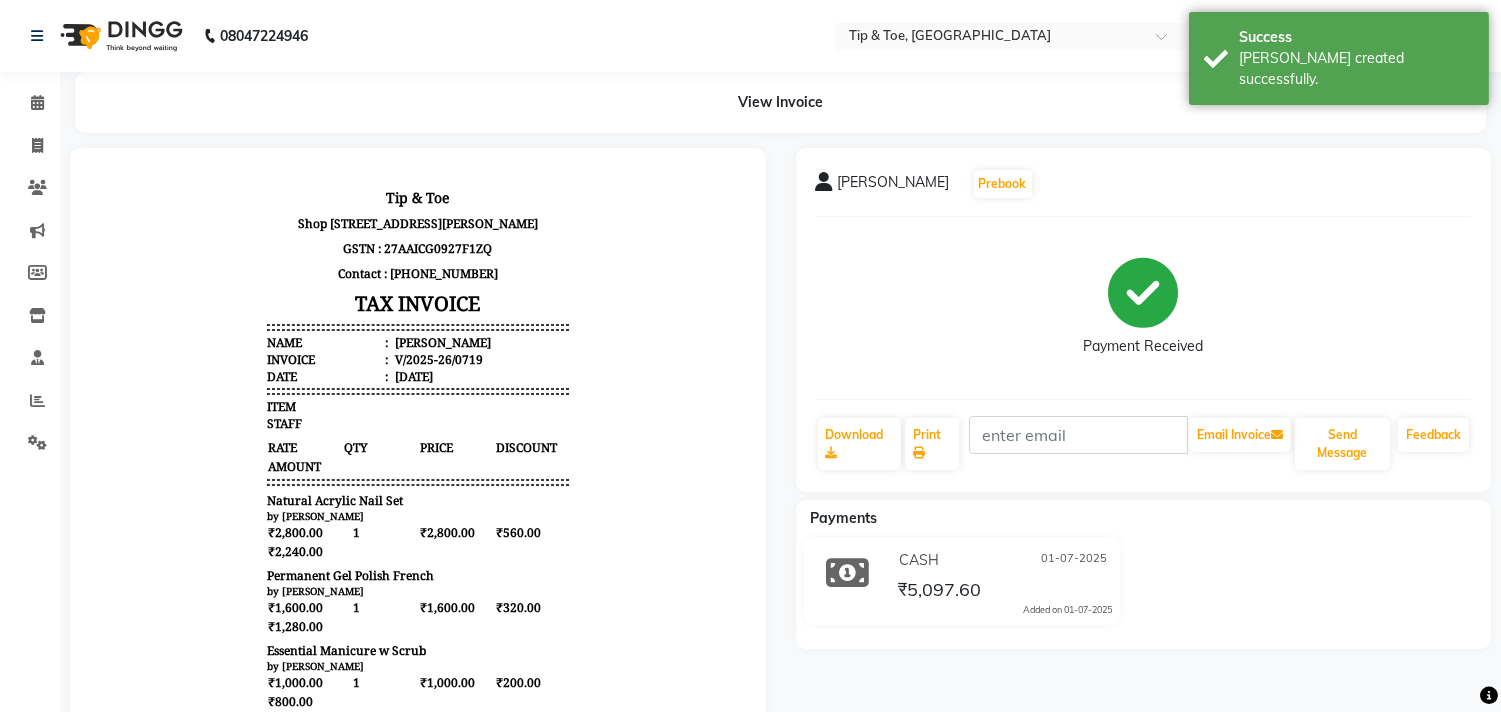 scroll, scrollTop: 0, scrollLeft: 0, axis: both 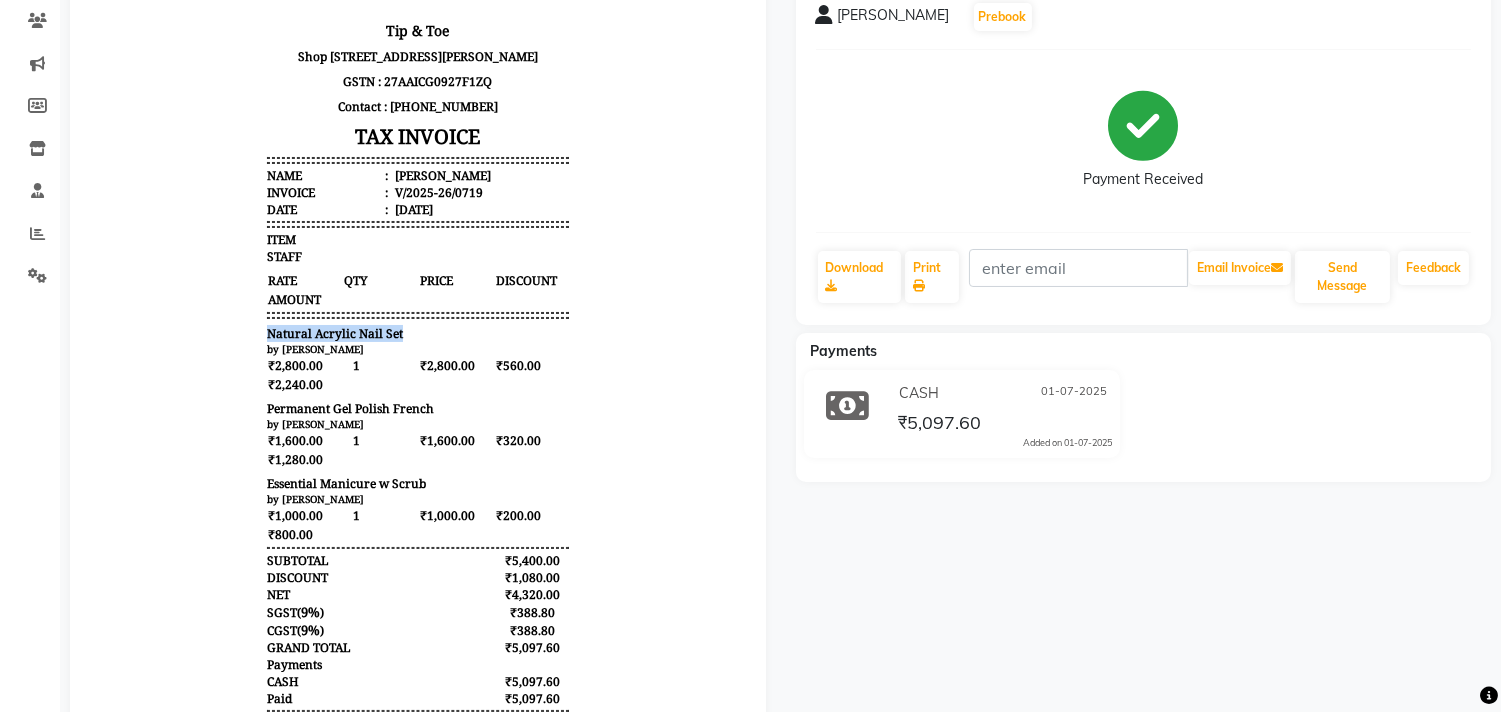 drag, startPoint x: 384, startPoint y: 345, endPoint x: 251, endPoint y: 343, distance: 133.01503 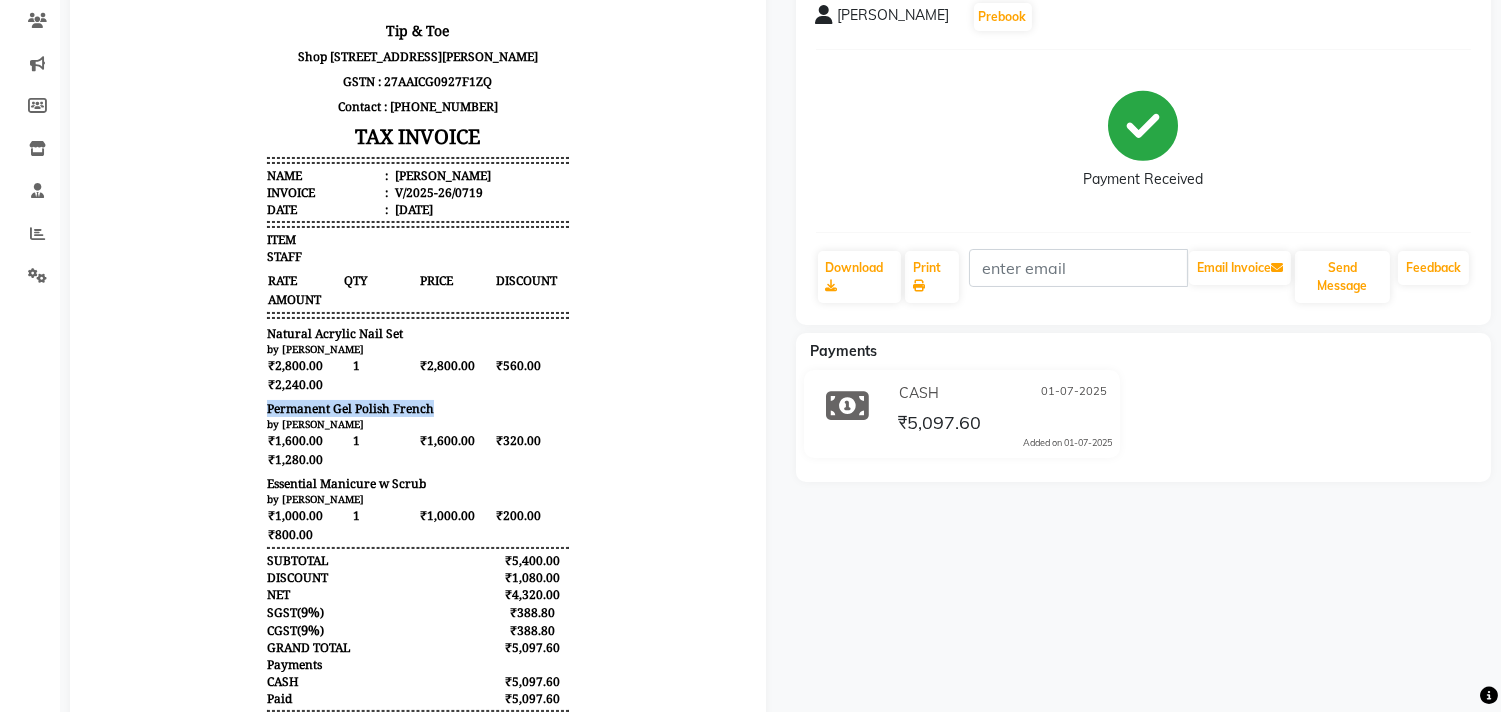 drag, startPoint x: 417, startPoint y: 423, endPoint x: 237, endPoint y: 419, distance: 180.04443 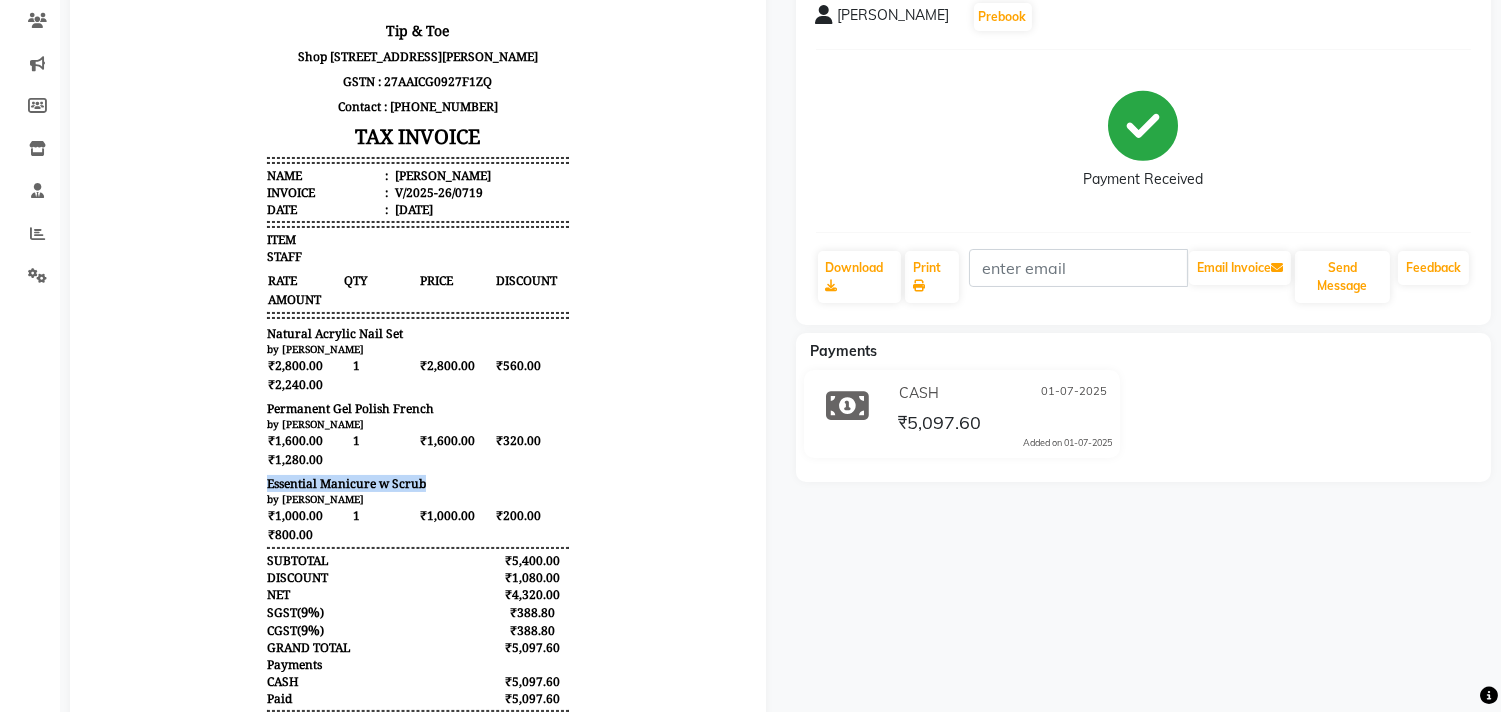 drag, startPoint x: 408, startPoint y: 495, endPoint x: 233, endPoint y: 495, distance: 175 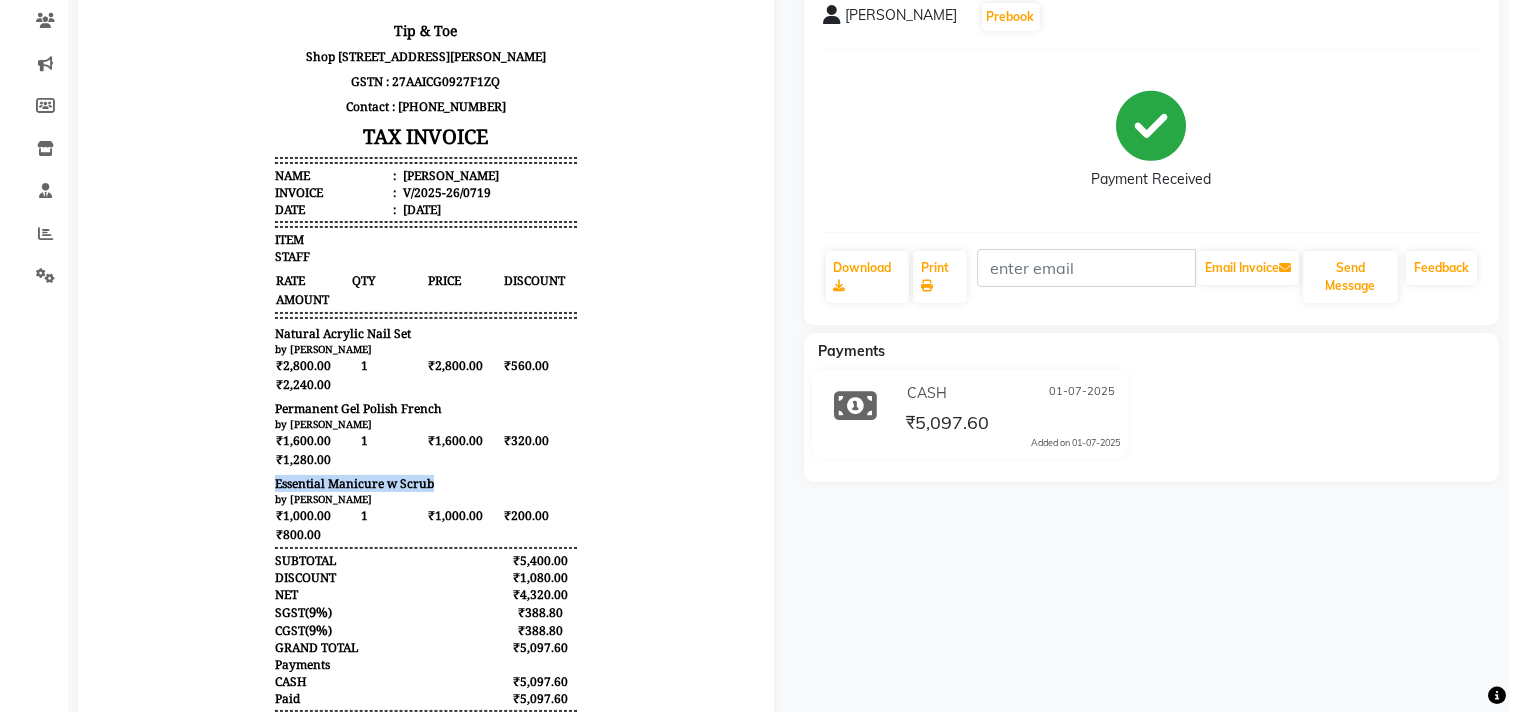 scroll, scrollTop: 0, scrollLeft: 0, axis: both 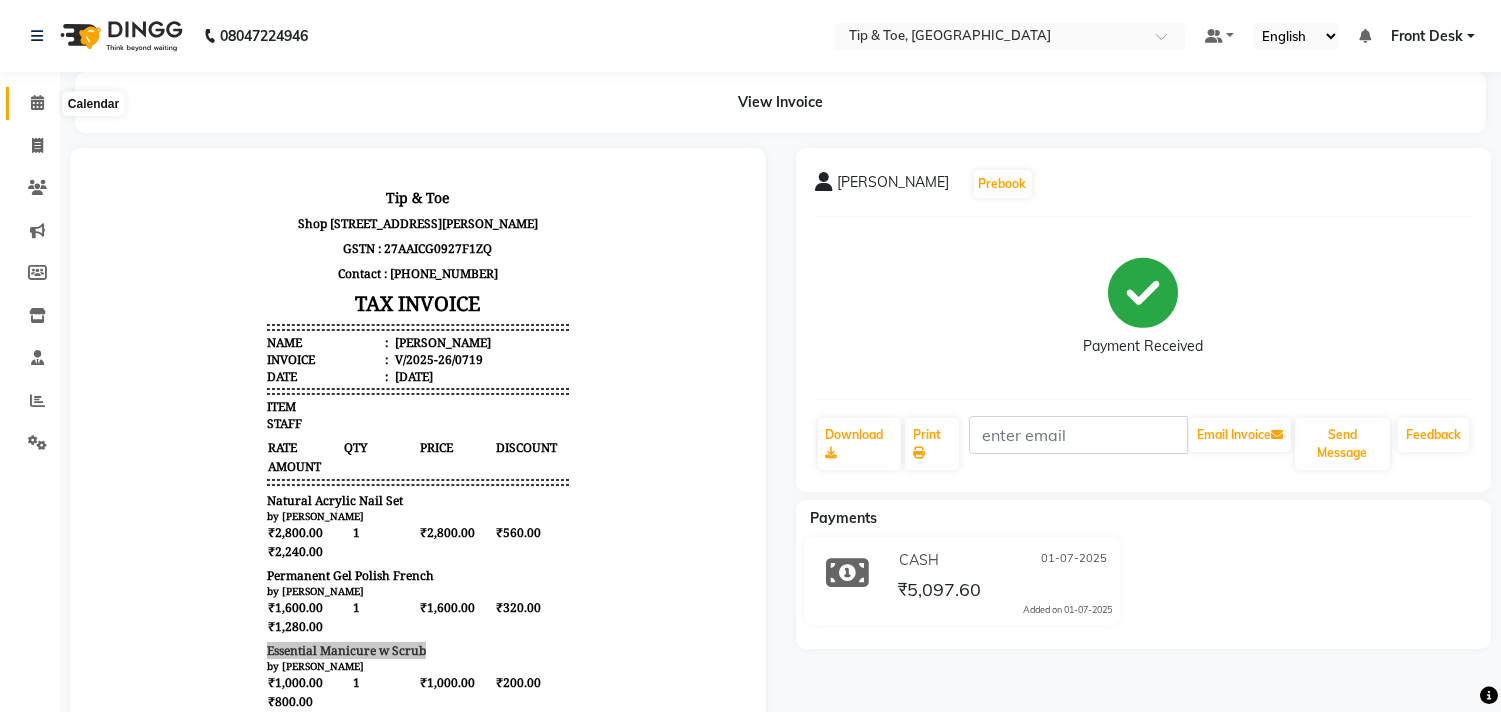 click 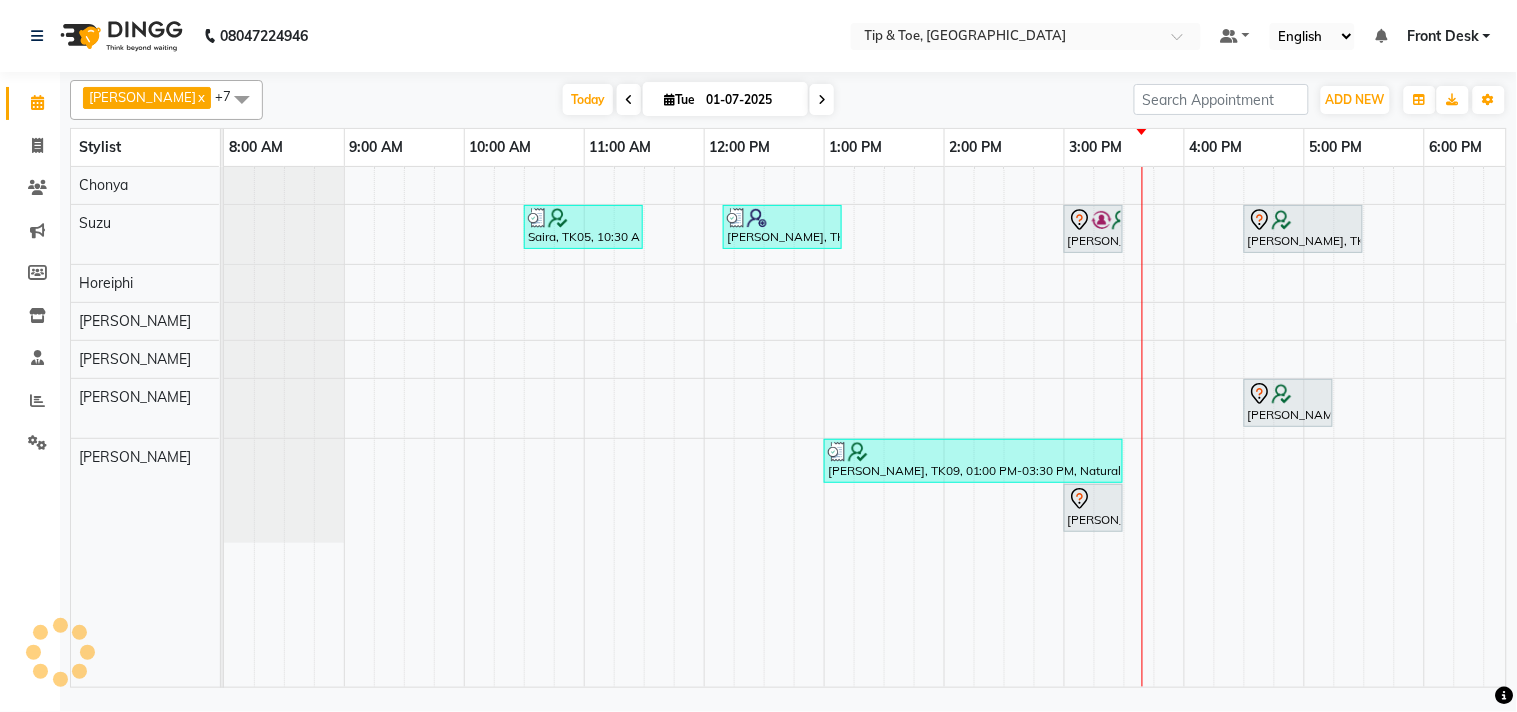 scroll, scrollTop: 0, scrollLeft: 0, axis: both 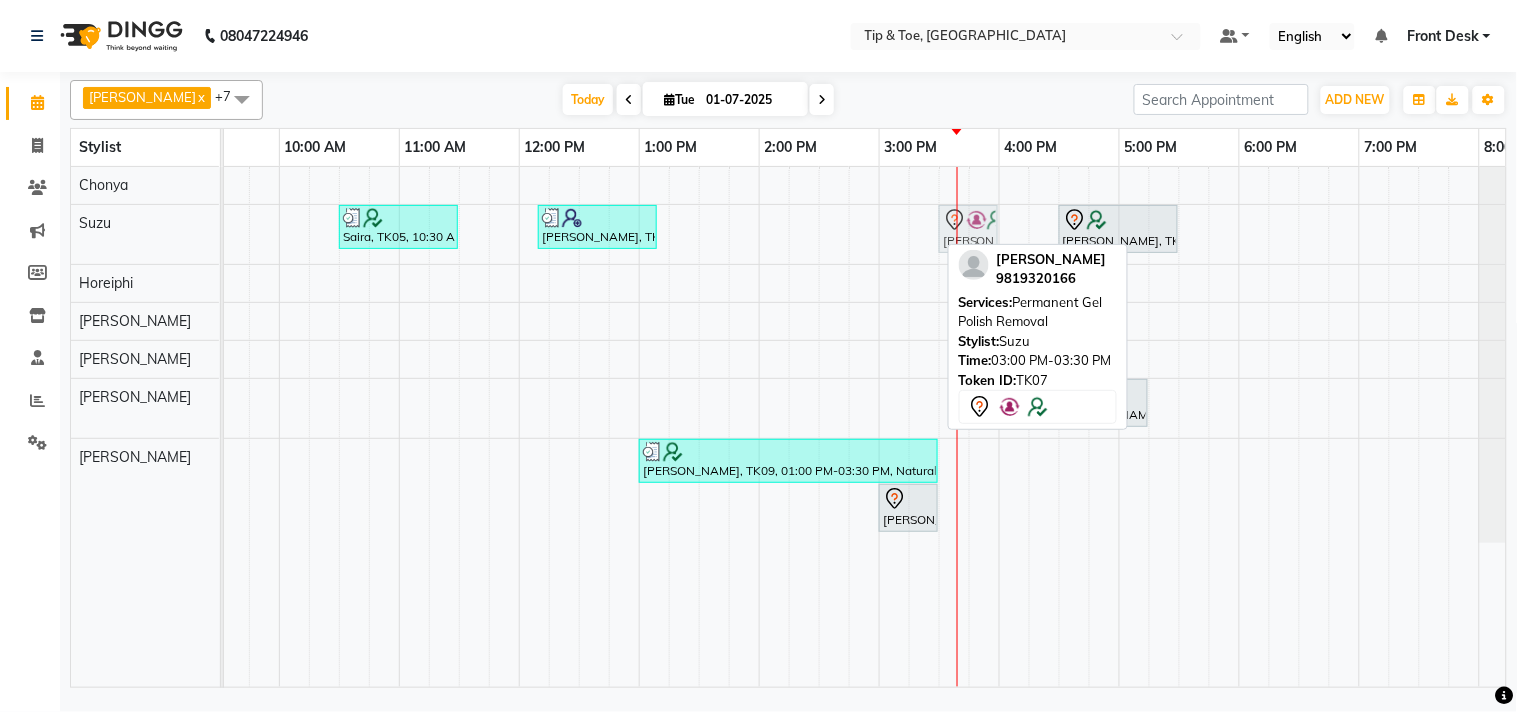drag, startPoint x: 926, startPoint y: 250, endPoint x: 995, endPoint y: 254, distance: 69.115845 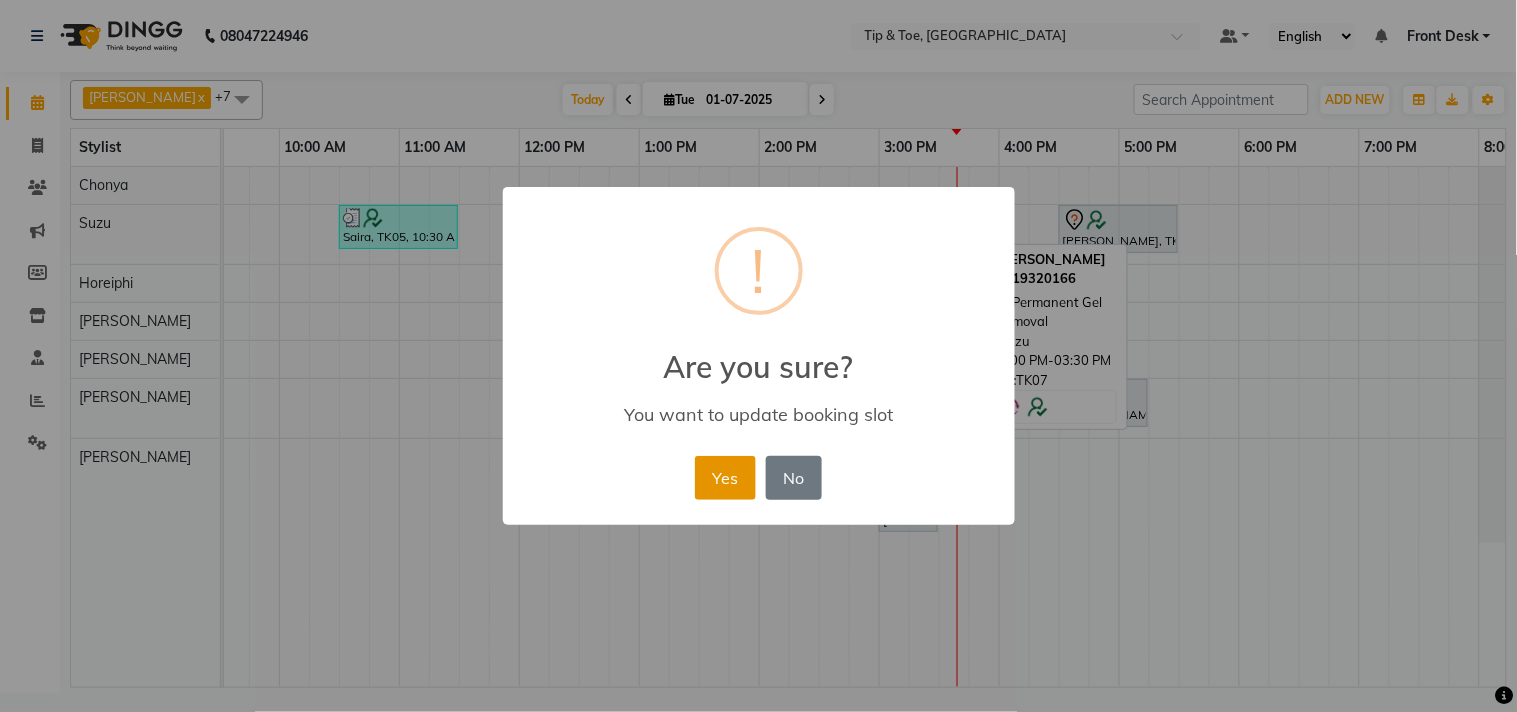 click on "Yes" at bounding box center [725, 478] 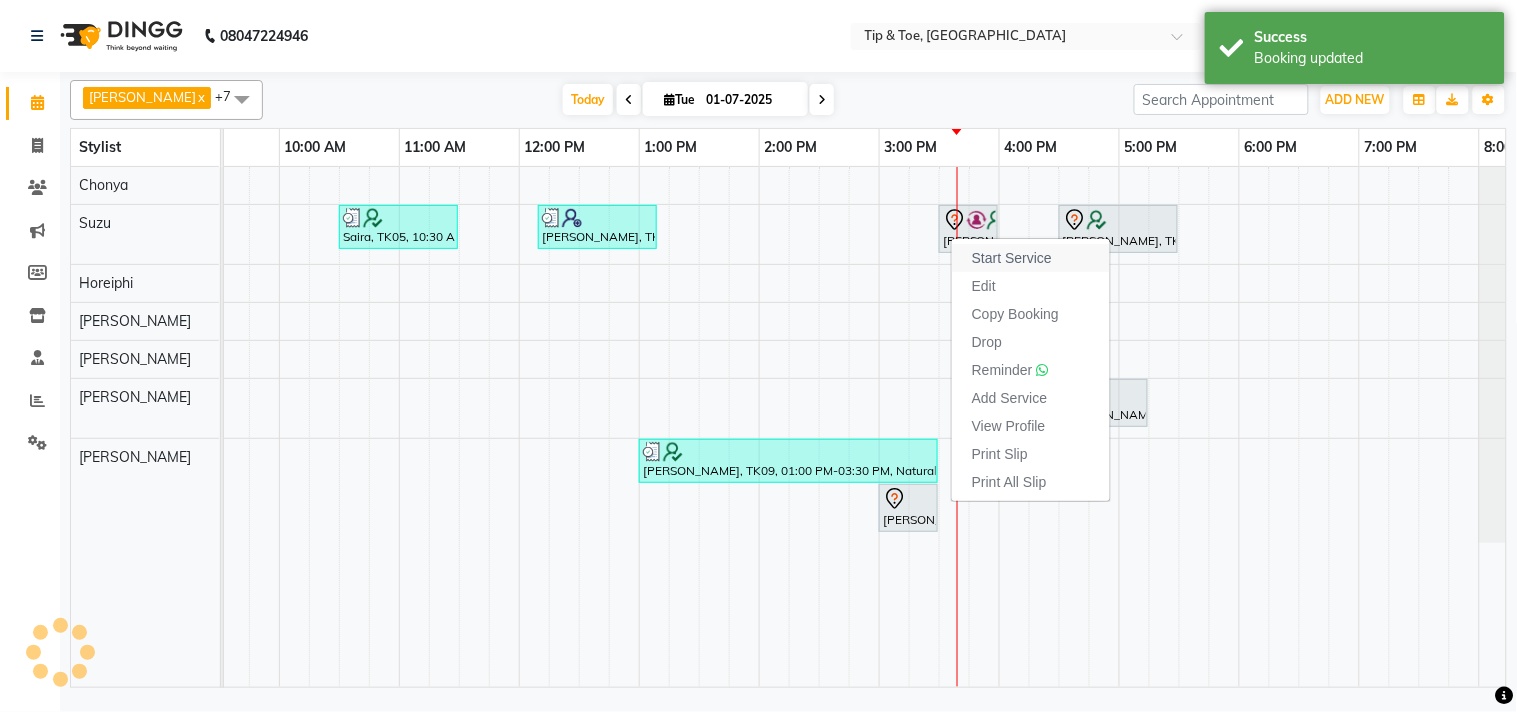 click on "Start Service" at bounding box center [1012, 258] 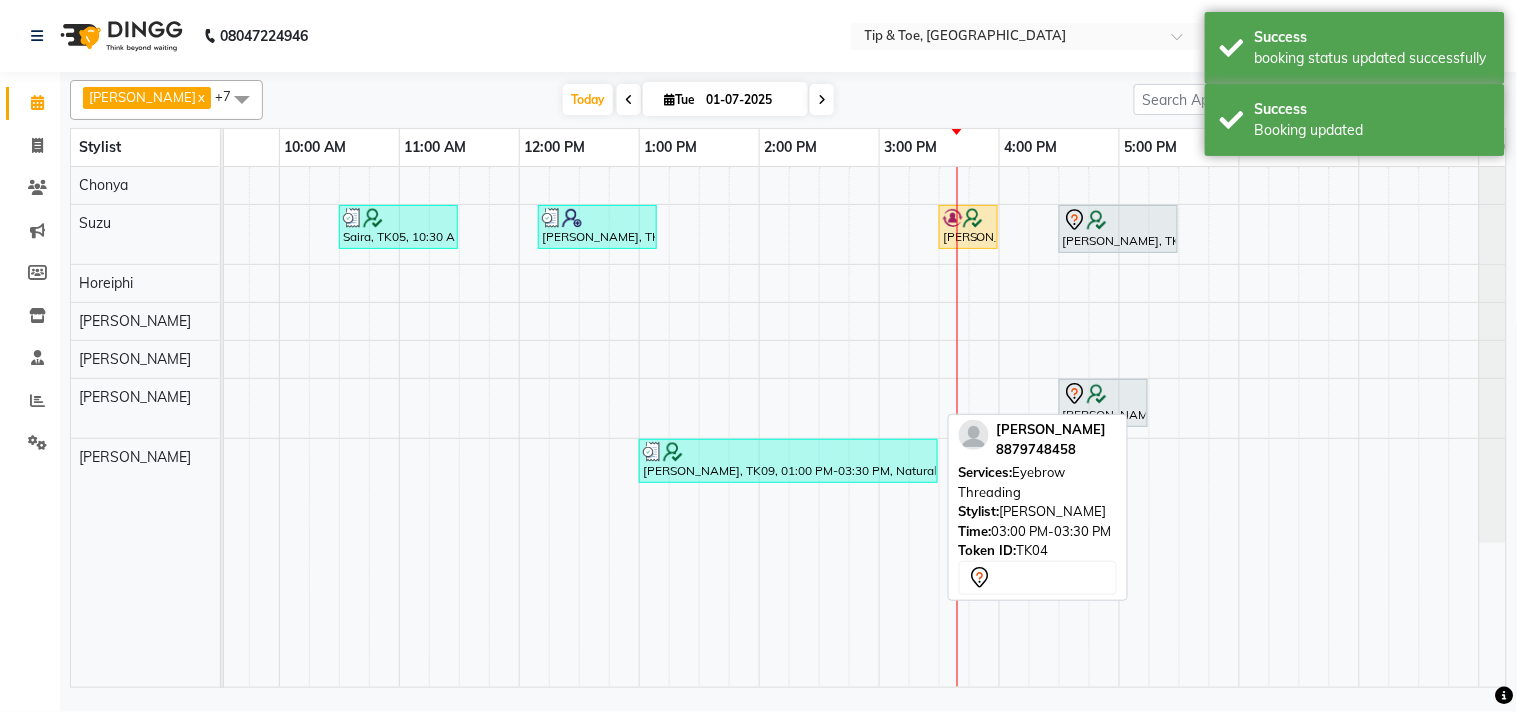 drag, startPoint x: 906, startPoint y: 505, endPoint x: 987, endPoint y: 484, distance: 83.677956 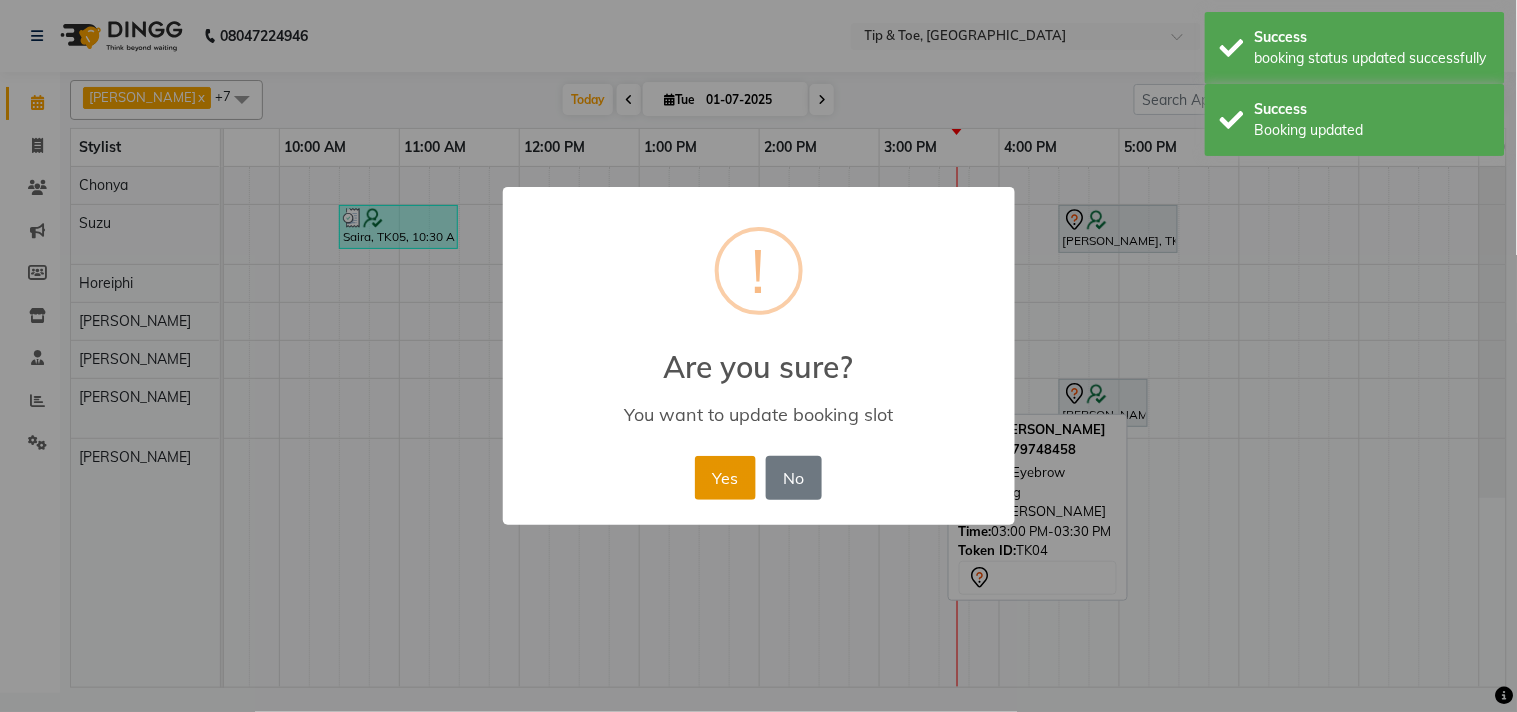 click on "Yes" at bounding box center [725, 478] 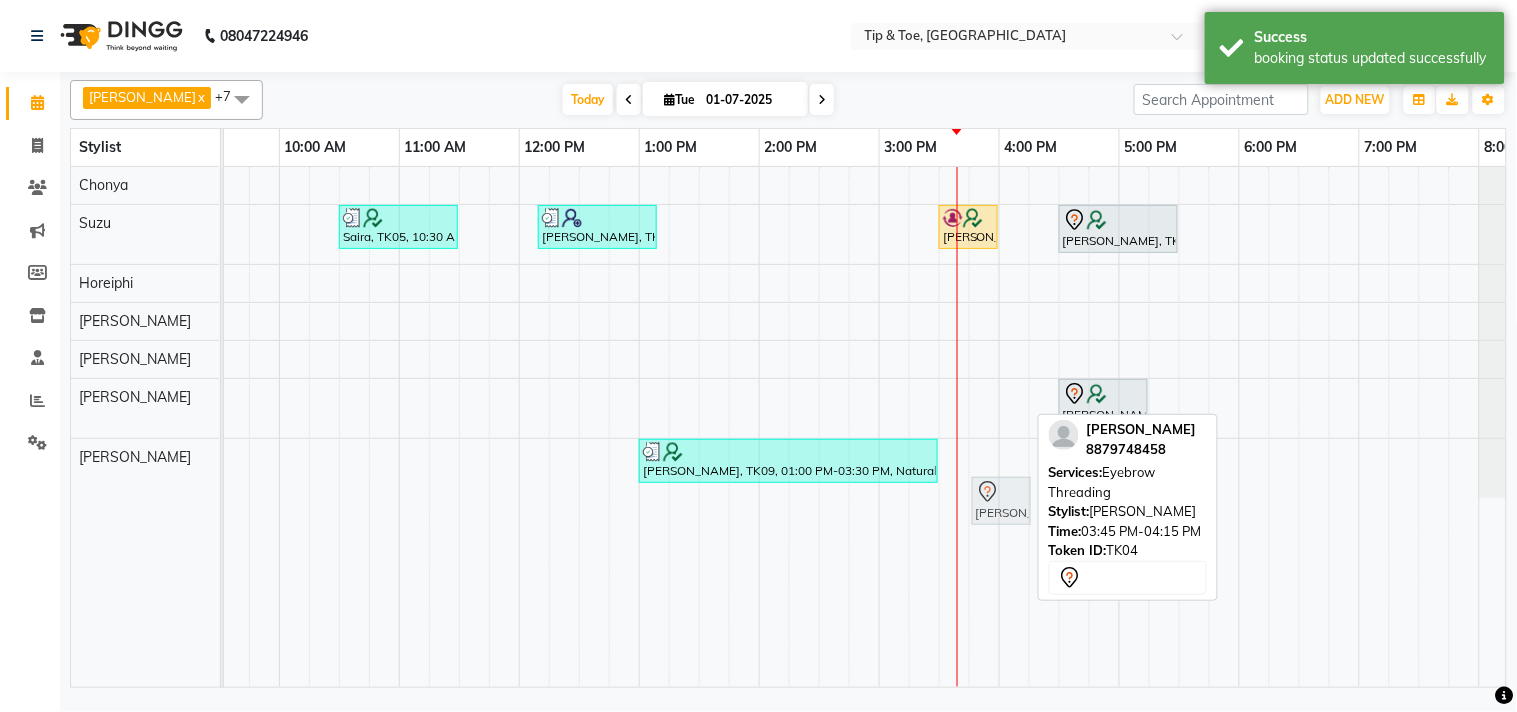 drag, startPoint x: 1002, startPoint y: 457, endPoint x: 1005, endPoint y: 494, distance: 37.12142 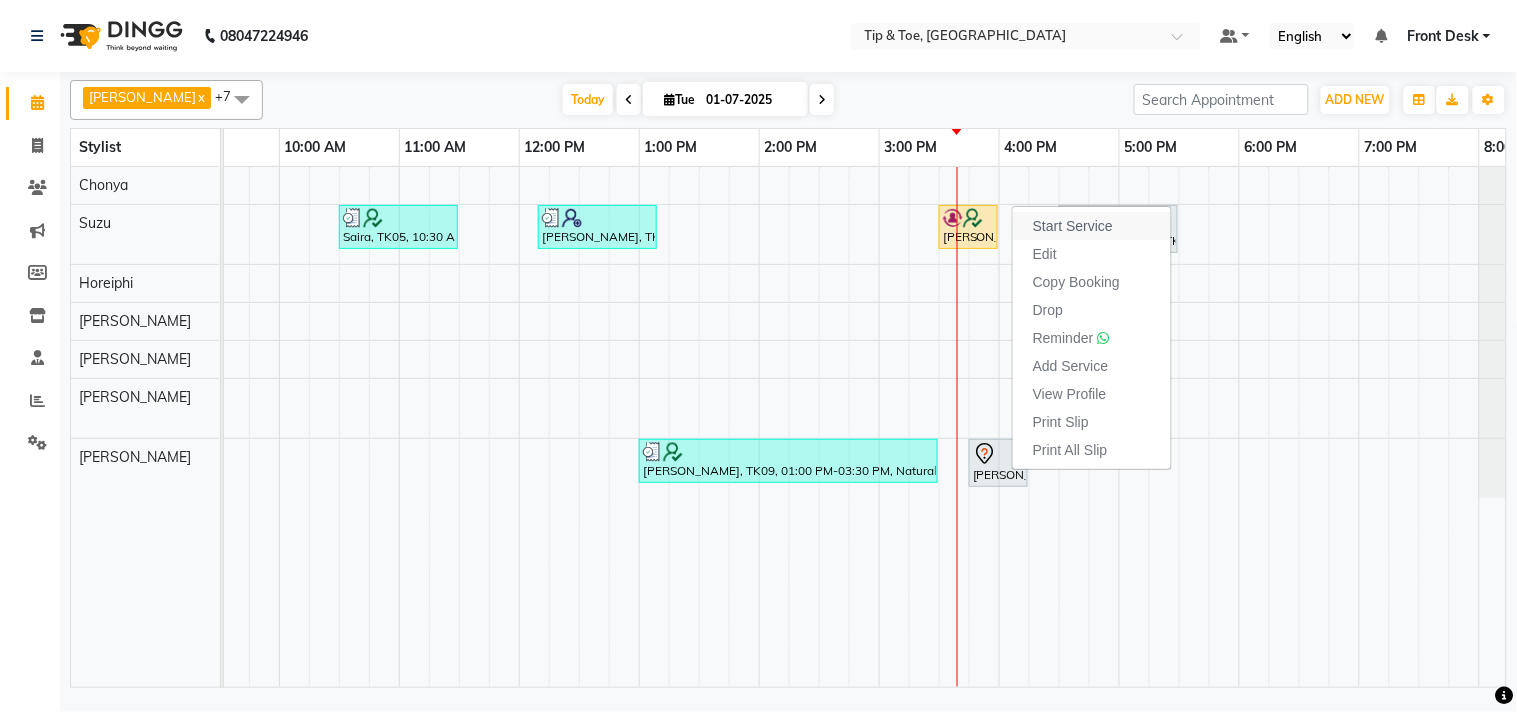 click on "Start Service" at bounding box center [1073, 226] 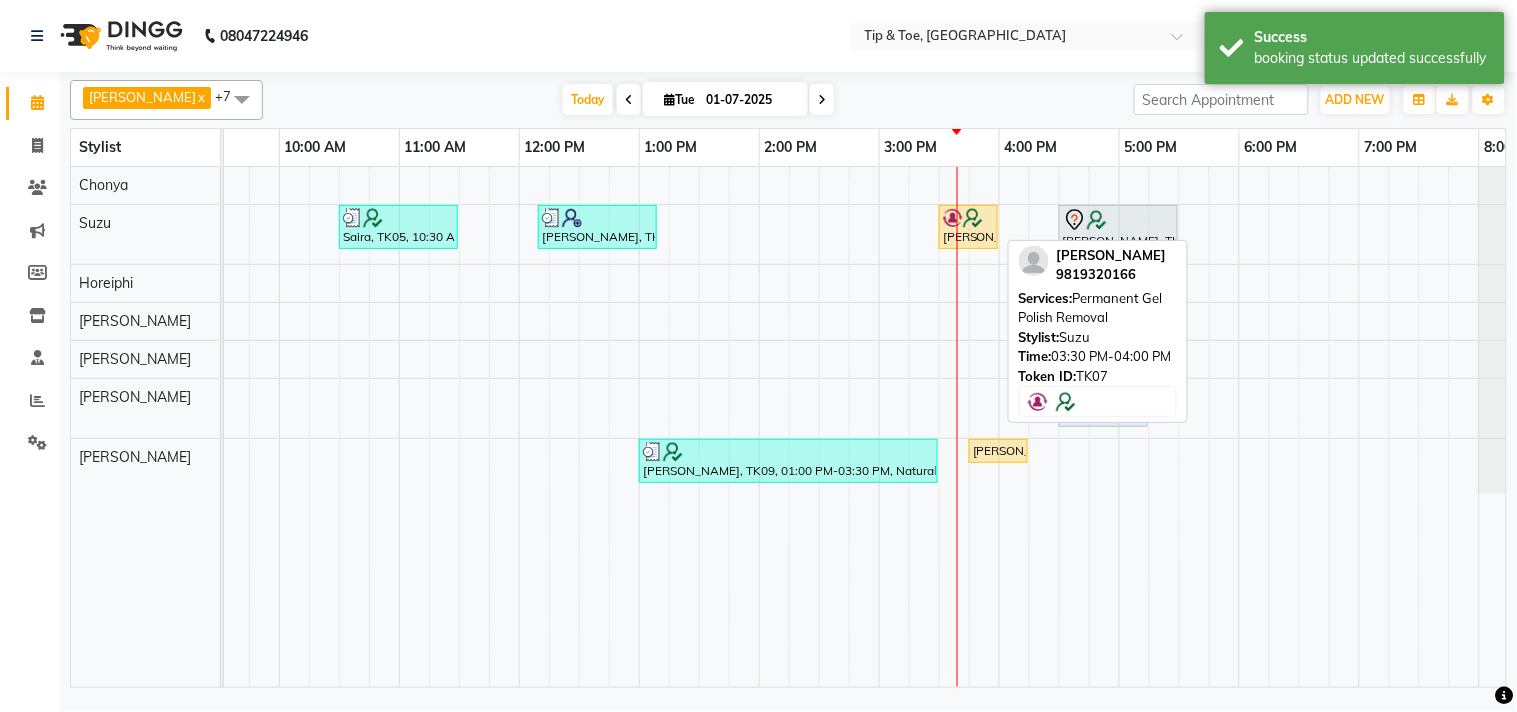 click at bounding box center (997, 227) 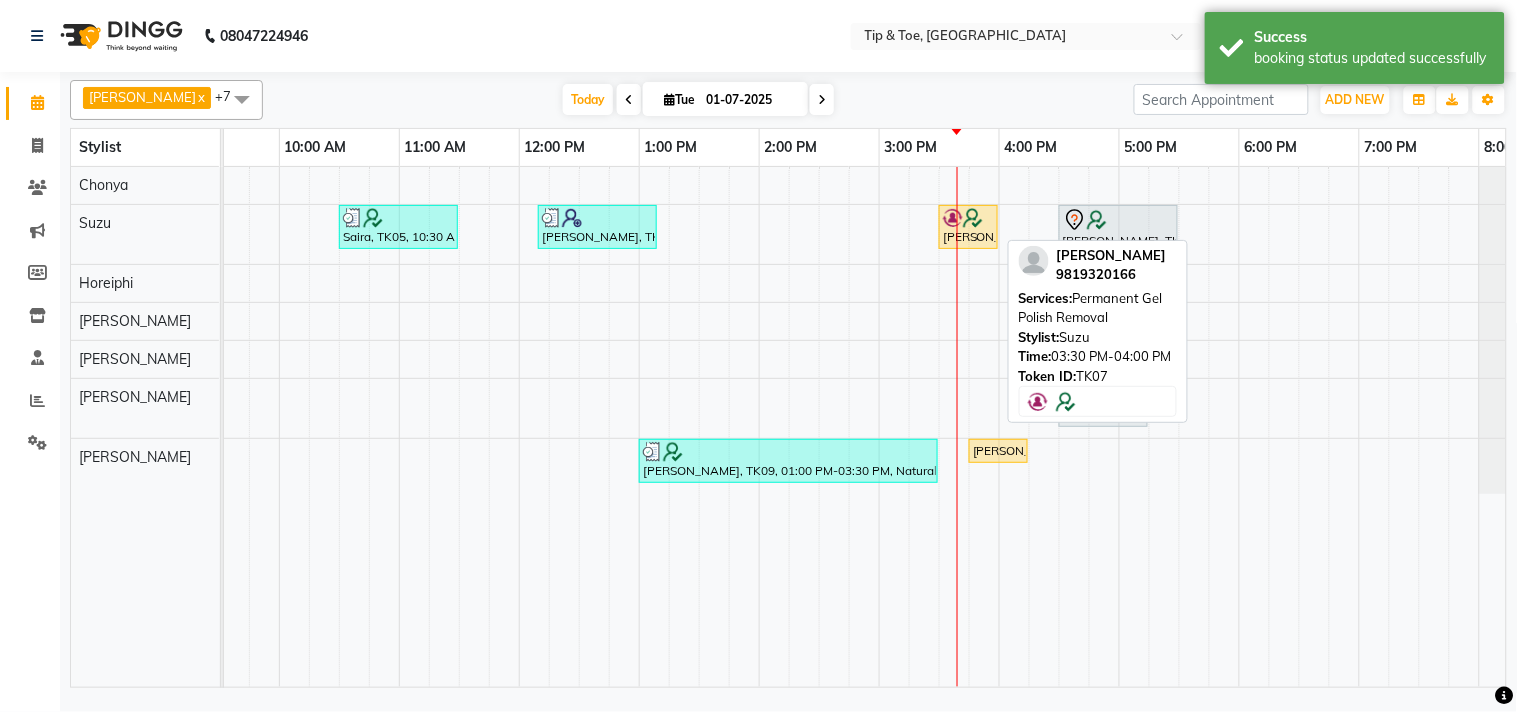 click on "[PERSON_NAME], TK07, 03:30 PM-04:00 PM, Permanent Gel Polish Removal" at bounding box center (968, 227) 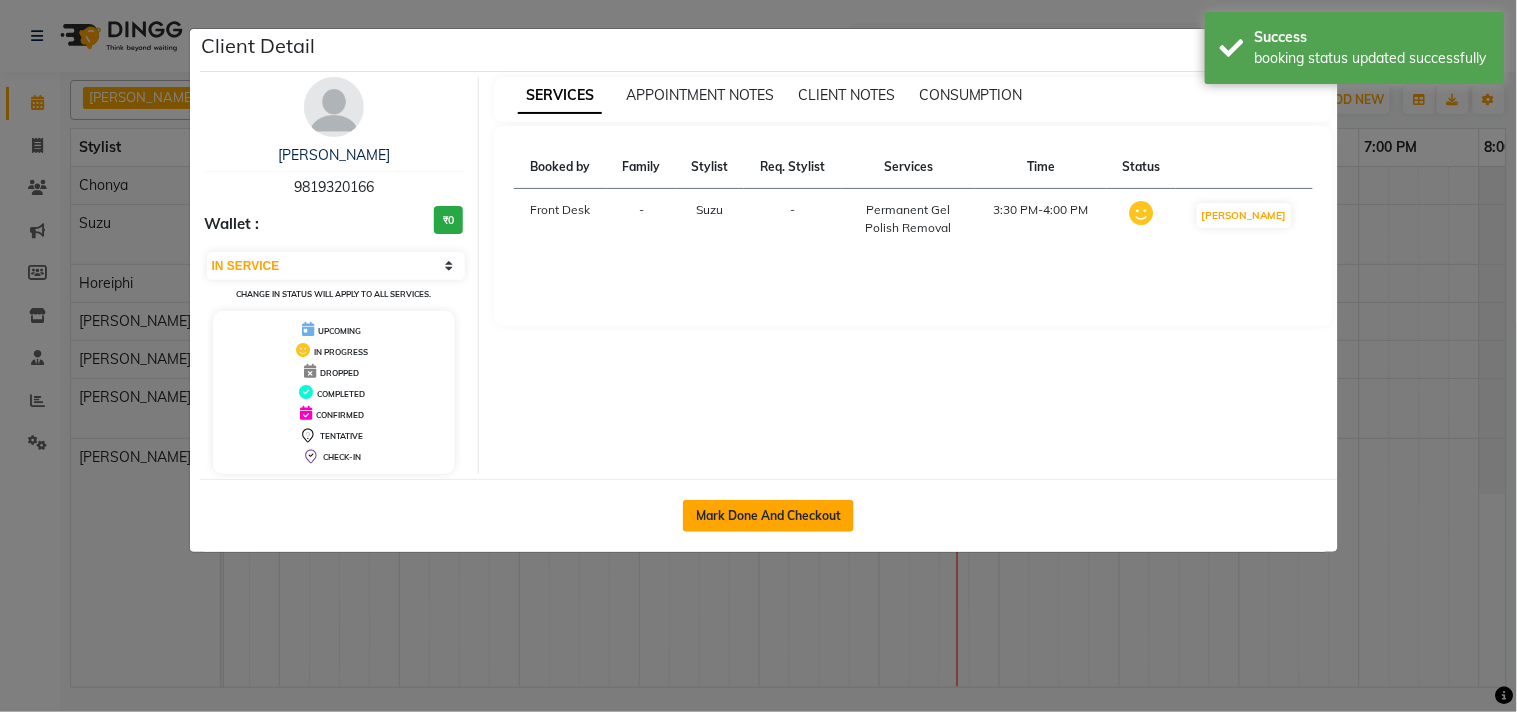 click on "Mark Done And Checkout" 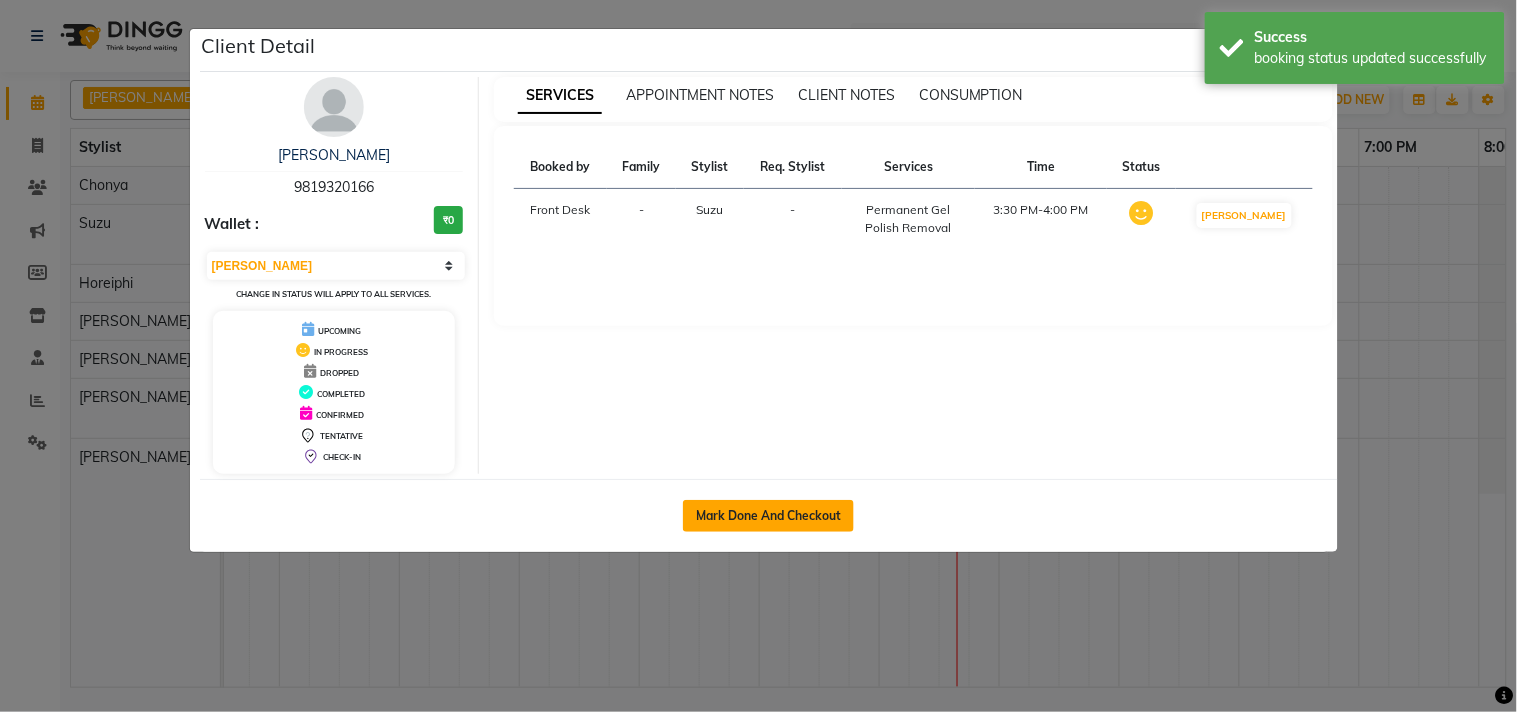 select on "5655" 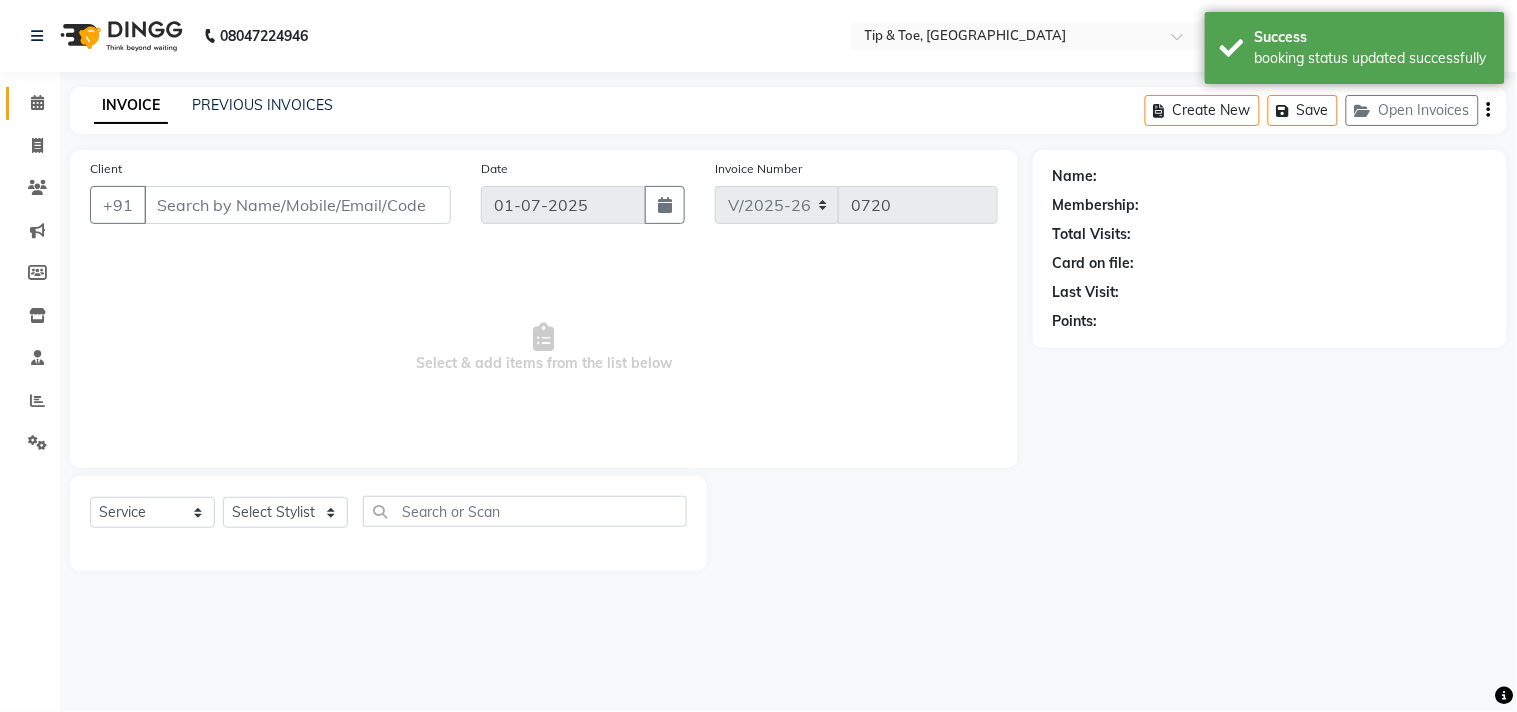 type on "9819320166" 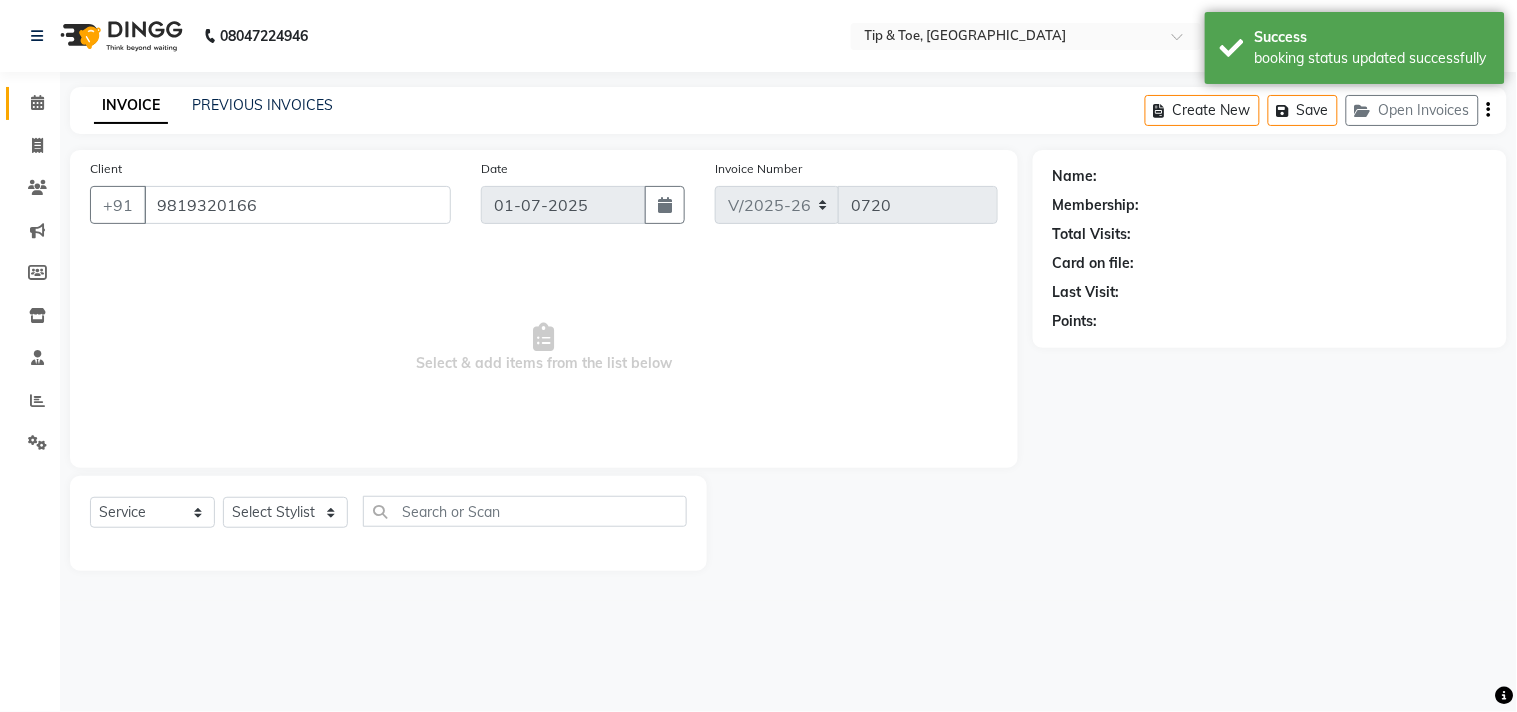 select on "38742" 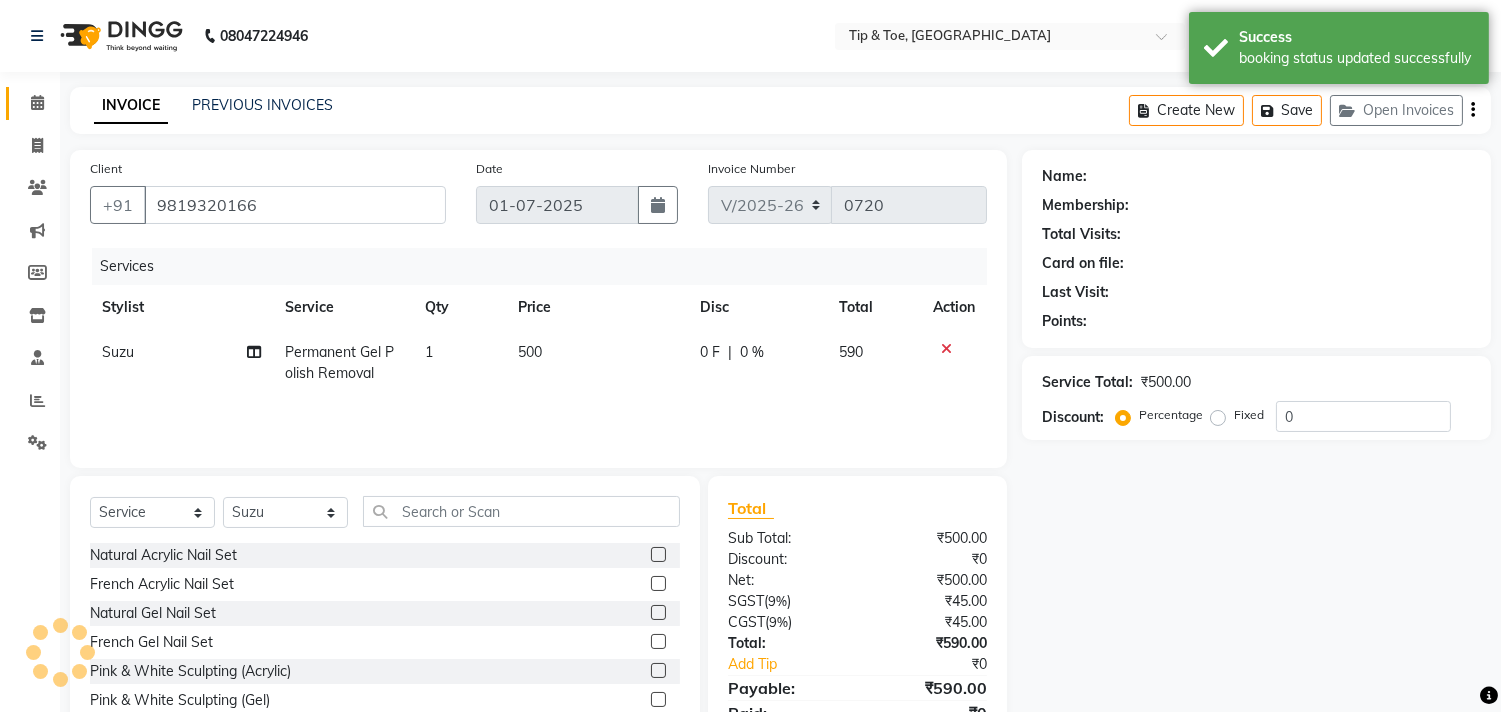 select on "1: Object" 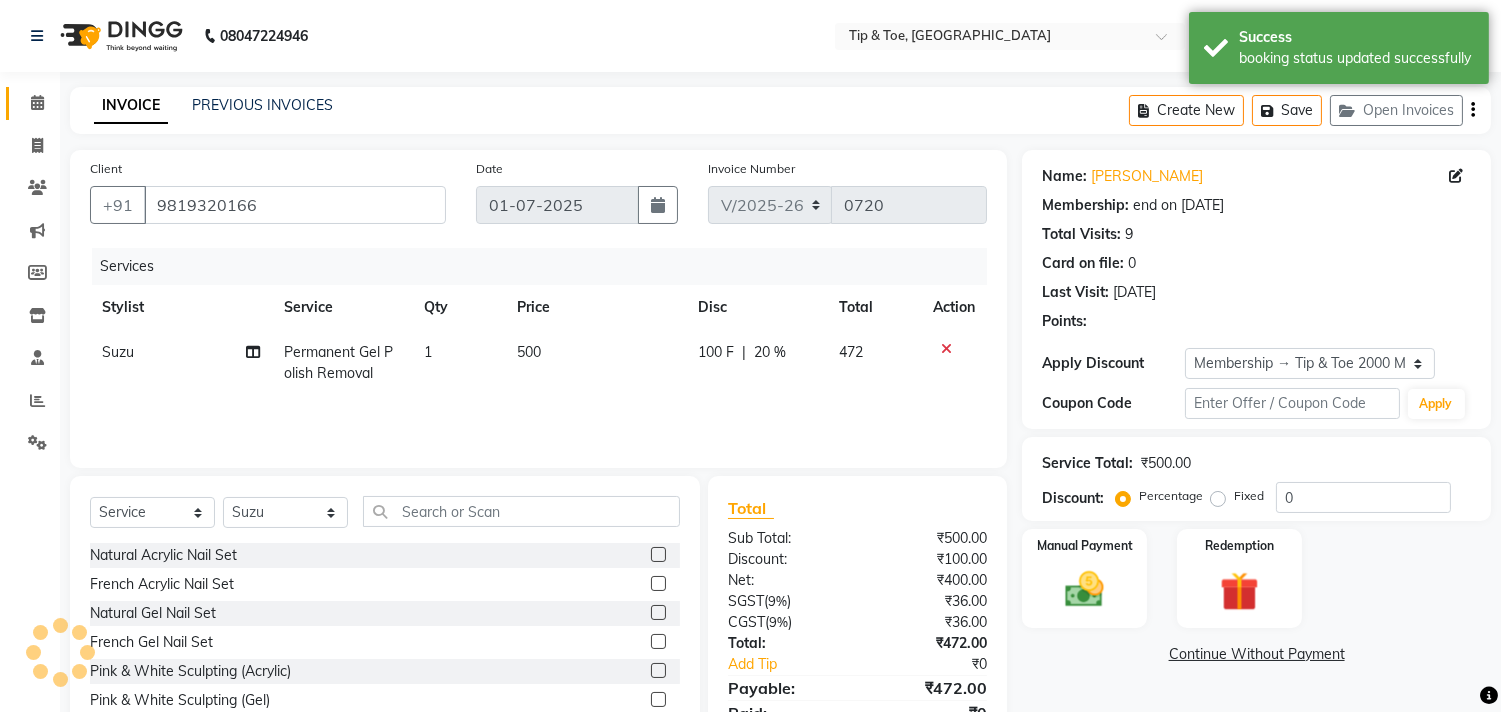 type on "20" 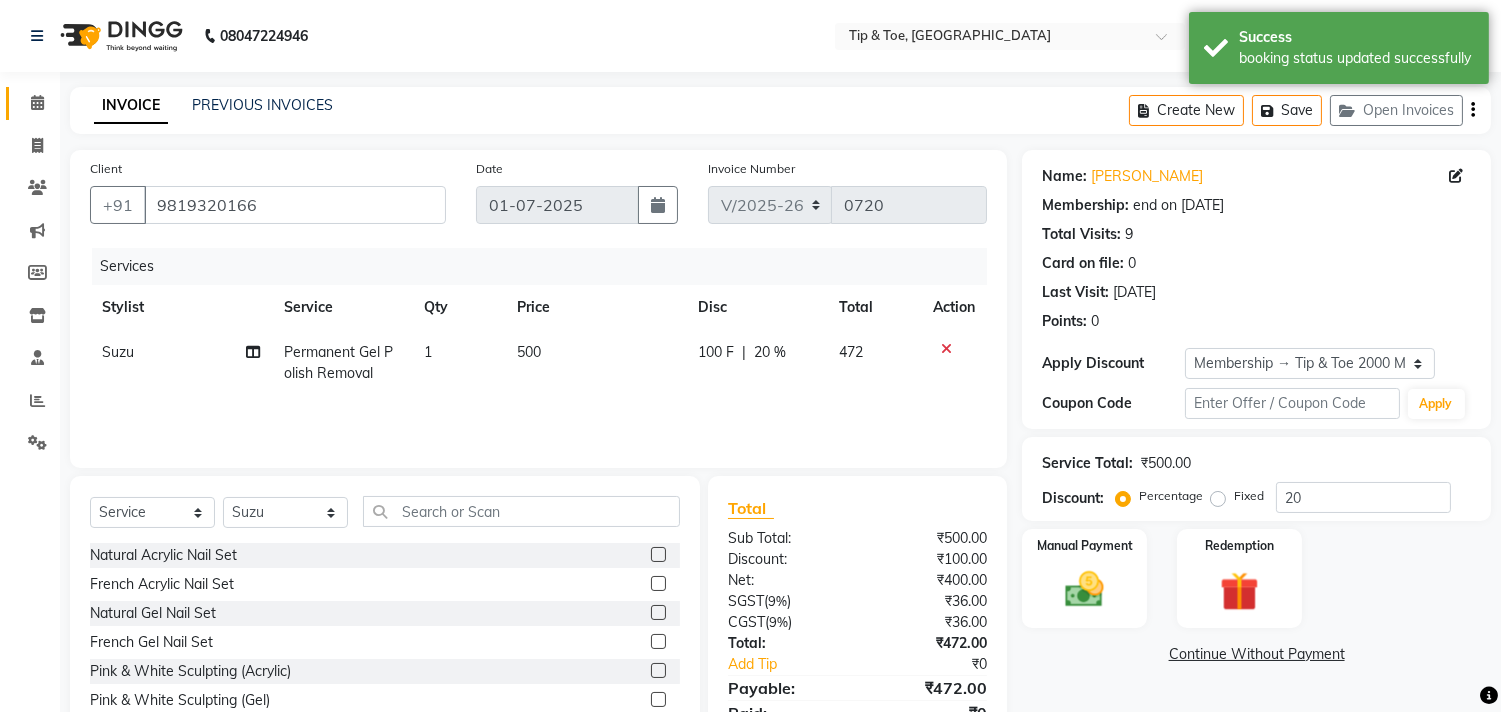 scroll, scrollTop: 88, scrollLeft: 0, axis: vertical 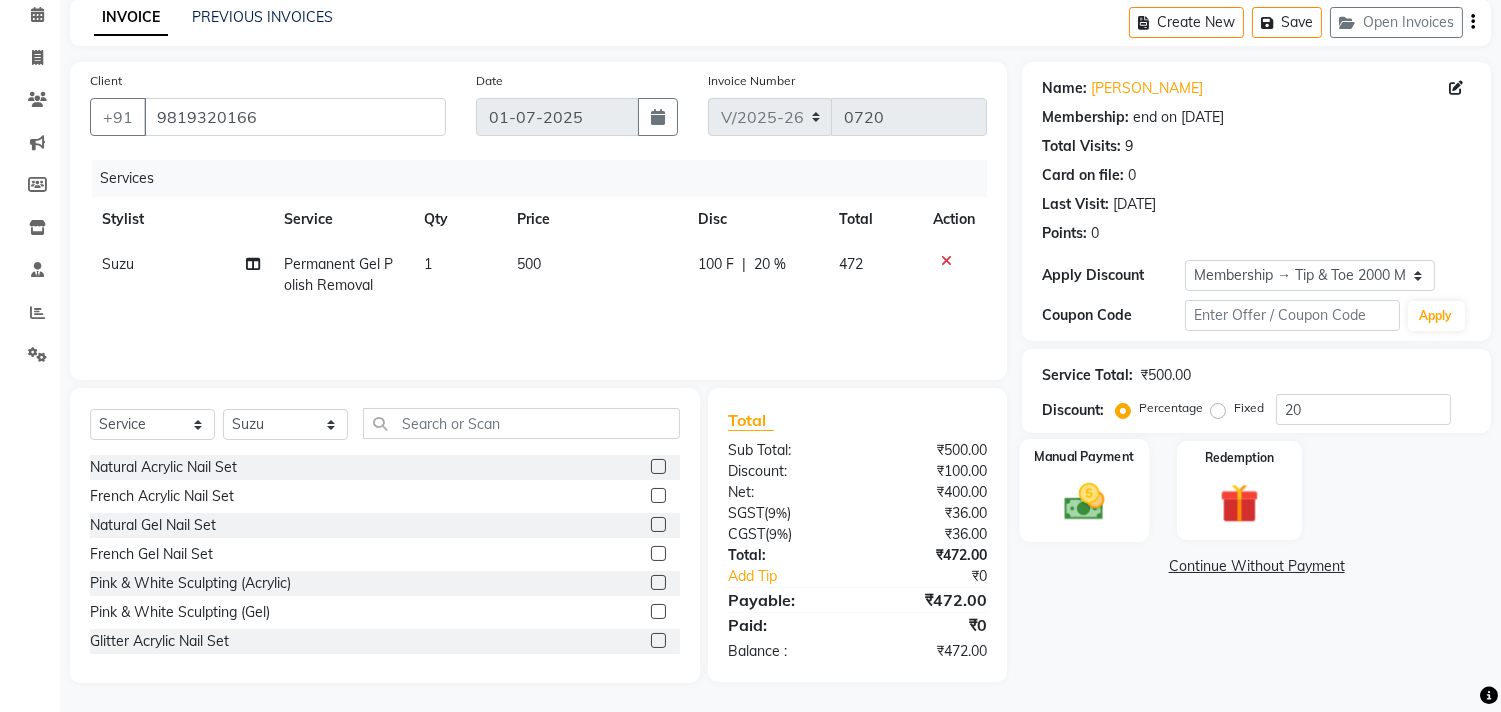 click 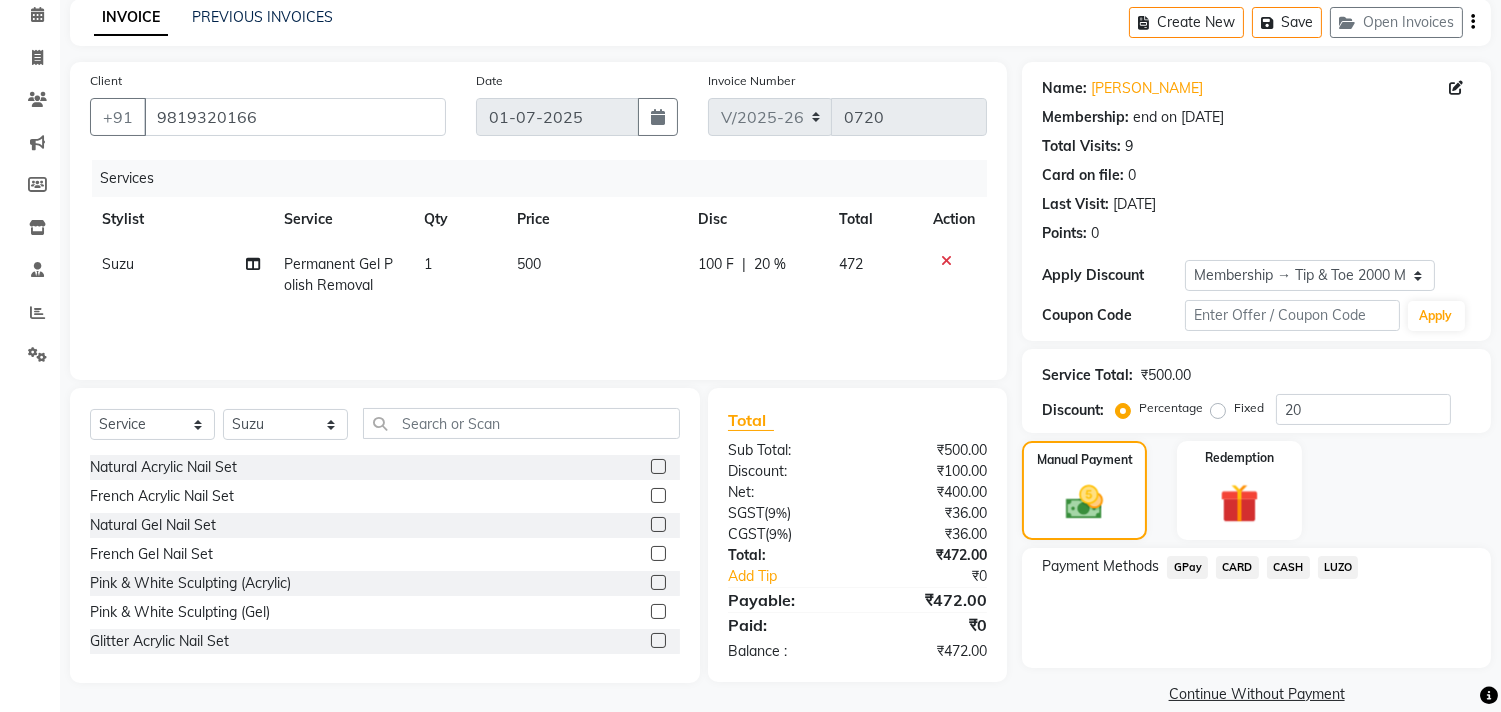 click on "CASH" 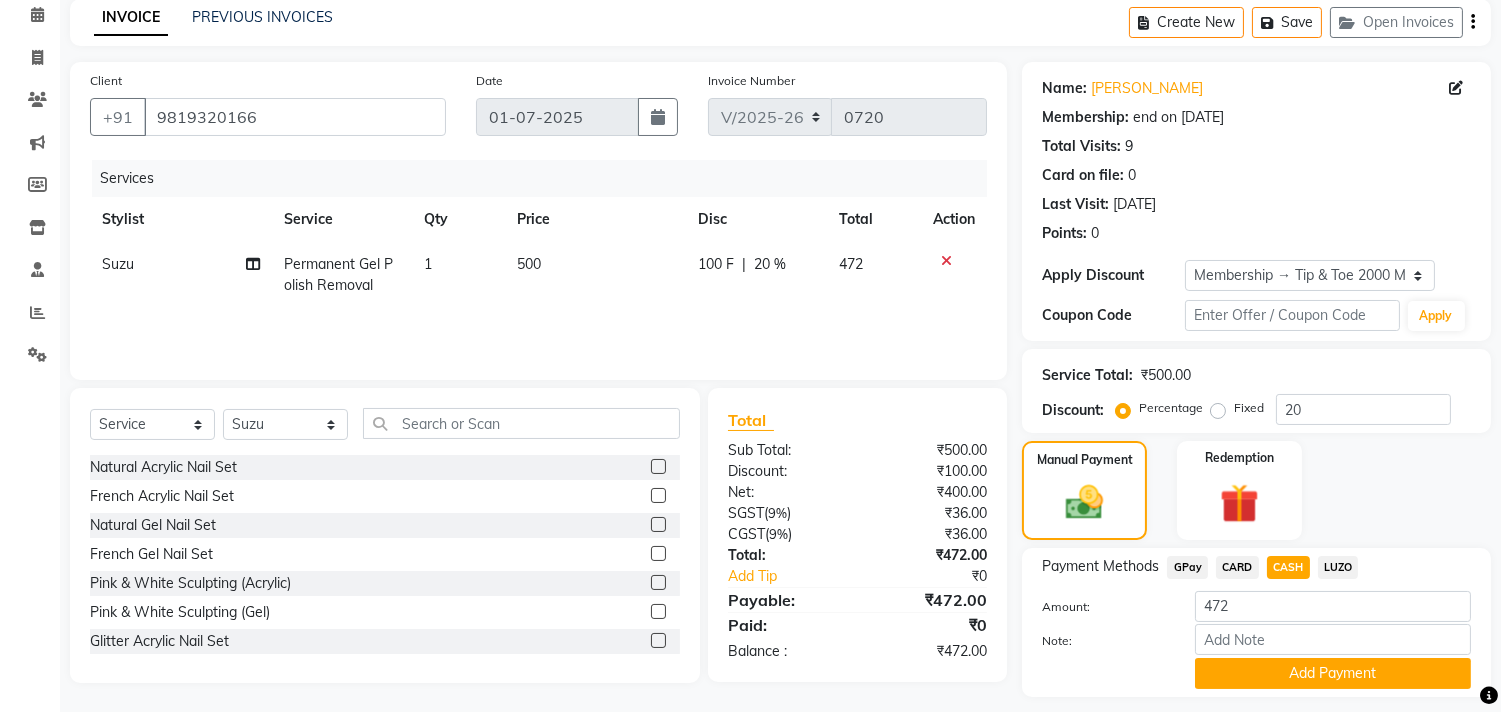 scroll, scrollTop: 143, scrollLeft: 0, axis: vertical 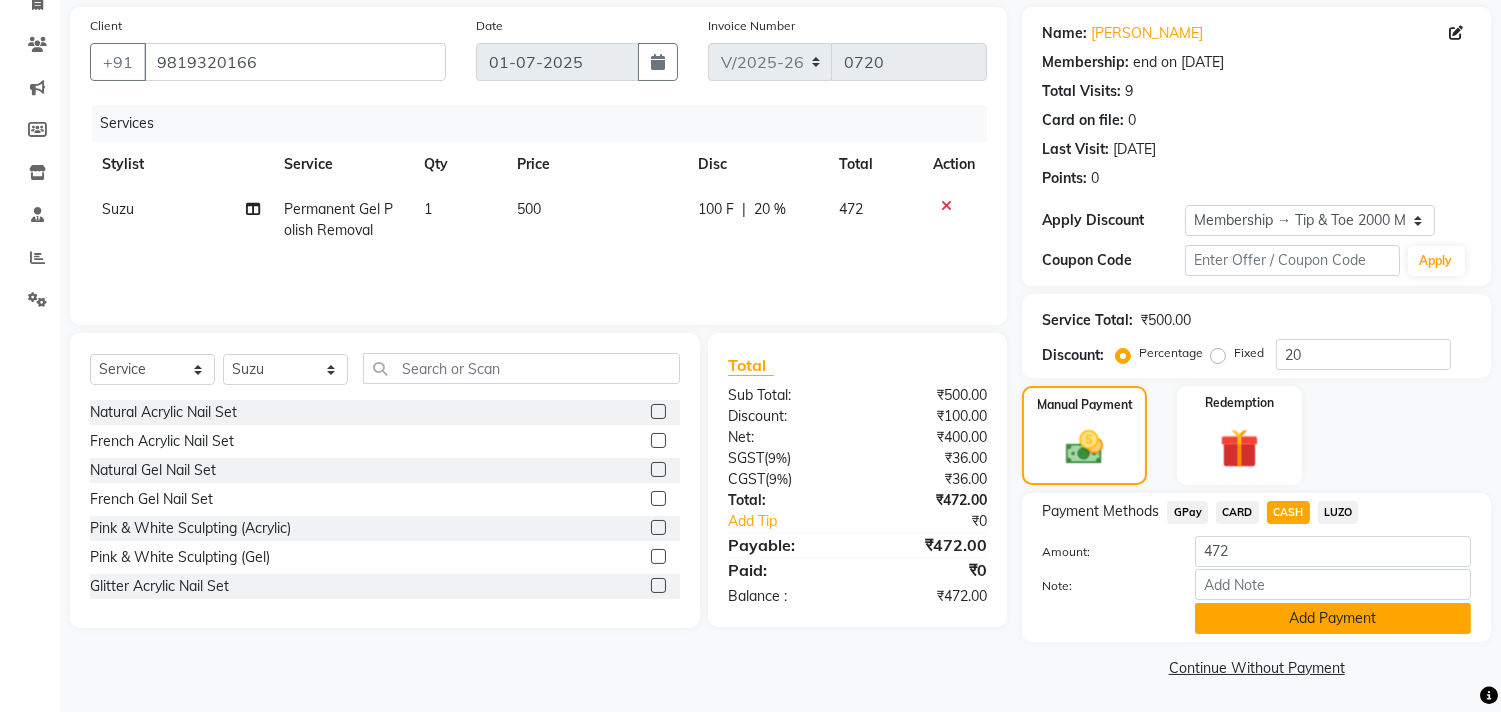 click on "Add Payment" 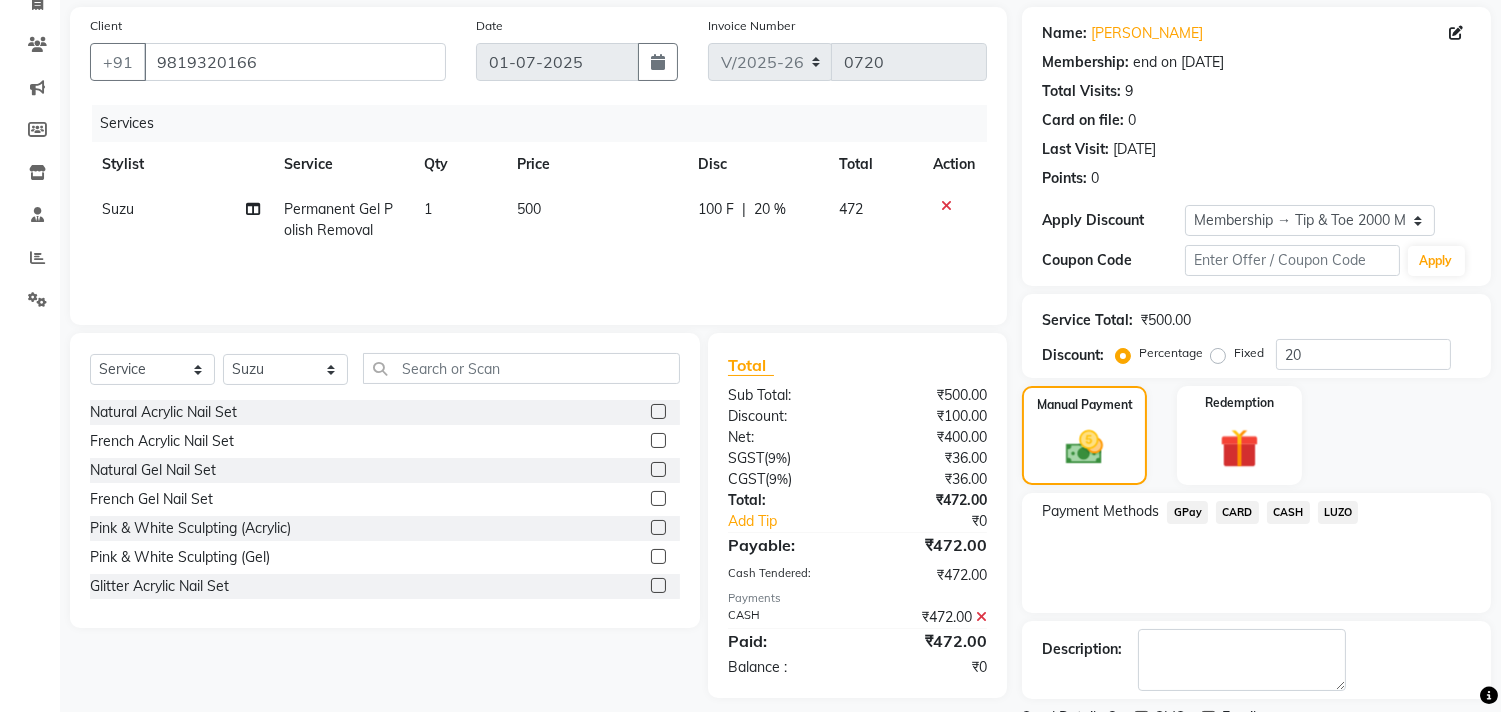 scroll, scrollTop: 227, scrollLeft: 0, axis: vertical 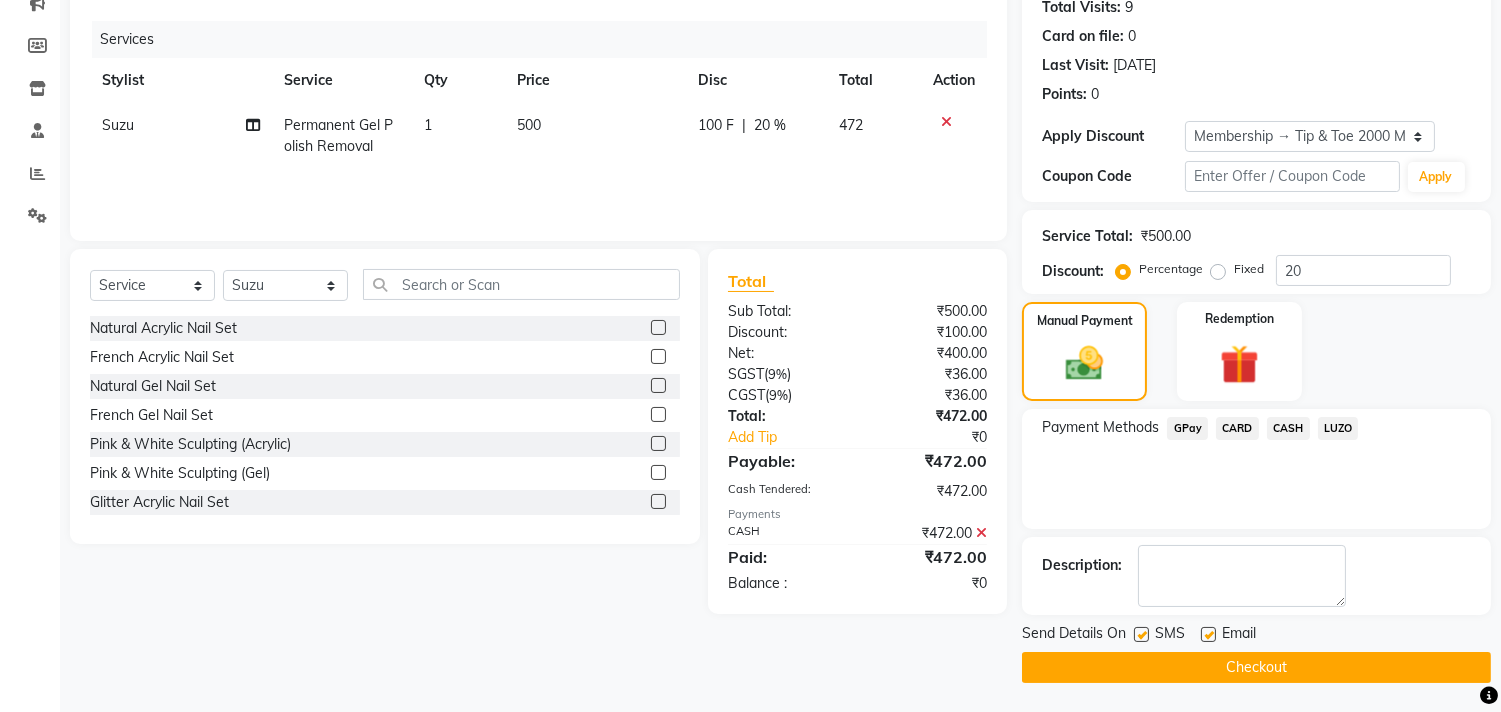 click 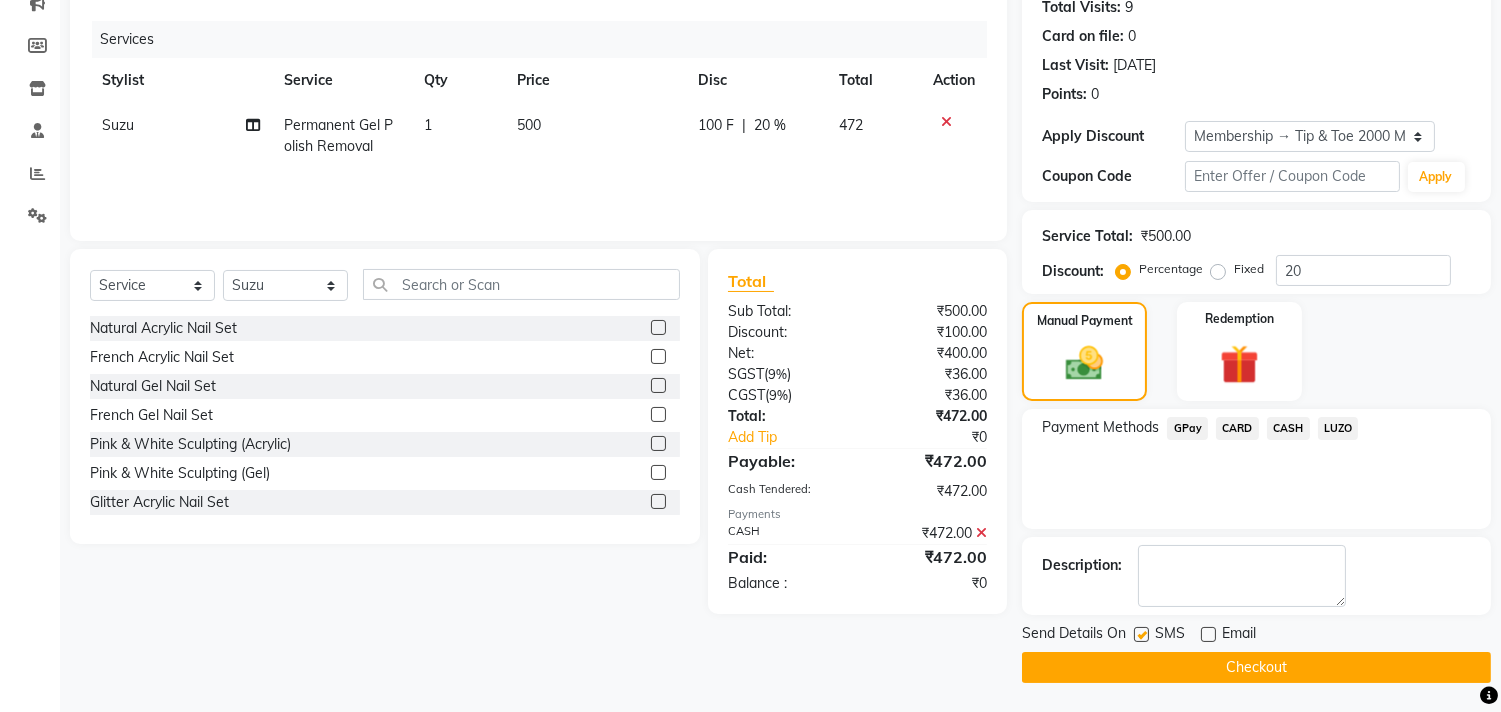click 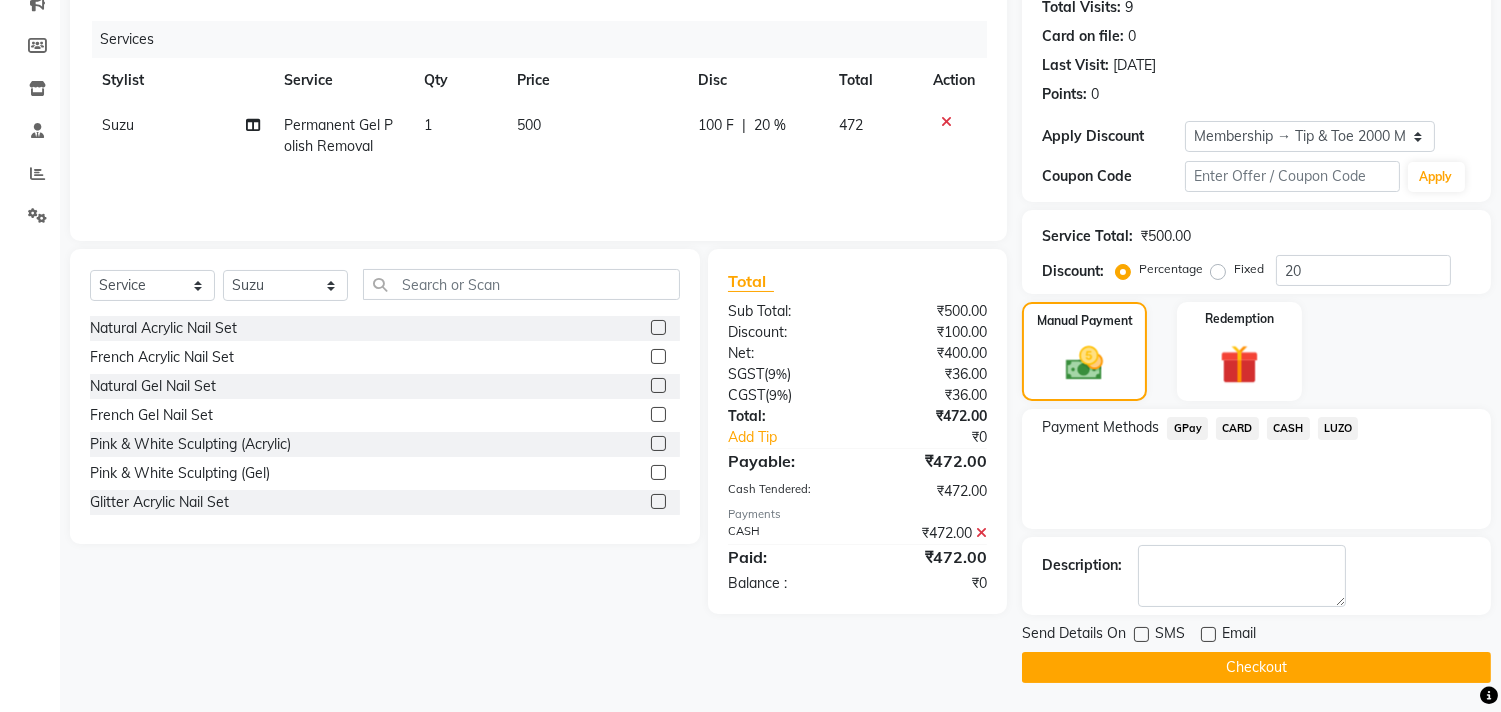 click on "Checkout" 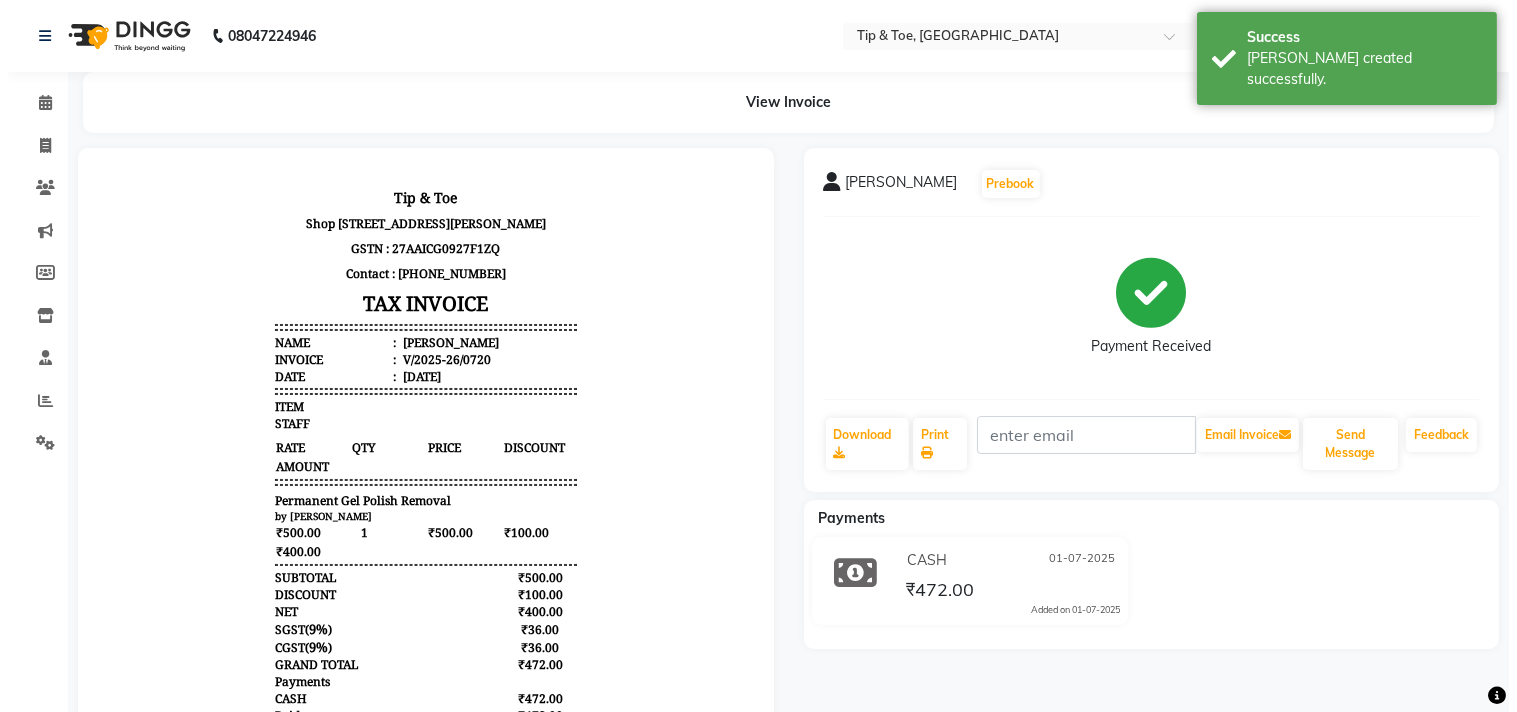 scroll, scrollTop: 0, scrollLeft: 0, axis: both 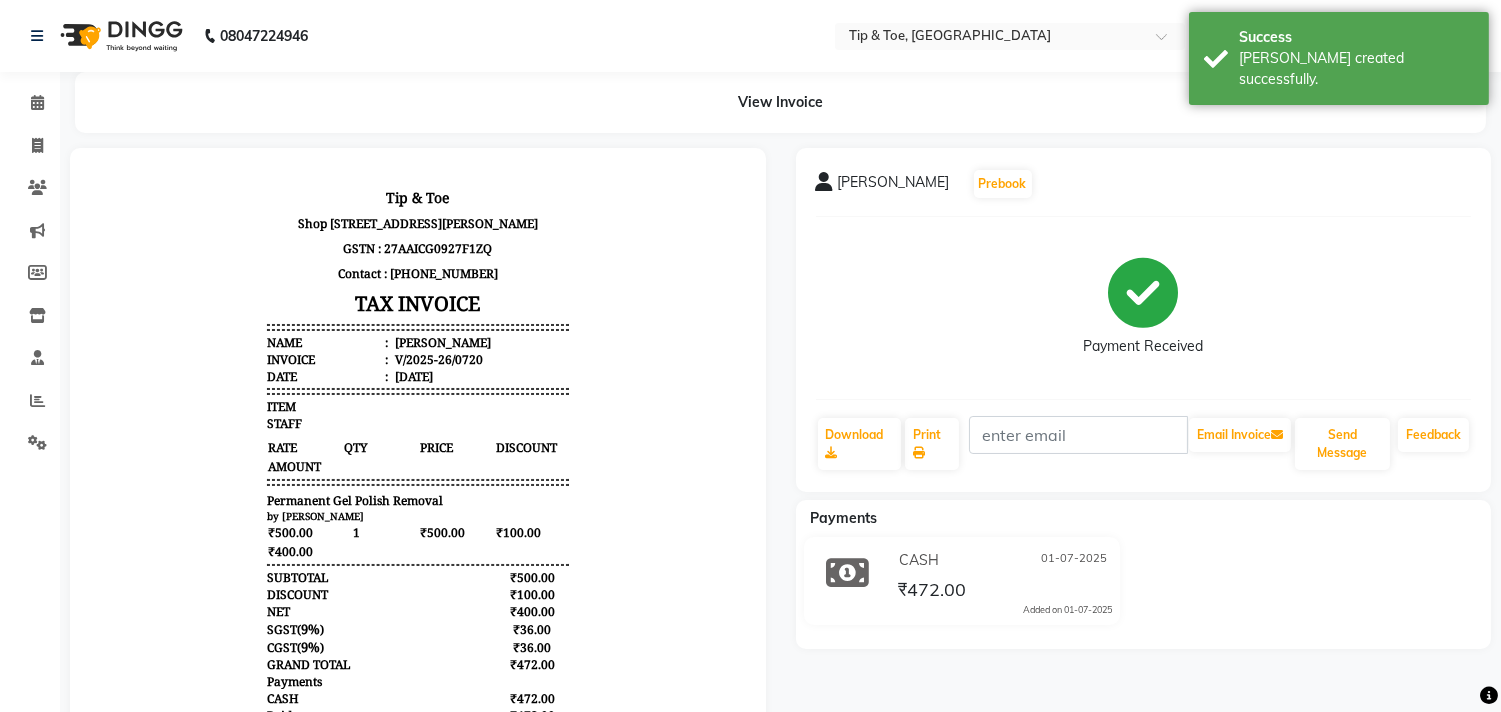 drag, startPoint x: 464, startPoint y: 355, endPoint x: 378, endPoint y: 351, distance: 86.09297 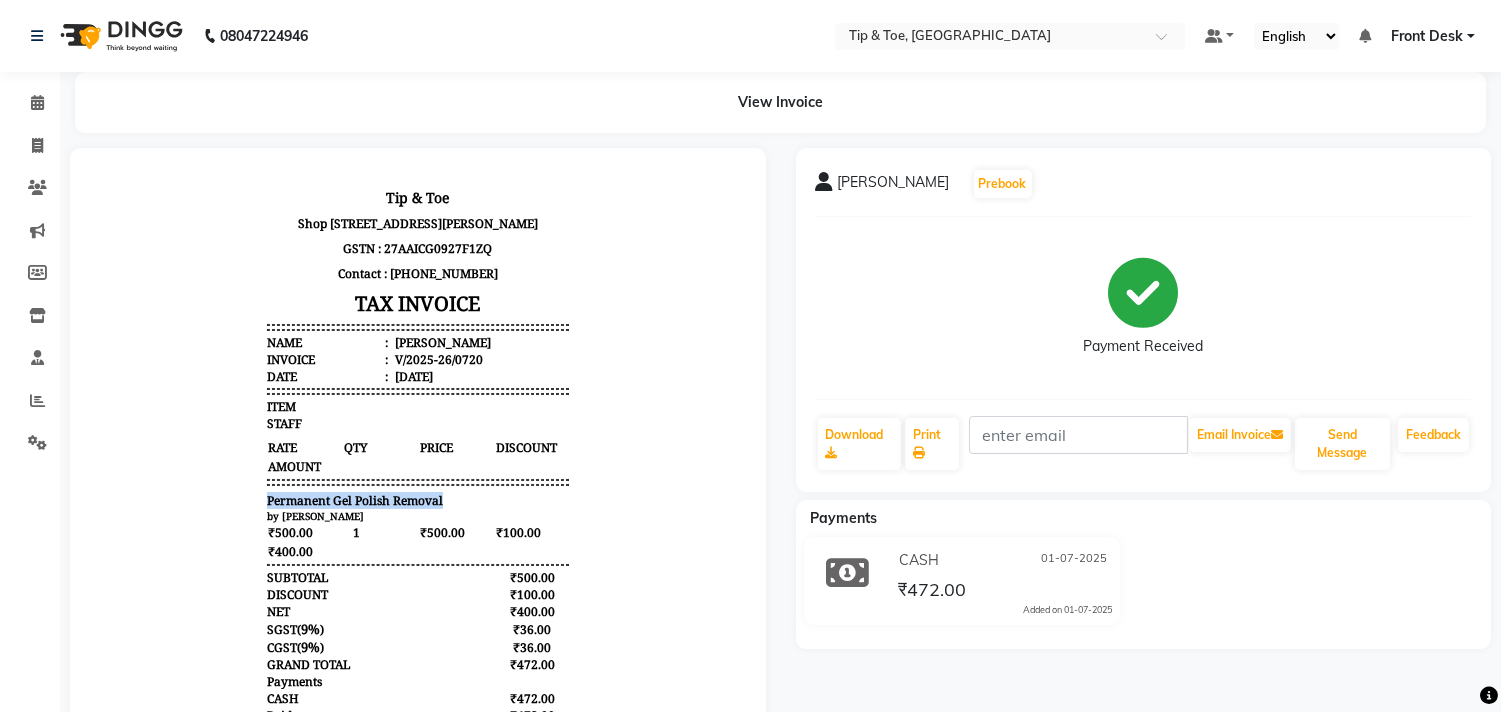 drag, startPoint x: 428, startPoint y: 509, endPoint x: 278, endPoint y: 494, distance: 150.74814 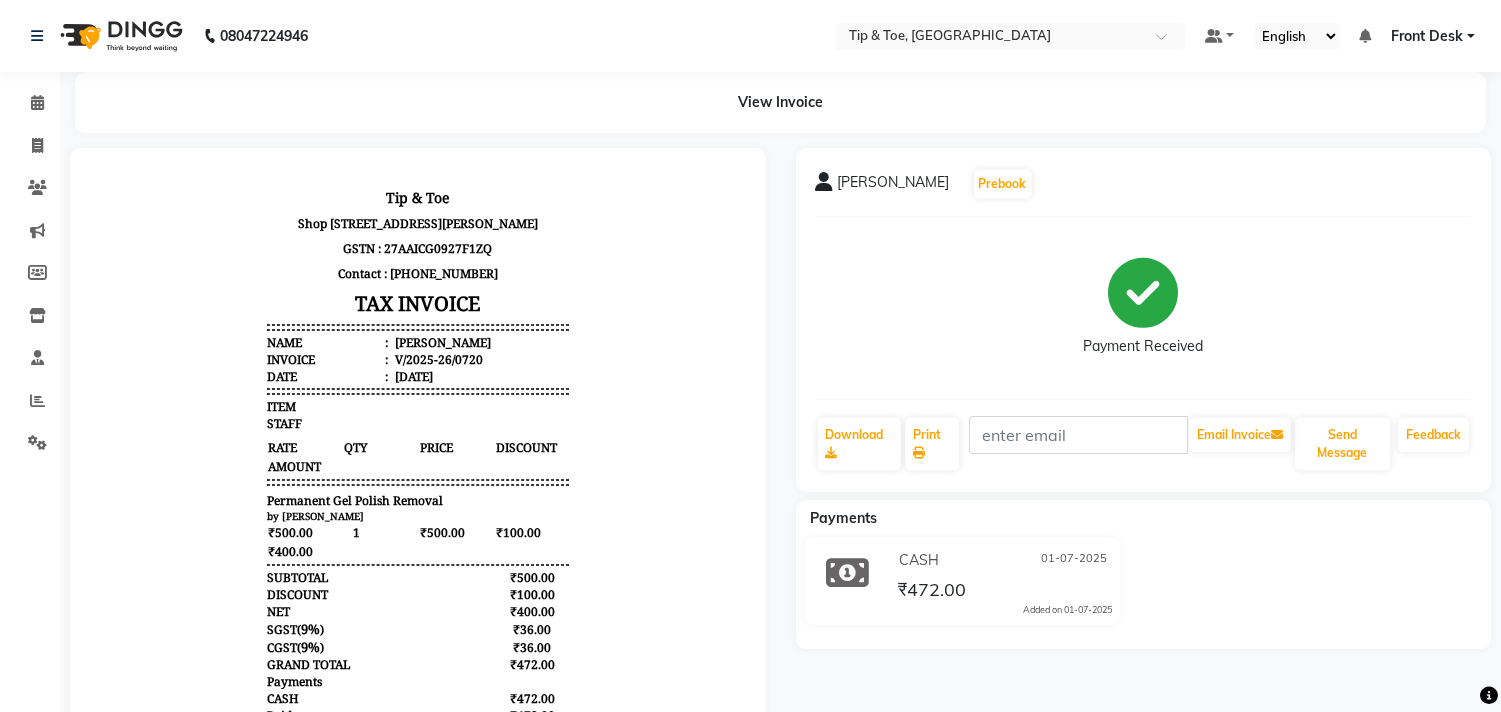 click on "1" at bounding box center (380, 531) 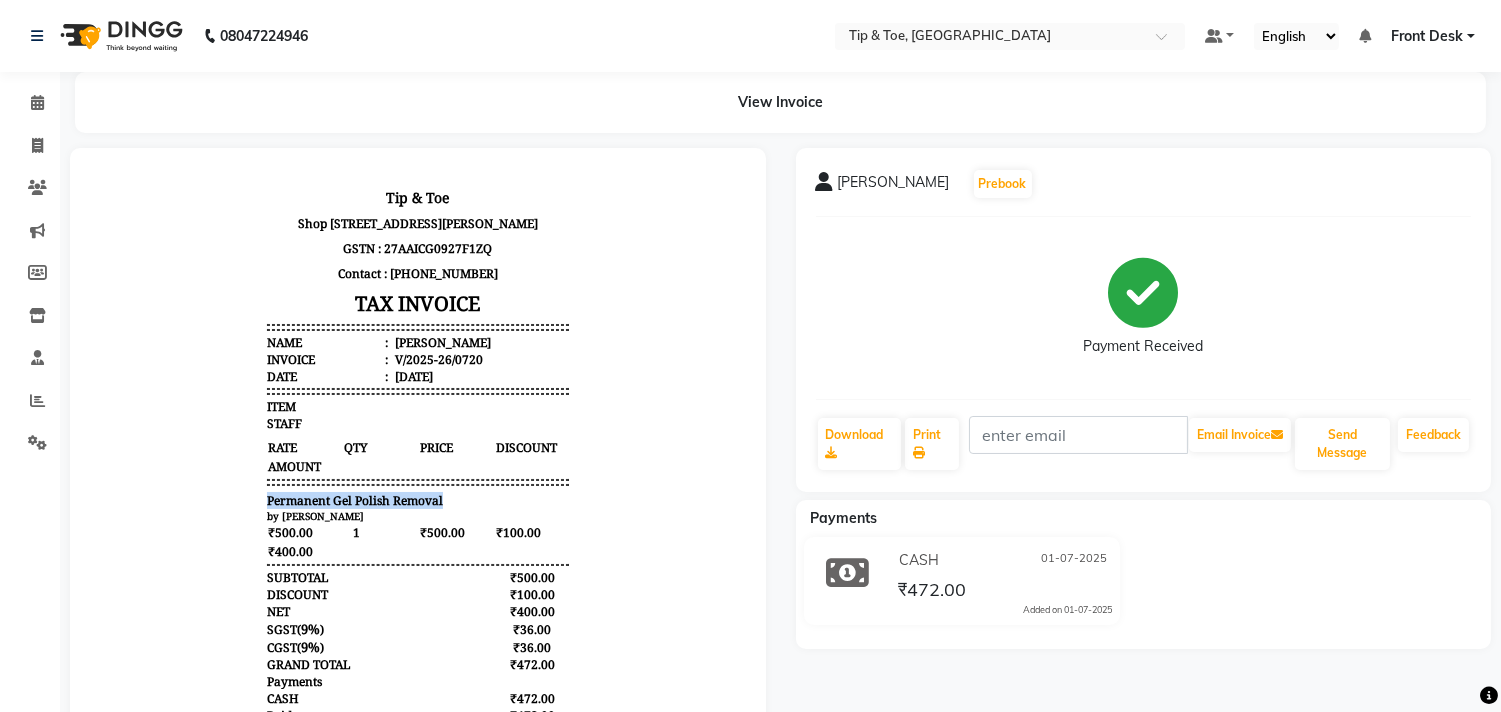 drag, startPoint x: 425, startPoint y: 506, endPoint x: 253, endPoint y: 497, distance: 172.2353 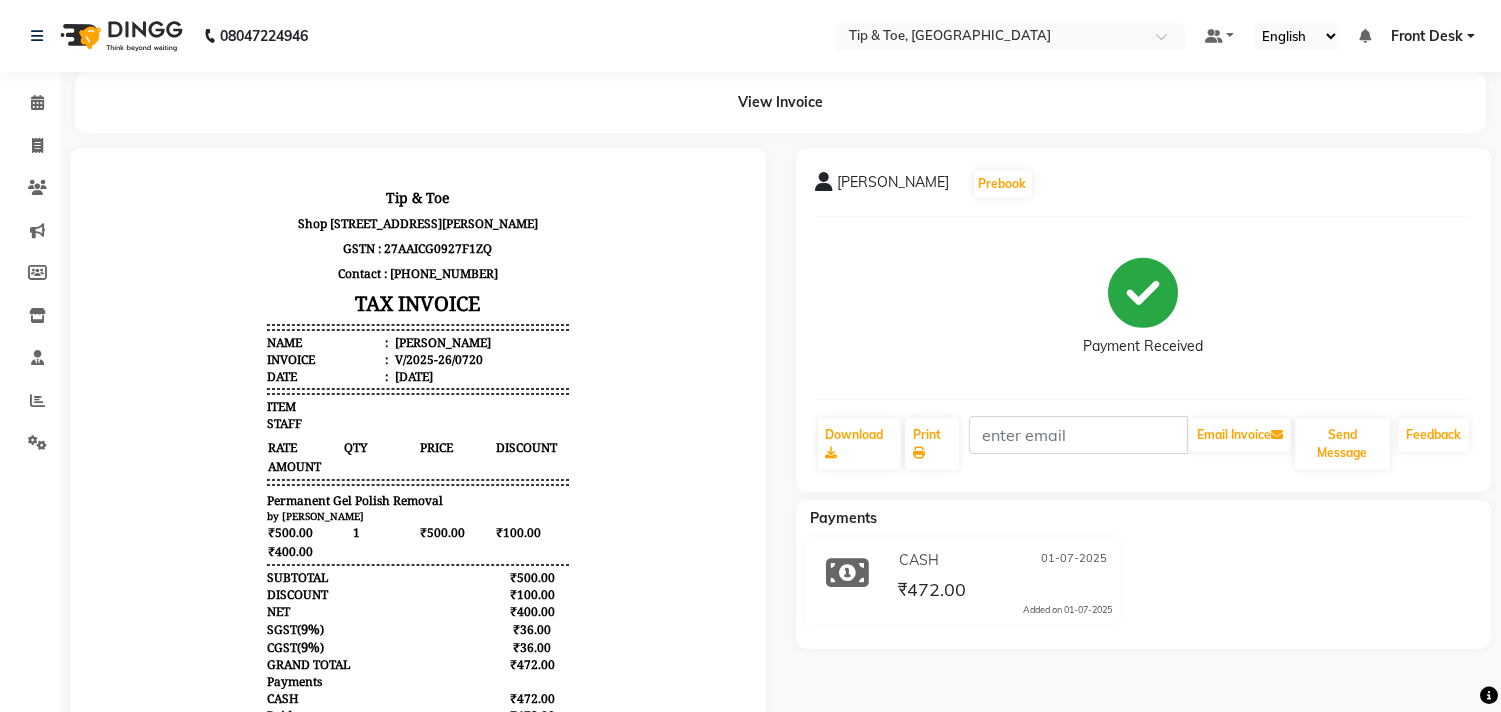 click on "RATE
QTY
PRICE
DISCOUNT
AMOUNT" at bounding box center (418, 456) 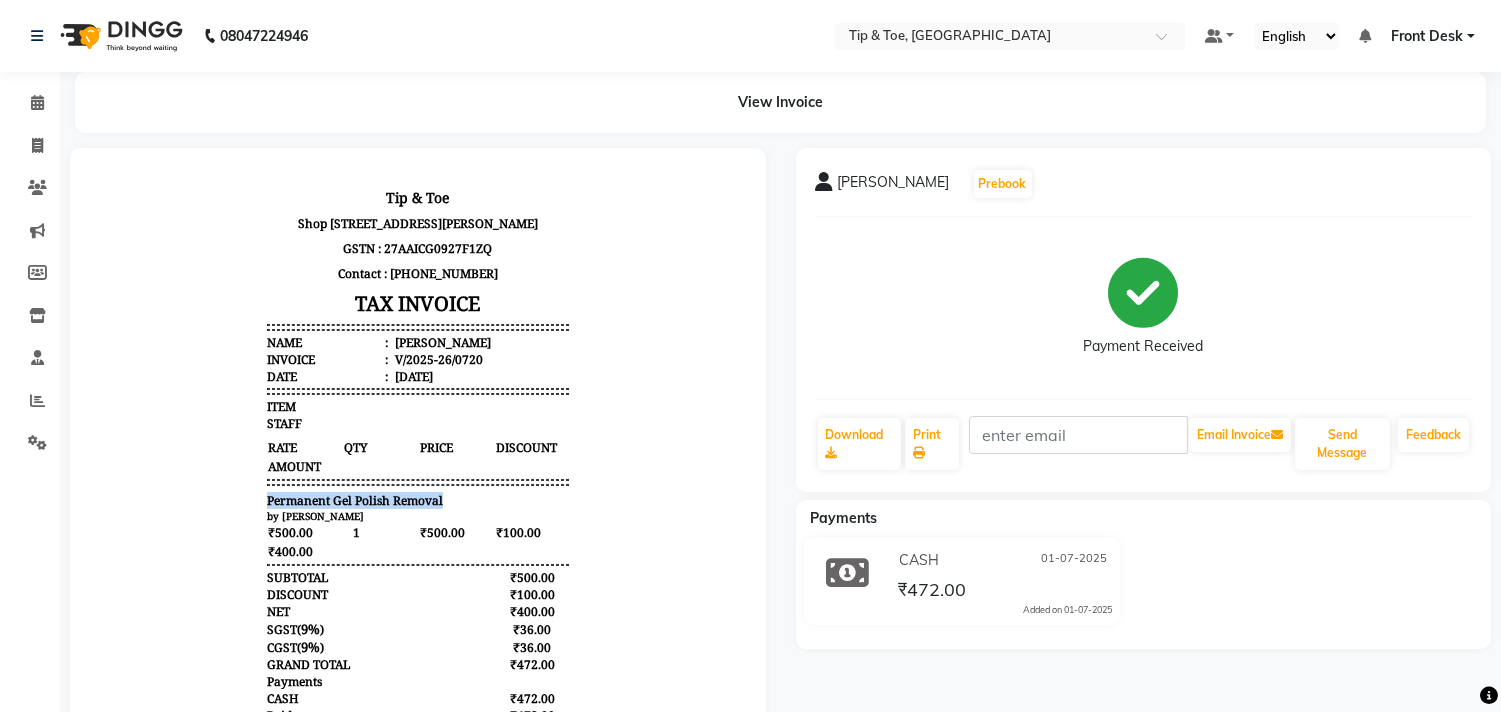 drag, startPoint x: 428, startPoint y: 512, endPoint x: 252, endPoint y: 517, distance: 176.07101 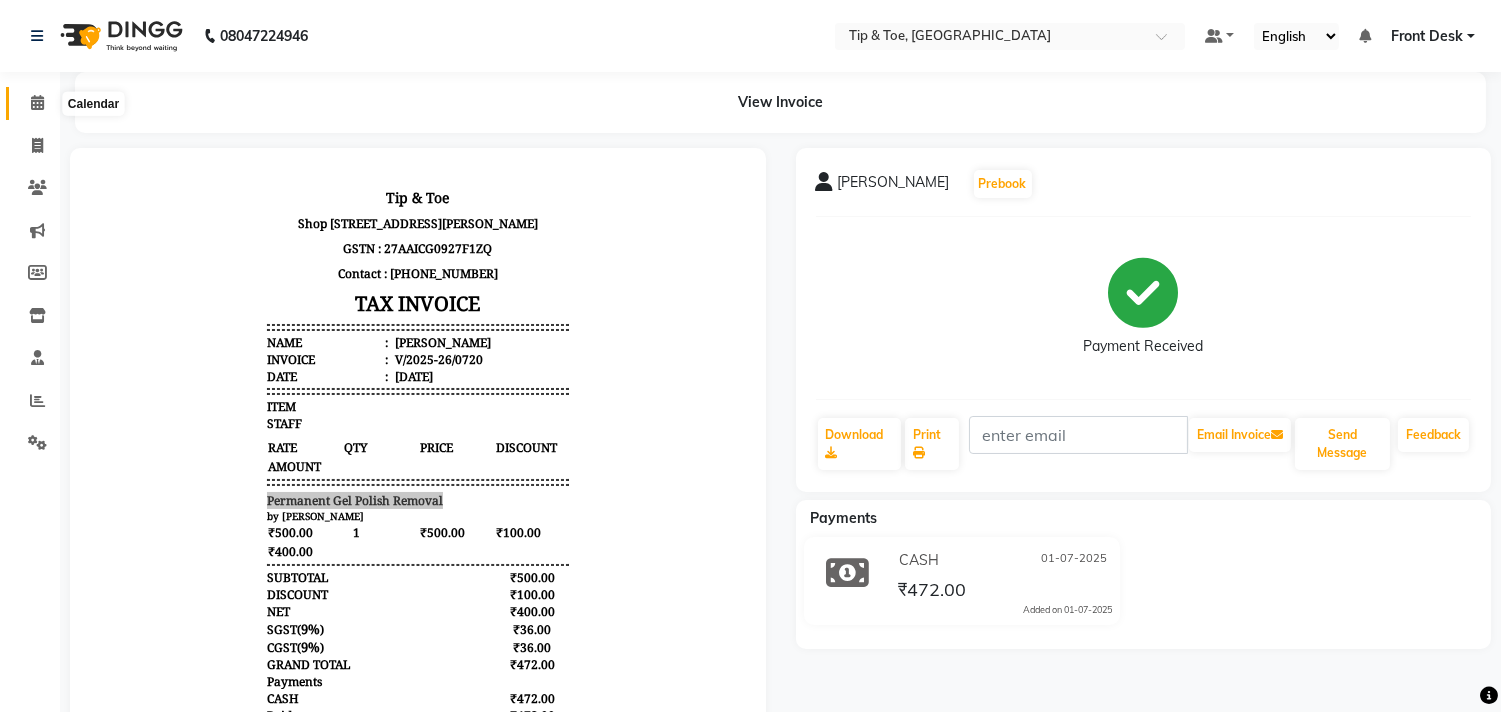 click 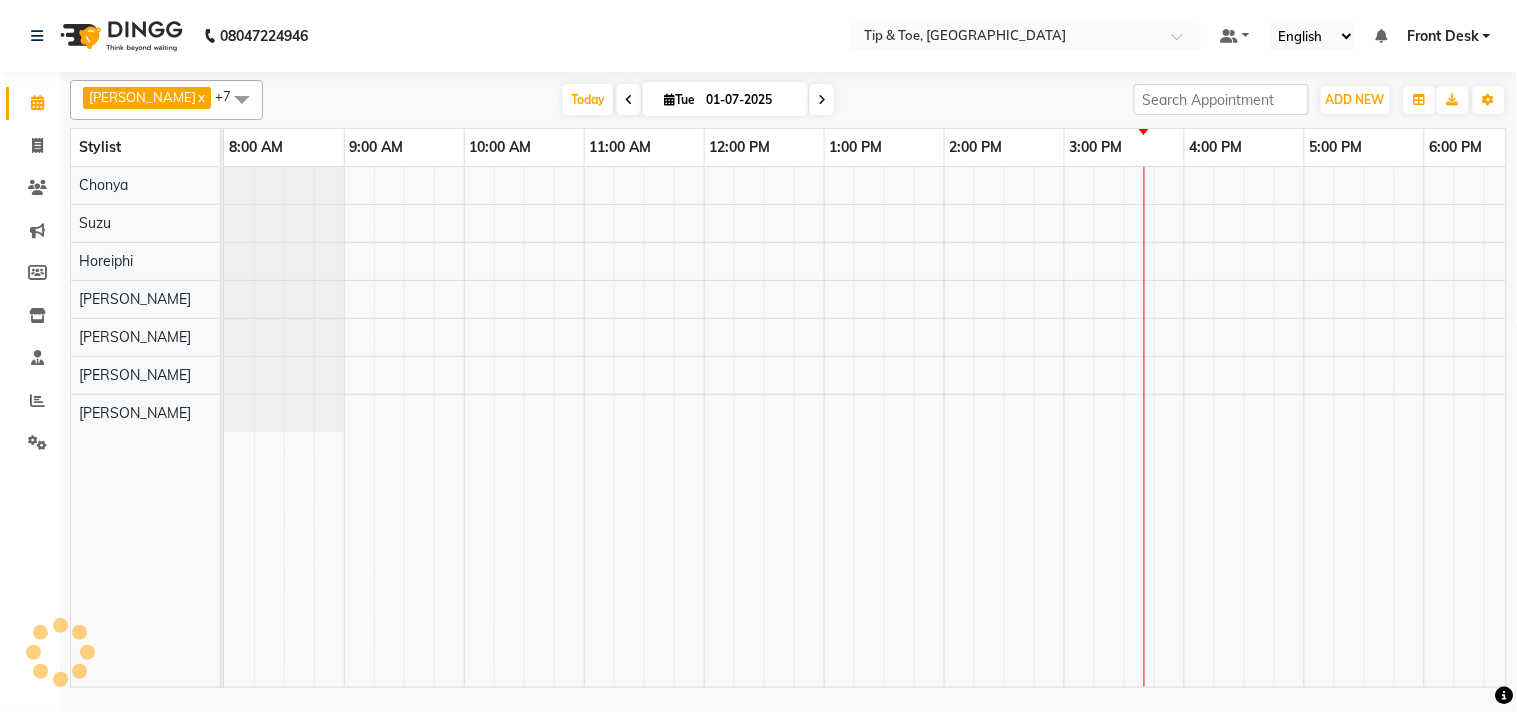 scroll, scrollTop: 0, scrollLeft: 0, axis: both 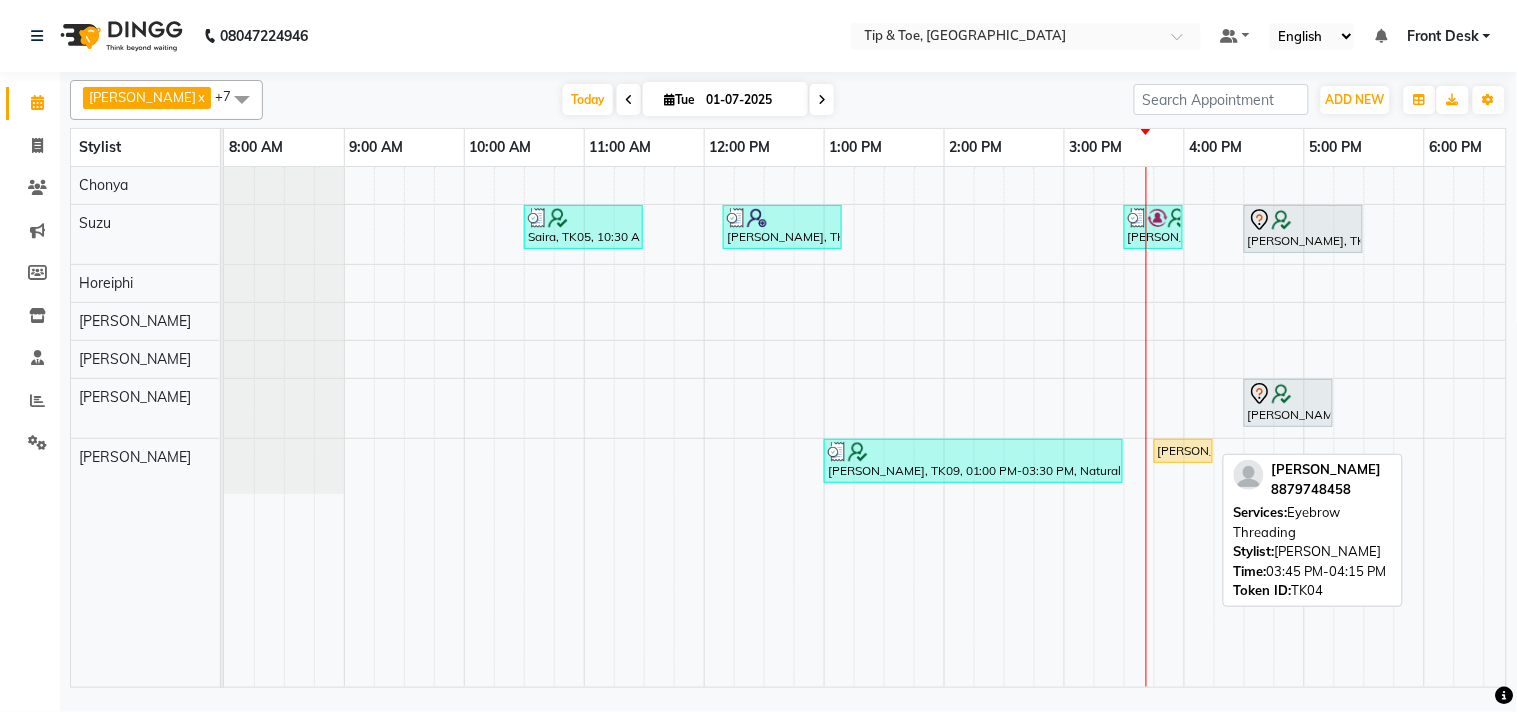 click on "[PERSON_NAME], TK04, 03:45 PM-04:15 PM, Eyebrow Threading" at bounding box center [1183, 451] 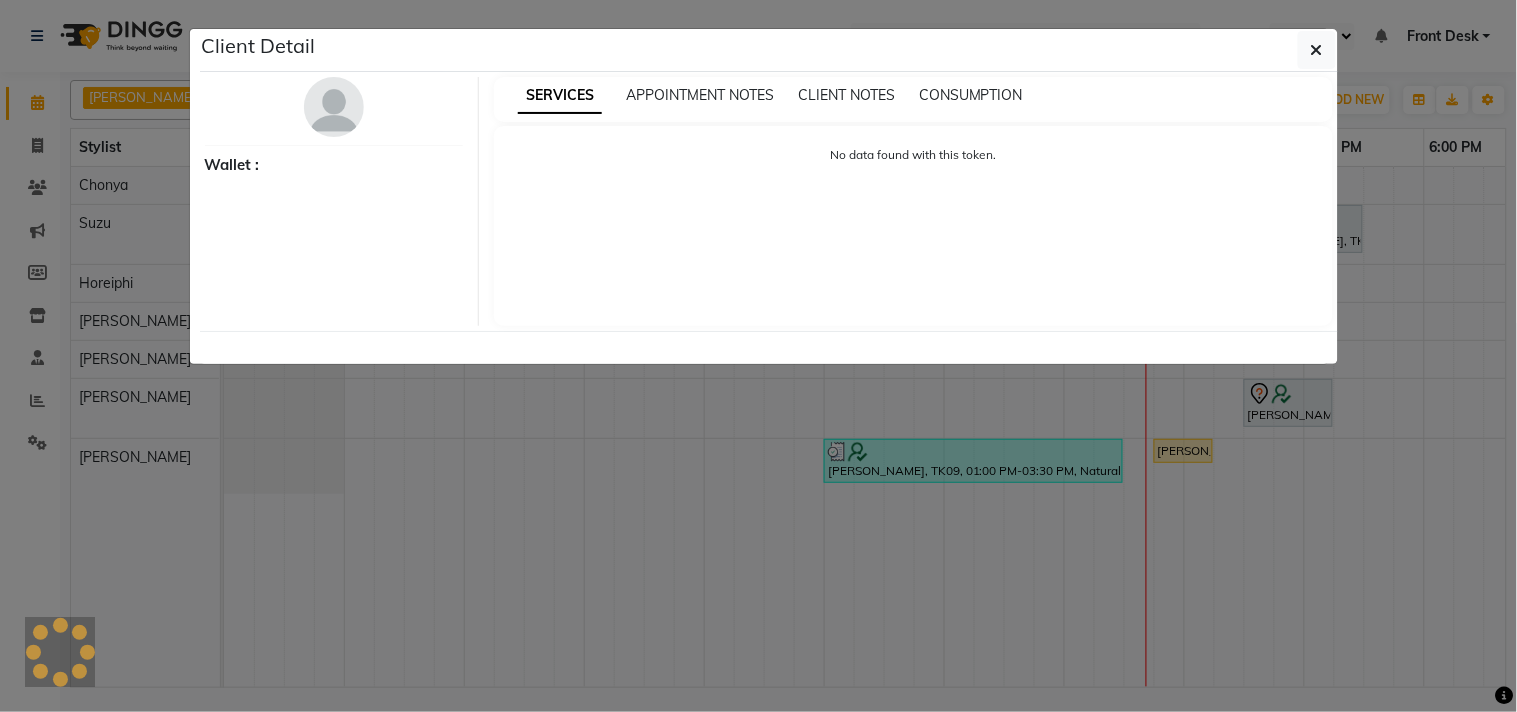 select on "1" 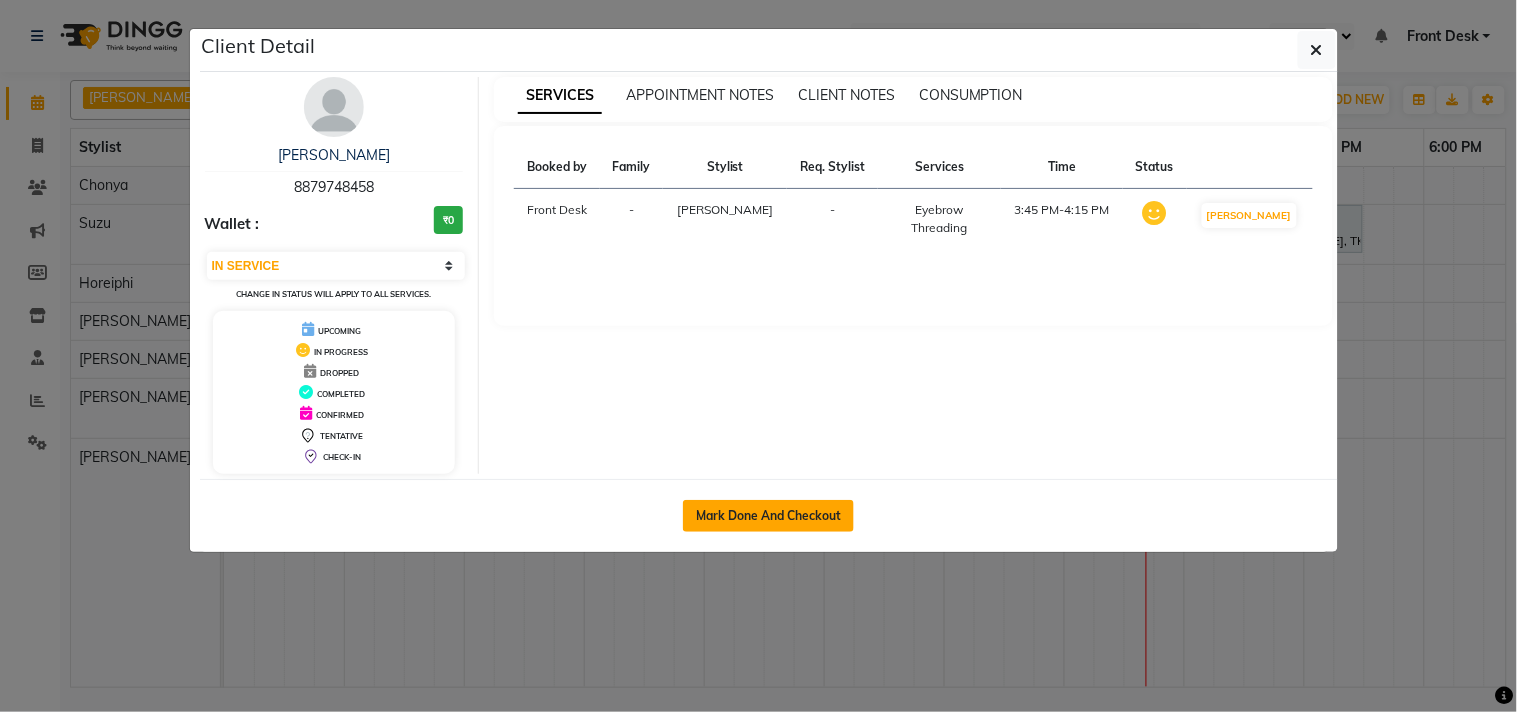 click on "Mark Done And Checkout" 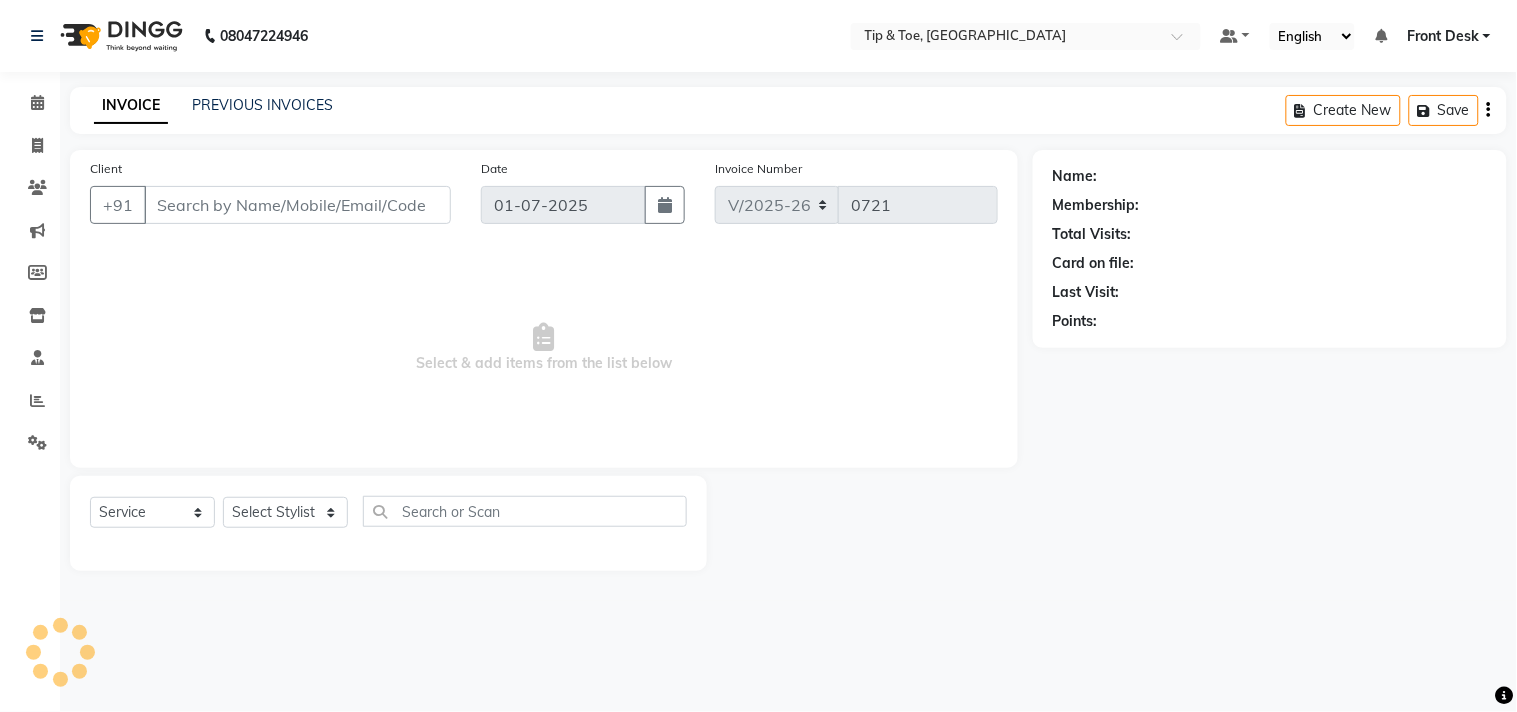 select on "3" 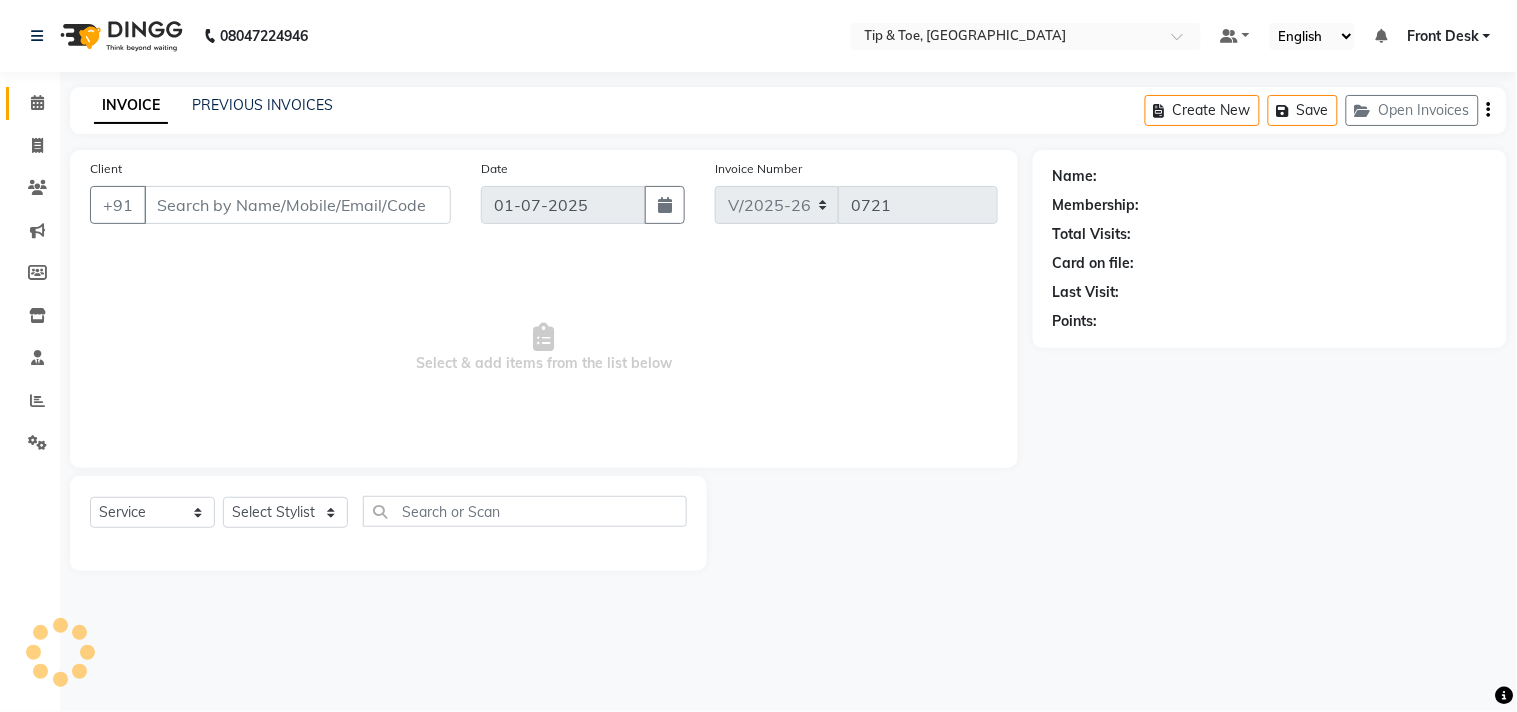 type on "8879748458" 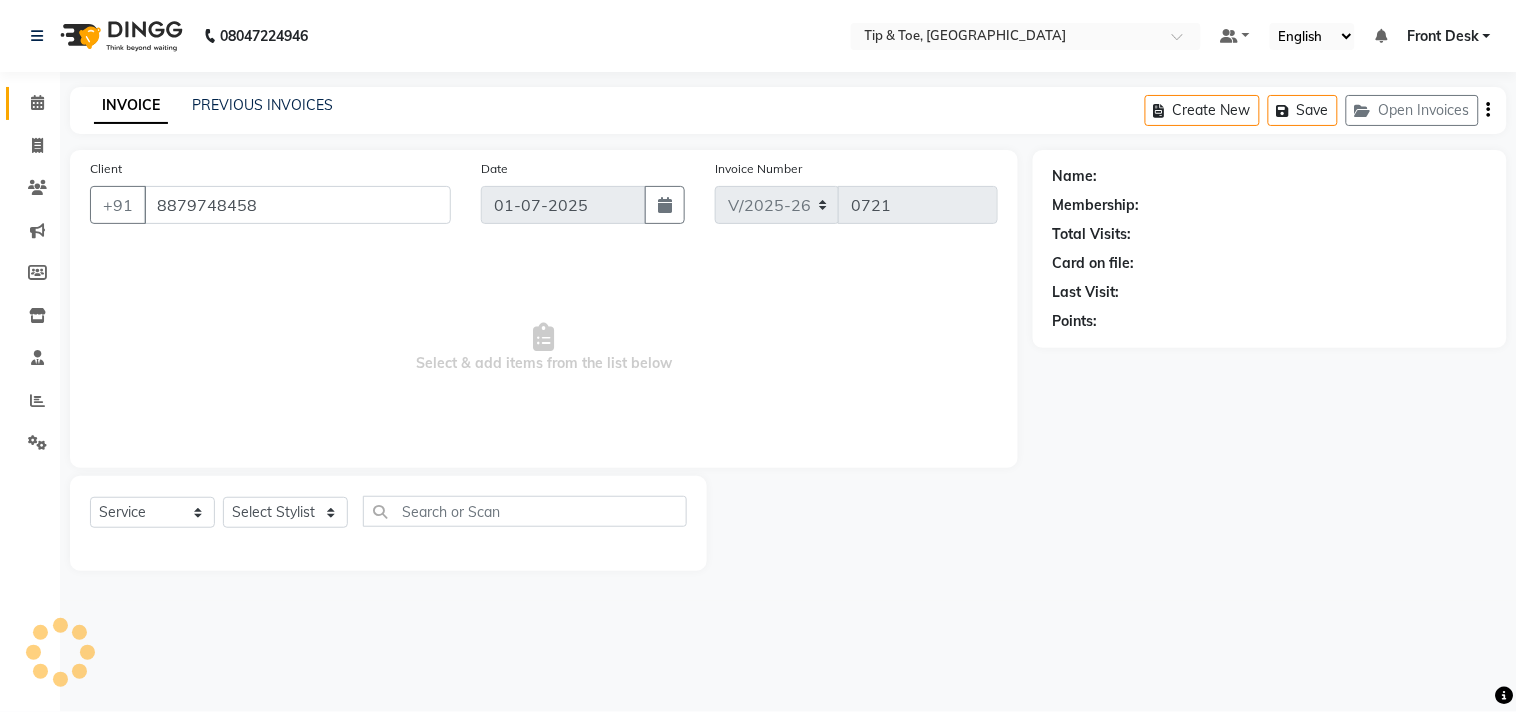 select on "38741" 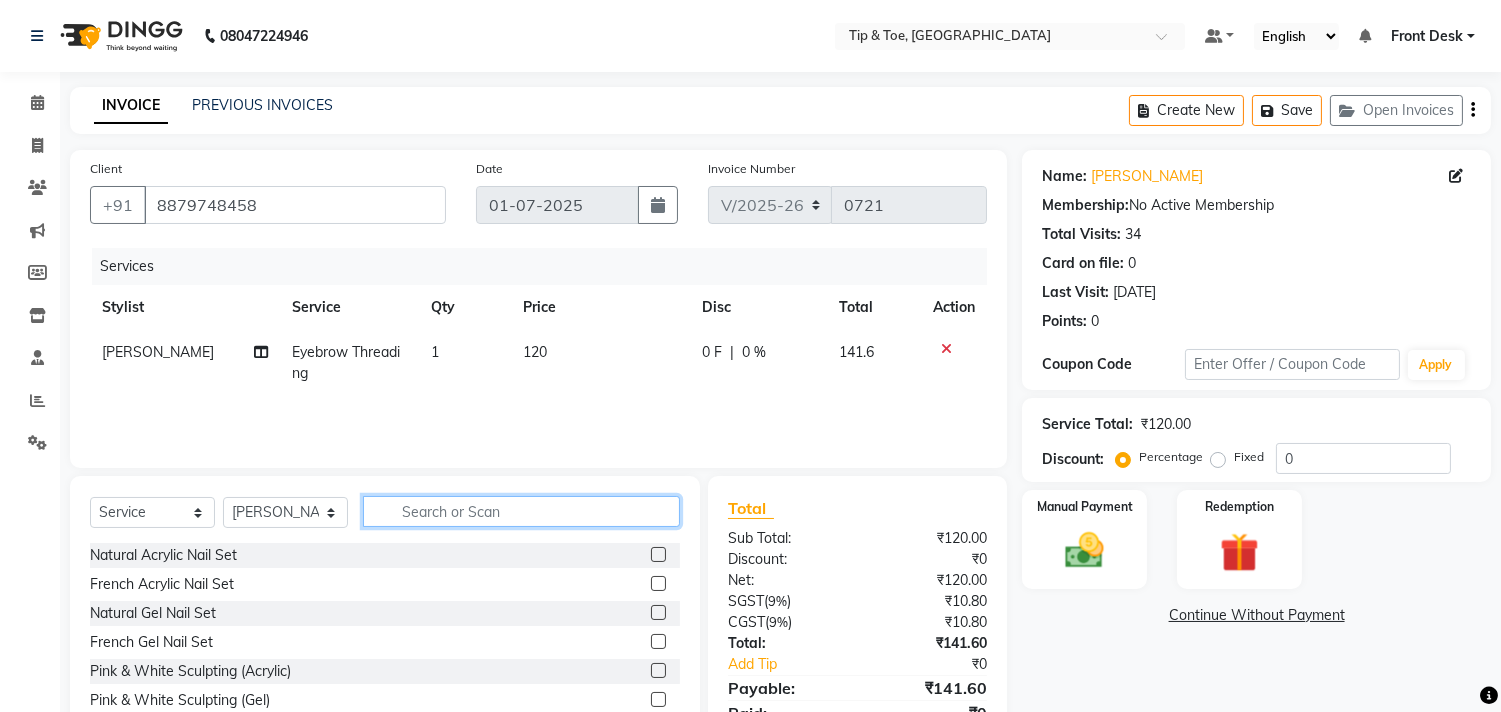 click 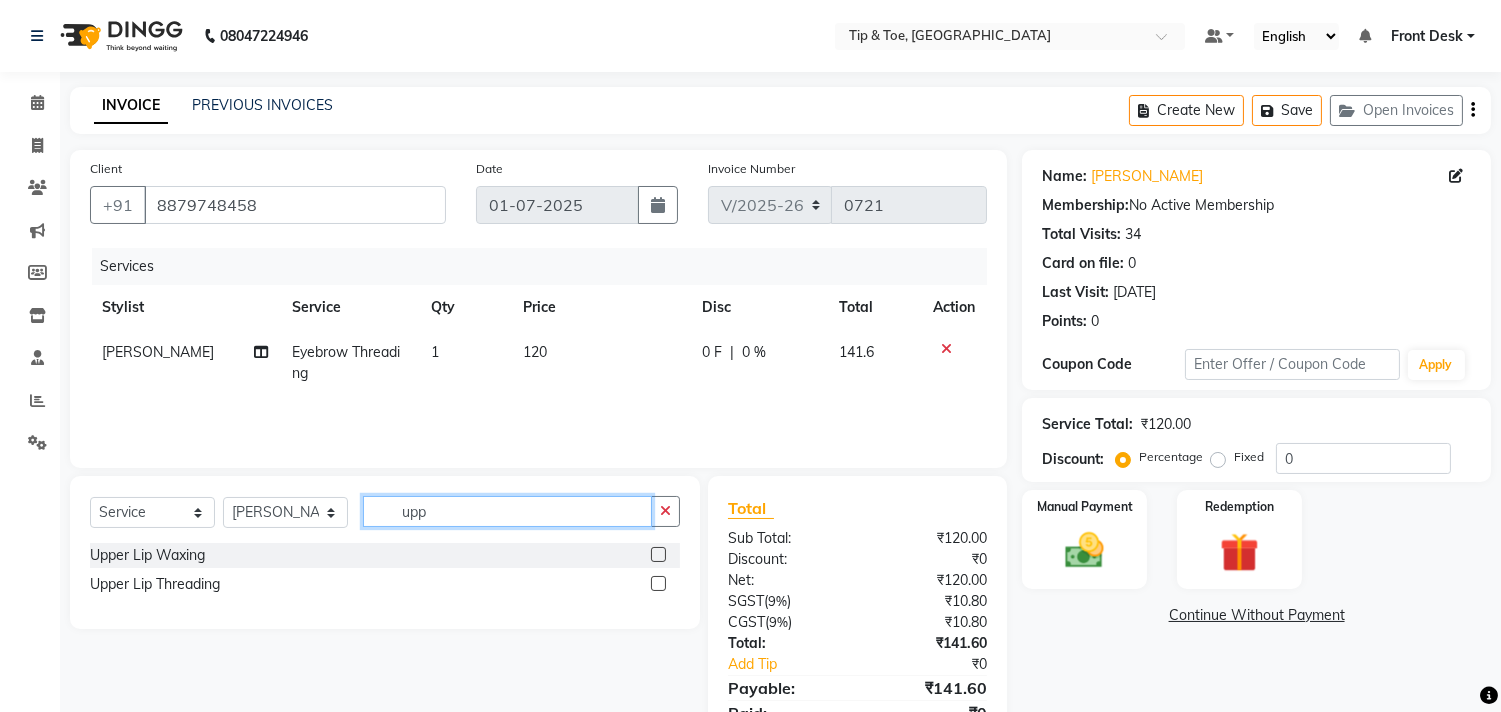 type on "upp" 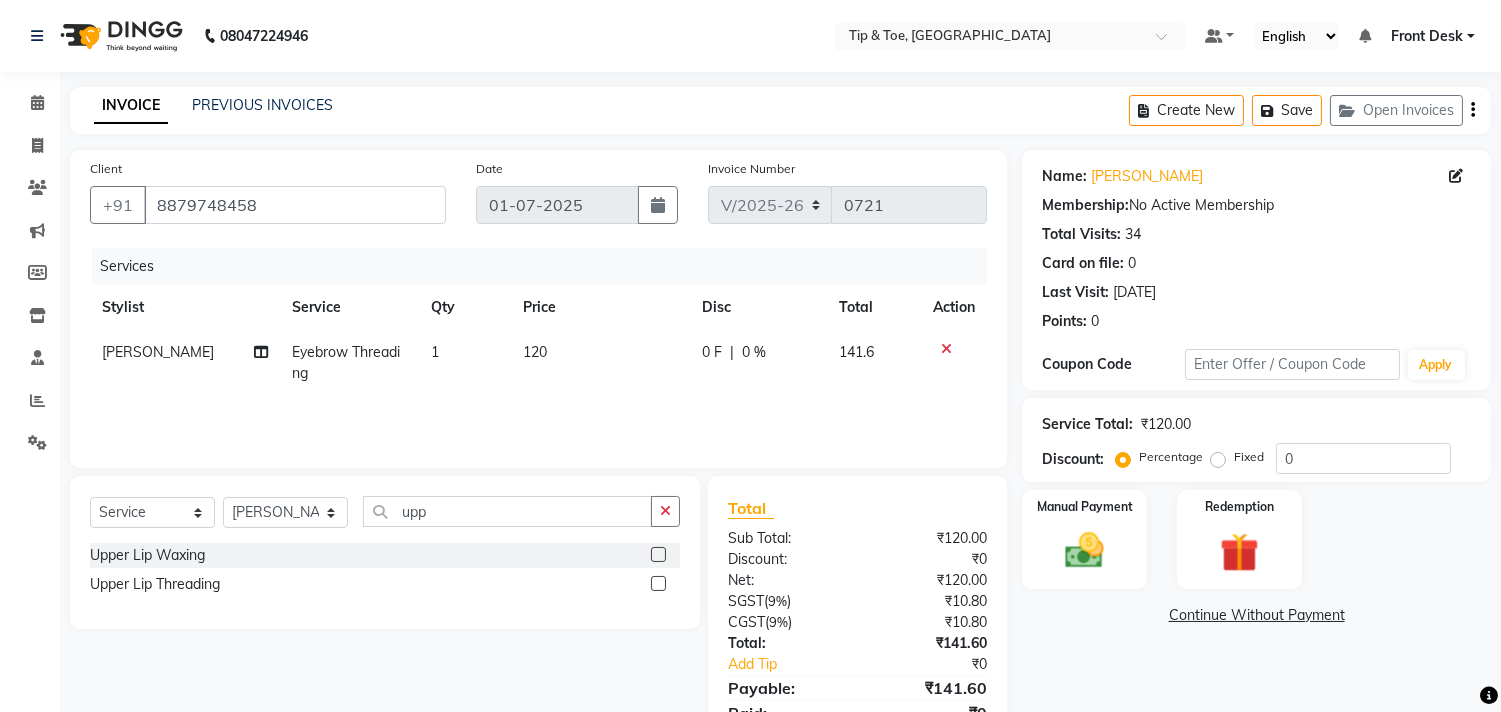 click 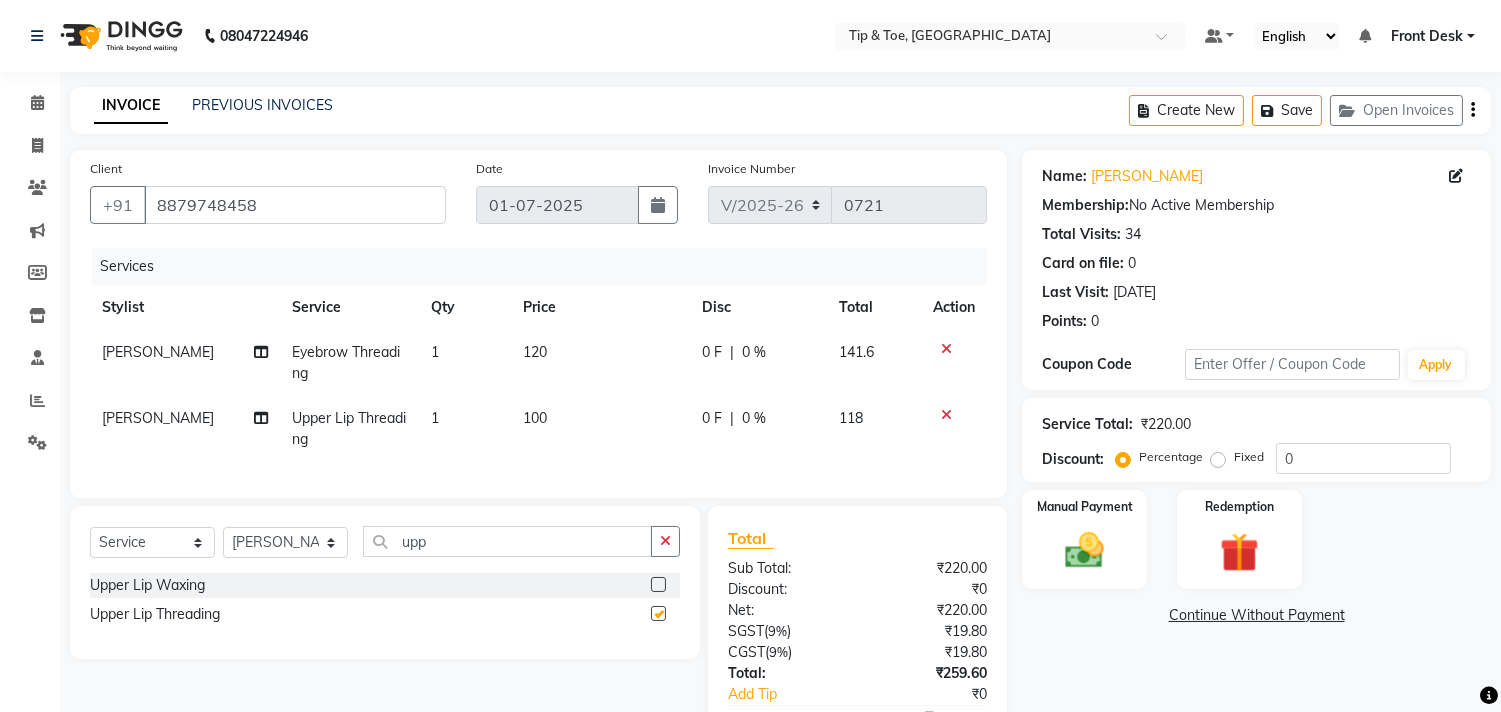 checkbox on "false" 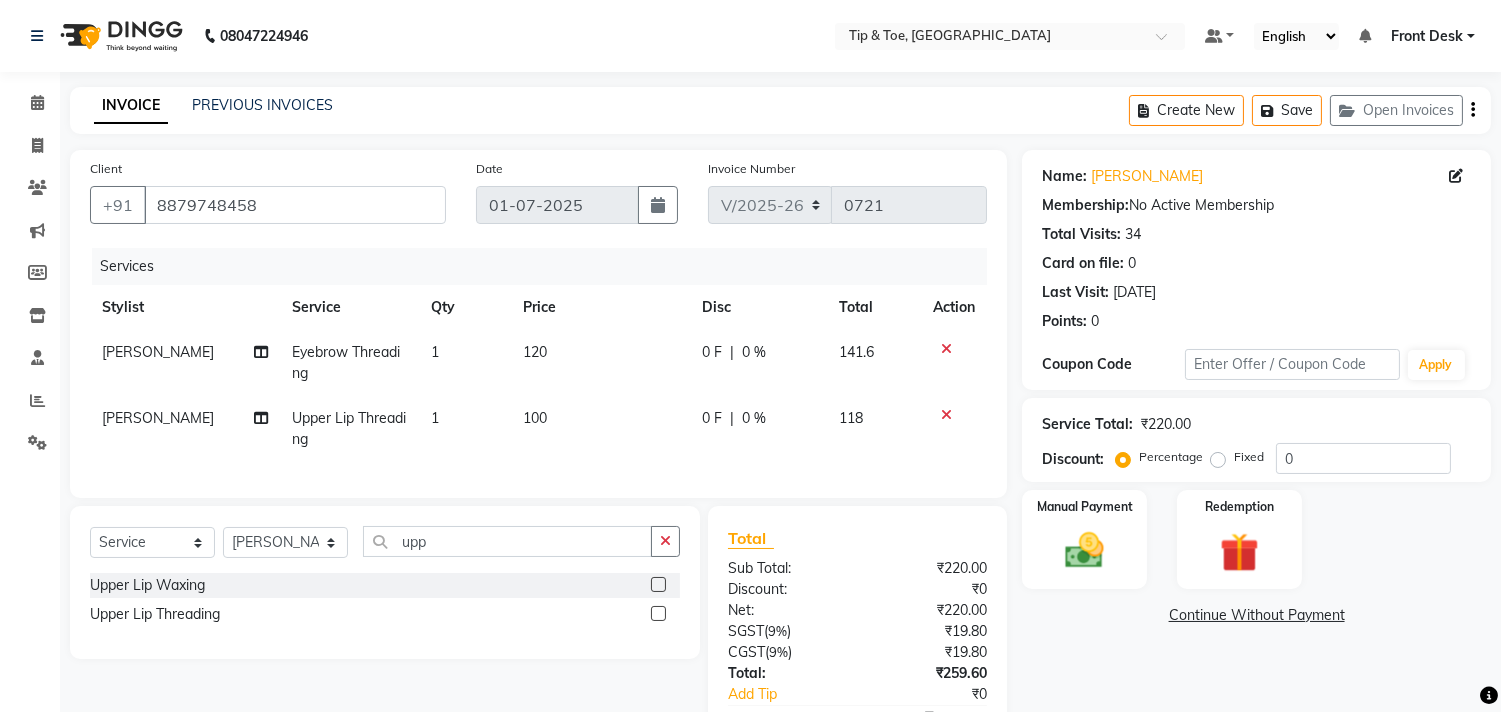 scroll, scrollTop: 134, scrollLeft: 0, axis: vertical 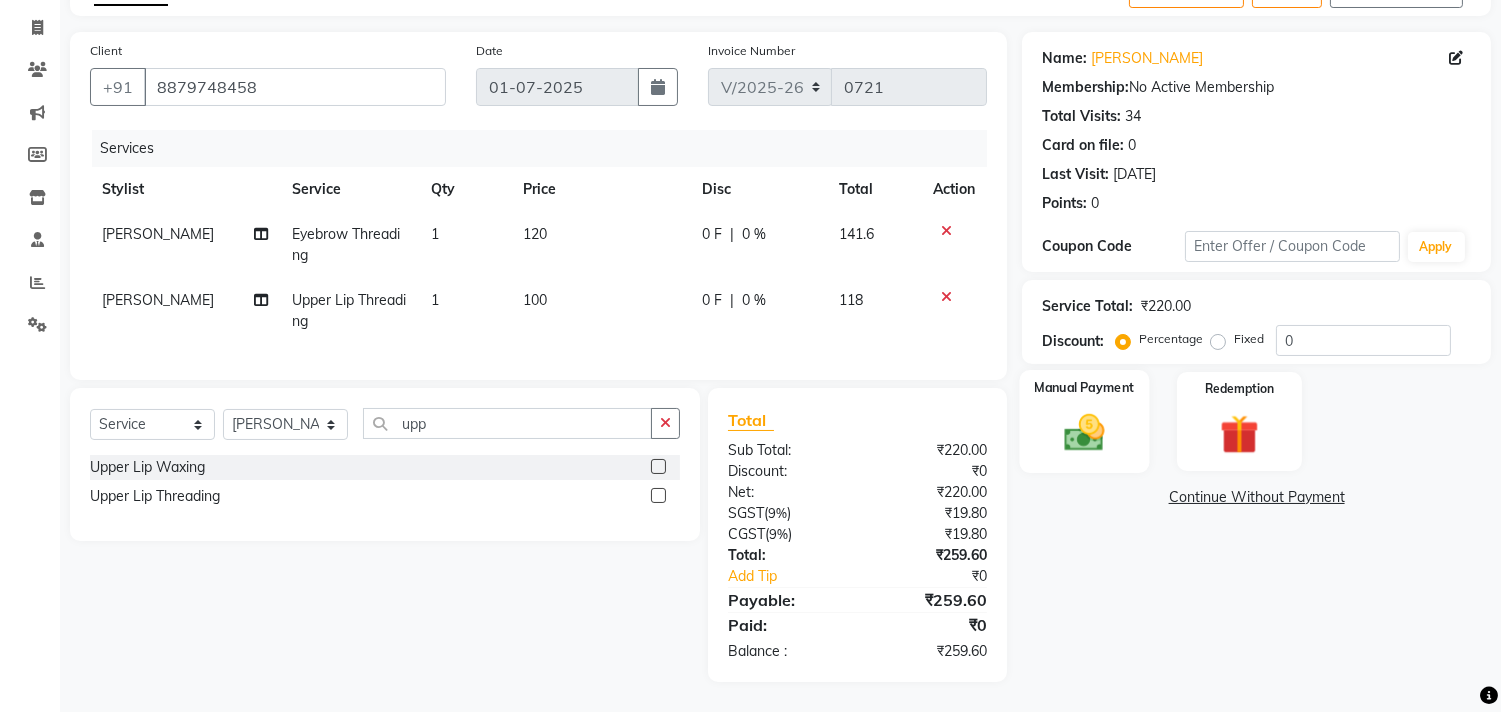 click 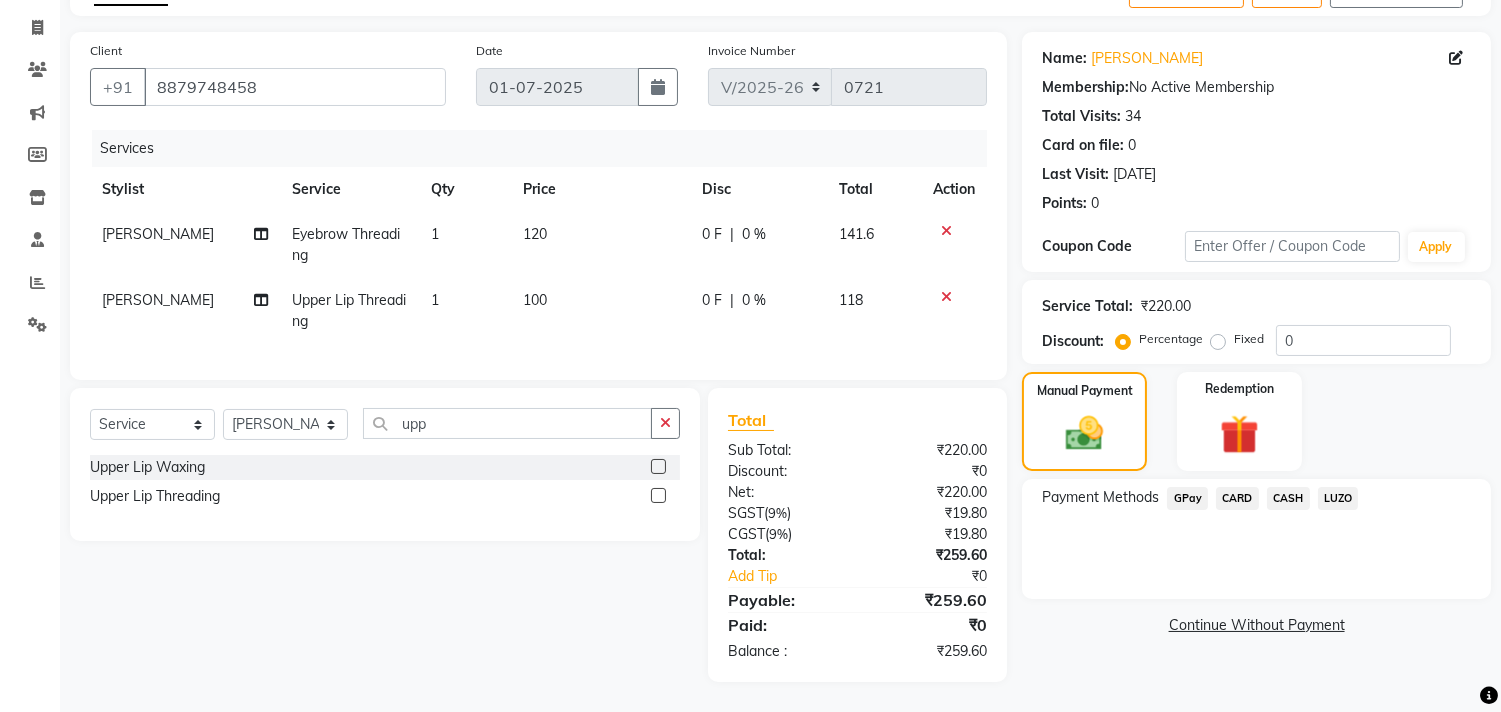 click on "CASH" 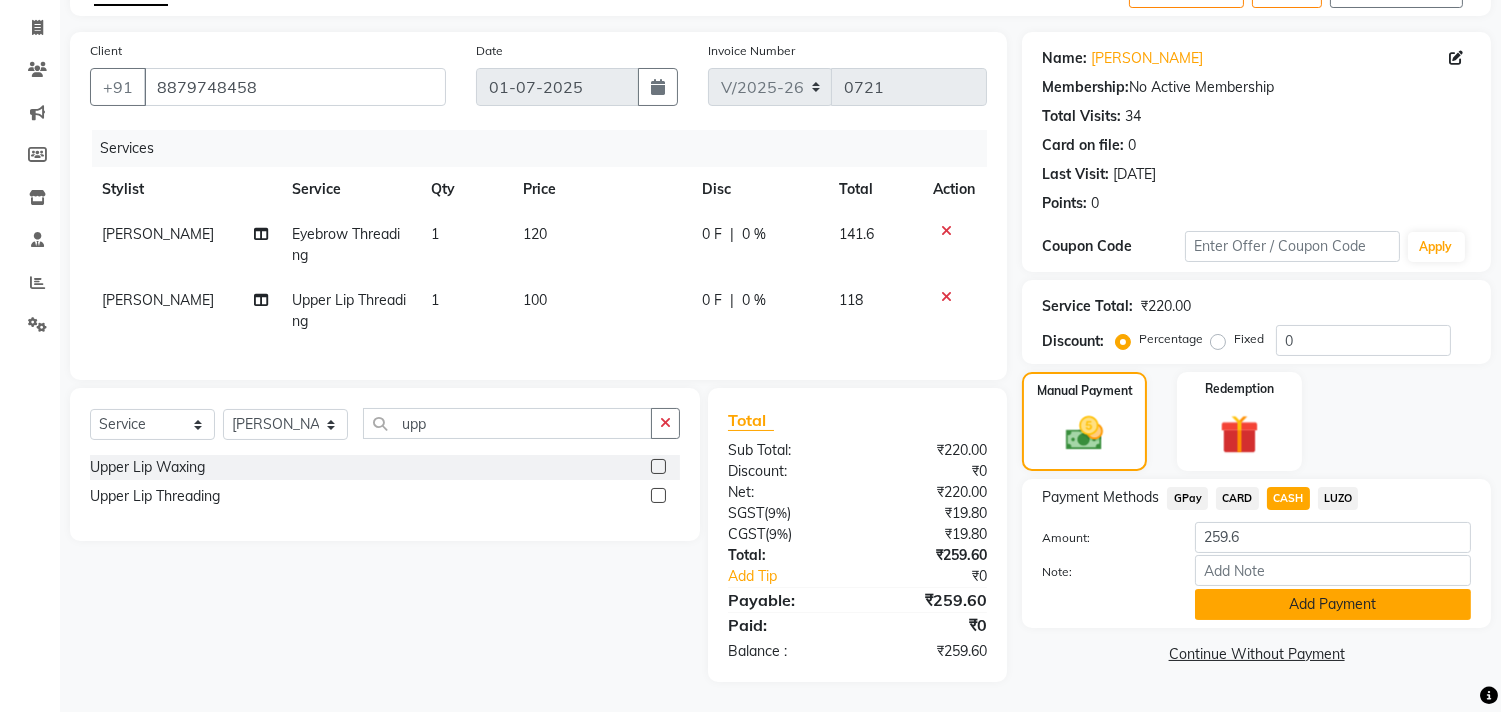 click on "Add Payment" 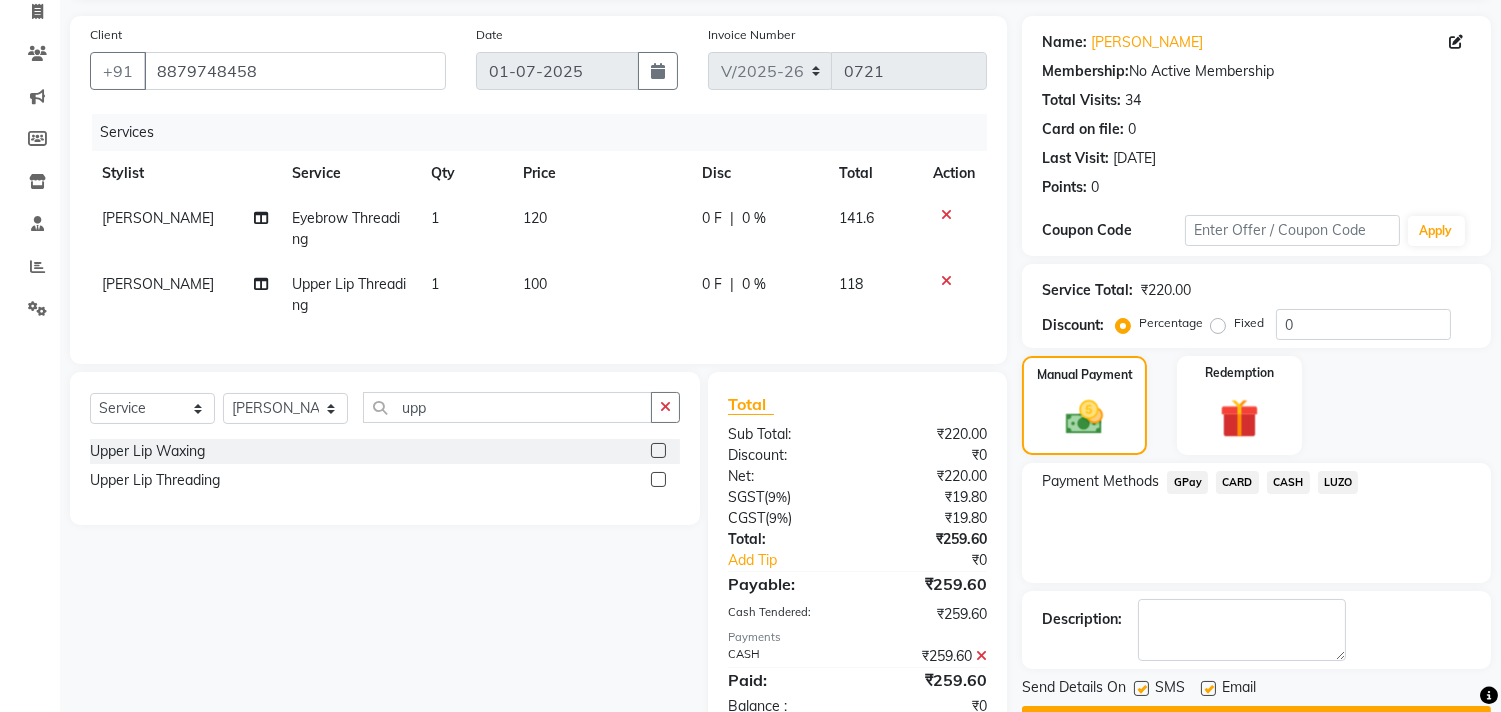scroll, scrollTop: 205, scrollLeft: 0, axis: vertical 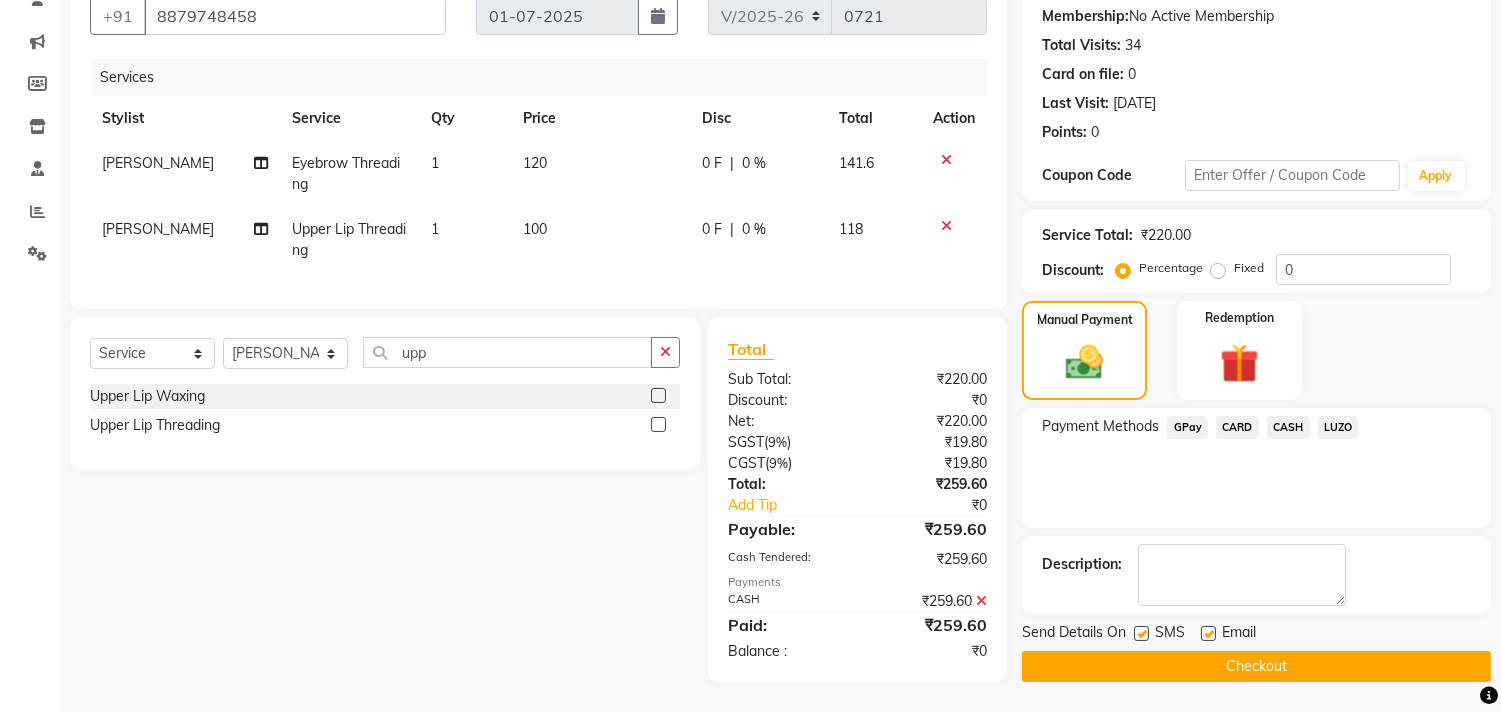 click on "Checkout" 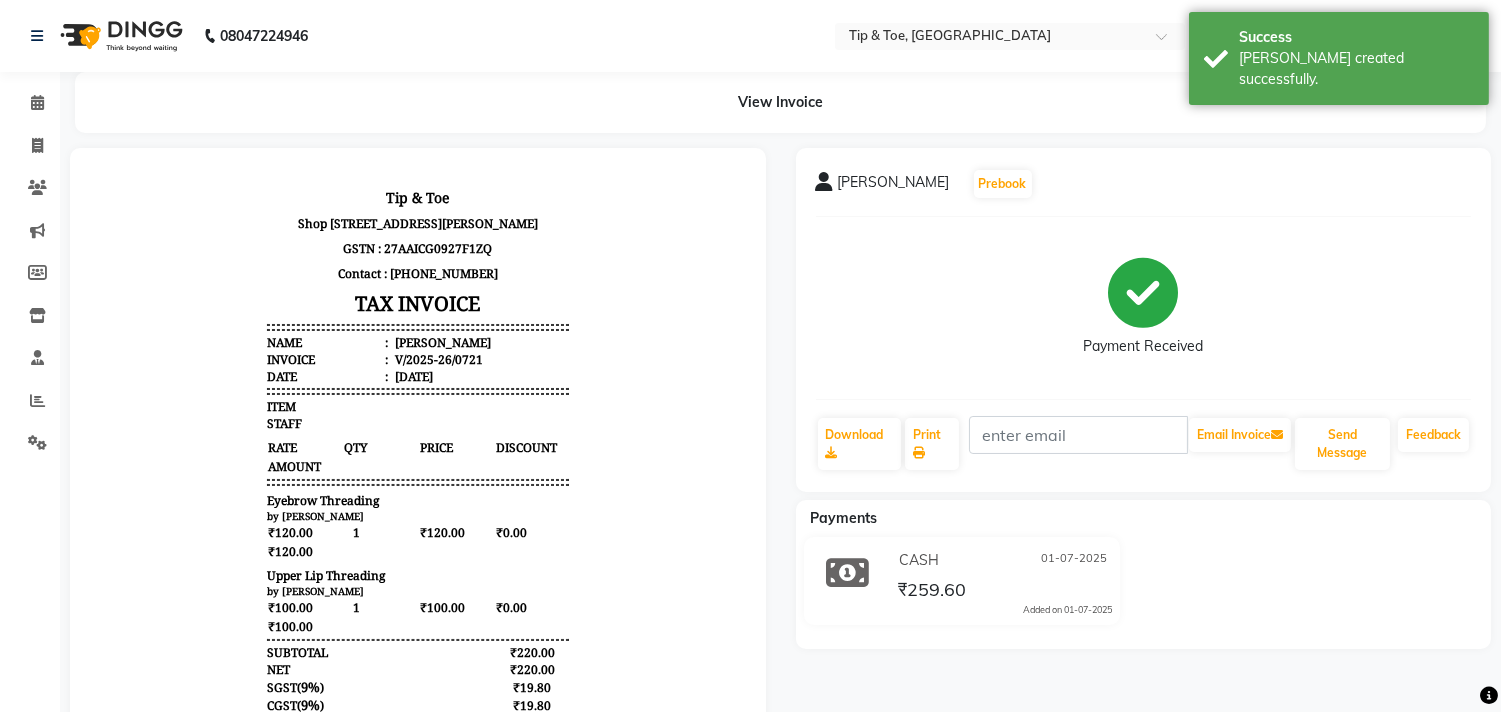 scroll, scrollTop: 0, scrollLeft: 0, axis: both 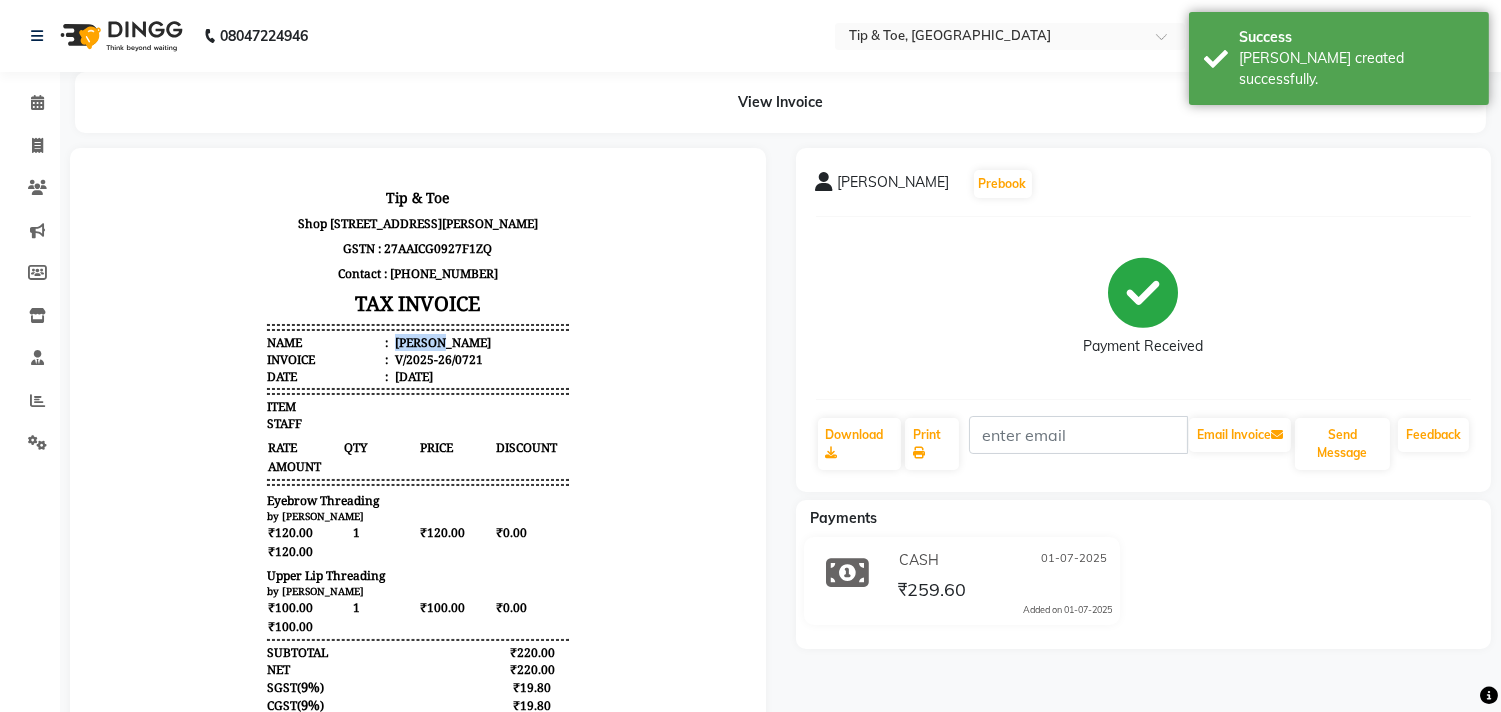 drag, startPoint x: 422, startPoint y: 353, endPoint x: 373, endPoint y: 353, distance: 49 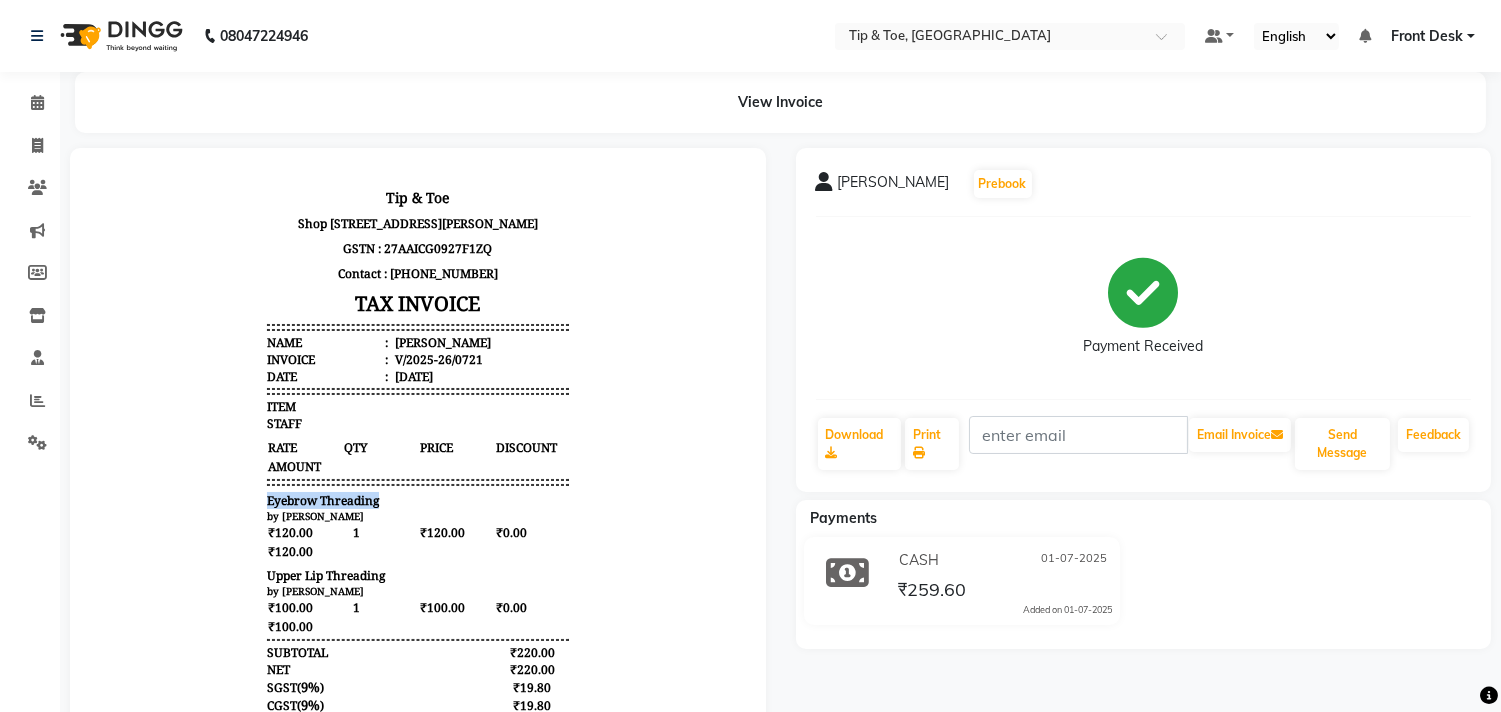 drag, startPoint x: 365, startPoint y: 513, endPoint x: 240, endPoint y: 512, distance: 125.004 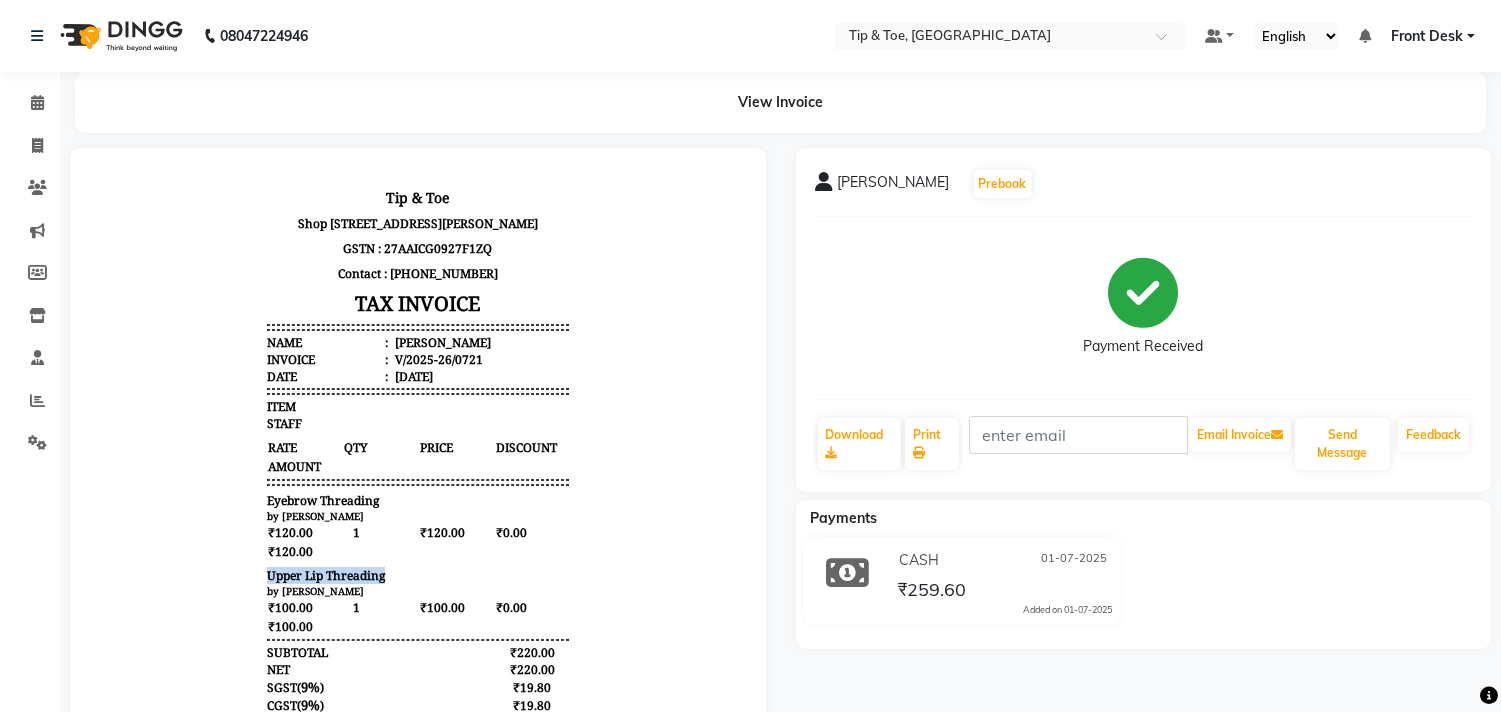 drag, startPoint x: 374, startPoint y: 585, endPoint x: 251, endPoint y: 584, distance: 123.00407 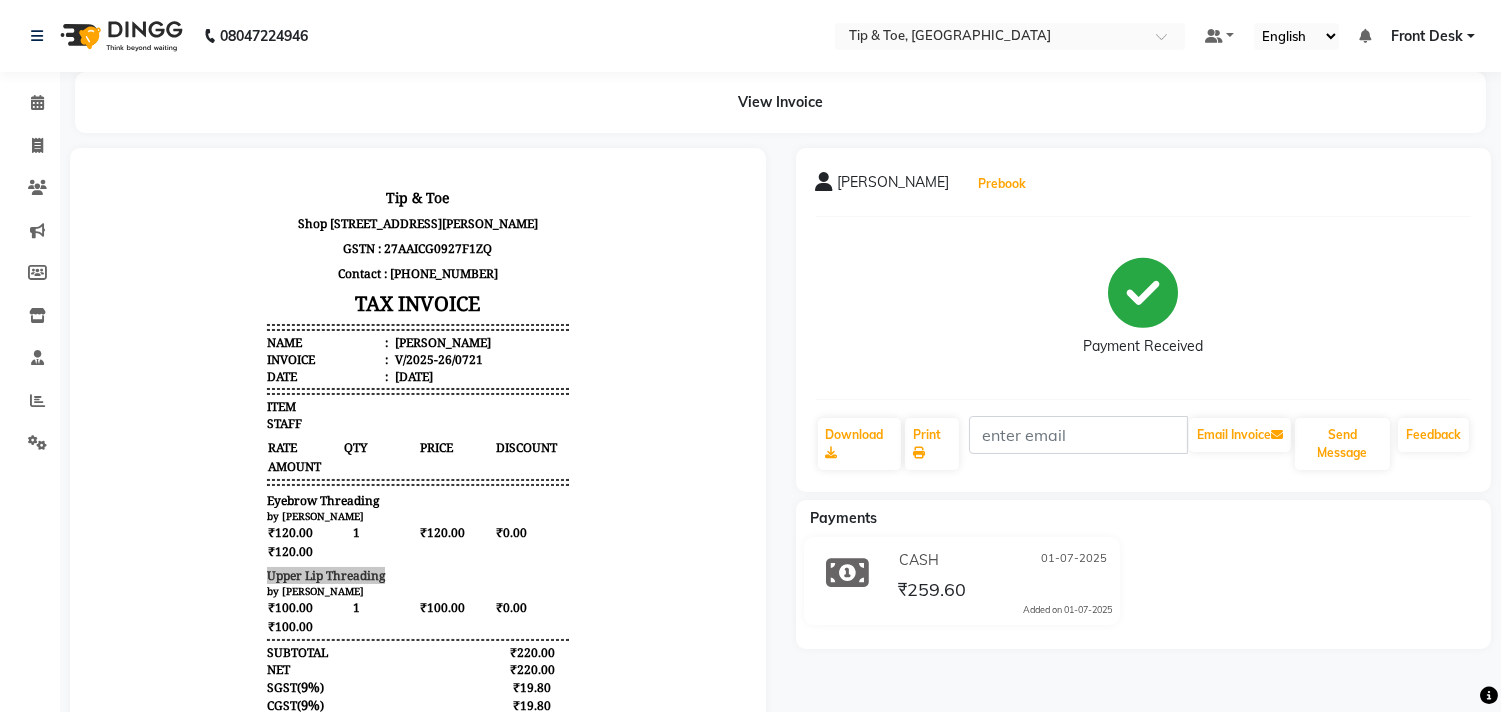 type 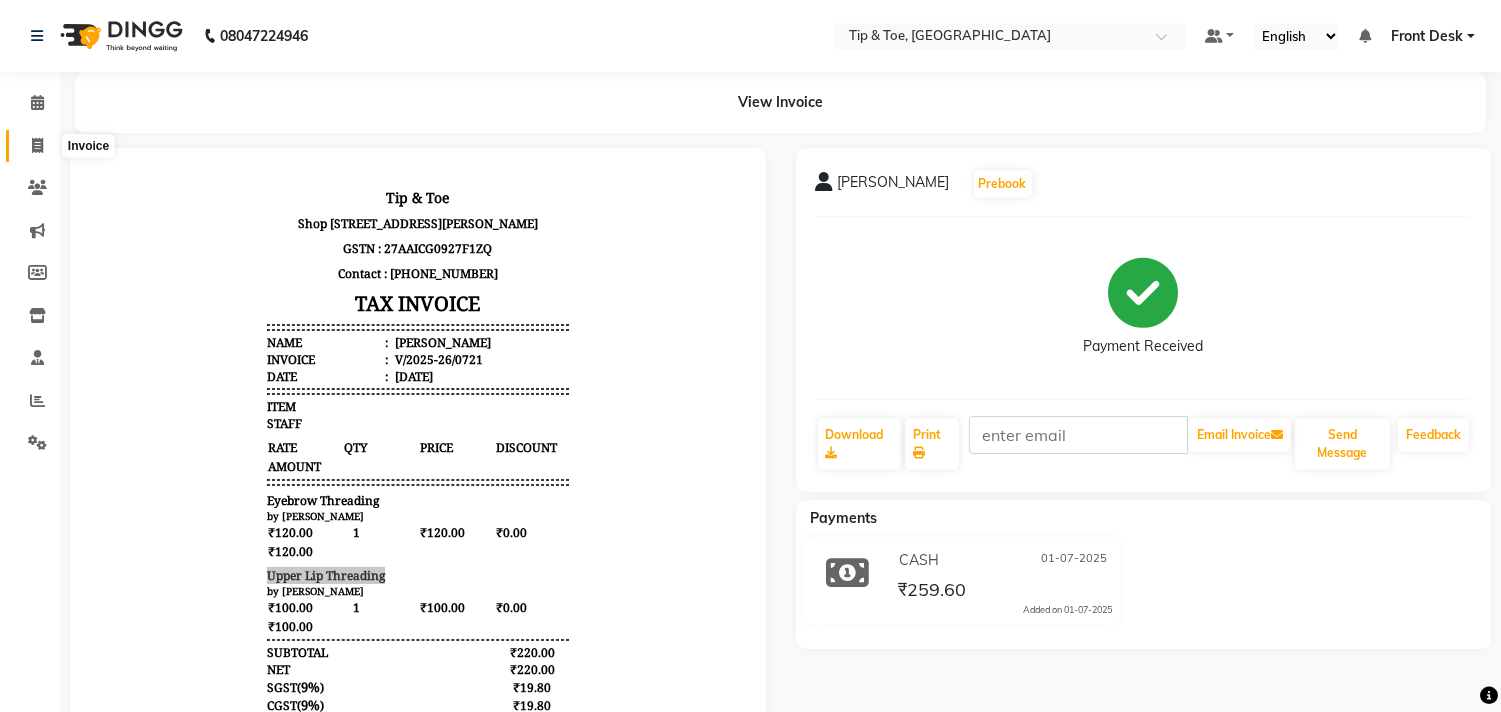 click 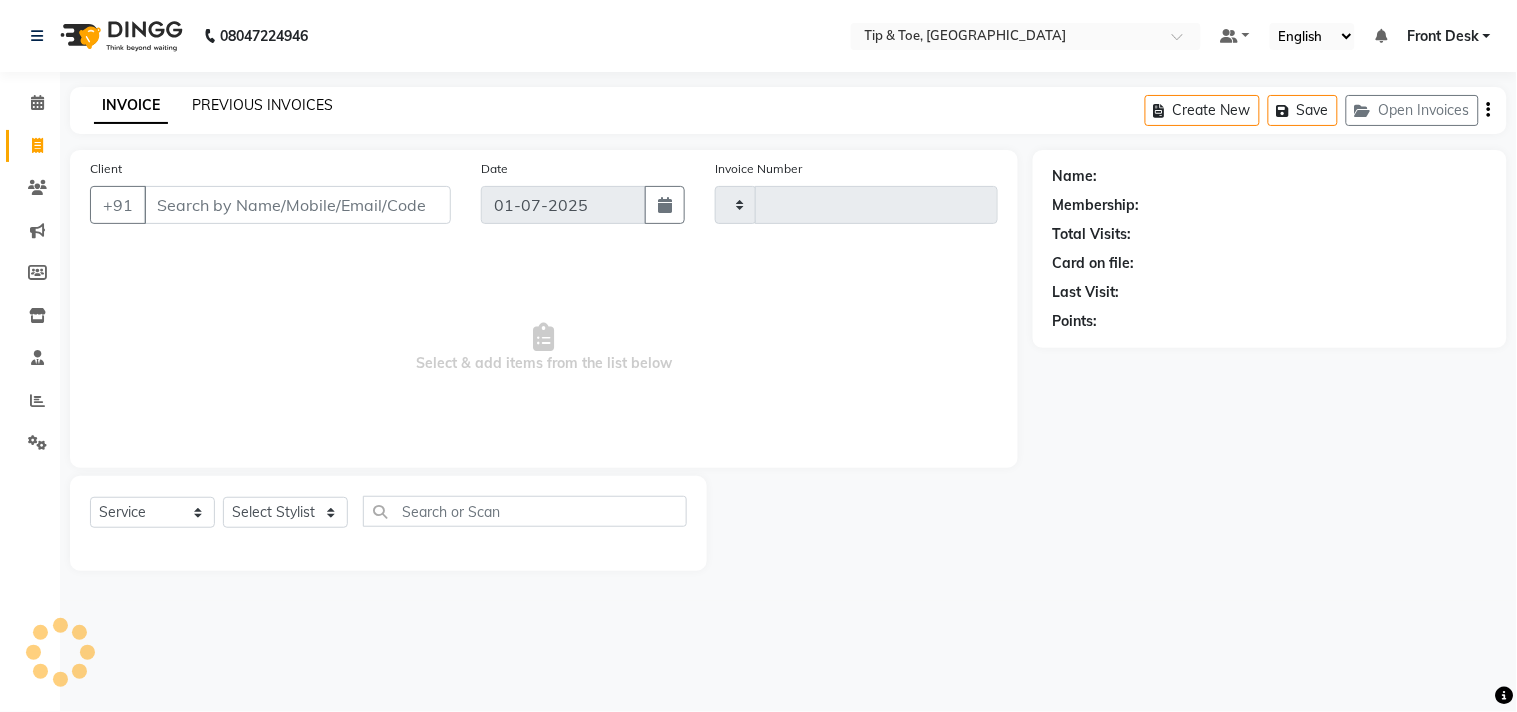 type on "0722" 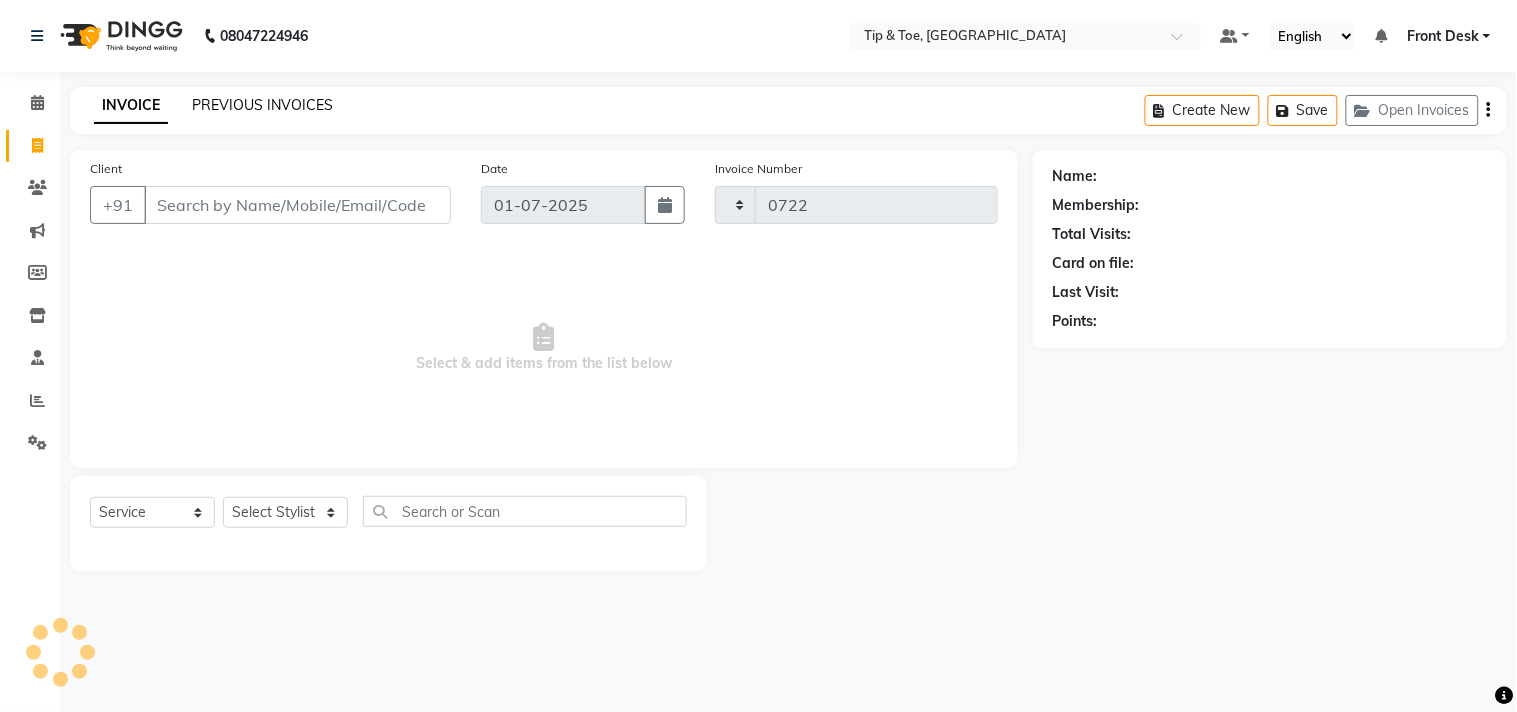 select on "5655" 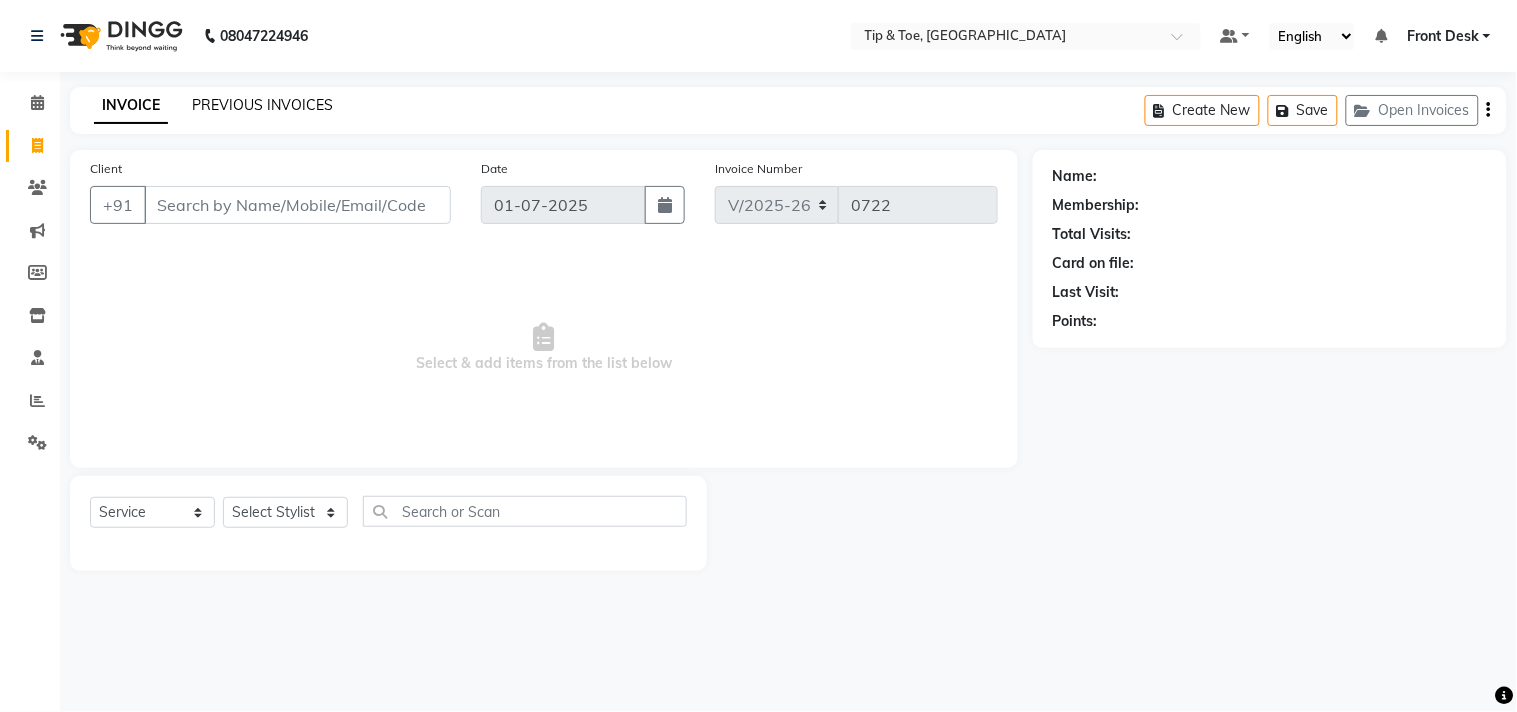 click on "PREVIOUS INVOICES" 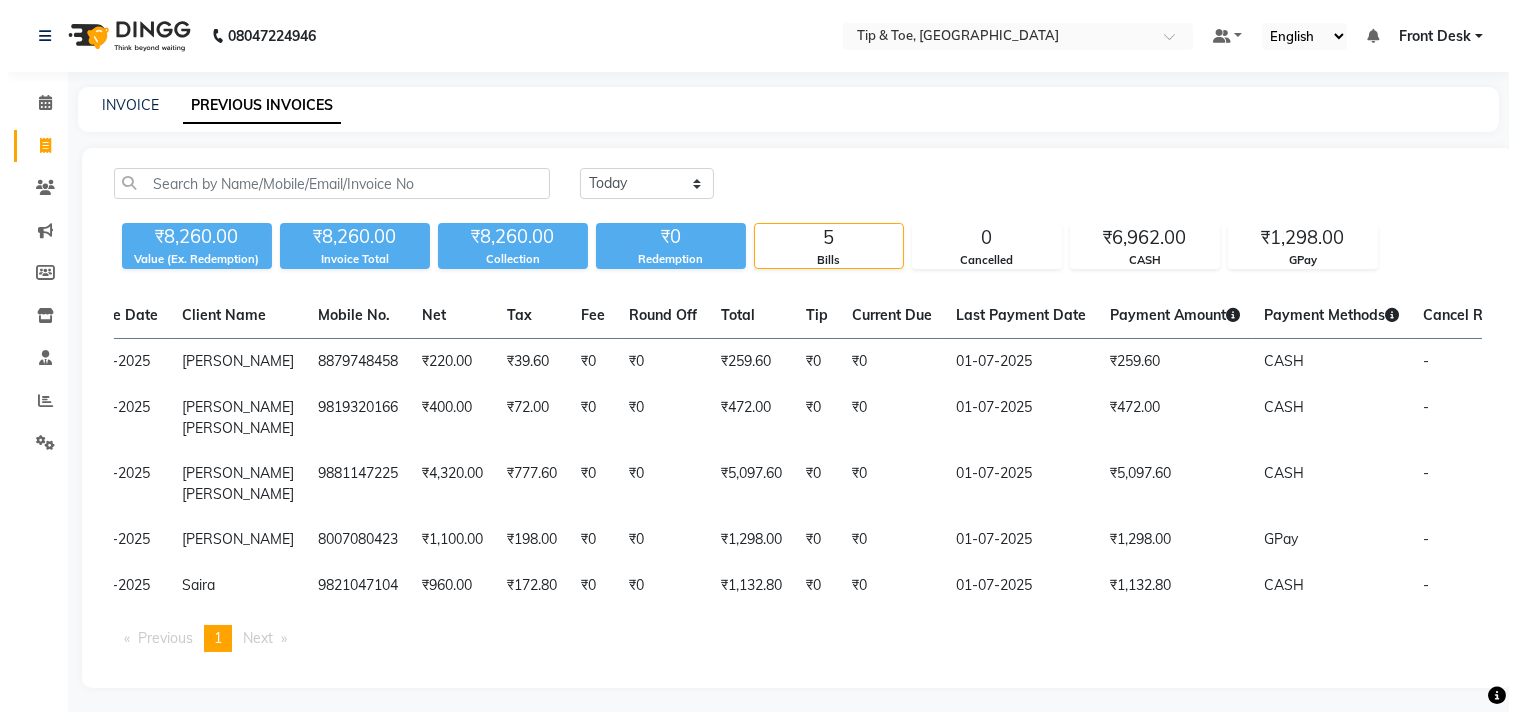scroll, scrollTop: 0, scrollLeft: 203, axis: horizontal 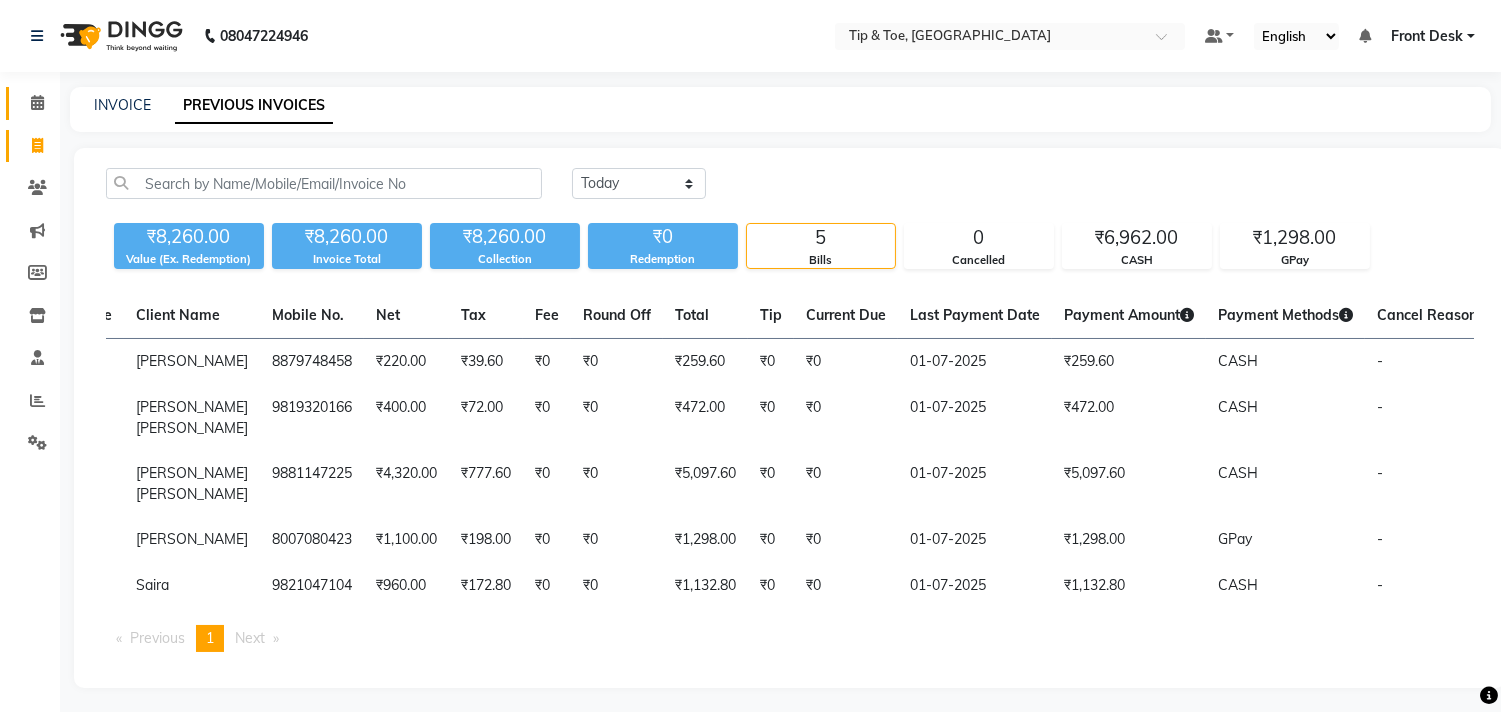 click on "Calendar" 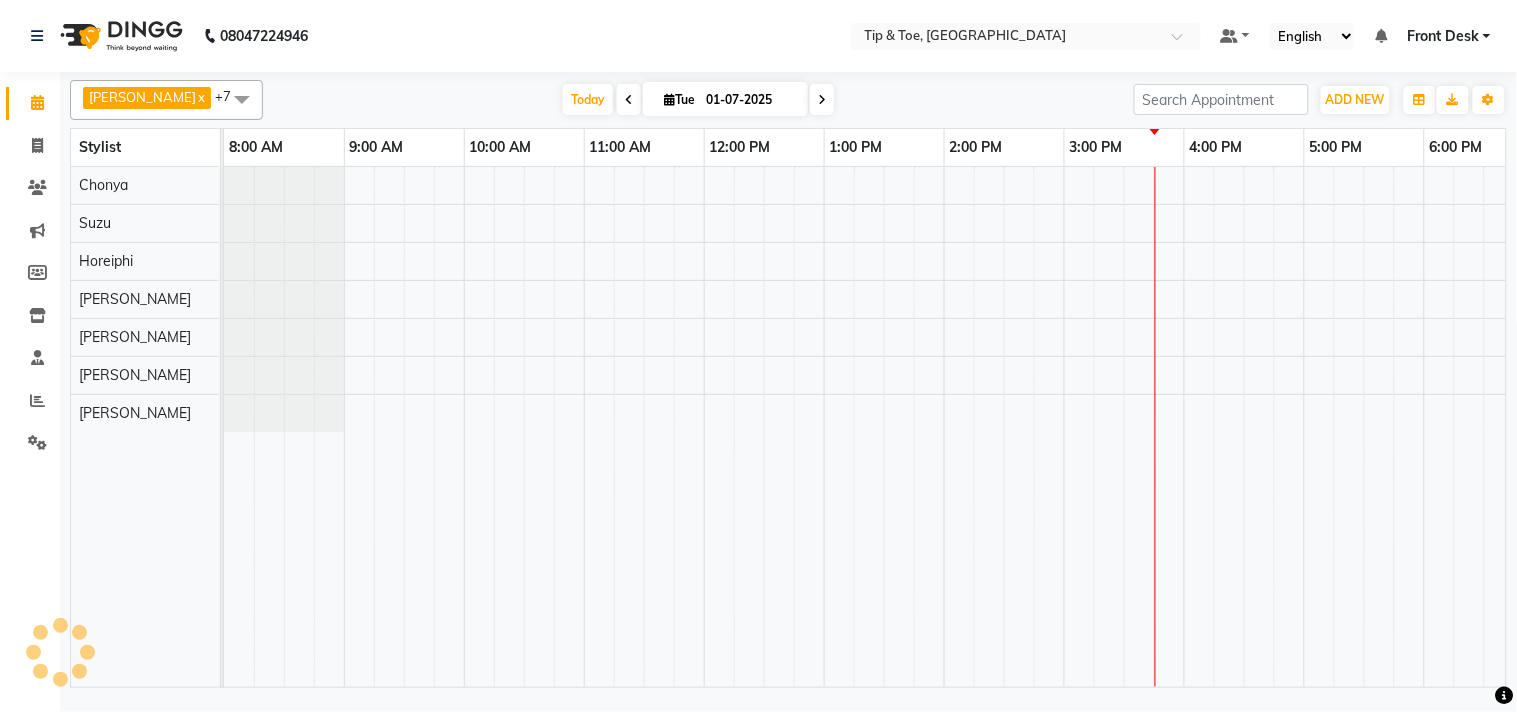 scroll, scrollTop: 0, scrollLeft: 277, axis: horizontal 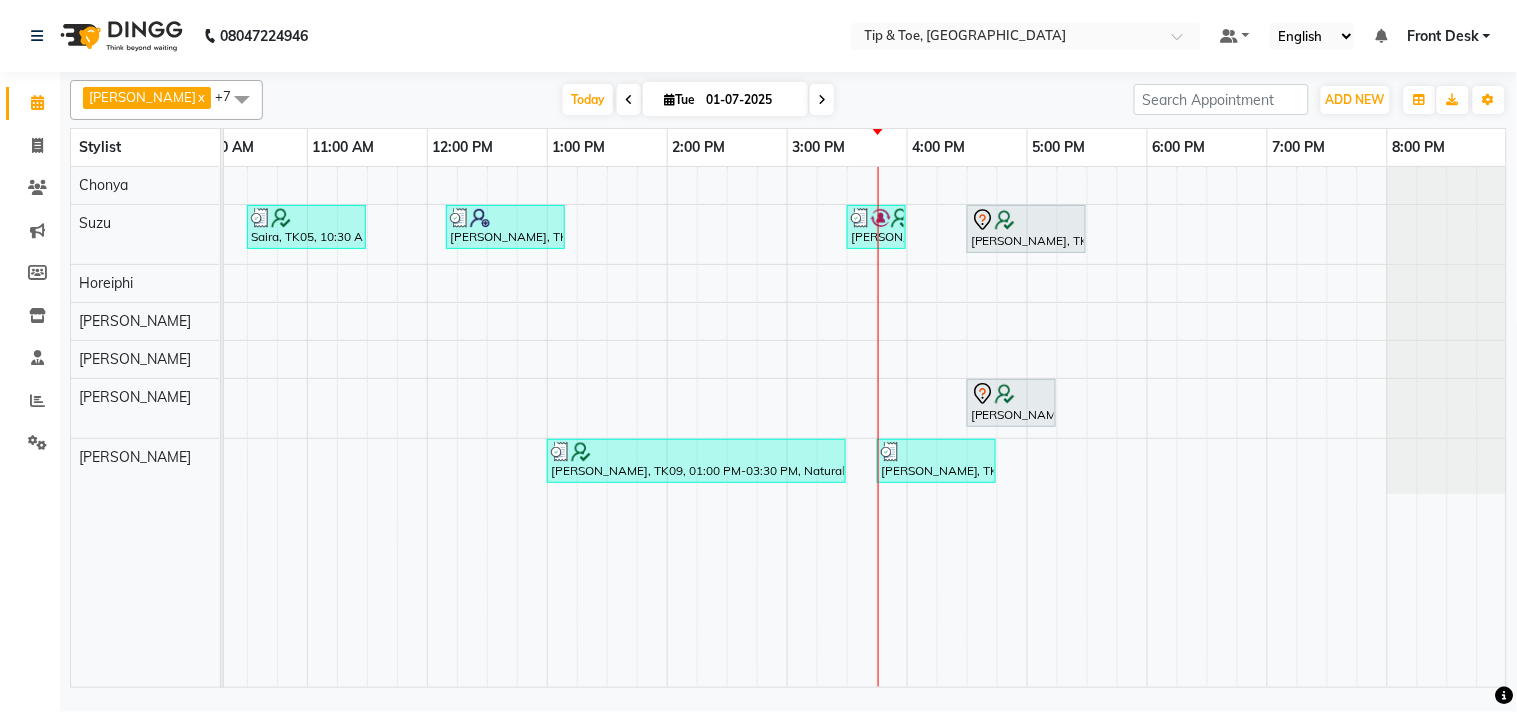 click at bounding box center [822, 99] 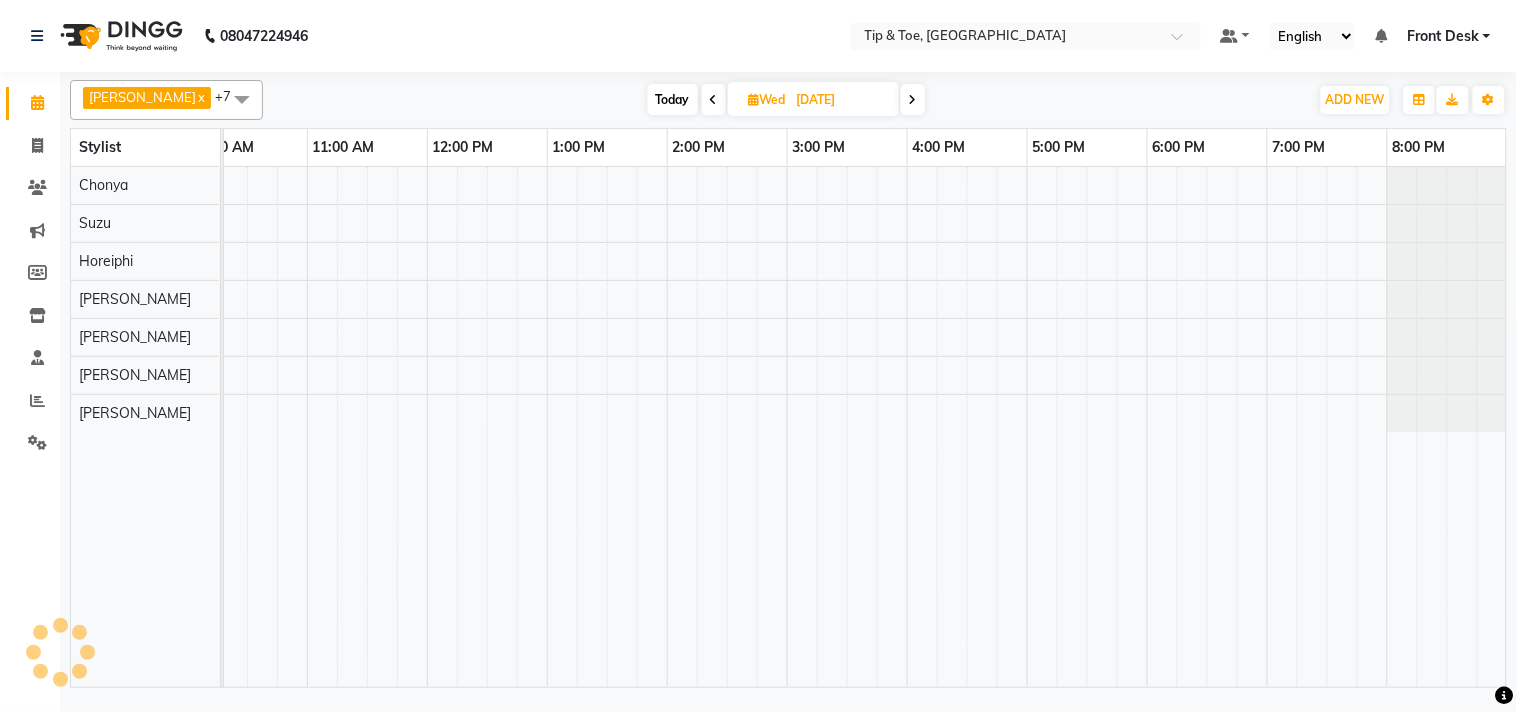 scroll, scrollTop: 0, scrollLeft: 277, axis: horizontal 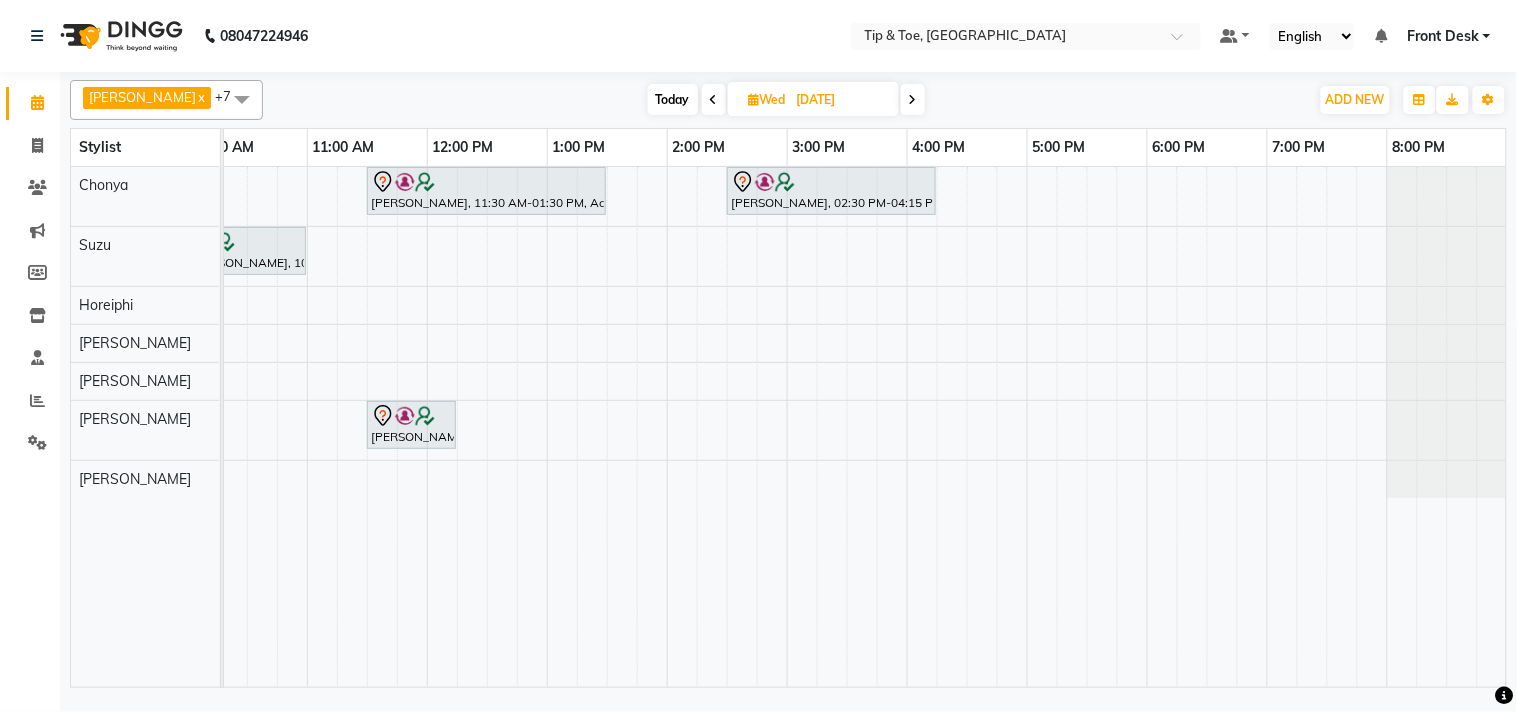 click at bounding box center (913, 99) 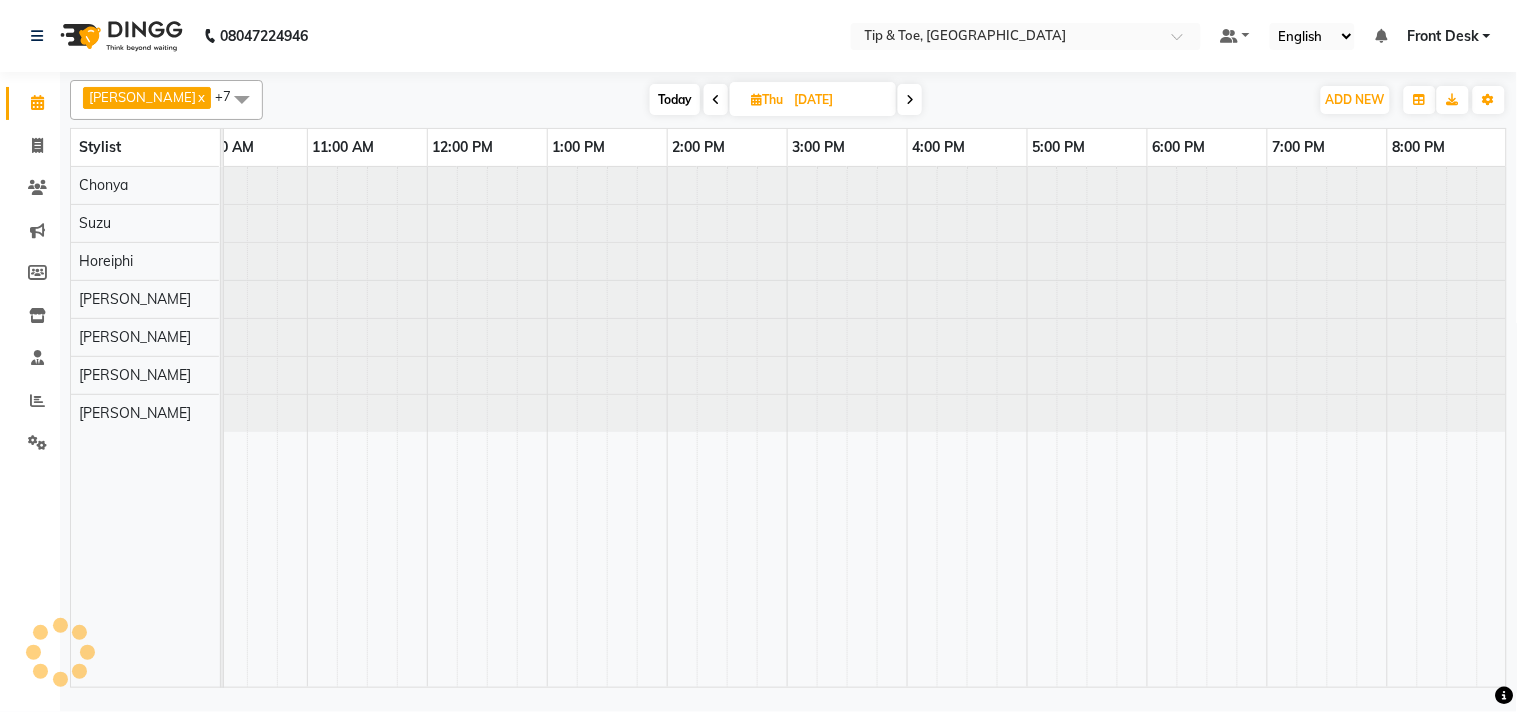 scroll, scrollTop: 0, scrollLeft: 0, axis: both 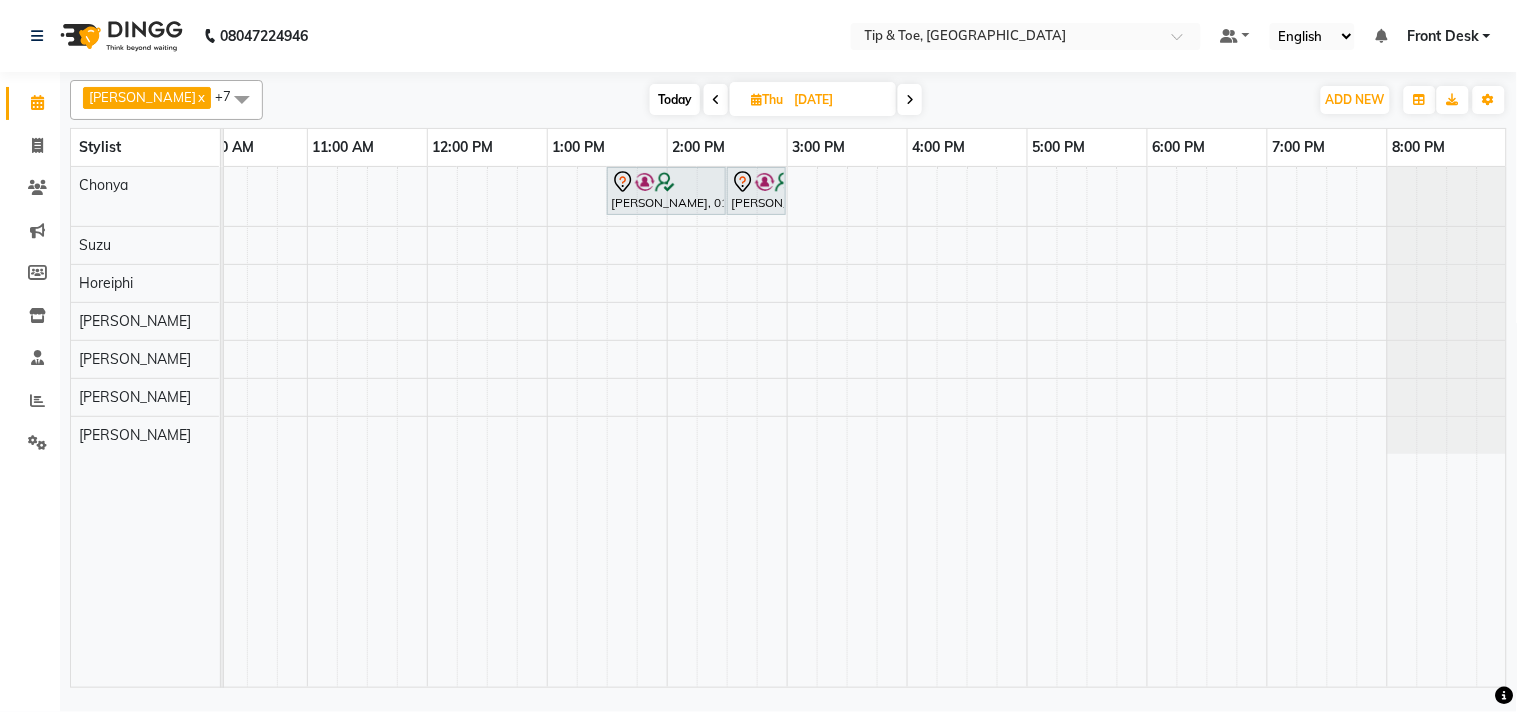 click at bounding box center (716, 99) 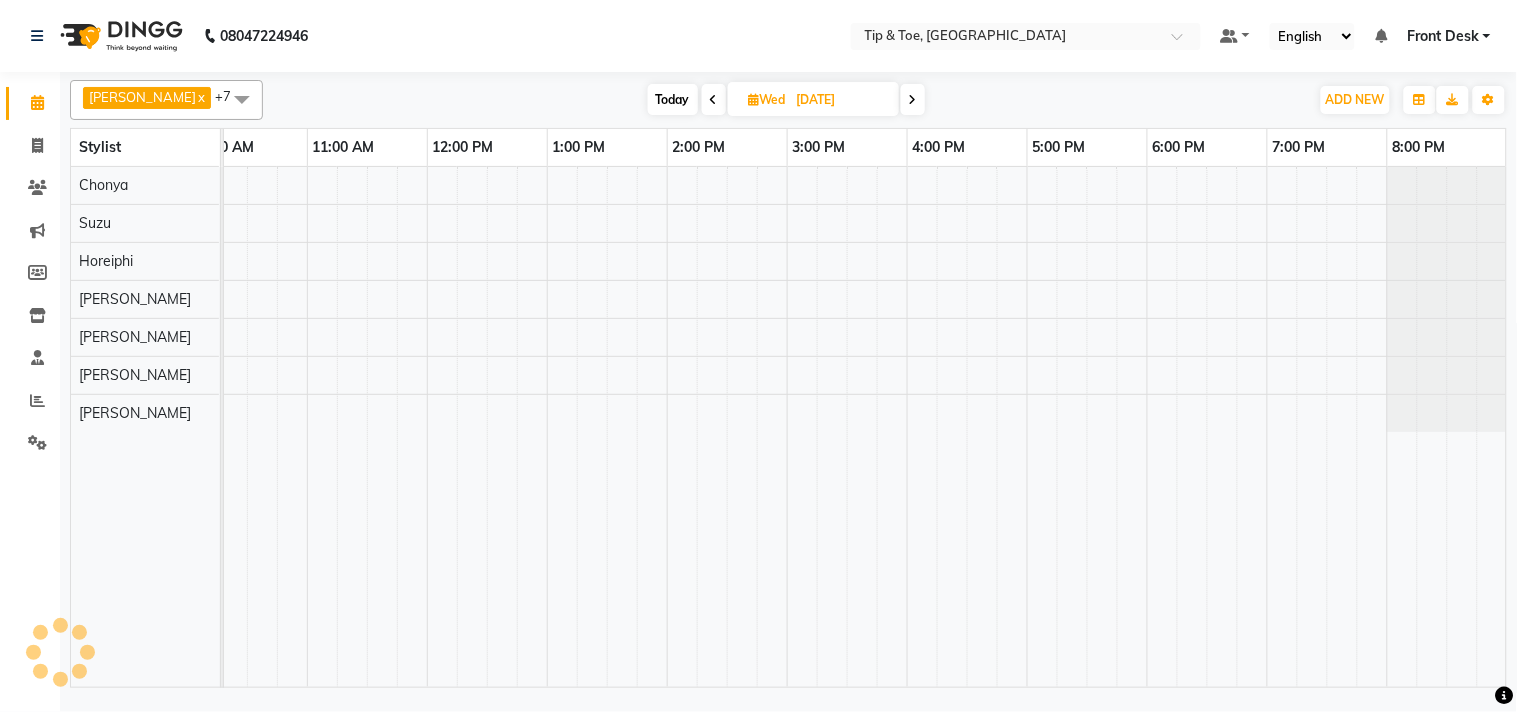 scroll, scrollTop: 0, scrollLeft: 277, axis: horizontal 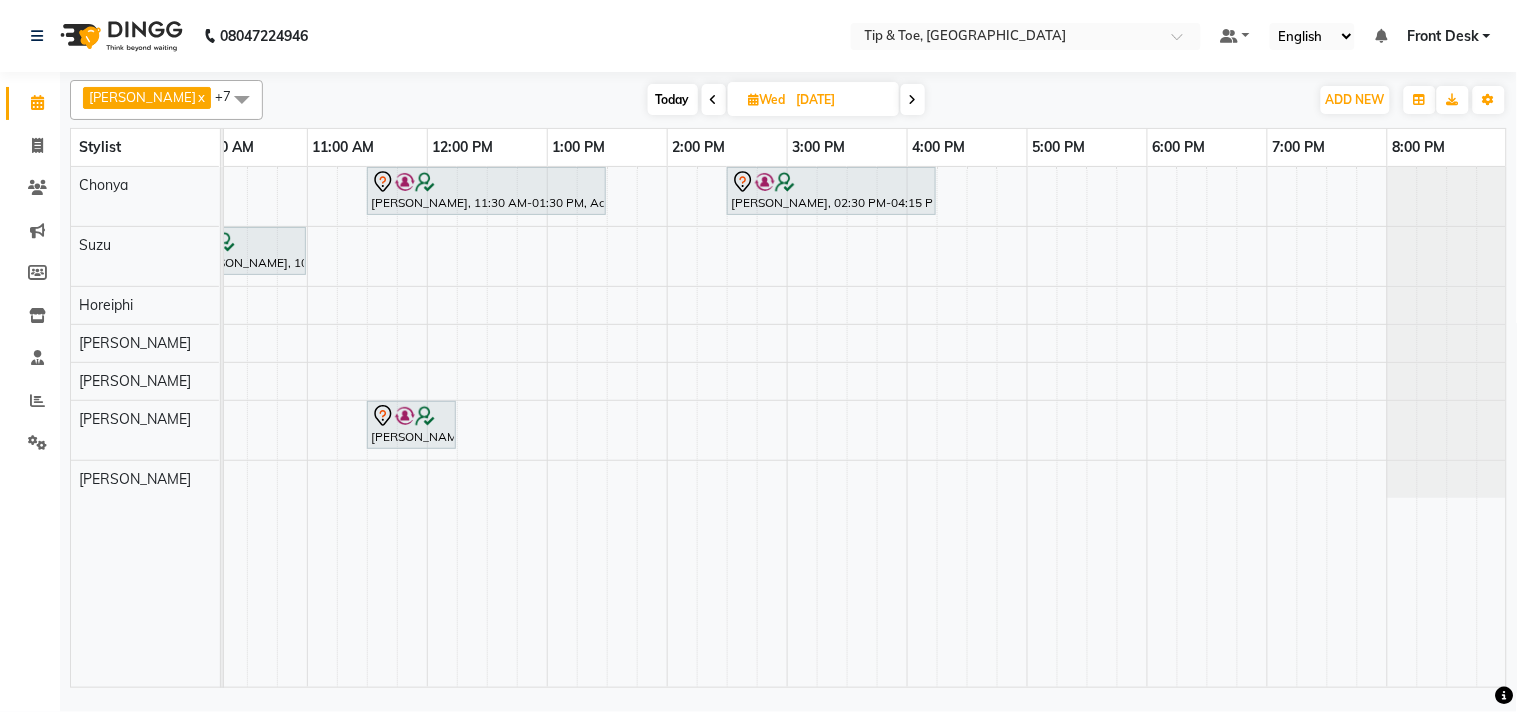 click on "Today" at bounding box center (673, 99) 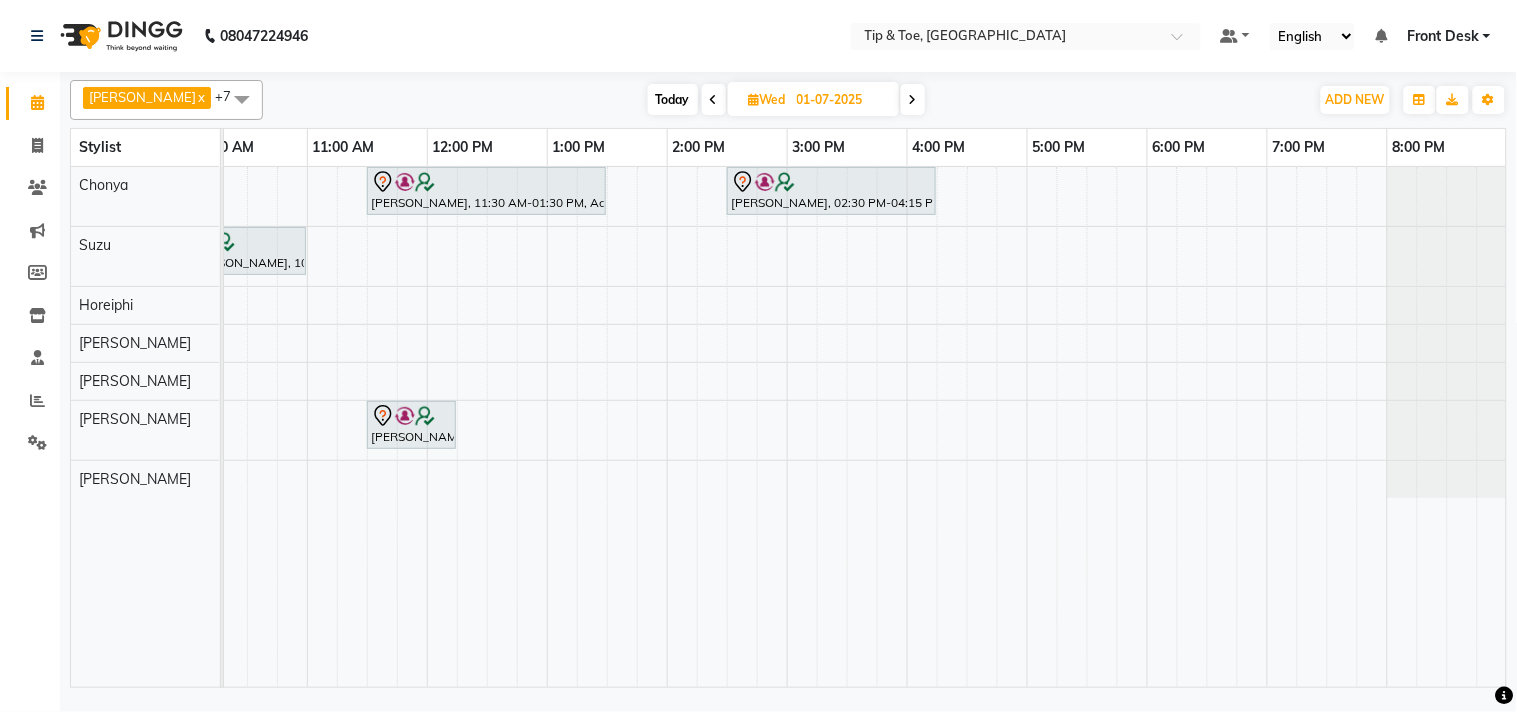 scroll, scrollTop: 0, scrollLeft: 277, axis: horizontal 